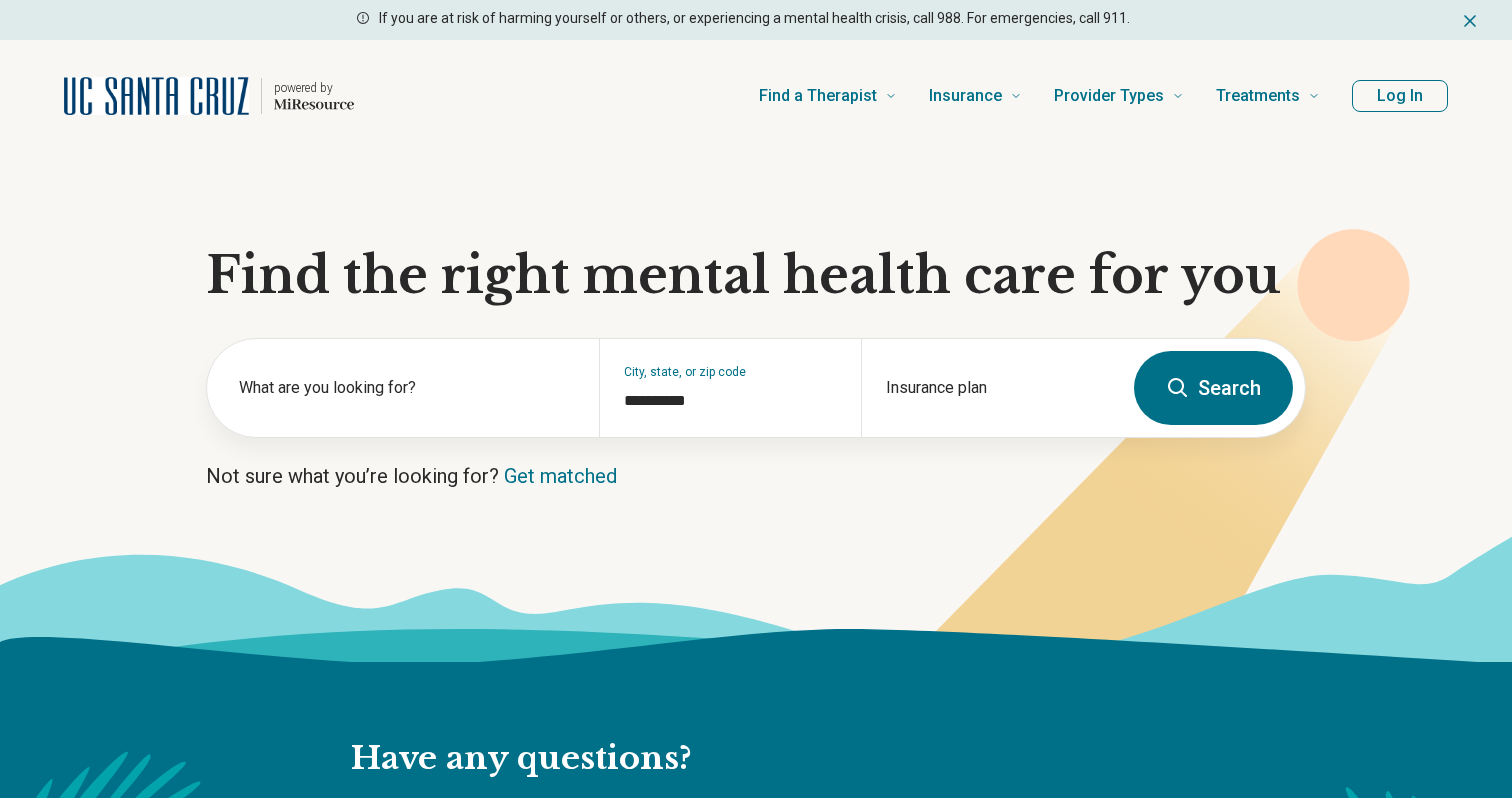 scroll, scrollTop: 0, scrollLeft: 0, axis: both 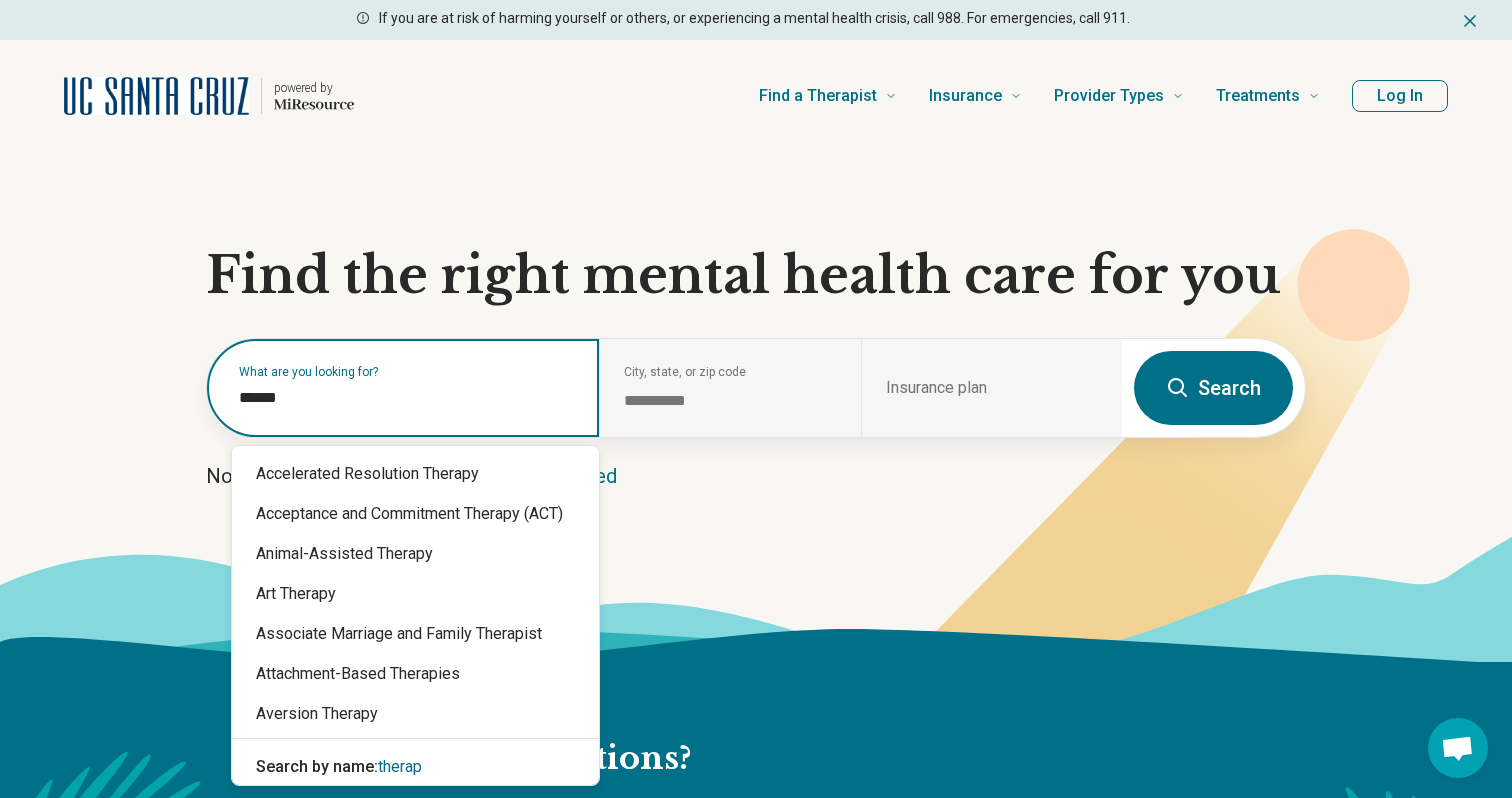type on "*******" 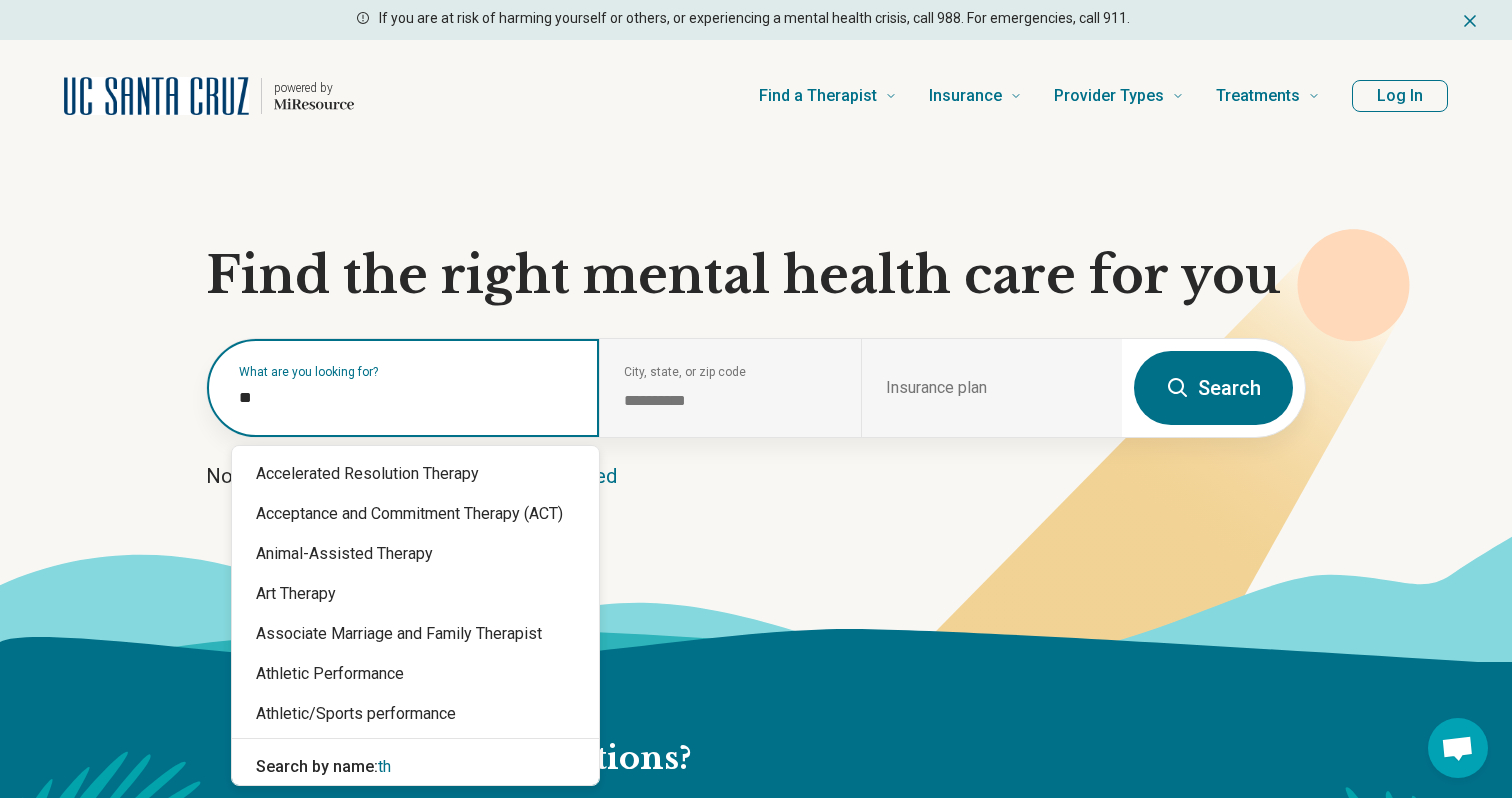 type on "*" 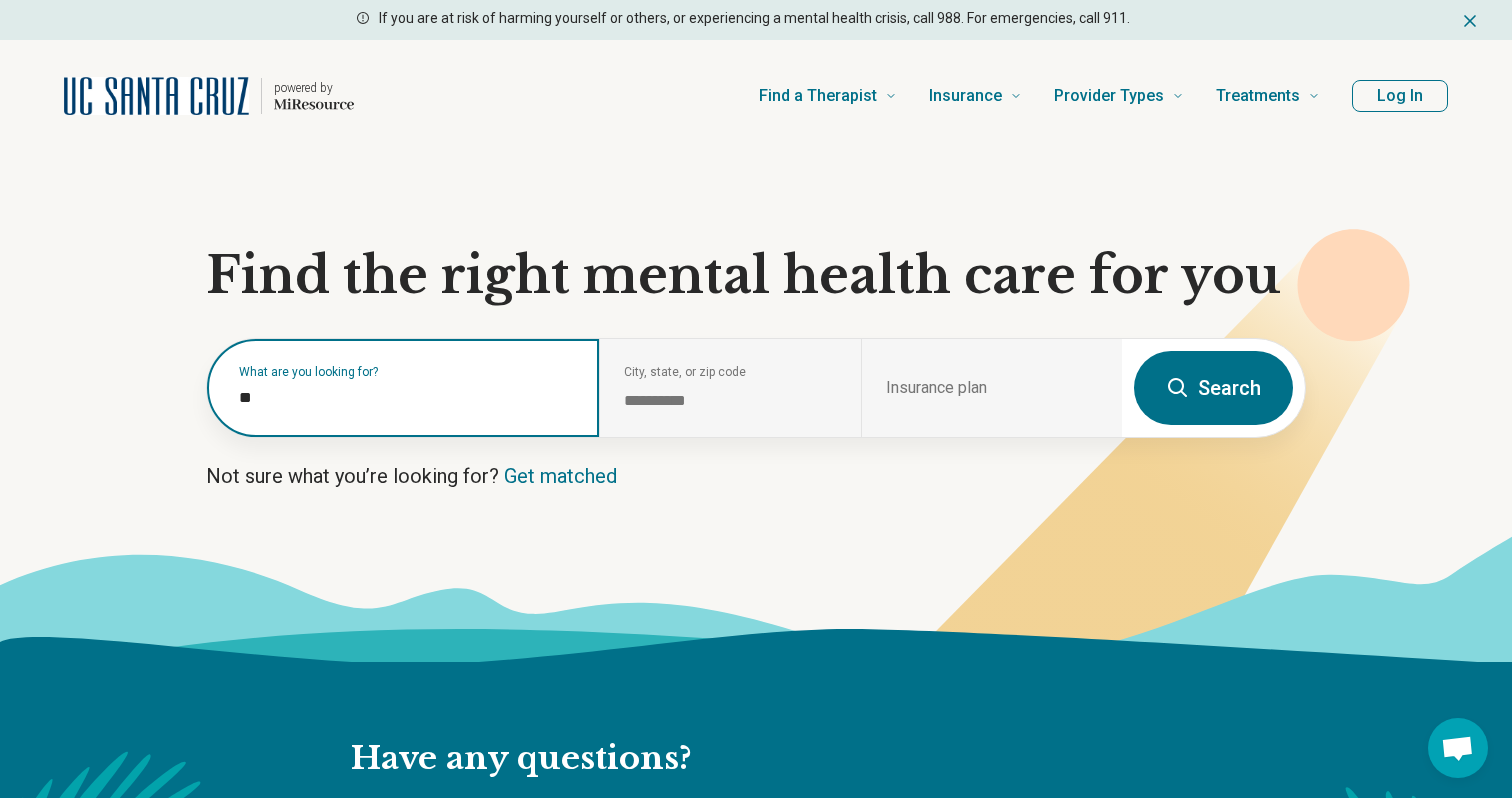 type on "***" 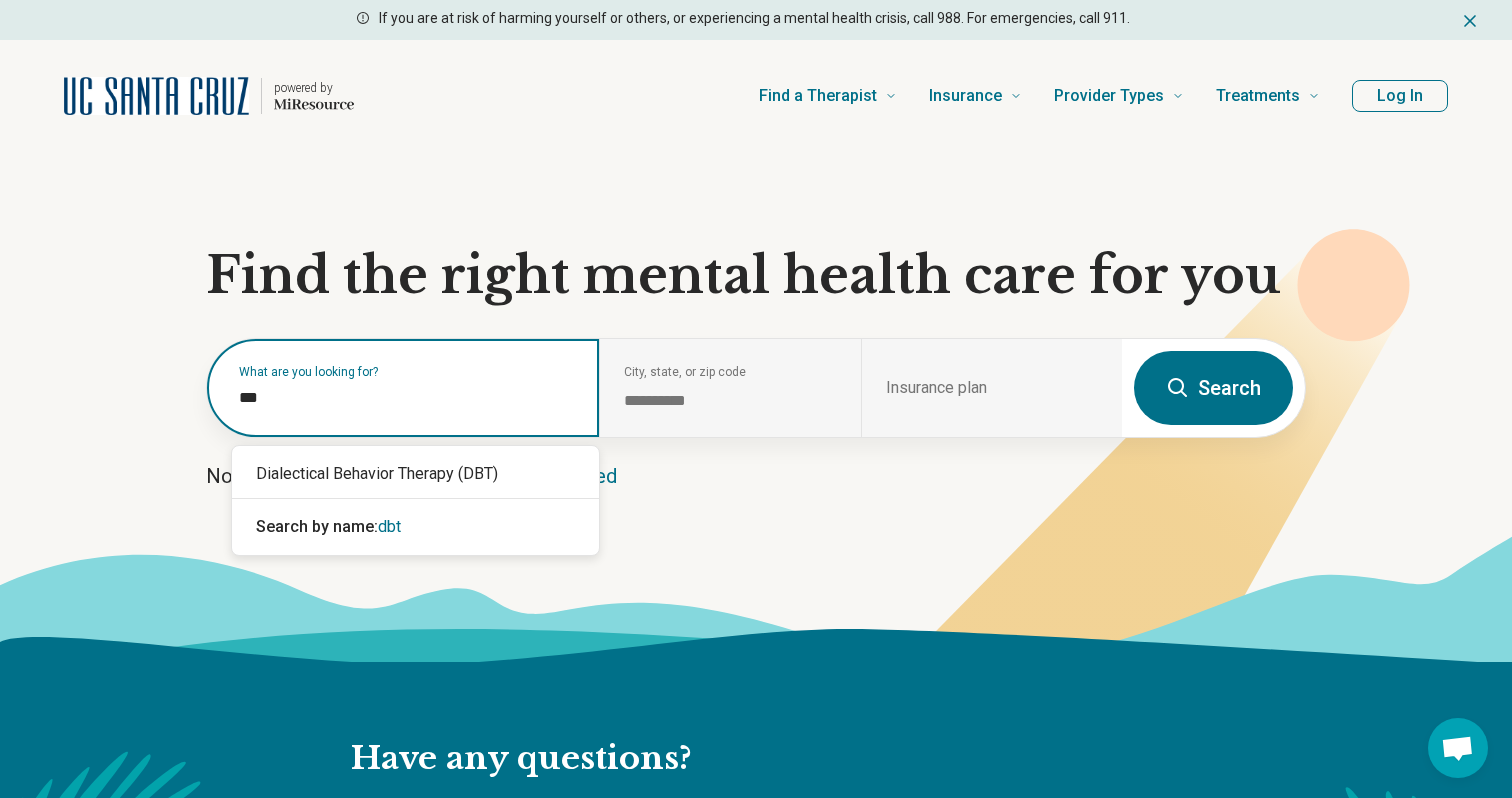 type 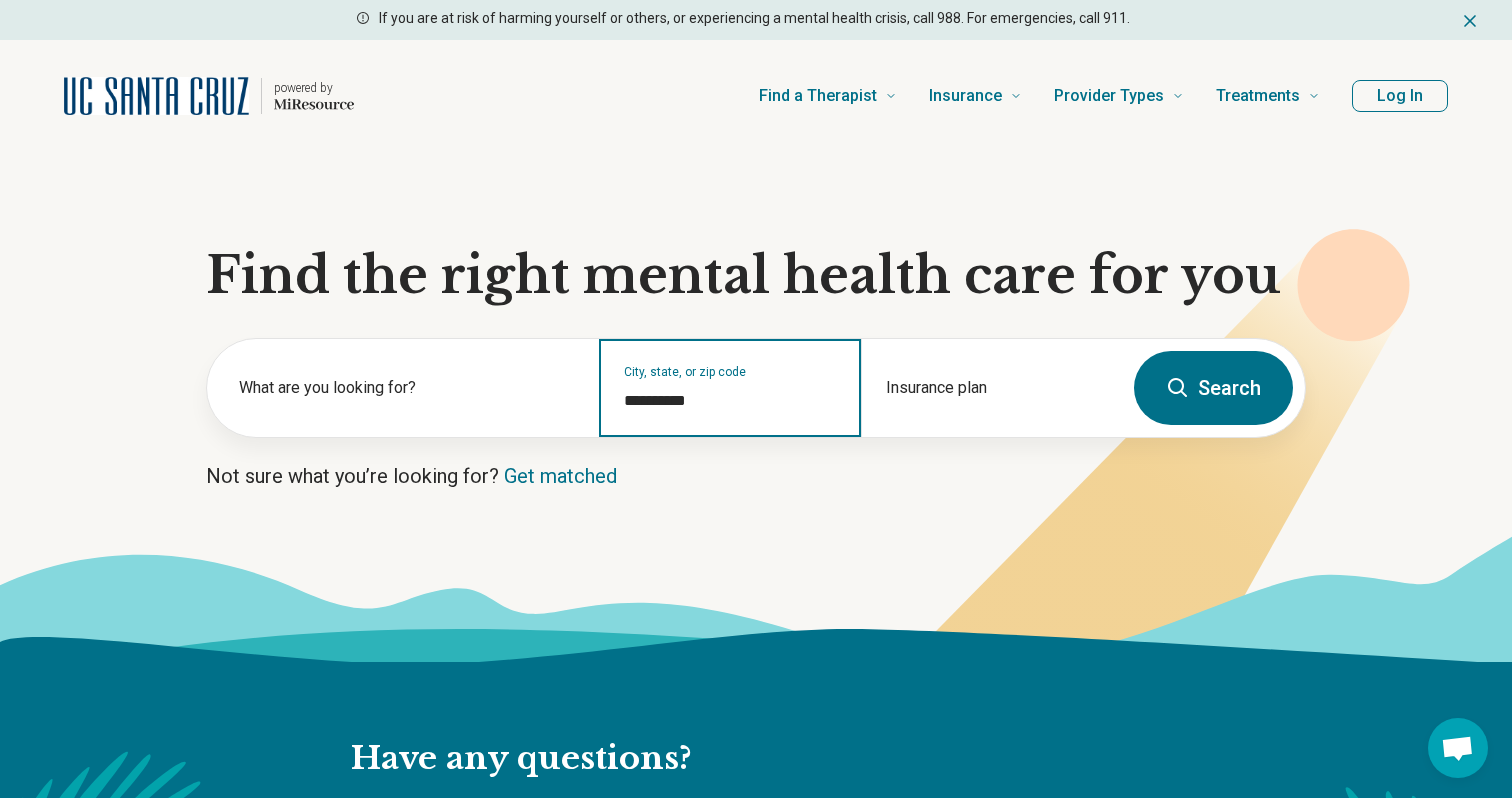 click on "**********" at bounding box center (730, 401) 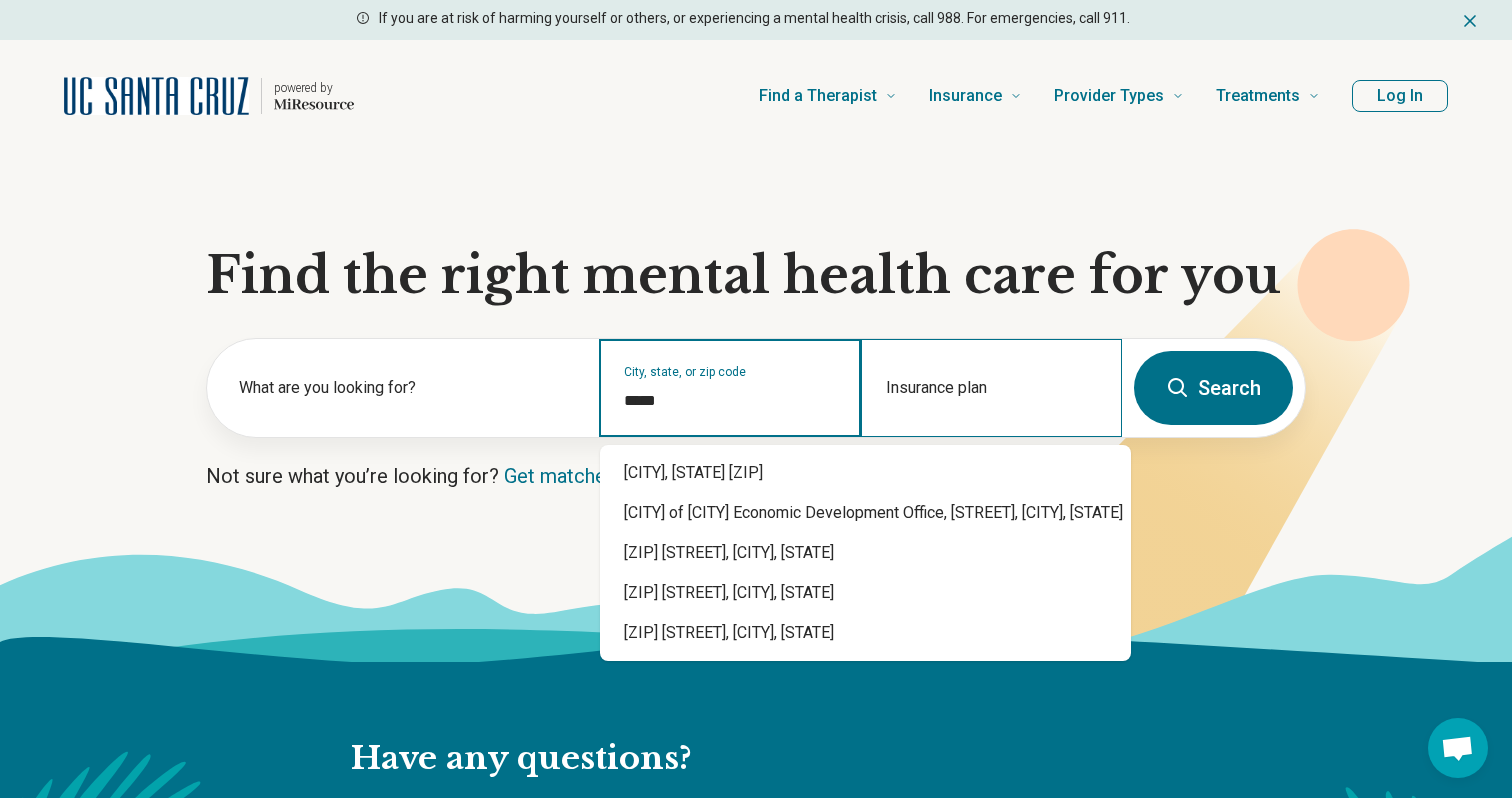 type on "*****" 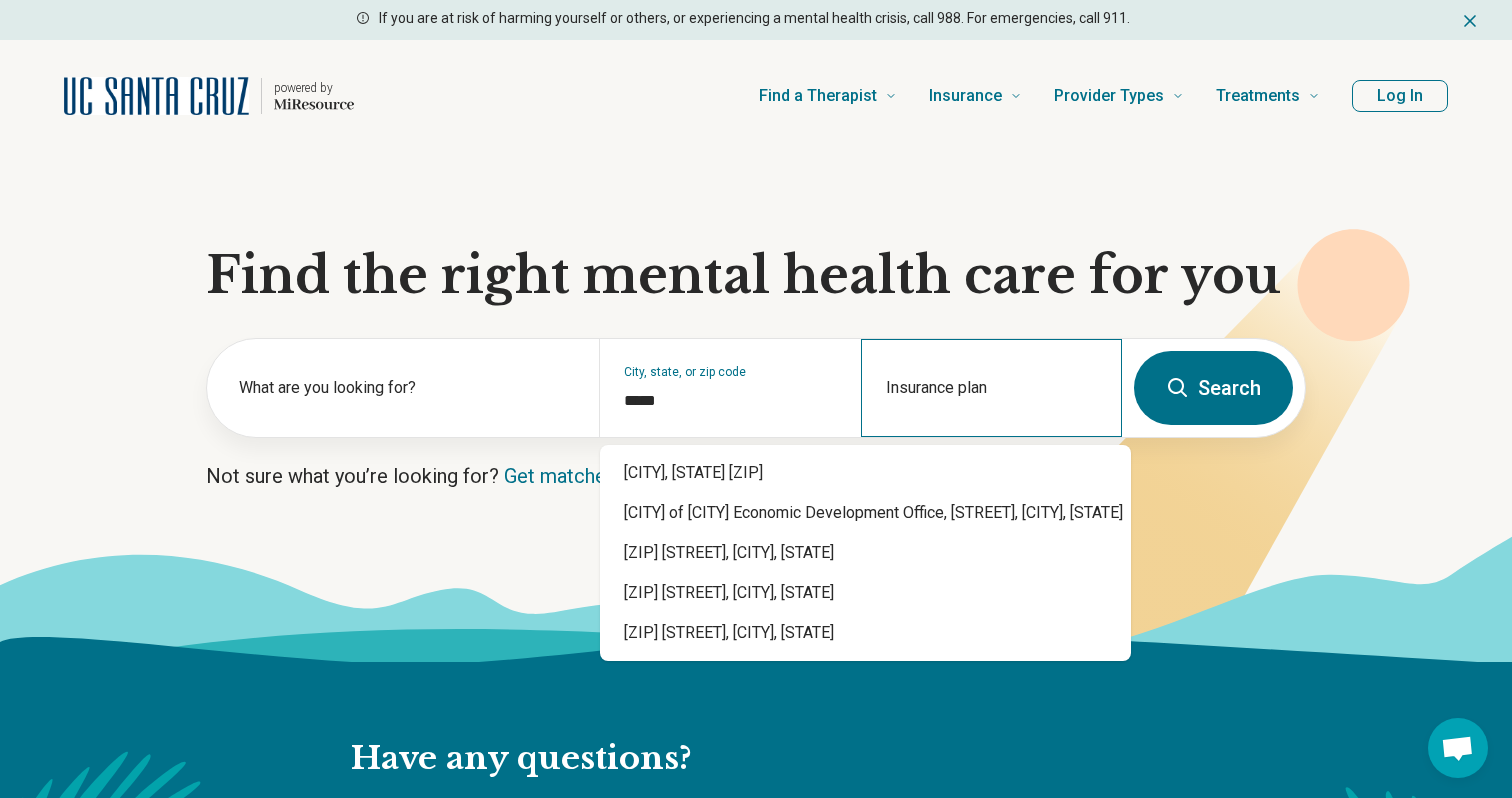 type 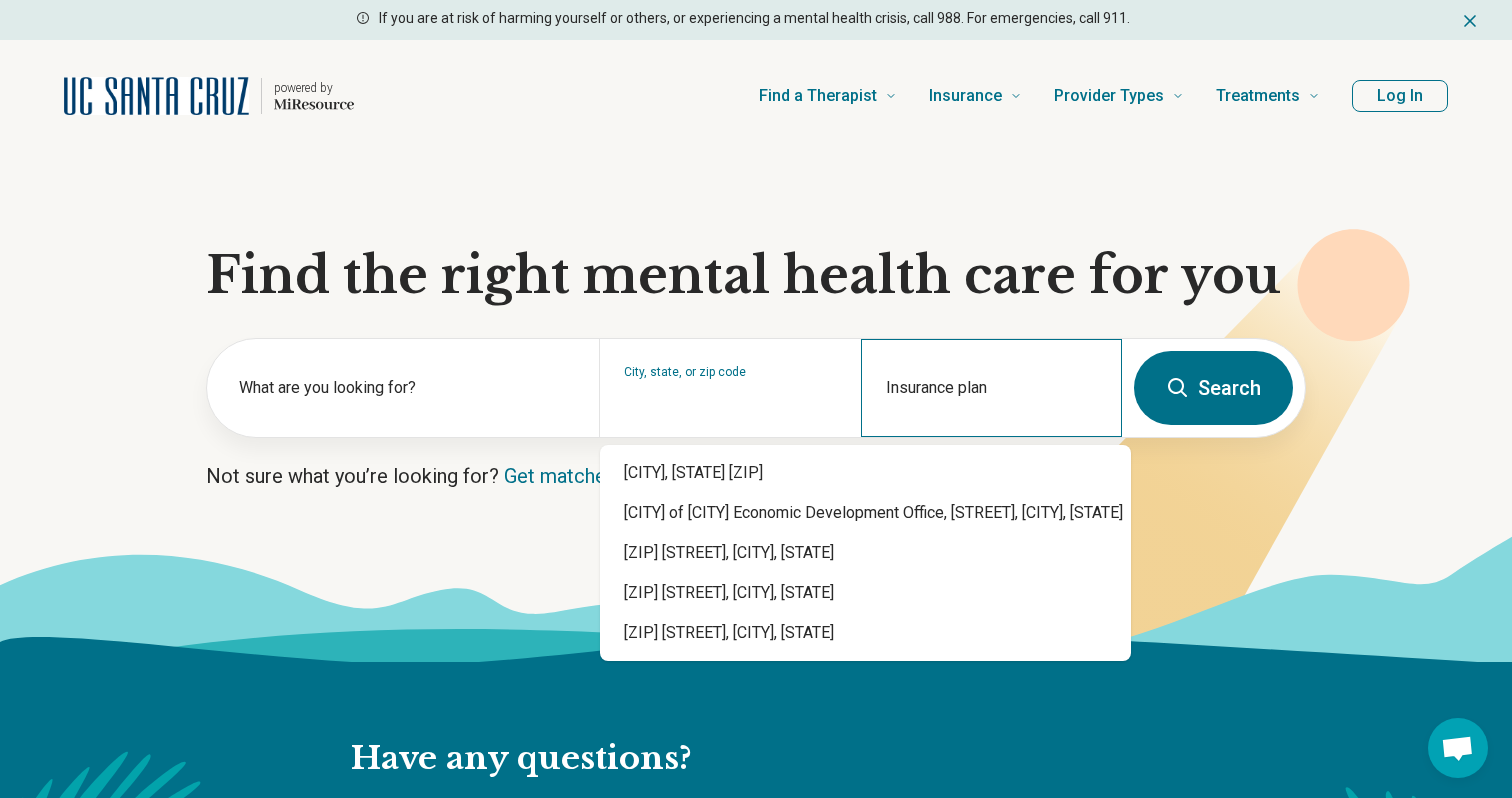 click on "Insurance plan" at bounding box center (991, 388) 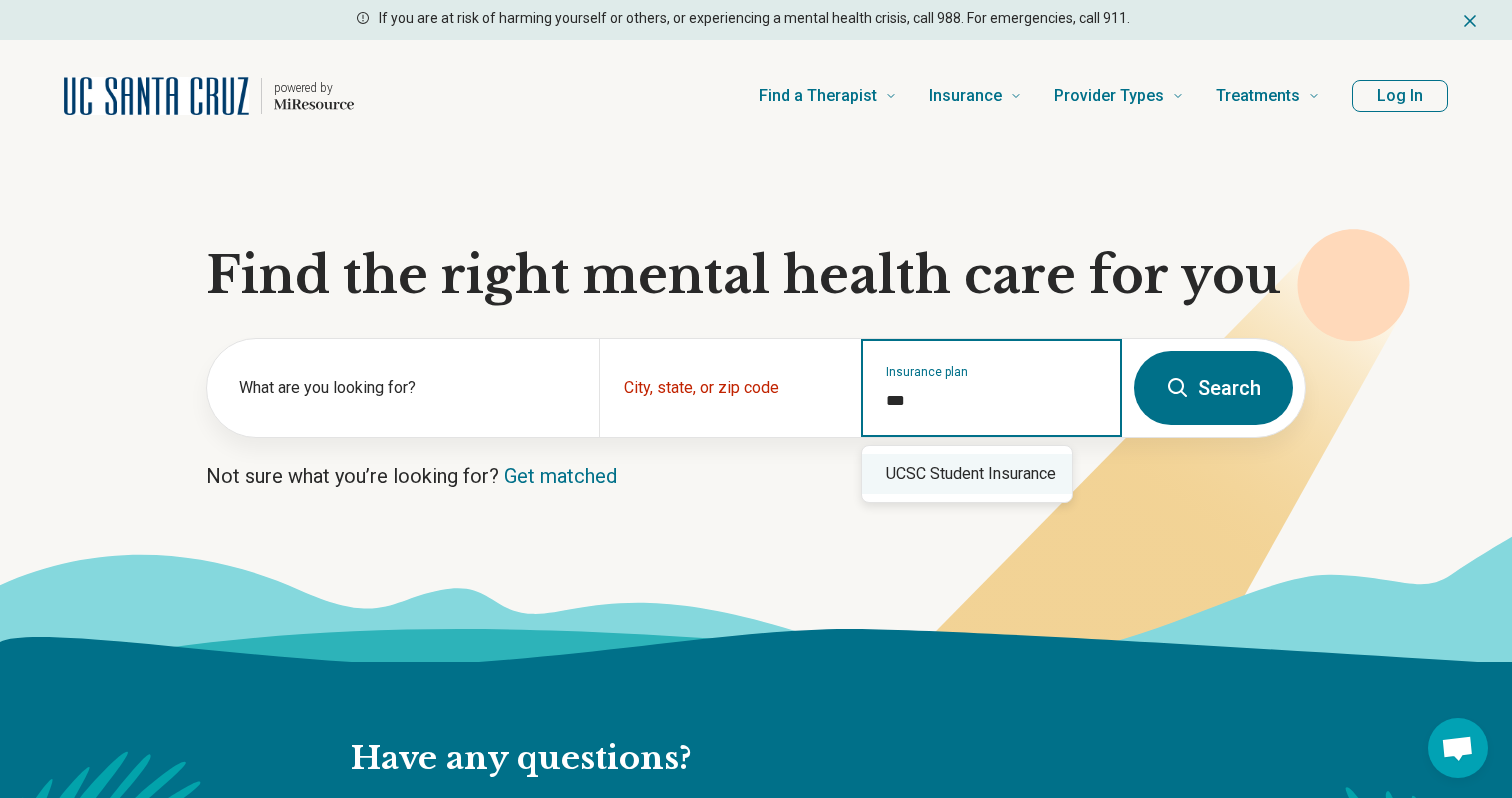 click on "UCSC Student Insurance" at bounding box center (967, 474) 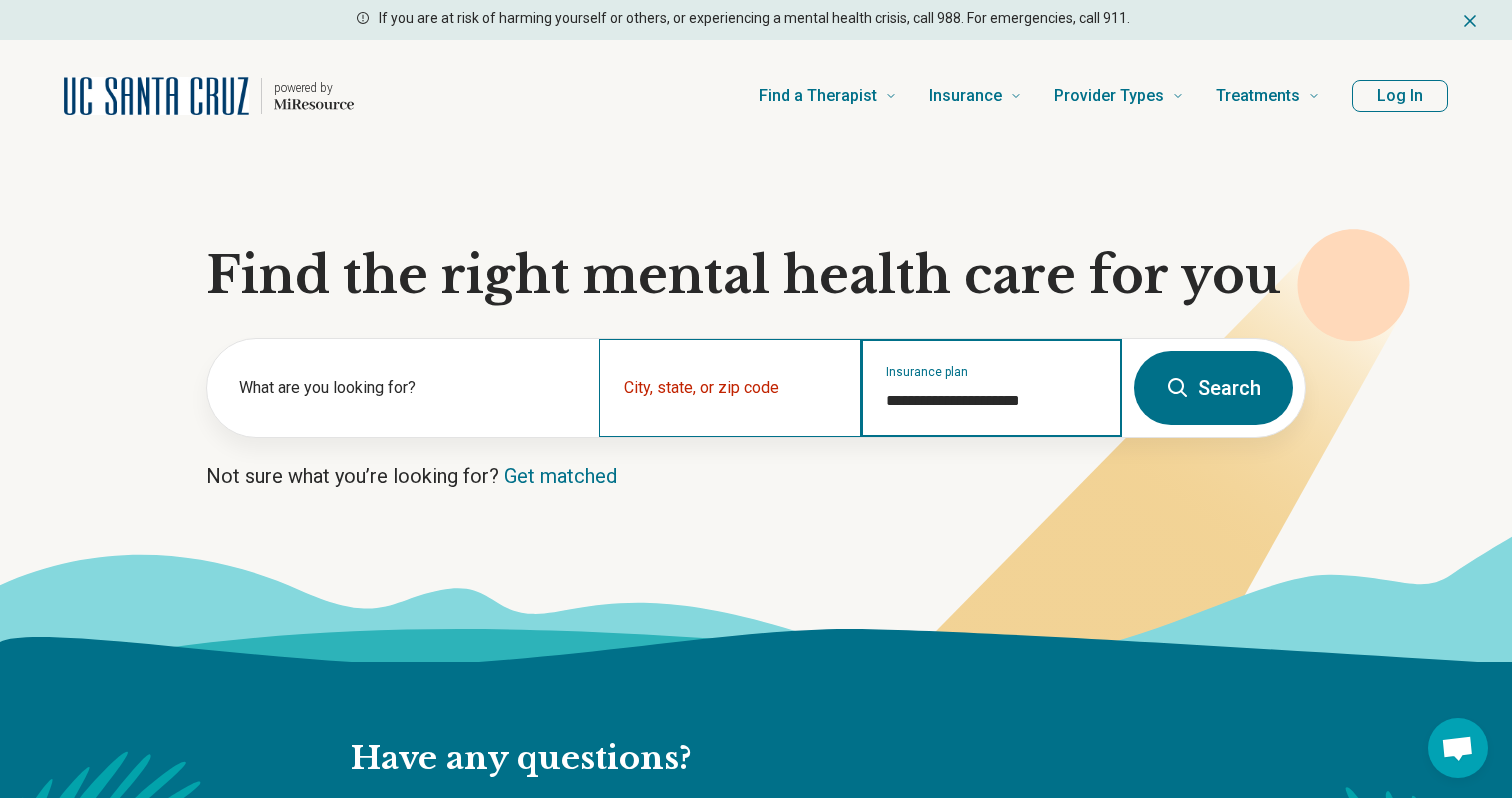 type on "**********" 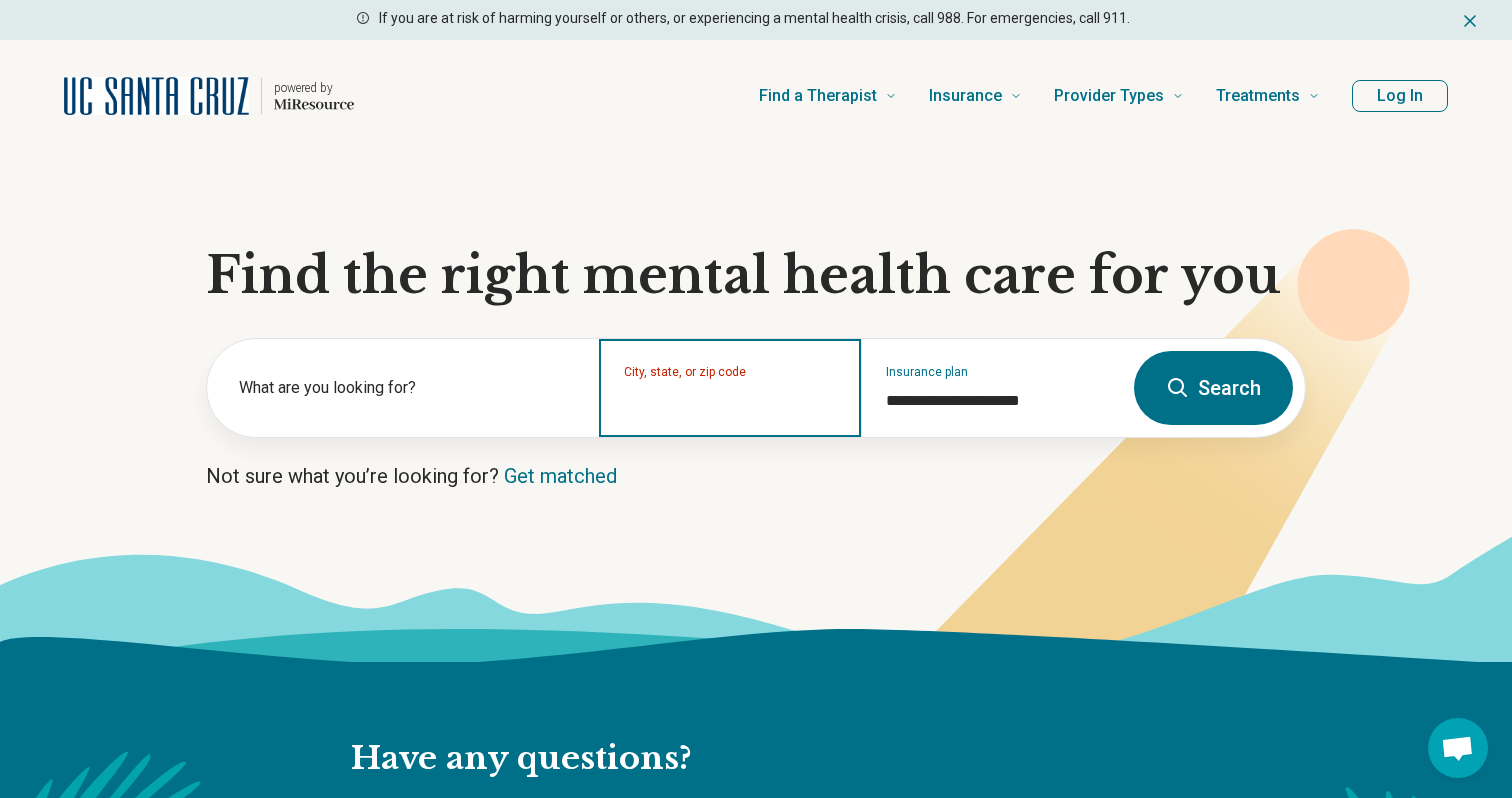 click on "City, state, or zip code" at bounding box center [730, 401] 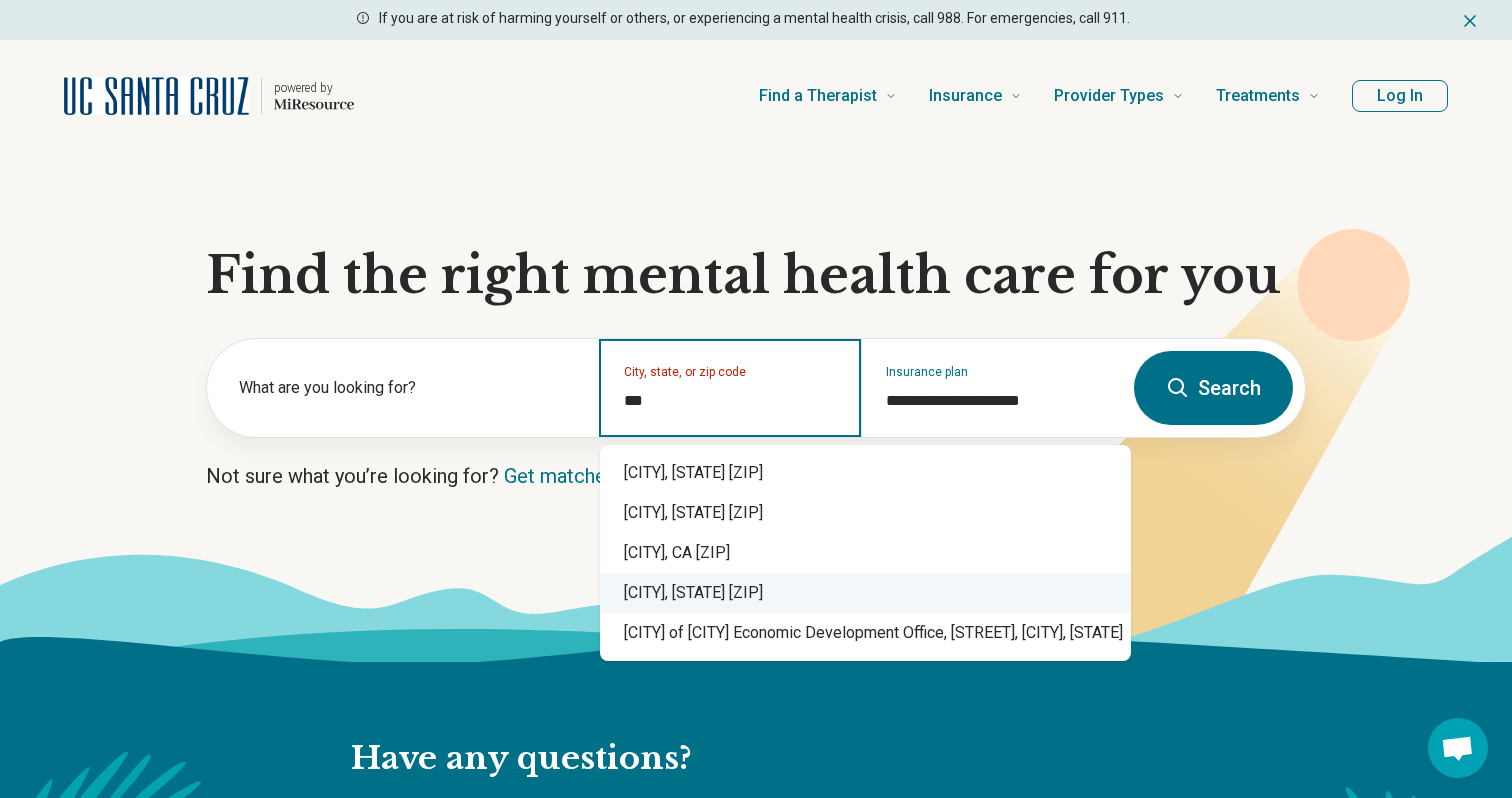 click on "Santa Cruz, CA 95060" at bounding box center [865, 593] 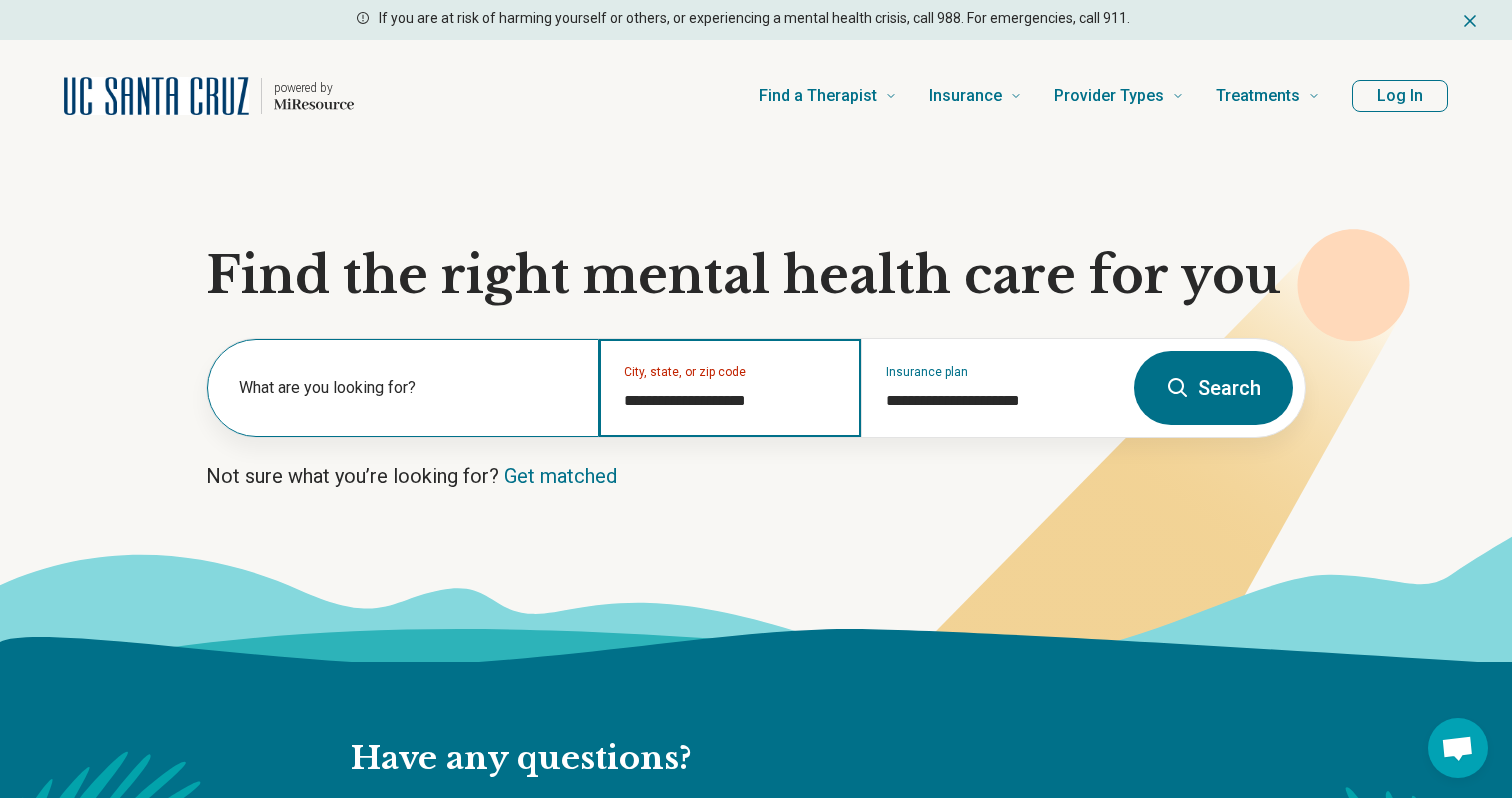 type on "**********" 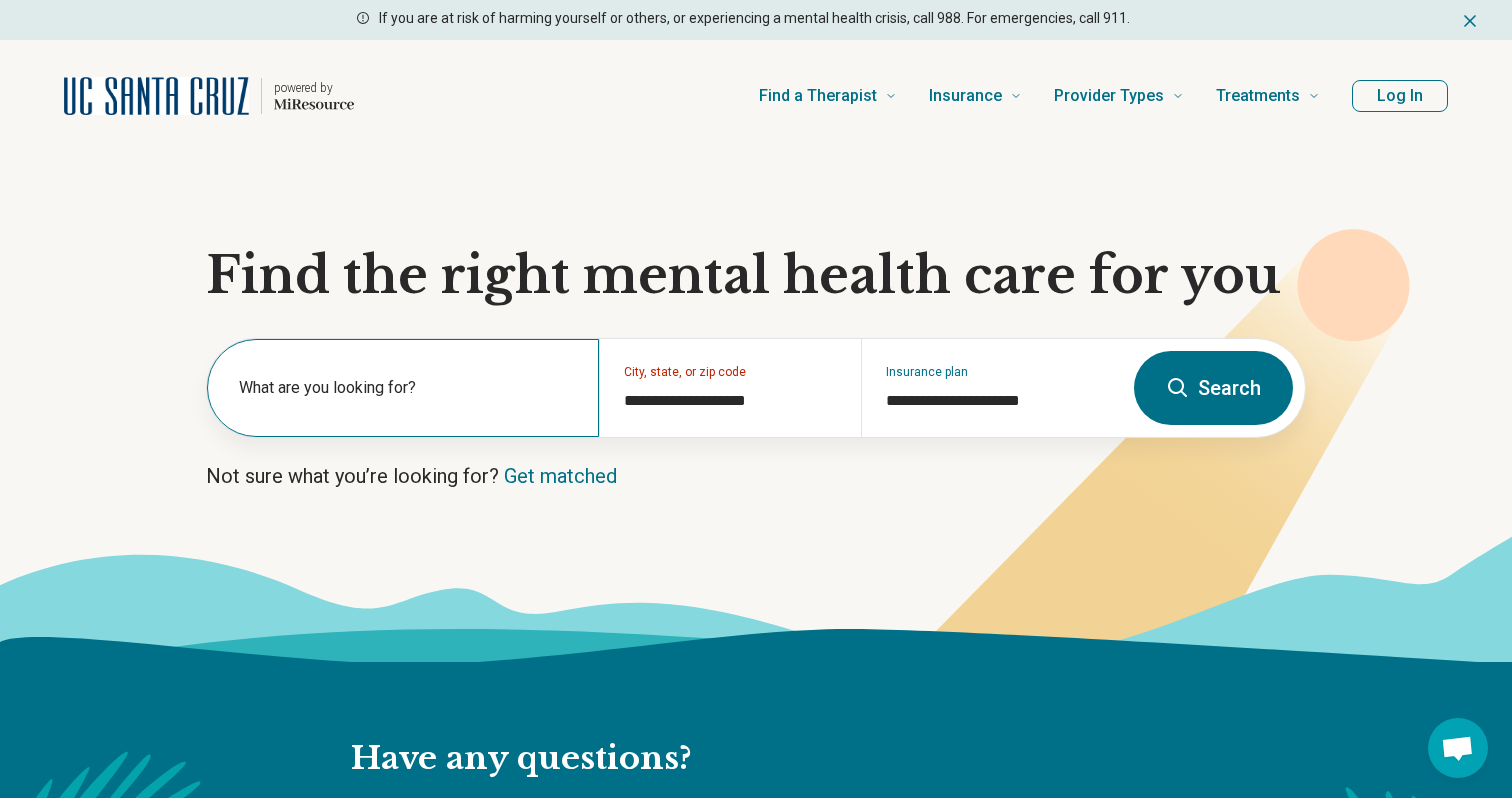 click on "What are you looking for?" at bounding box center [407, 388] 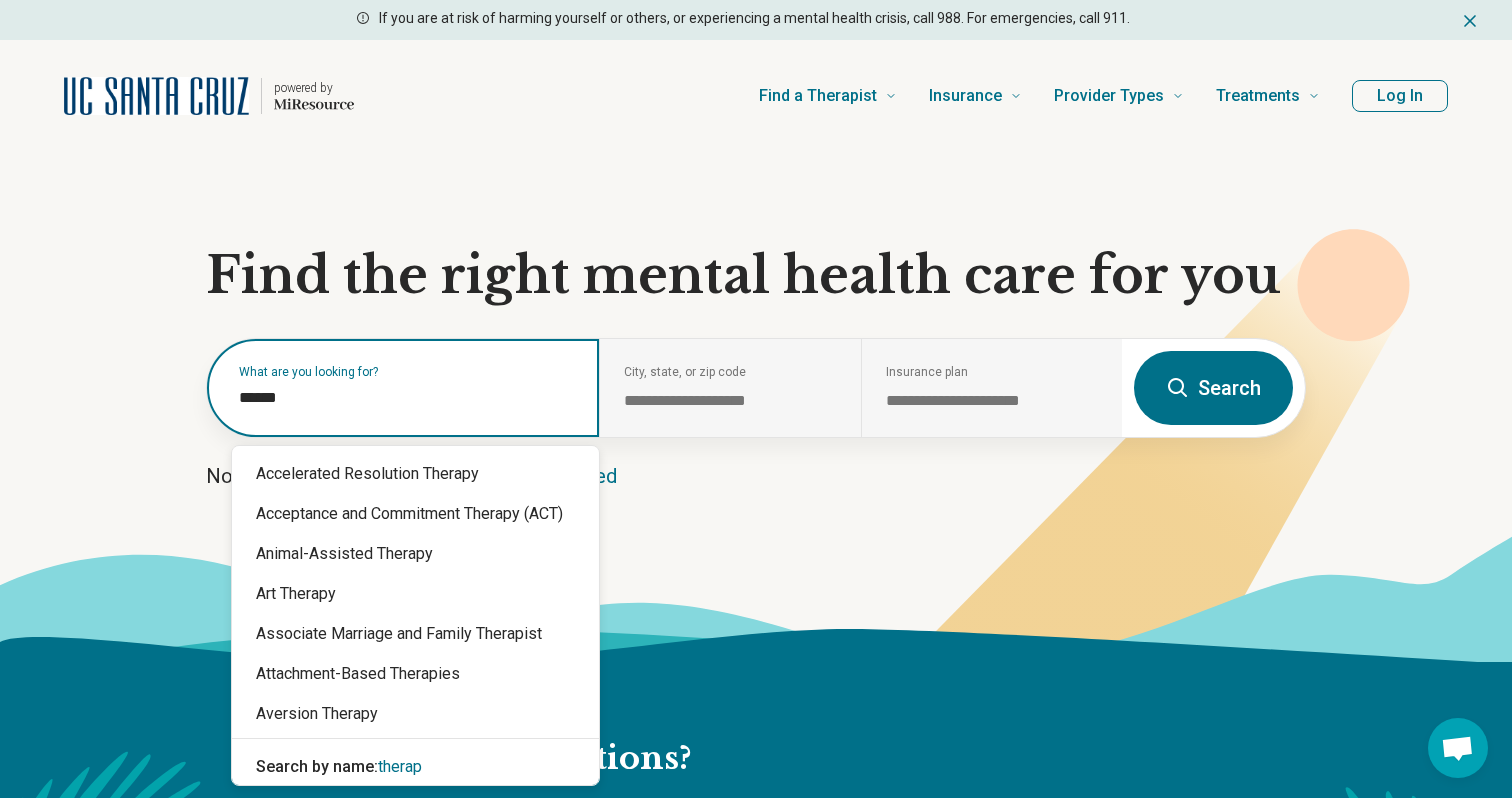 type on "*******" 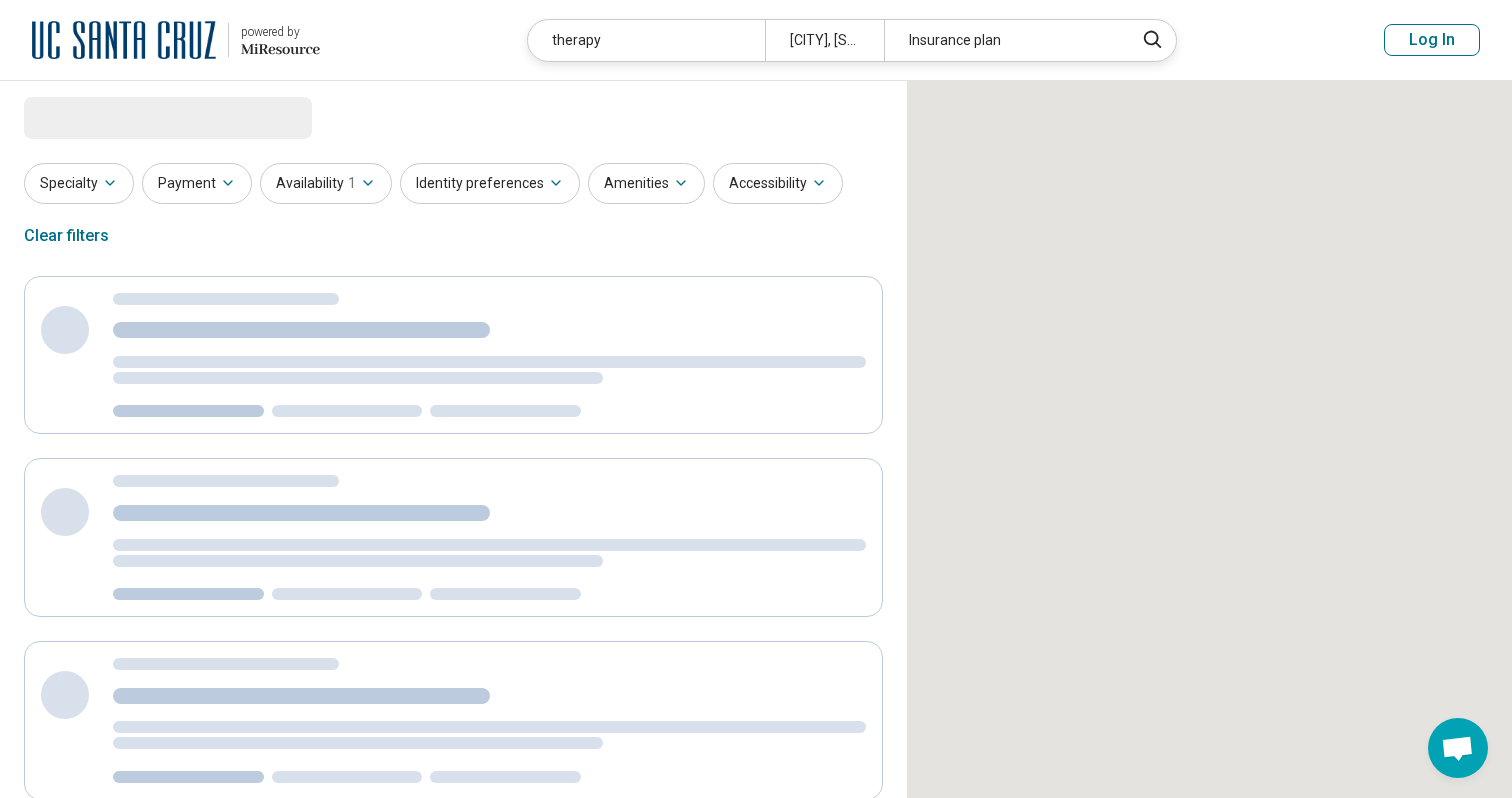 select on "***" 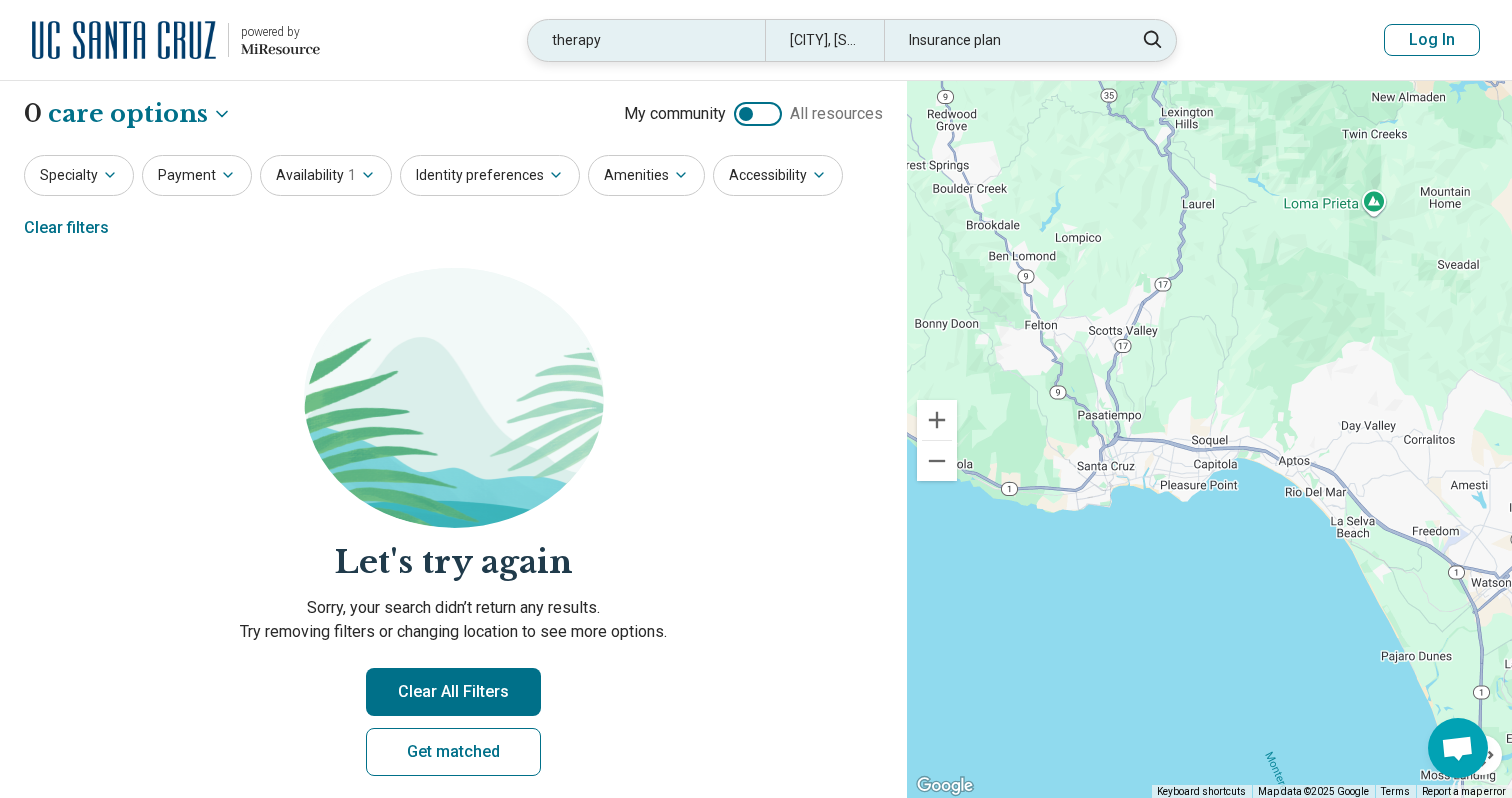 click on "therapy" at bounding box center (646, 40) 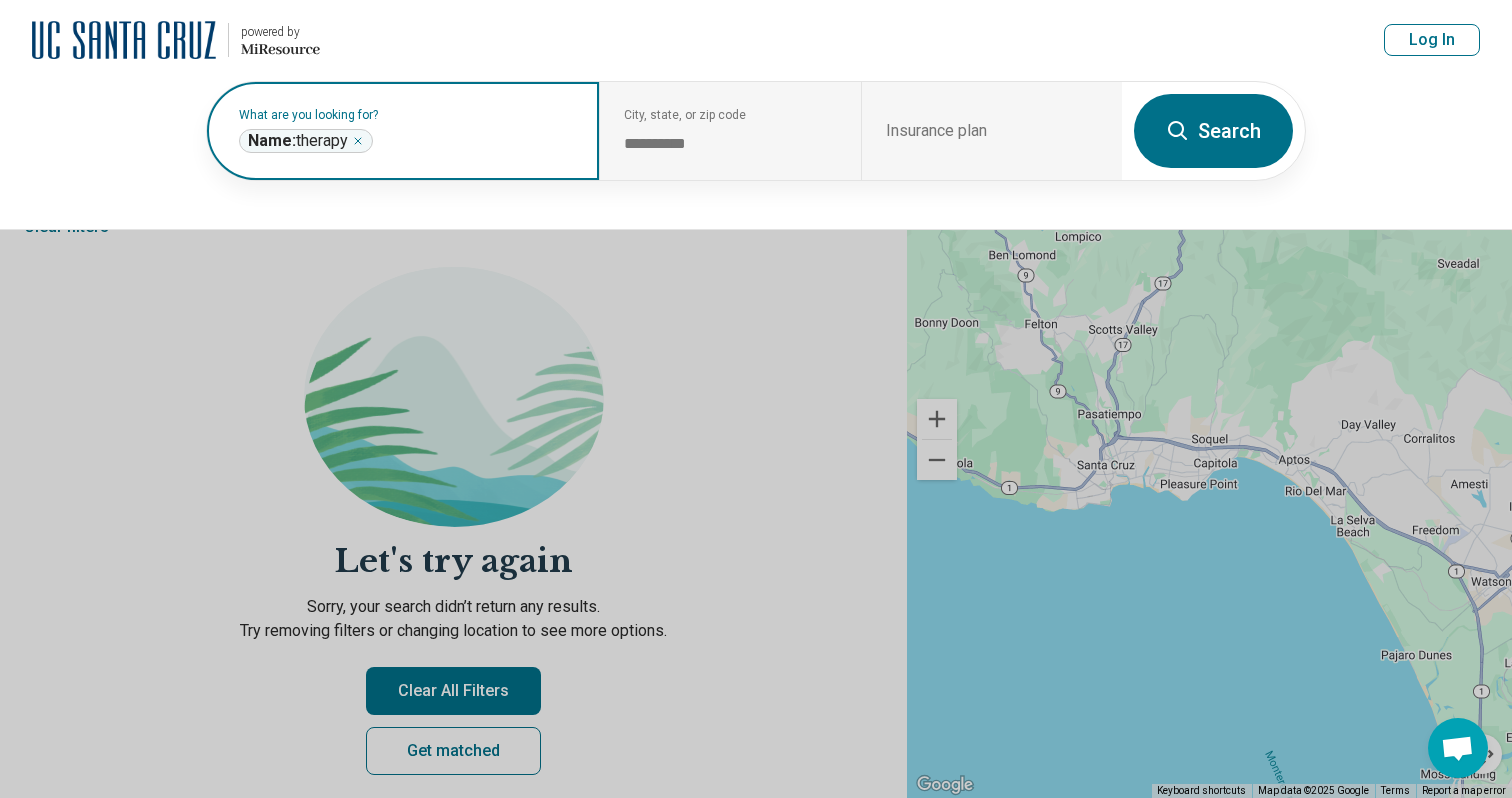 click 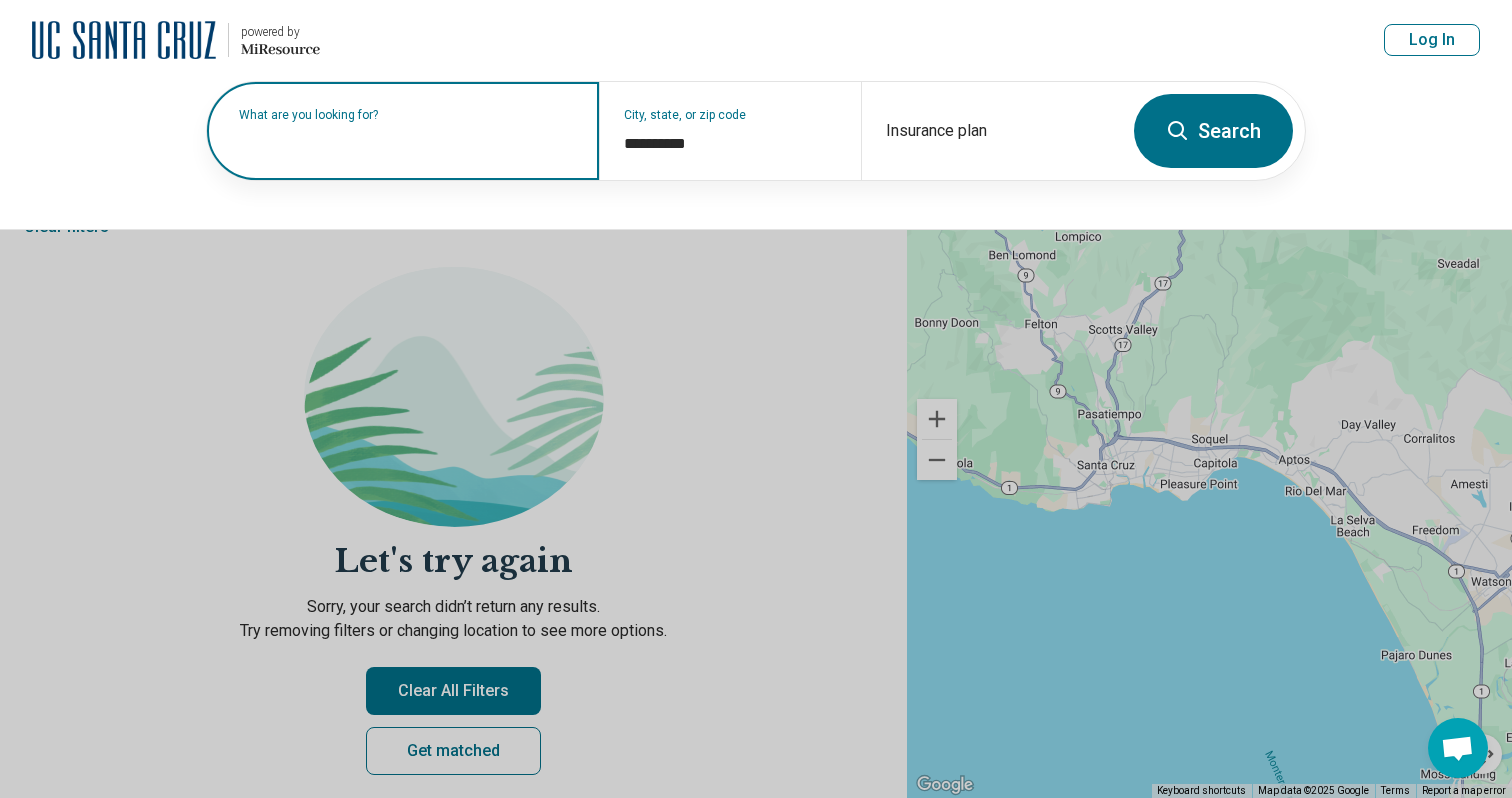 click on "Search" at bounding box center (1213, 131) 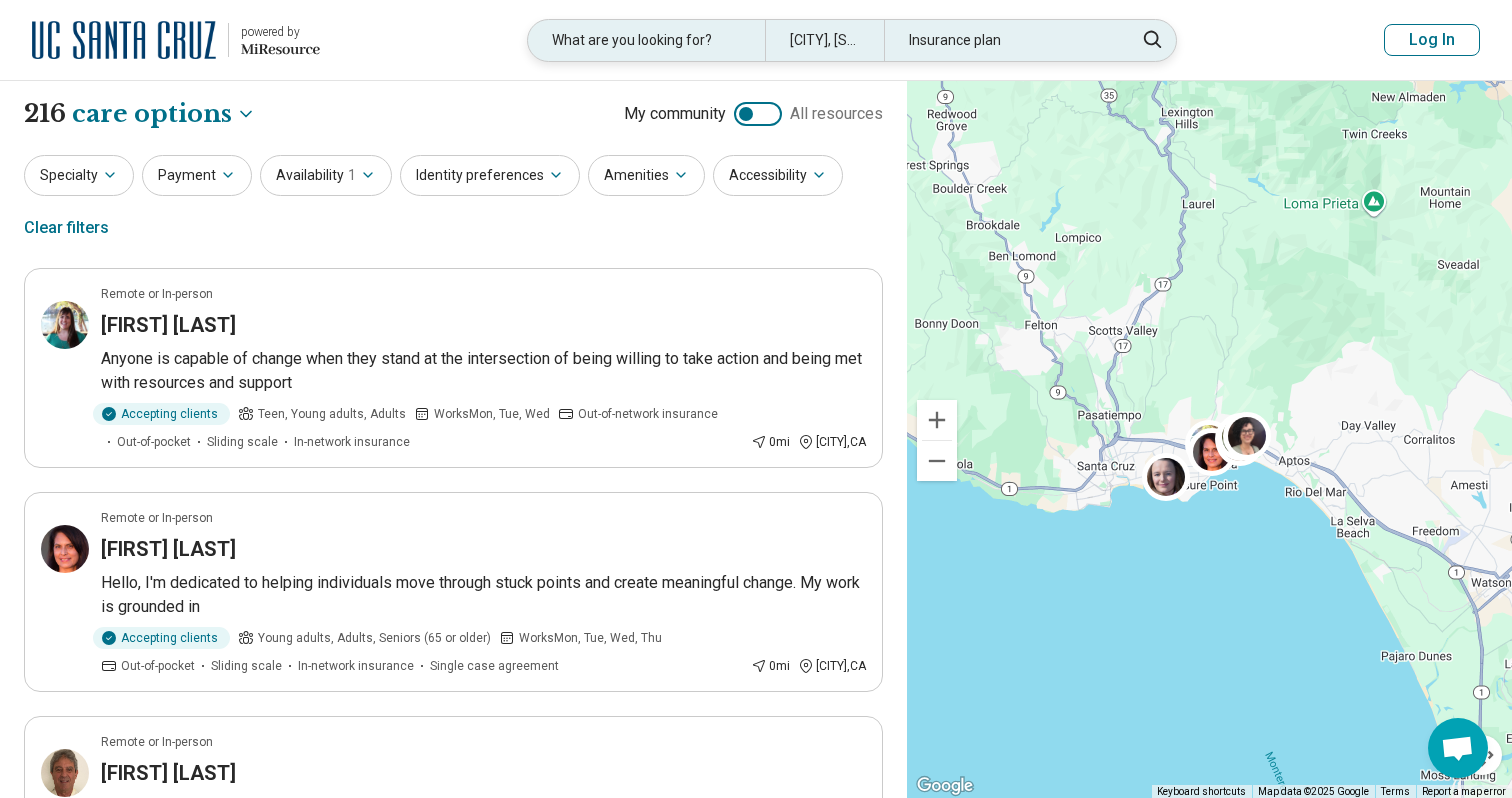 click on "Soquel, CA" at bounding box center (824, 40) 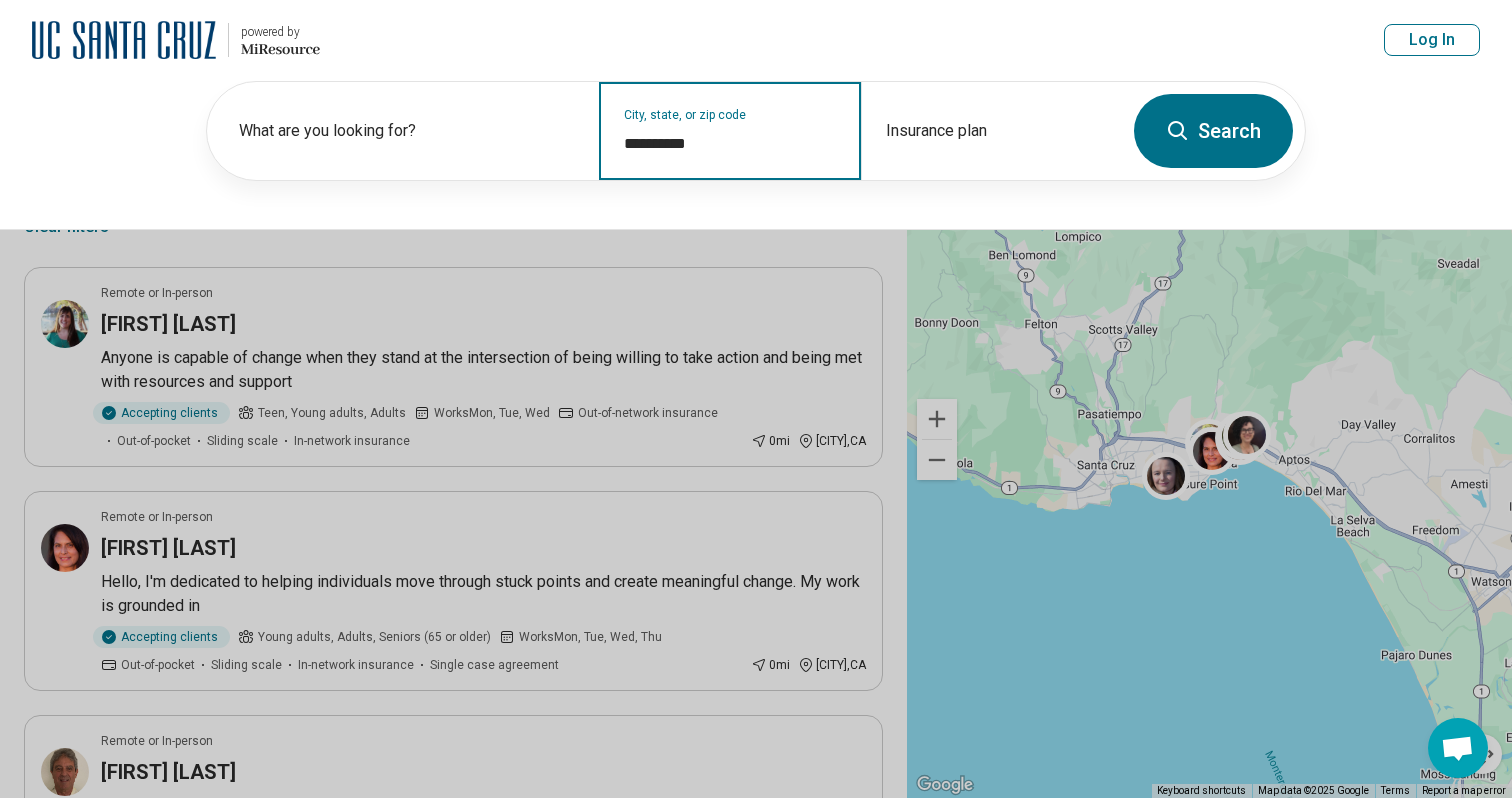 click on "**********" at bounding box center (730, 144) 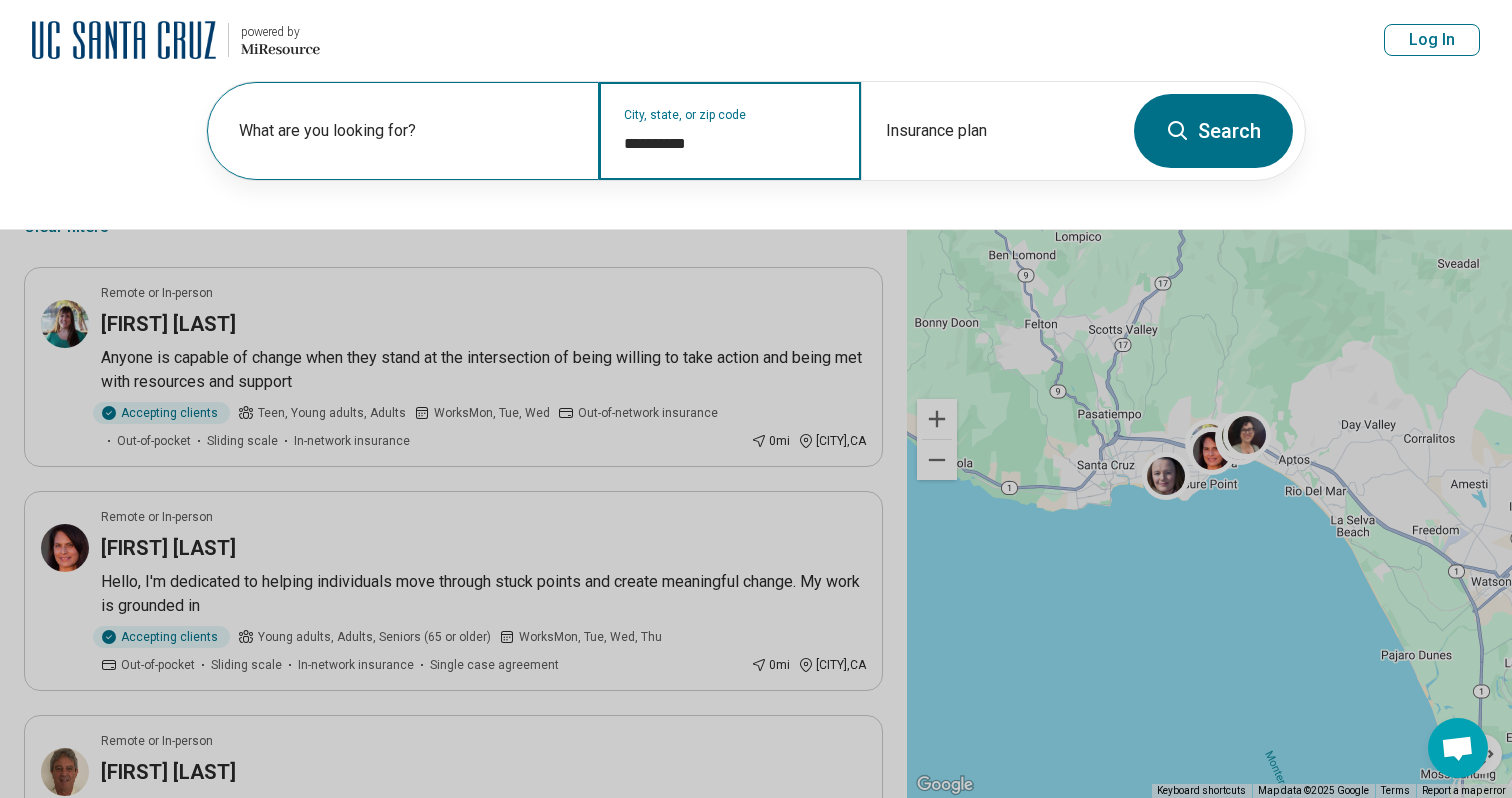 drag, startPoint x: 707, startPoint y: 149, endPoint x: 544, endPoint y: 149, distance: 163 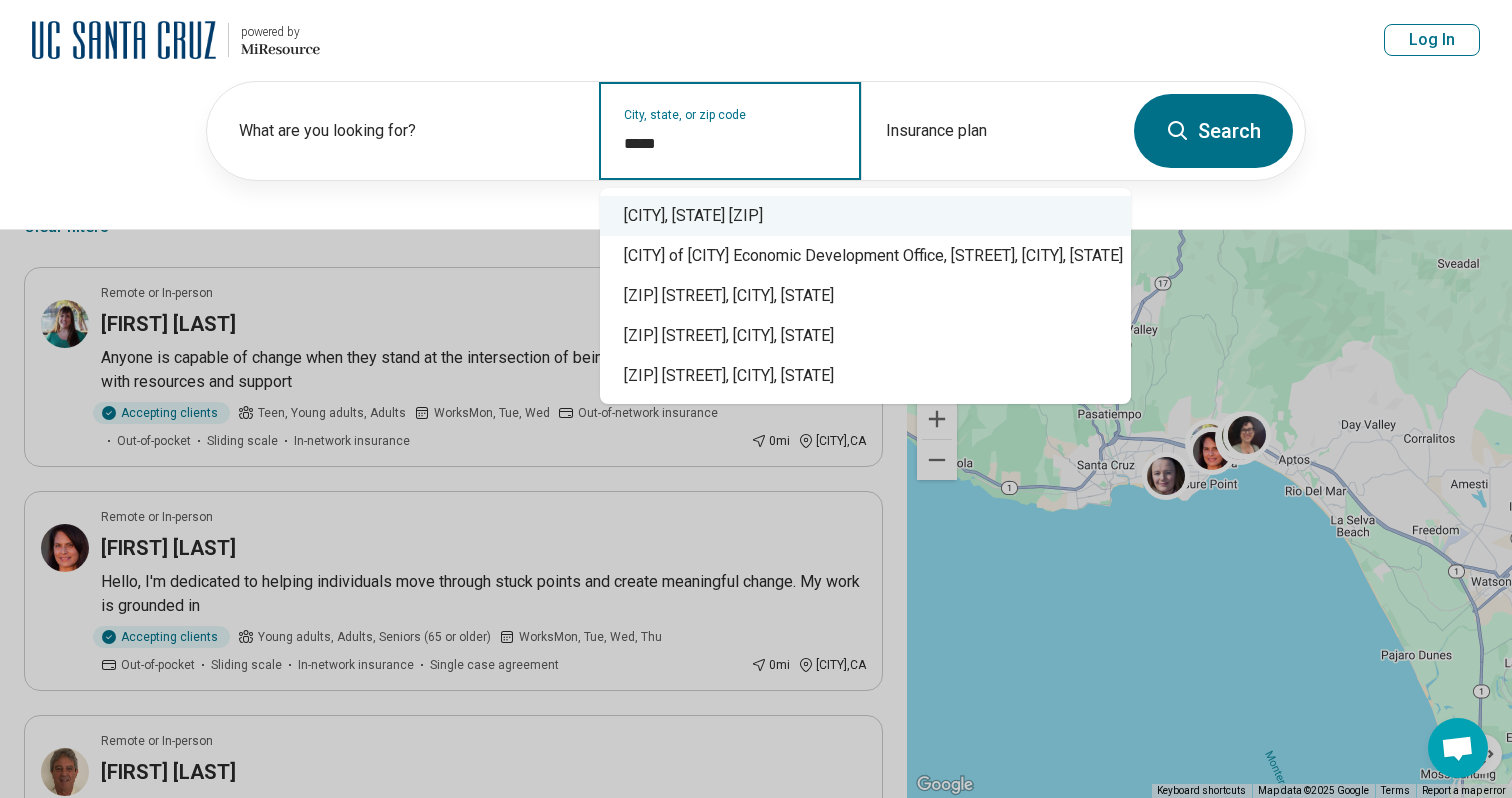 click on "Santa Cruz, CA 95060" at bounding box center [865, 216] 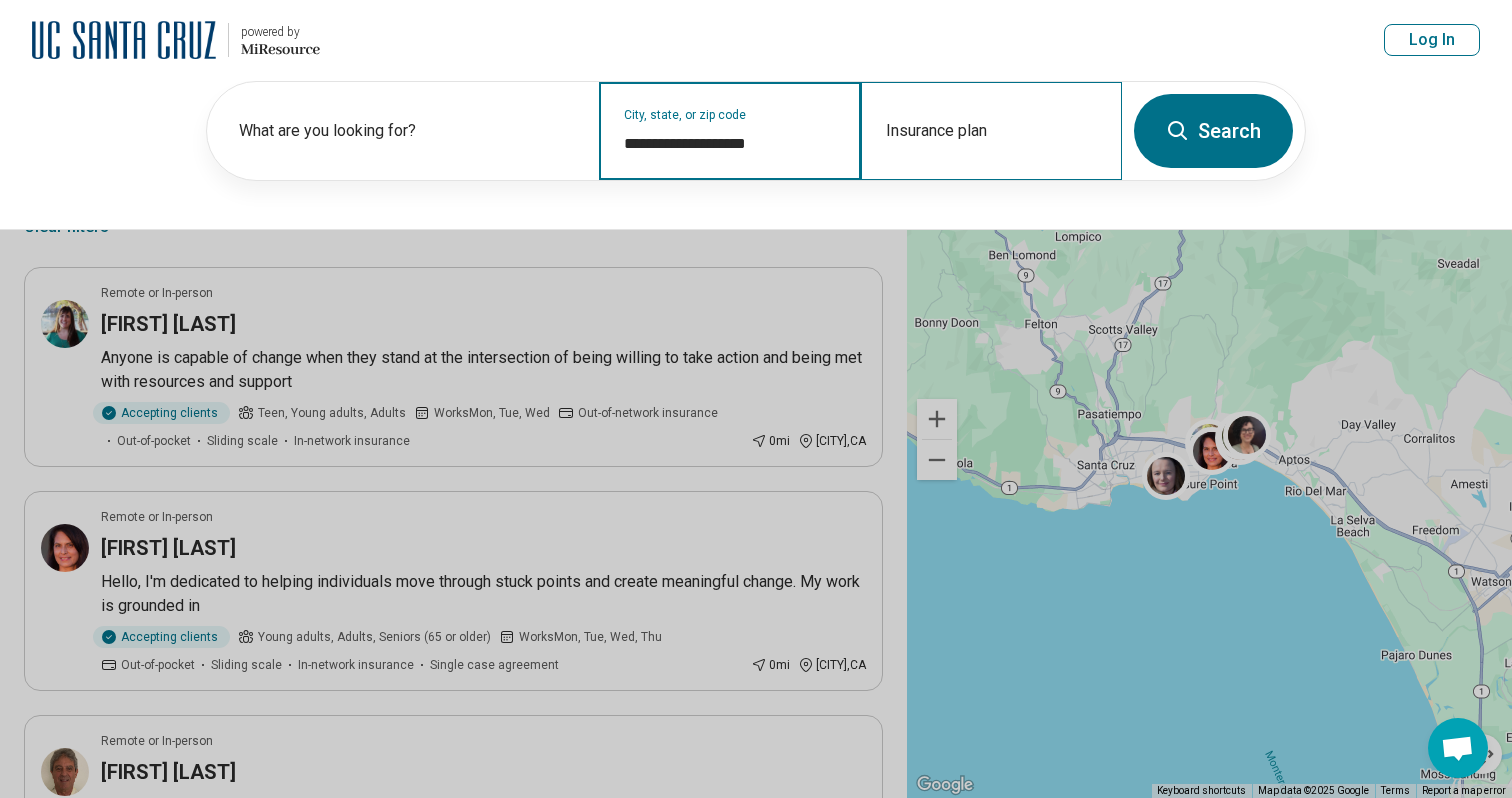 type on "**********" 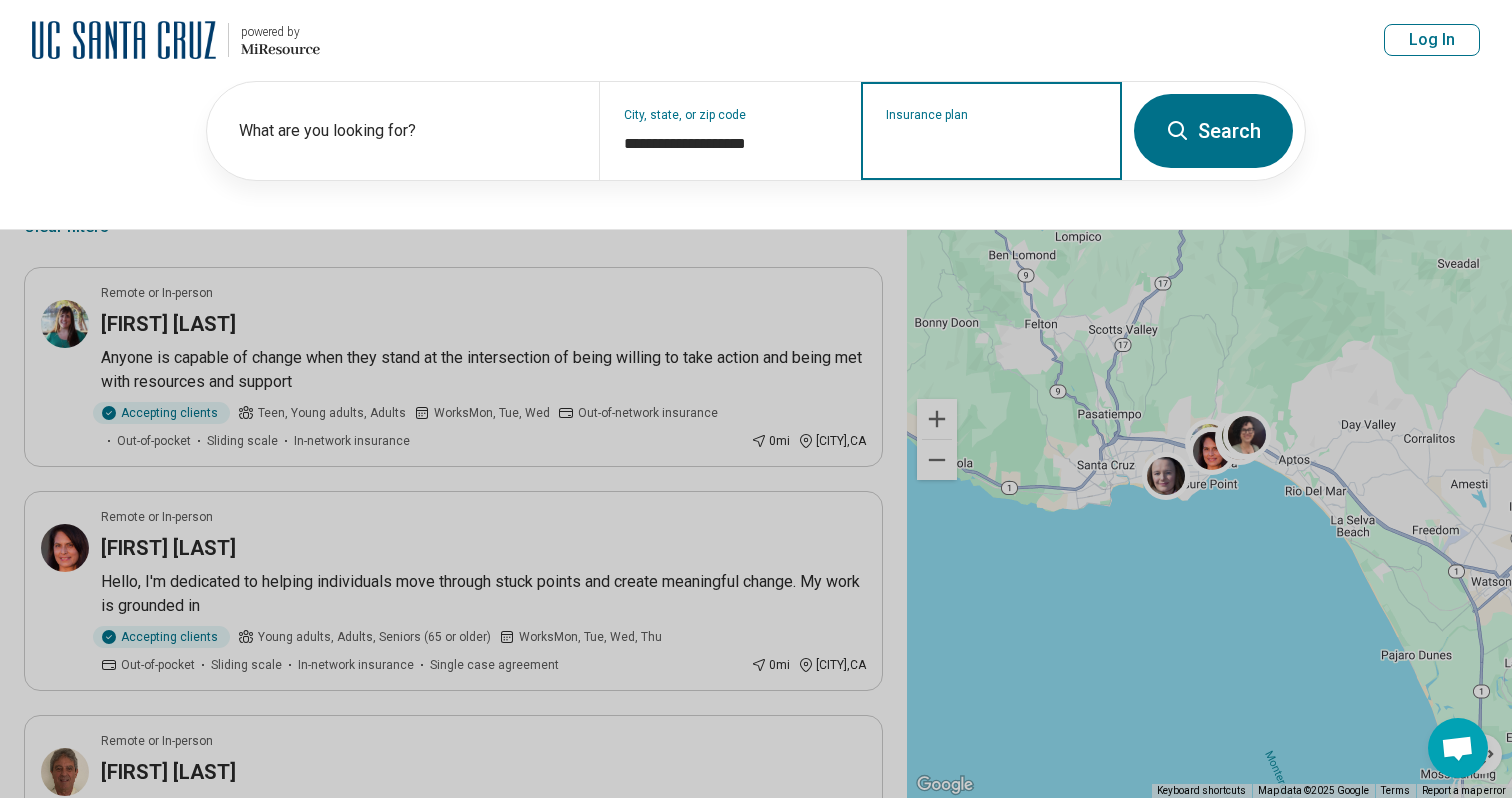 click on "Insurance plan" at bounding box center [992, 144] 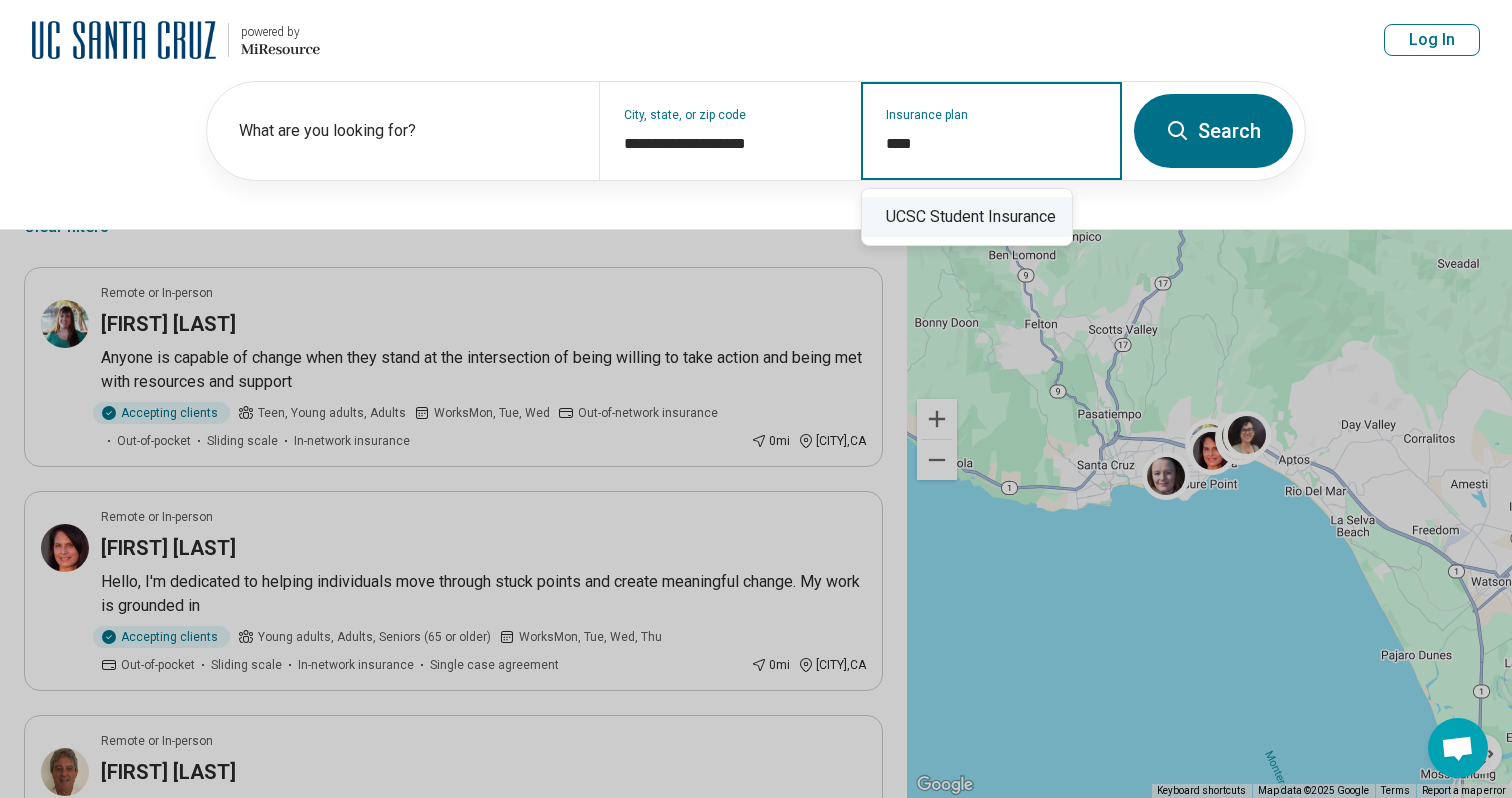 click on "UCSC Student Insurance" at bounding box center (967, 217) 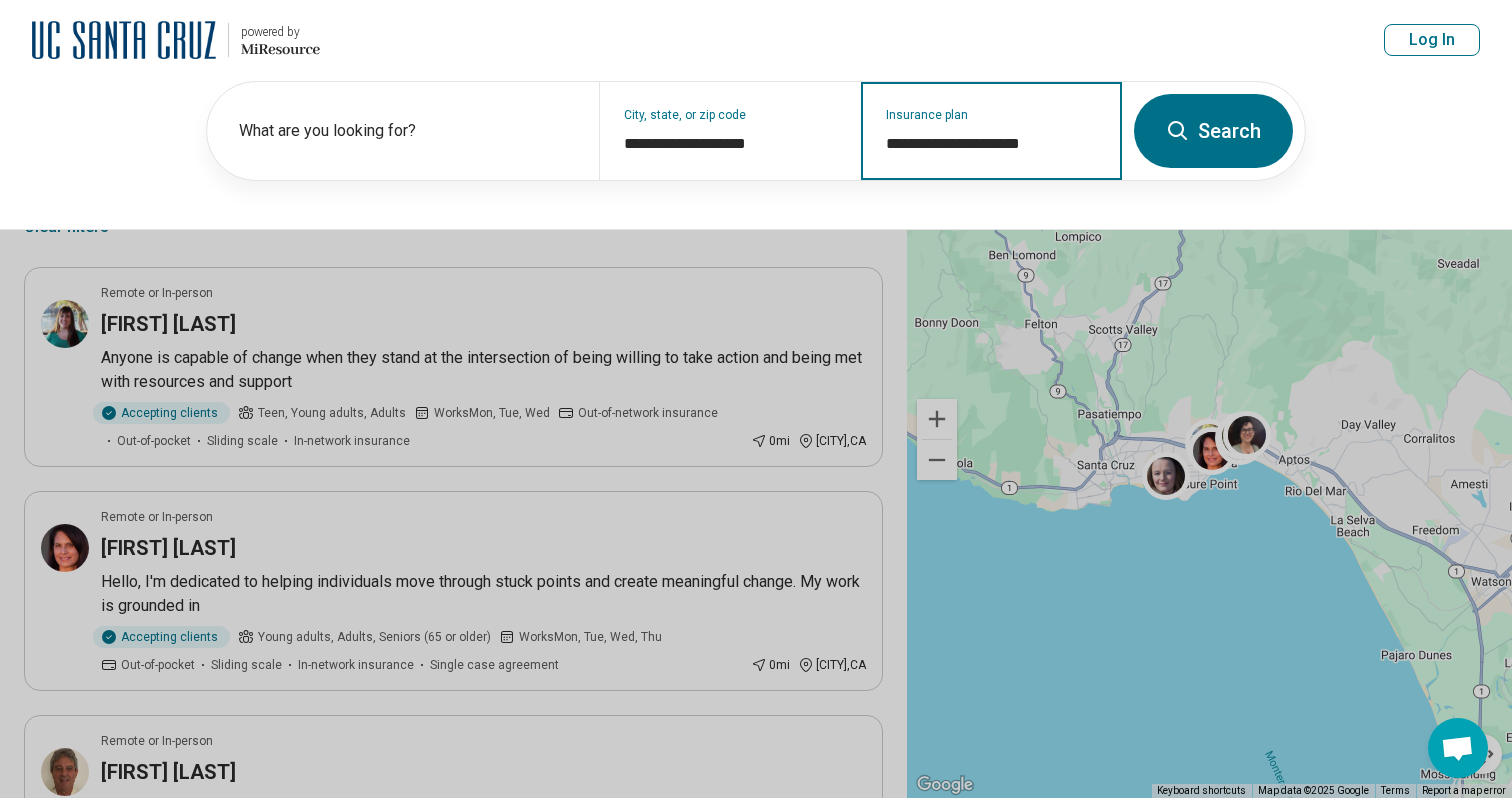 type on "**********" 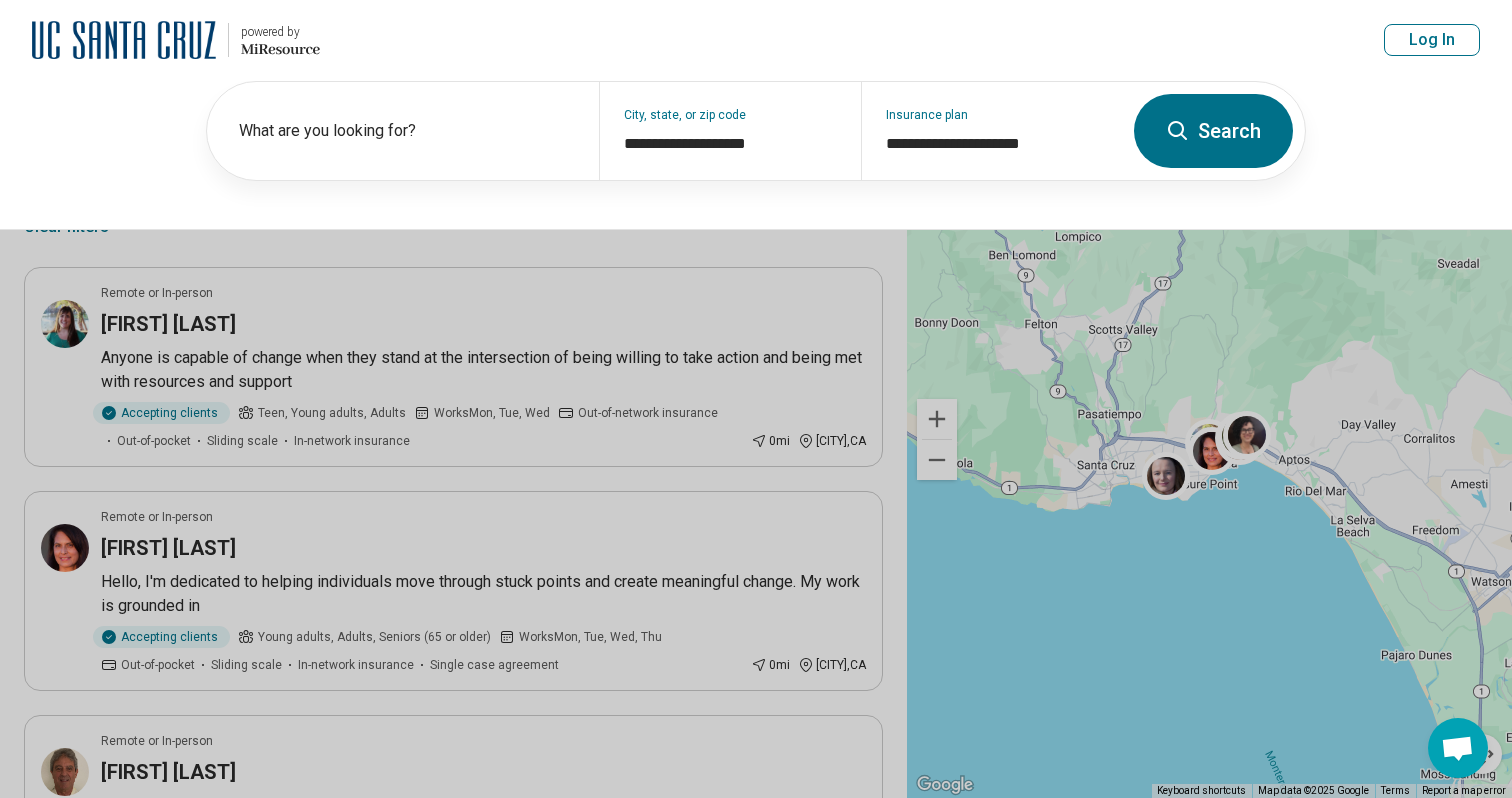 click on "Search" at bounding box center (1213, 131) 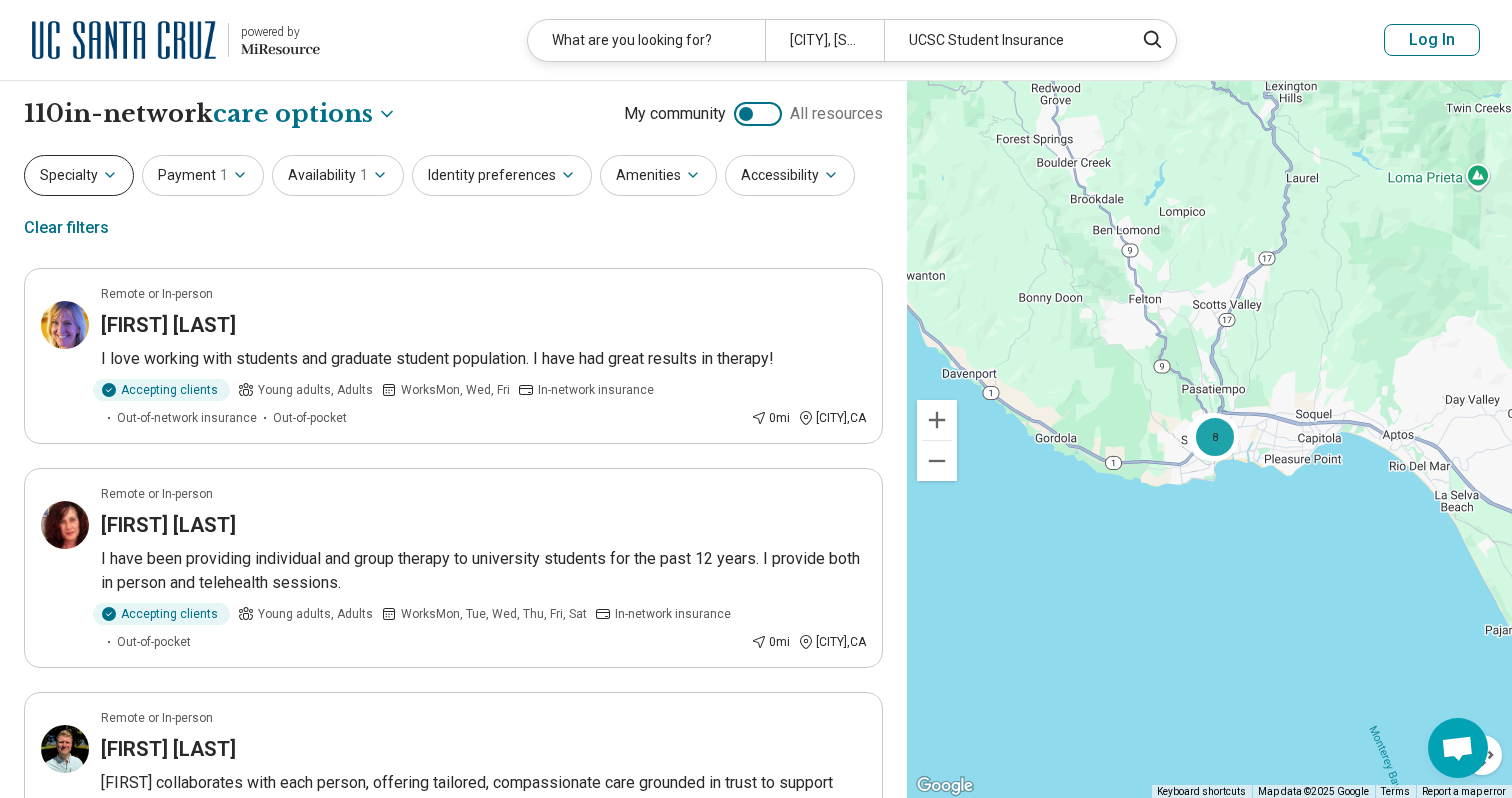 click on "Specialty" at bounding box center (79, 175) 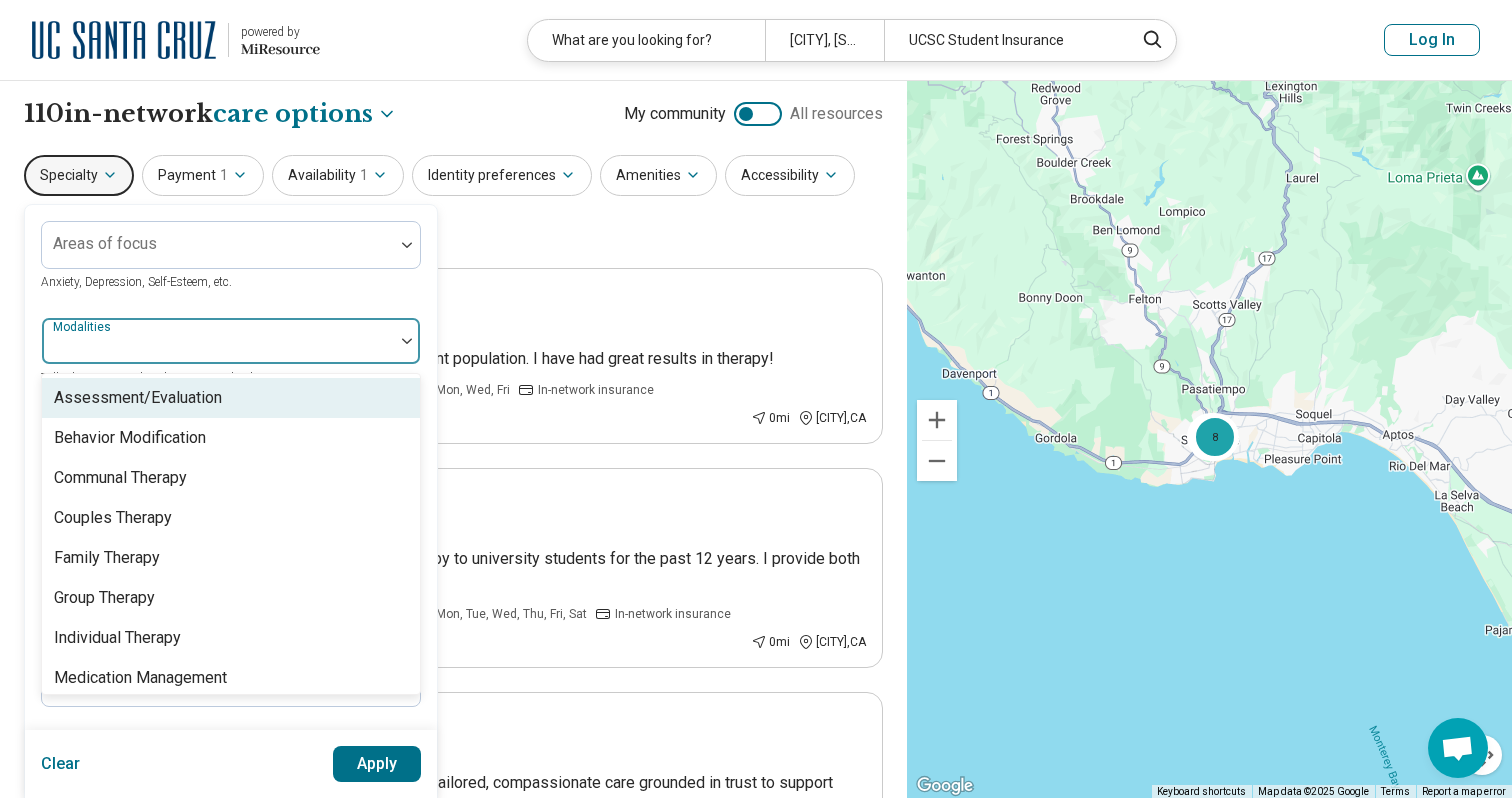 click at bounding box center (218, 341) 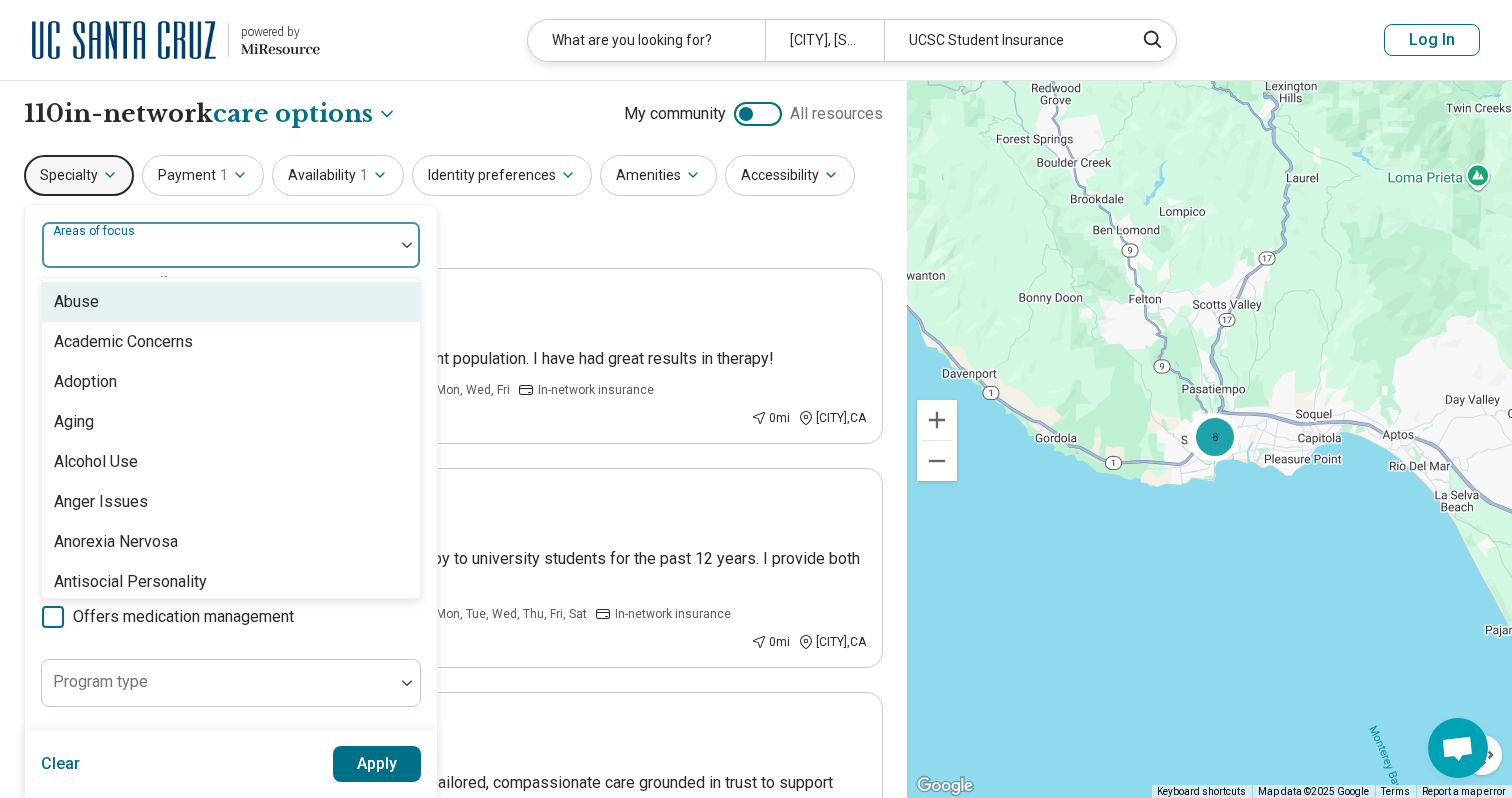 click at bounding box center [218, 253] 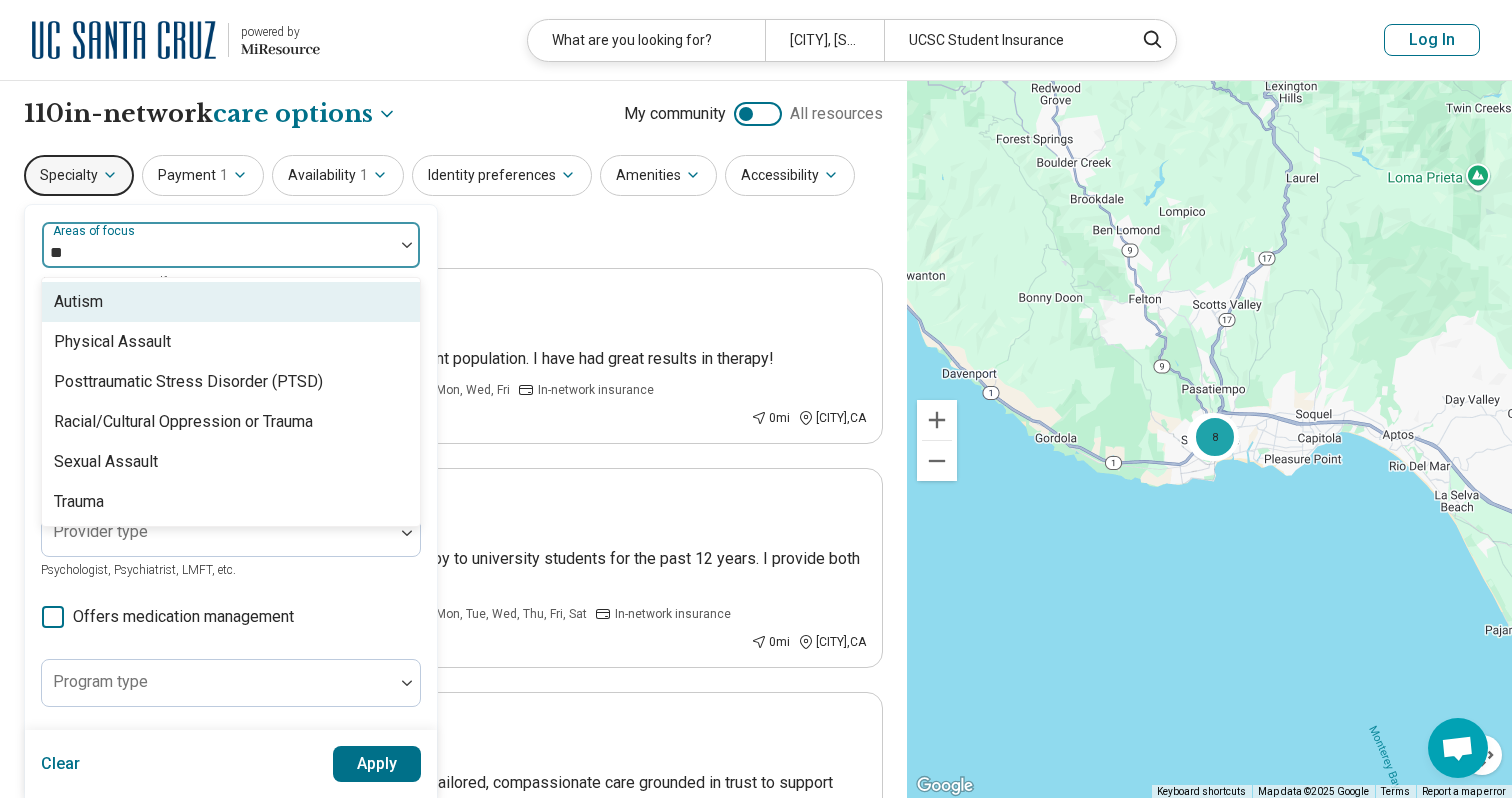 type on "***" 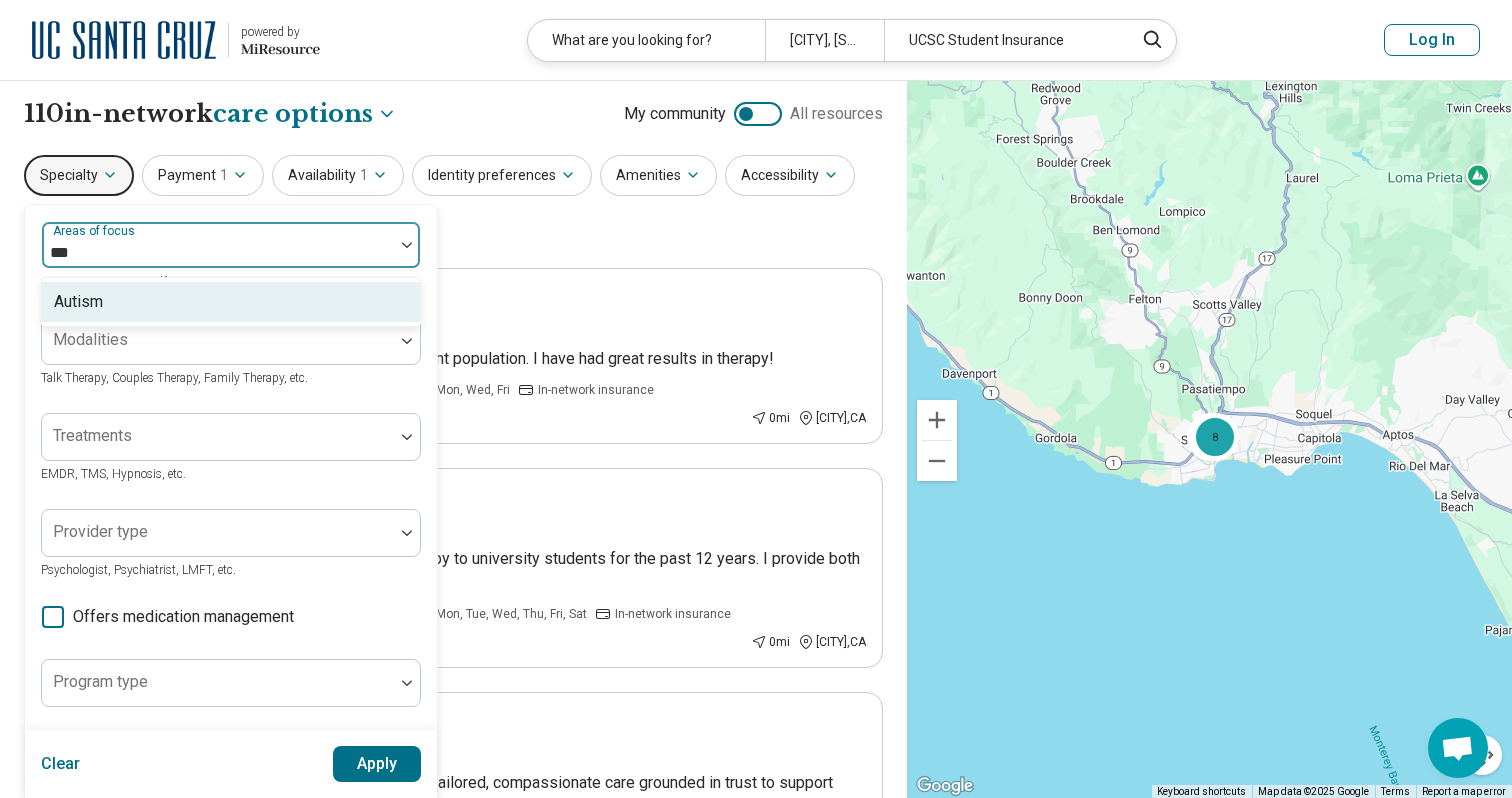 click on "Autism" at bounding box center [231, 302] 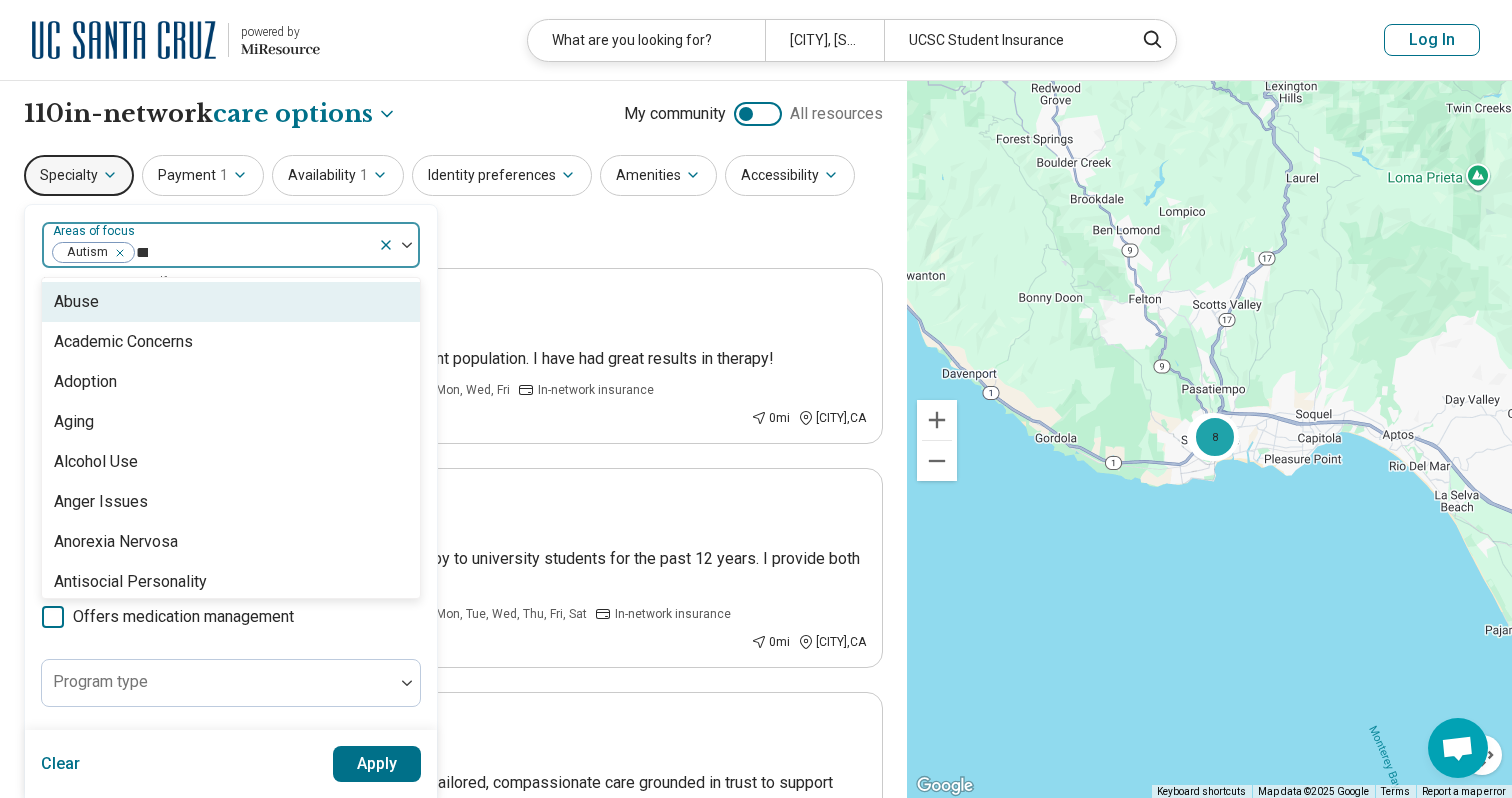 type on "****" 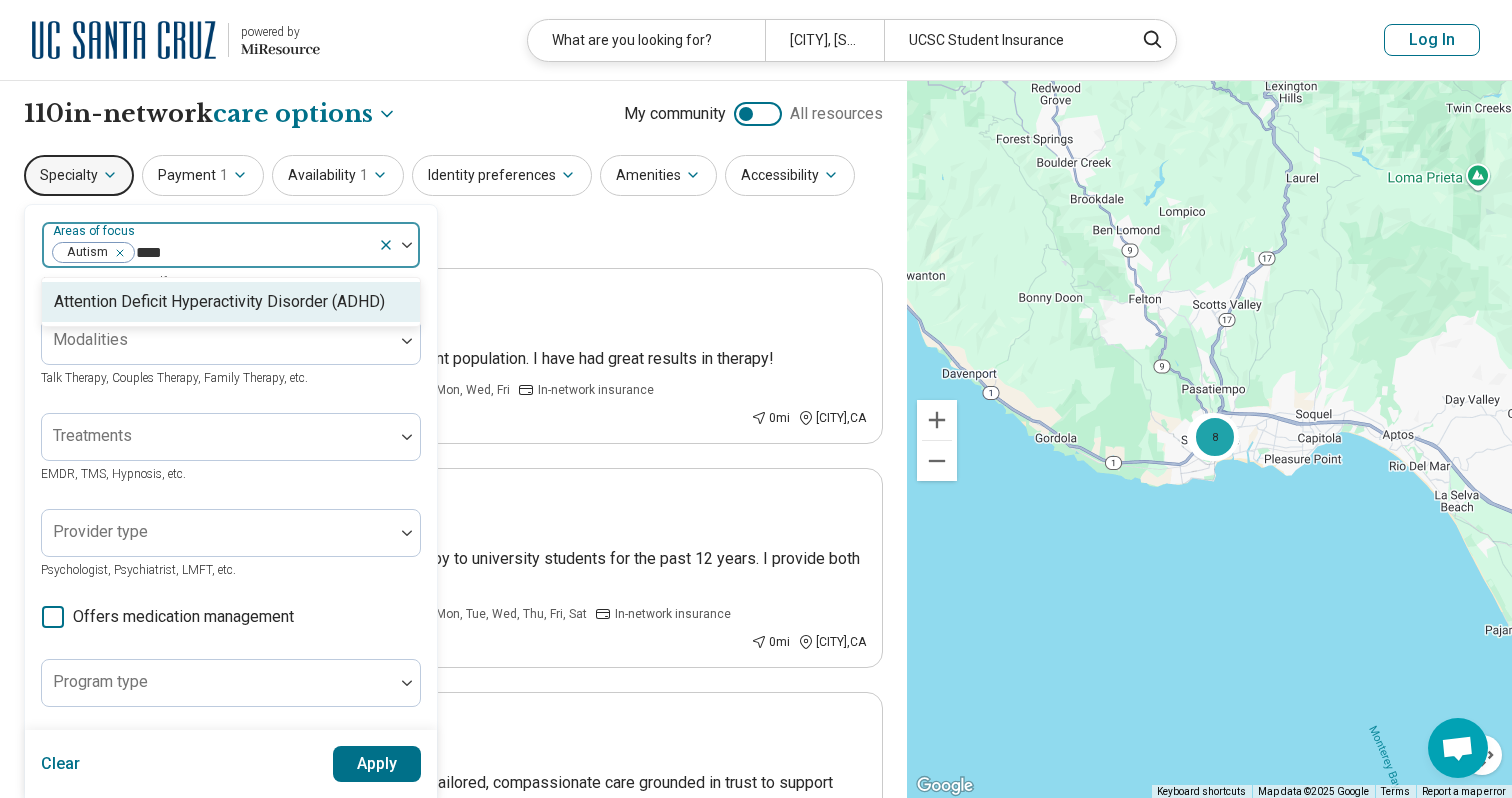 click on "Attention Deficit Hyperactivity Disorder (ADHD)" at bounding box center [231, 302] 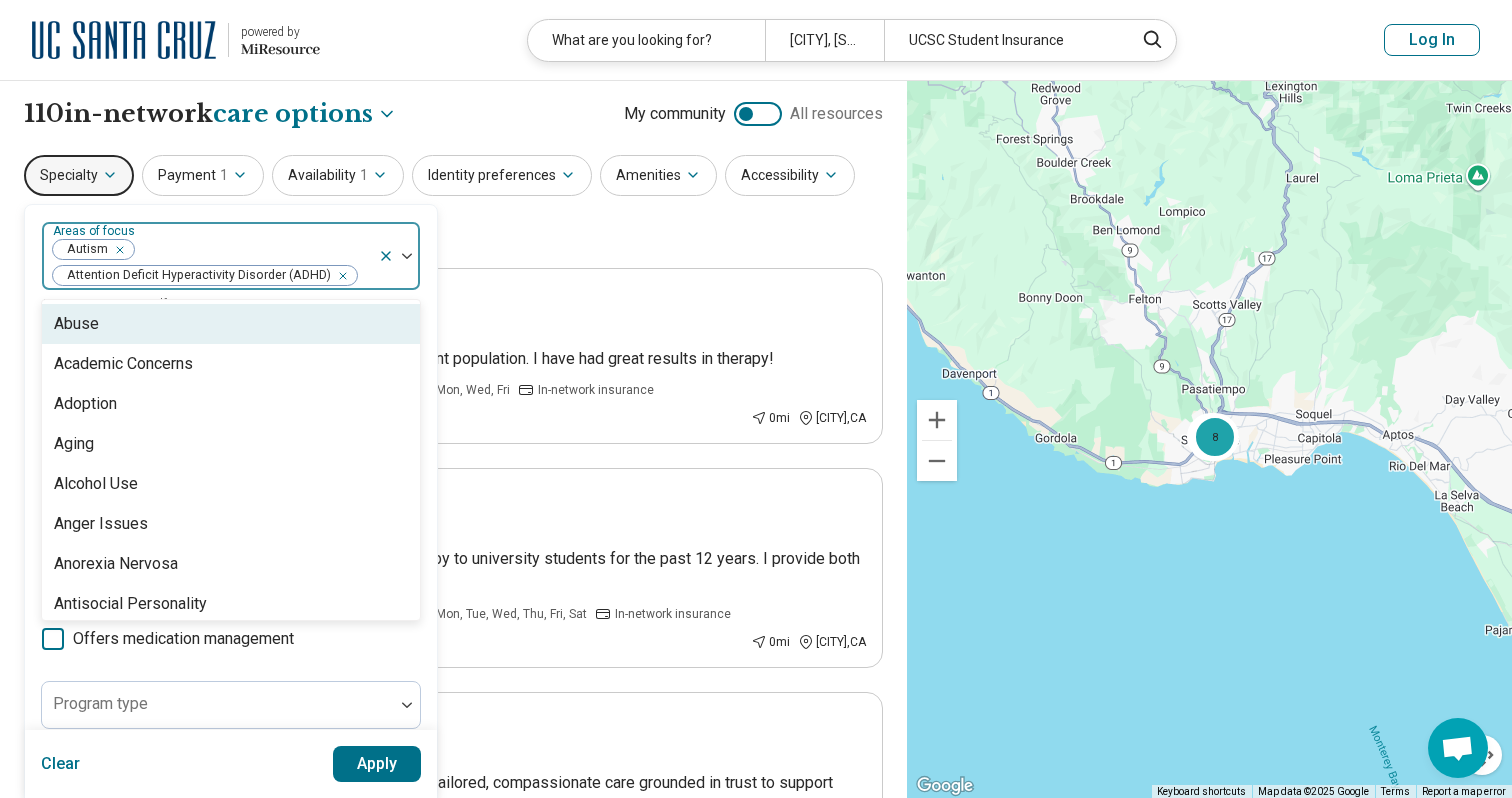 type on "*" 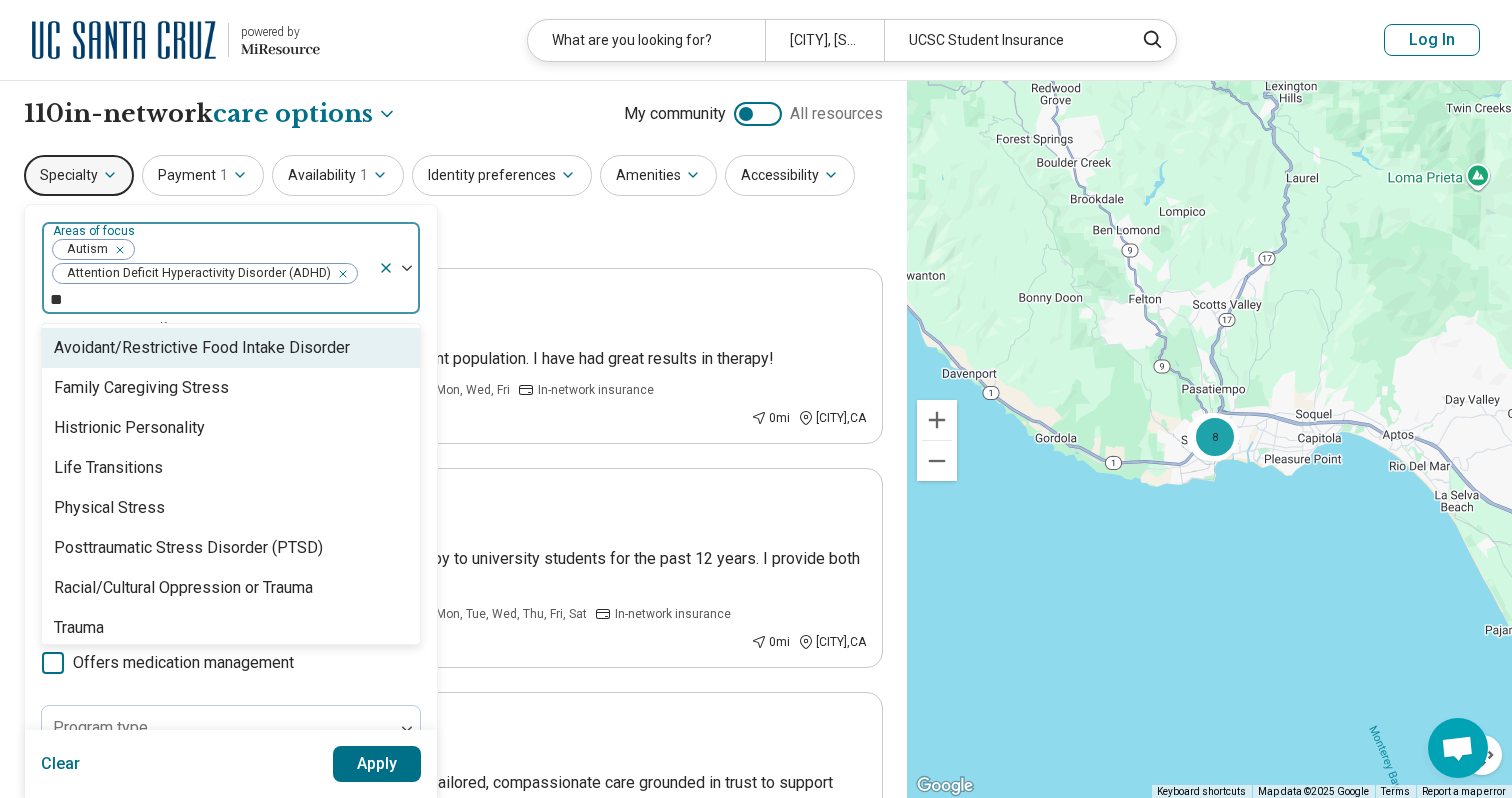 type on "***" 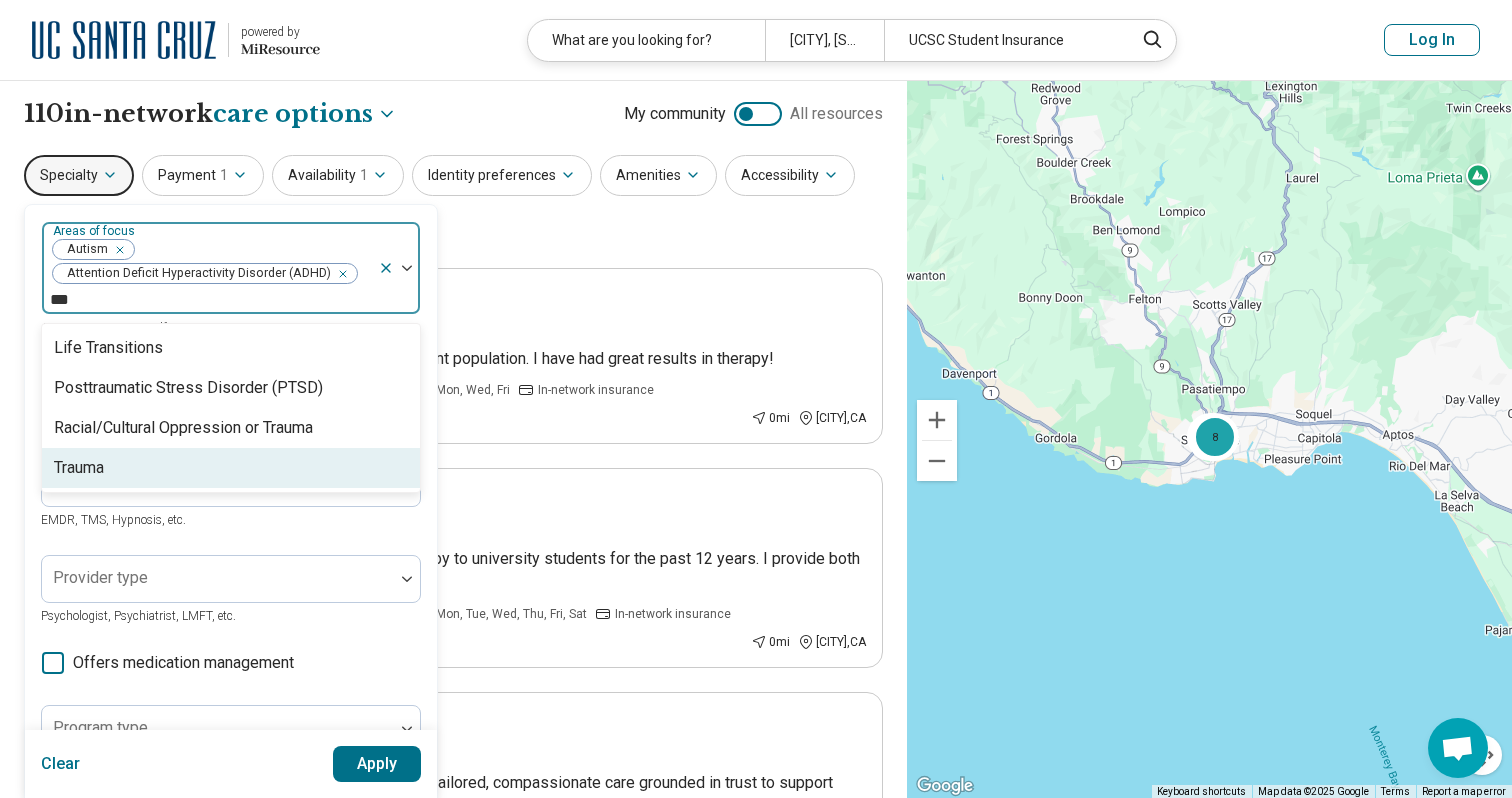click on "Trauma" at bounding box center (231, 468) 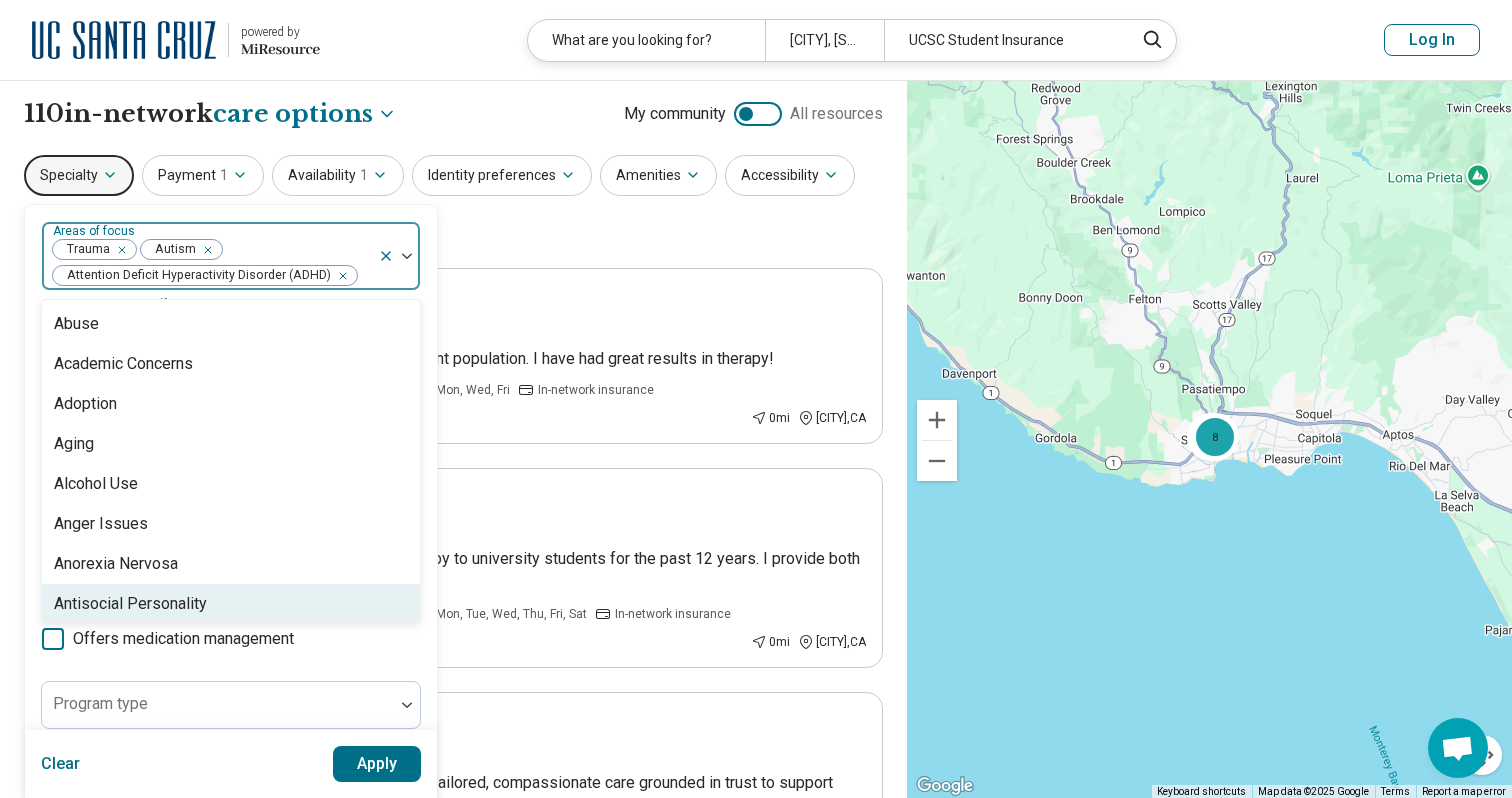 click on "option Trauma, selected. Antisocial Personality, 8 of 97. 97 results available. Use Up and Down to choose options, press Enter to select the currently focused option, press Escape to exit the menu, press Tab to select the option and exit the menu. Areas of focus Trauma Autism Attention Deficit Hyperactivity Disorder (ADHD) Abuse Academic Concerns Adoption Aging Alcohol Use Anger Issues Anorexia Nervosa Antisocial Personality Anxiety Athletic Performance Athletic/Sports performance Avoidant Personality Avoidant/Restrictive Food Intake Disorder Binge-Eating Disorder Bipolar Disorder Body Image Borderline Personality Bulimia Nervosa Bullying Burnout Career Childhood Abuse Chronic Illness/Pain Cognitive Functioning College and School Placement Compulsive Exercise Conflict Resolution Dependent Personality Depression Disability Divorce Drug Use Eating Concerns End of Life Excoriation Disorder (skin picking) Family Caregiving Stress Financial Concerns Gambling Concerns Gaming/Internet Concerns Gender Identity Panic" at bounding box center (231, 623) 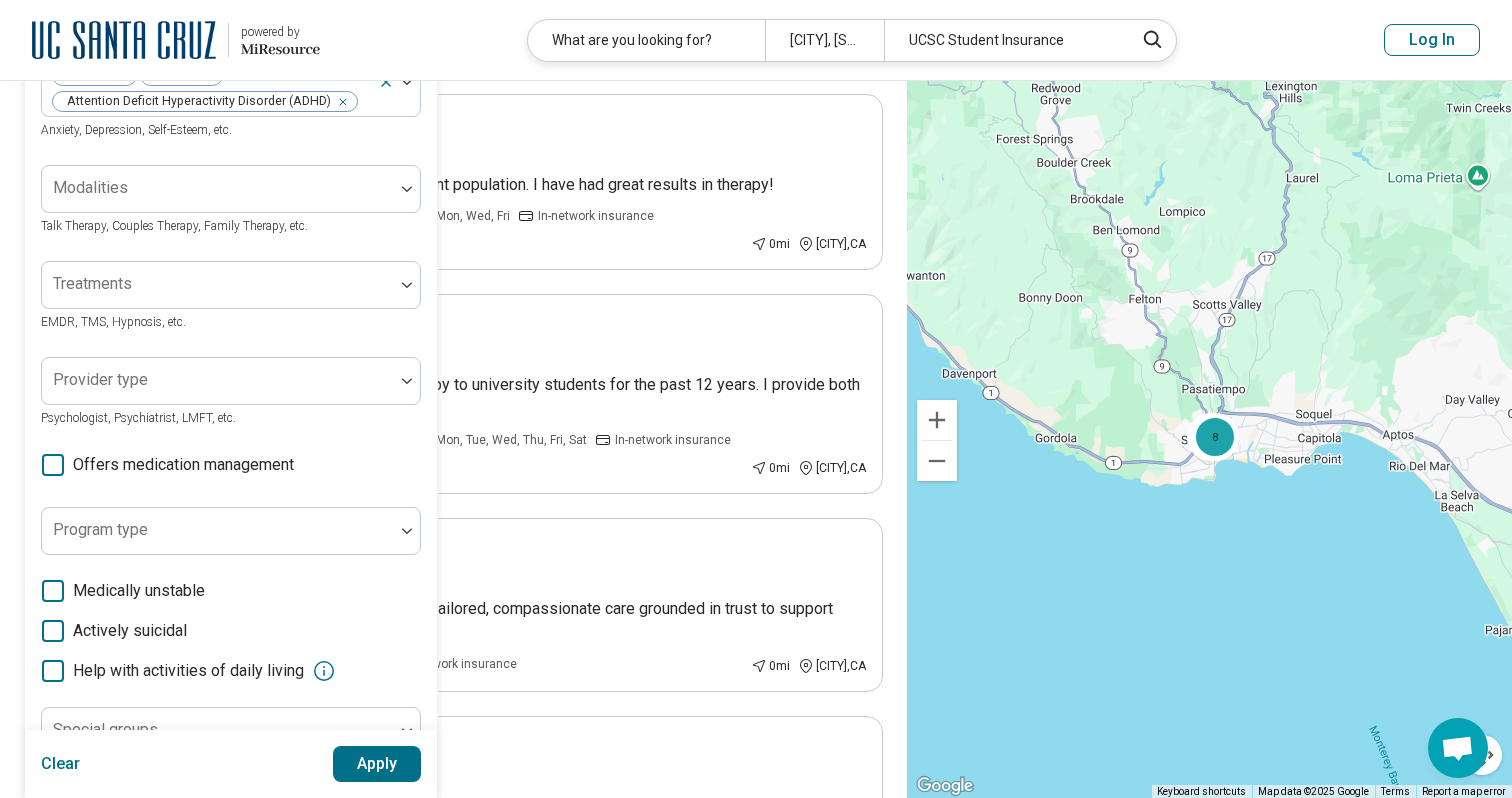 scroll, scrollTop: 185, scrollLeft: 0, axis: vertical 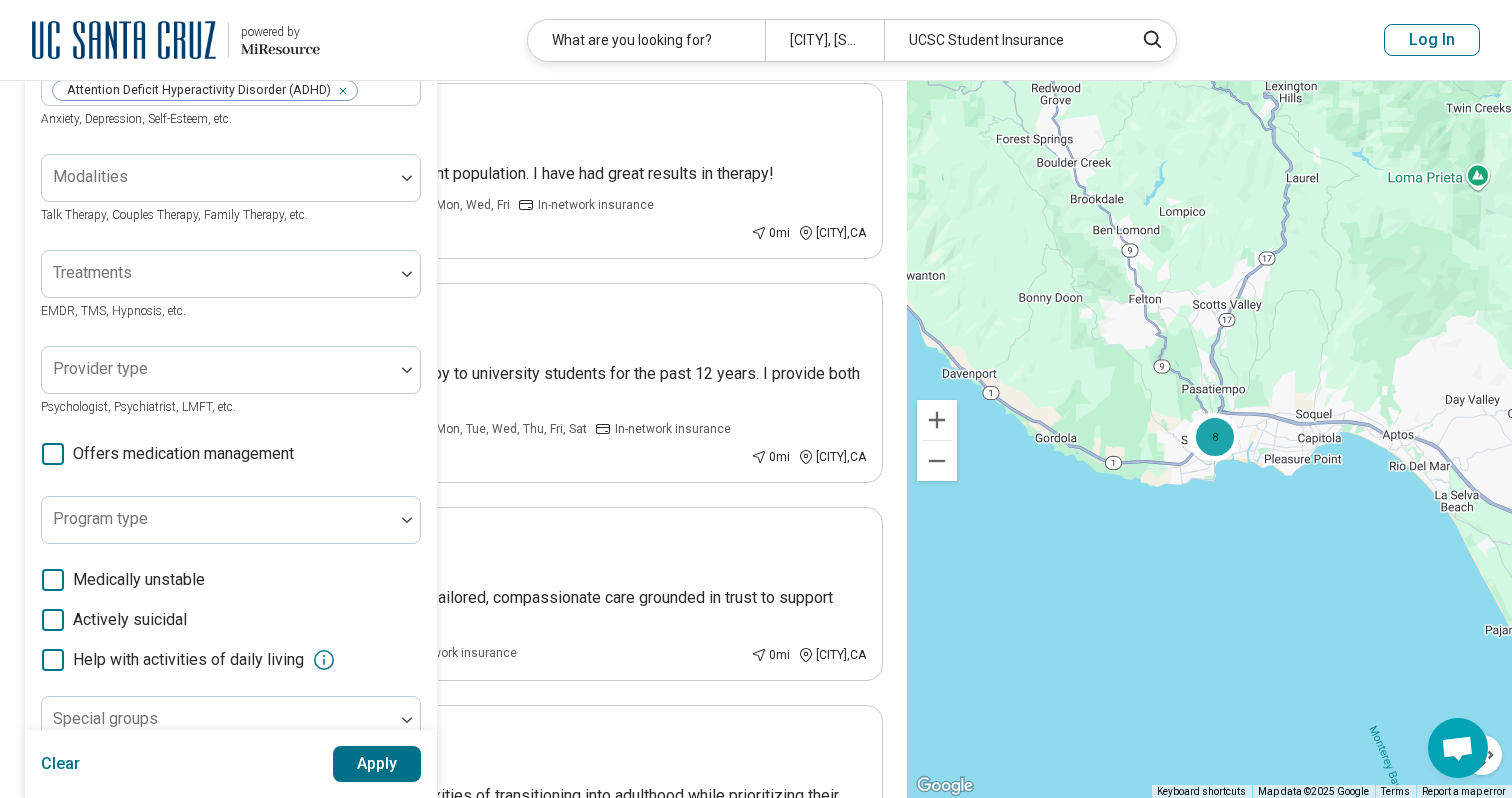 click on "Apply" at bounding box center [377, 764] 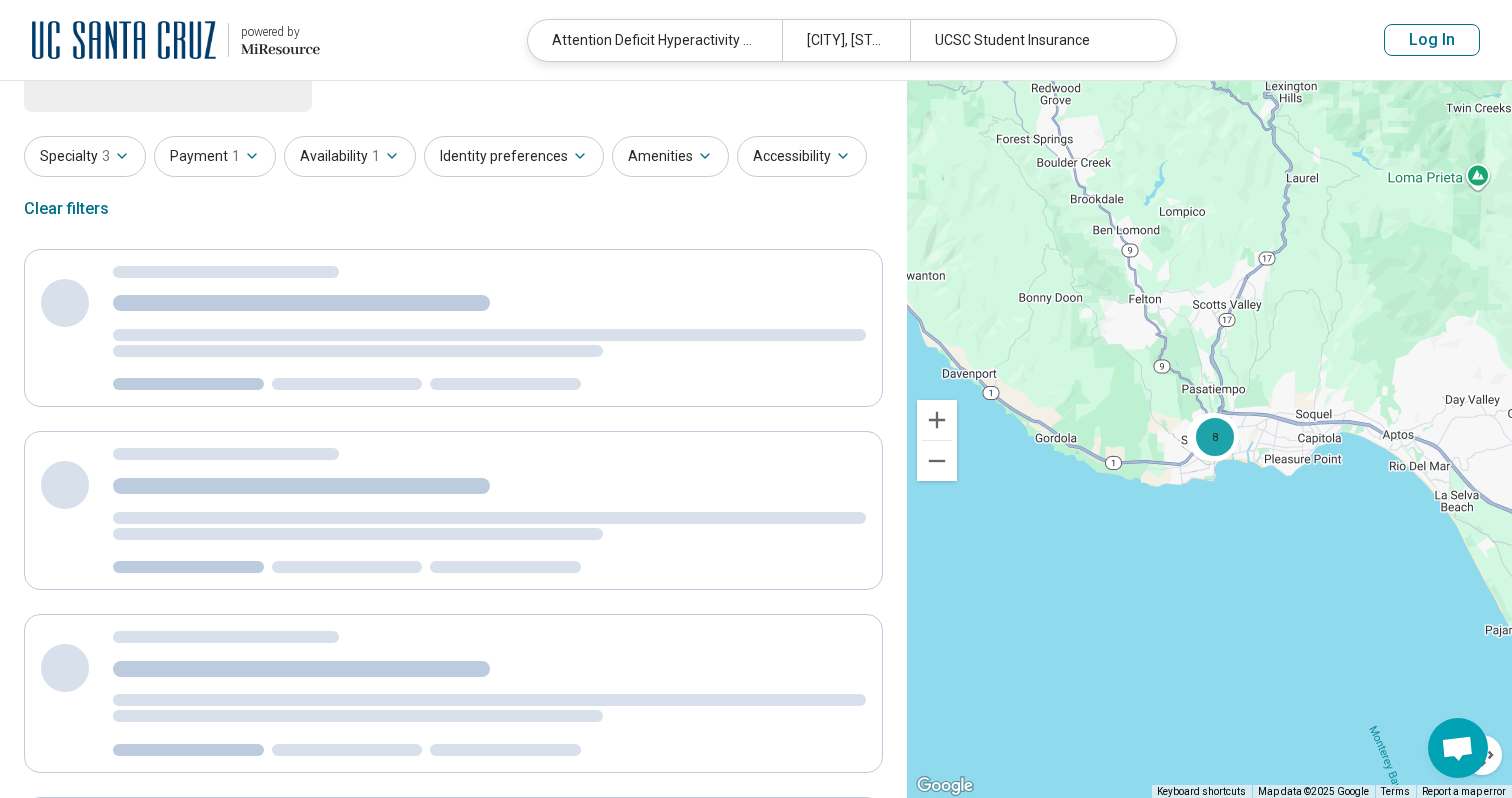 scroll, scrollTop: 0, scrollLeft: 0, axis: both 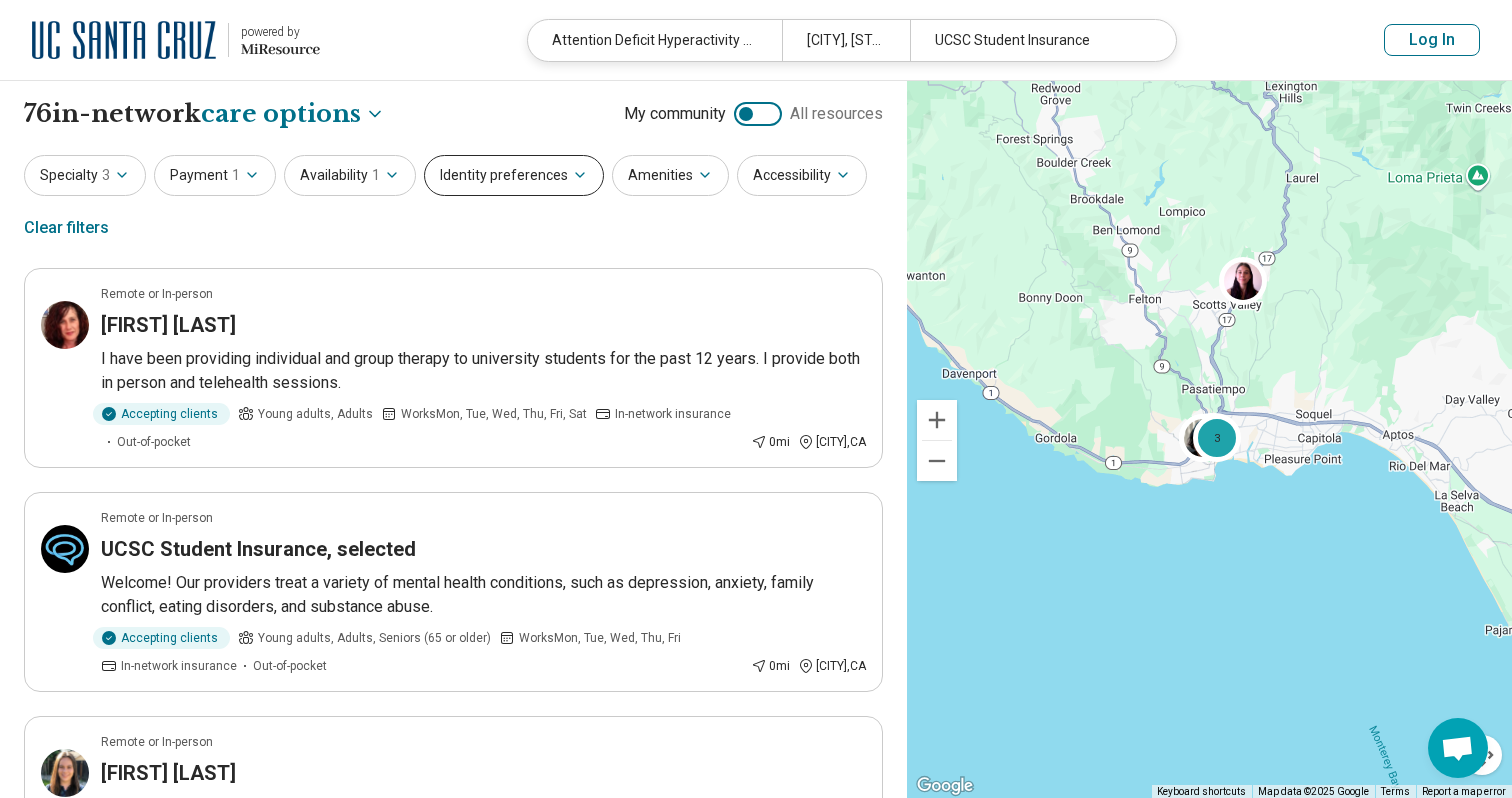 click on "Identity preferences" at bounding box center [514, 175] 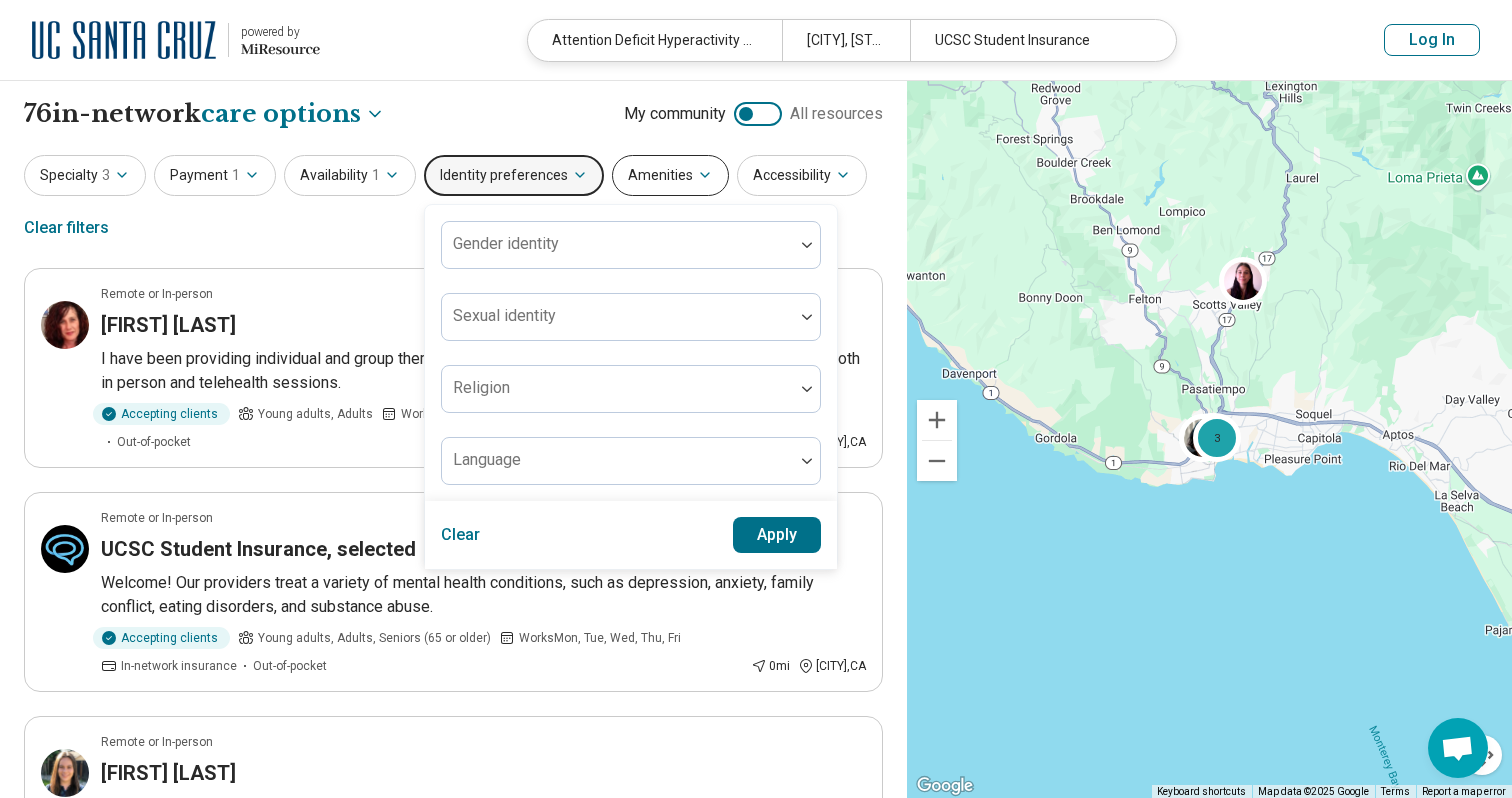 click on "Amenities" at bounding box center (670, 175) 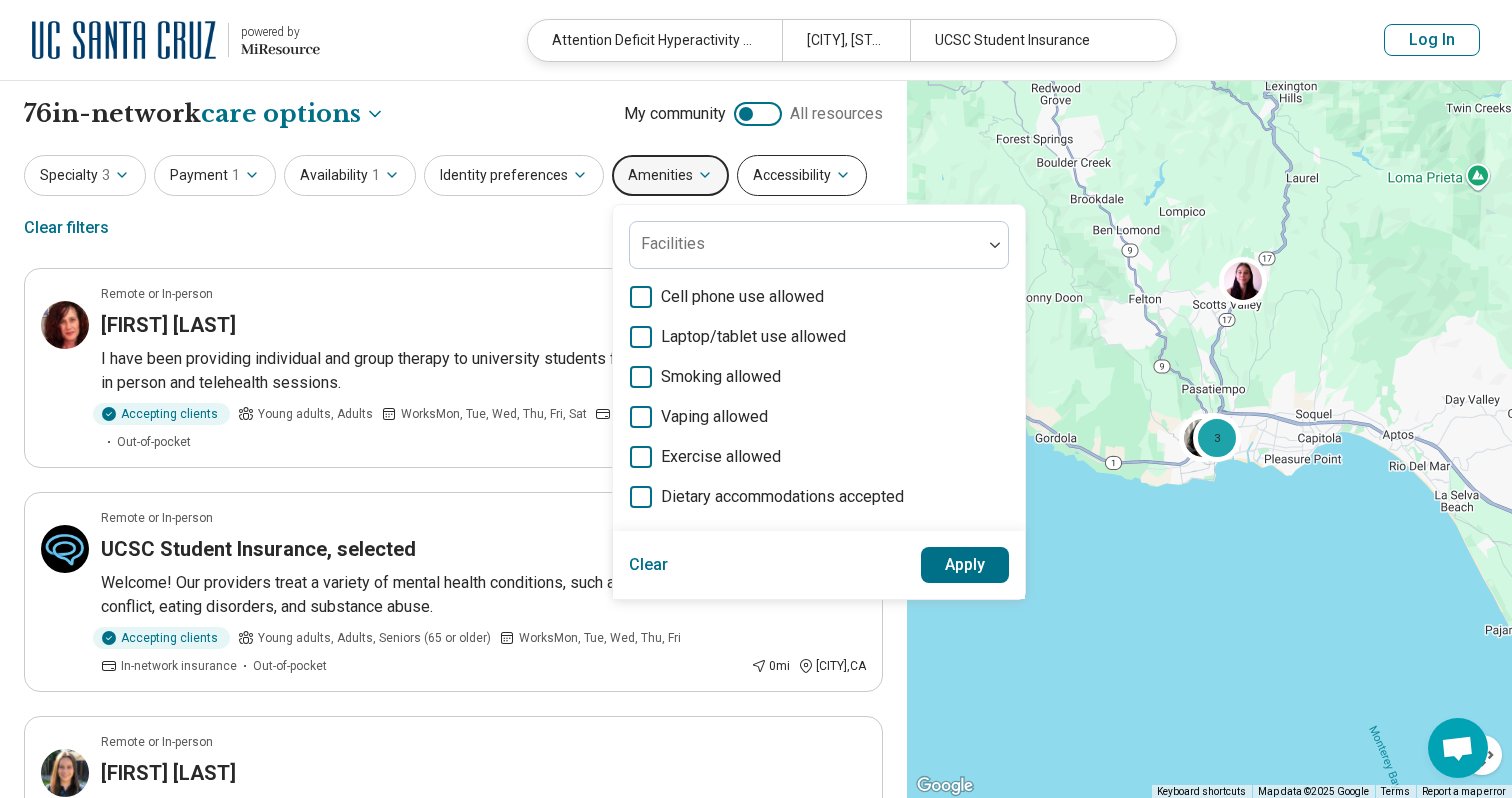 click 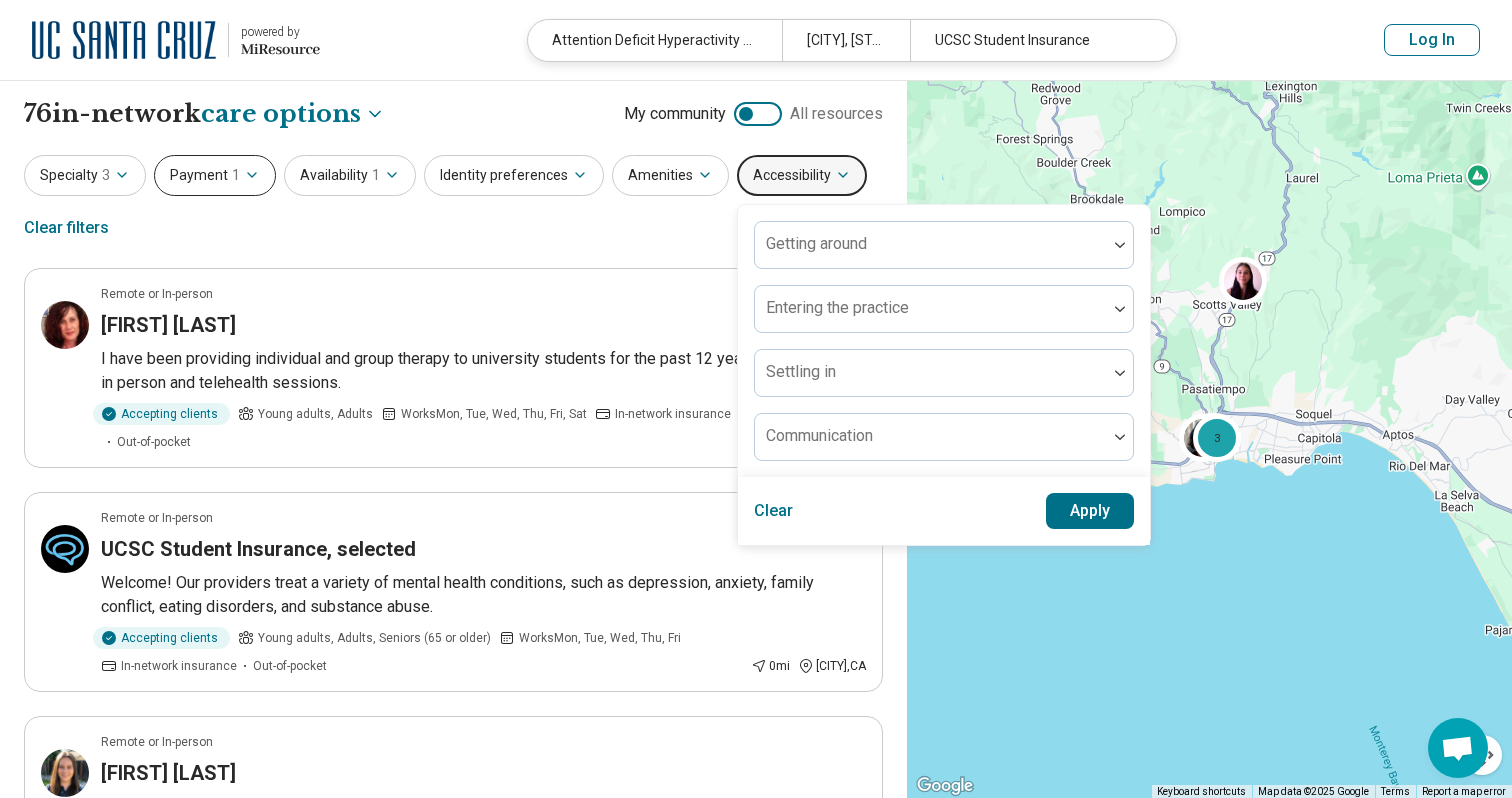 click on "Payment 1" at bounding box center [215, 175] 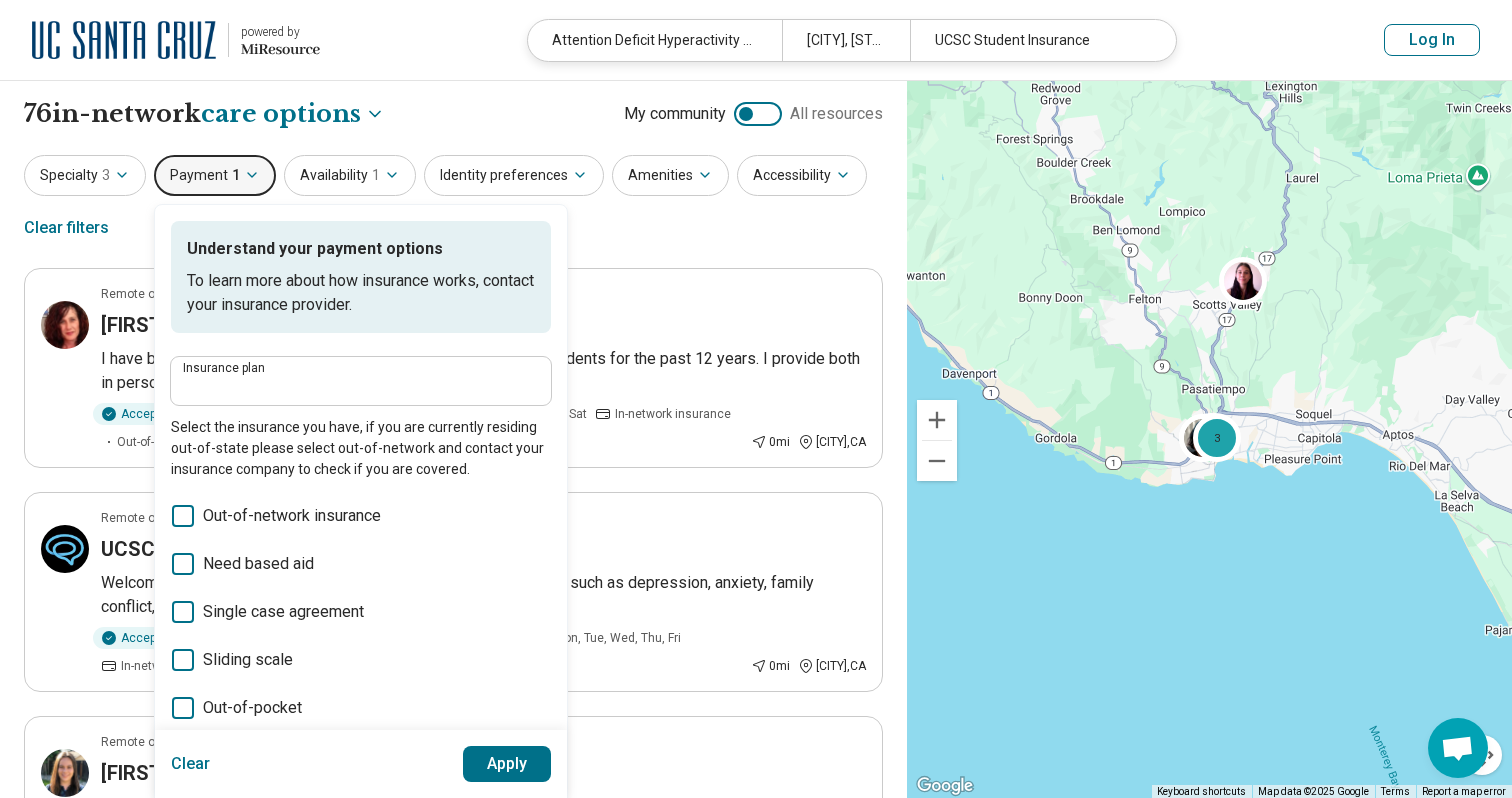 type on "**********" 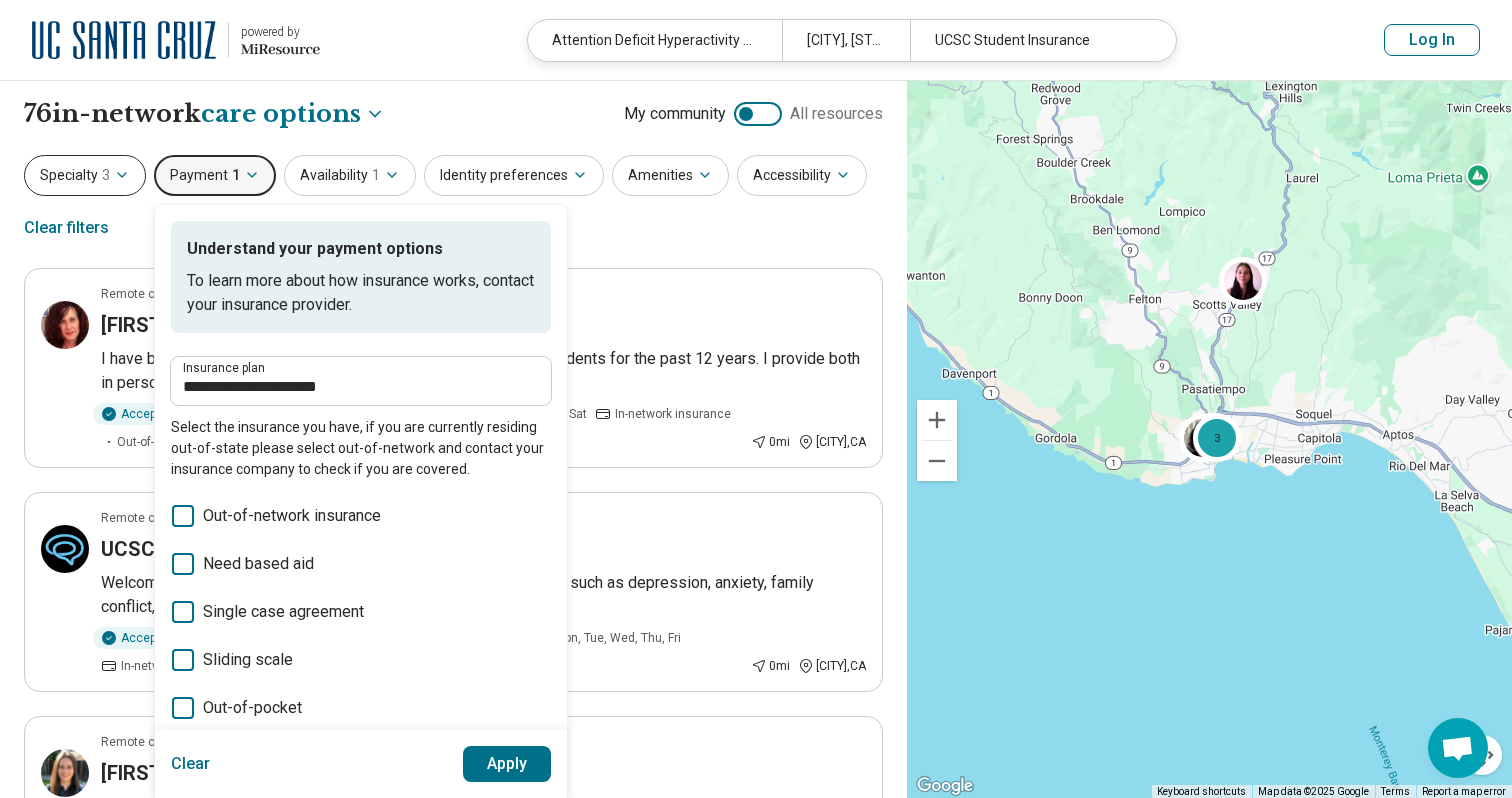 click on "Specialty 3" at bounding box center [85, 175] 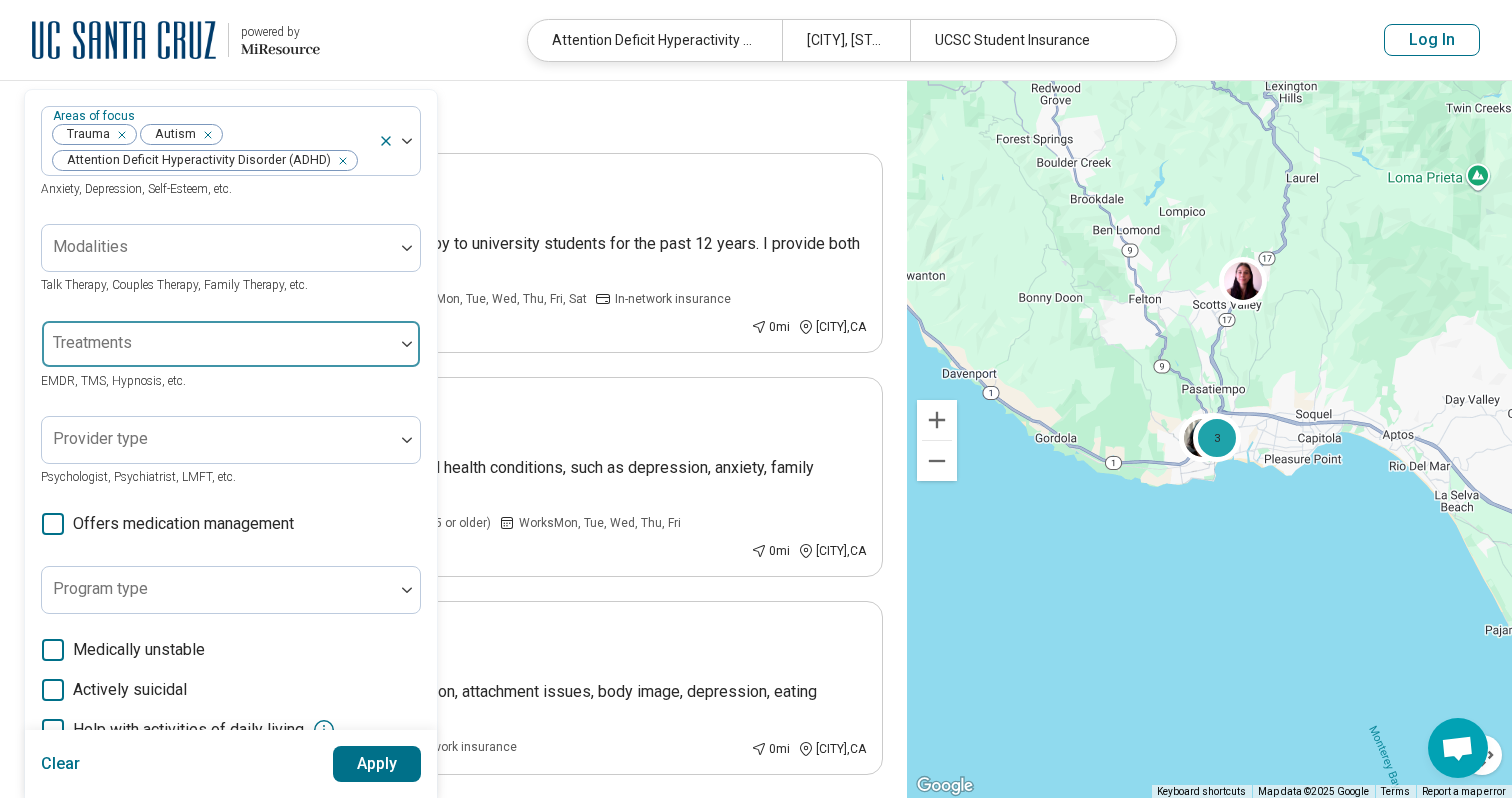 scroll, scrollTop: 116, scrollLeft: 0, axis: vertical 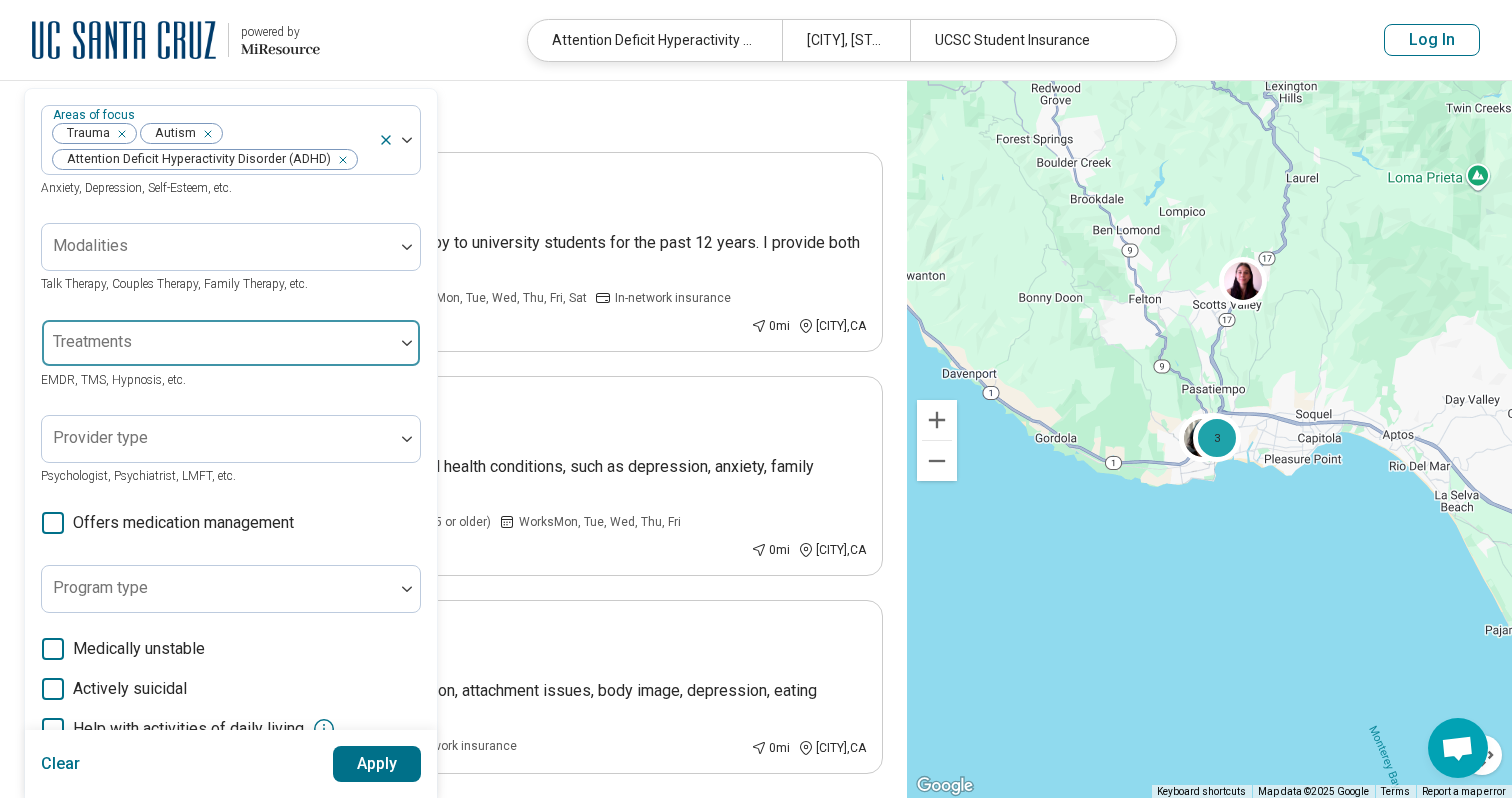 click at bounding box center (218, 351) 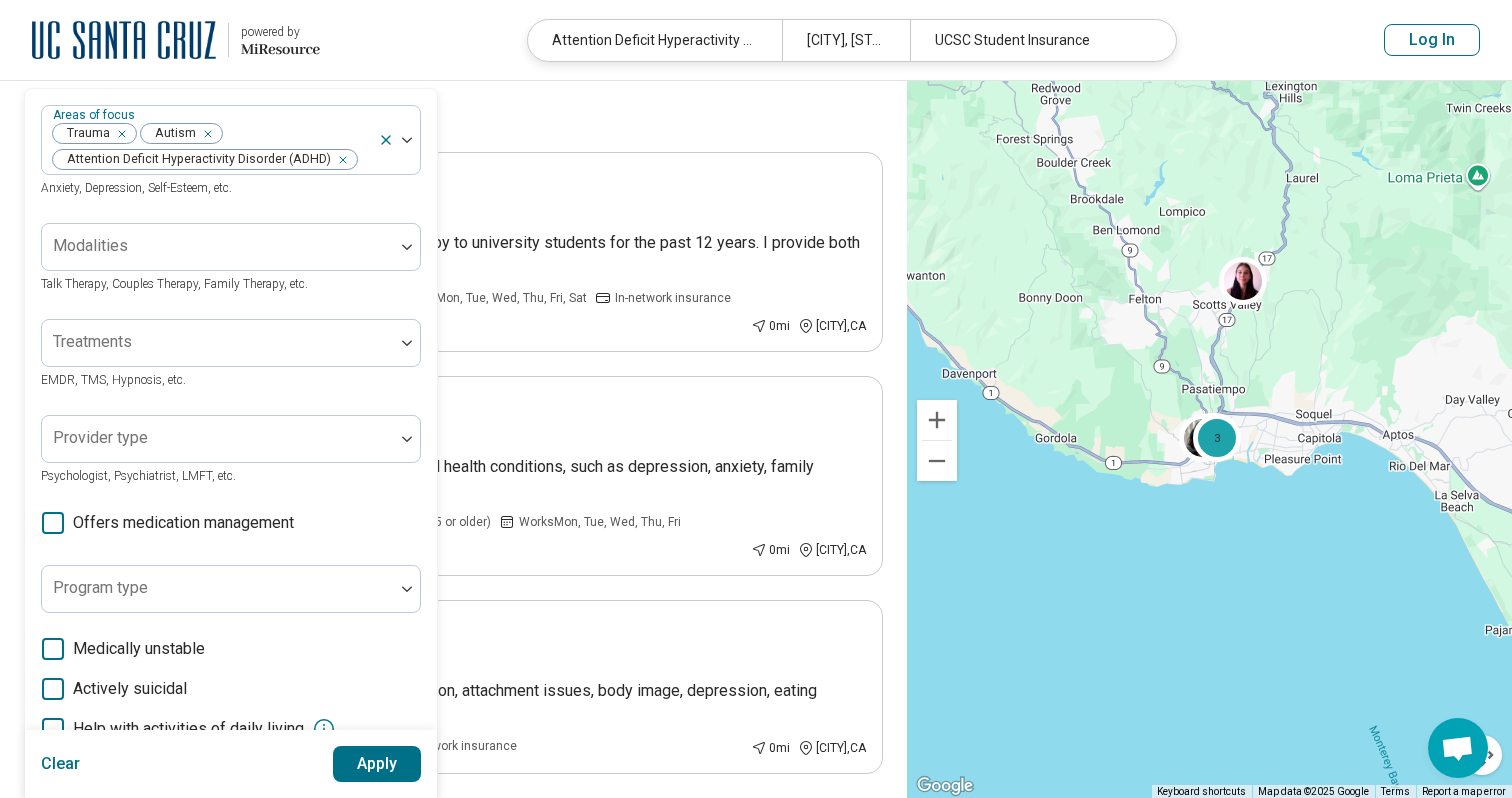 click on "Areas of focus Trauma Autism Attention Deficit Hyperactivity Disorder (ADHD) Anxiety, Depression, Self-Esteem, etc. Modalities Talk Therapy, Couples Therapy, Family Therapy, etc. Treatments EMDR, TMS, Hypnosis, etc. Provider type Psychologist, Psychiatrist, LMFT, etc. Offers medication management Program type Medically unstable Actively suicidal Help with activities of daily living Special groups Body positivity, People with disabilities, Active duty military, etc. Age groups" at bounding box center [231, 507] 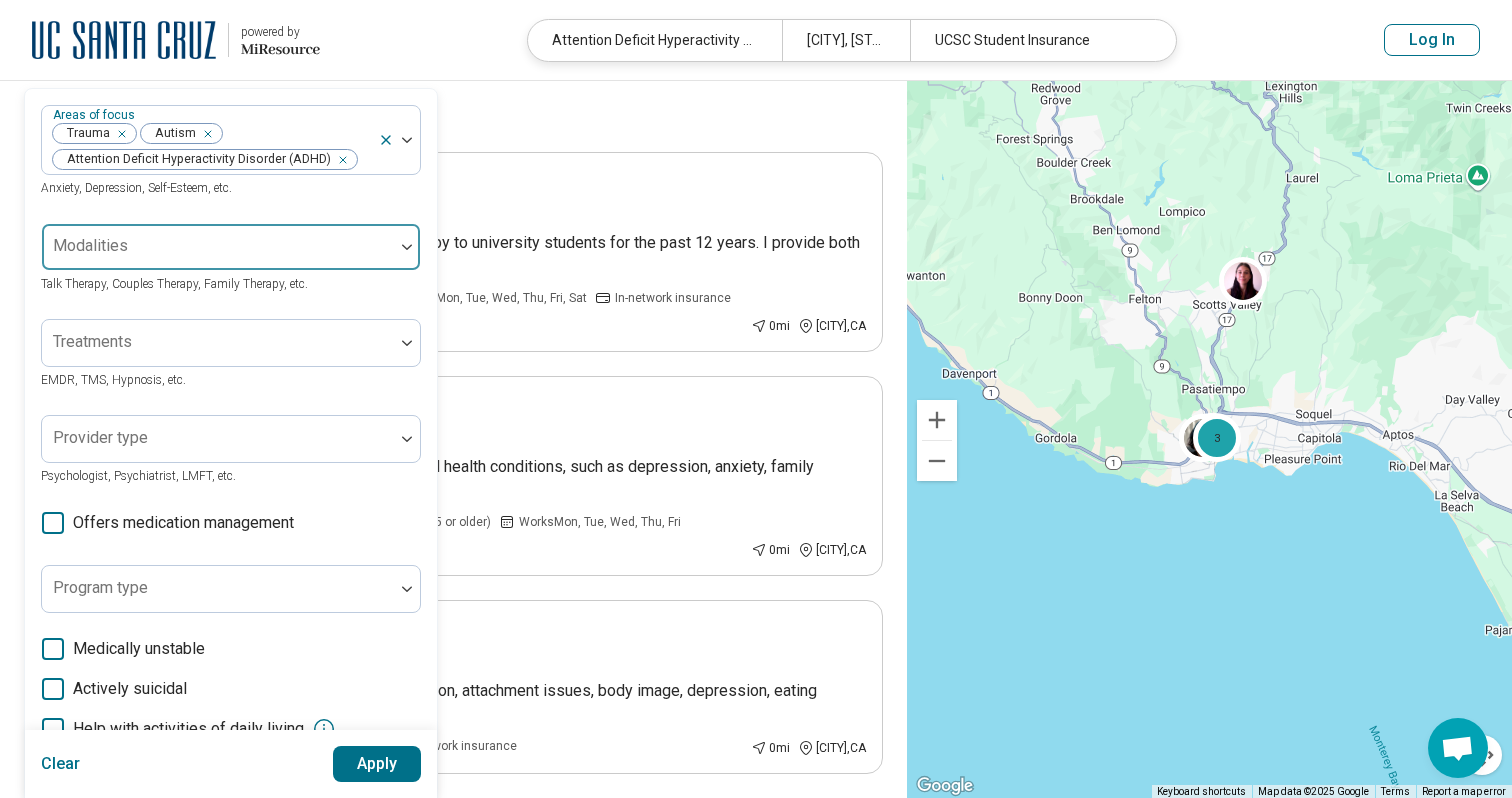 click at bounding box center [218, 255] 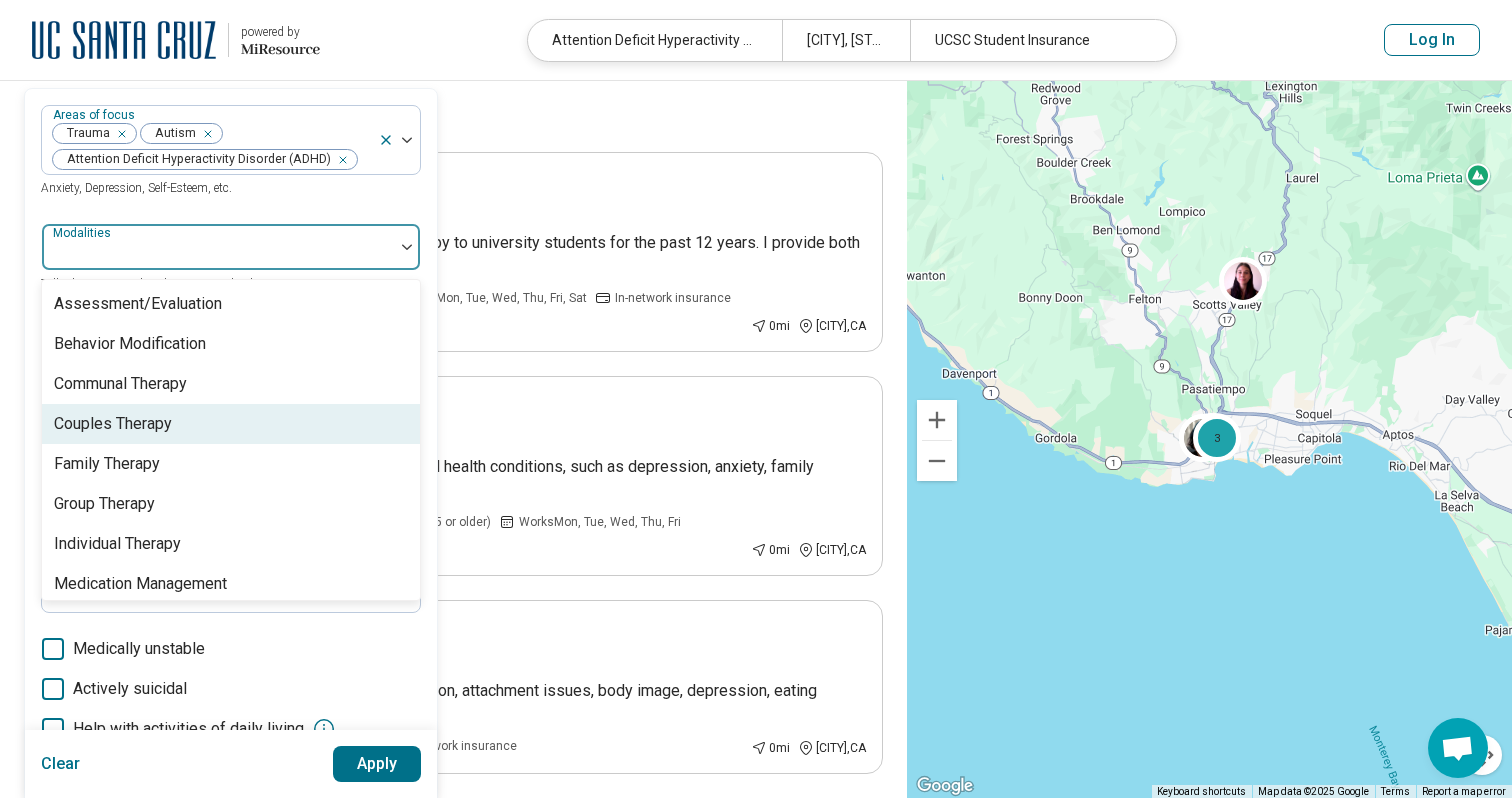 scroll, scrollTop: 8, scrollLeft: 0, axis: vertical 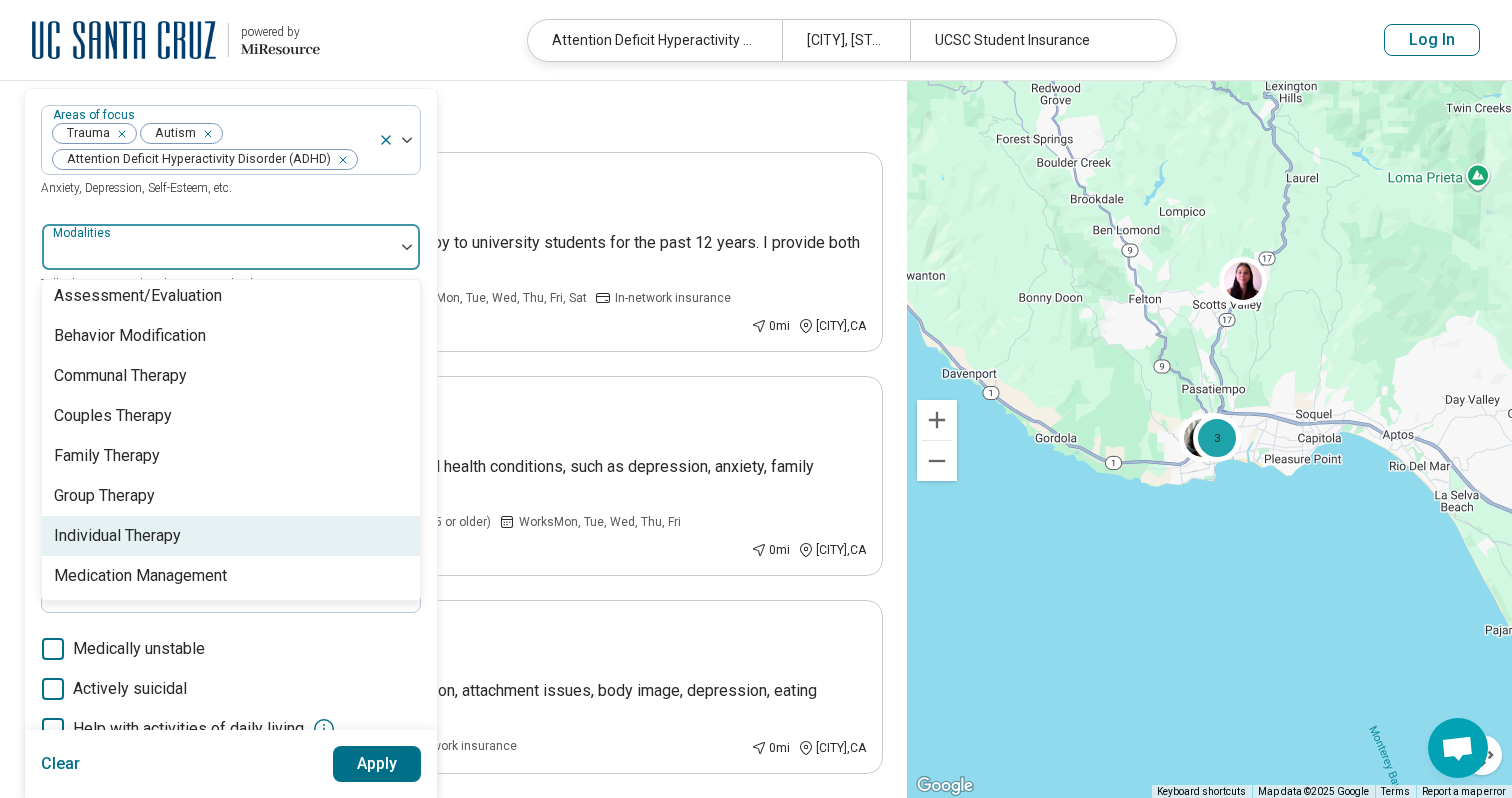 click on "Individual Therapy" at bounding box center (231, 536) 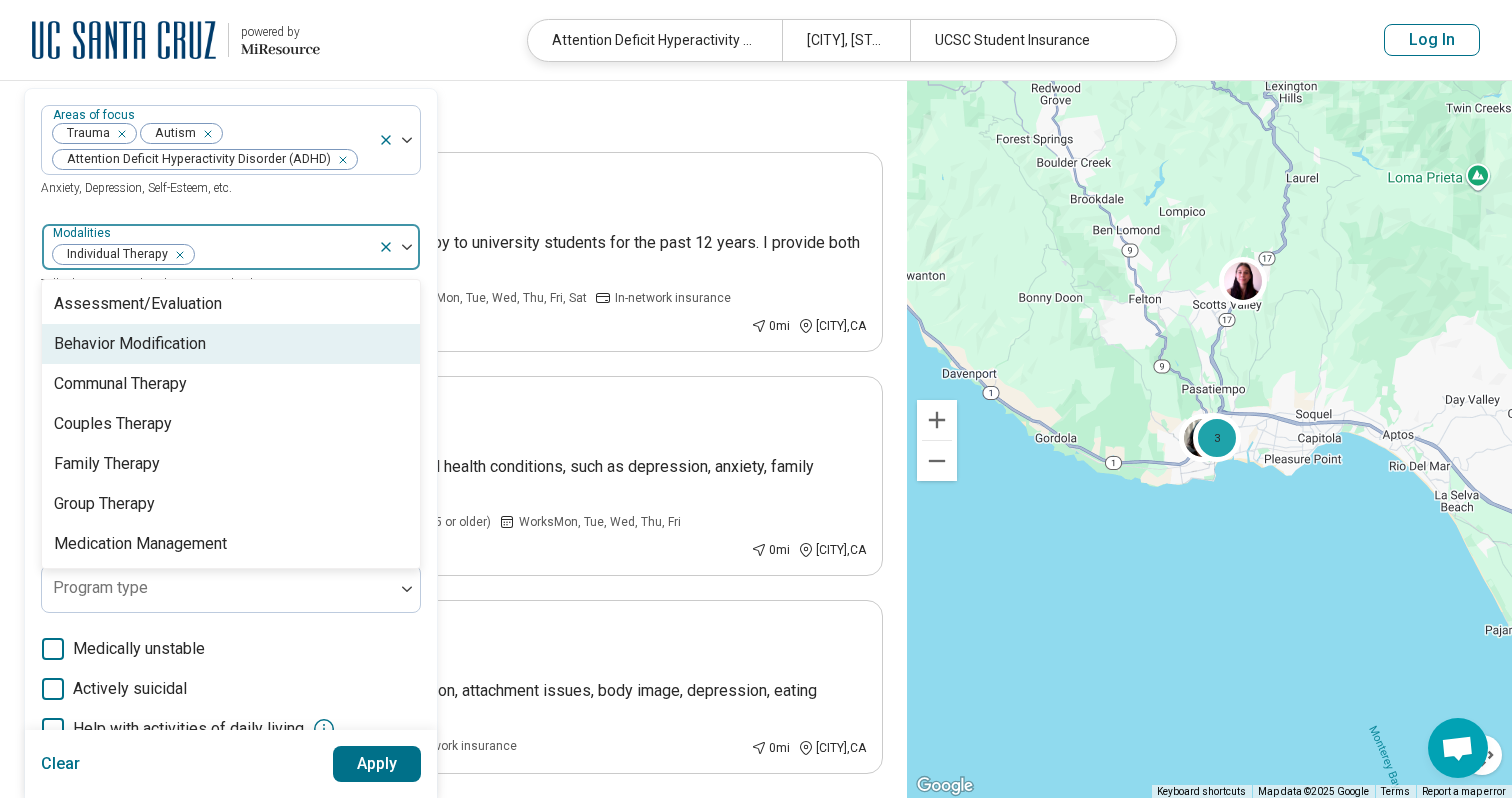 click on "Behavior Modification" at bounding box center (231, 344) 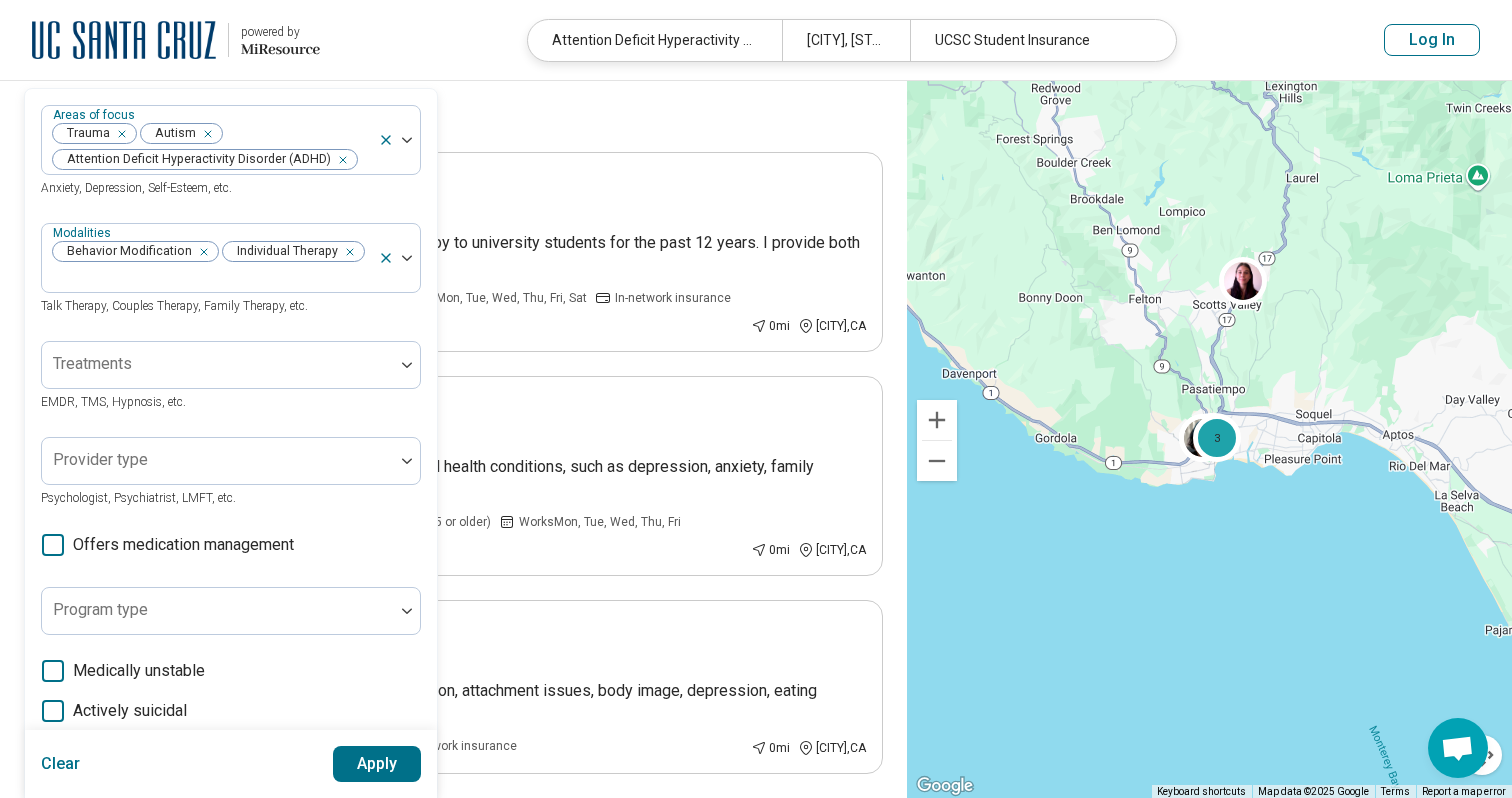 click on "Apply" at bounding box center (377, 764) 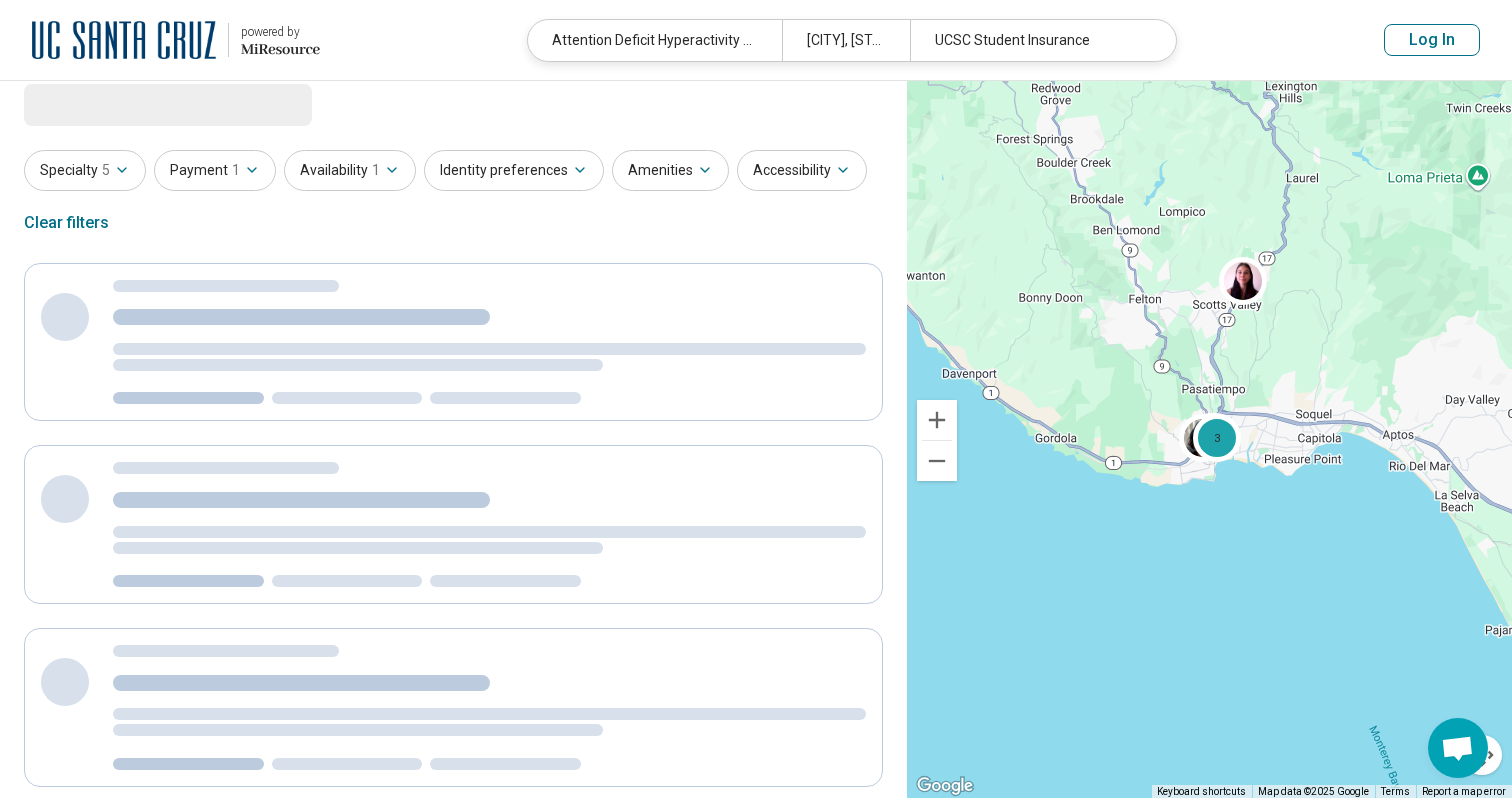 scroll, scrollTop: 0, scrollLeft: 0, axis: both 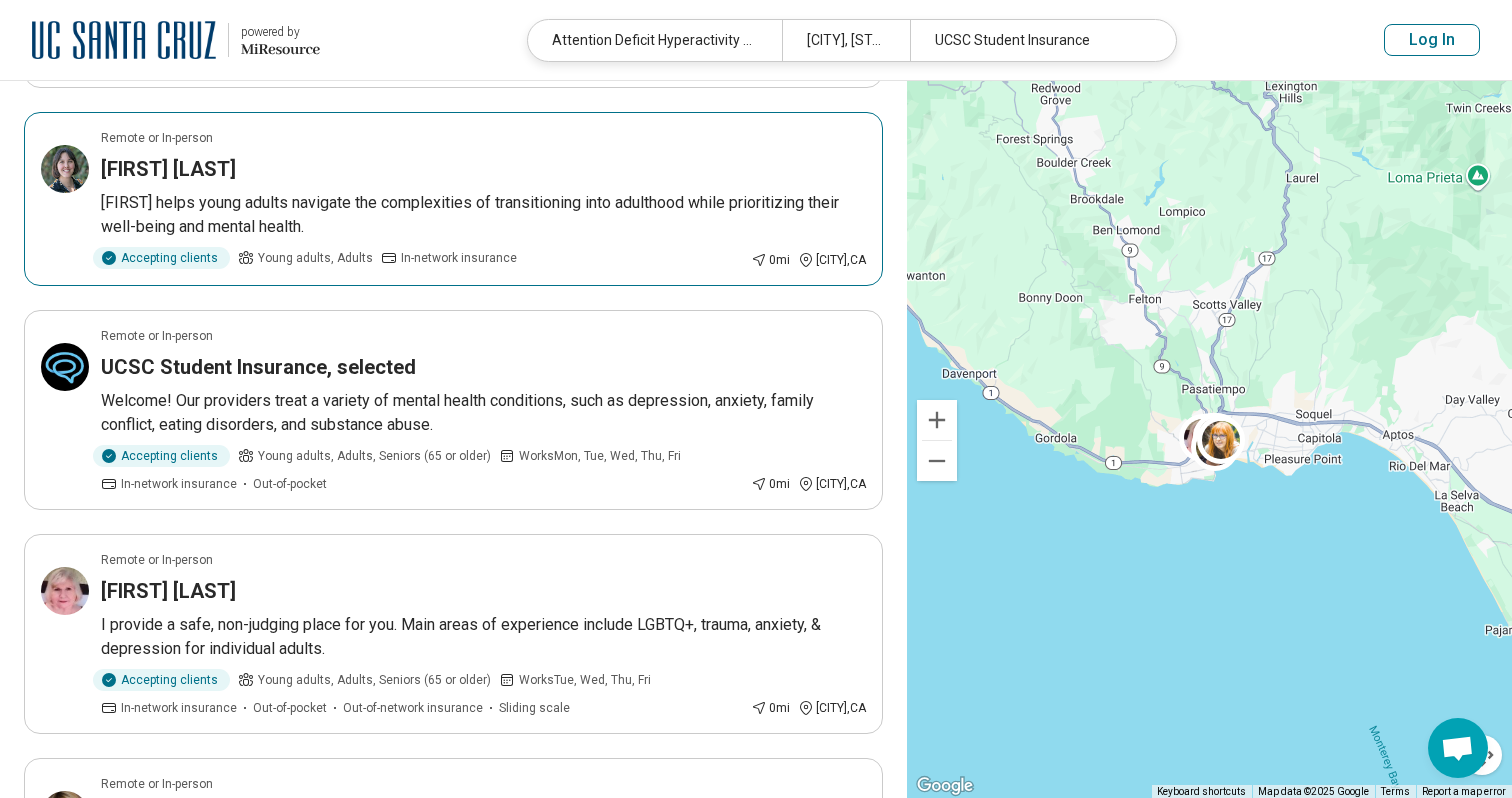click on "Rachel helps young adults navigate the complexities of transitioning into adulthood while prioritizing their well-being and mental health." at bounding box center [483, 215] 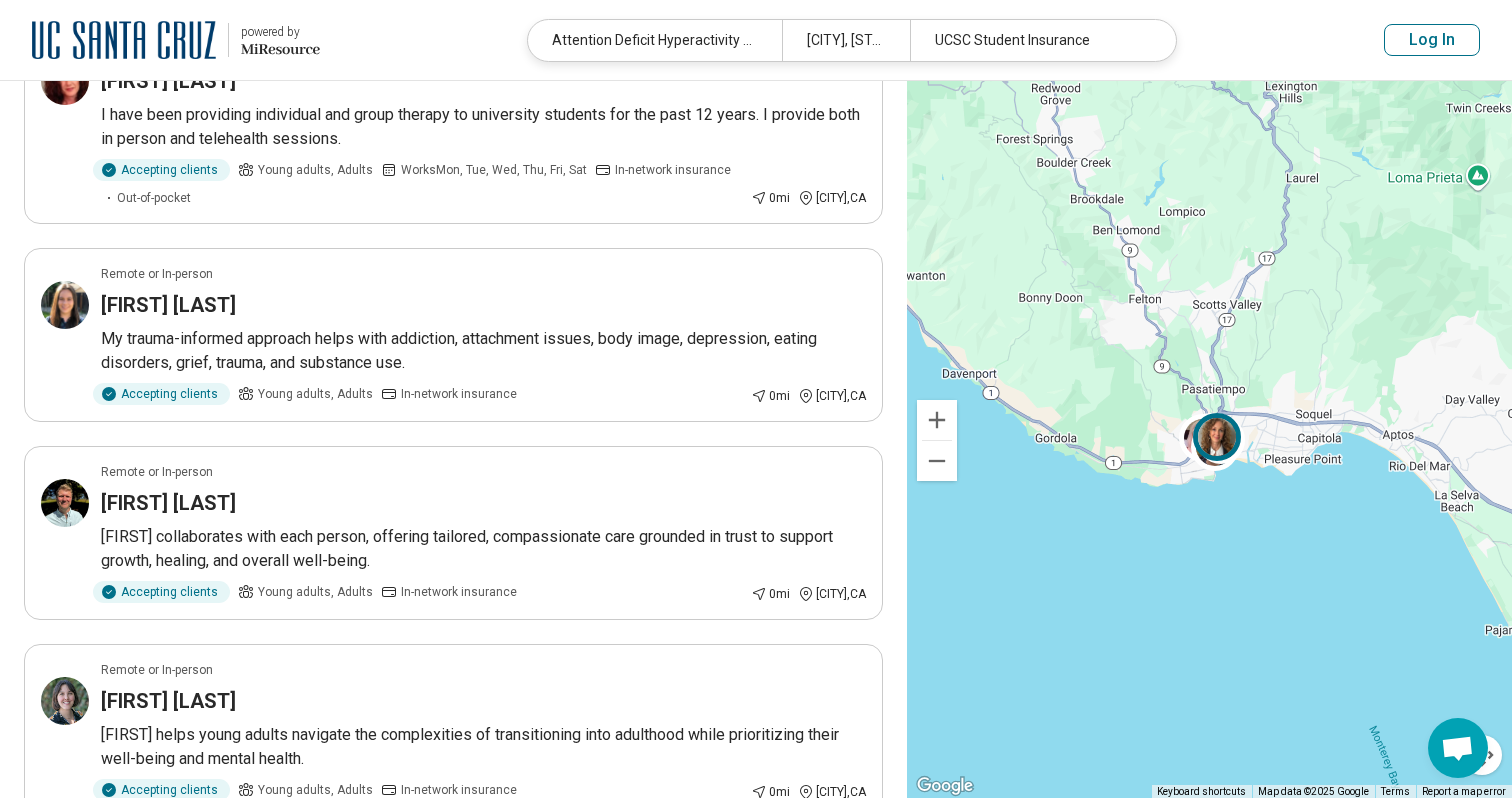 scroll, scrollTop: 0, scrollLeft: 0, axis: both 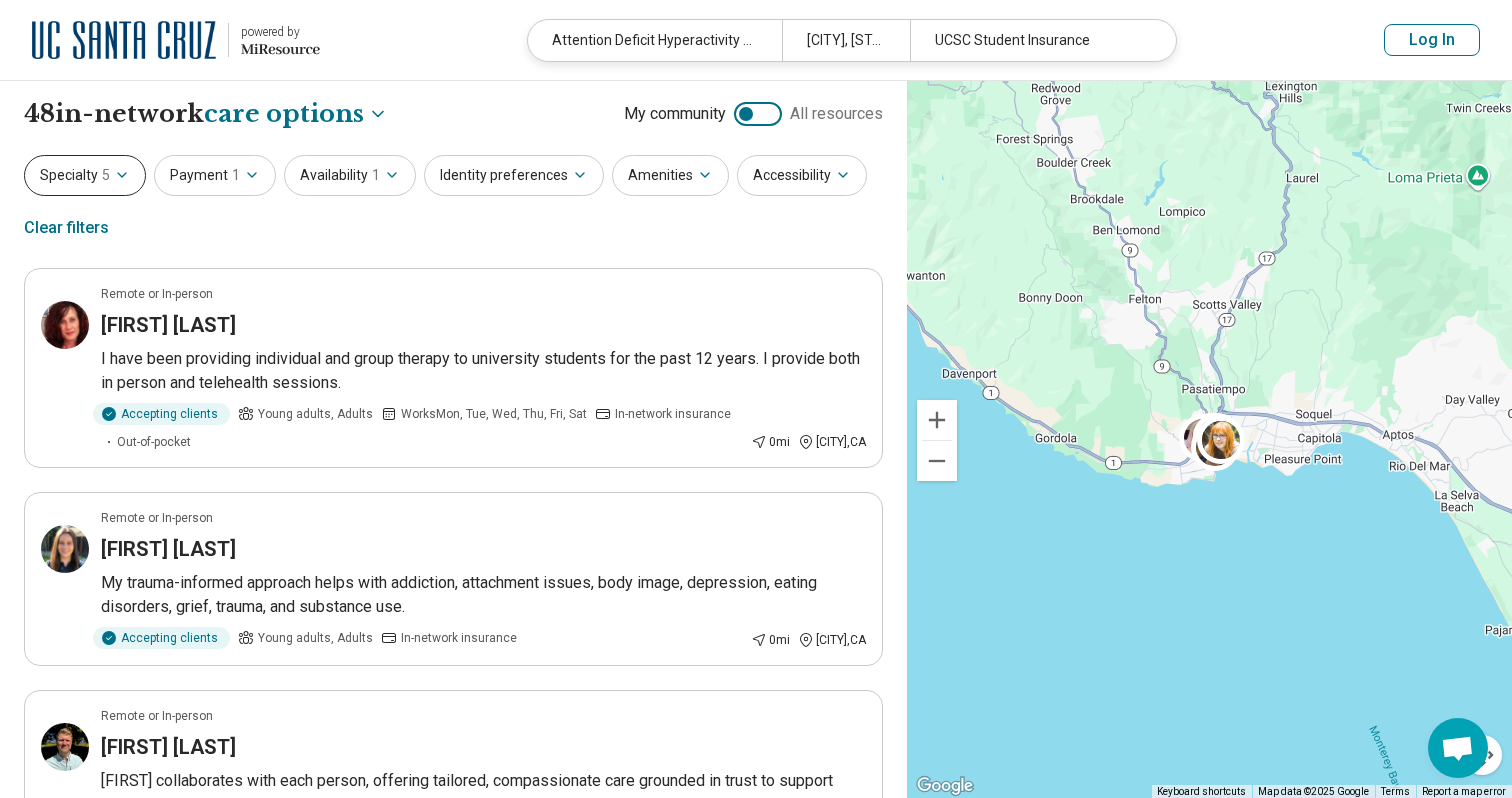 click on "5" at bounding box center [106, 175] 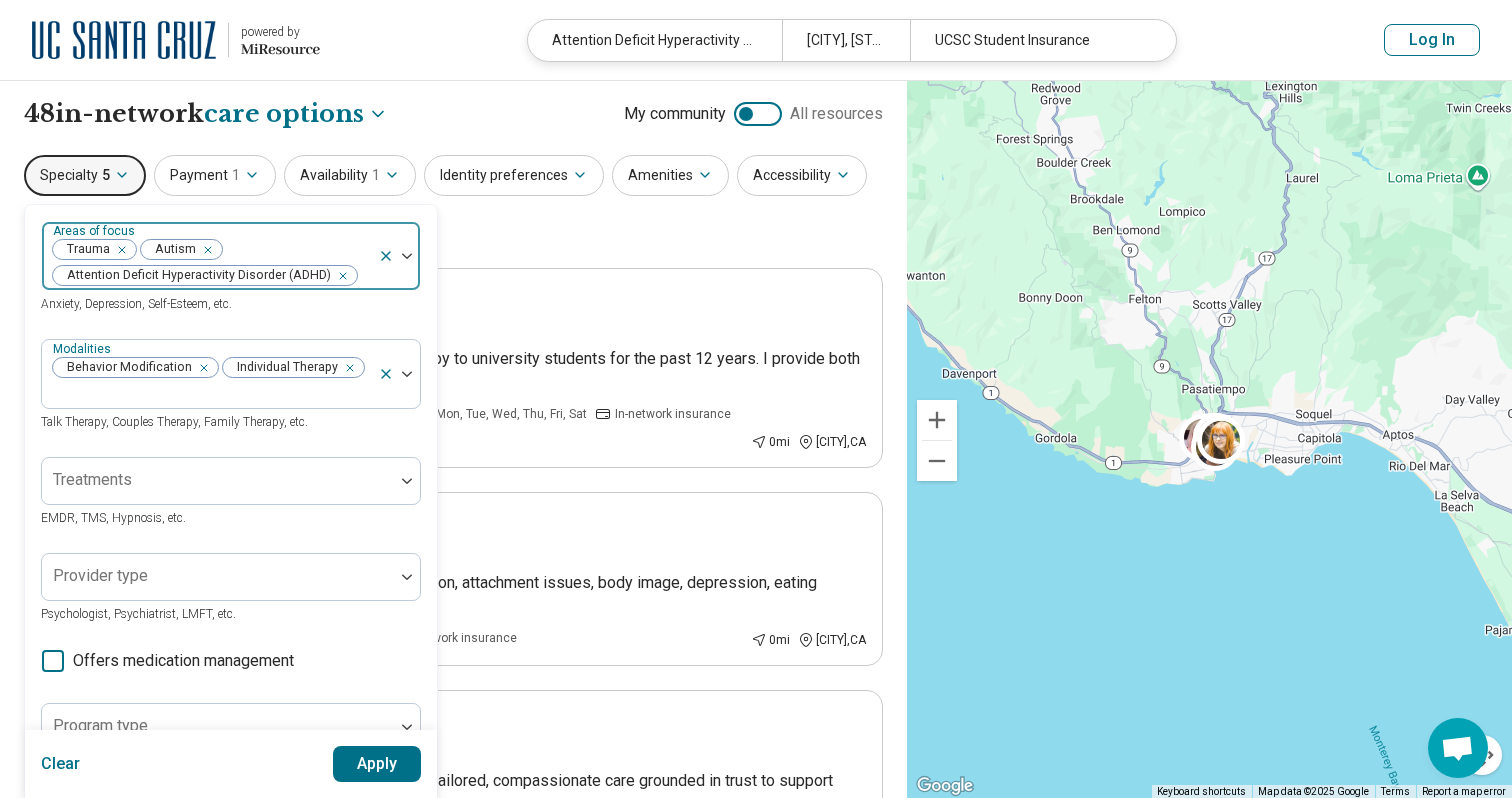 click 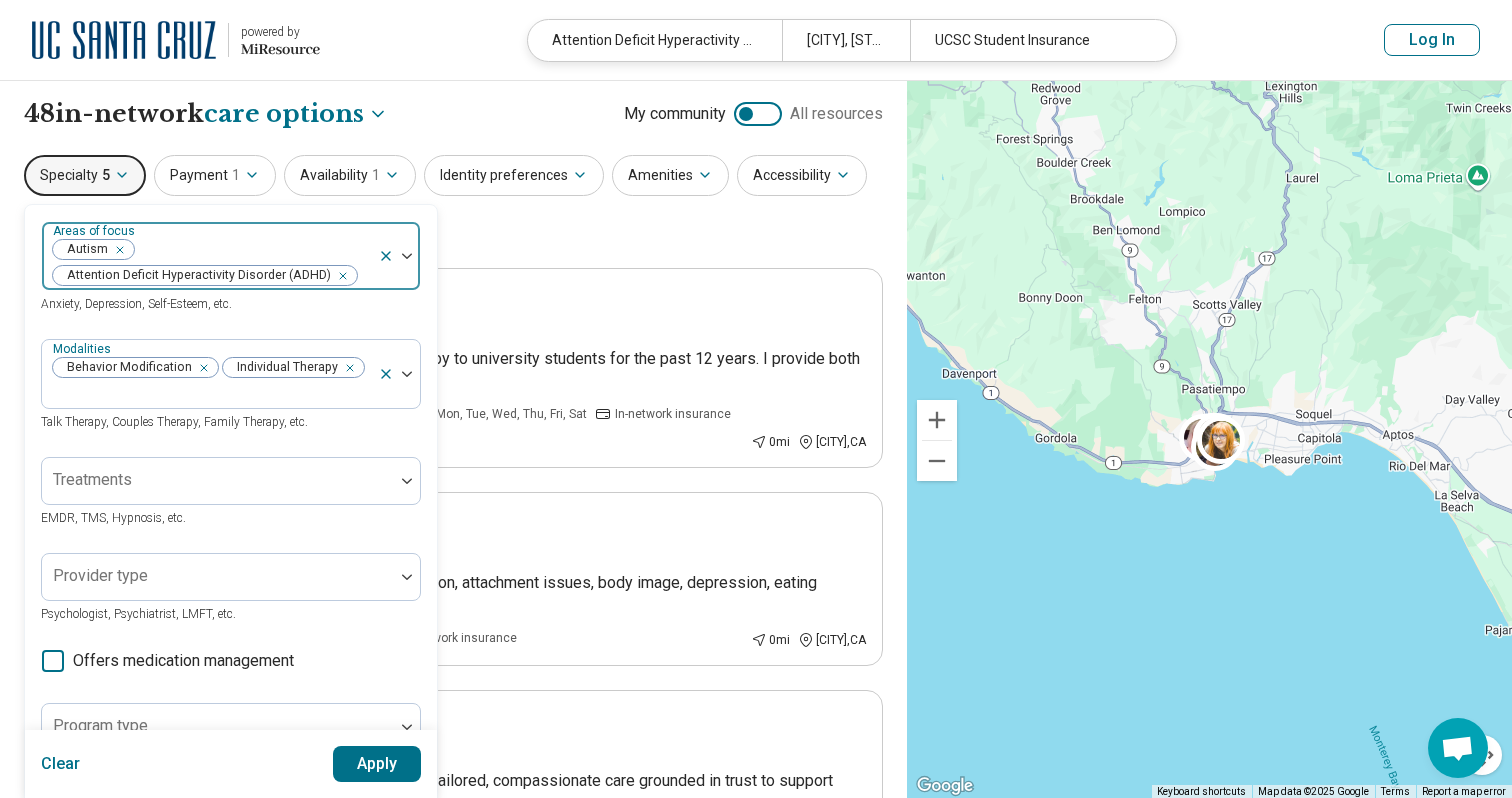 click on "Apply" at bounding box center [377, 764] 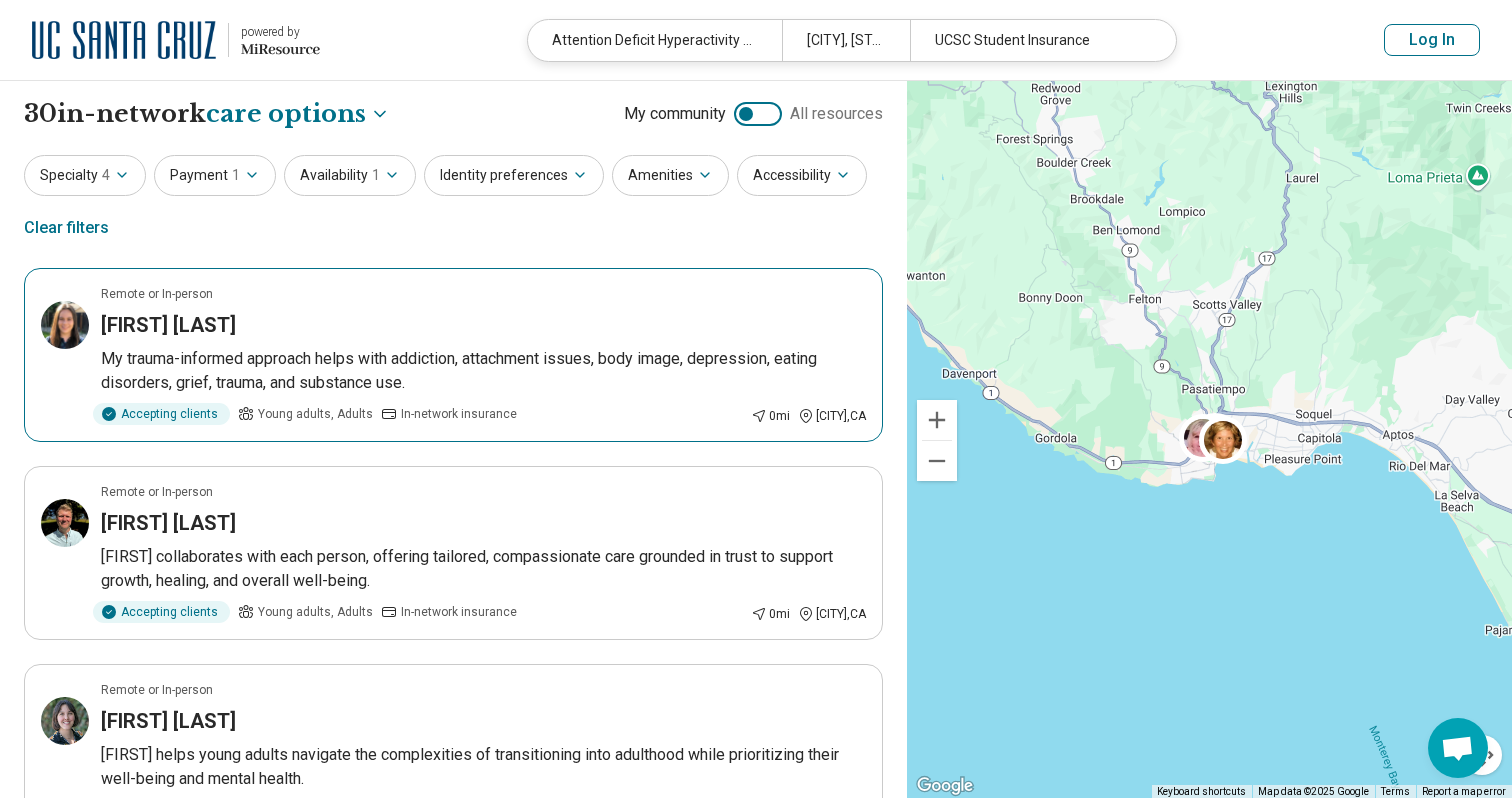 click on "My trauma-informed approach helps with addiction, attachment issues, body image, depression, eating disorders, grief, trauma, and substance use." at bounding box center (483, 371) 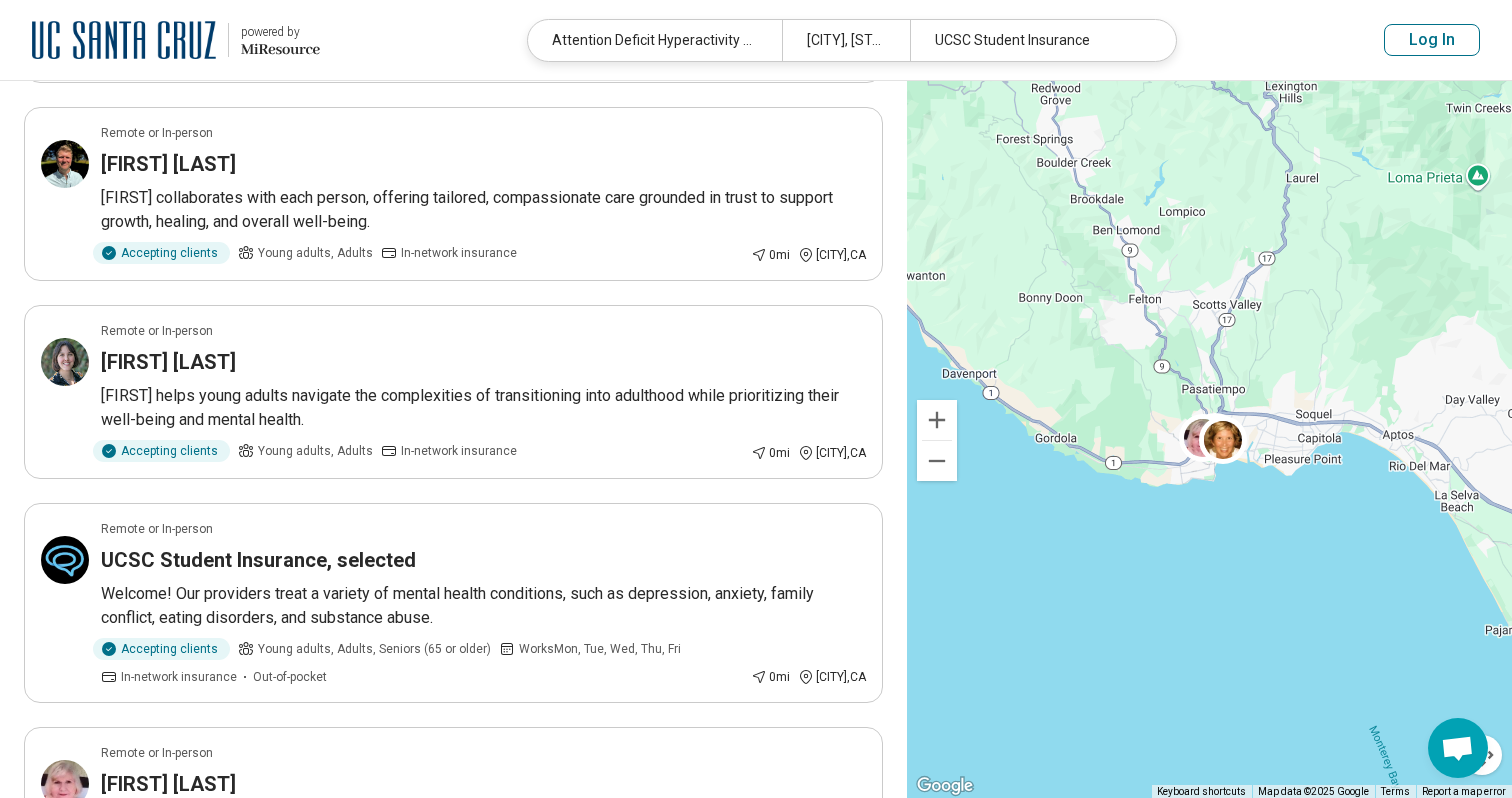 scroll, scrollTop: 0, scrollLeft: 0, axis: both 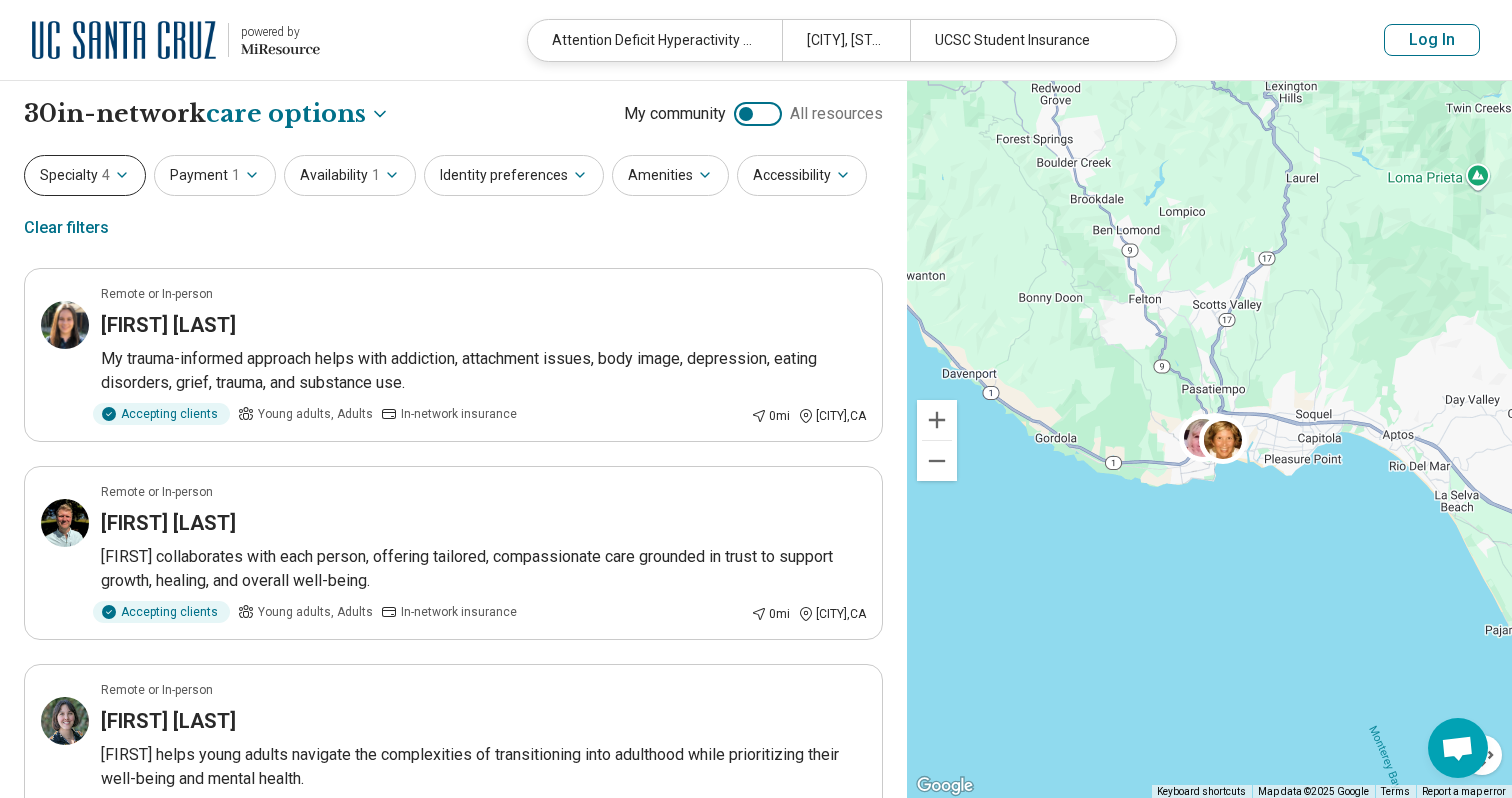 click 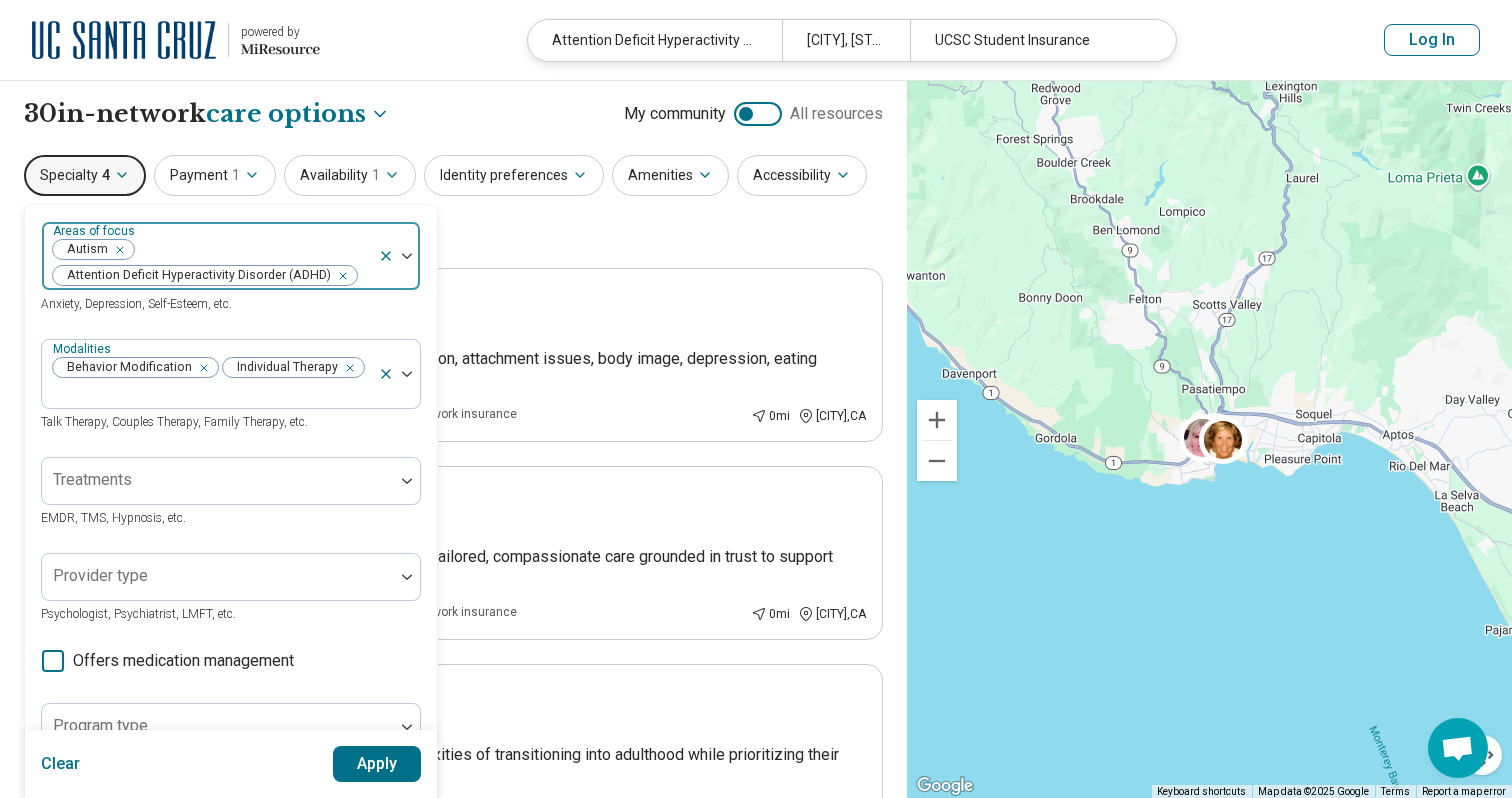 click 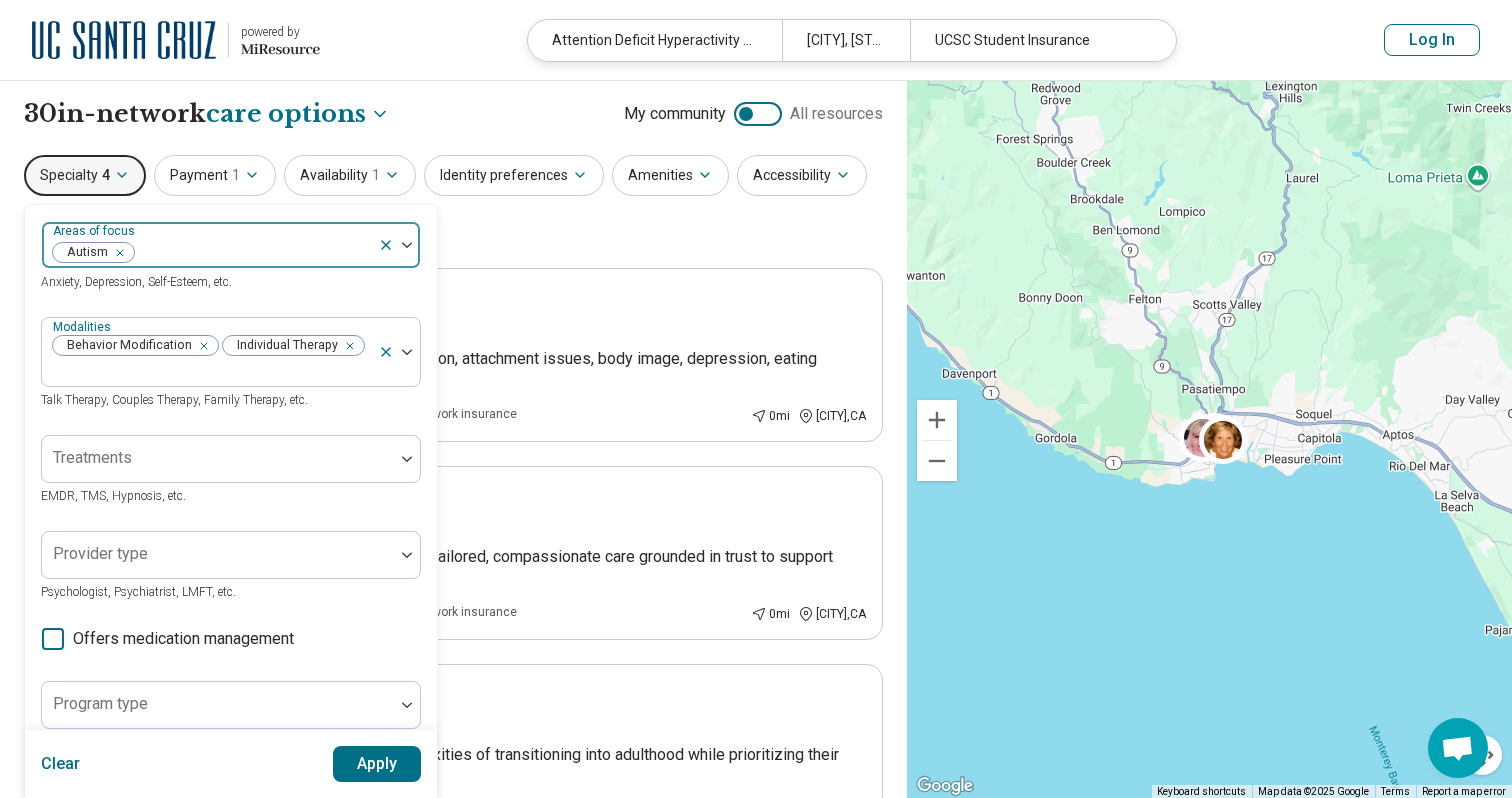 click on "Apply" at bounding box center [377, 764] 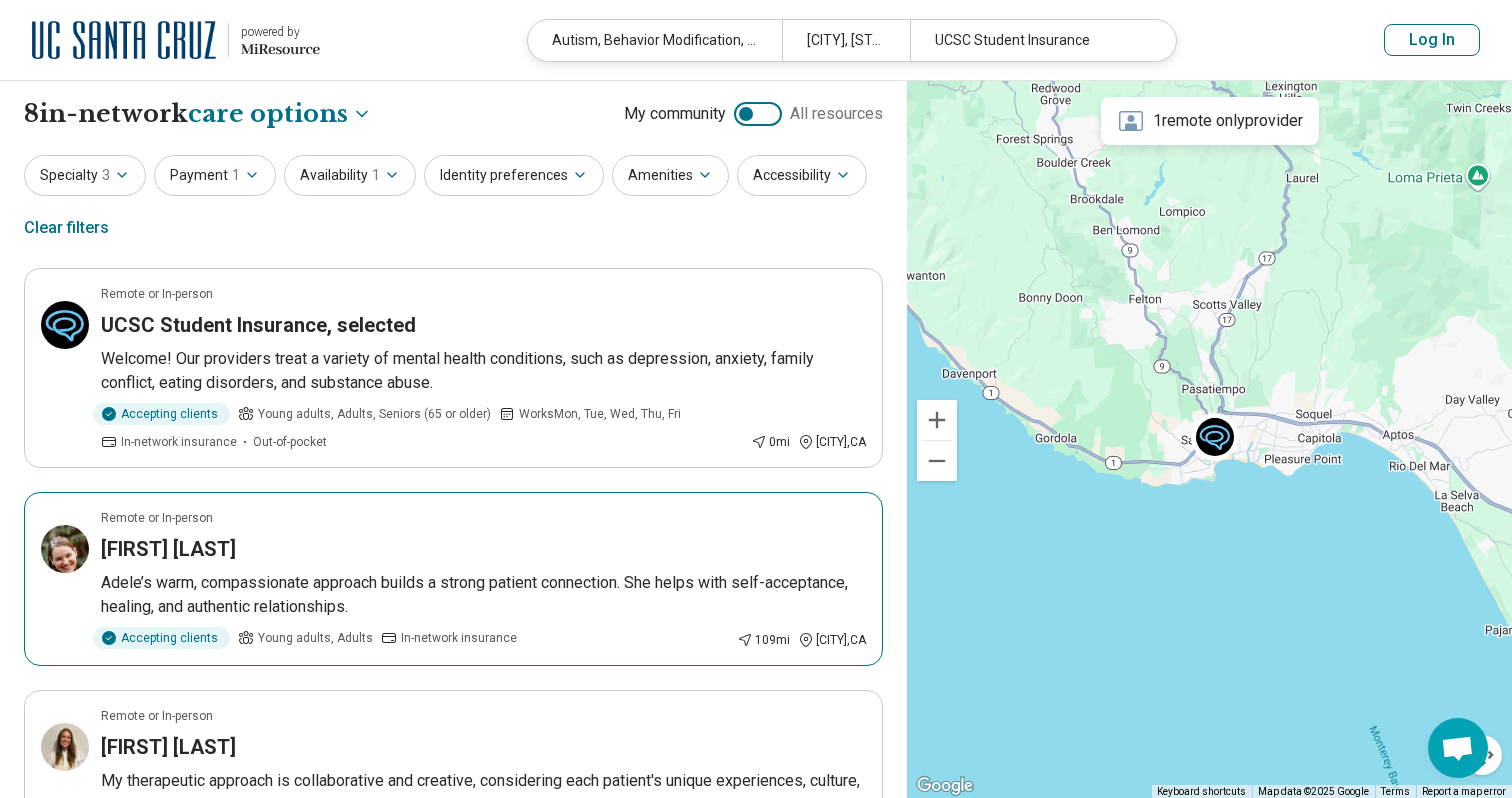 click on "Remote or In-person Adele Markey Adele’s warm, compassionate approach builds a strong patient connection. She helps with self-acceptance, healing, and authentic relationships. Accepting clients Young adults, Adults In-network insurance 109  mi Davis ,  CA" at bounding box center [453, 579] 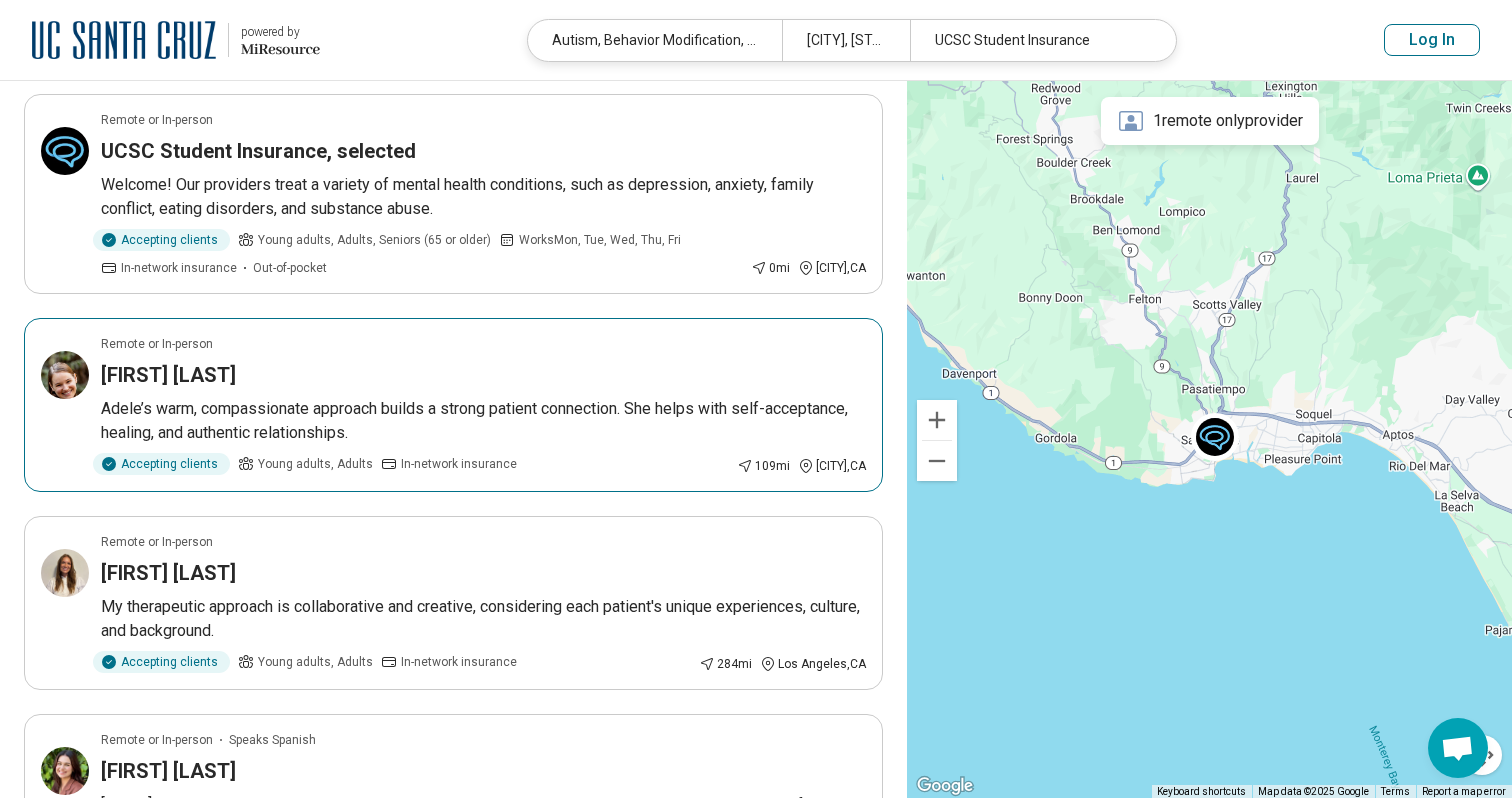 scroll, scrollTop: 172, scrollLeft: 0, axis: vertical 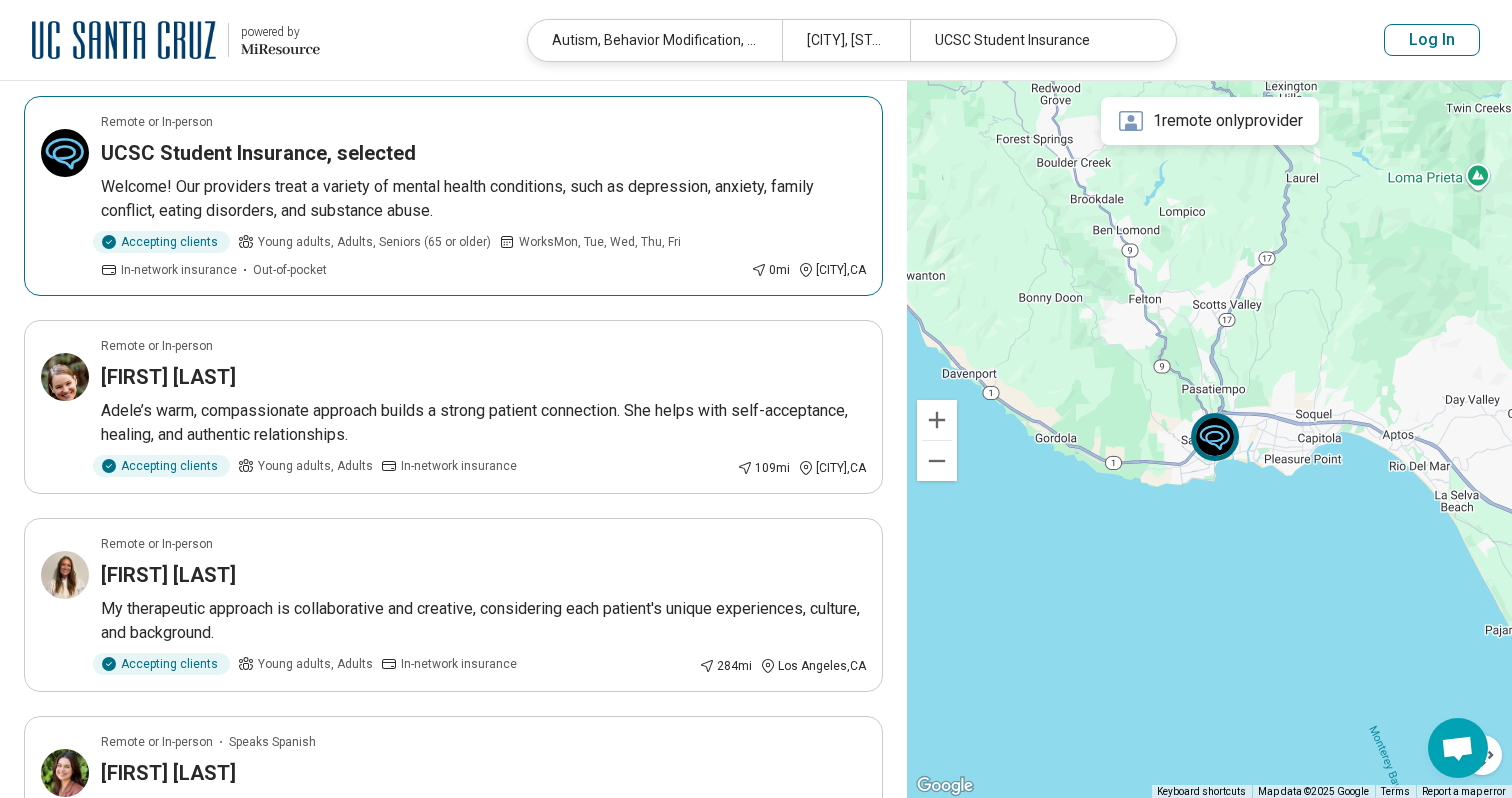 click on "Welcome! Our providers treat a variety of mental health conditions, such as depression, anxiety, family conflict, eating disorders, and substance abuse." at bounding box center (483, 199) 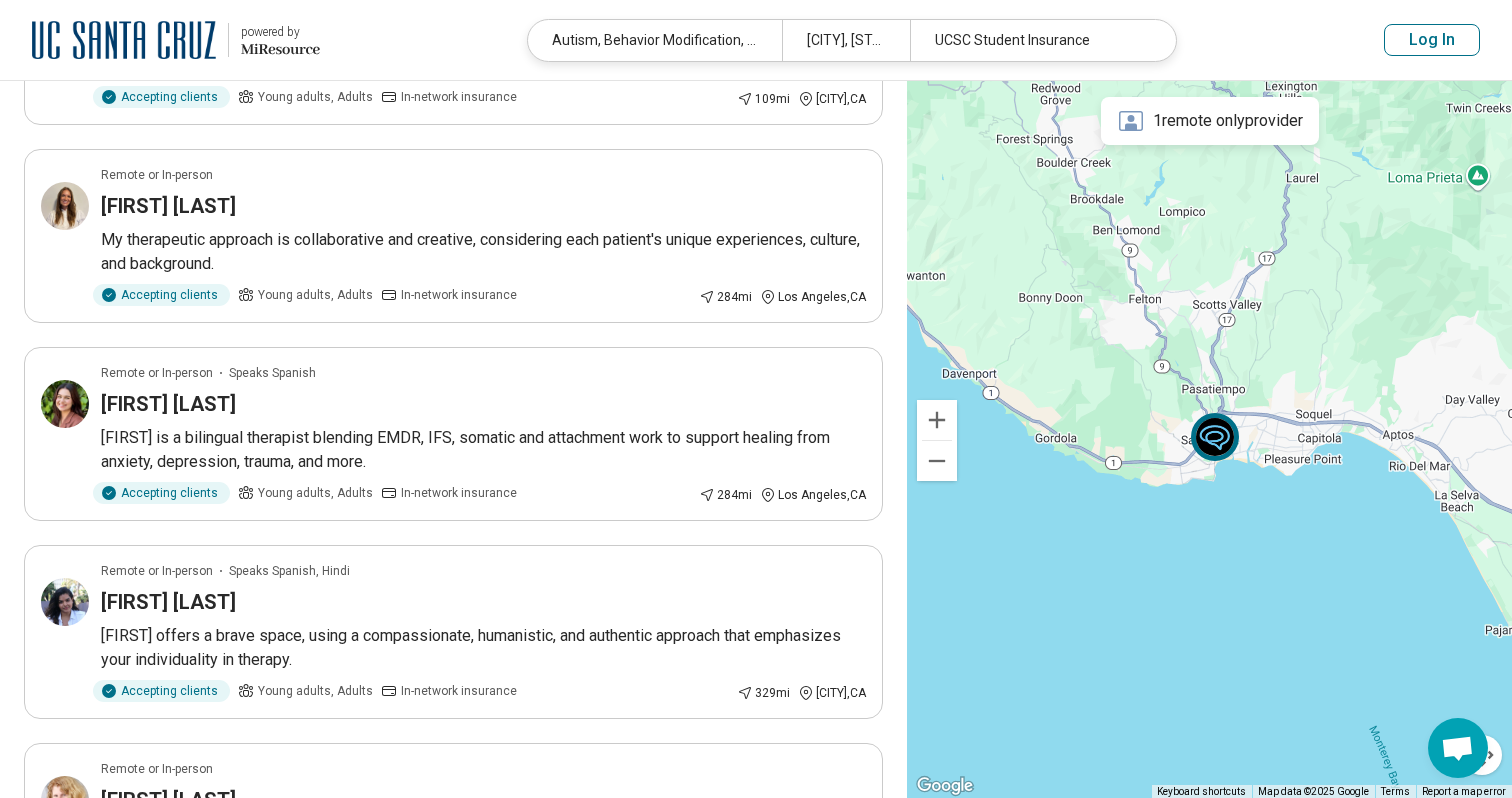 scroll, scrollTop: 638, scrollLeft: 0, axis: vertical 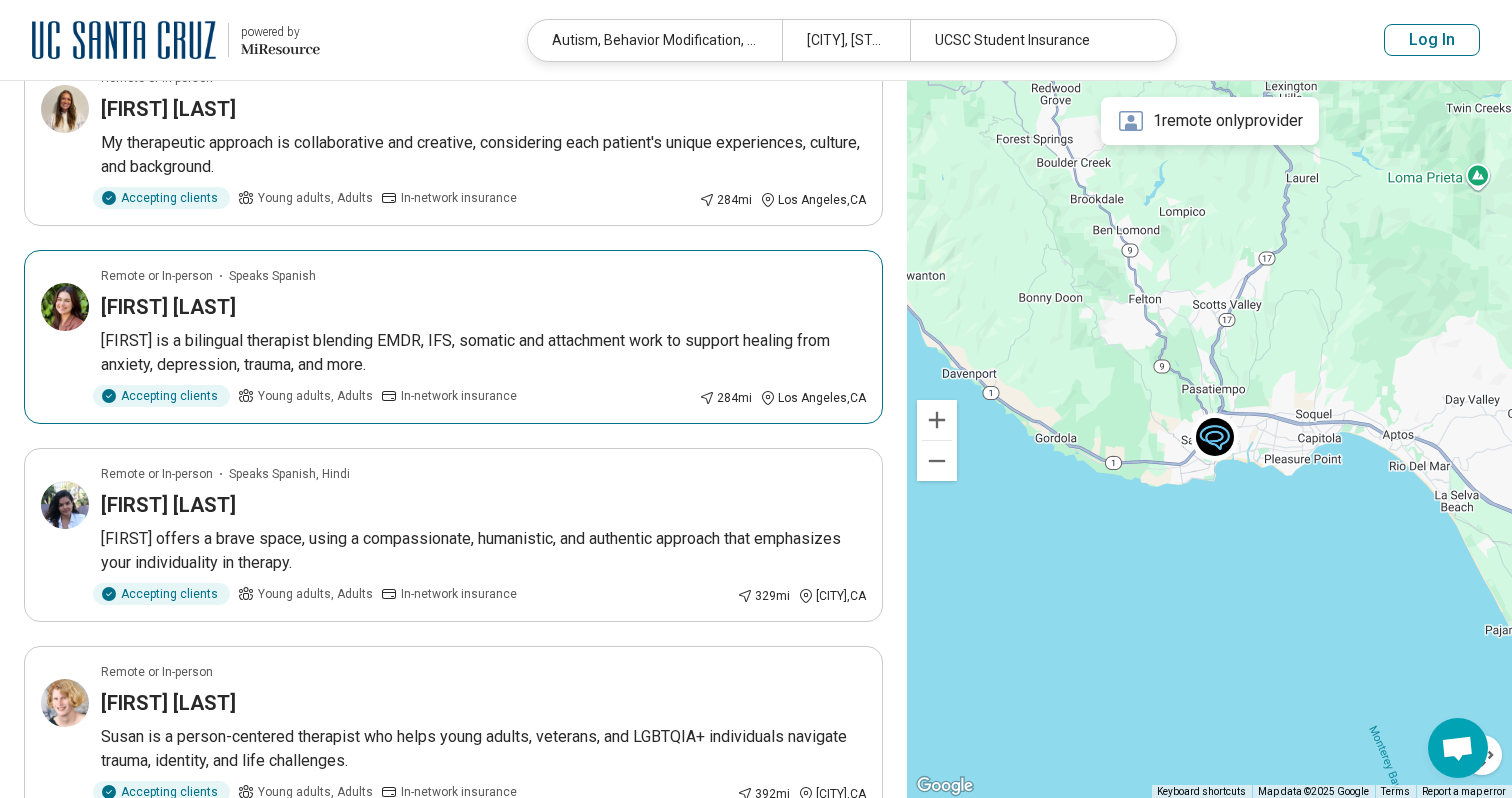 click on "Remote or In-person Speaks Spanish Mahala Pokorny Mahala is a bilingual therapist blending EMDR, IFS, somatic and attachment work to support healing from anxiety, depression, trauma, and more. Accepting clients Young adults, Adults In-network insurance 284  mi Los Angeles ,  CA" at bounding box center (453, 337) 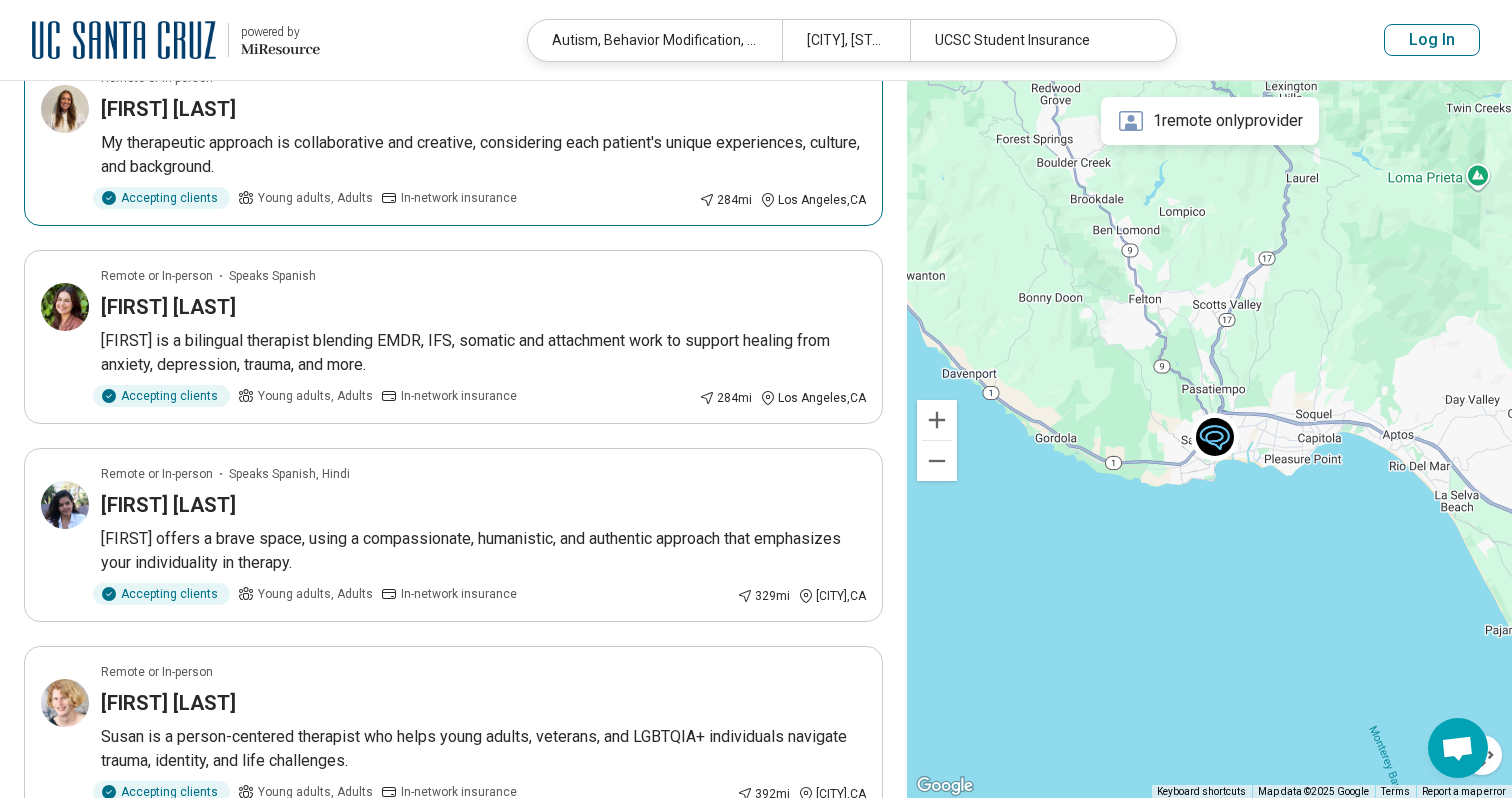 scroll, scrollTop: 0, scrollLeft: 0, axis: both 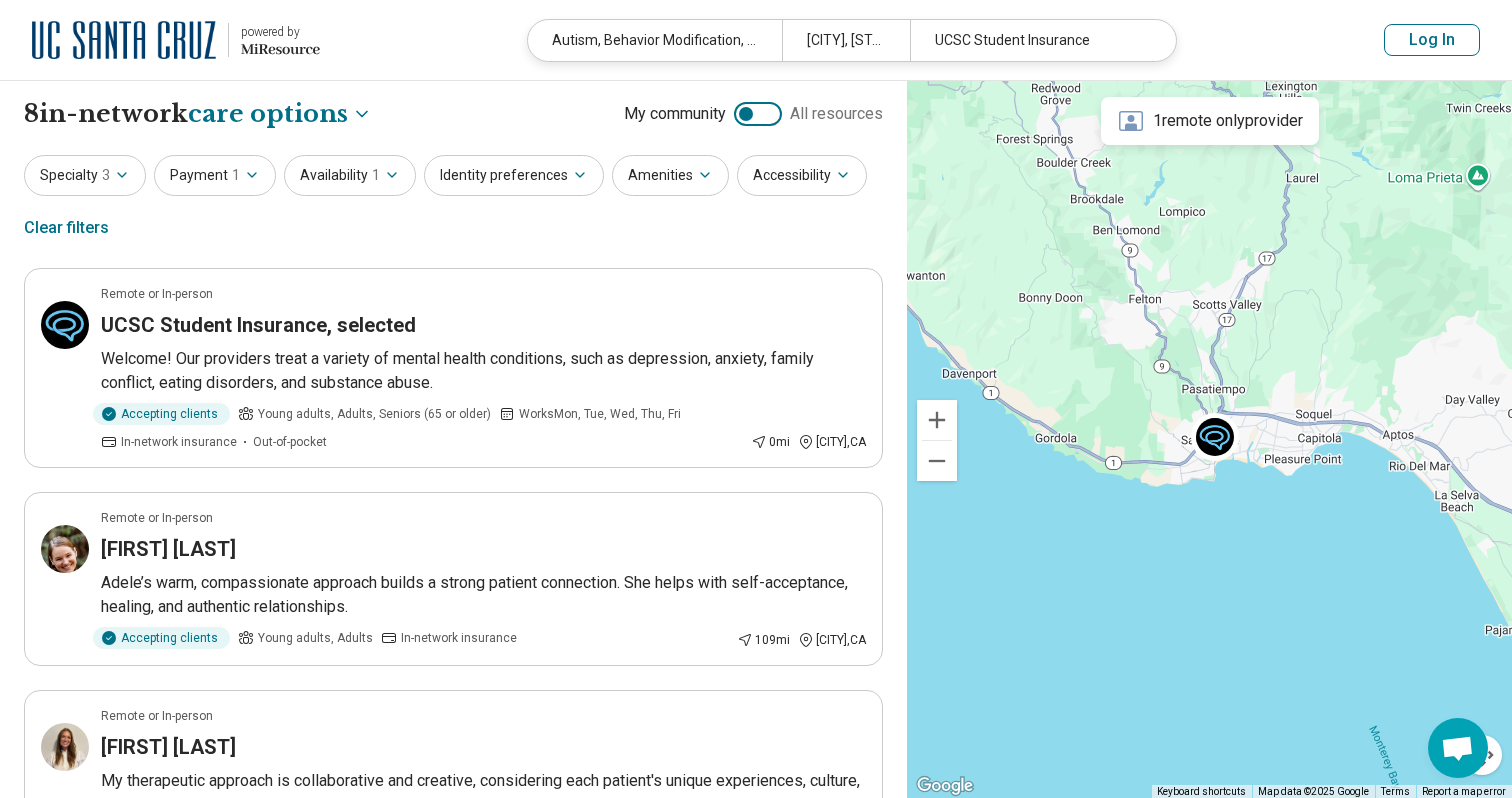 click on "Clear filters" at bounding box center [66, 228] 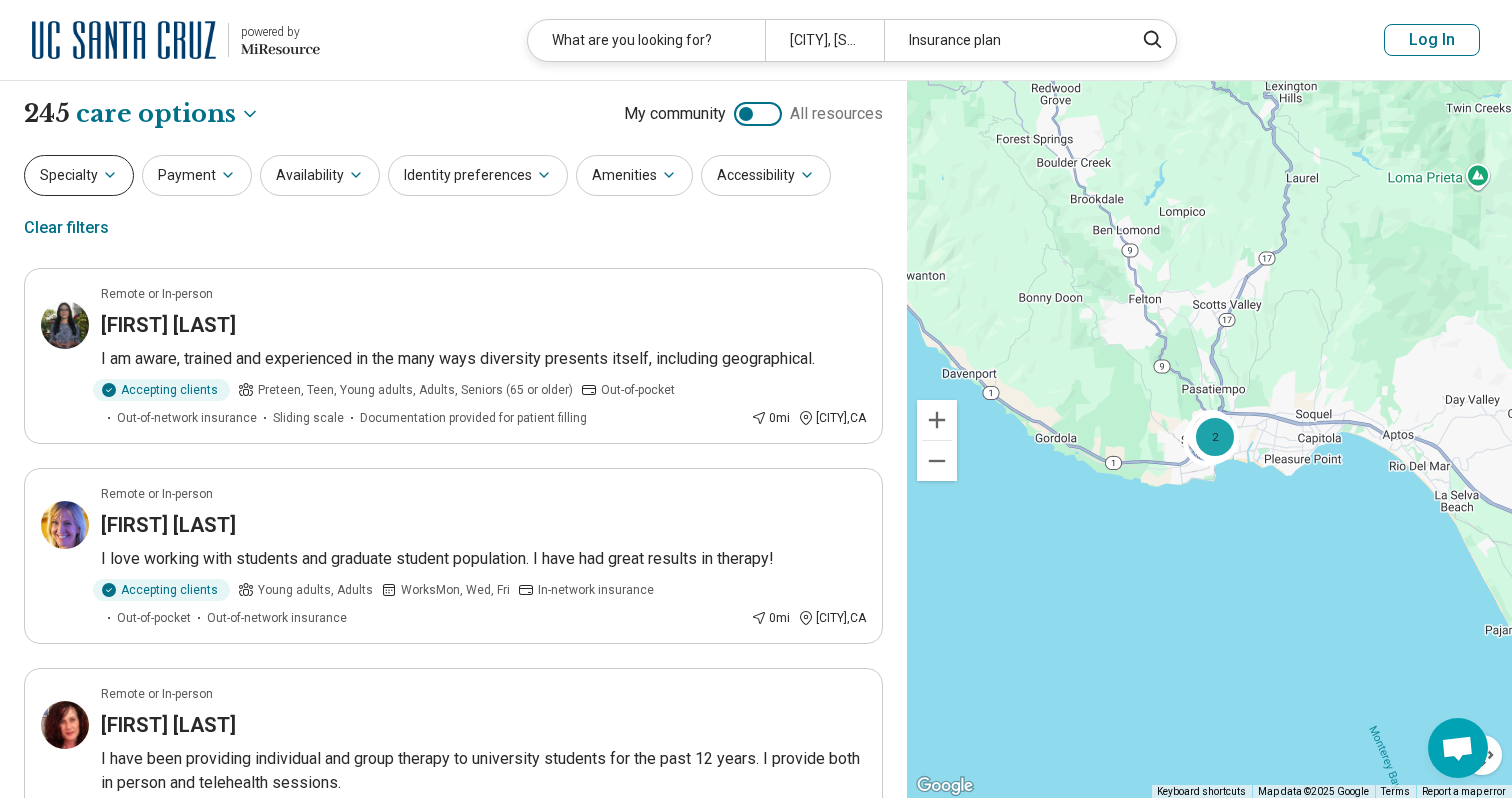 click on "Specialty" at bounding box center [79, 175] 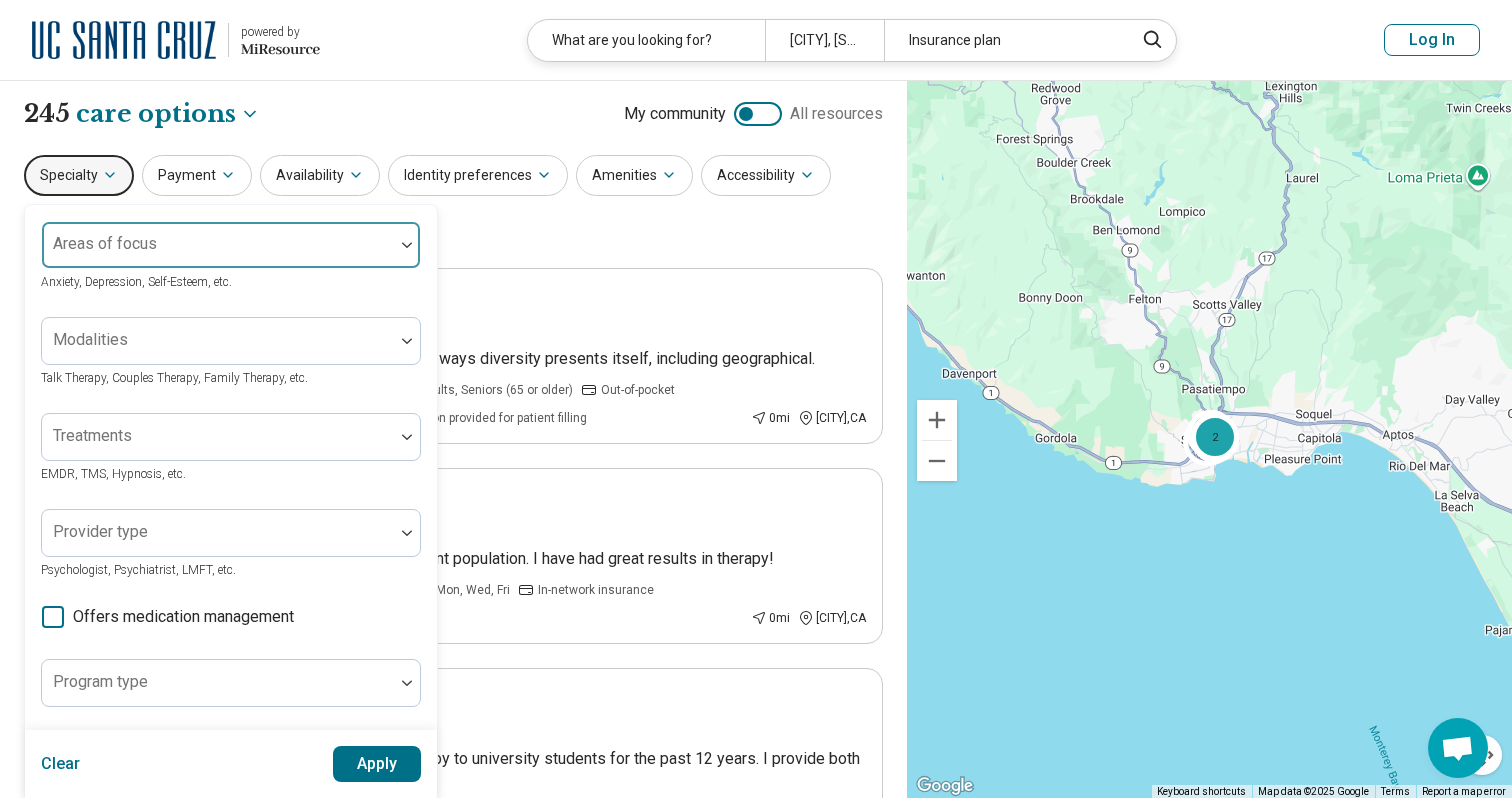 click at bounding box center [218, 253] 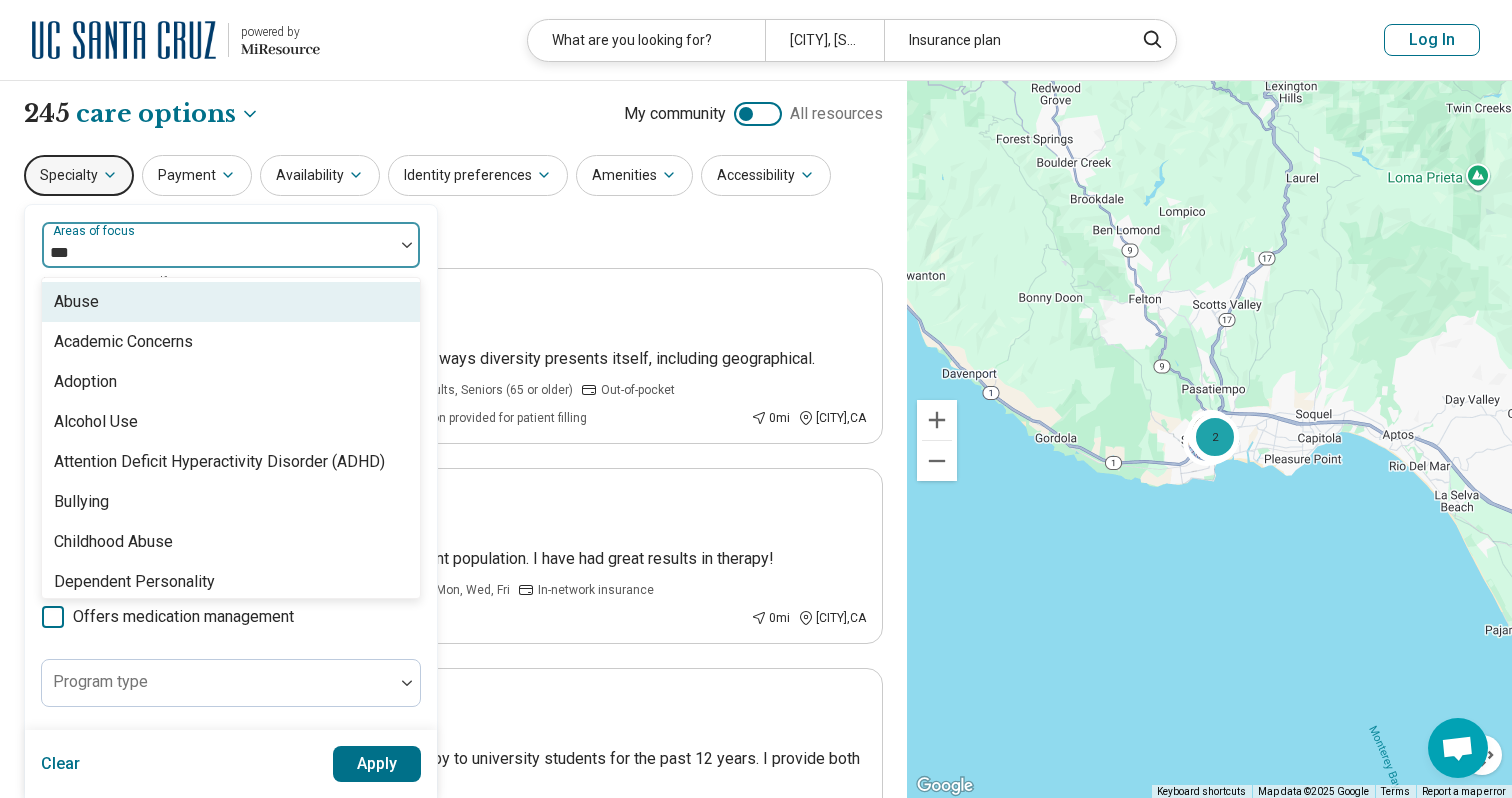 type on "****" 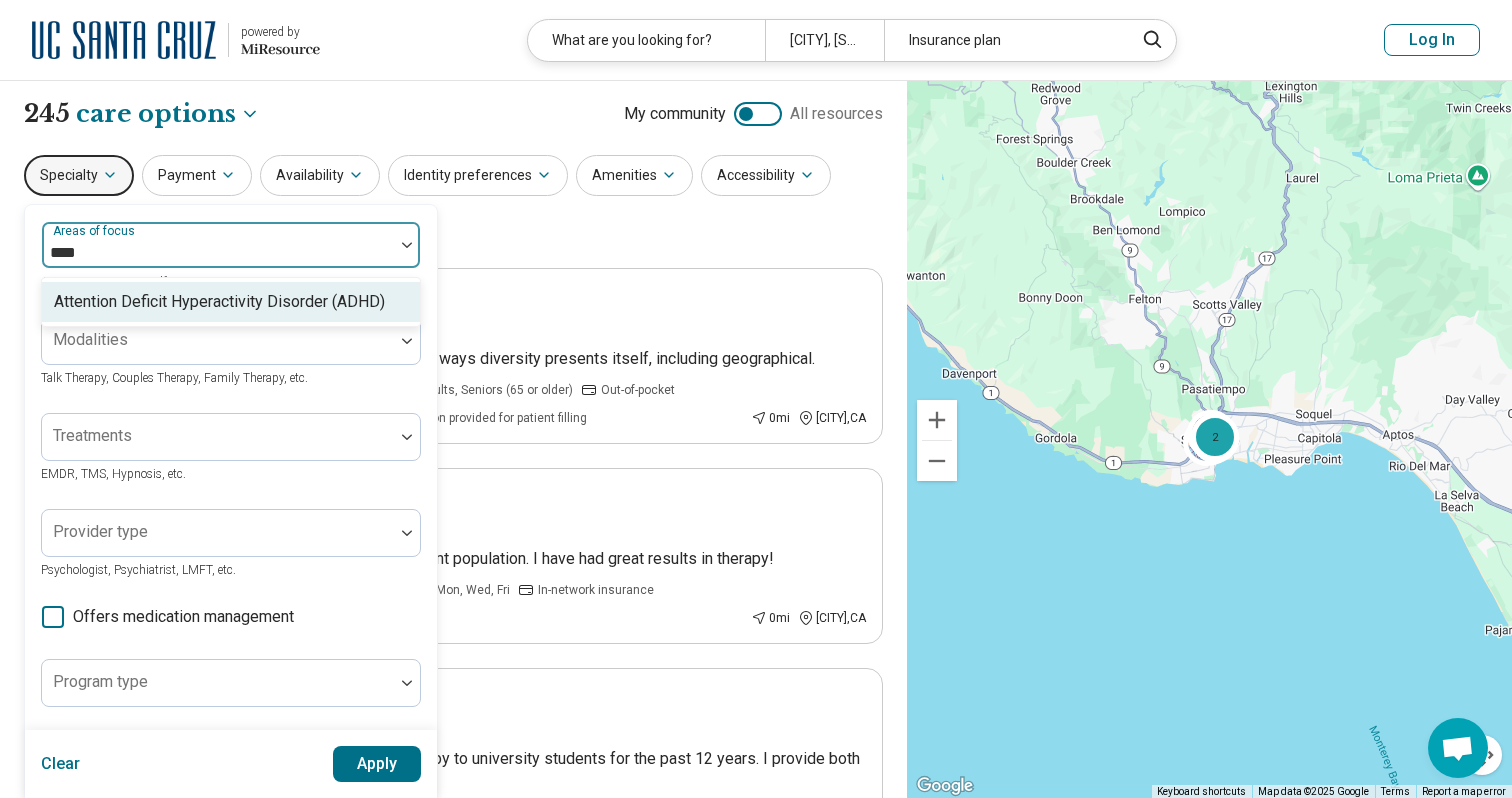 click on "Attention Deficit Hyperactivity Disorder (ADHD)" at bounding box center (219, 302) 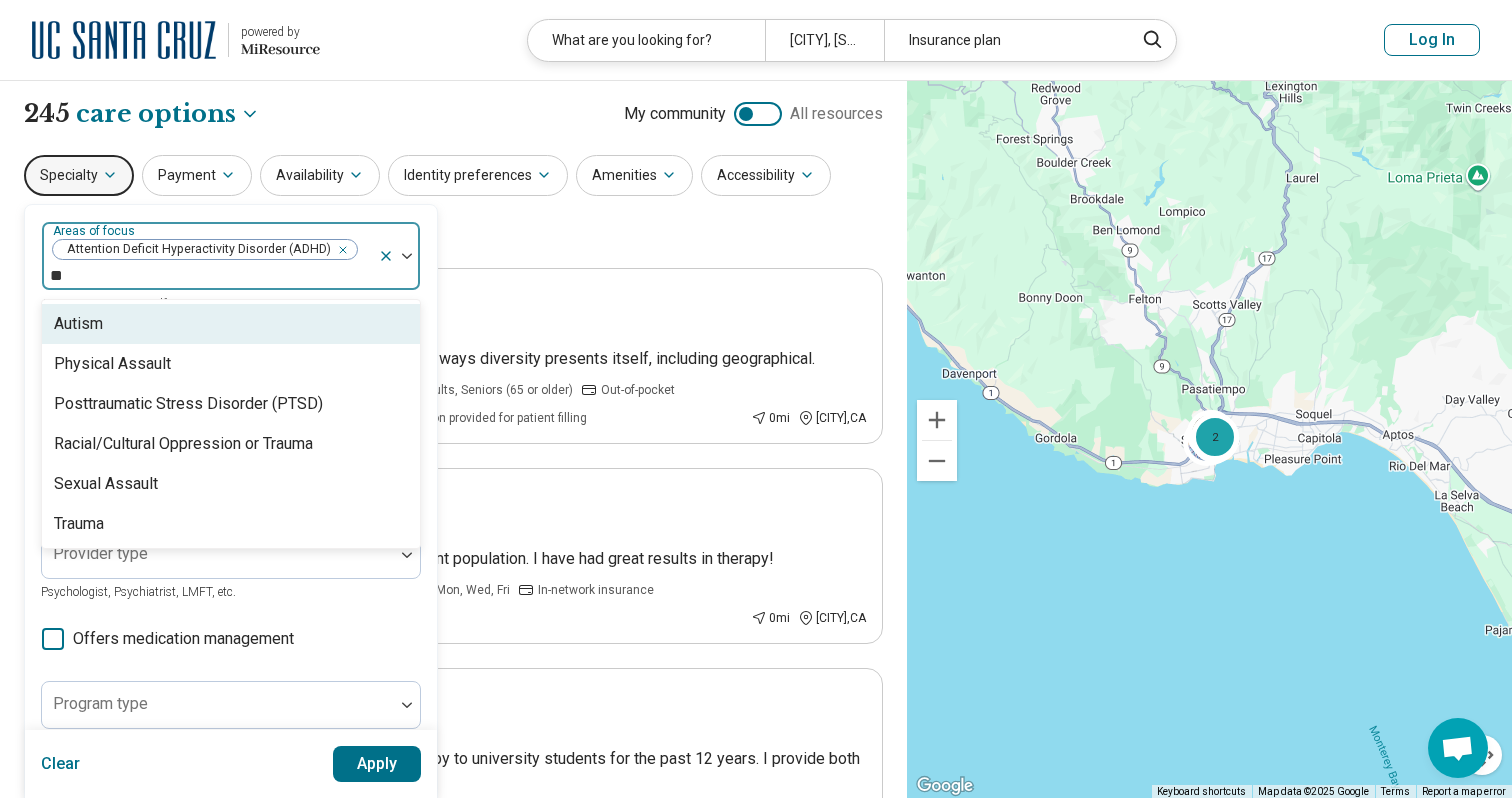 type on "***" 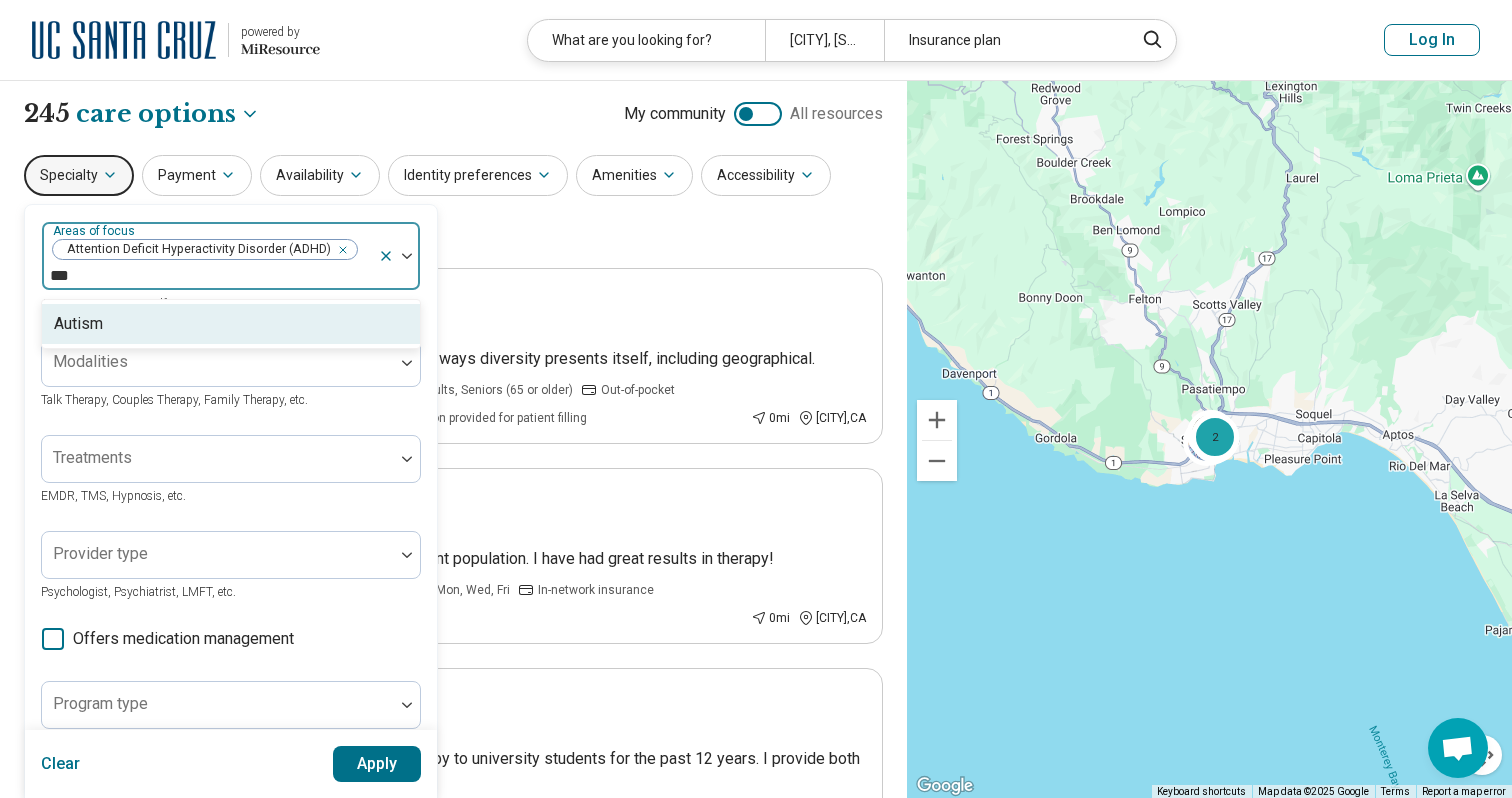 click on "Autism" at bounding box center [231, 324] 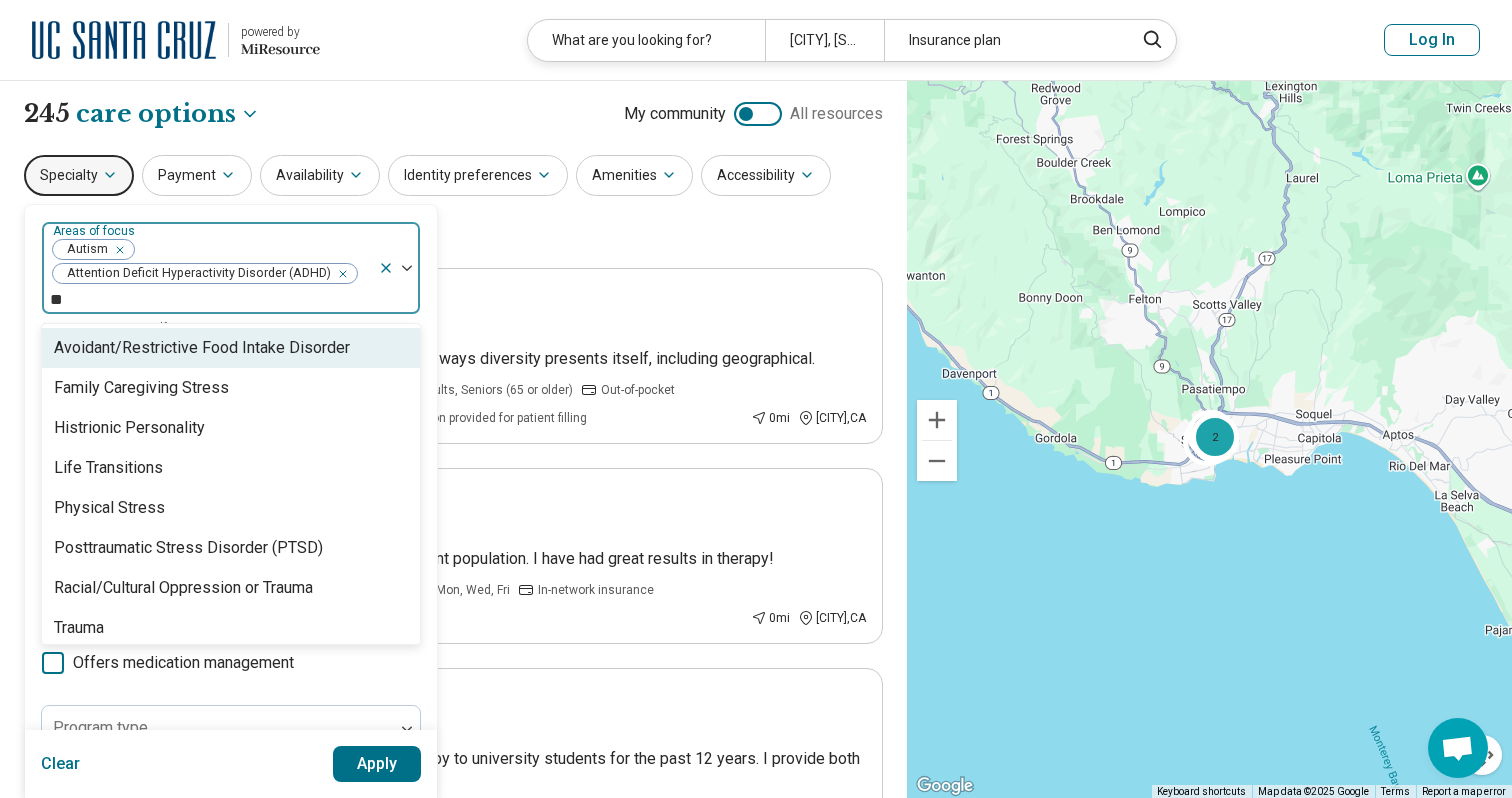 type on "***" 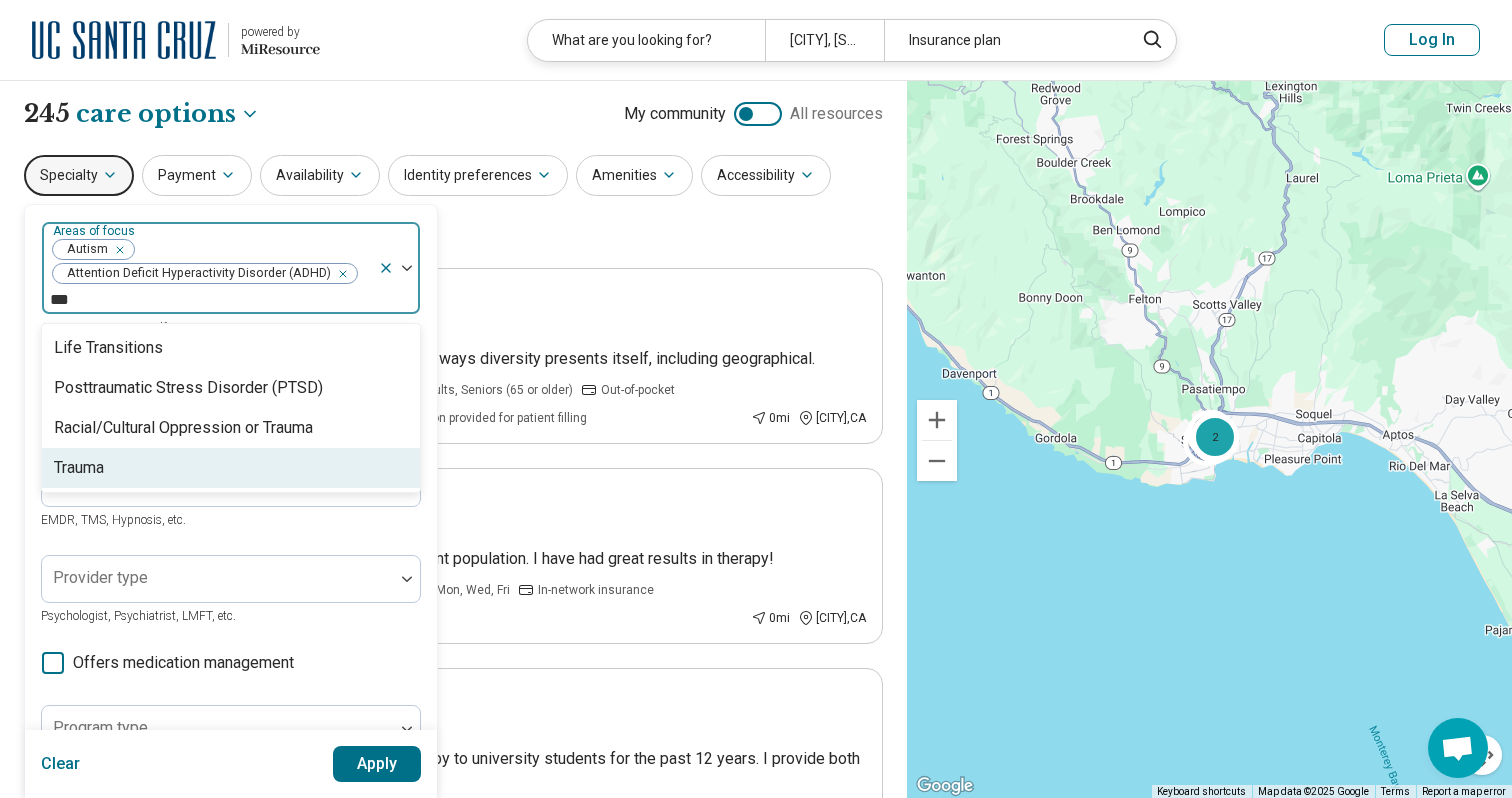 click on "Trauma" at bounding box center [231, 468] 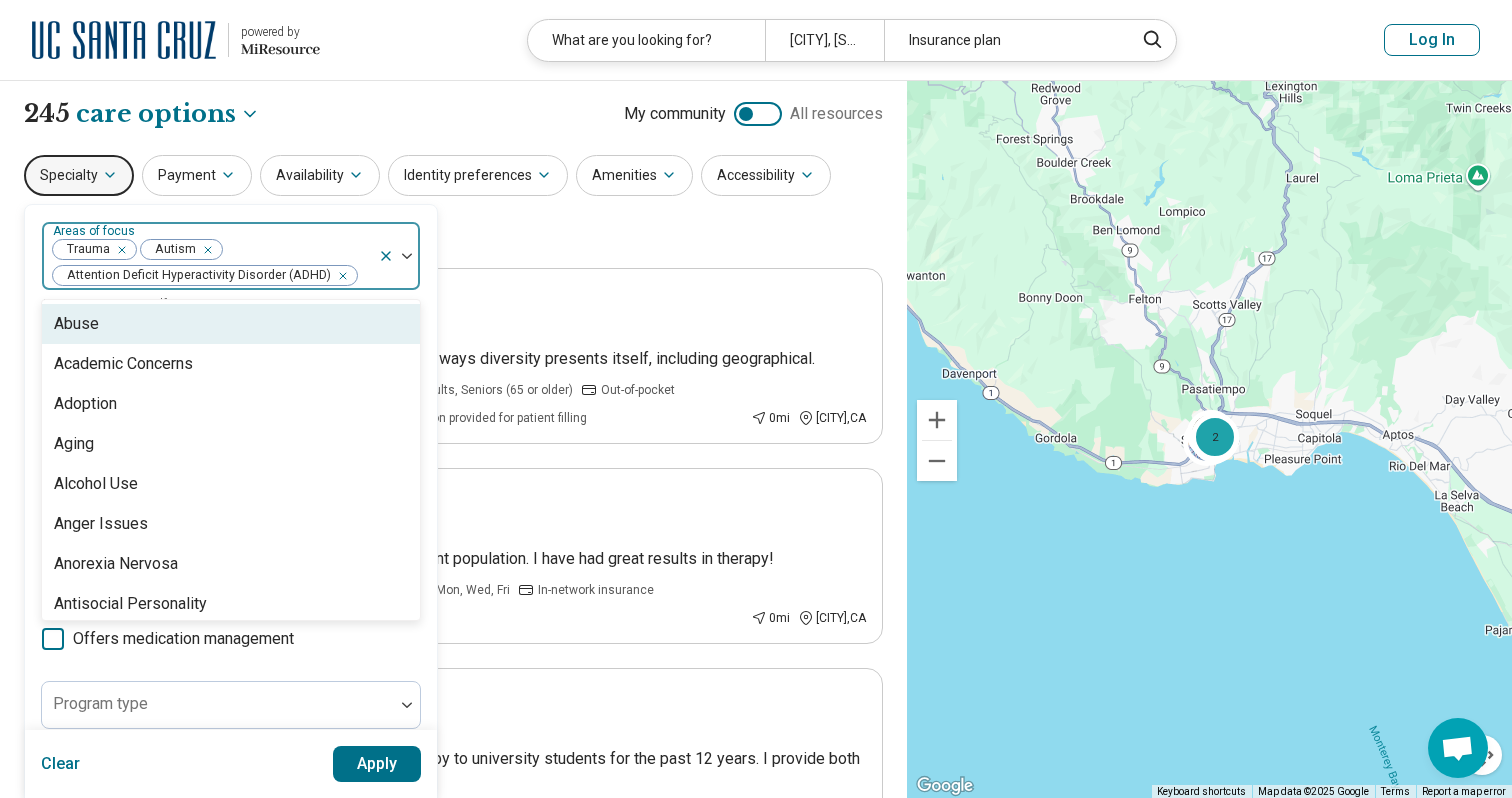 click on "option Trauma, selected. Abuse, 1 of 97. 97 results available. Use Up and Down to choose options, press Enter to select the currently focused option, press Escape to exit the menu, press Tab to select the option and exit the menu. Areas of focus Trauma Autism Attention Deficit Hyperactivity Disorder (ADHD) Abuse Academic Concerns Adoption Aging Alcohol Use Anger Issues Anorexia Nervosa Antisocial Personality Anxiety Athletic Performance Athletic/Sports performance Avoidant Personality Avoidant/Restrictive Food Intake Disorder Binge-Eating Disorder Bipolar Disorder Body Image Borderline Personality Bulimia Nervosa Bullying Burnout Career Childhood Abuse Chronic Illness/Pain Cognitive Functioning College and School Placement Compulsive Exercise Conflict Resolution Dependent Personality Depression Disability Divorce Drug Use Eating Concerns End of Life Excoriation Disorder (skin picking) Family Caregiving Stress Financial Concerns Gambling Concerns Gaming/Internet Concerns Gender Identity Grief and Loss Hoarding" at bounding box center (231, 623) 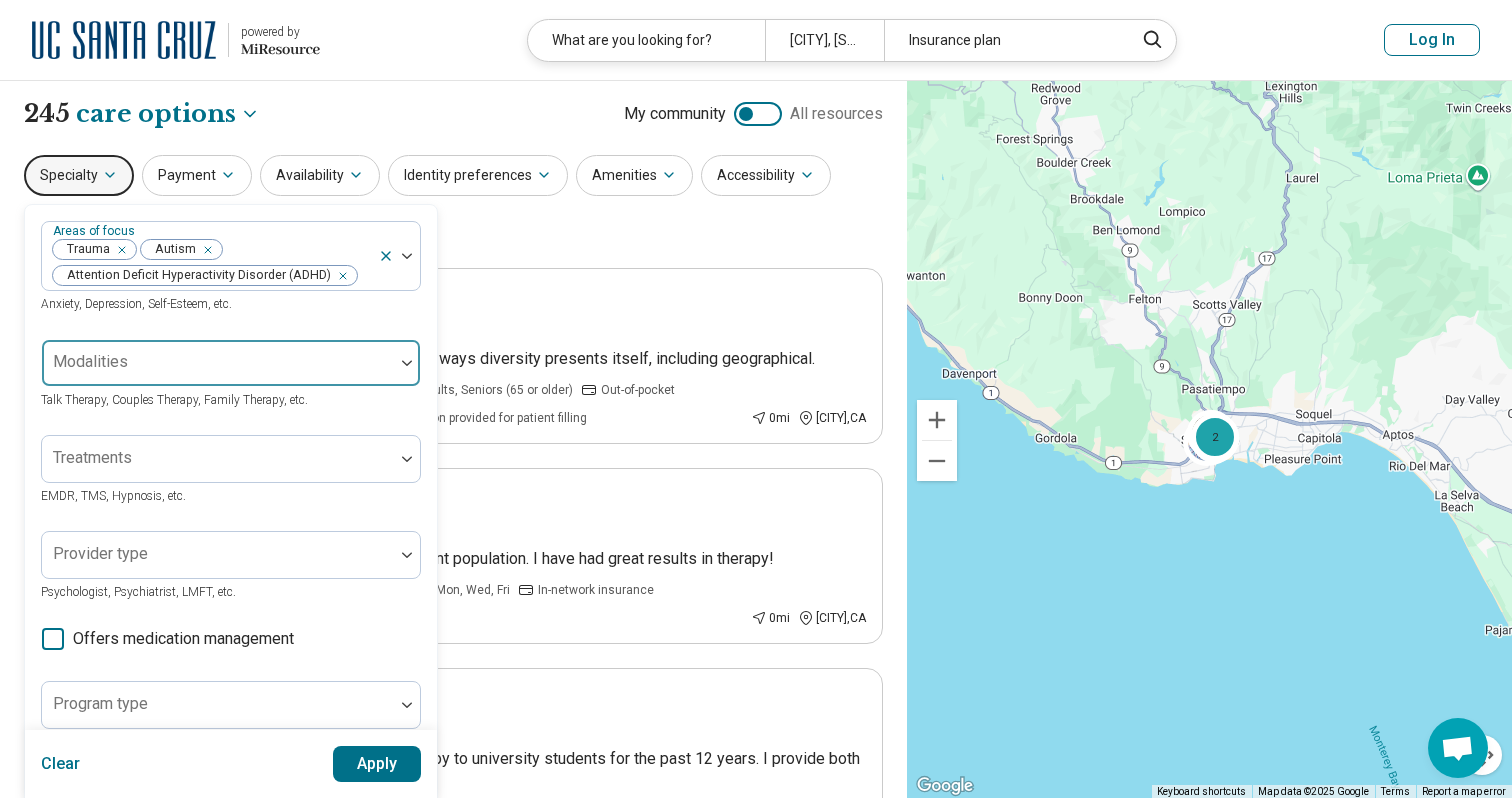 click at bounding box center (218, 371) 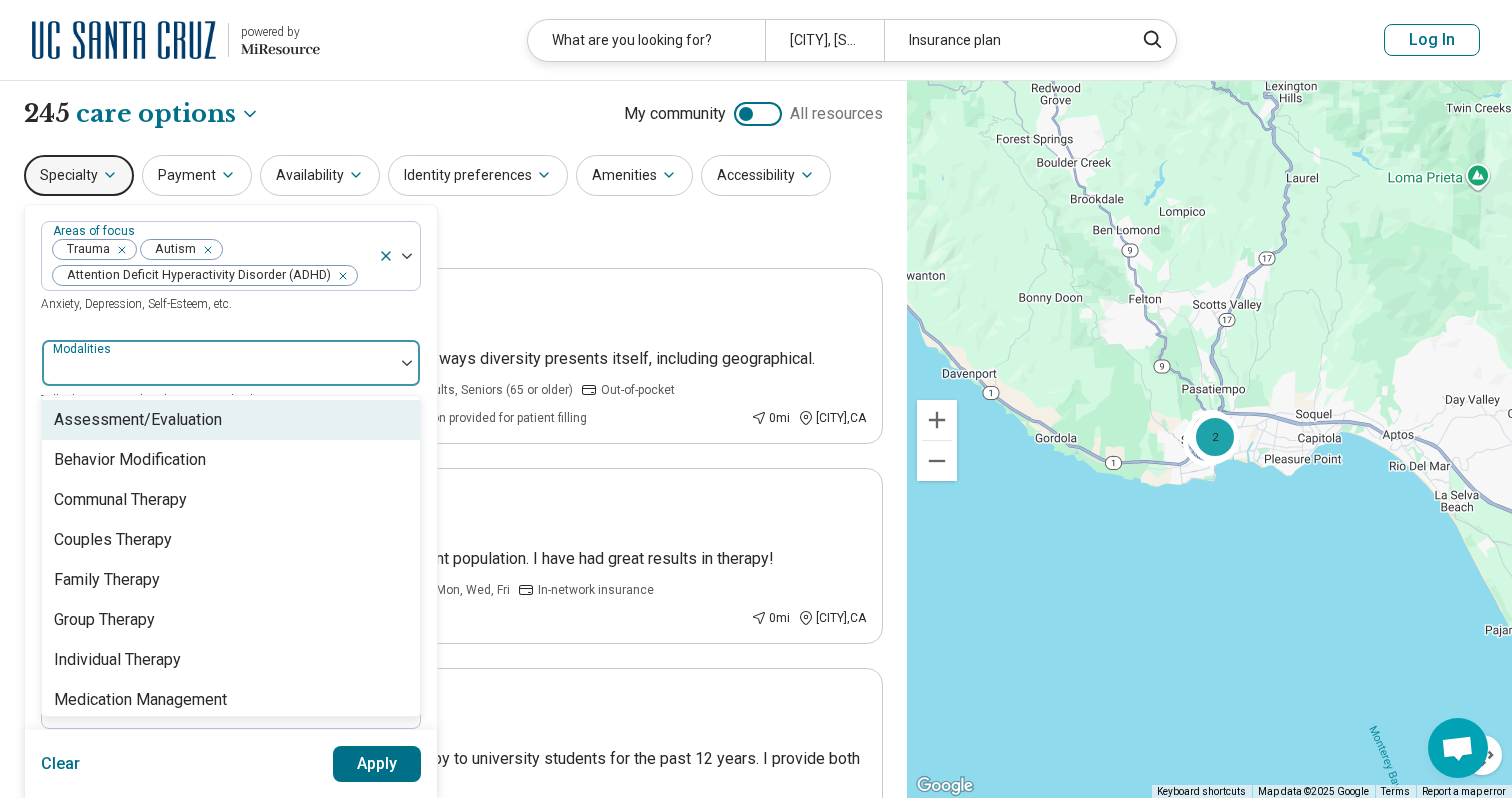 click on "Areas of focus Trauma Autism Attention Deficit Hyperactivity Disorder (ADHD) Anxiety, Depression, Self-Esteem, etc." at bounding box center [231, 268] 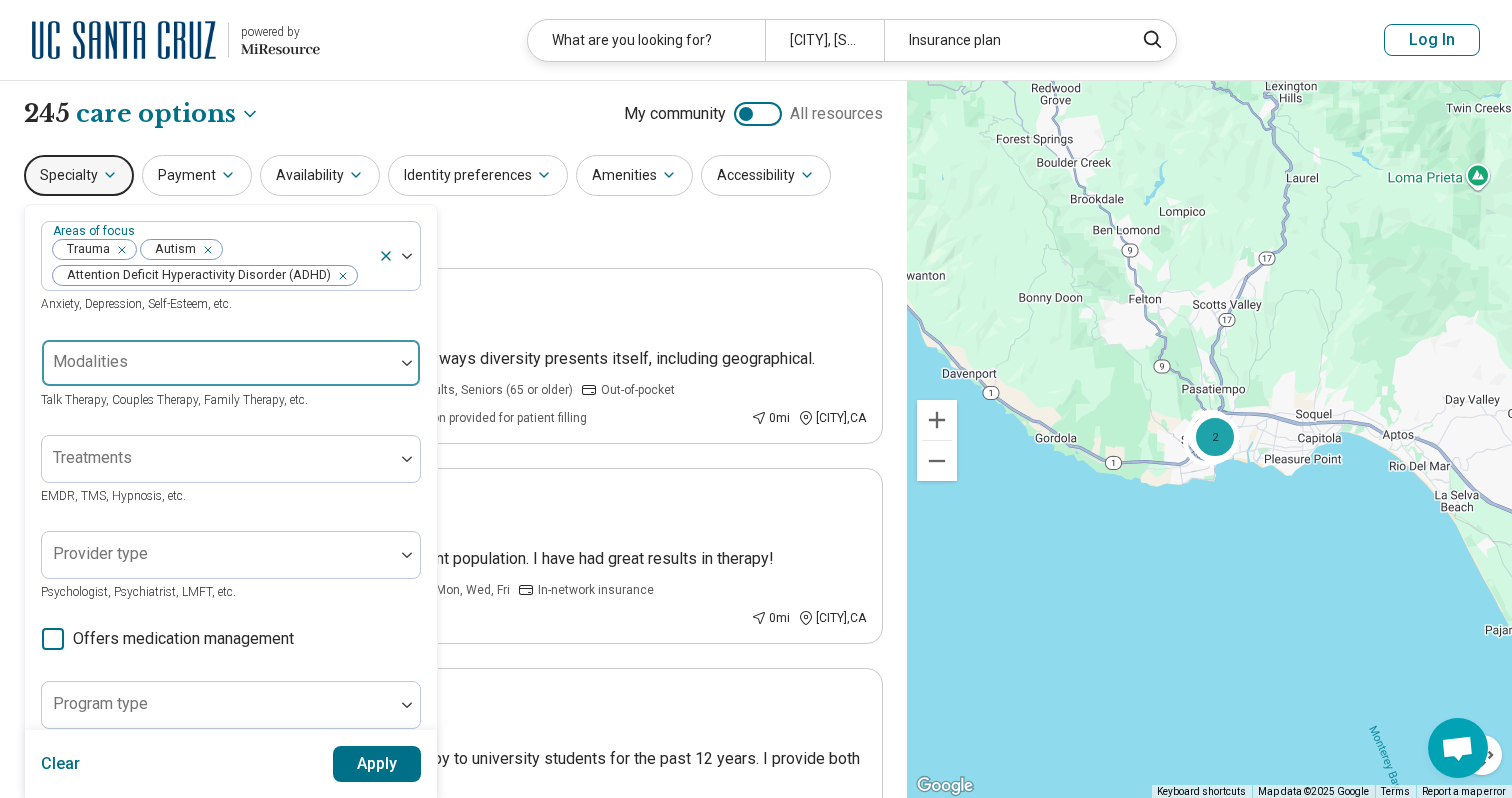 click at bounding box center (218, 363) 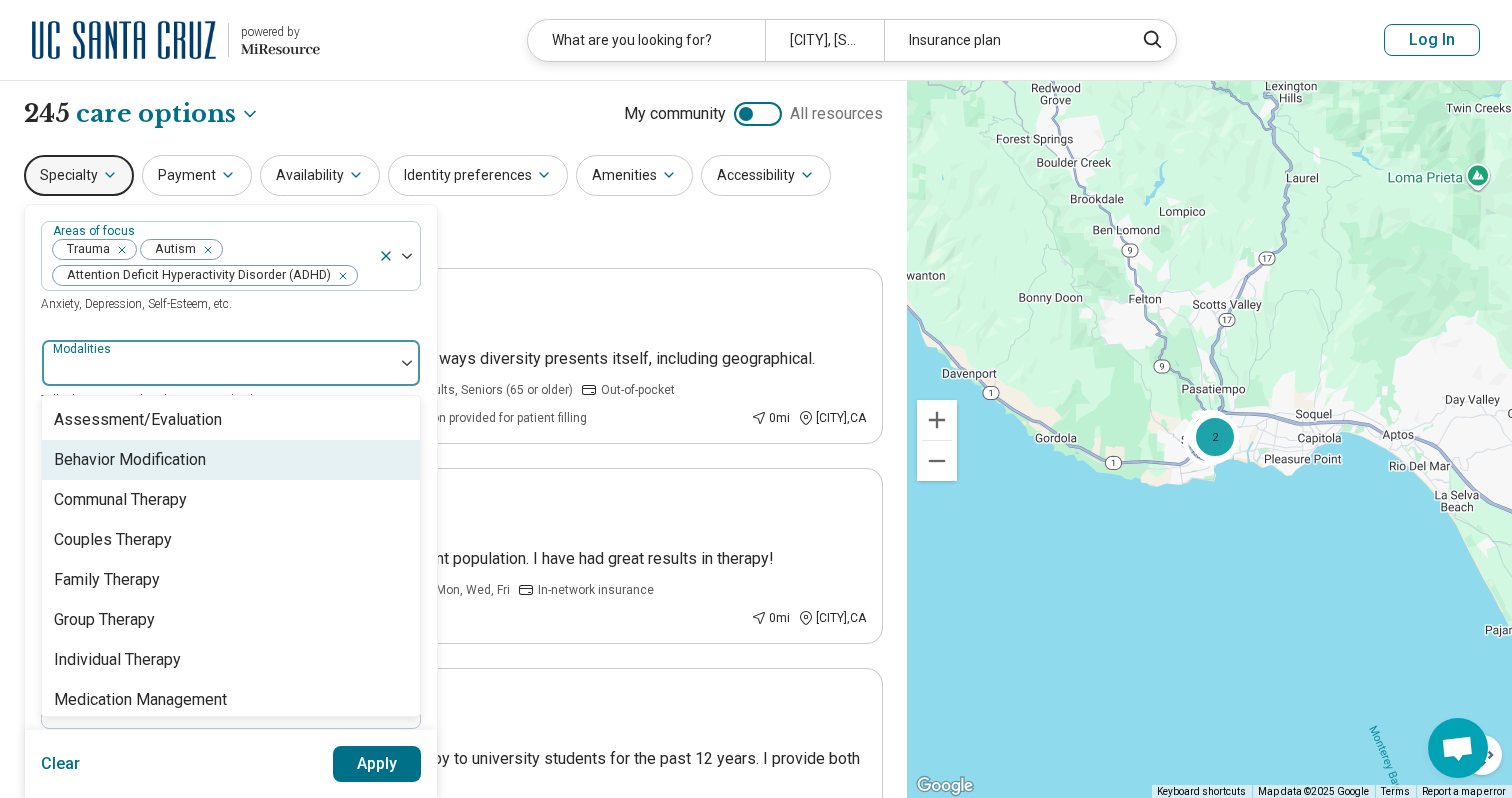 click on "Behavior Modification" at bounding box center [130, 460] 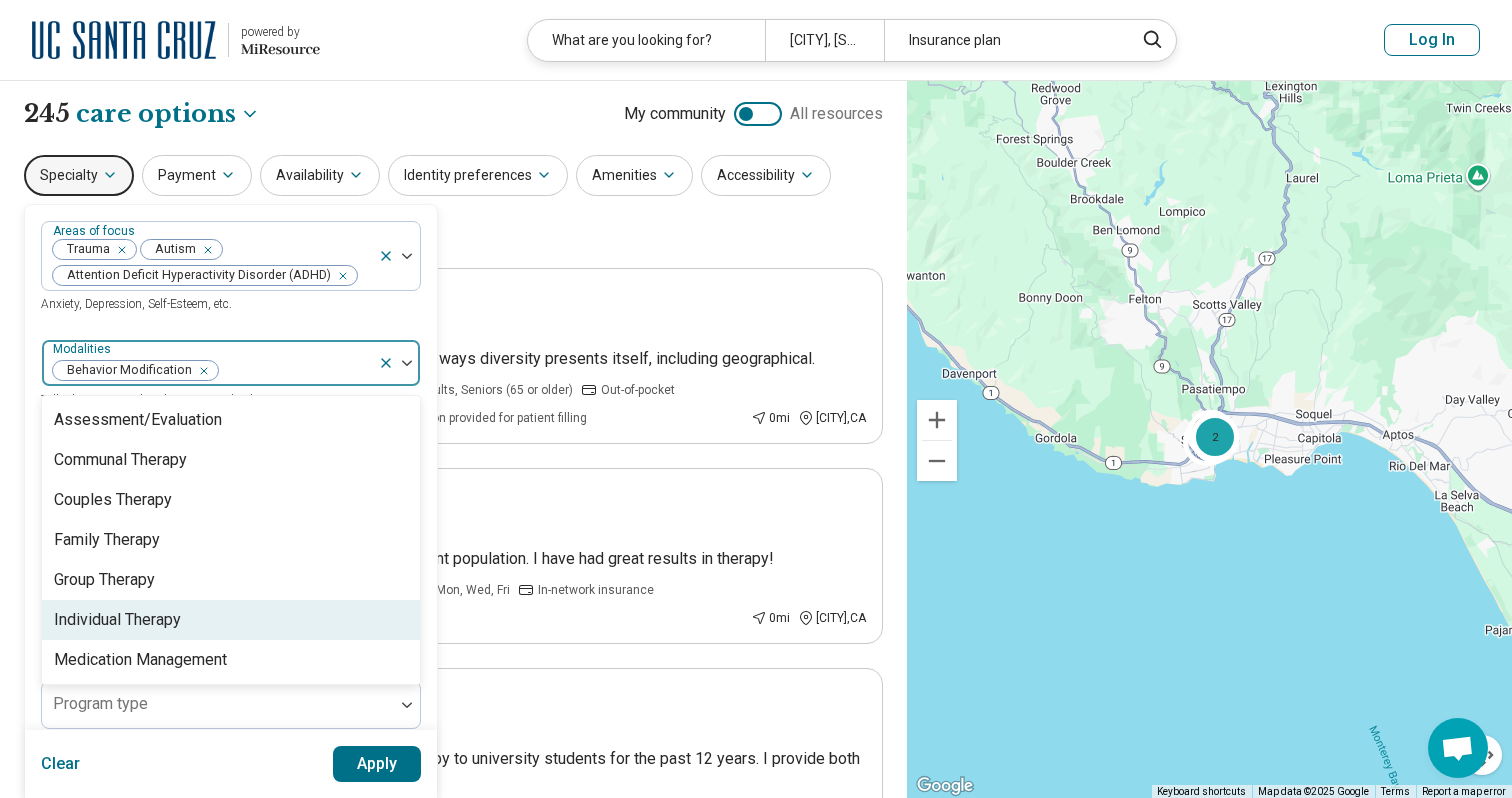 click on "Individual Therapy" at bounding box center [117, 620] 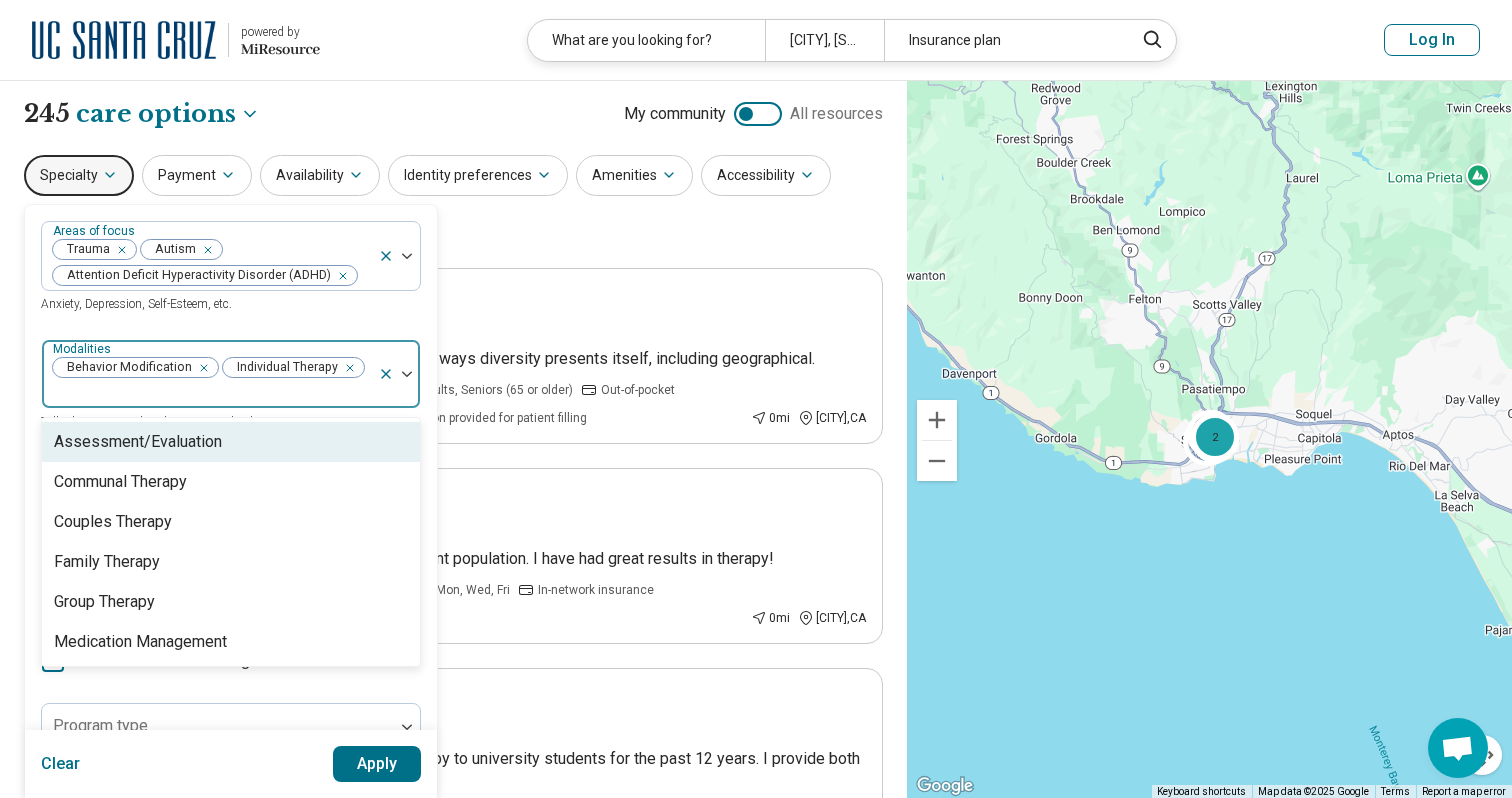 click on "Areas of focus Trauma Autism Attention Deficit Hyperactivity Disorder (ADHD) Anxiety, Depression, Self-Esteem, etc." at bounding box center [231, 268] 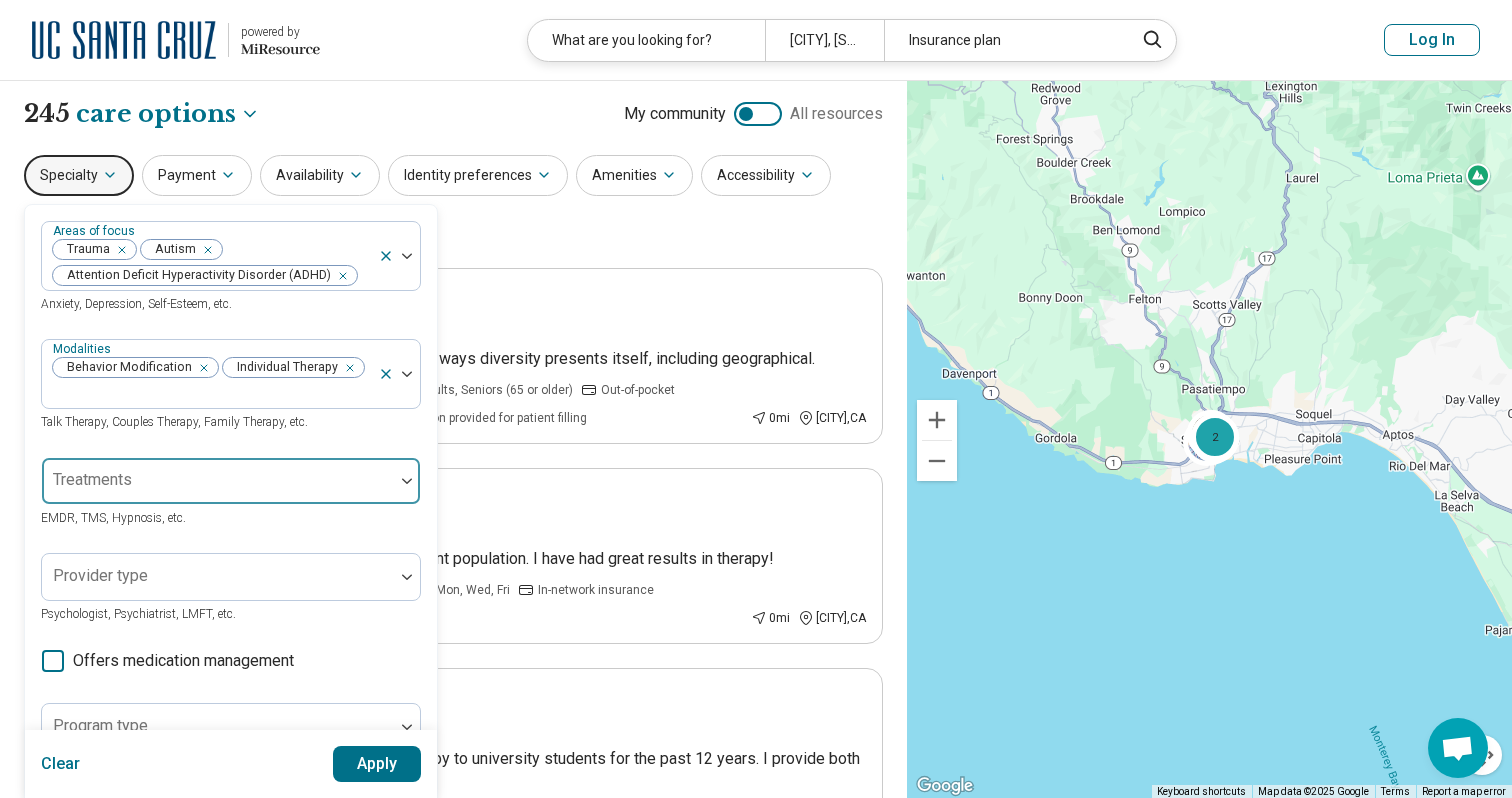 click at bounding box center (218, 489) 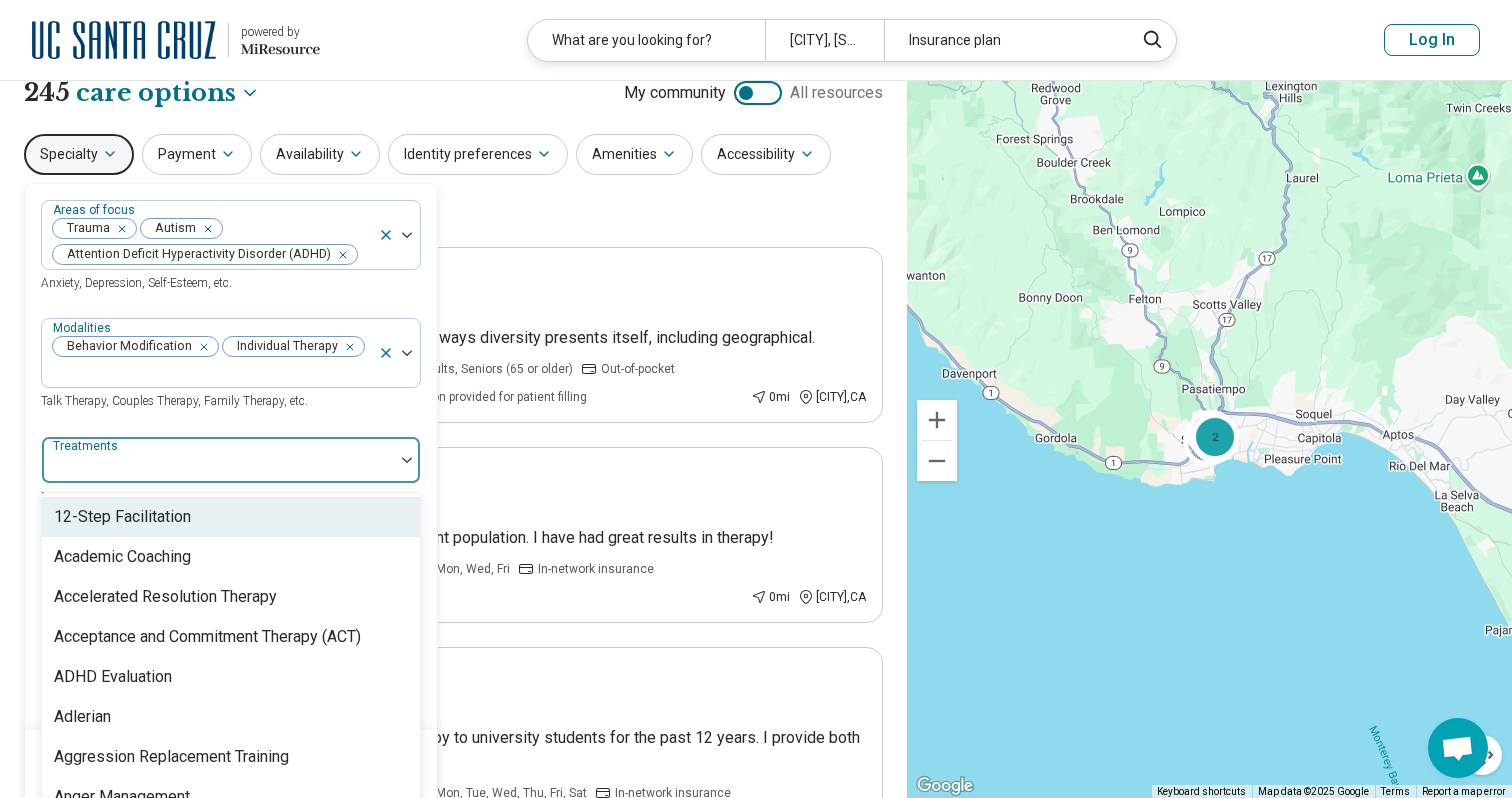 scroll, scrollTop: 23, scrollLeft: 0, axis: vertical 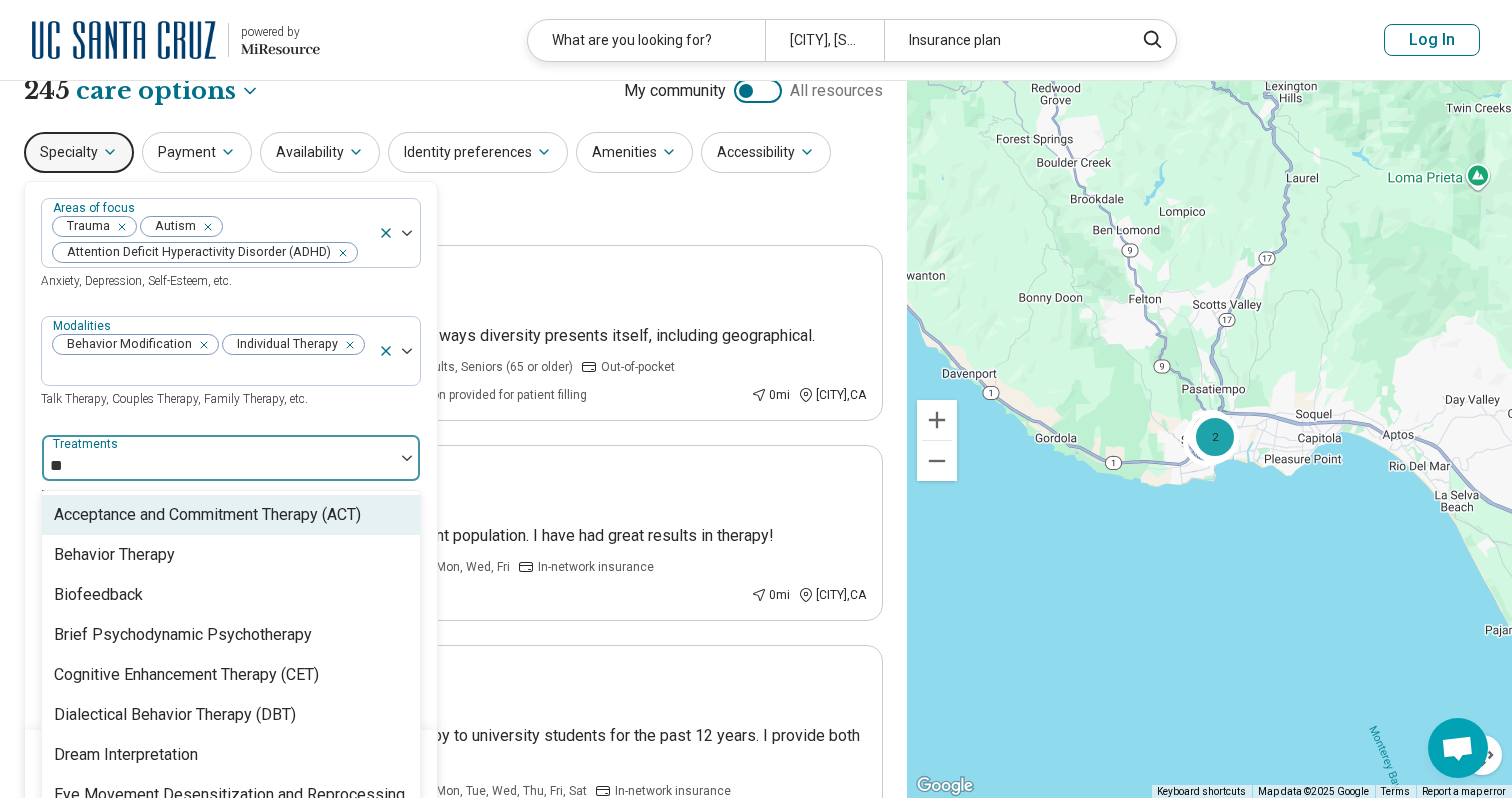 type on "***" 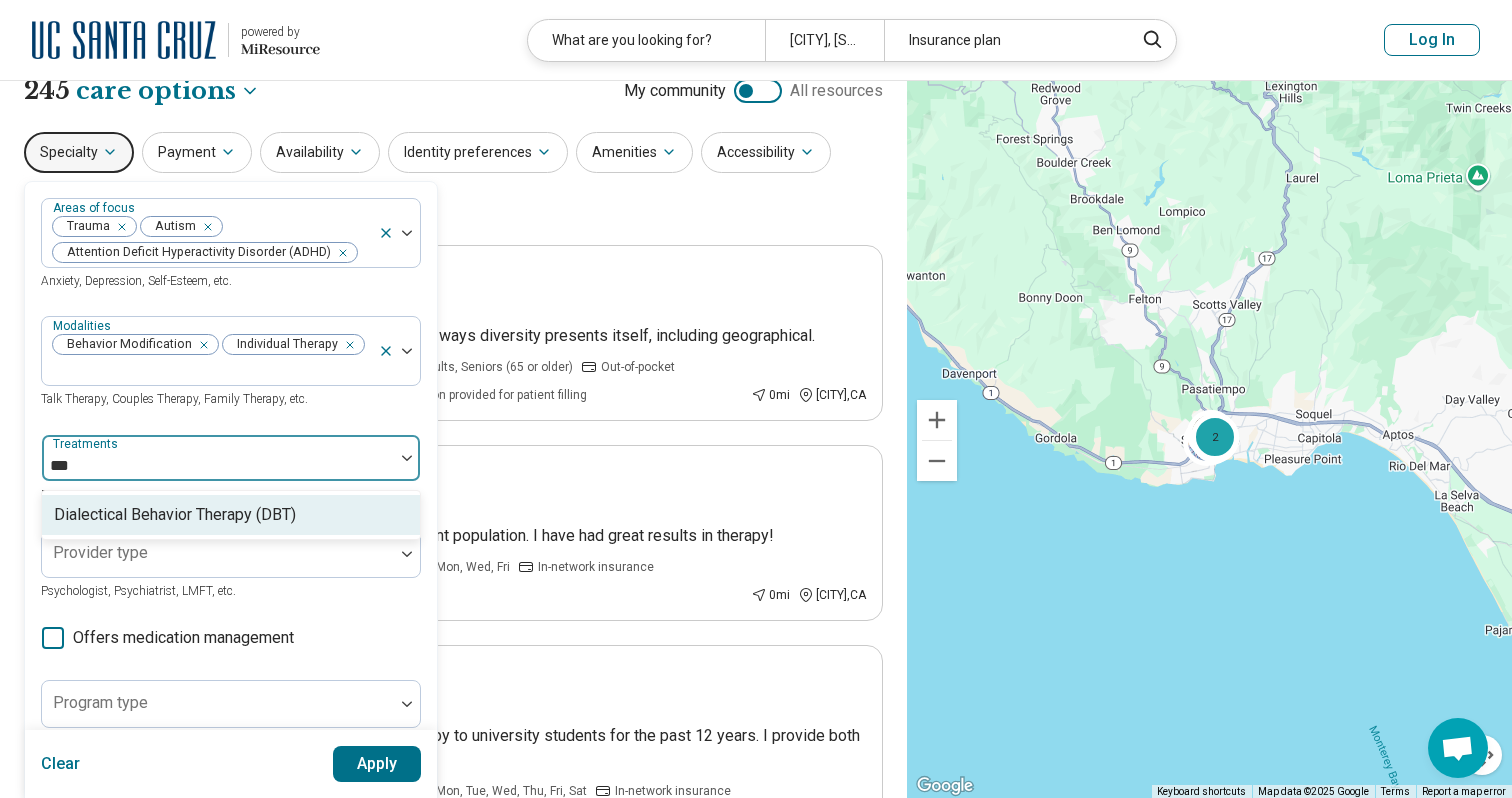 click on "Dialectical Behavior Therapy (DBT)" at bounding box center [175, 515] 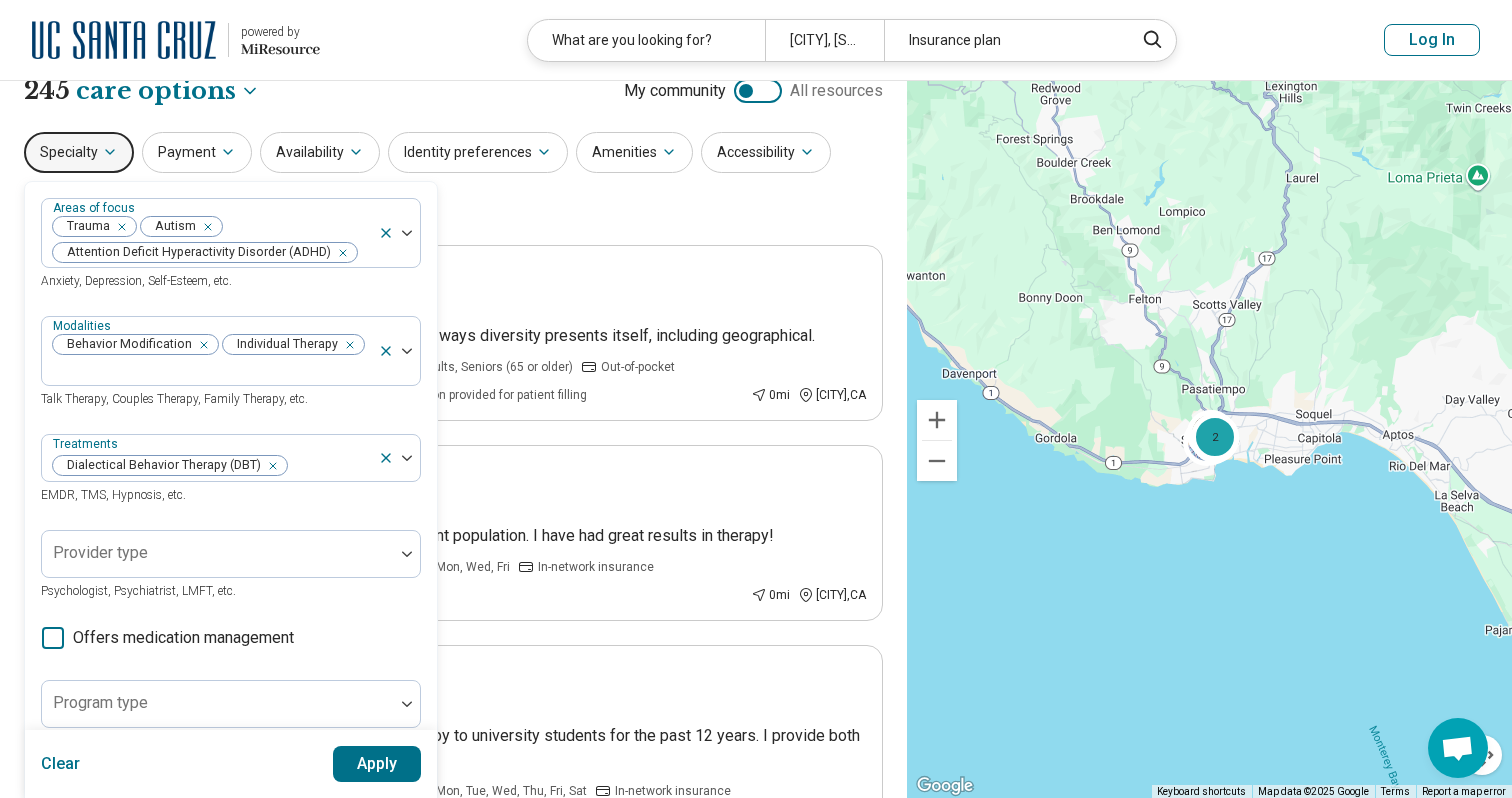 click on "Areas of focus Trauma Autism Attention Deficit Hyperactivity Disorder (ADHD) Anxiety, Depression, Self-Esteem, etc. Modalities Behavior Modification Individual Therapy Talk Therapy, Couples Therapy, Family Therapy, etc. Treatments Dialectical Behavior Therapy (DBT) EMDR, TMS, Hypnosis, etc. Provider type Psychologist, Psychiatrist, LMFT, etc. Offers medication management Program type Medically unstable Actively suicidal Help with activities of daily living Special groups Body positivity, People with disabilities, Active duty military, etc. Age groups" at bounding box center [231, 611] 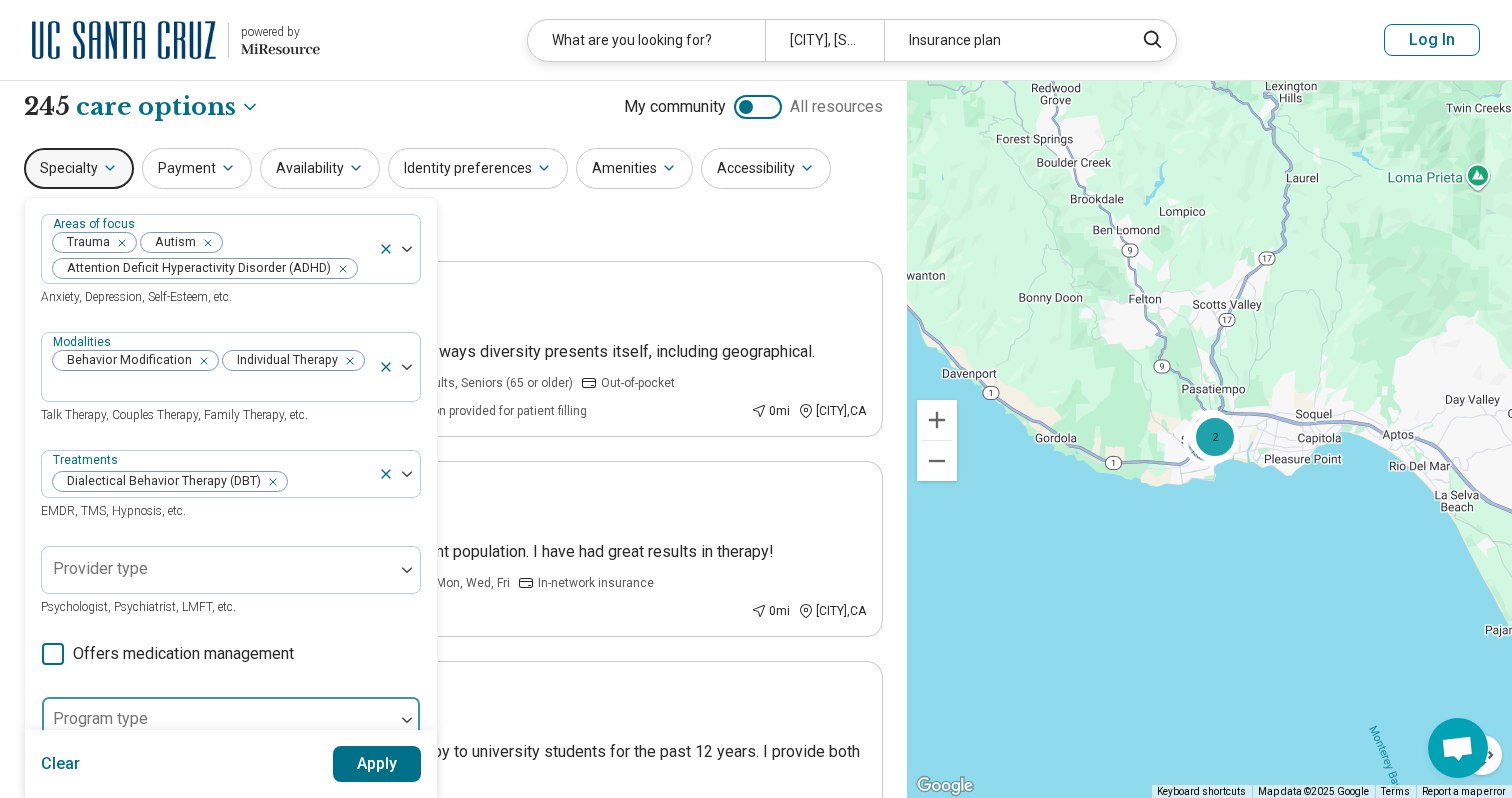 scroll, scrollTop: 0, scrollLeft: 0, axis: both 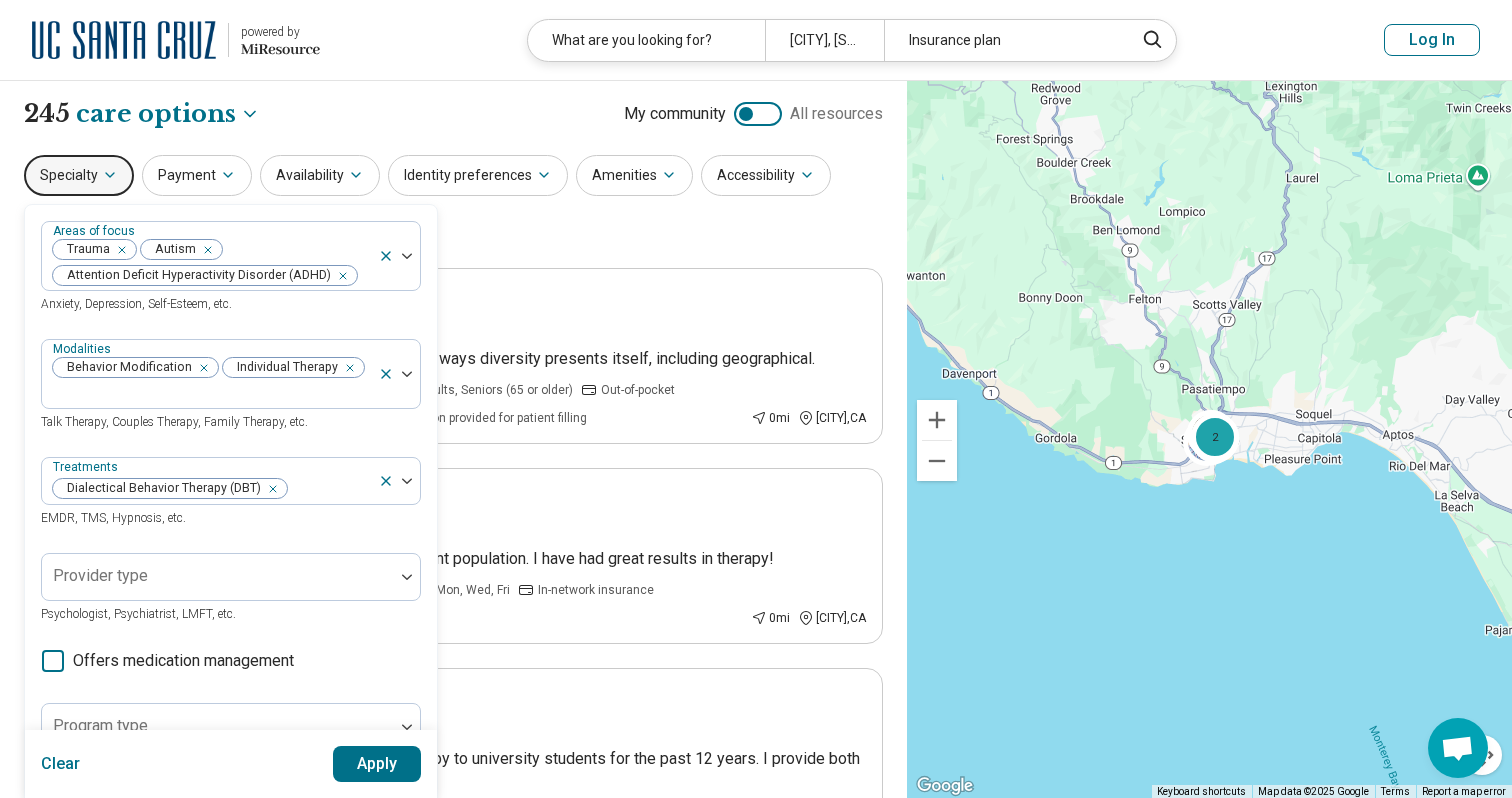 click on "Apply" at bounding box center (377, 764) 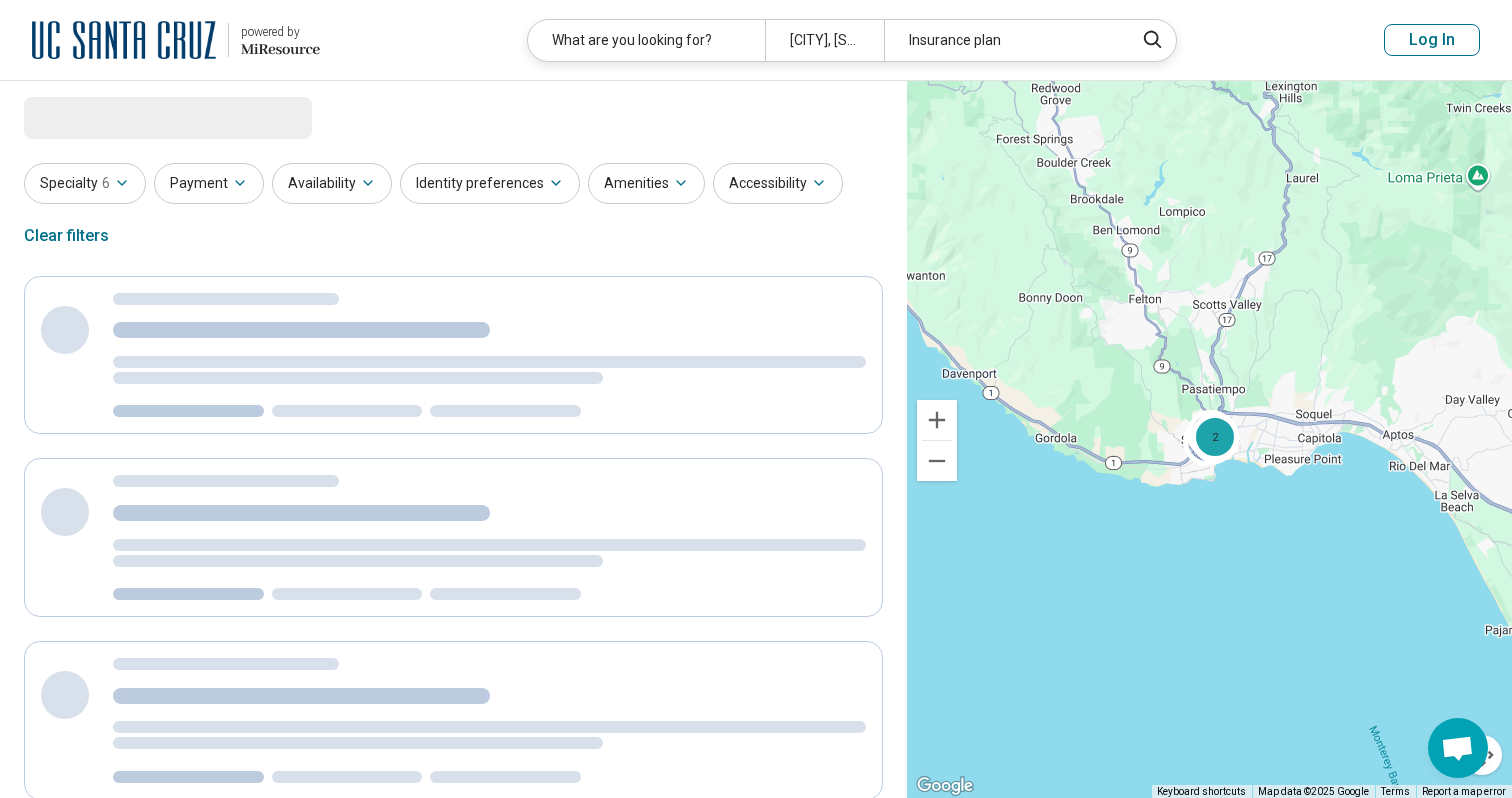 select on "***" 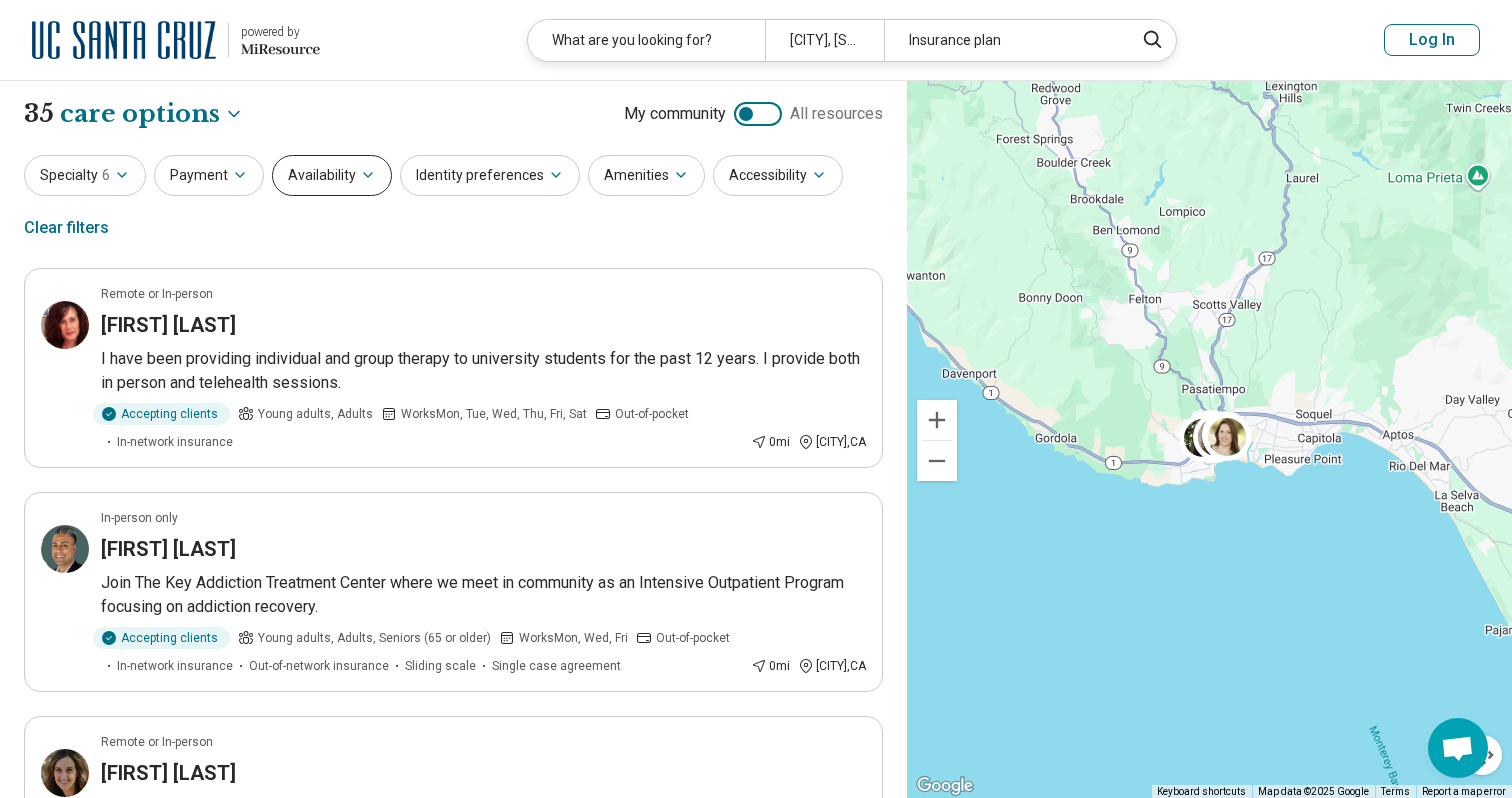 click on "Availability" at bounding box center (332, 175) 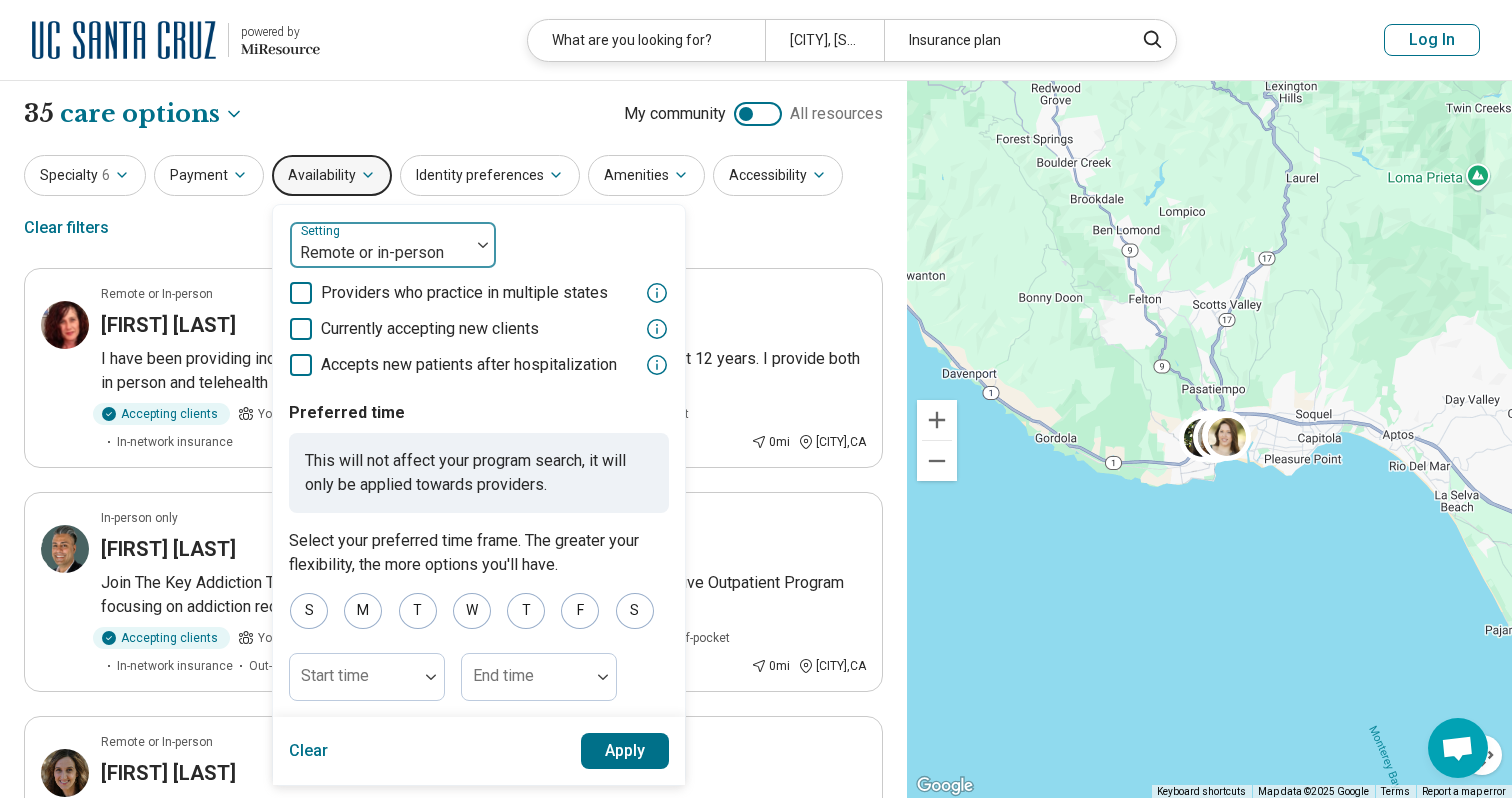 click at bounding box center [380, 253] 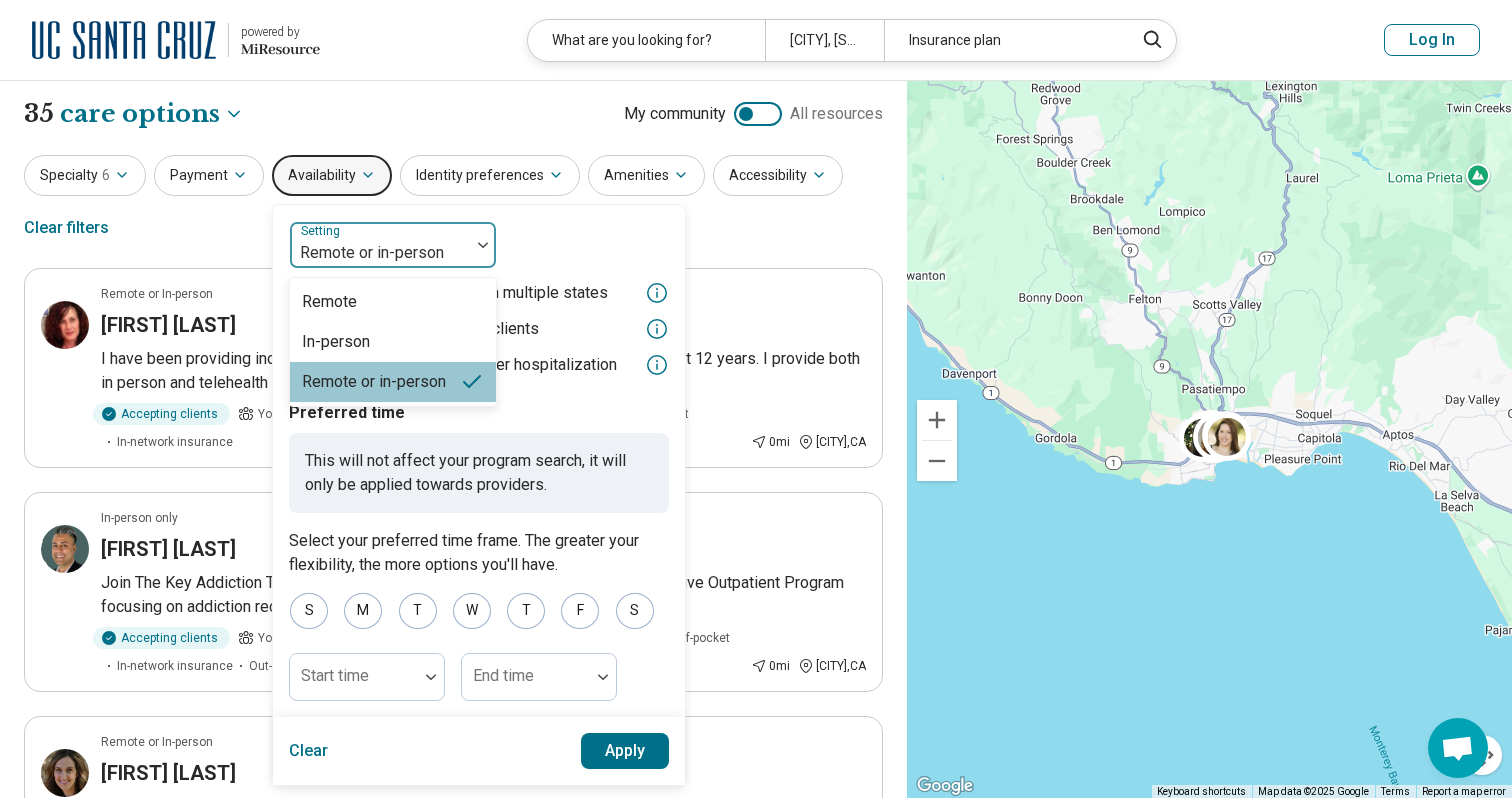 click at bounding box center (380, 253) 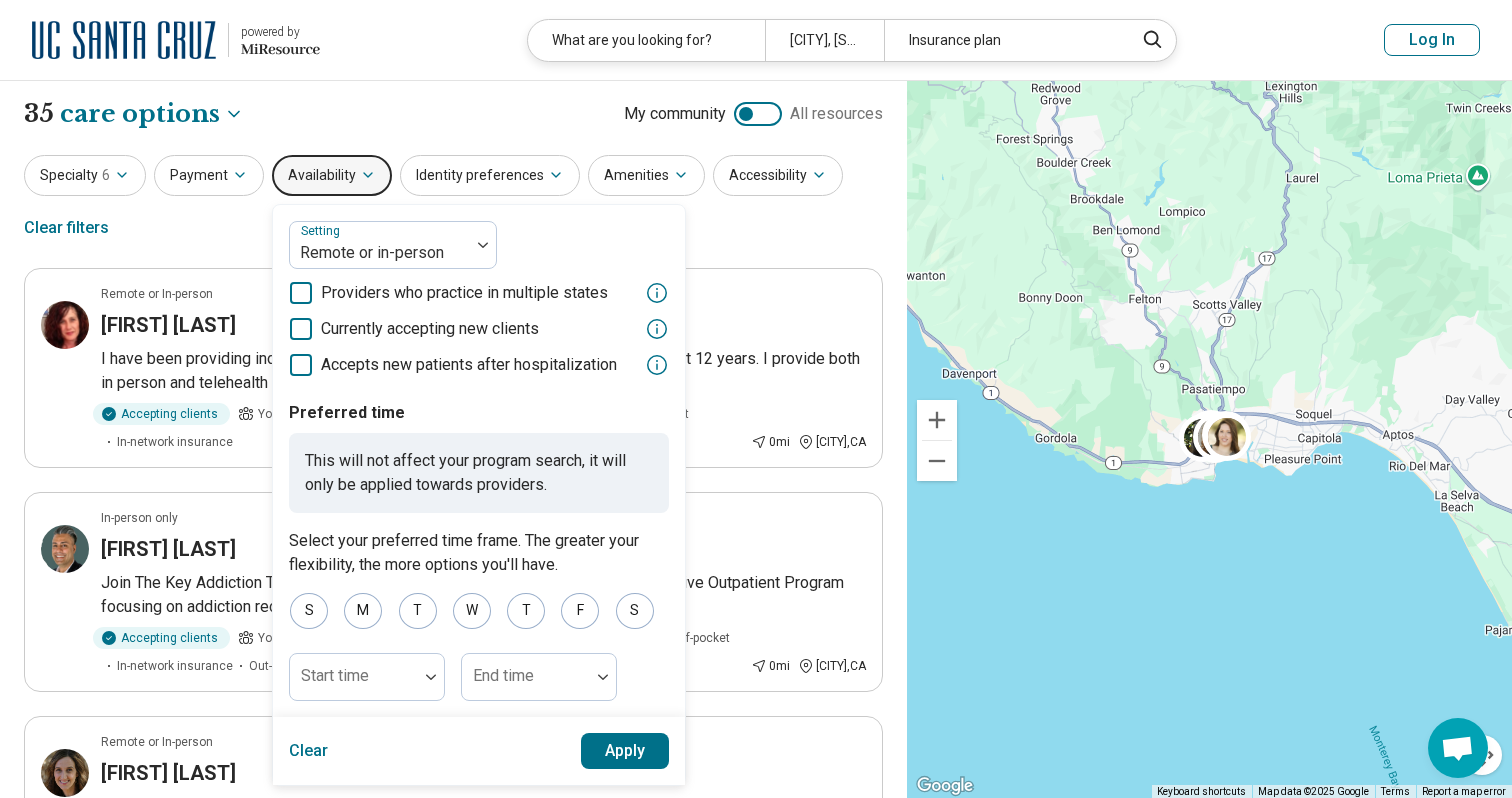 click on "Apply" at bounding box center [625, 751] 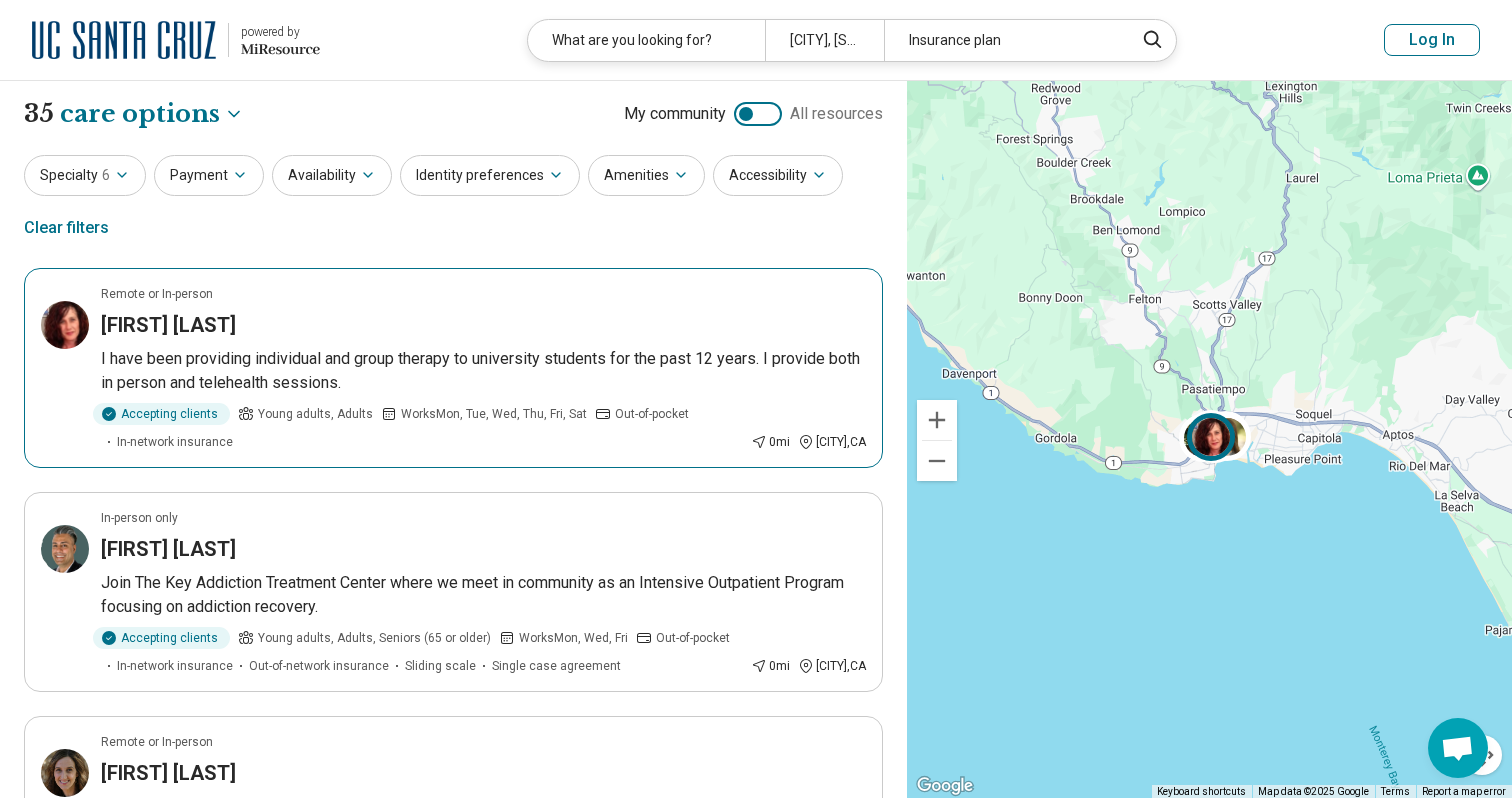 click on "Works  Mon, Tue, Wed, Thu, Fri, Sat" at bounding box center (484, 414) 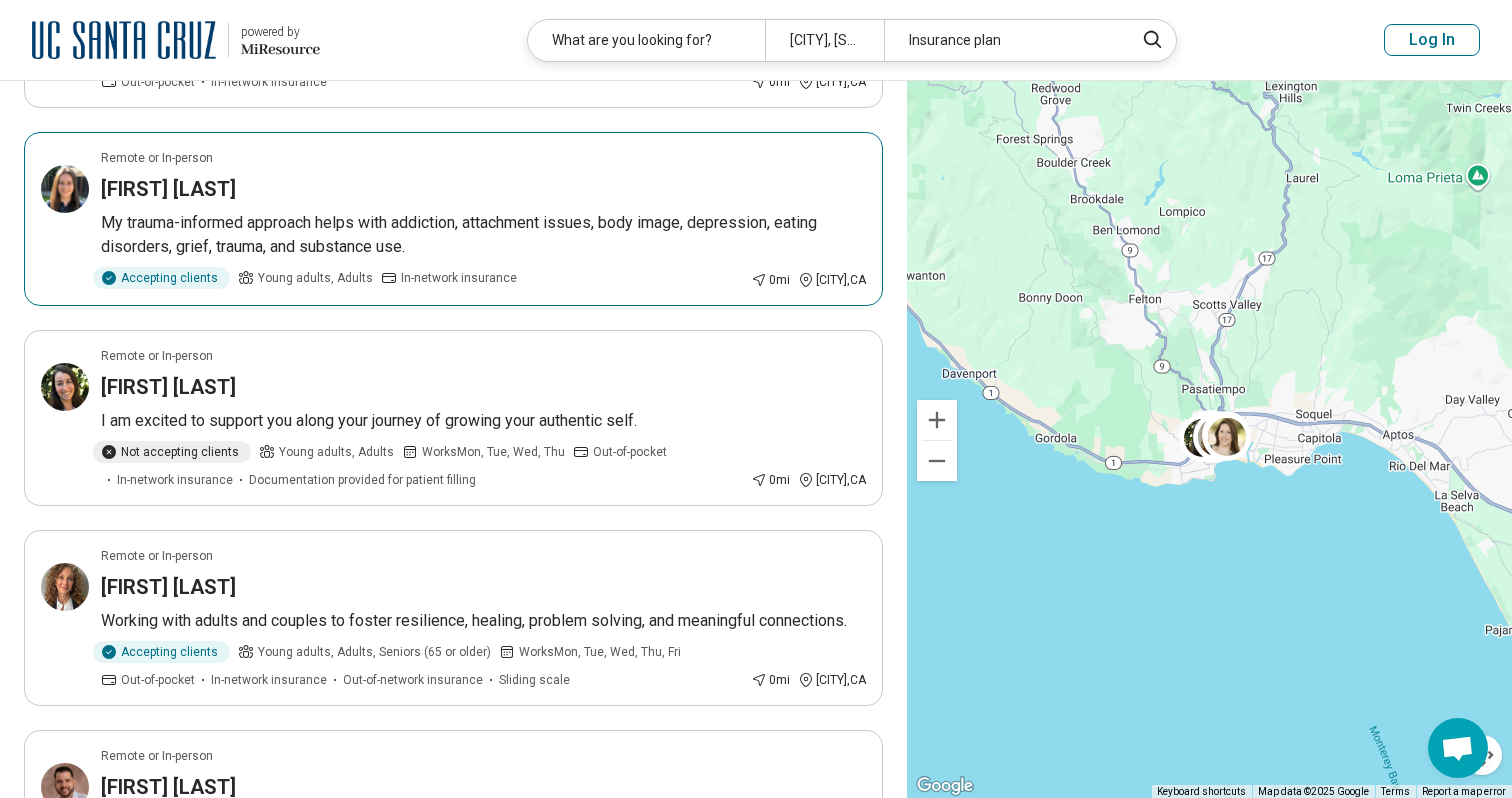 scroll, scrollTop: 0, scrollLeft: 0, axis: both 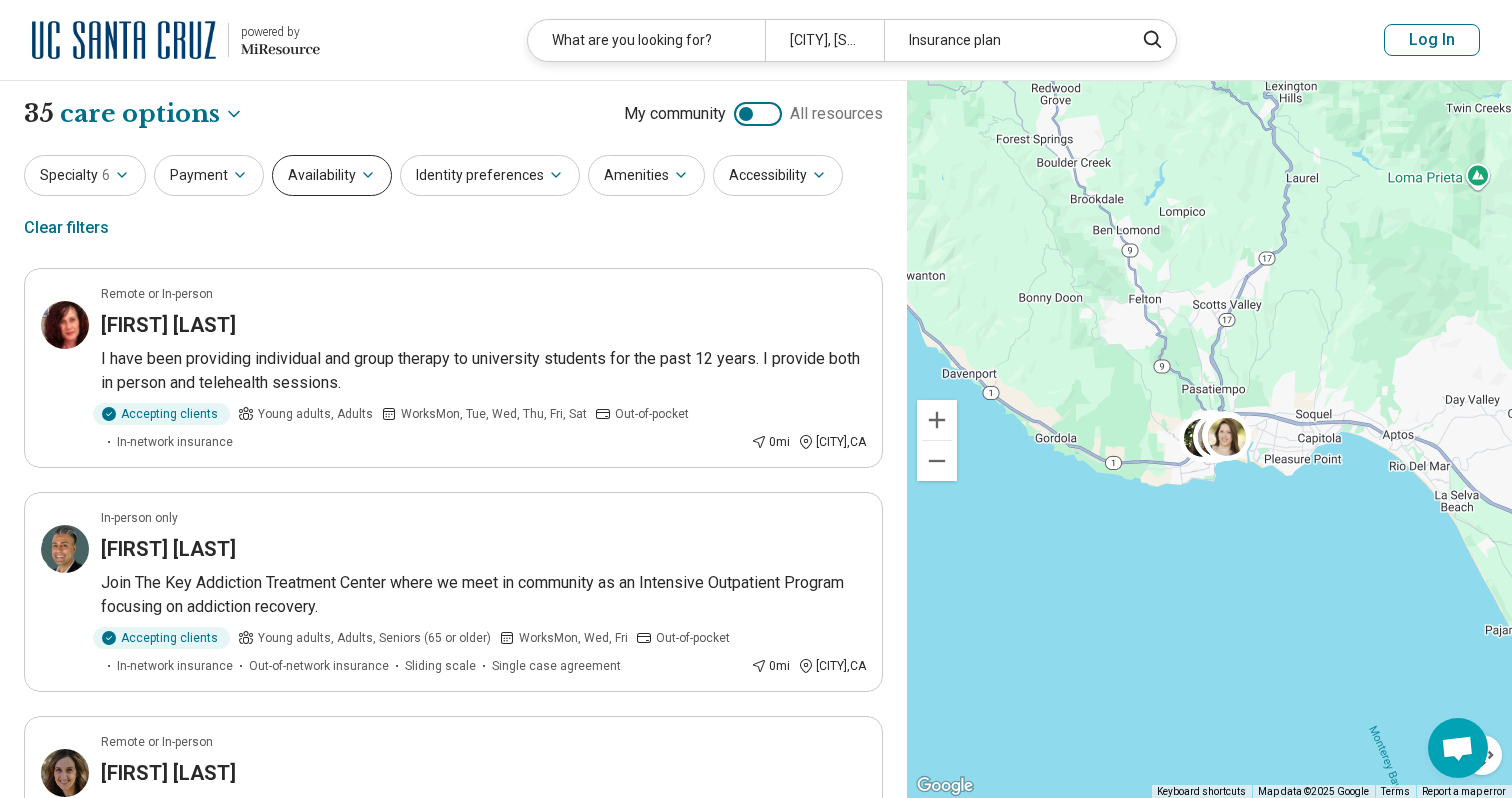 click on "Availability" at bounding box center [332, 175] 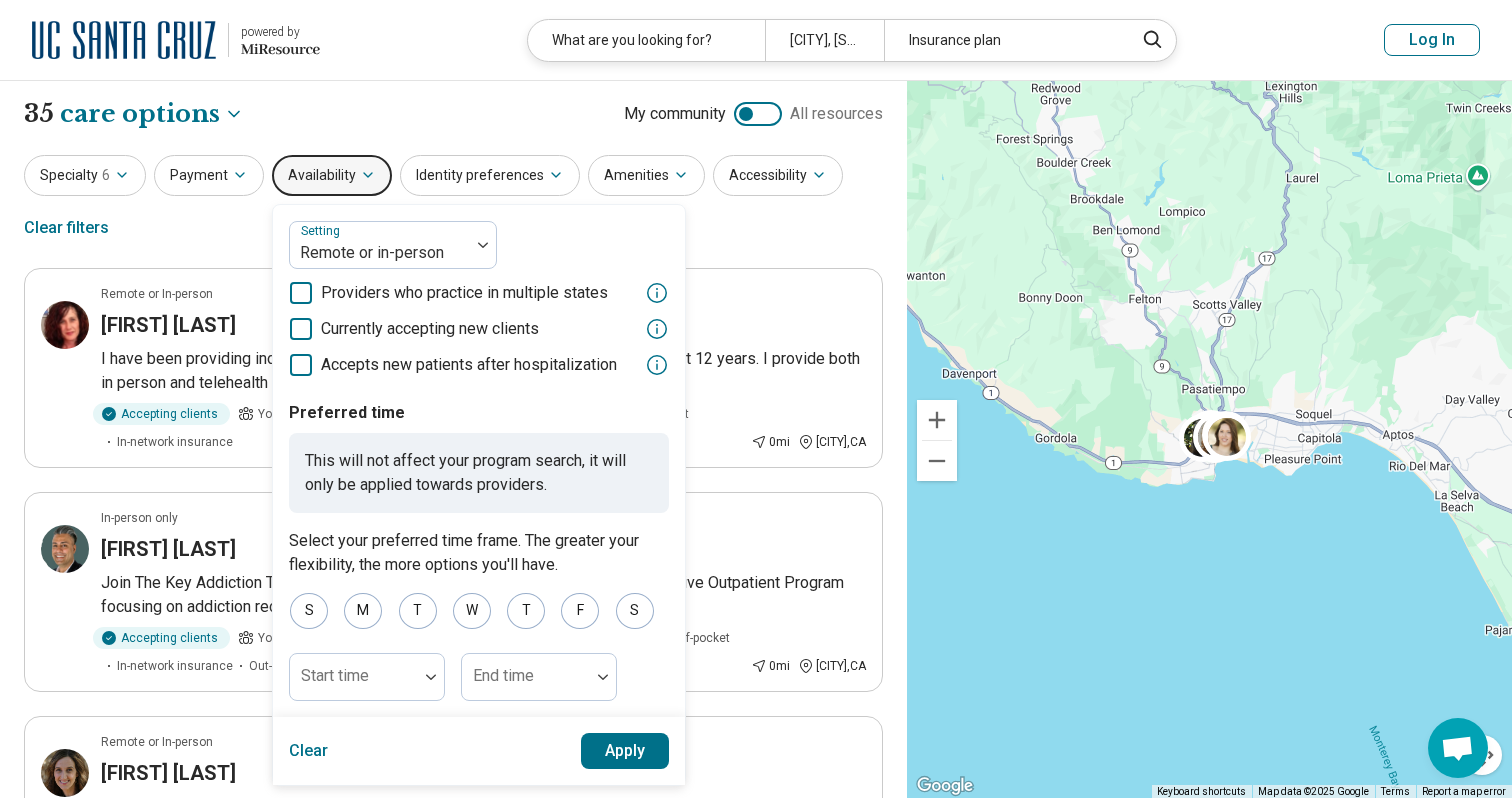 click on "Currently accepting new clients" at bounding box center [430, 329] 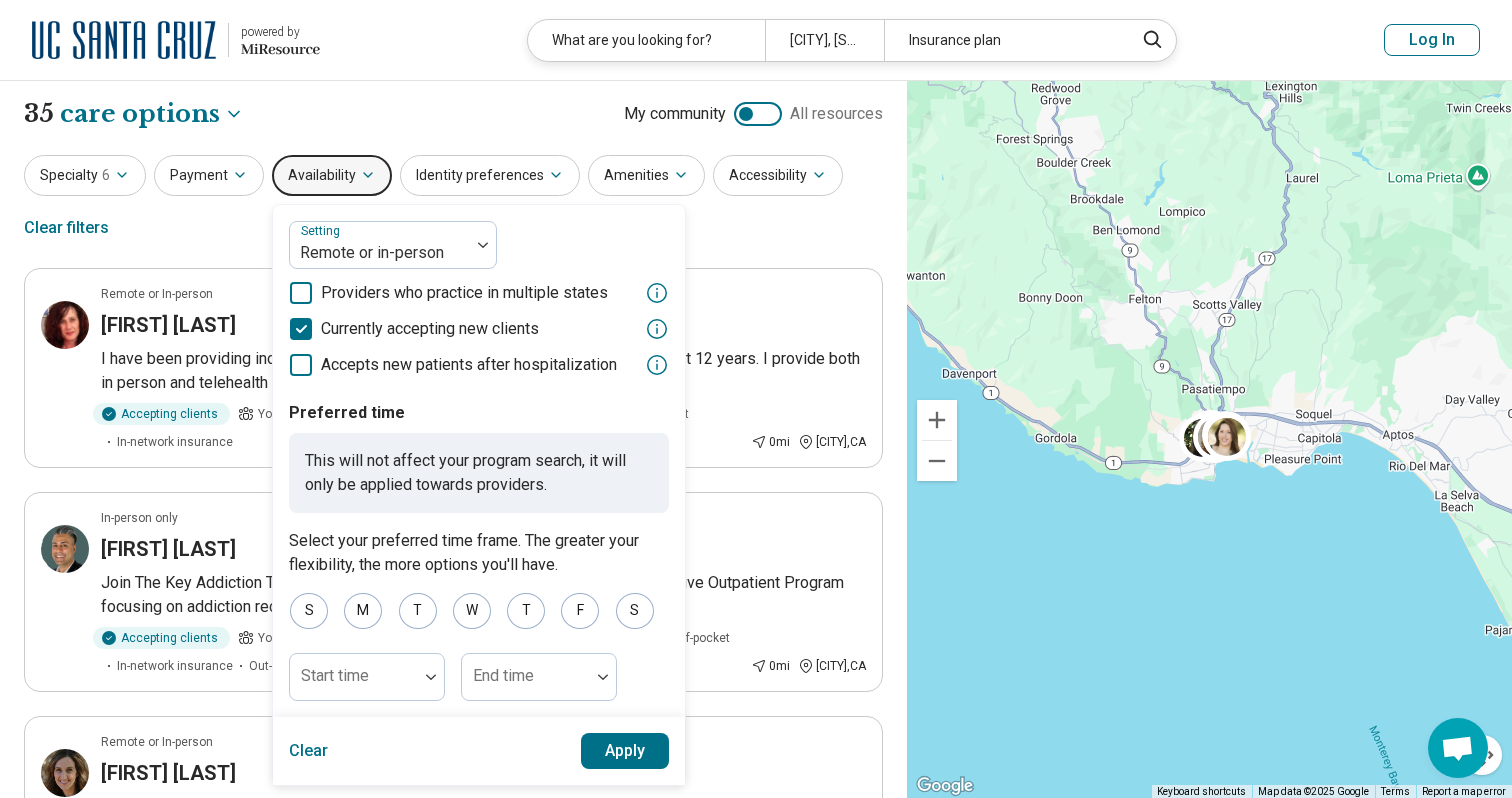 click on "Apply" at bounding box center (625, 751) 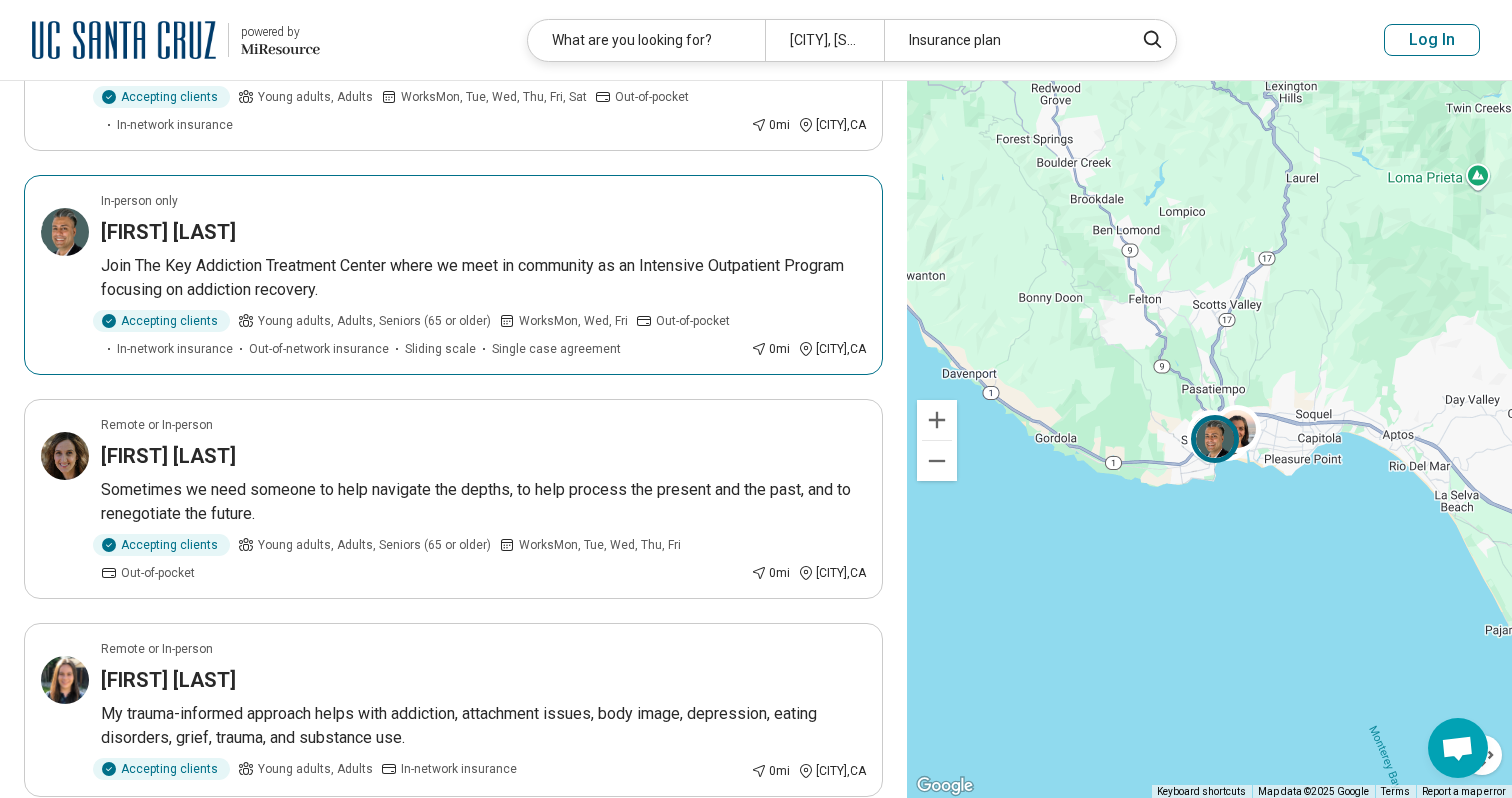 scroll, scrollTop: 321, scrollLeft: 0, axis: vertical 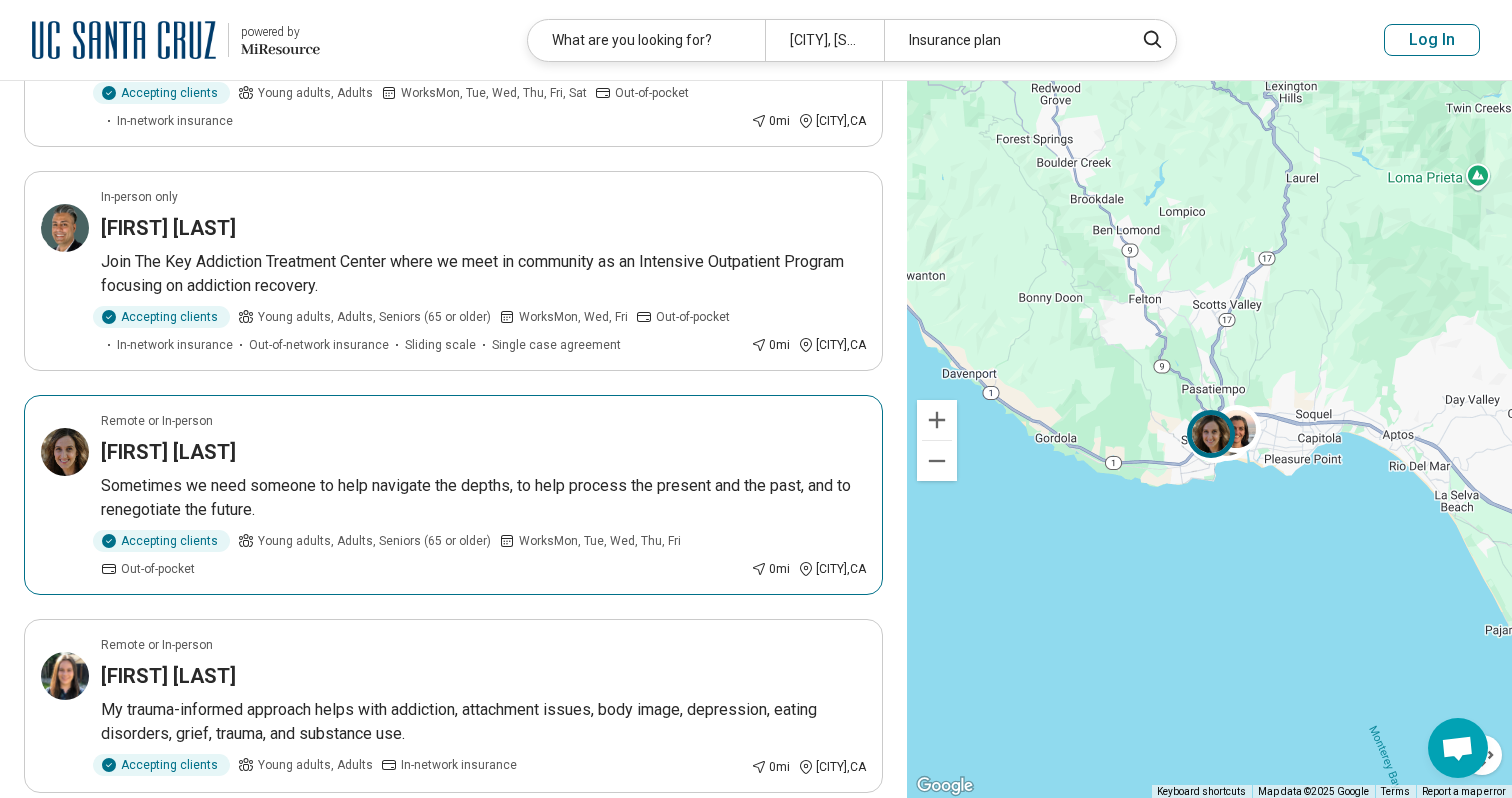 click on "Works  Mon, Tue, Wed, Thu, Fri" at bounding box center (590, 541) 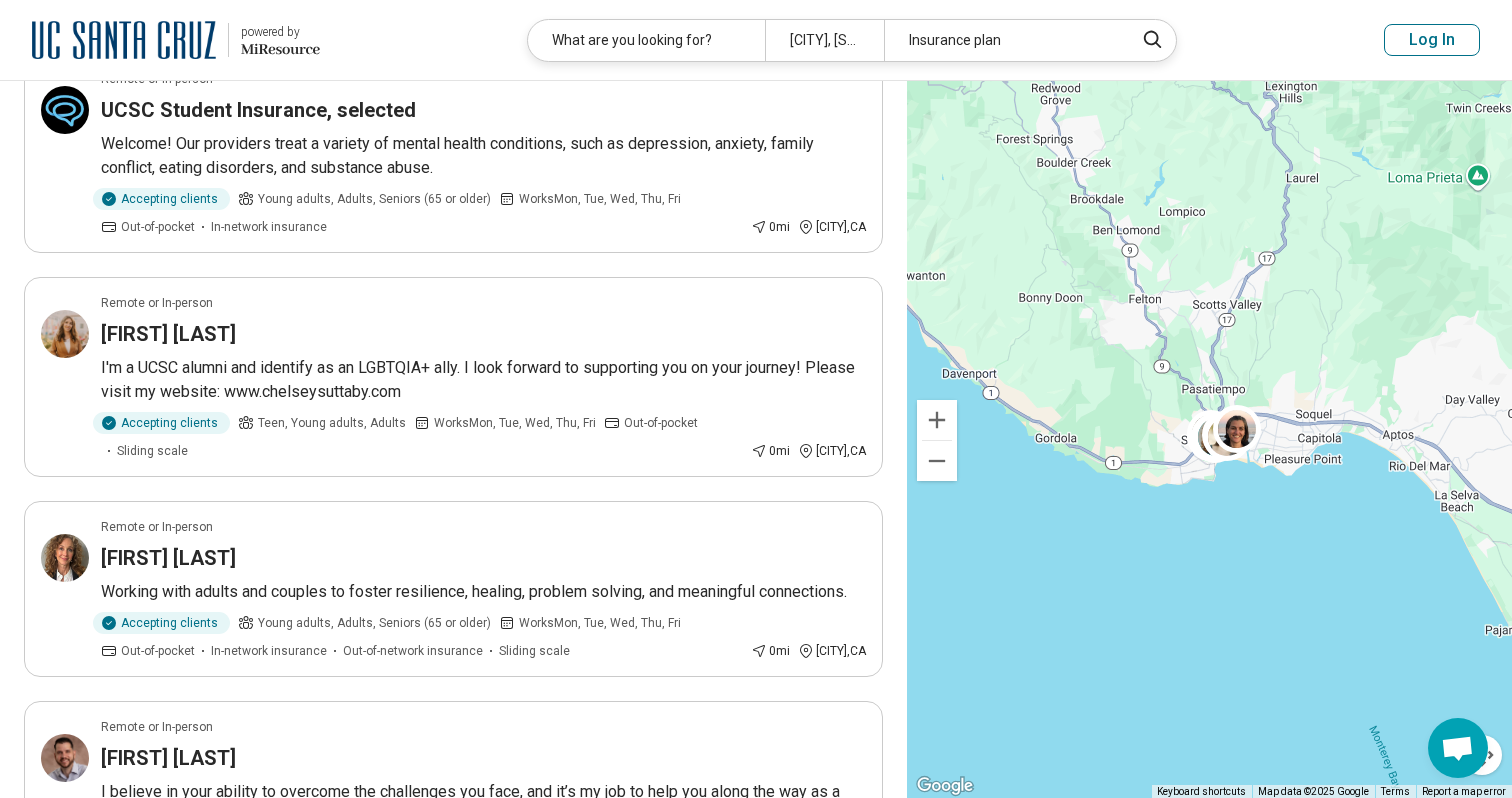 scroll, scrollTop: 1091, scrollLeft: 0, axis: vertical 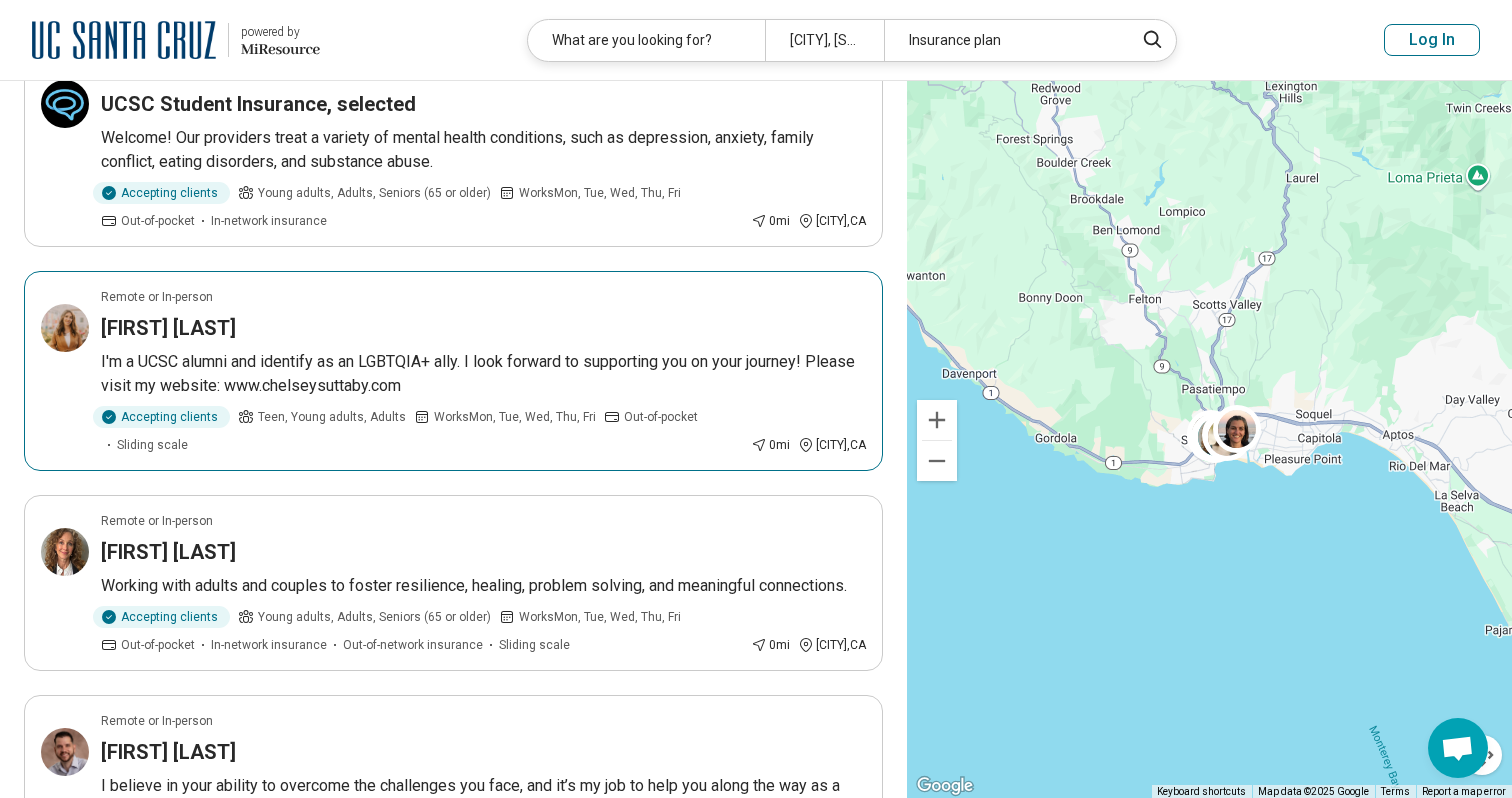 click on "Remote or In-person Chelsey Suttaby I'm a UCSC alumni and identify as an LGBTQIA+ ally. I look forward to supporting you on your journey! Please visit my website: www.chelseysuttaby.com Accepting clients Teen, Young adults, Adults Works  Mon, Tue, Wed, Thu, Fri Out-of-pocket Sliding scale 0  mi Santa Cruz ,  CA" at bounding box center (453, 371) 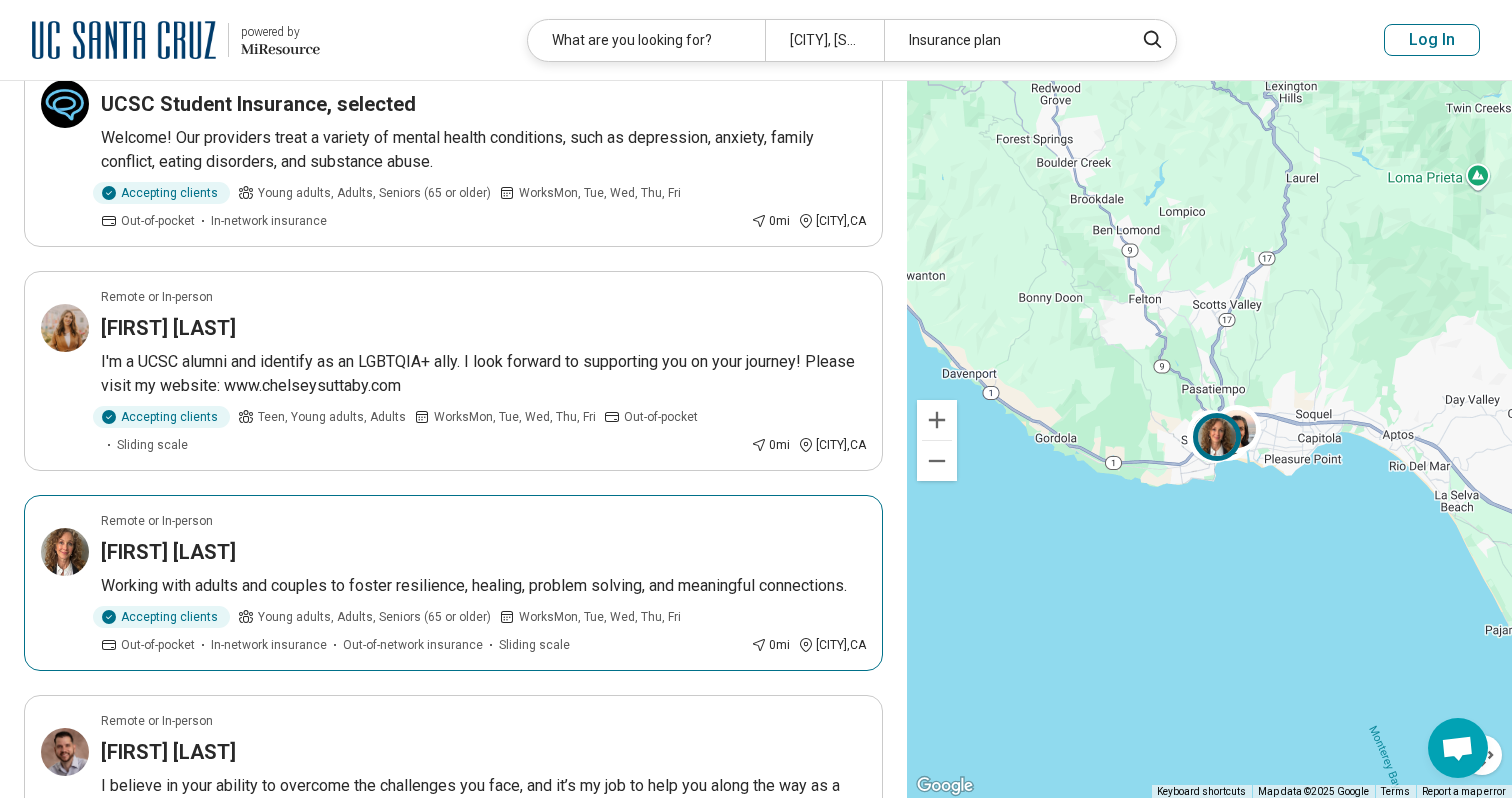 click on "Jennifer Shedd" at bounding box center [483, 552] 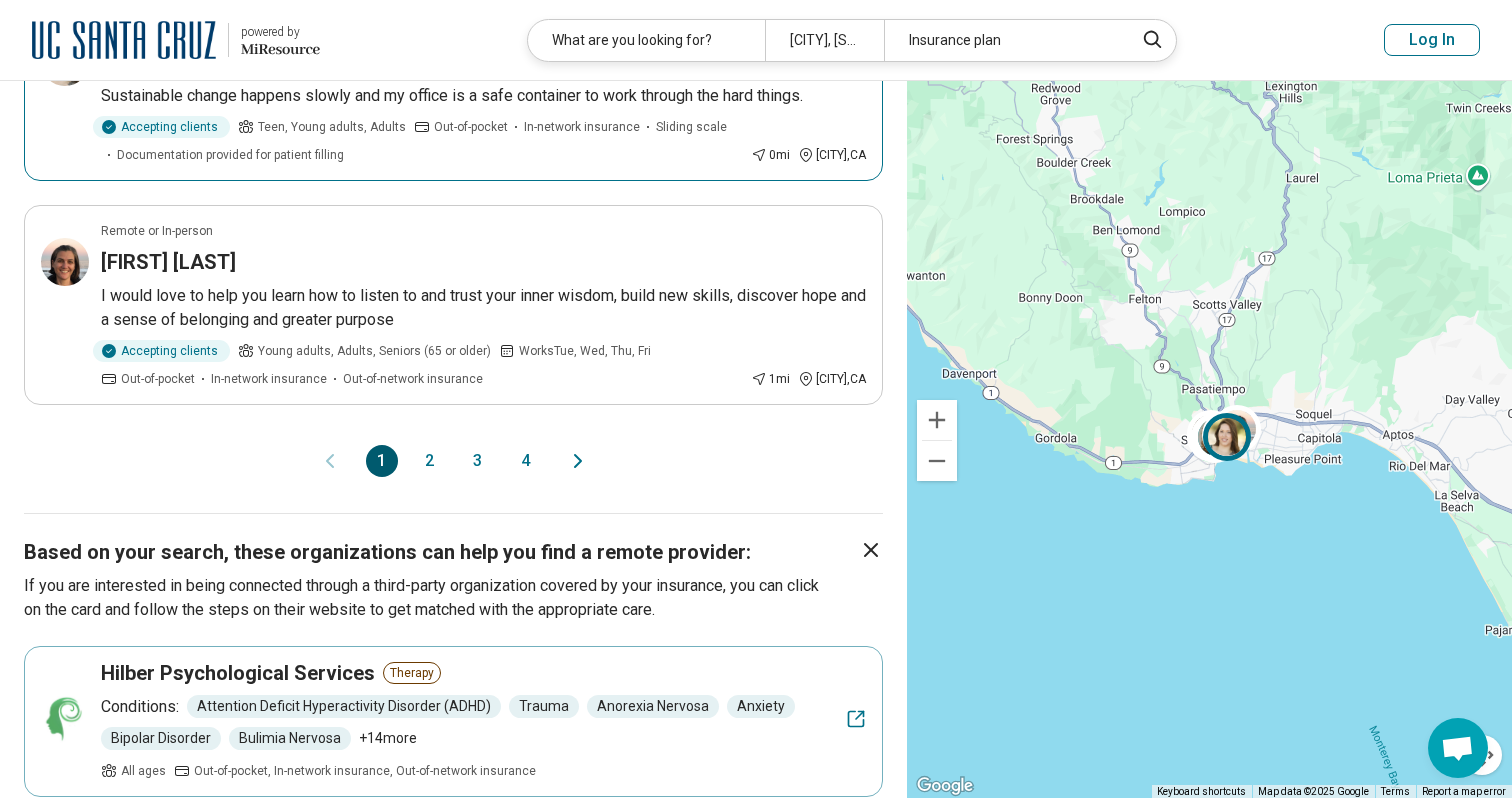 scroll, scrollTop: 2023, scrollLeft: 0, axis: vertical 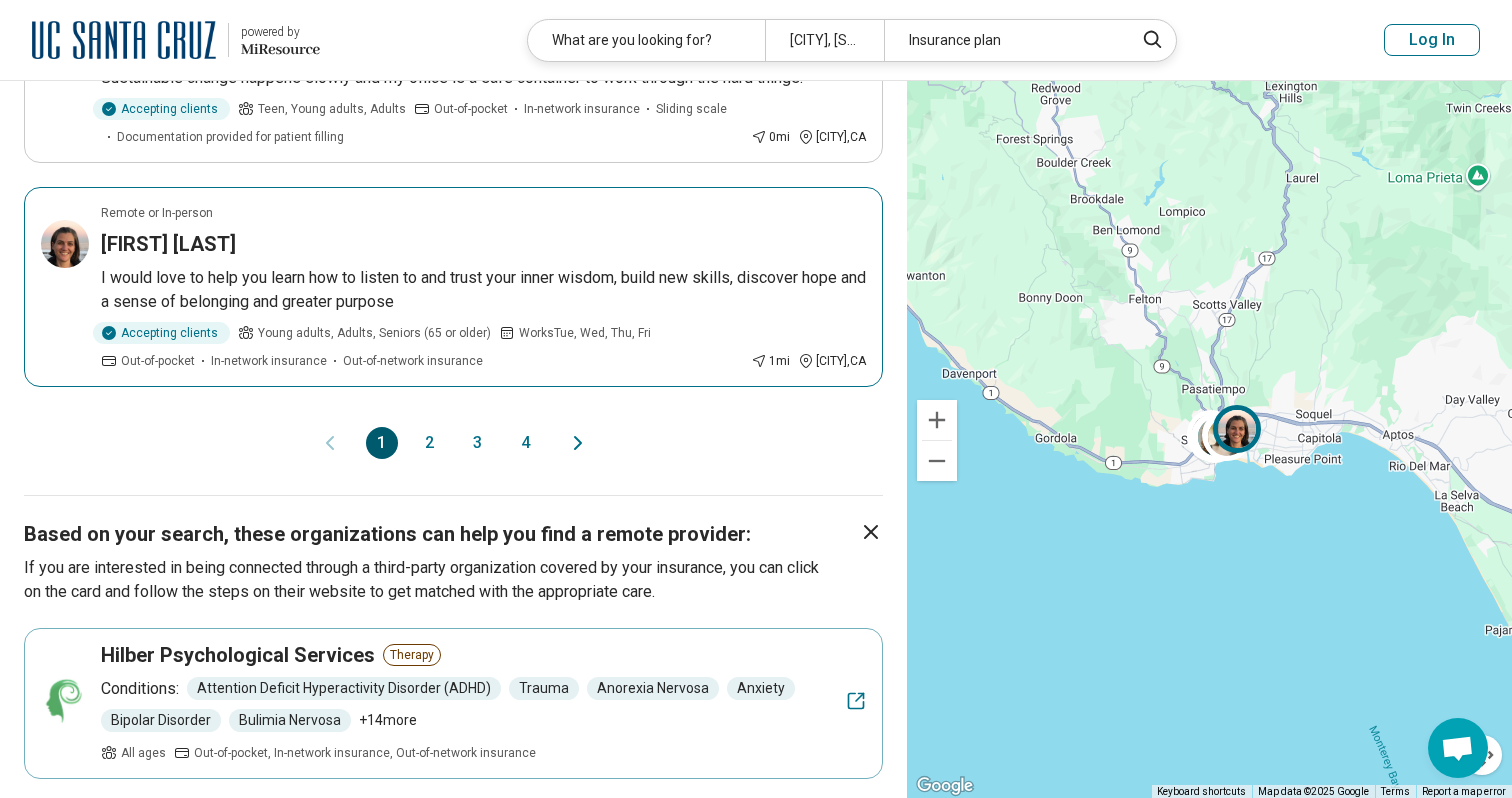 click on "I would love to help you learn how to listen to and trust your inner wisdom, build new skills,  discover hope and a sense of belonging and greater purpose" at bounding box center [483, 290] 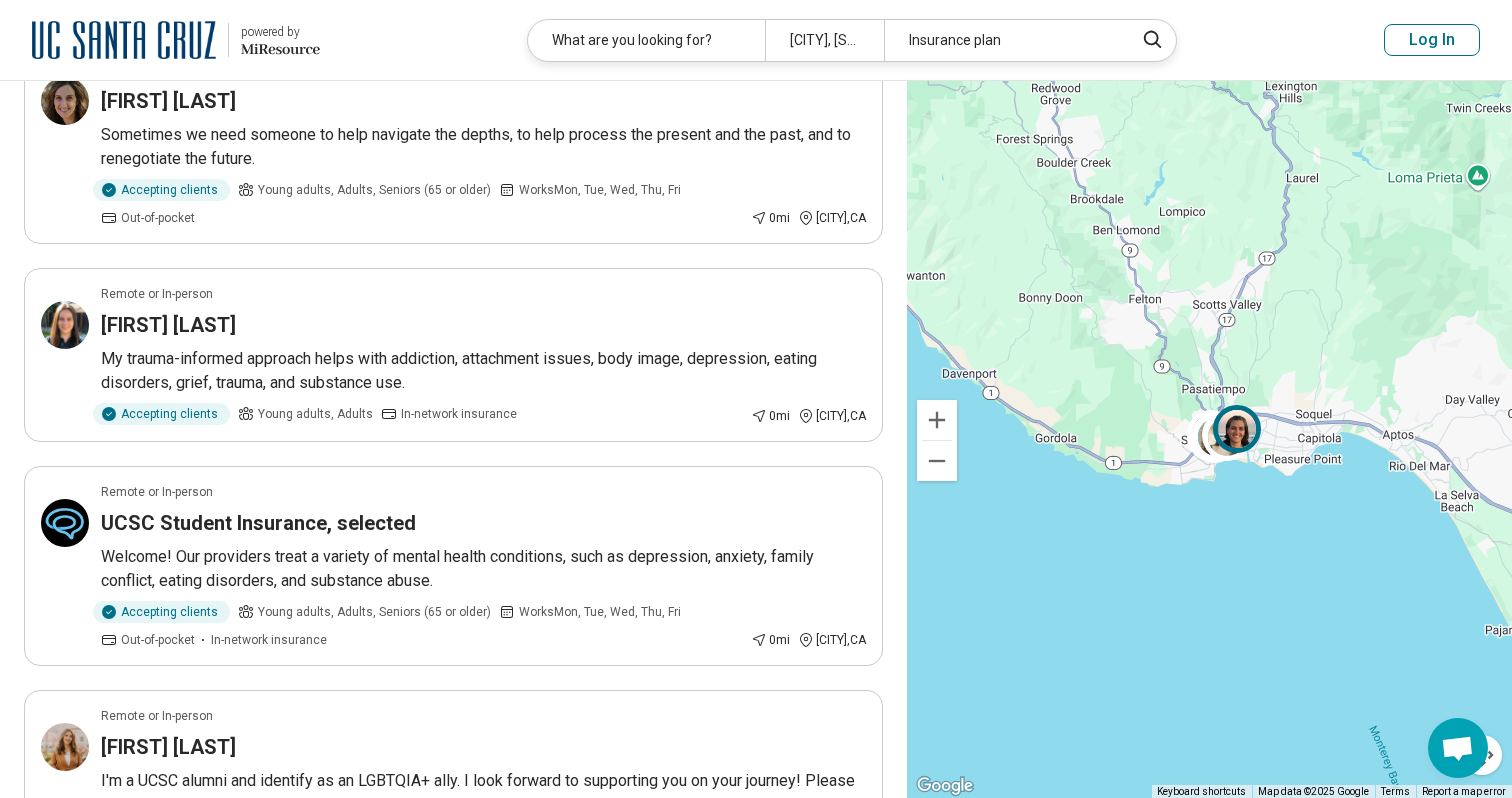 scroll, scrollTop: 0, scrollLeft: 0, axis: both 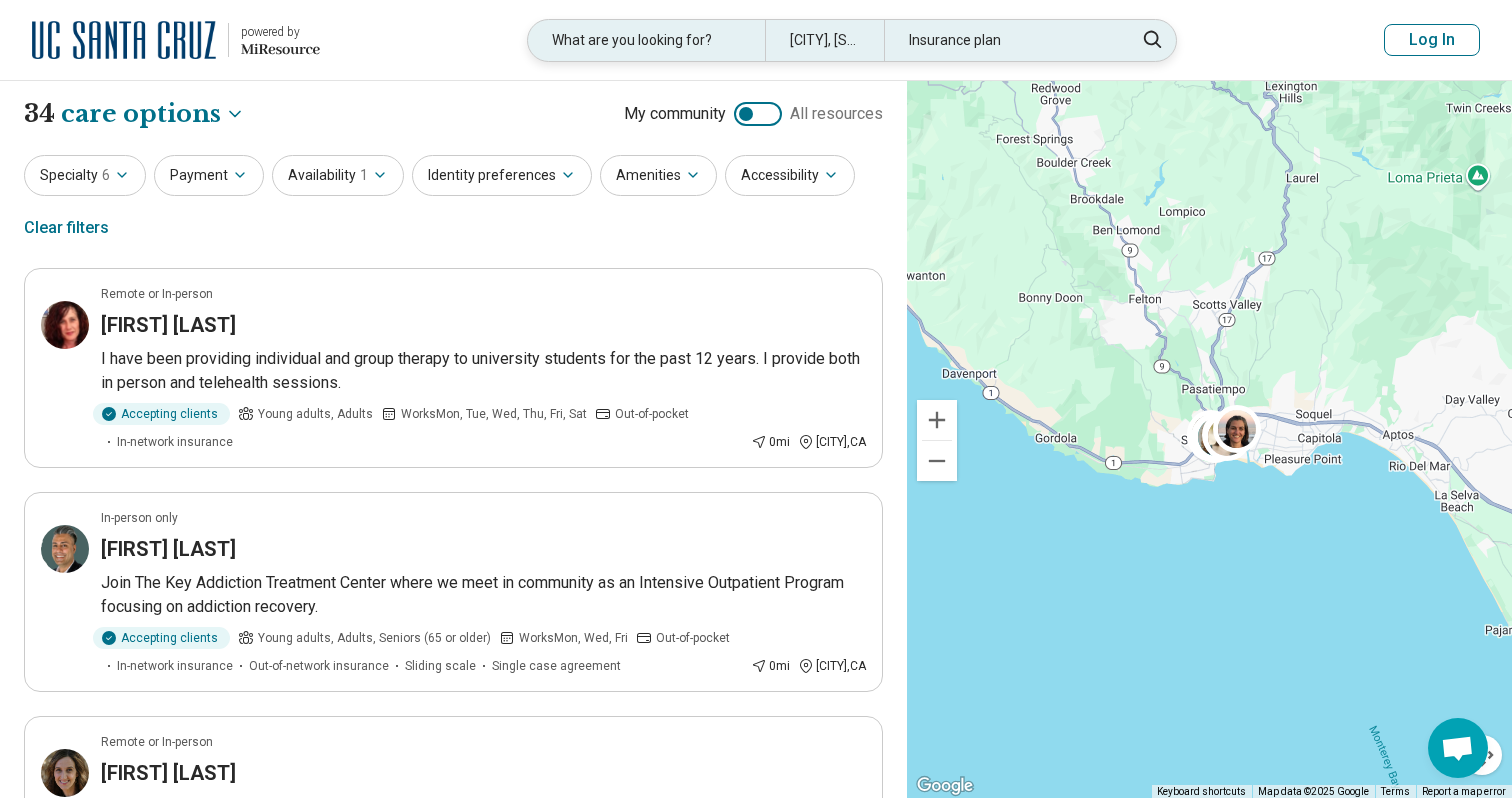 click on "Insurance plan" at bounding box center [1002, 40] 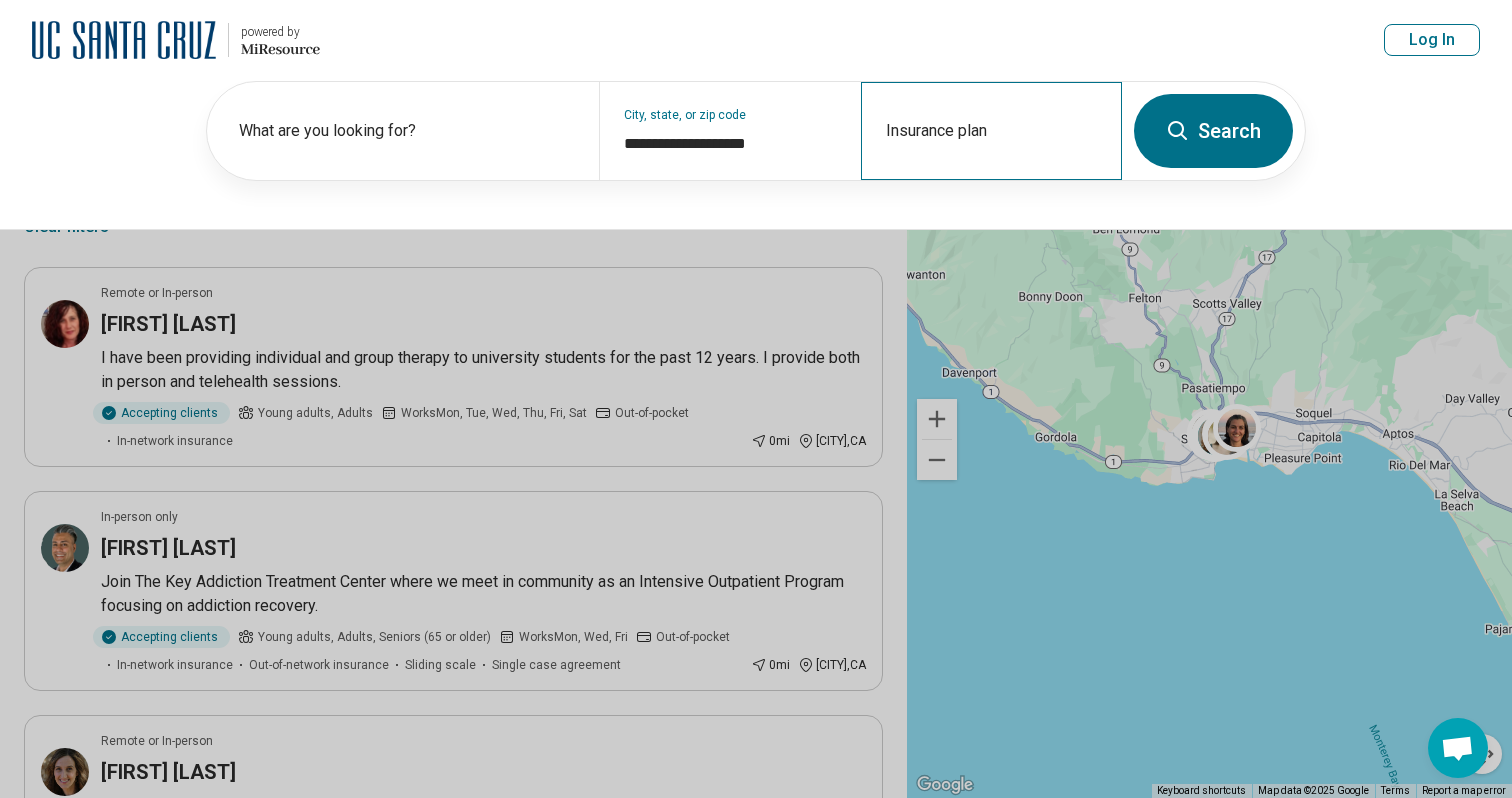 click on "Insurance plan" at bounding box center [991, 131] 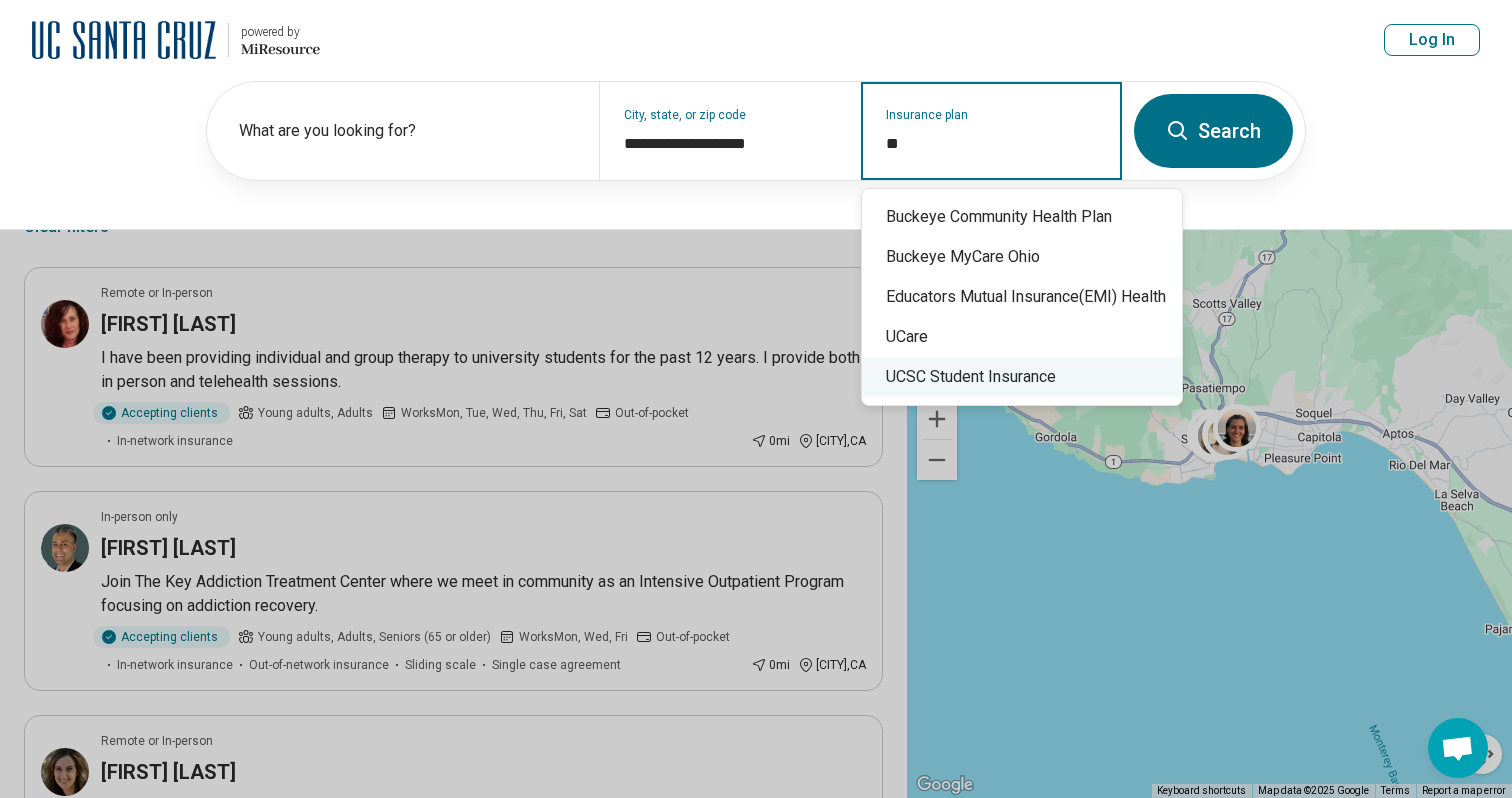 click on "UCSC Student Insurance" at bounding box center [1022, 377] 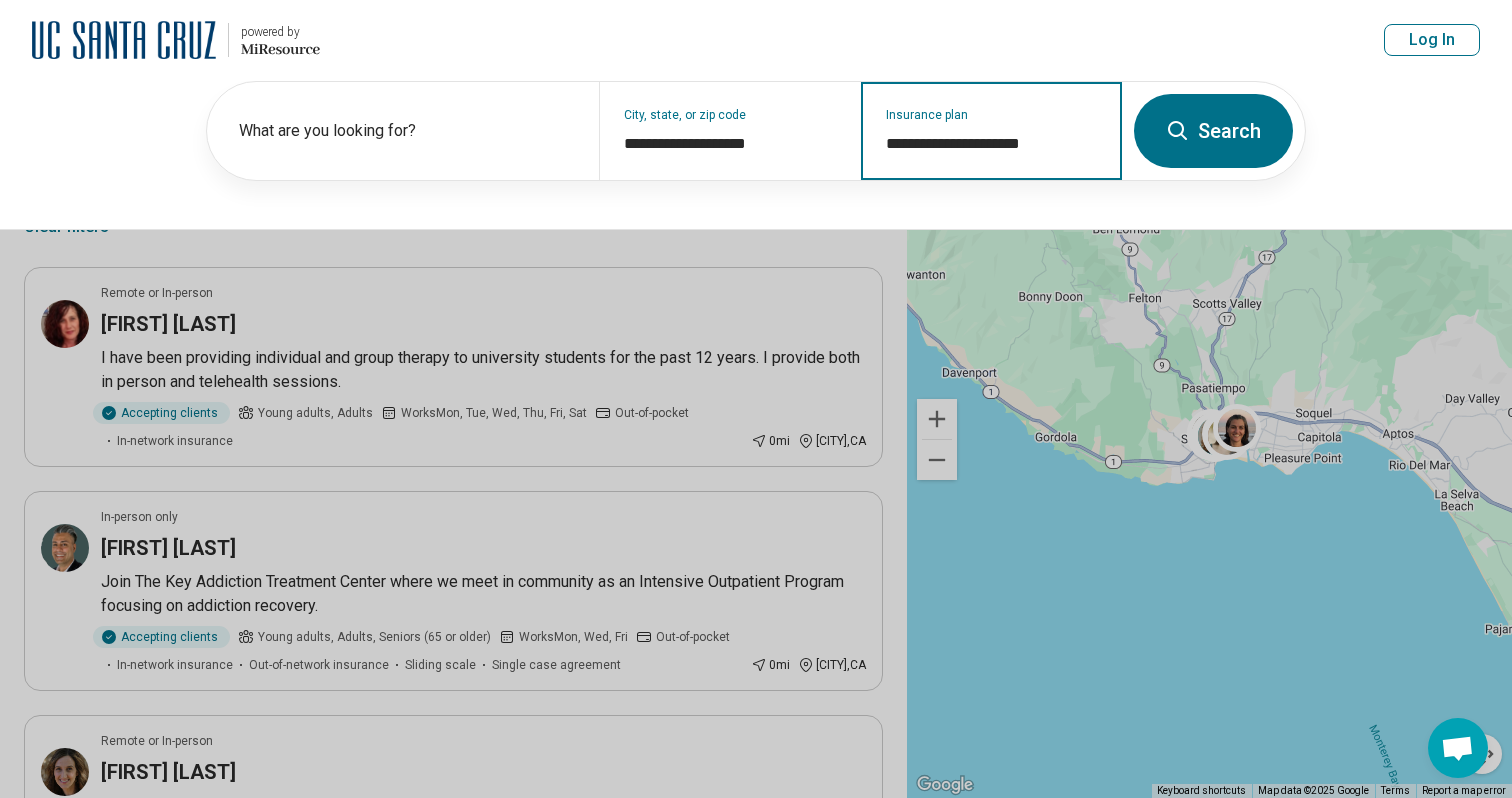 type on "**********" 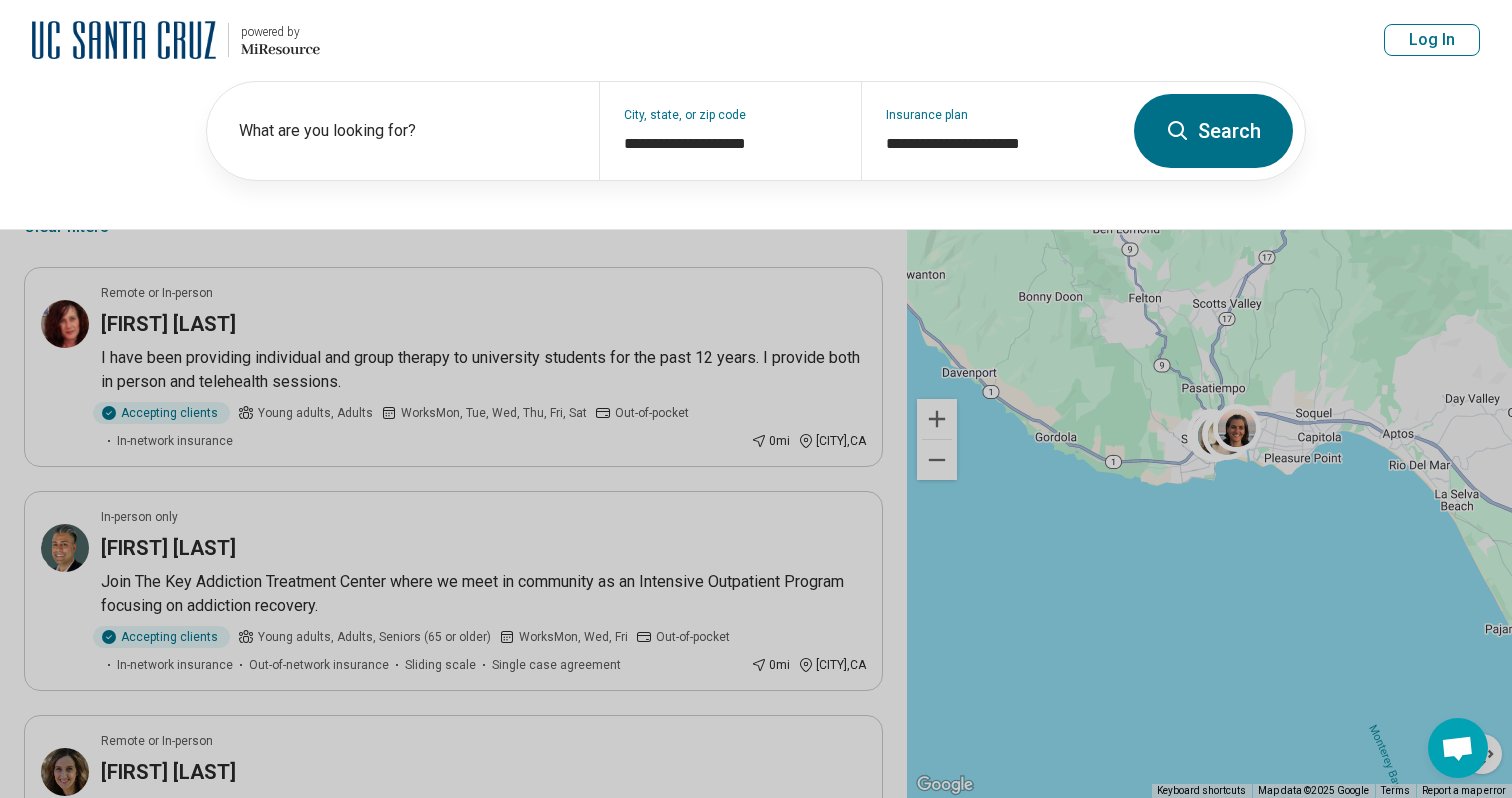 click on "Search" at bounding box center [1213, 131] 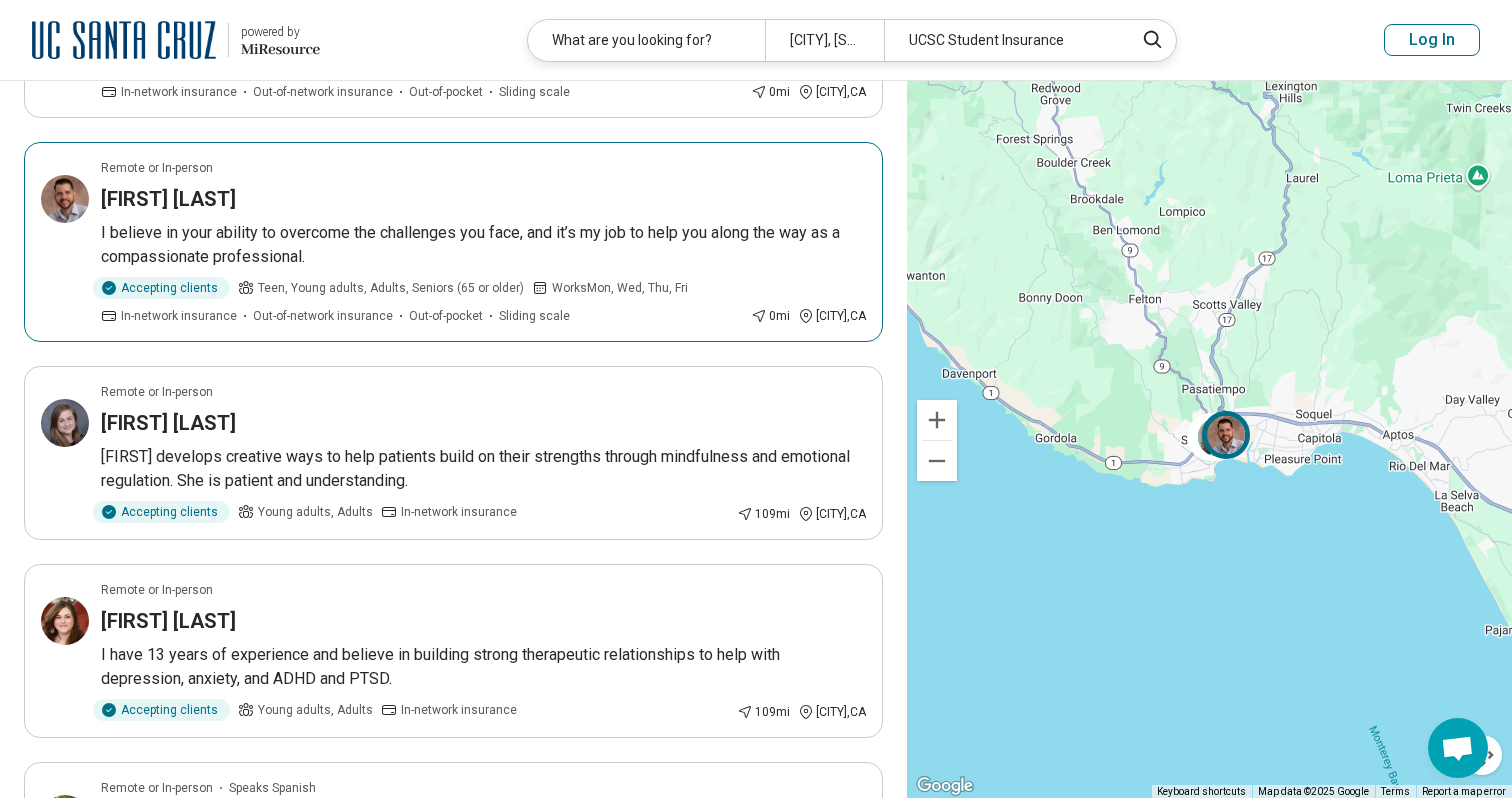 scroll, scrollTop: 0, scrollLeft: 0, axis: both 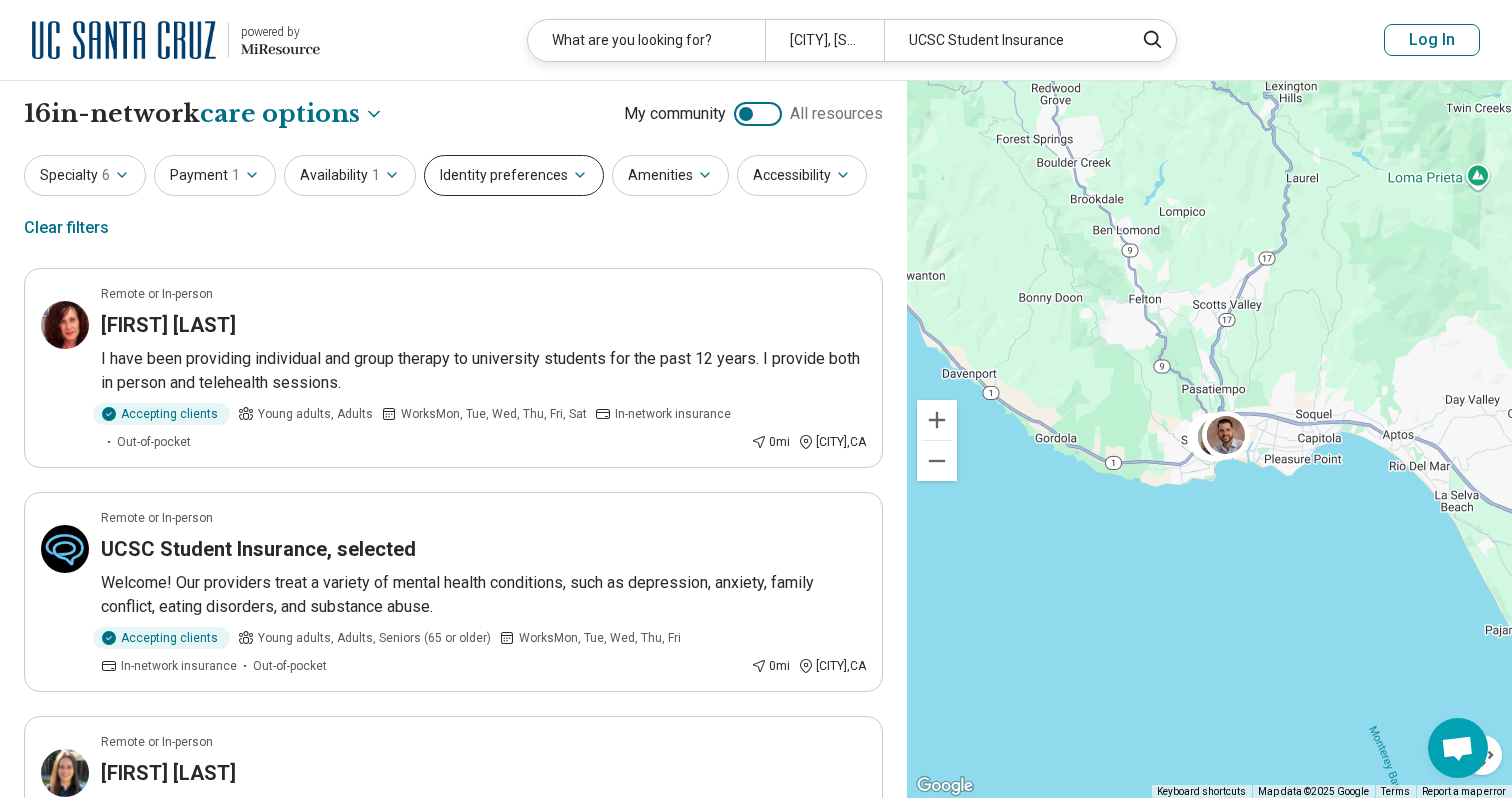 click on "Identity preferences" at bounding box center (514, 175) 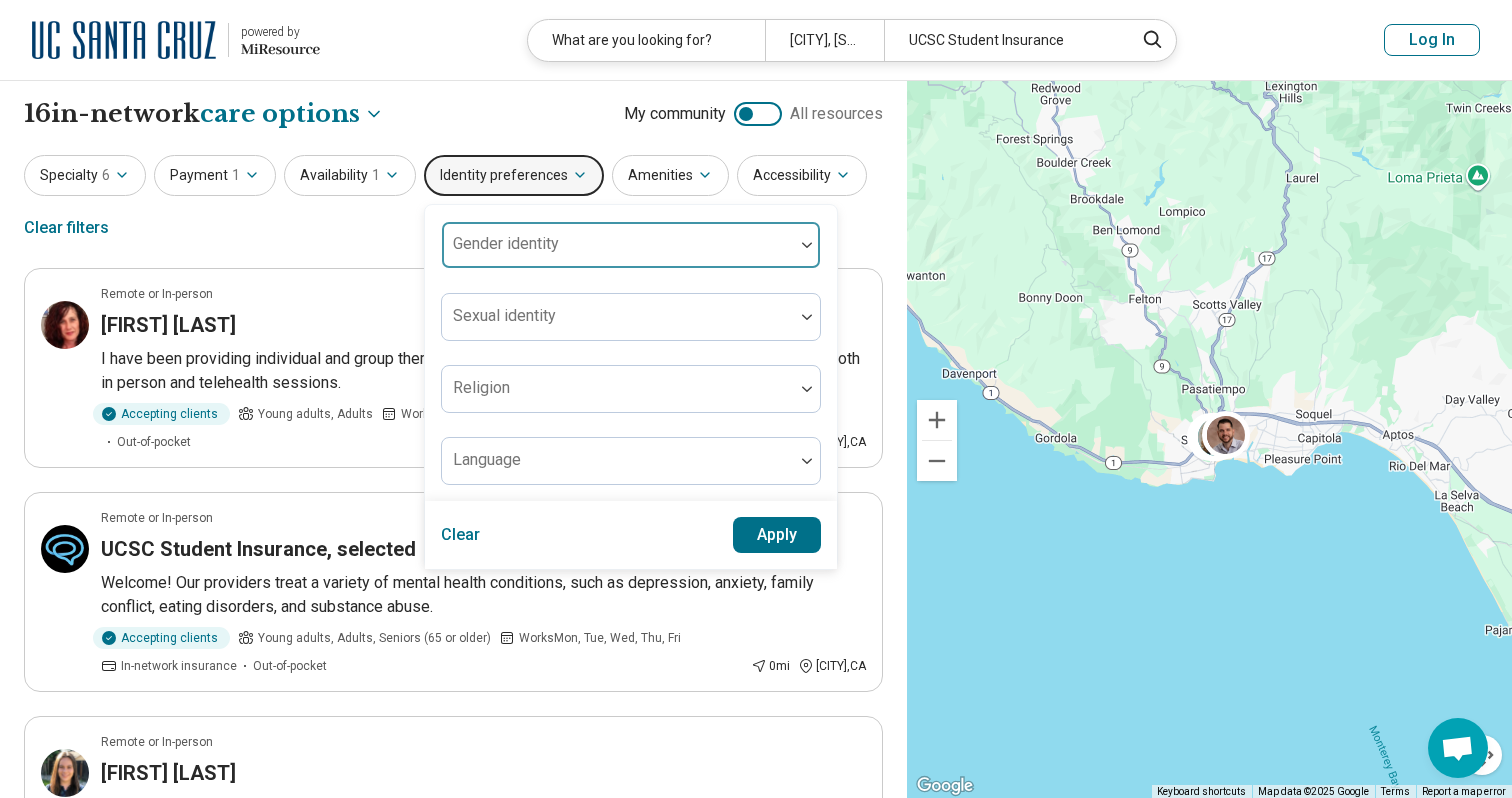 click on "Gender identity" at bounding box center (631, 245) 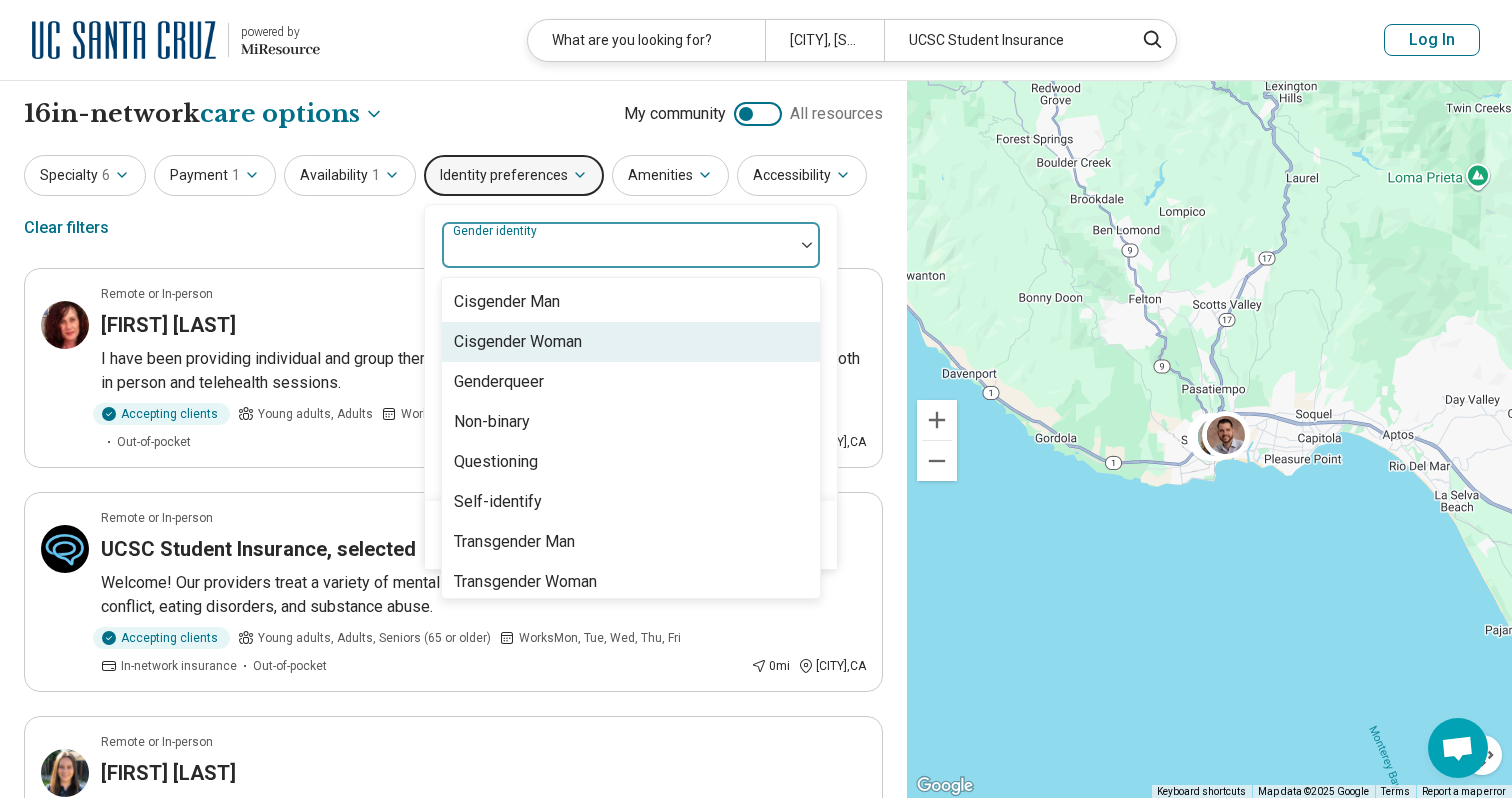 click on "Cisgender Woman" at bounding box center [518, 342] 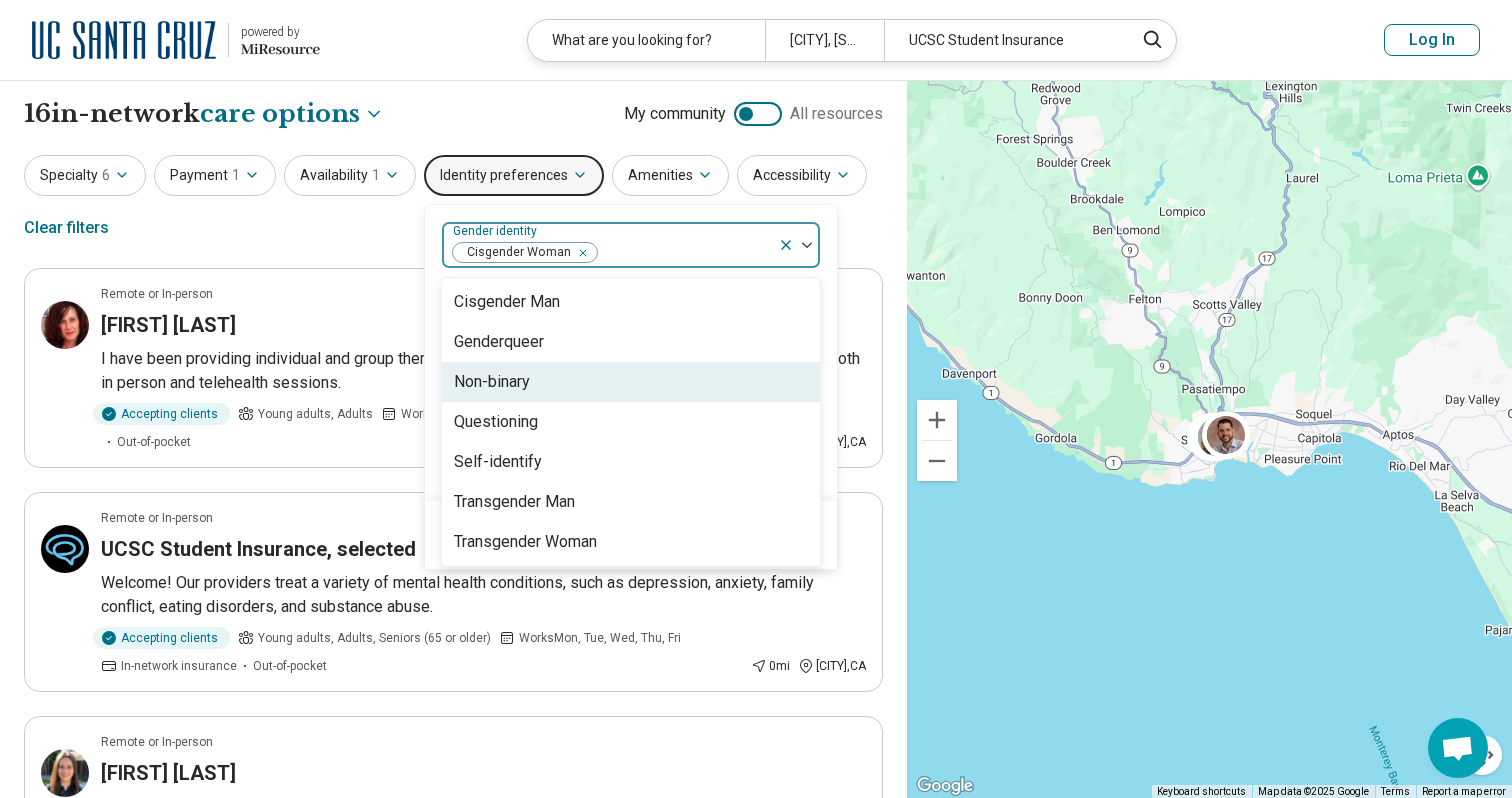 click on "Non-binary" at bounding box center [631, 382] 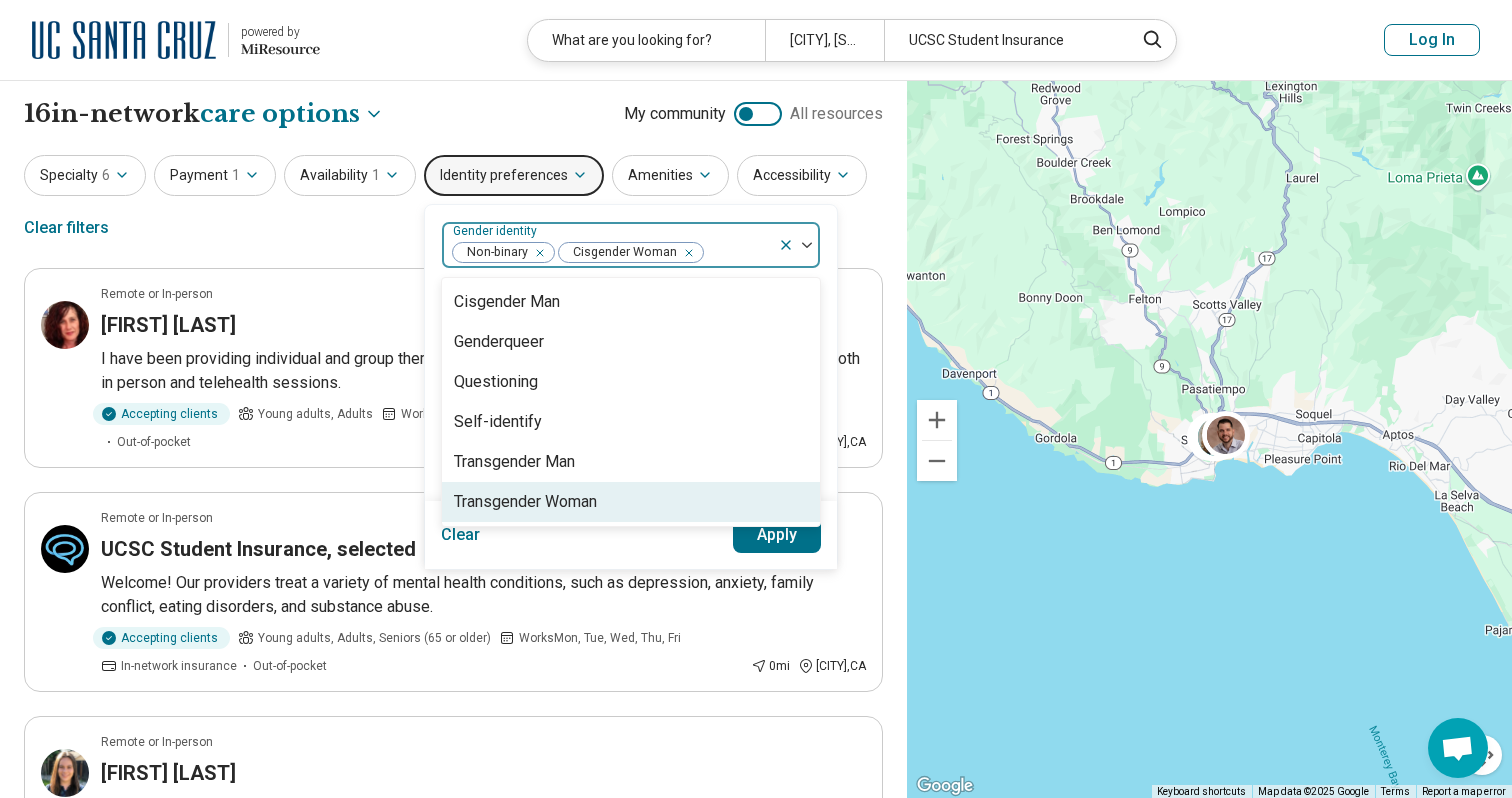 click on "Clear Apply" at bounding box center [631, 535] 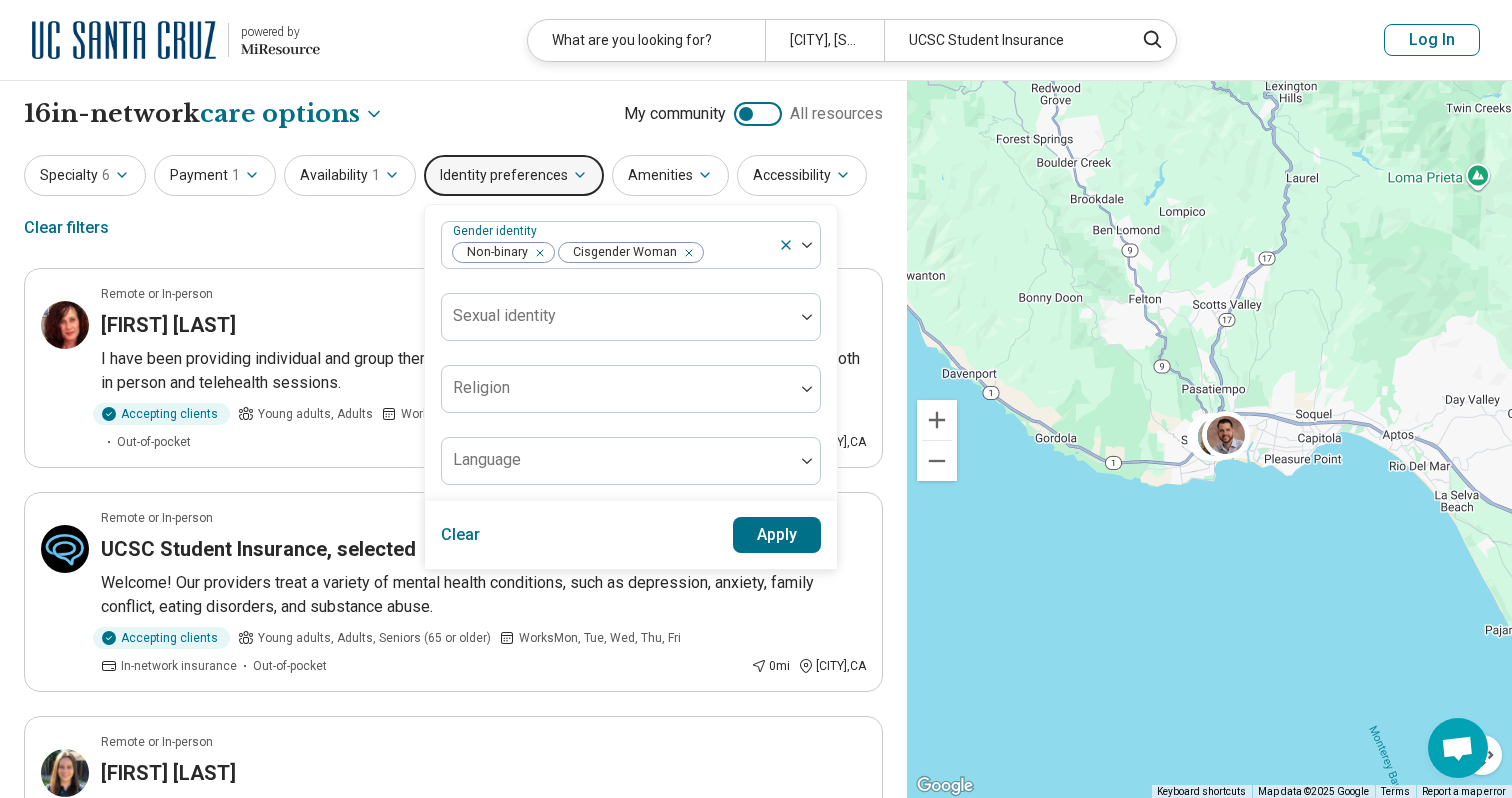 click on "Apply" at bounding box center [777, 535] 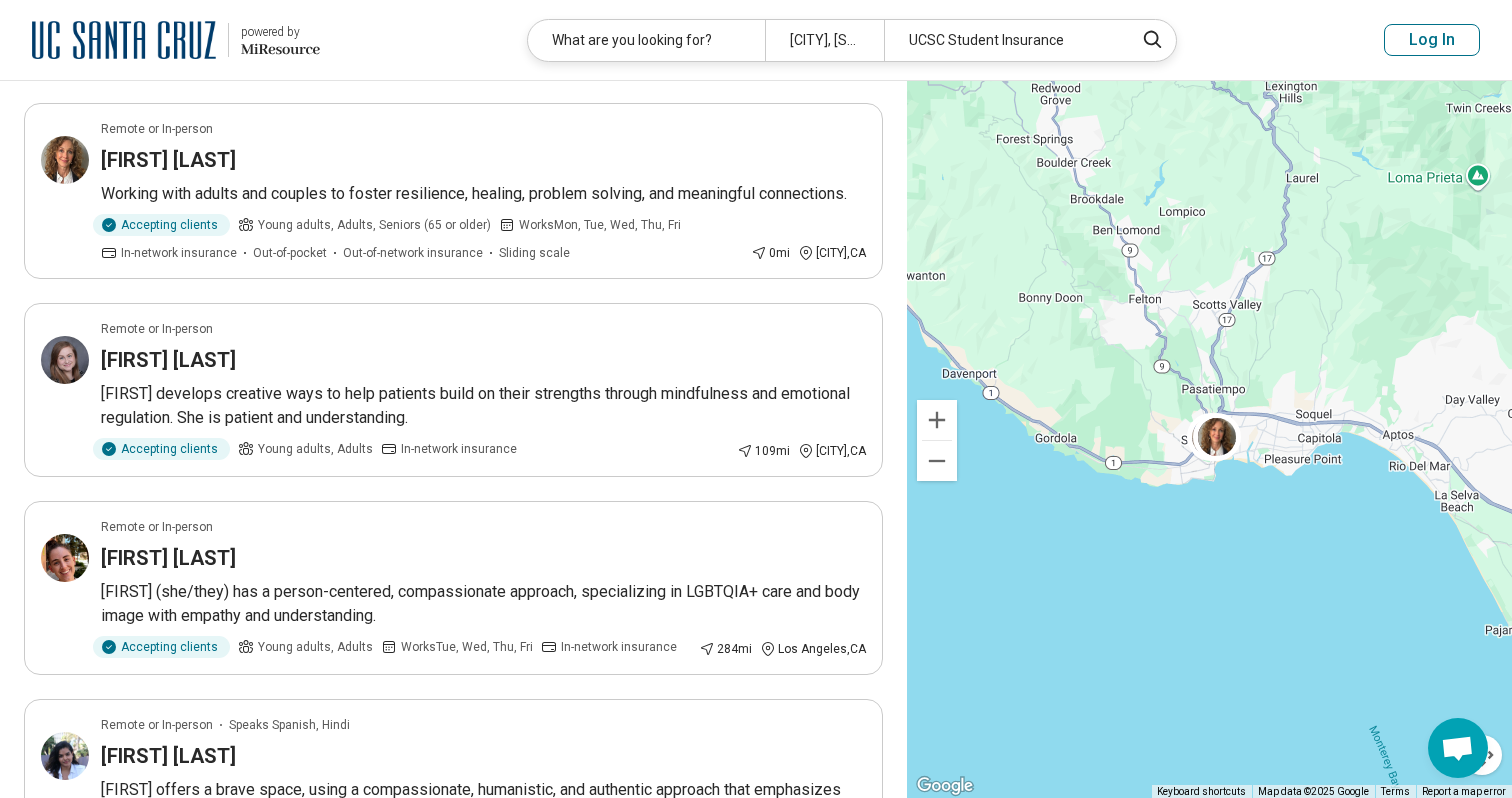 scroll, scrollTop: 0, scrollLeft: 0, axis: both 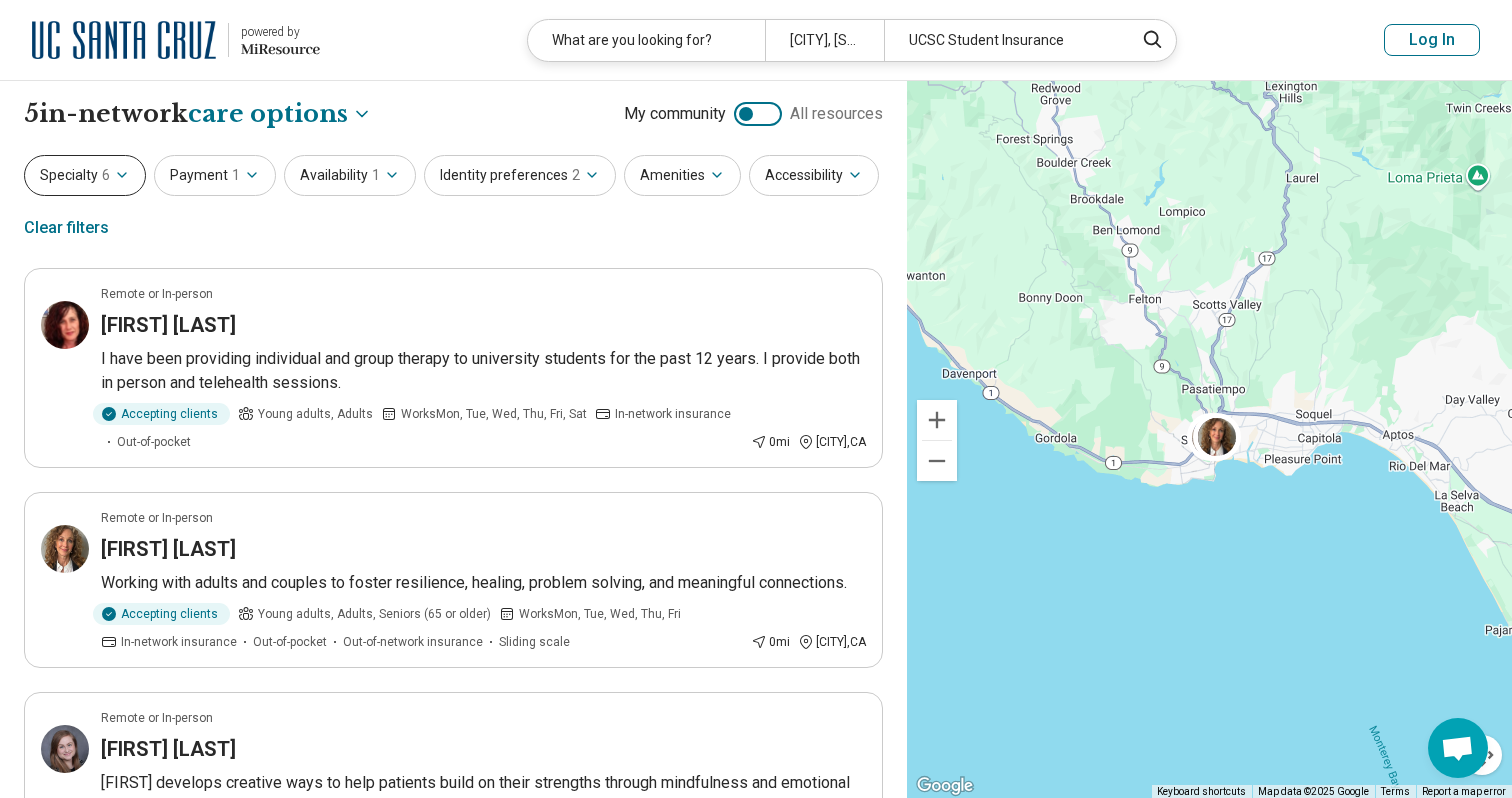 click on "Specialty 6" at bounding box center [85, 175] 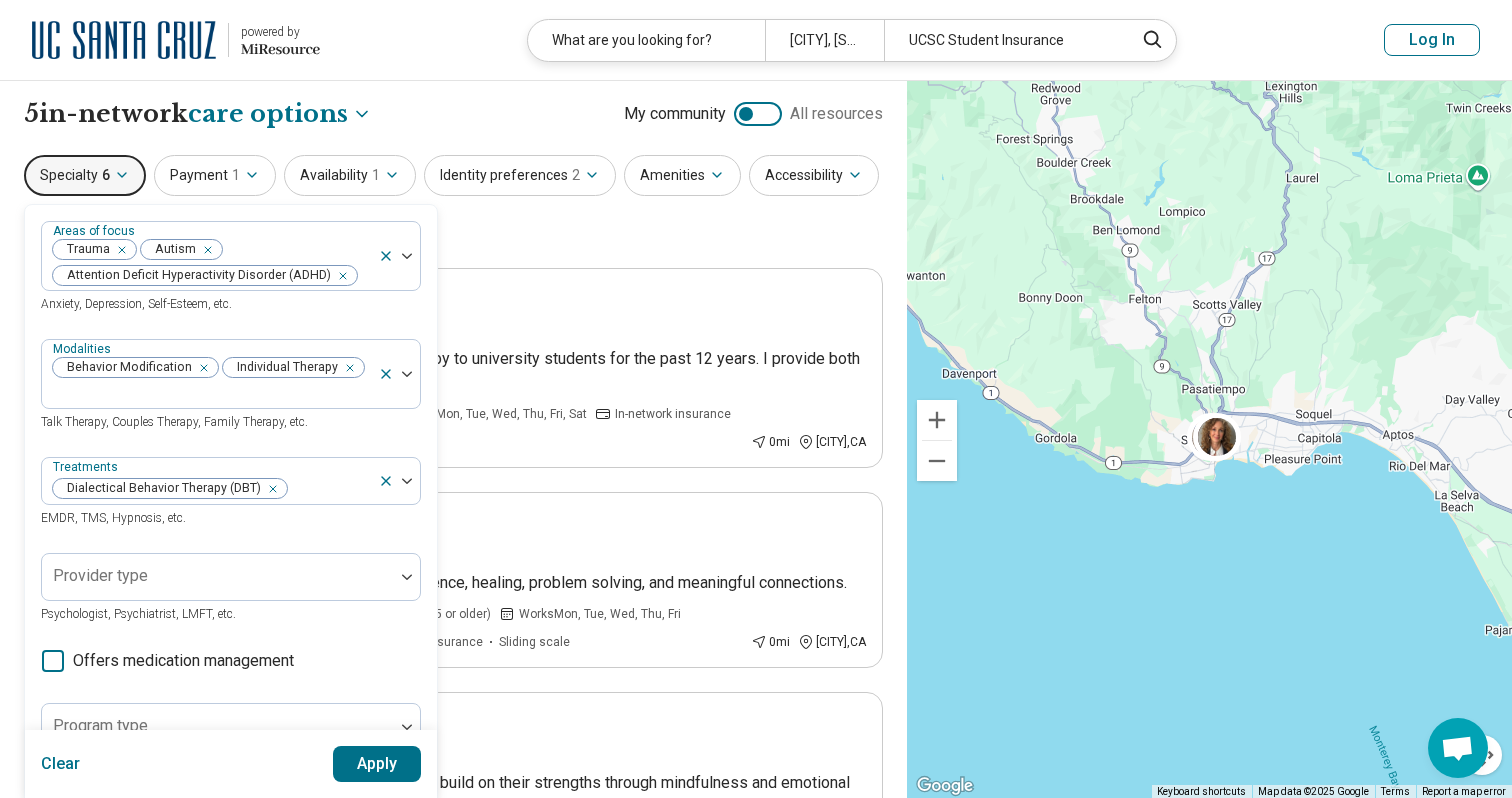 click on "Specialty 6" at bounding box center (85, 175) 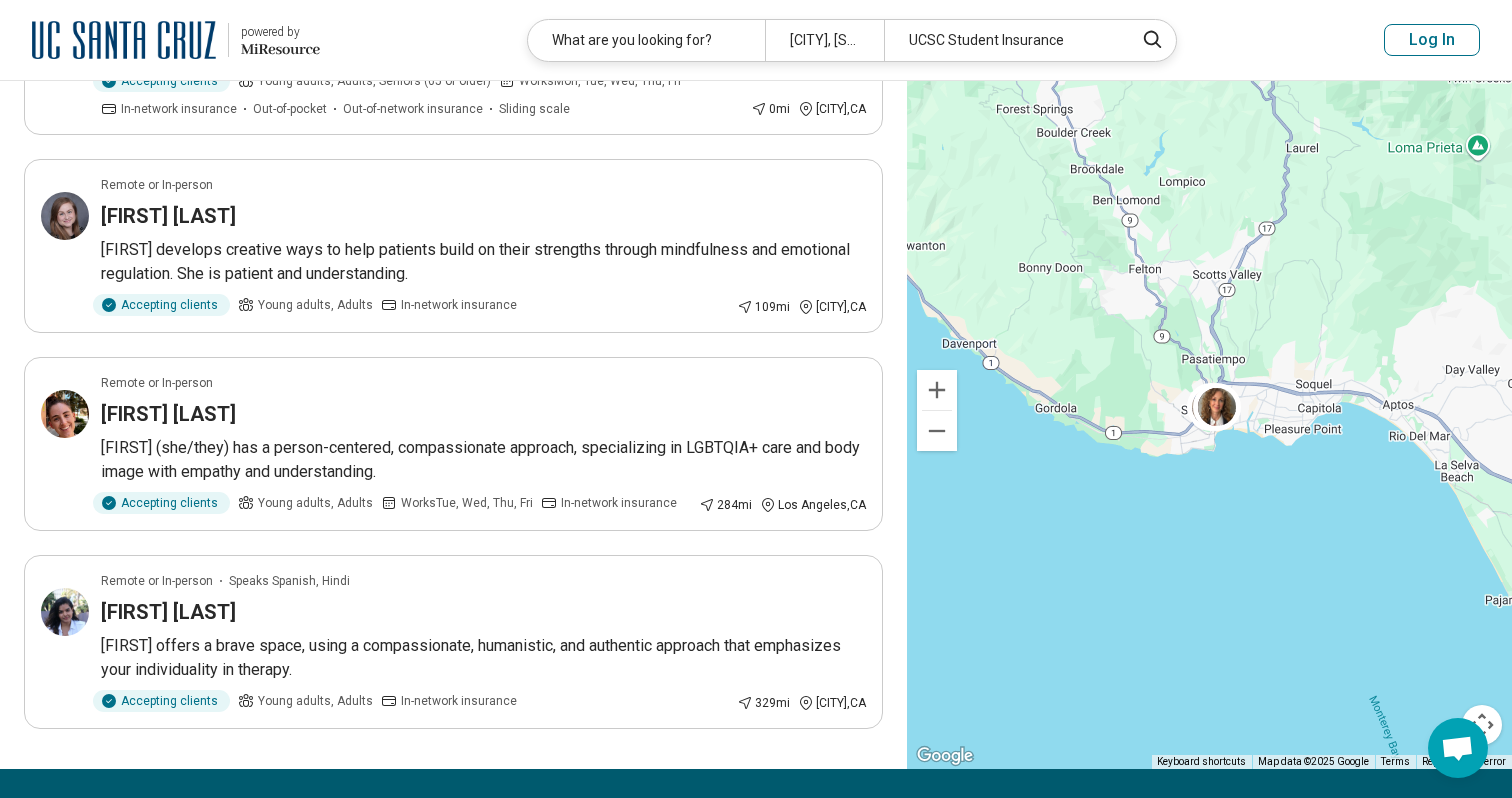 scroll, scrollTop: 535, scrollLeft: 0, axis: vertical 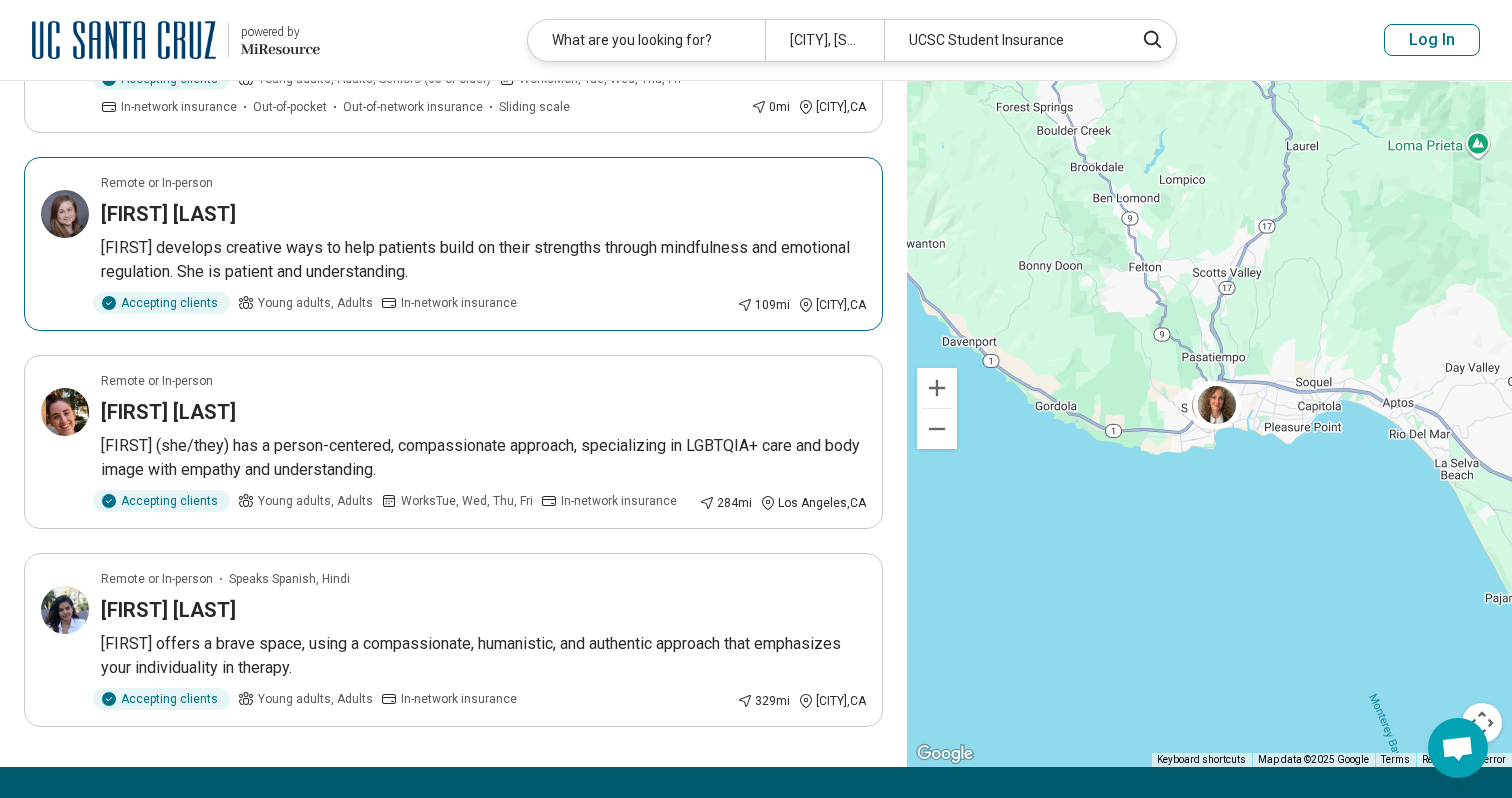 click on "Claire develops creative ways to help patients build on their strengths through mindfulness and emotional regulation. She is patient and understanding." at bounding box center [483, 260] 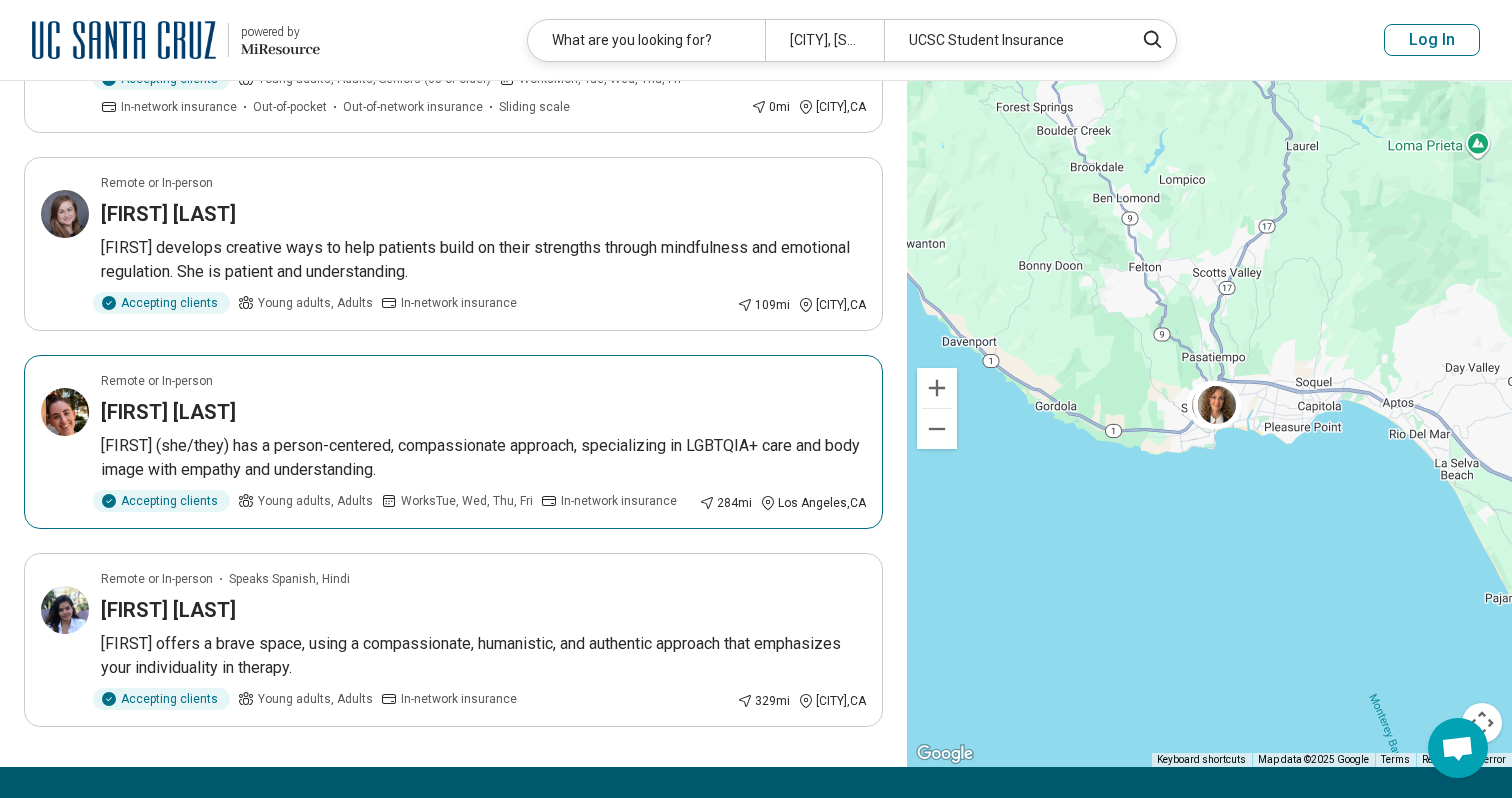 click on "Olivia Harrington" at bounding box center (483, 412) 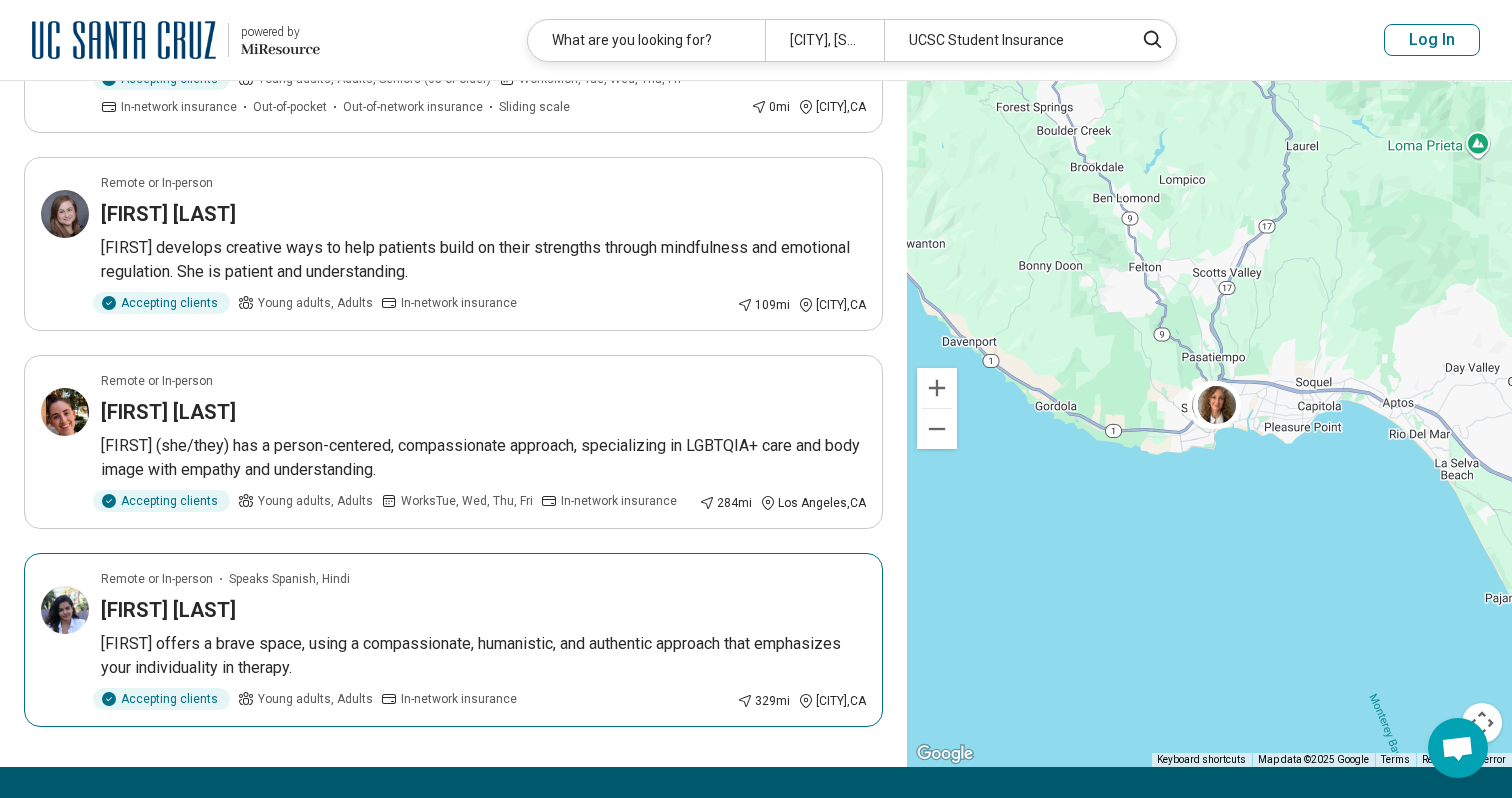 click on "Ravina Wadhwani" at bounding box center [483, 610] 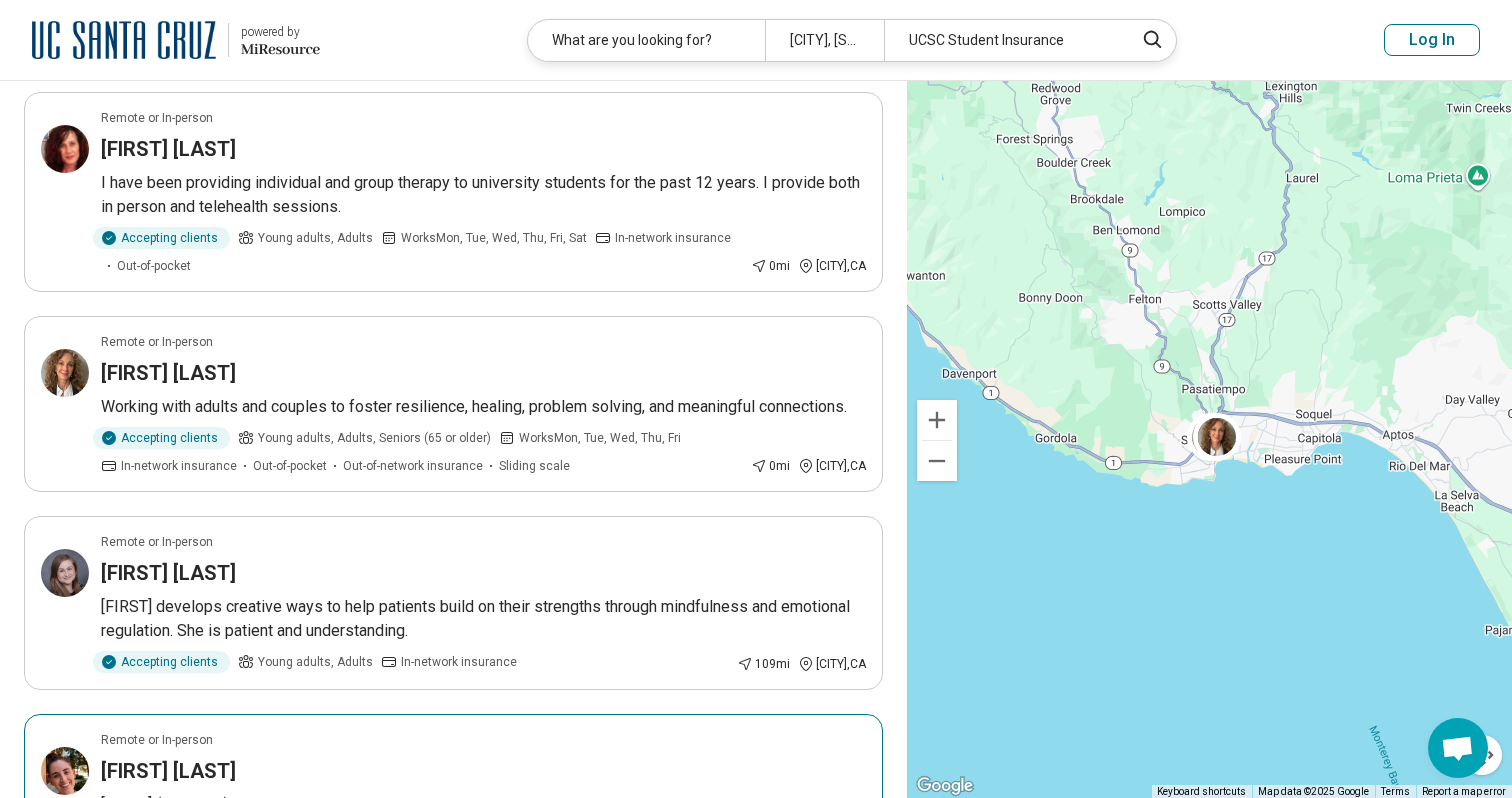 scroll, scrollTop: 177, scrollLeft: 0, axis: vertical 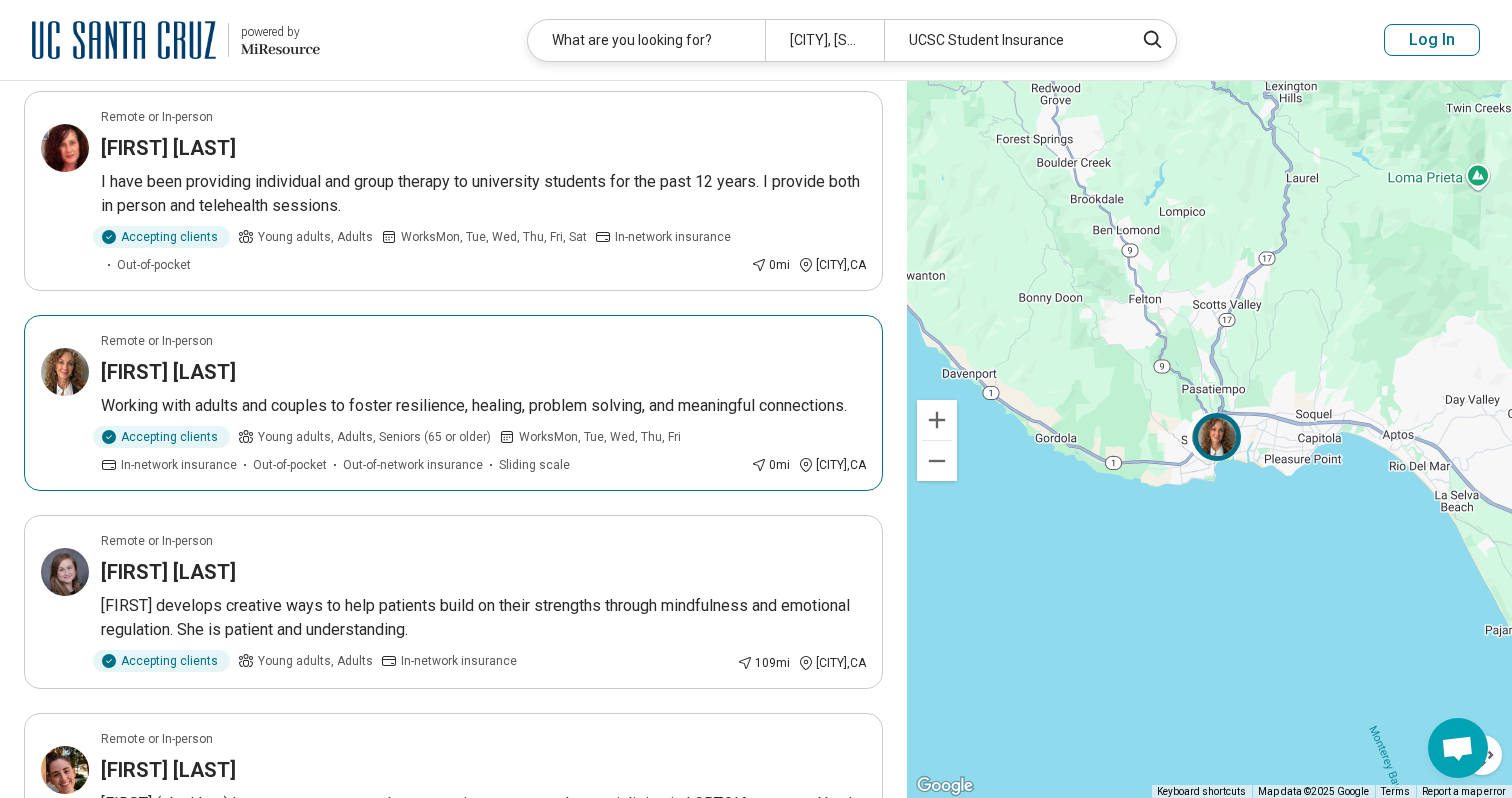 click on "Jennifer Shedd" at bounding box center (483, 372) 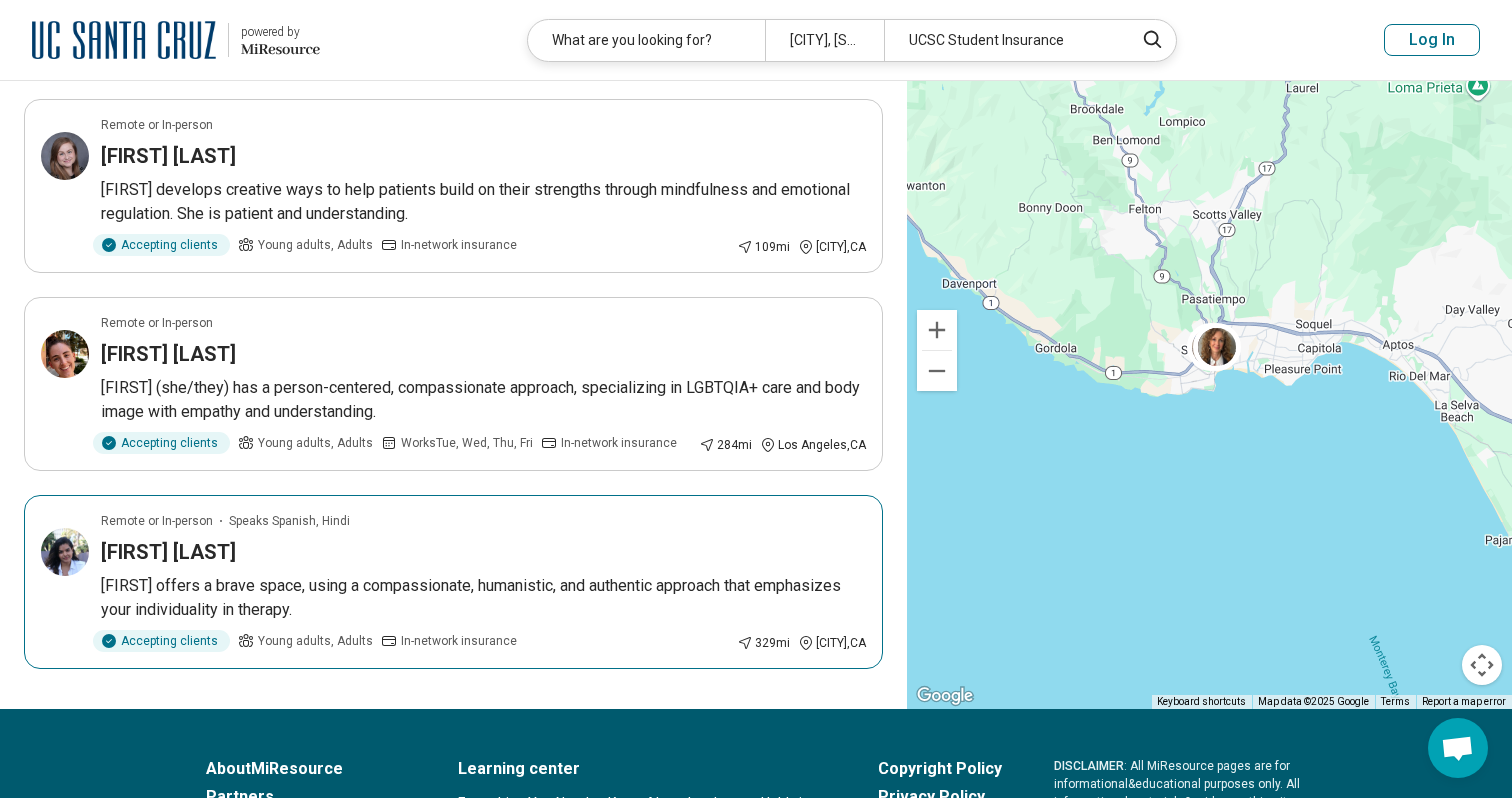 scroll, scrollTop: 0, scrollLeft: 0, axis: both 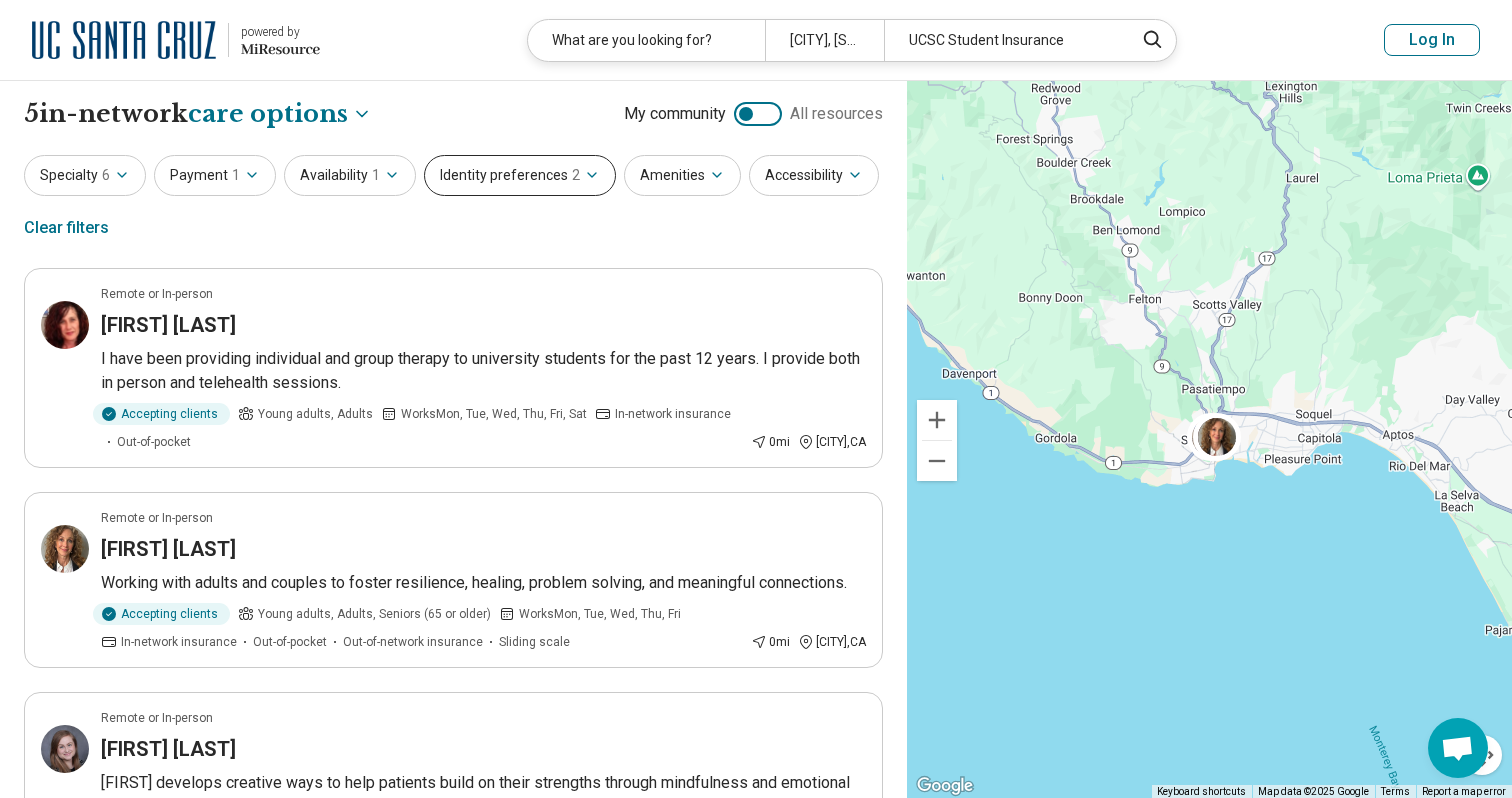 click 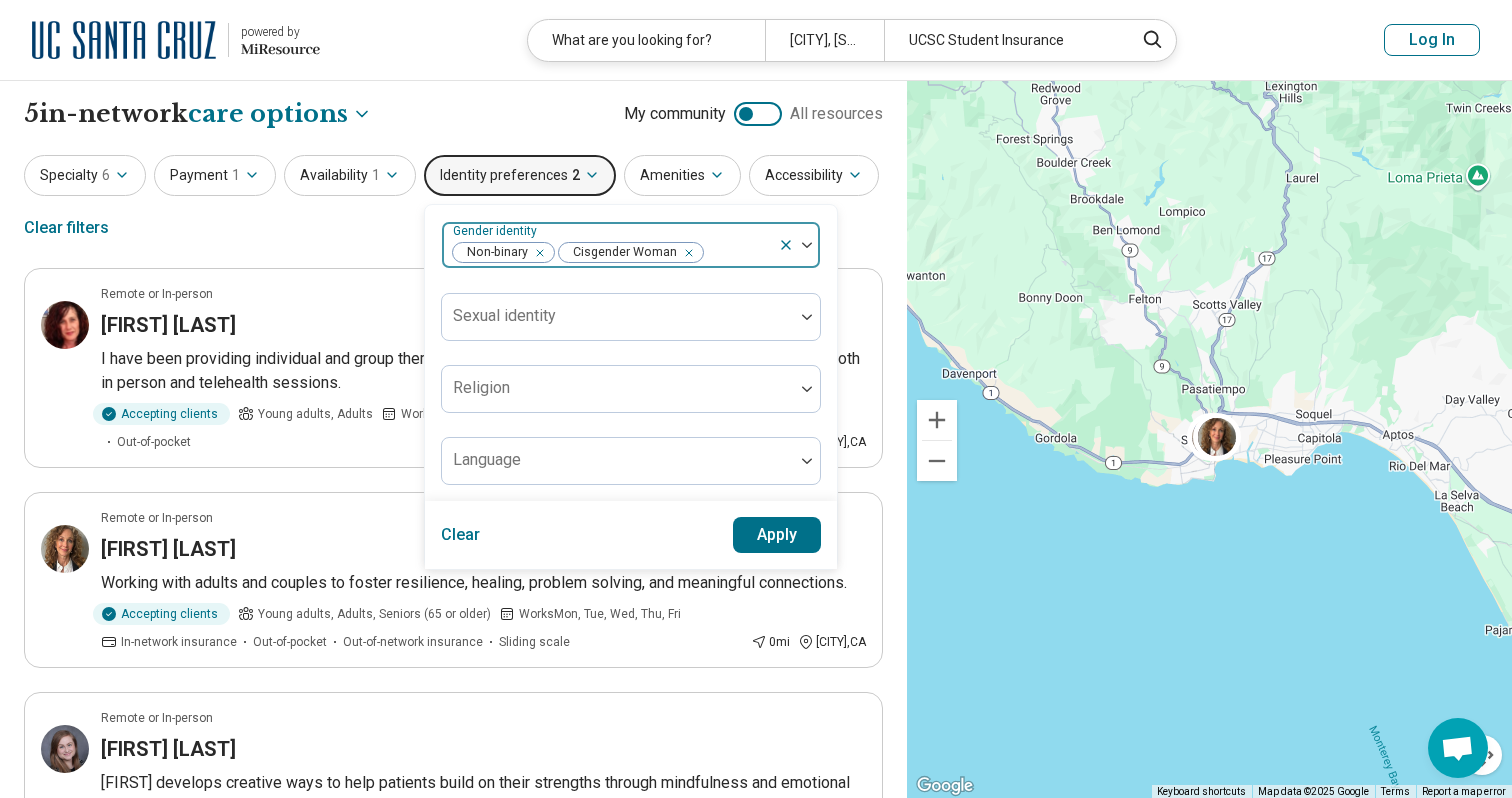 click 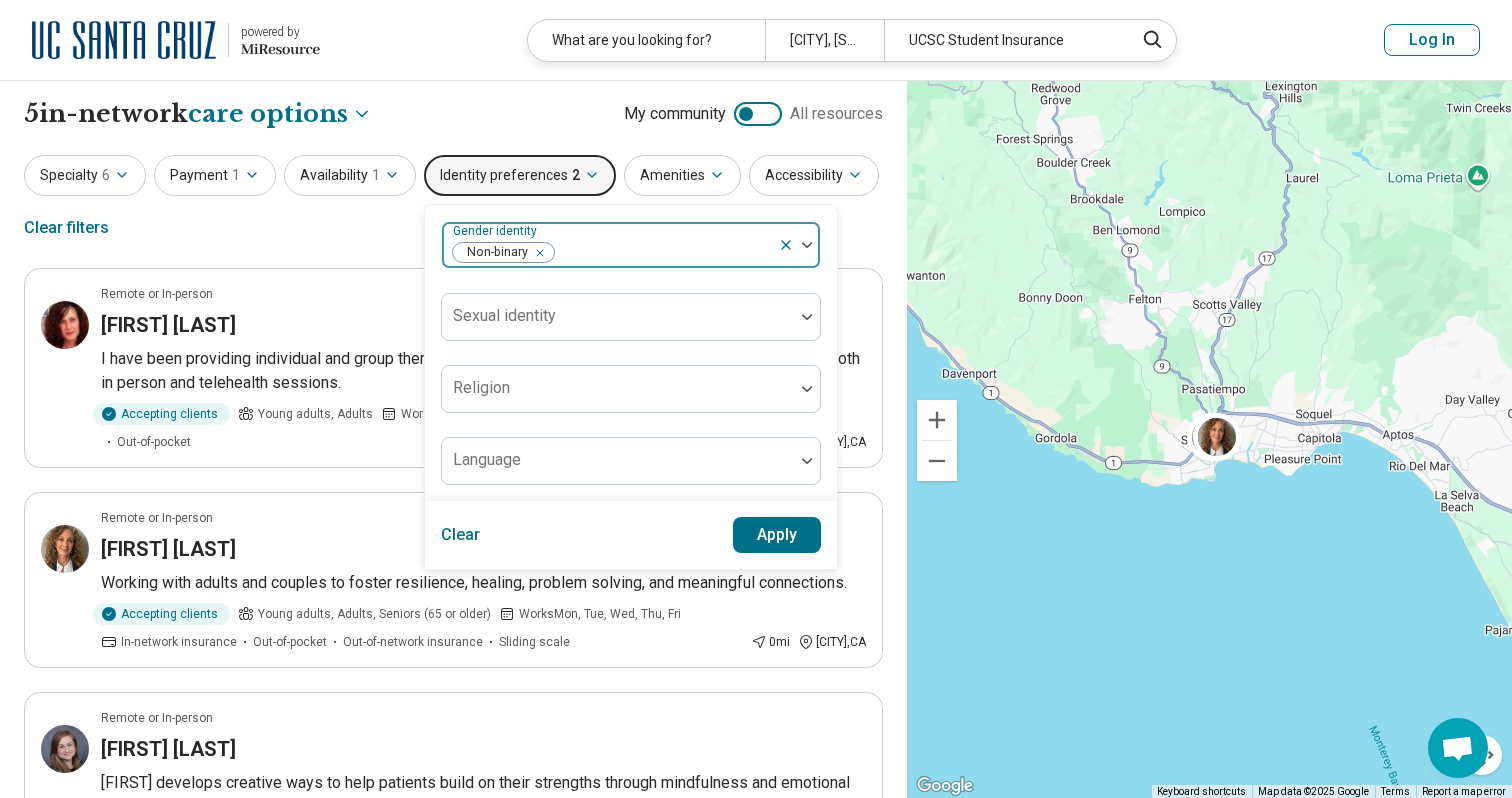 click at bounding box center (536, 253) 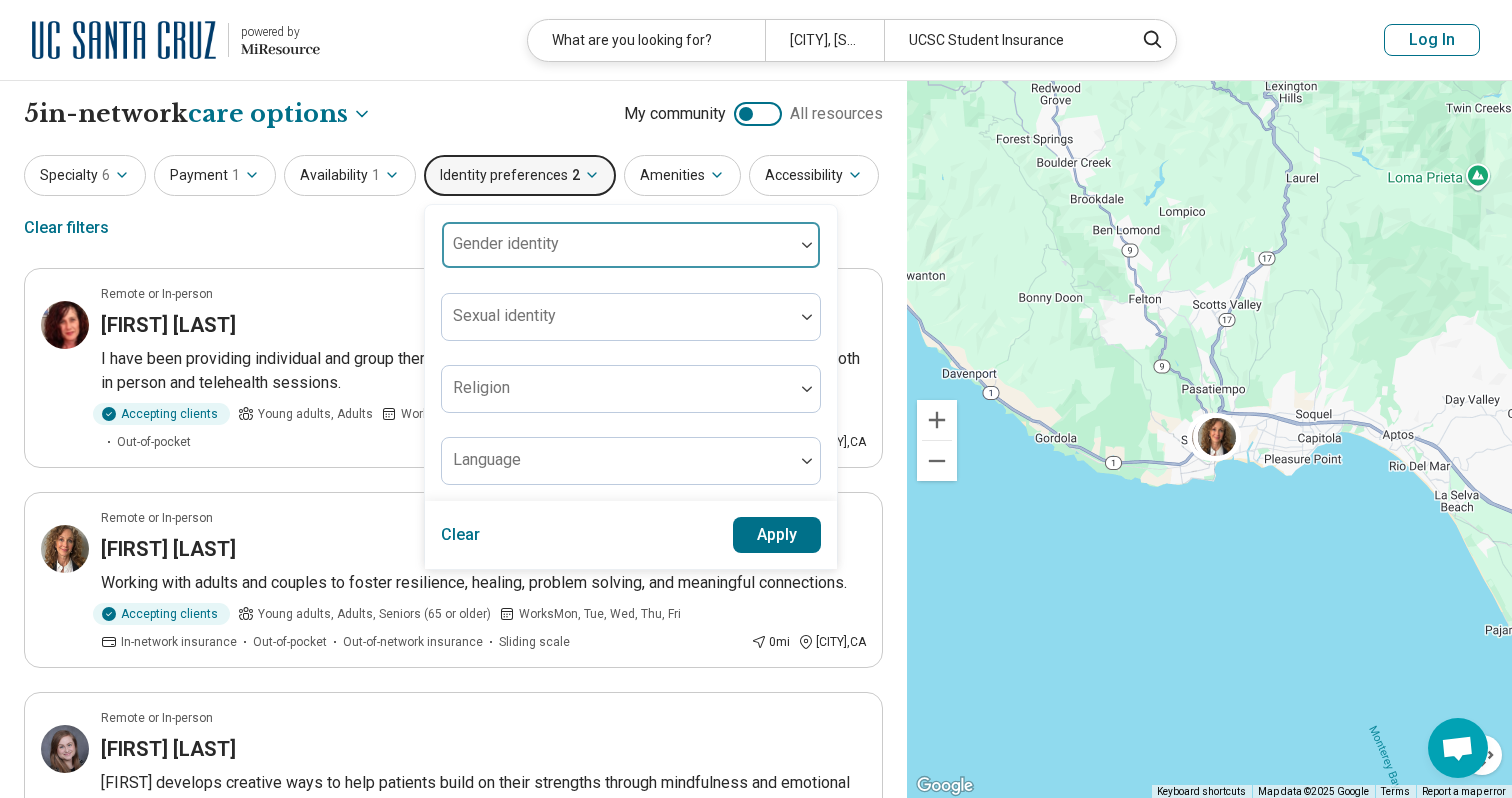 click on "Apply" at bounding box center (777, 535) 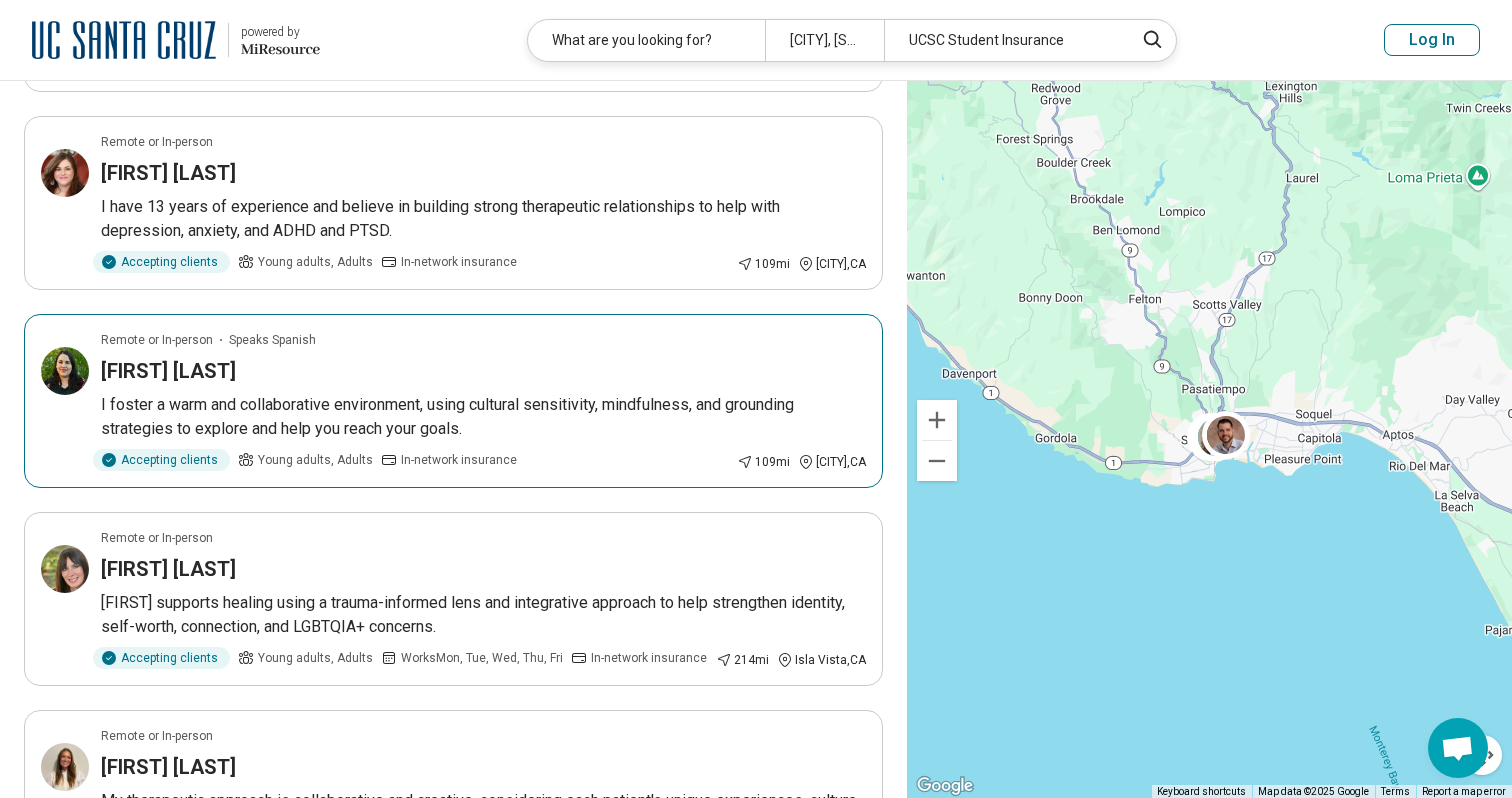 scroll, scrollTop: 1461, scrollLeft: 0, axis: vertical 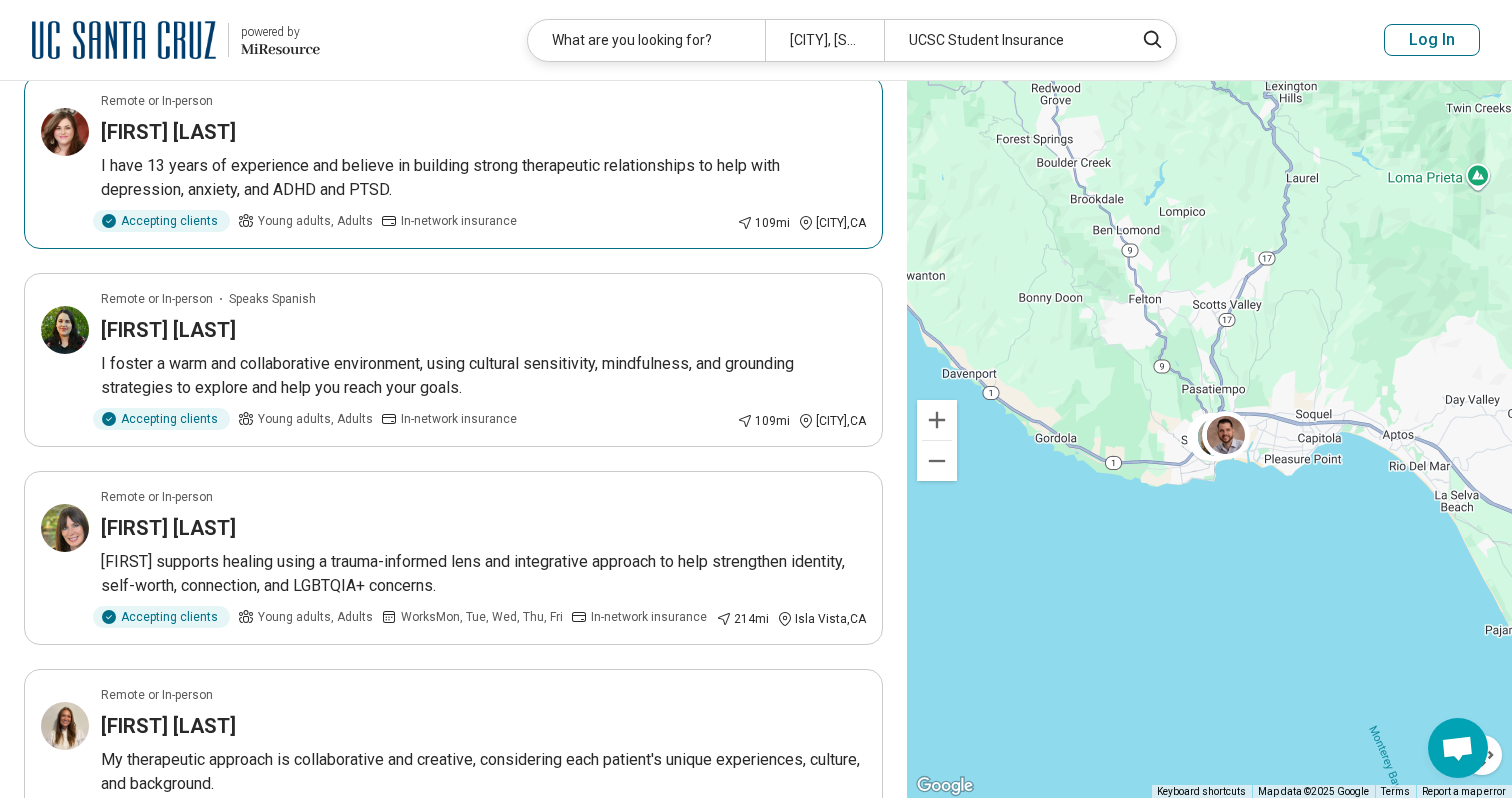 click on "Accepting clients Young adults, Adults In-network insurance" at bounding box center (415, 221) 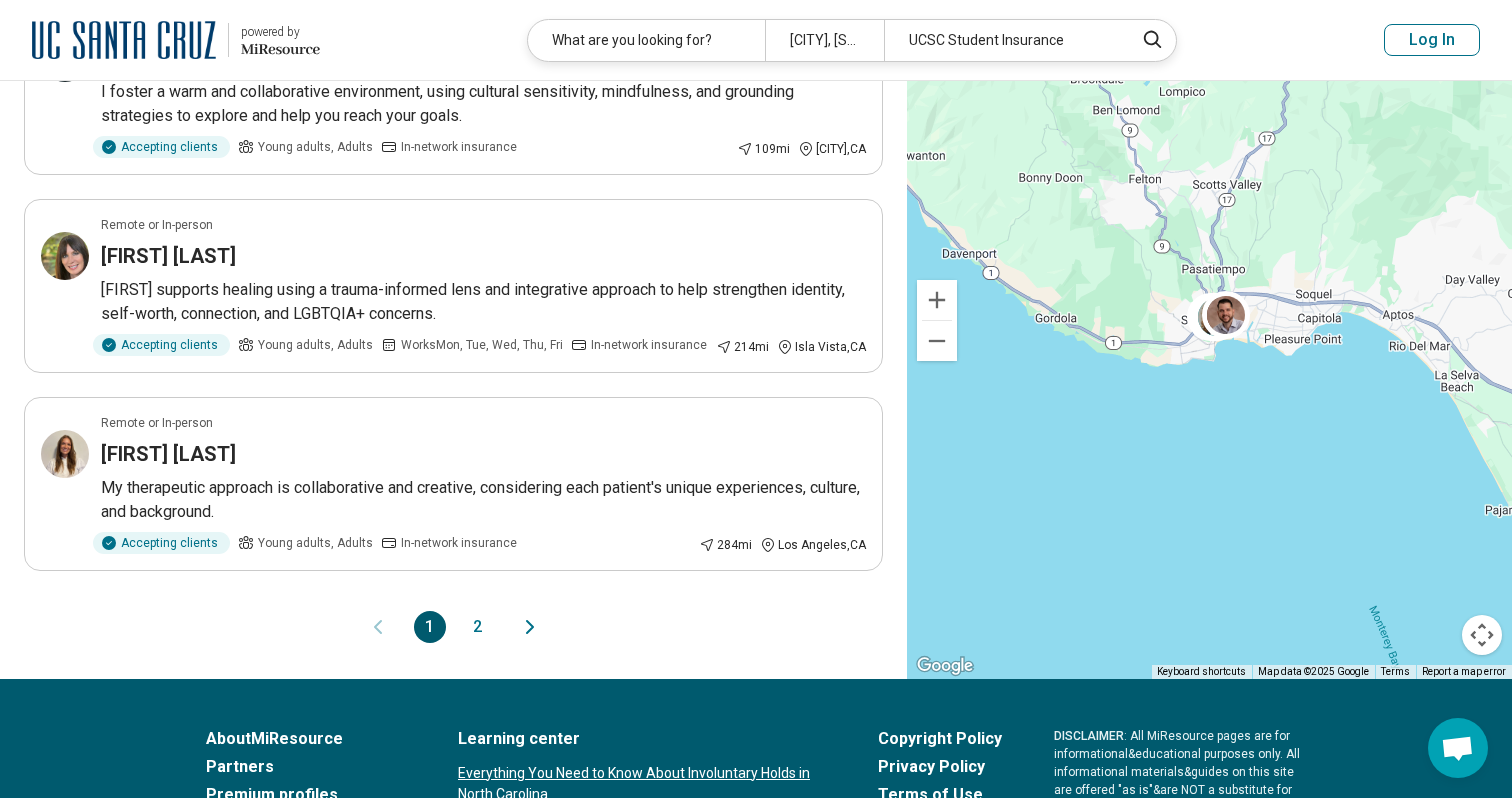 scroll, scrollTop: 1739, scrollLeft: 0, axis: vertical 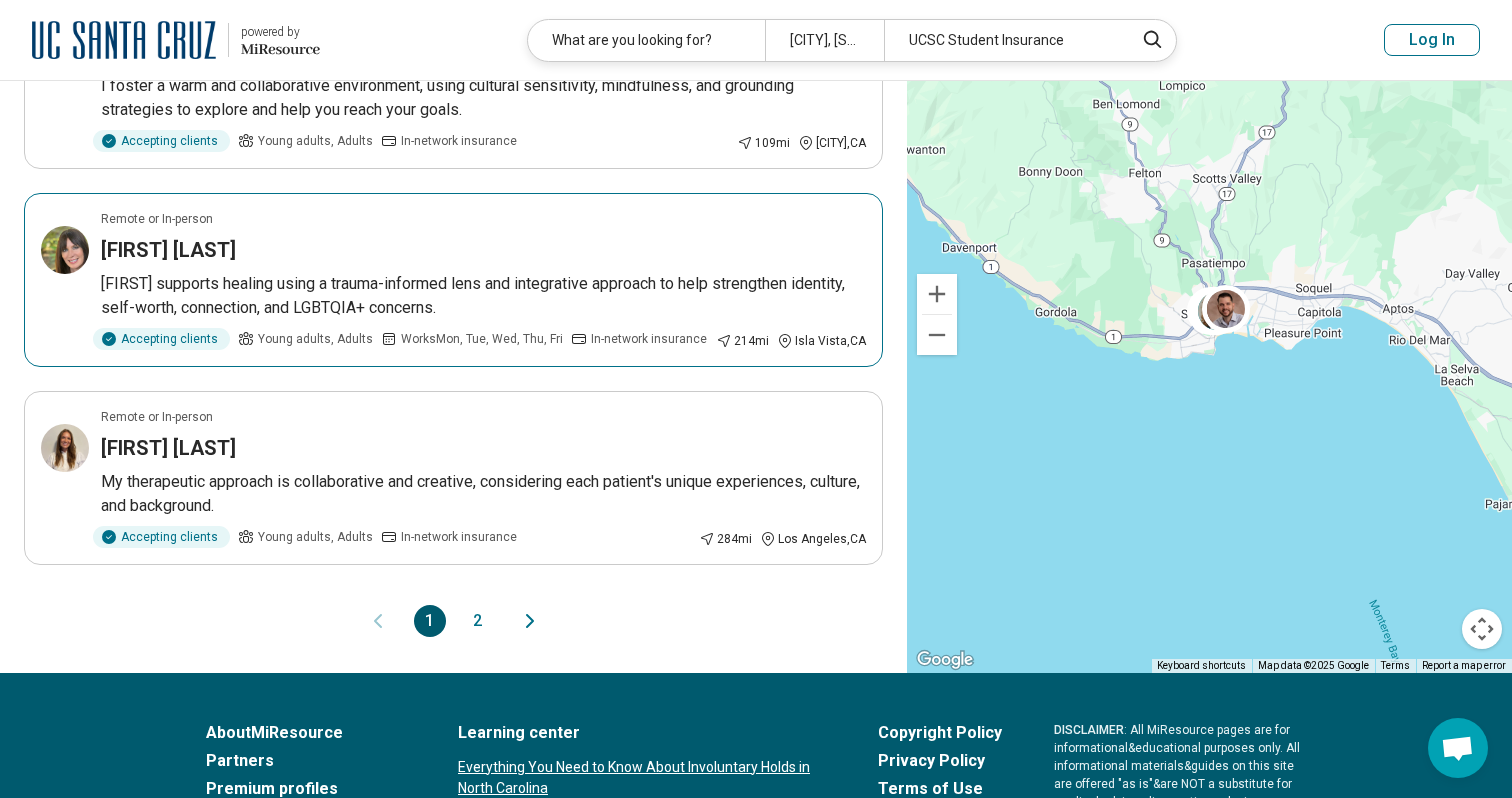 click on "Amanda Flynn" at bounding box center [483, 250] 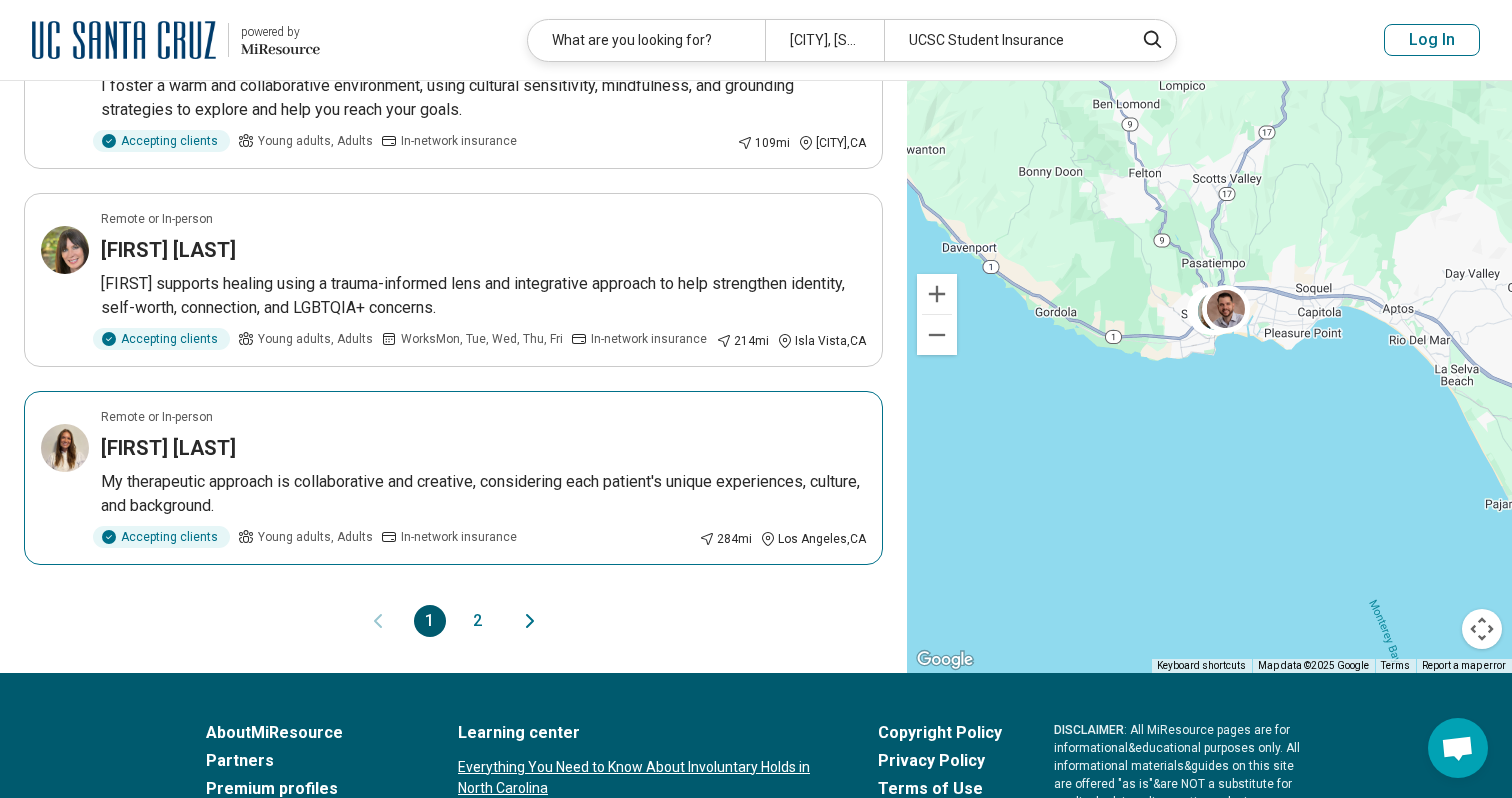 click on "My therapeutic approach is collaborative and creative, considering each patient's unique experiences, culture, and background." at bounding box center [483, 494] 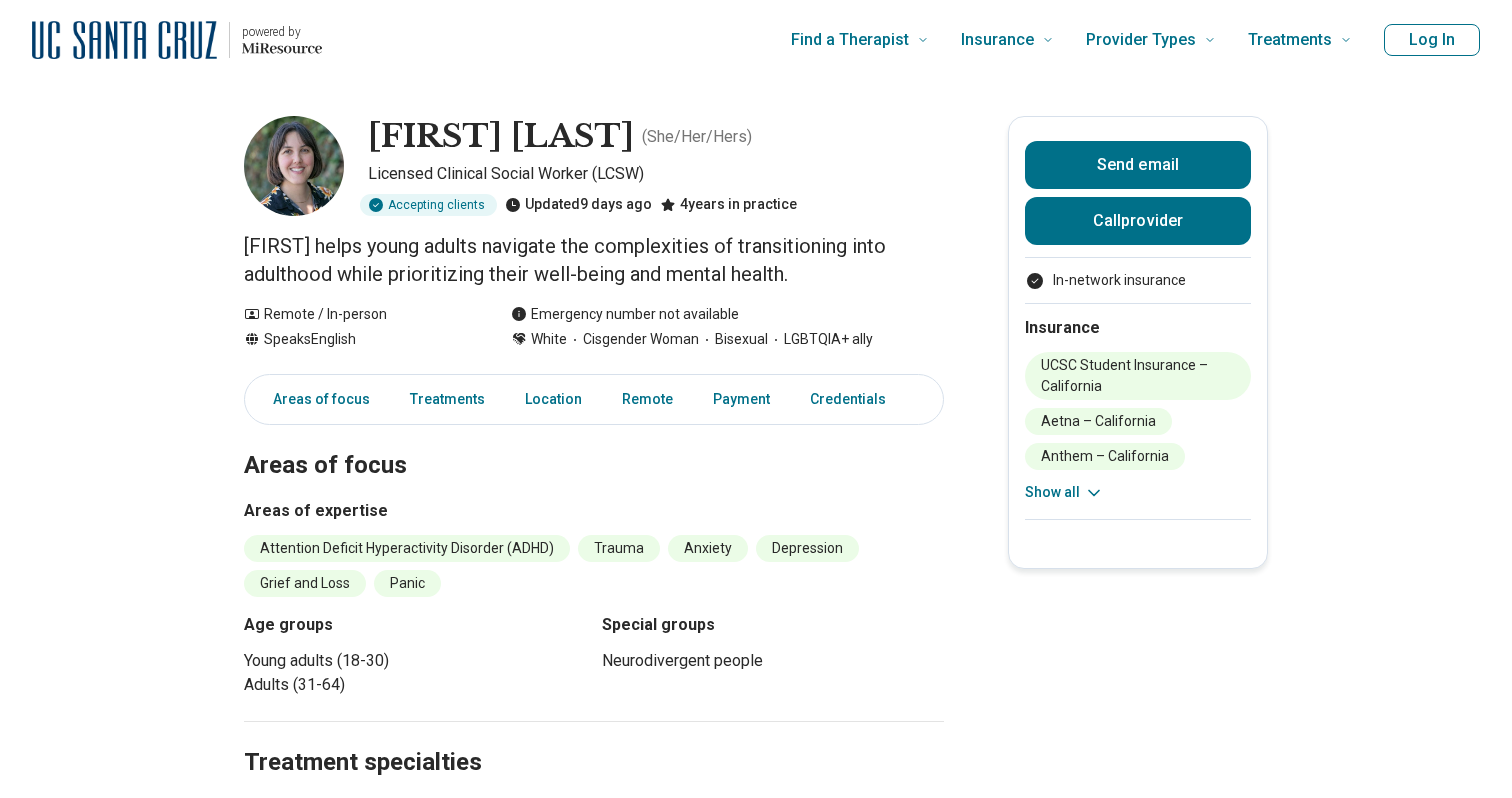 scroll, scrollTop: 0, scrollLeft: 0, axis: both 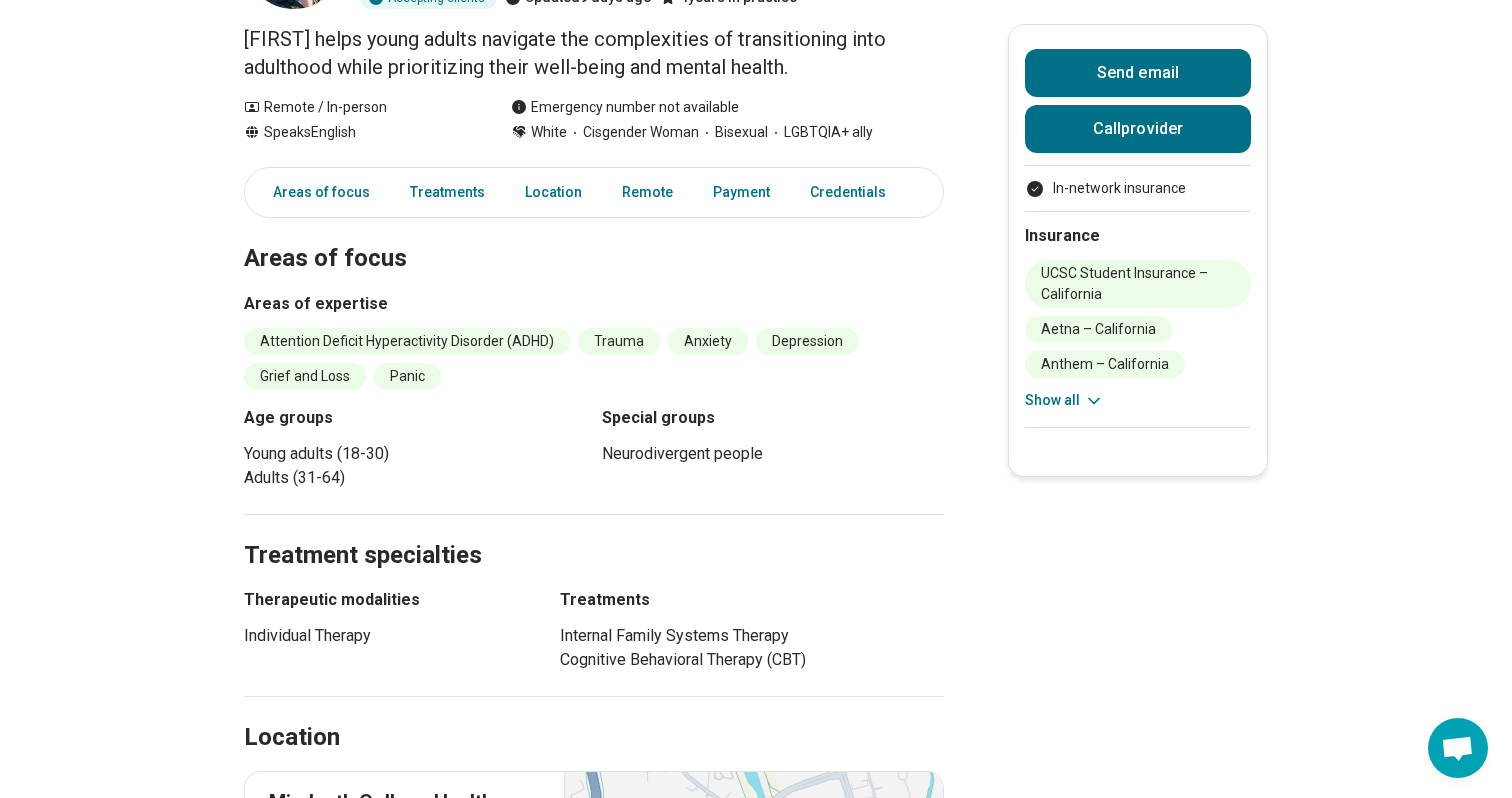click on "Neurodivergent people" at bounding box center (773, 454) 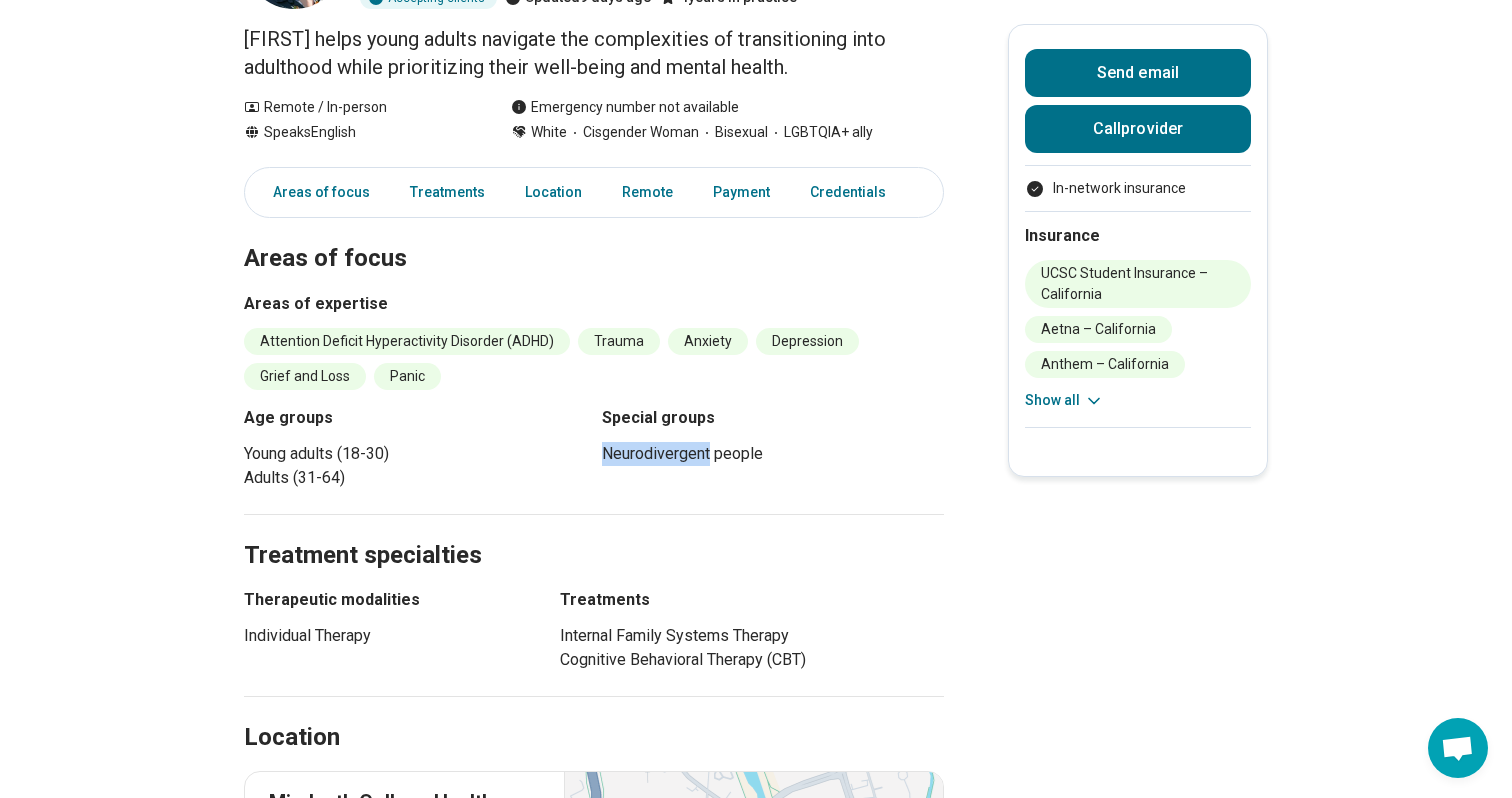 click on "Neurodivergent people" at bounding box center (773, 454) 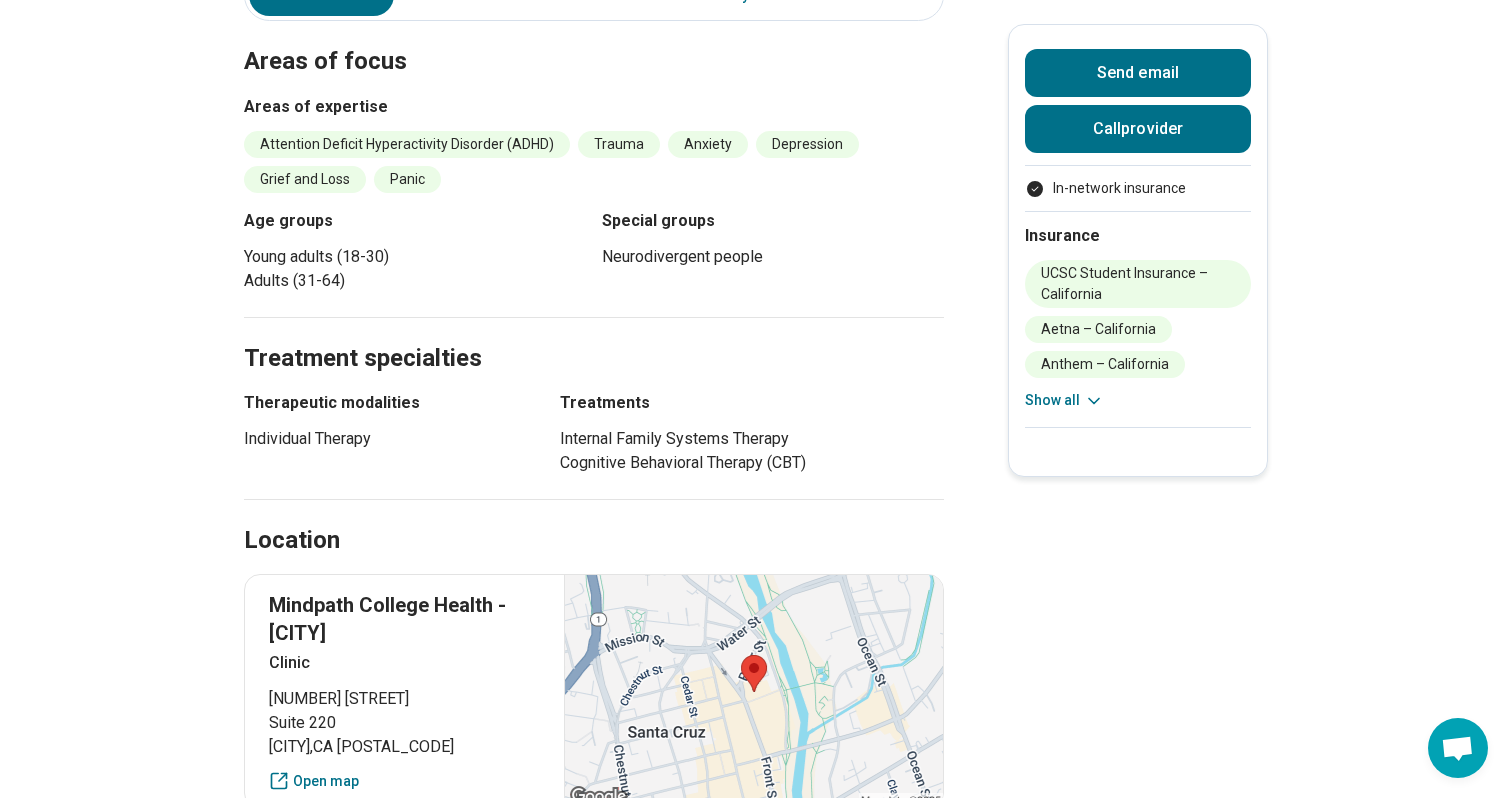 scroll, scrollTop: 0, scrollLeft: 0, axis: both 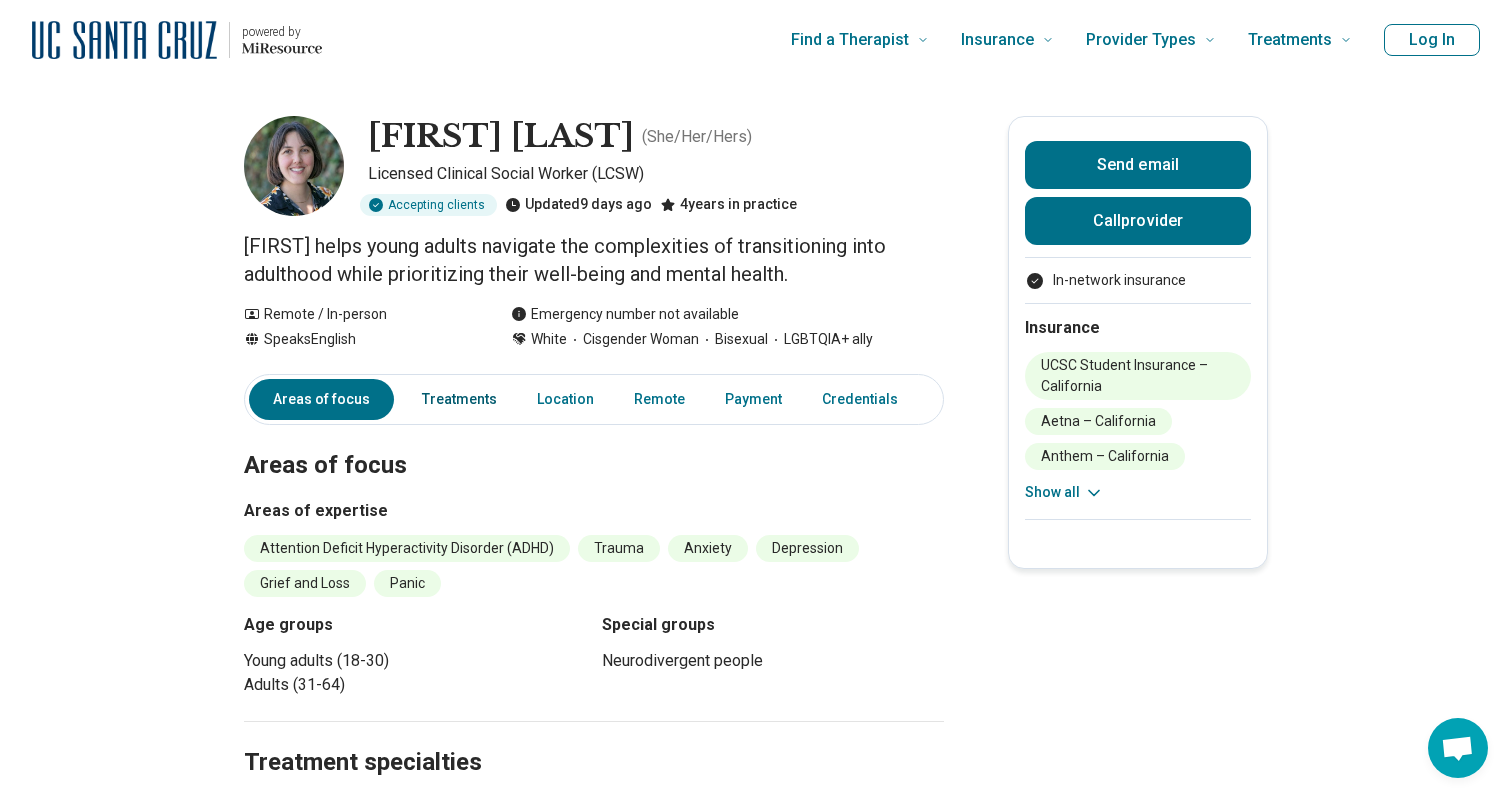 click on "Treatments" at bounding box center (459, 399) 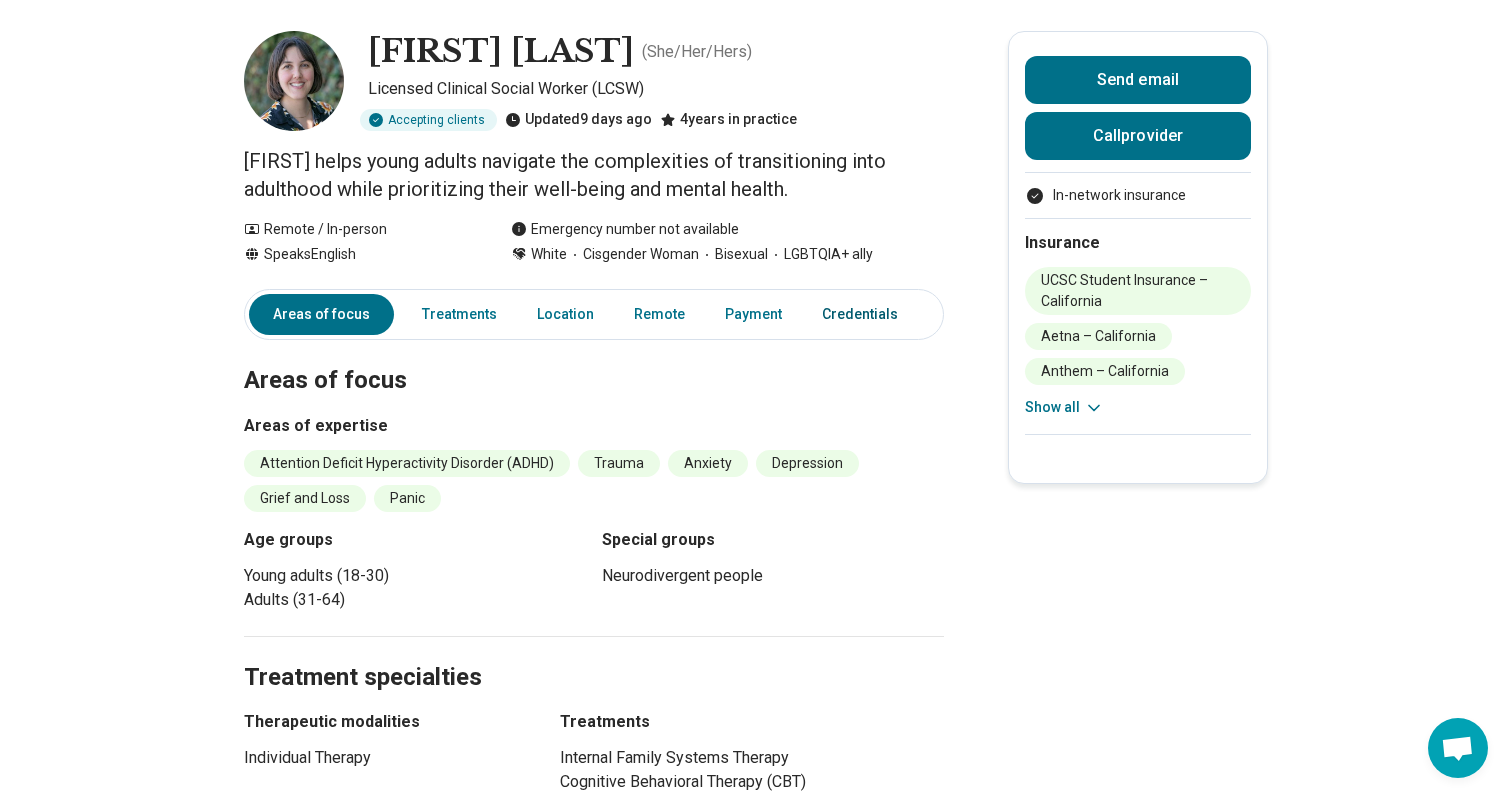 scroll, scrollTop: 0, scrollLeft: 0, axis: both 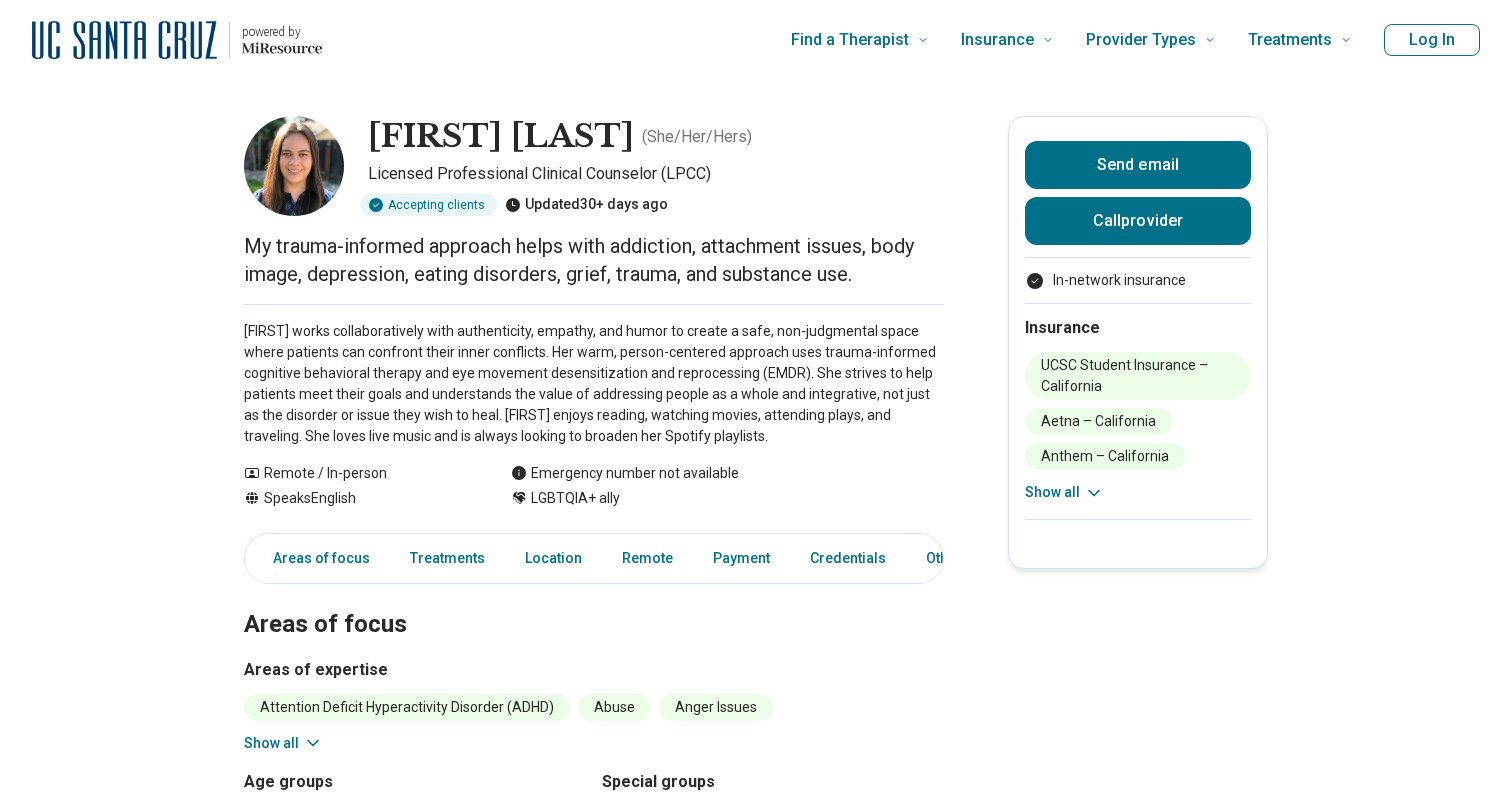 click at bounding box center (294, 166) 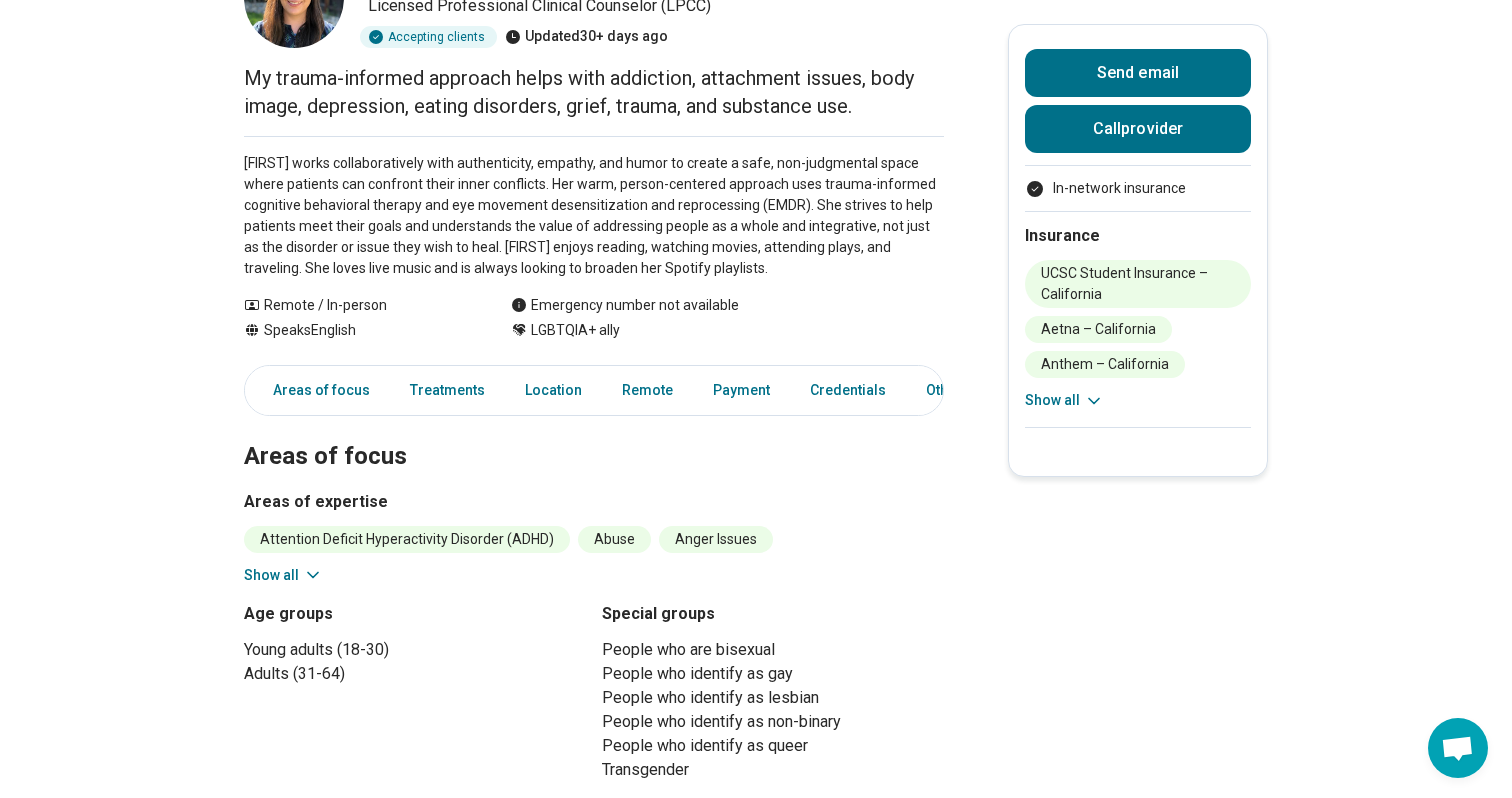 scroll, scrollTop: 207, scrollLeft: 0, axis: vertical 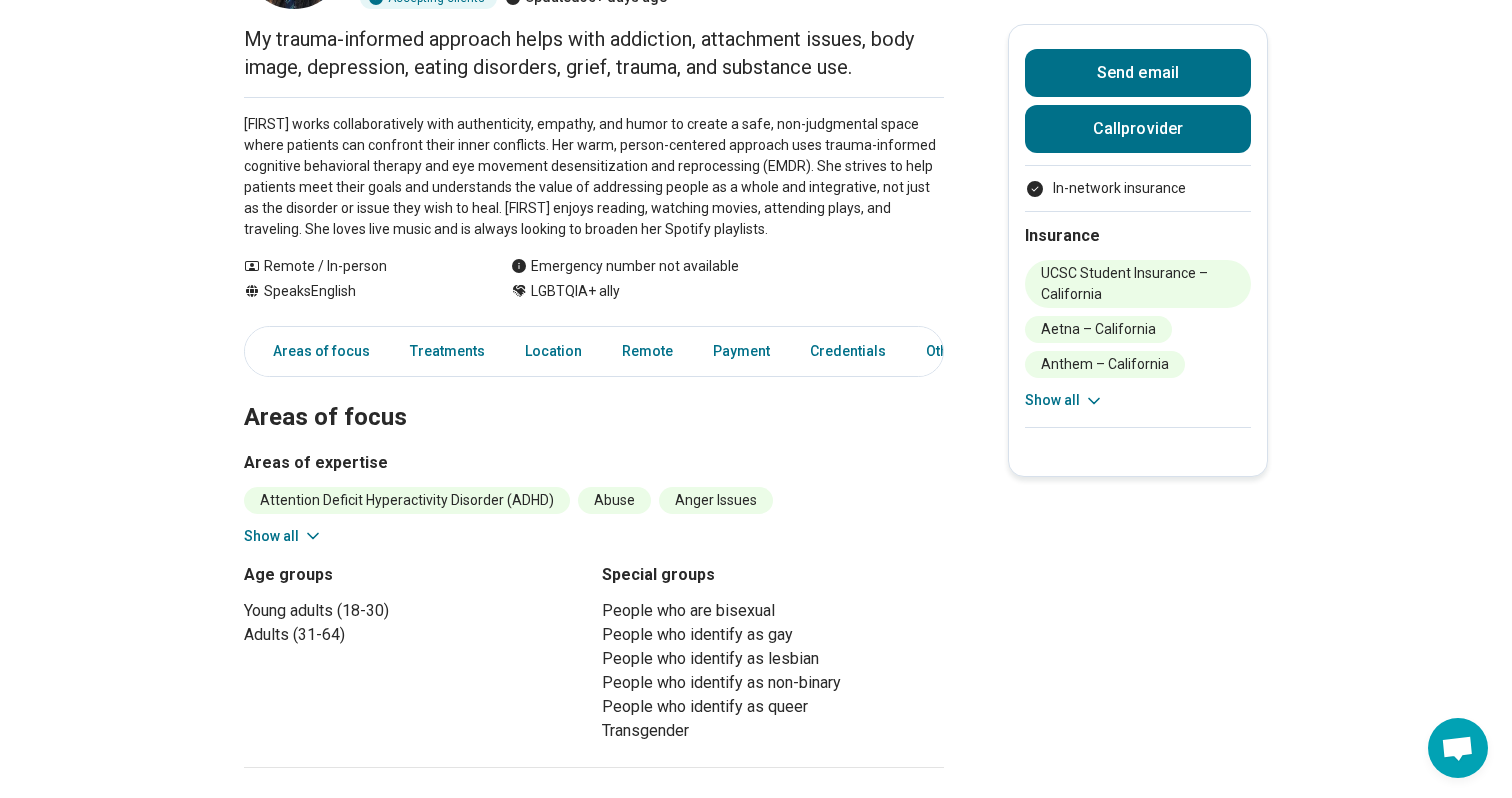 click on "Areas of focus Areas of expertise Attention Deficit Hyperactivity Disorder (ADHD) Abuse Anger Issues Anxiety Binge-Eating Disorder Bipolar Disorder Depression Gender Identity Grief and Loss Obsessive Compulsive Disorder (OCD) Panic Phobia Postpartum Depression Posttraumatic Stress Disorder (PTSD) Women's Issues Show all Age groups Young adults (18-30) Adults (31-64) Special groups People who are bisexual People who identify as gay People who identify as lesbian People who identify as non-binary People who identify as queer Transgender" at bounding box center (594, 560) 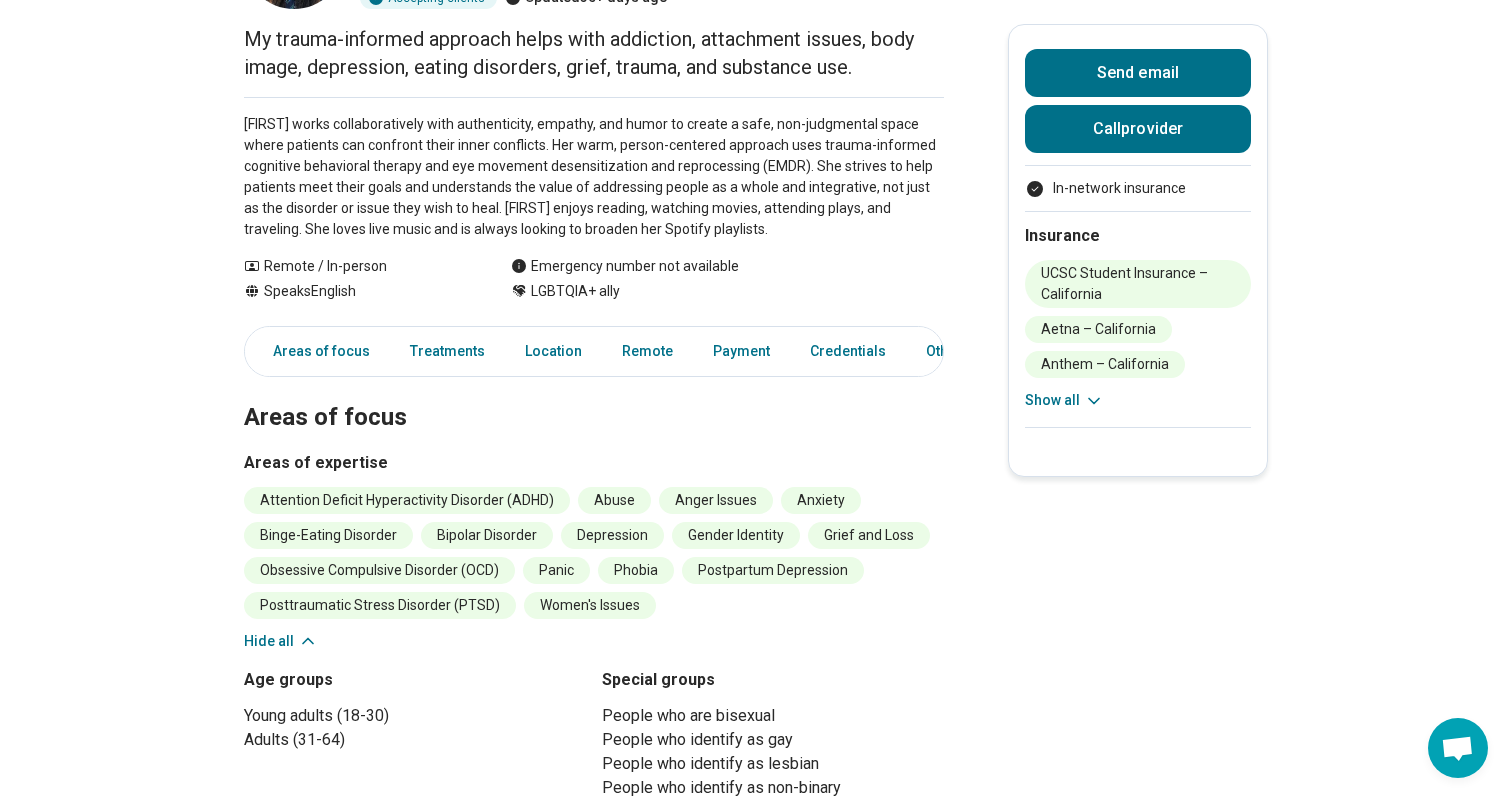 scroll, scrollTop: 698, scrollLeft: 0, axis: vertical 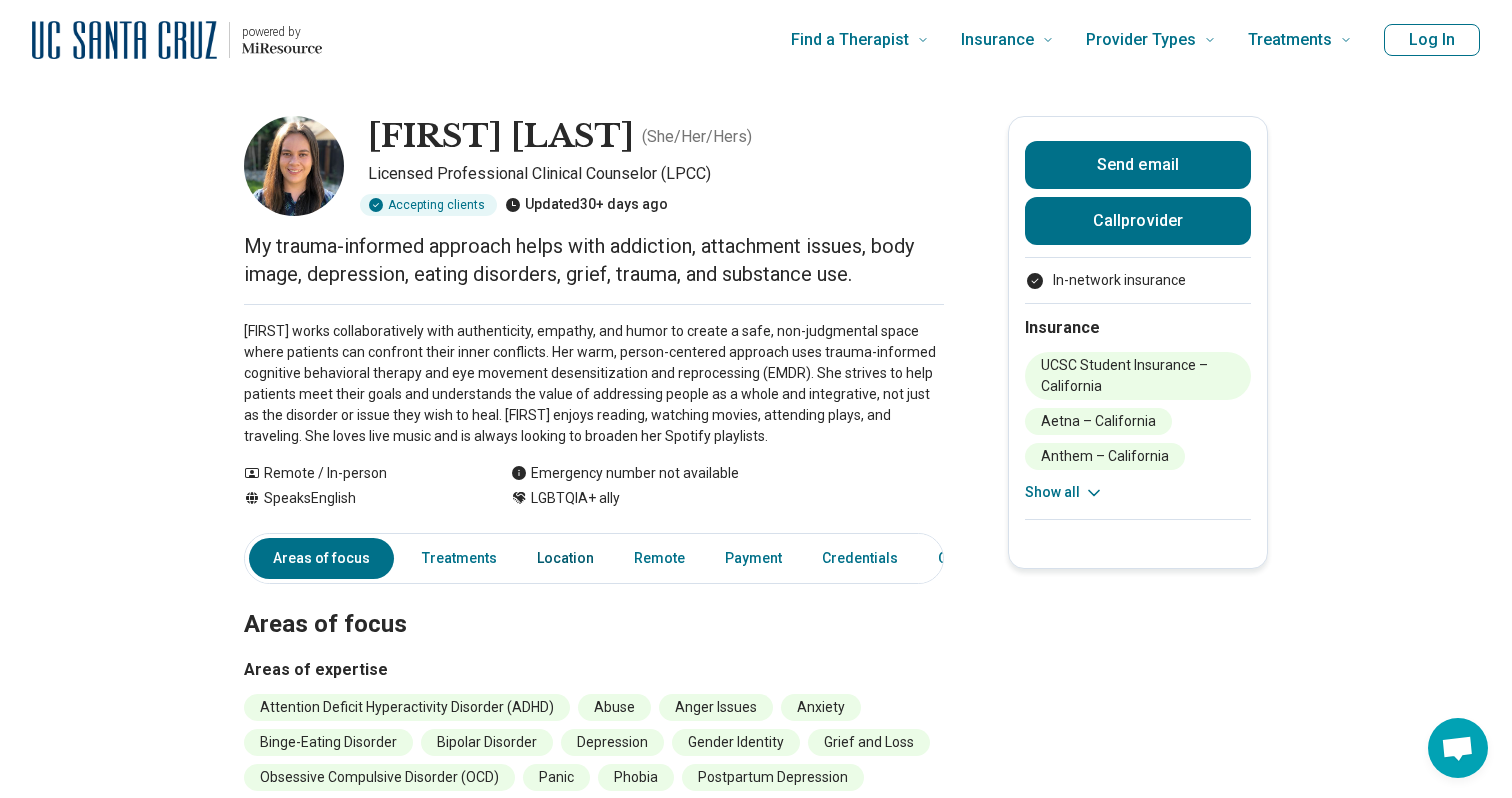 click on "Location" at bounding box center (565, 558) 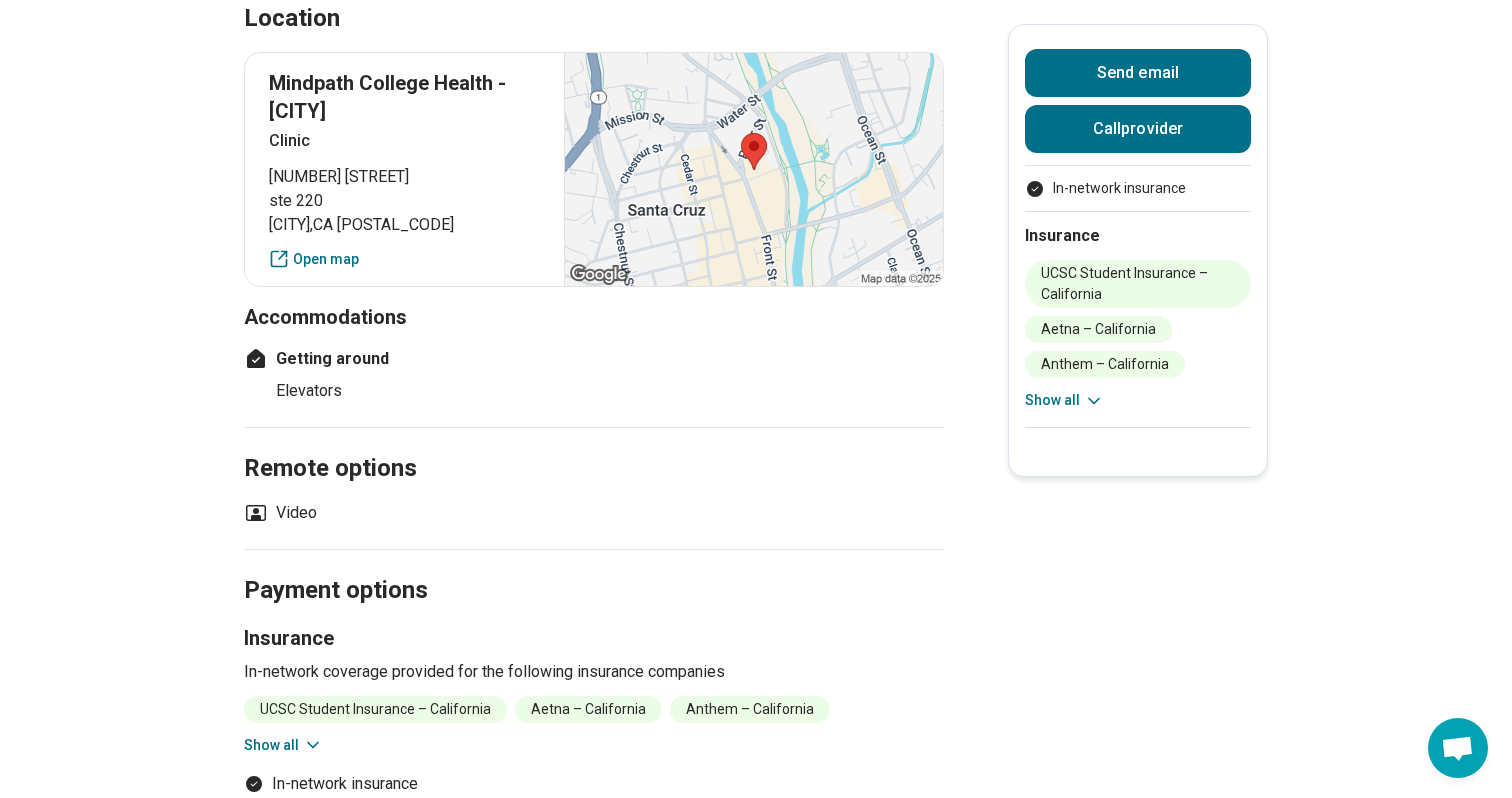 scroll, scrollTop: 1334, scrollLeft: 0, axis: vertical 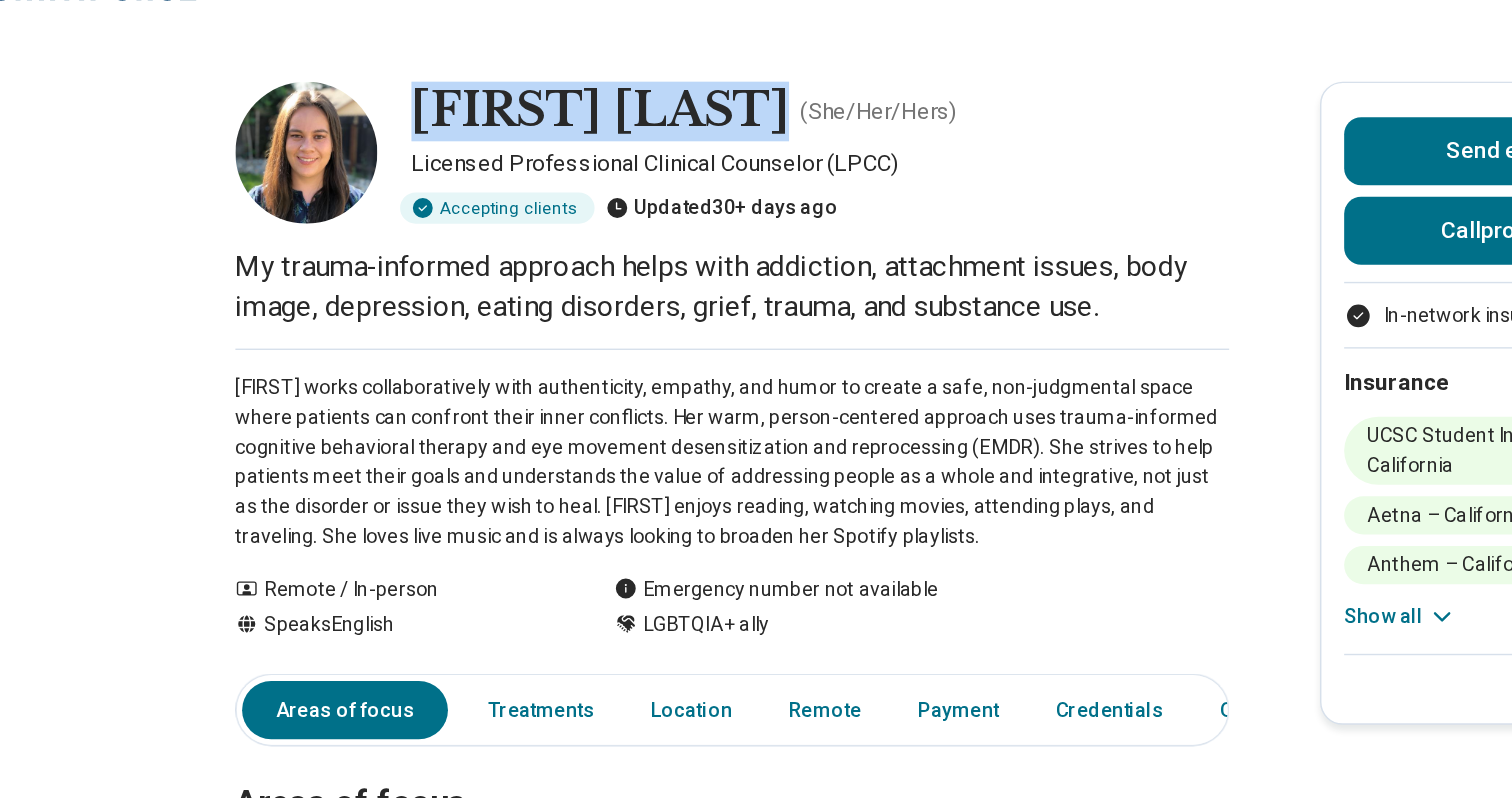 drag, startPoint x: 371, startPoint y: 138, endPoint x: 623, endPoint y: 136, distance: 252.00793 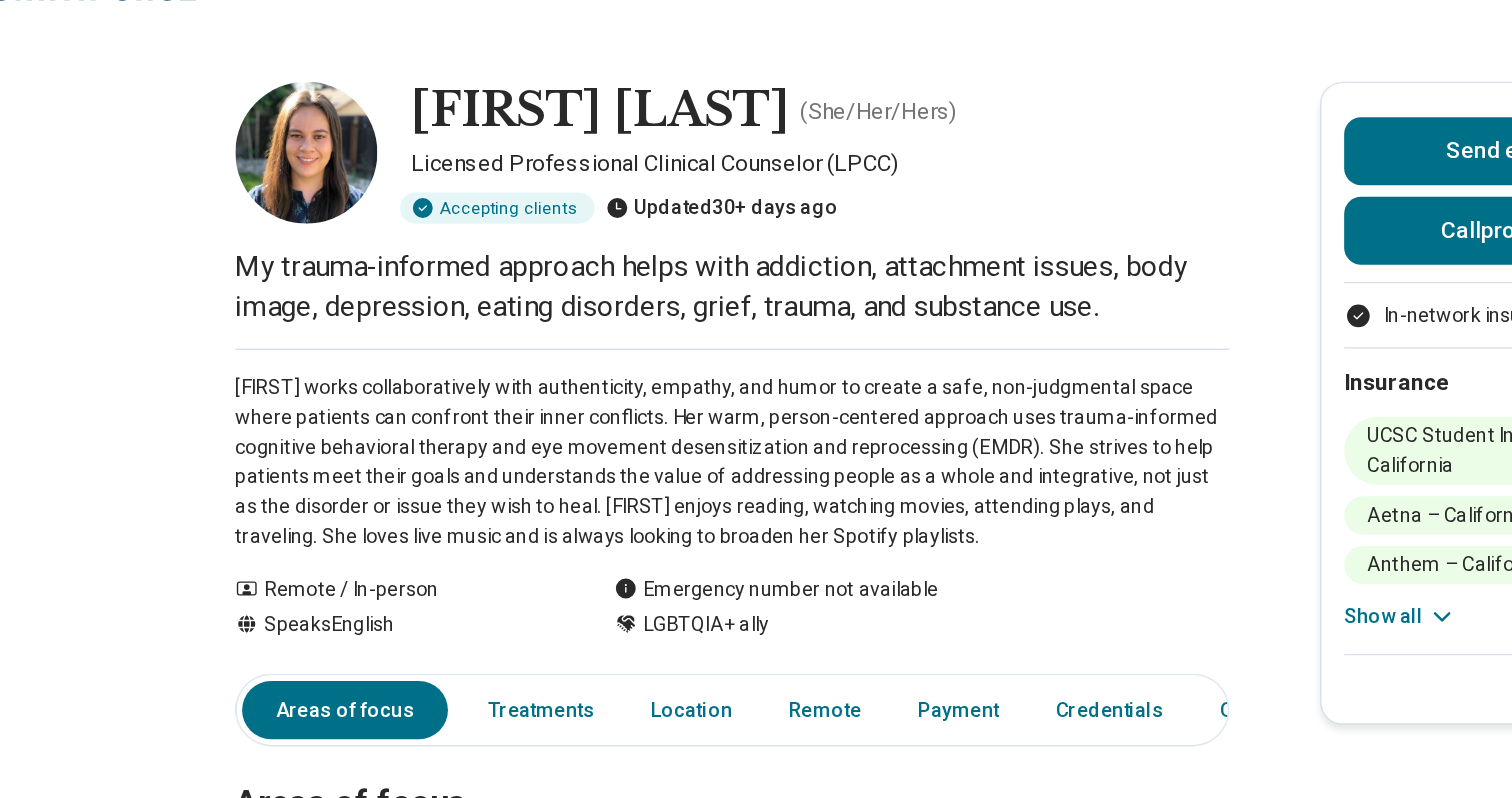 click on "Janelle works collaboratively with authenticity, empathy, and humor to create a safe, non-judgmental space where patients can confront their inner conflicts. Her warm, person-centered approach uses trauma-informed cognitive behavioral therapy and eye movement desensitization and reprocessing (EMDR). She strives to help patients meet their goals and understands the value of addressing people as a whole and integrative, not just as the disorder or issue they wish to heal. Janelle enjoys reading, watching movies, attending plays, and traveling. She loves live music and is always looking to broaden her Spotify playlists. Show all" at bounding box center (594, 375) 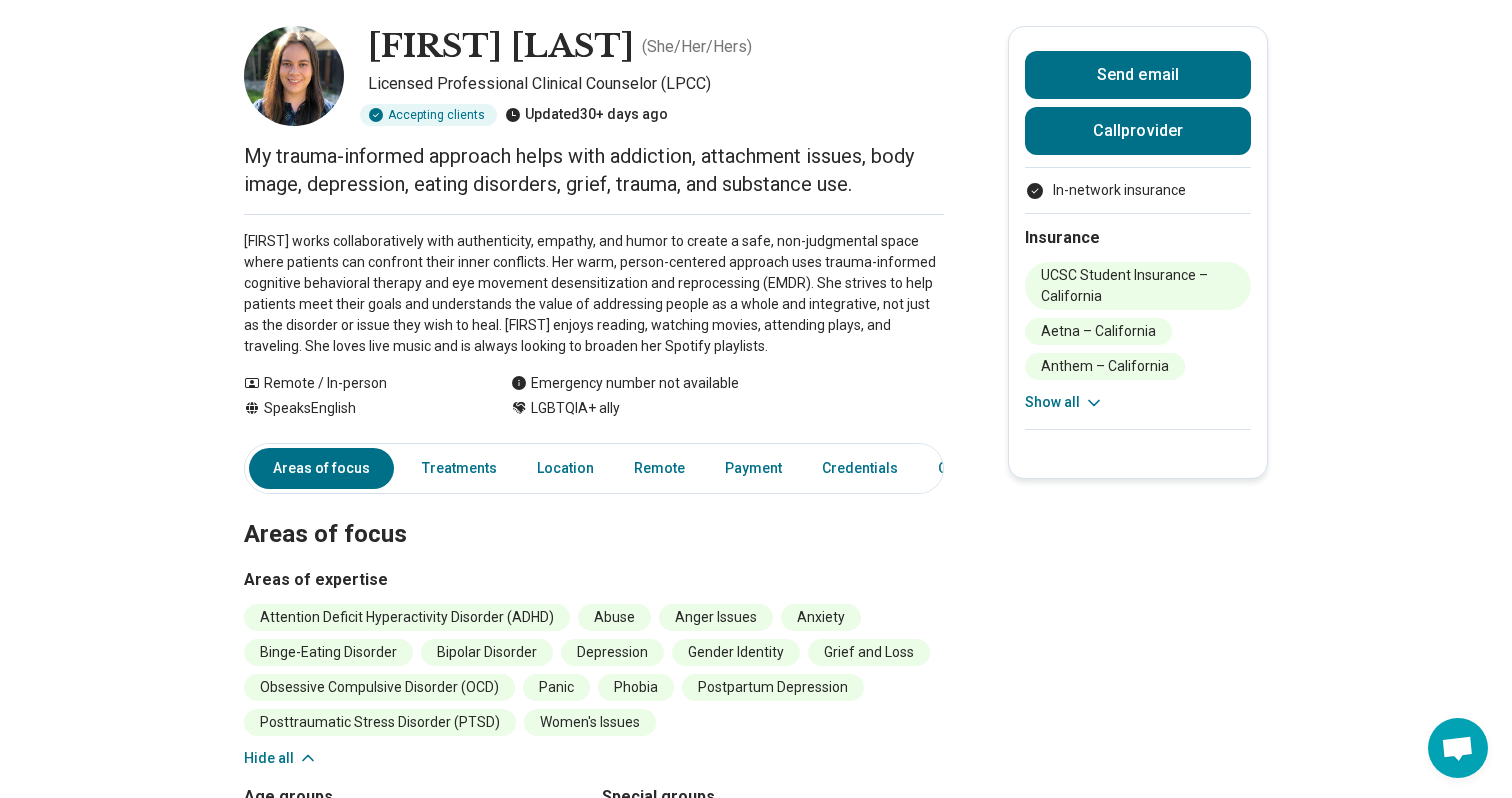scroll, scrollTop: 0, scrollLeft: 0, axis: both 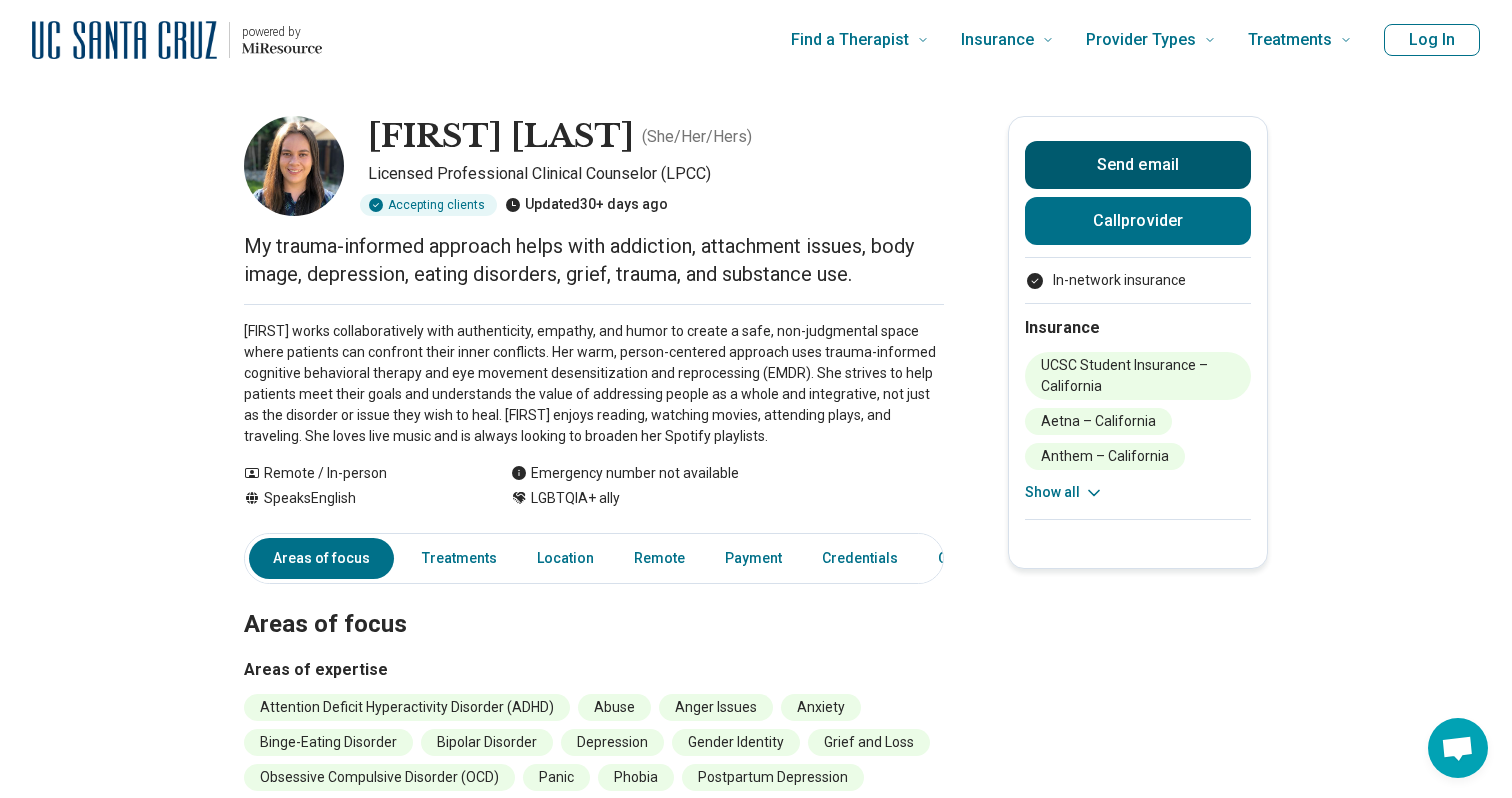 click on "Send email" at bounding box center [1138, 165] 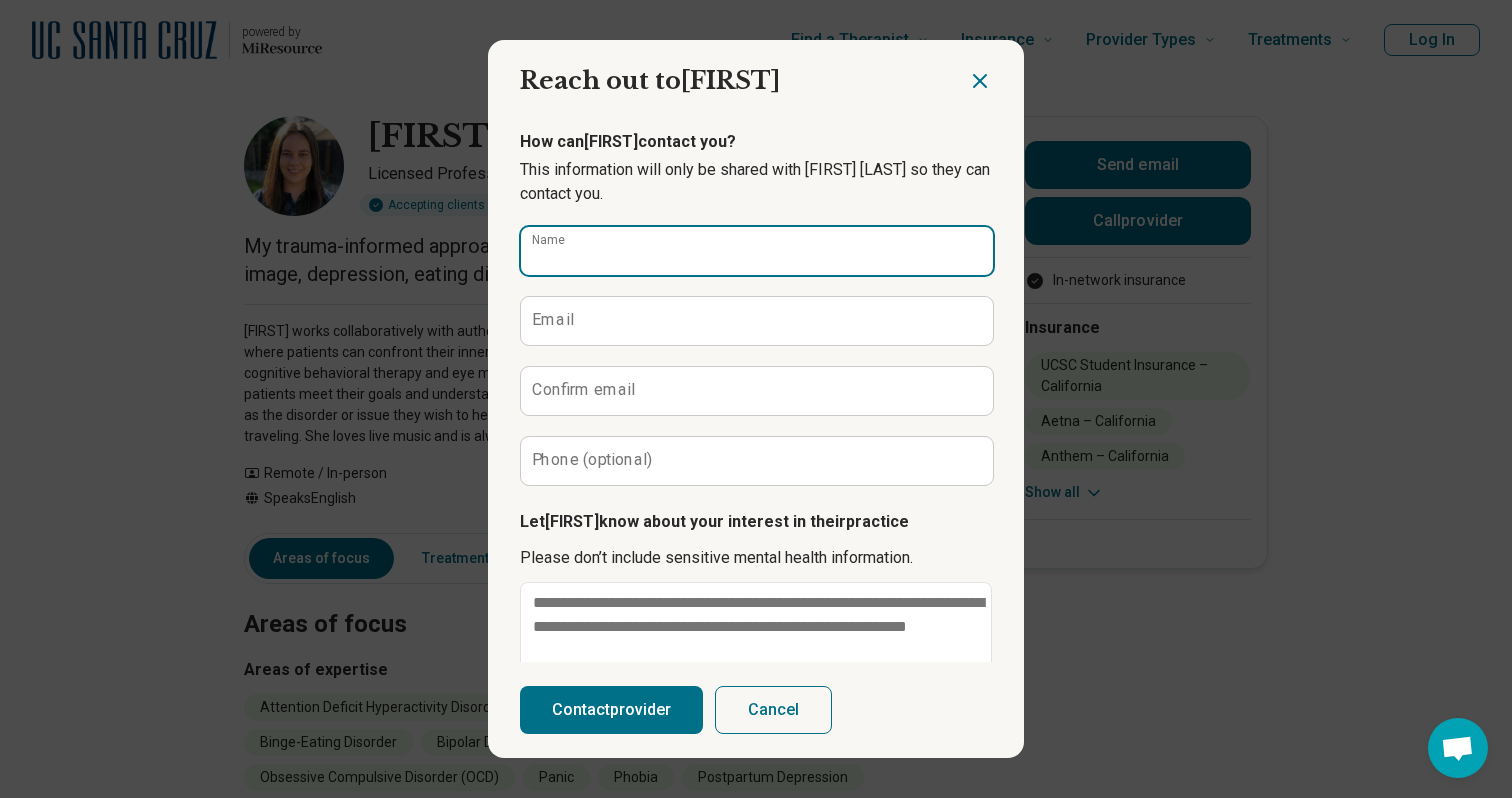 click on "Name" at bounding box center (757, 251) 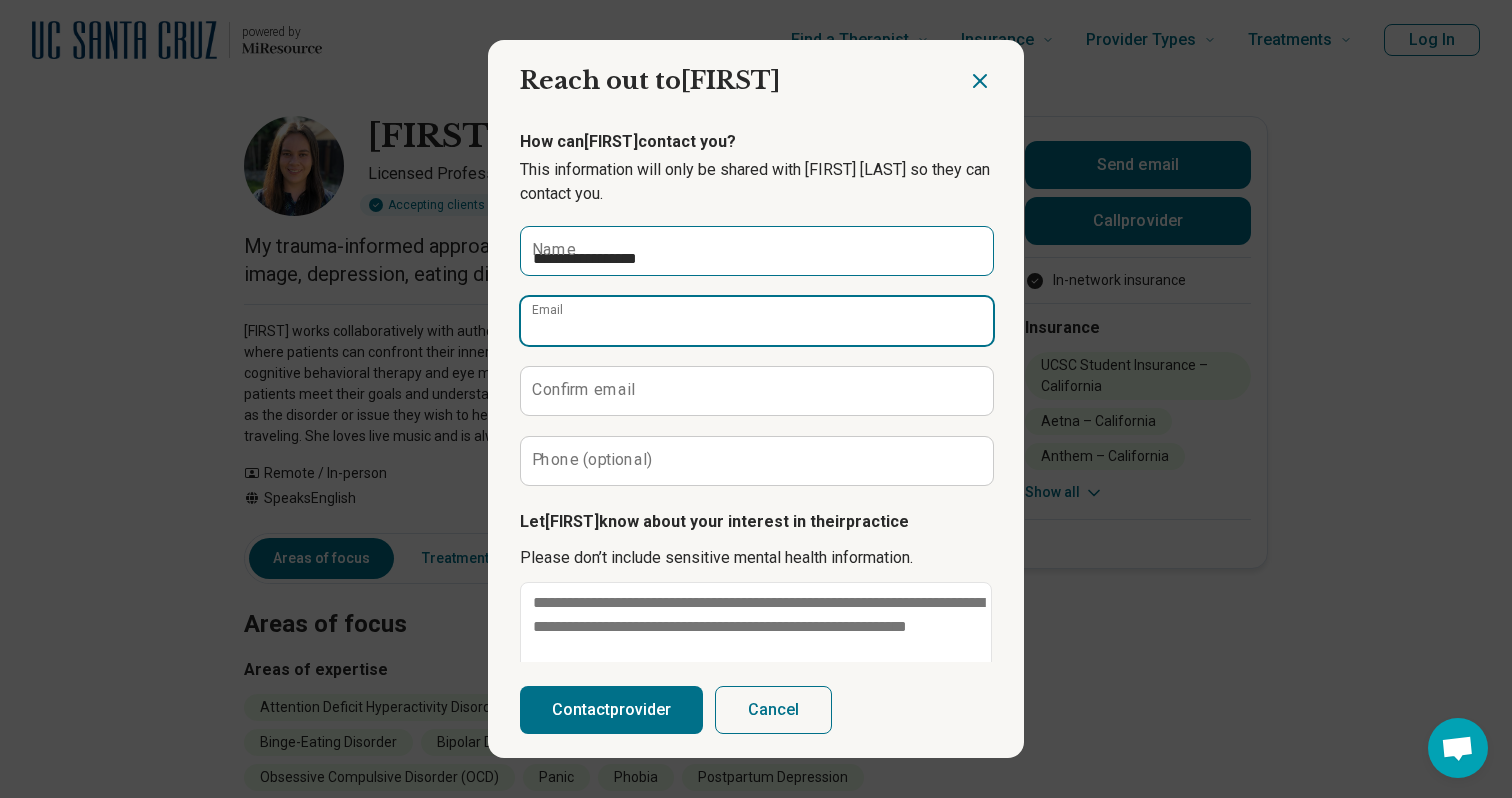 type on "**********" 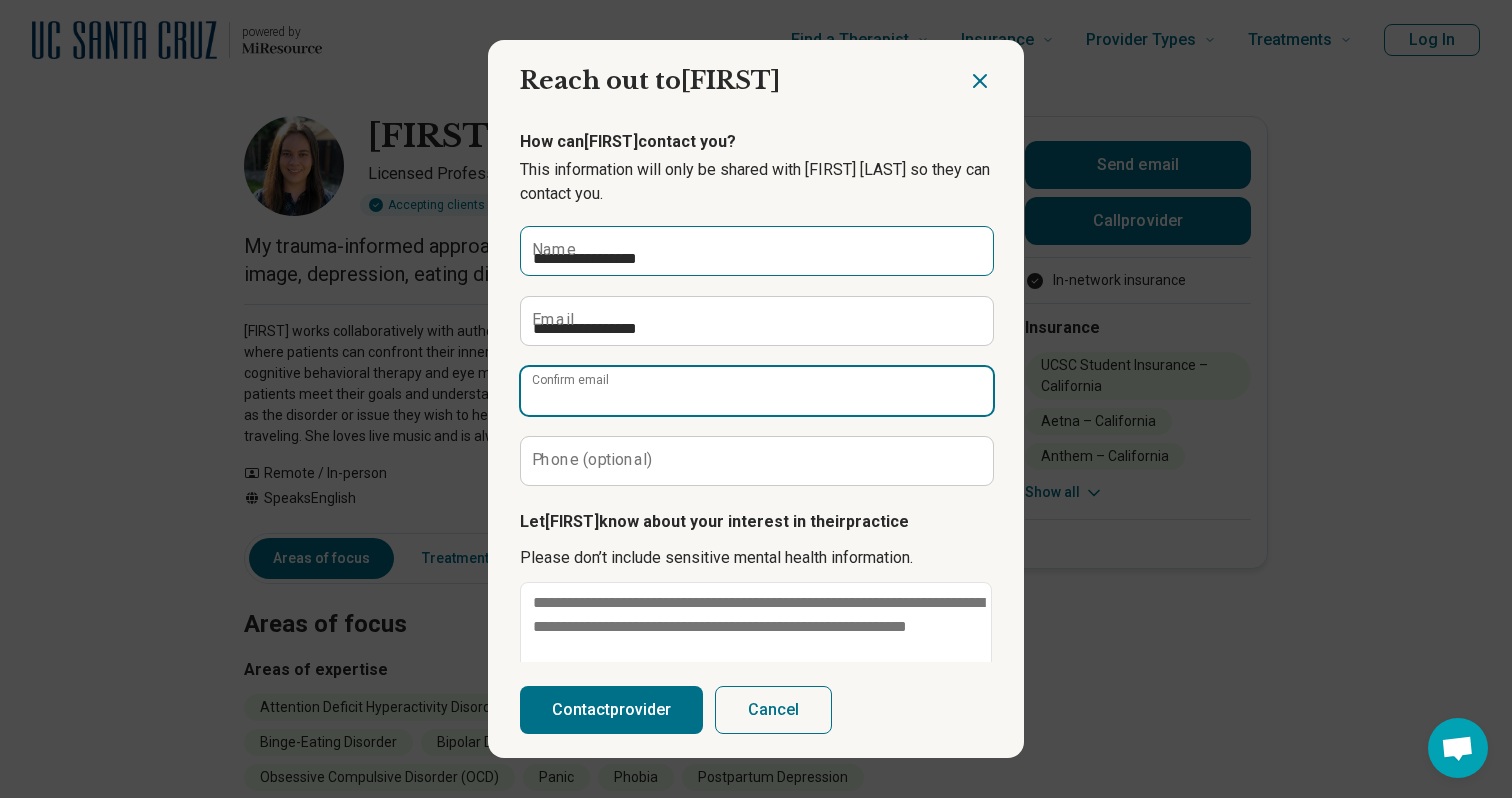 type on "**********" 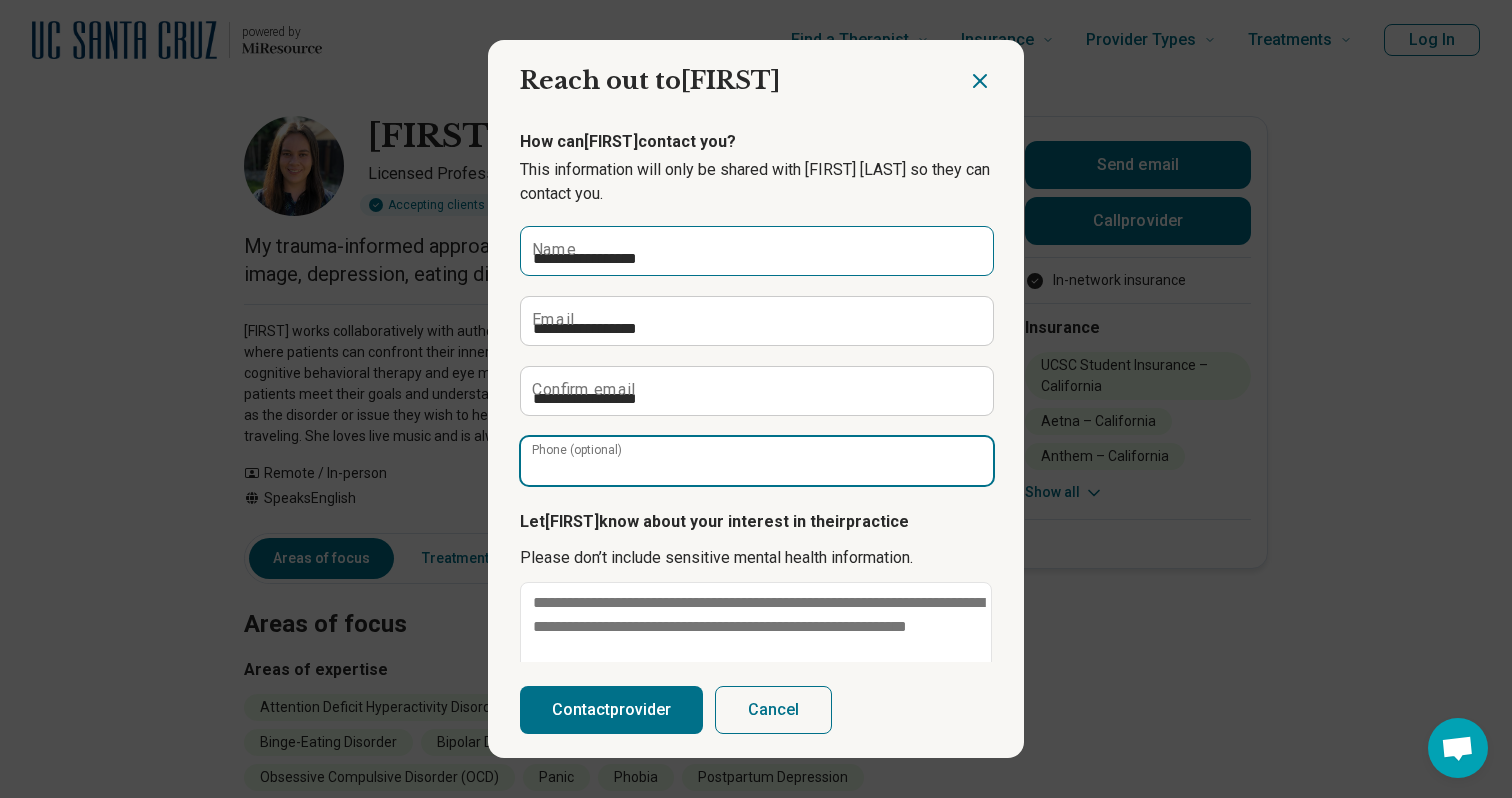 type on "**********" 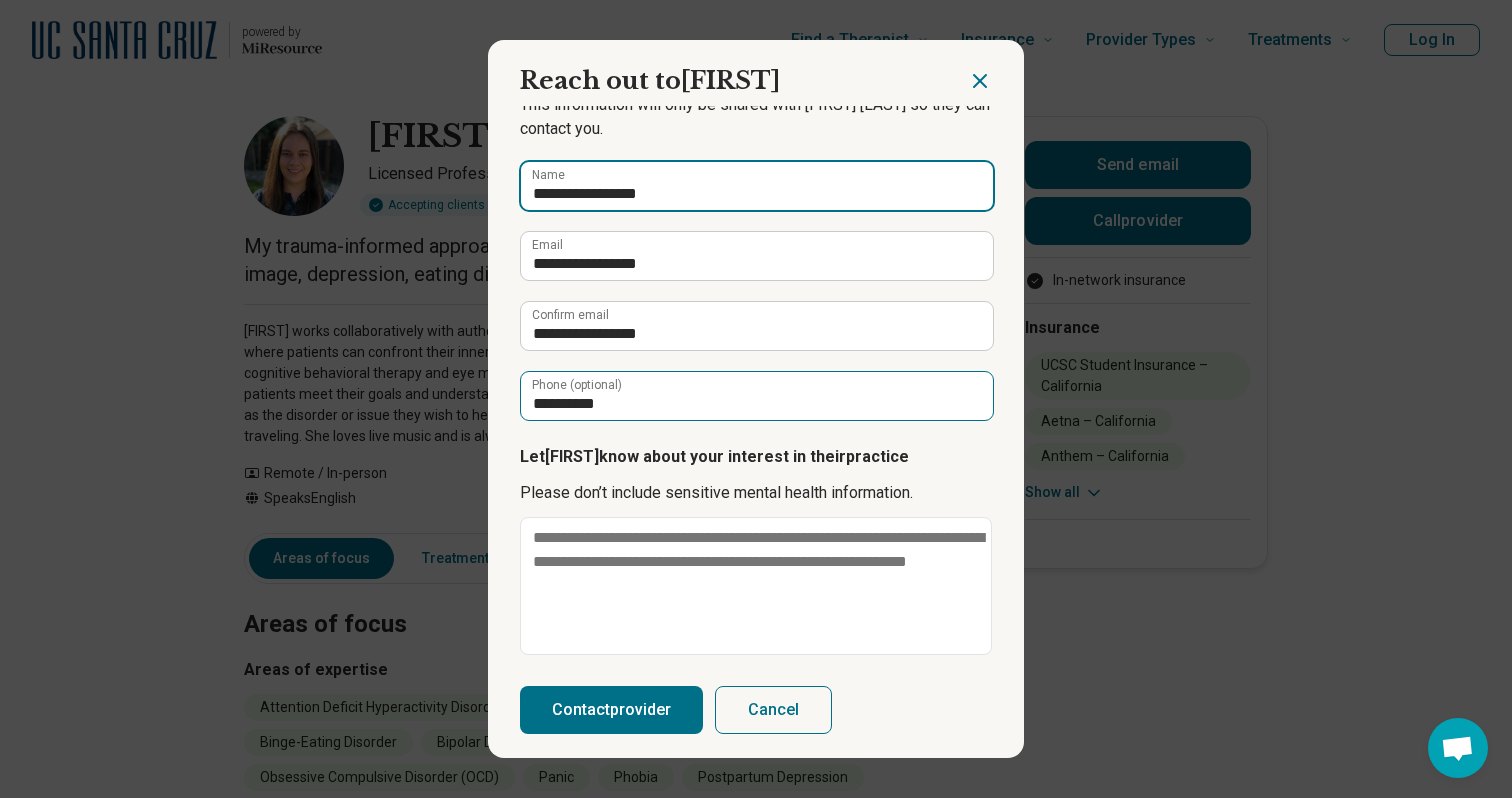 scroll, scrollTop: 107, scrollLeft: 0, axis: vertical 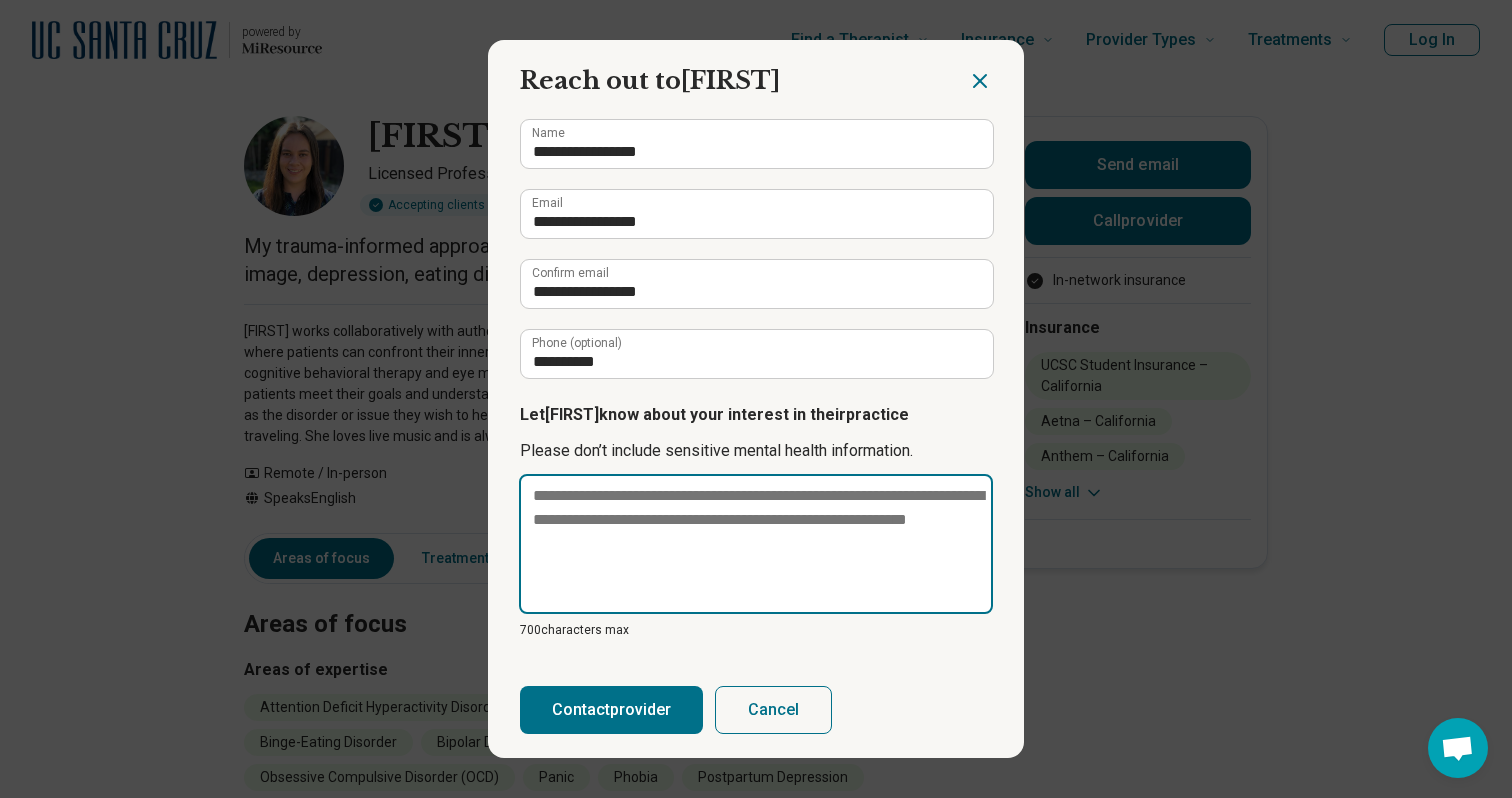 click at bounding box center [756, 544] 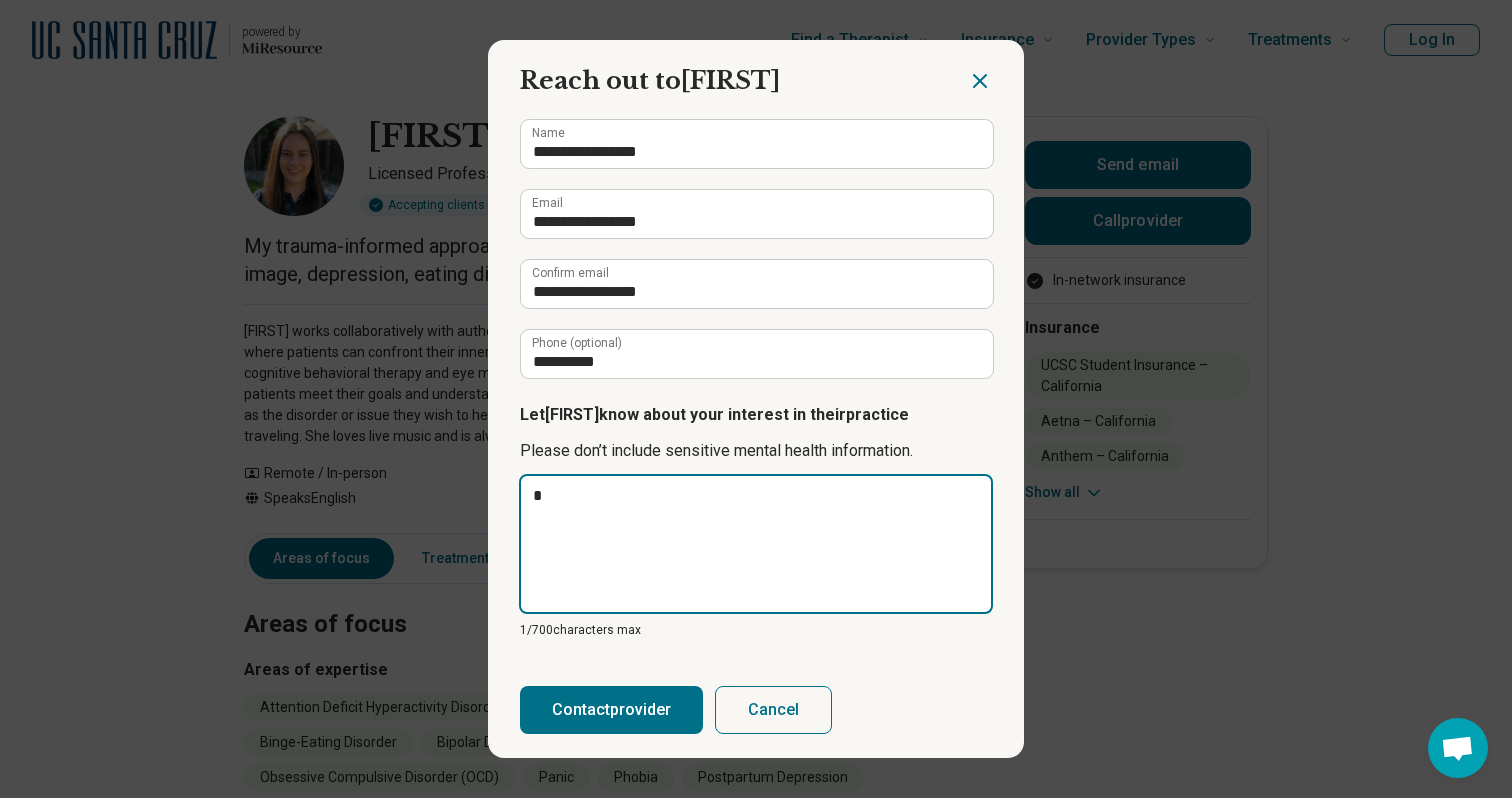 type on "**" 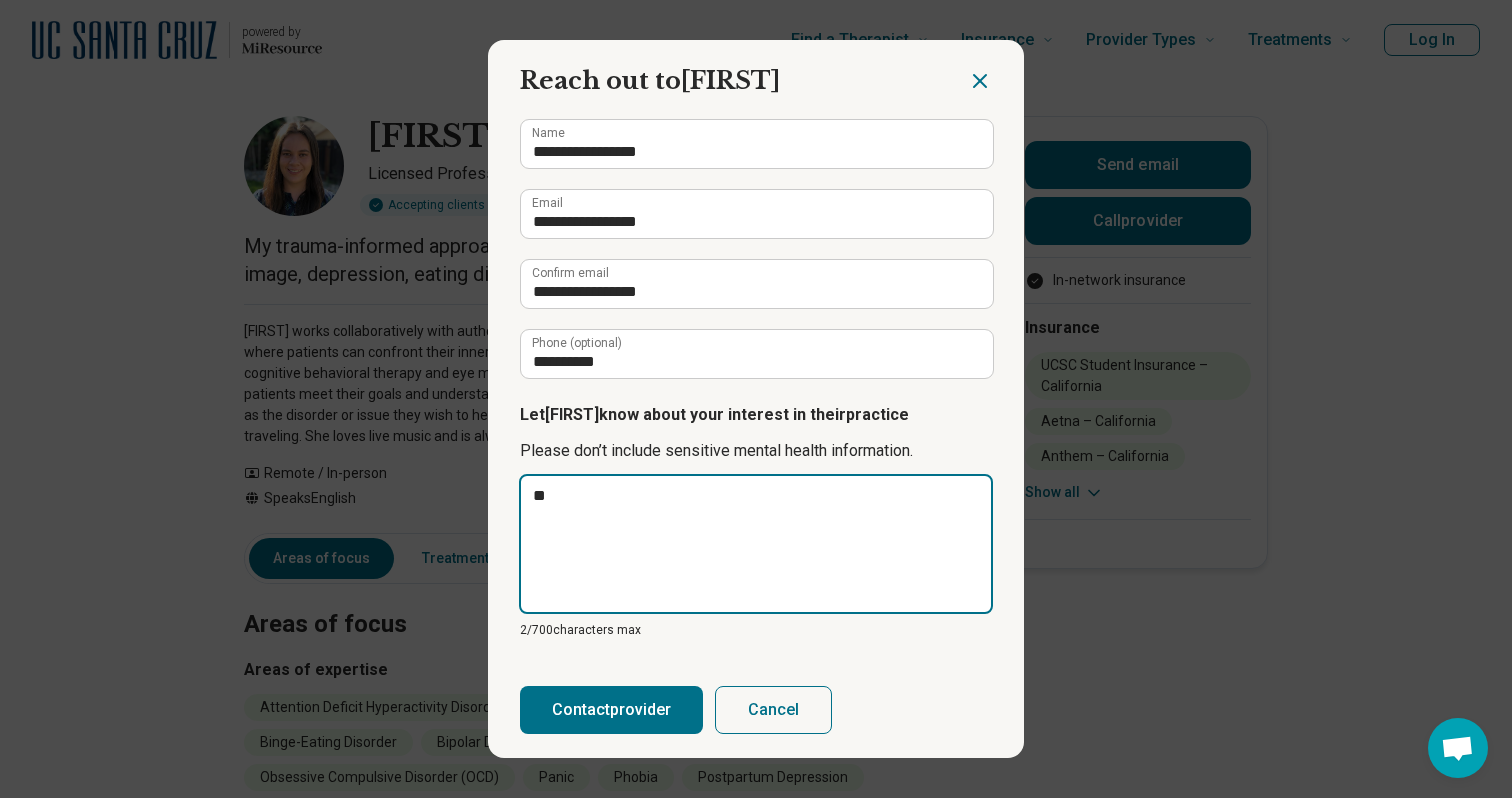 type on "***" 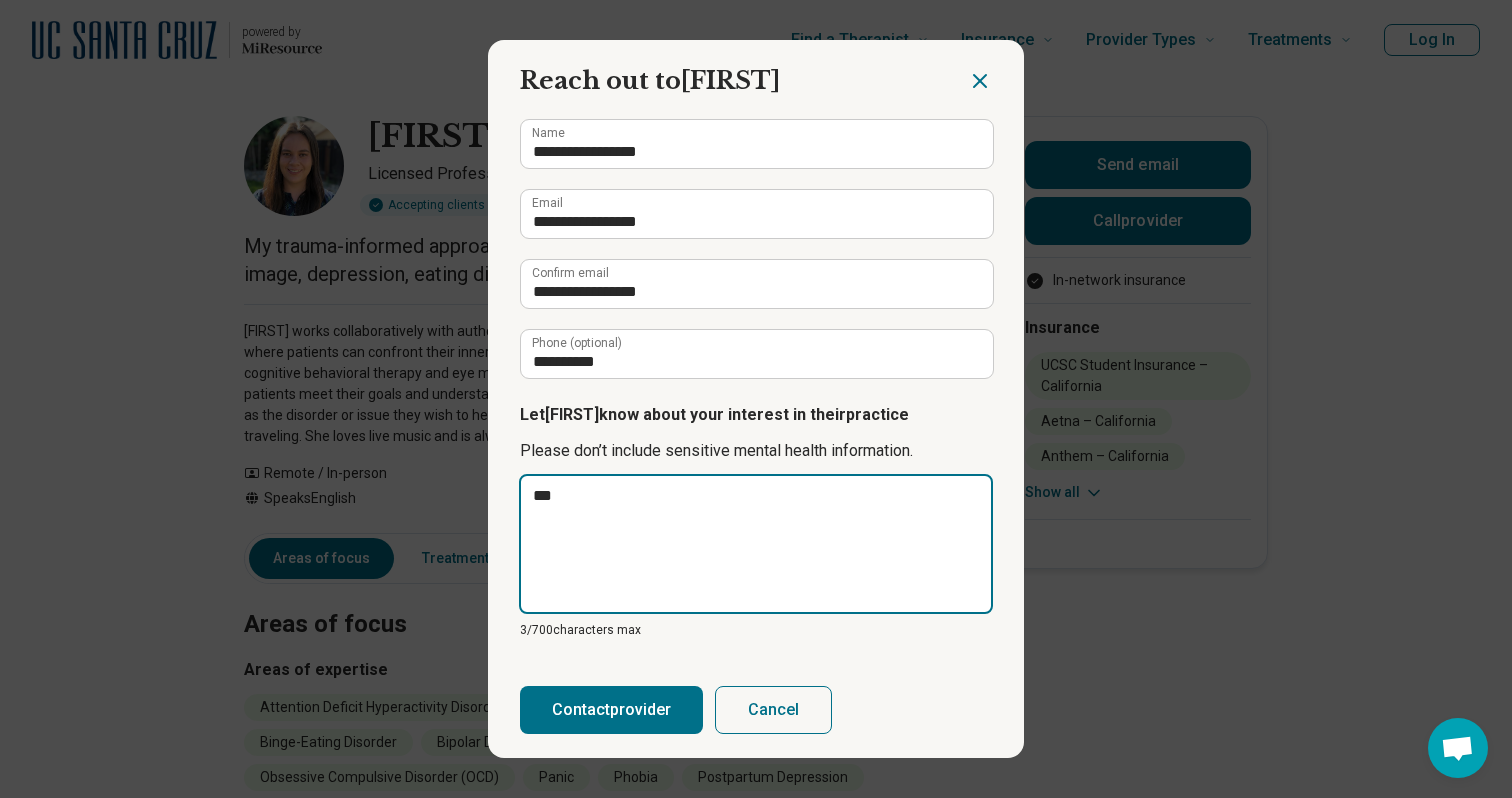 type on "***" 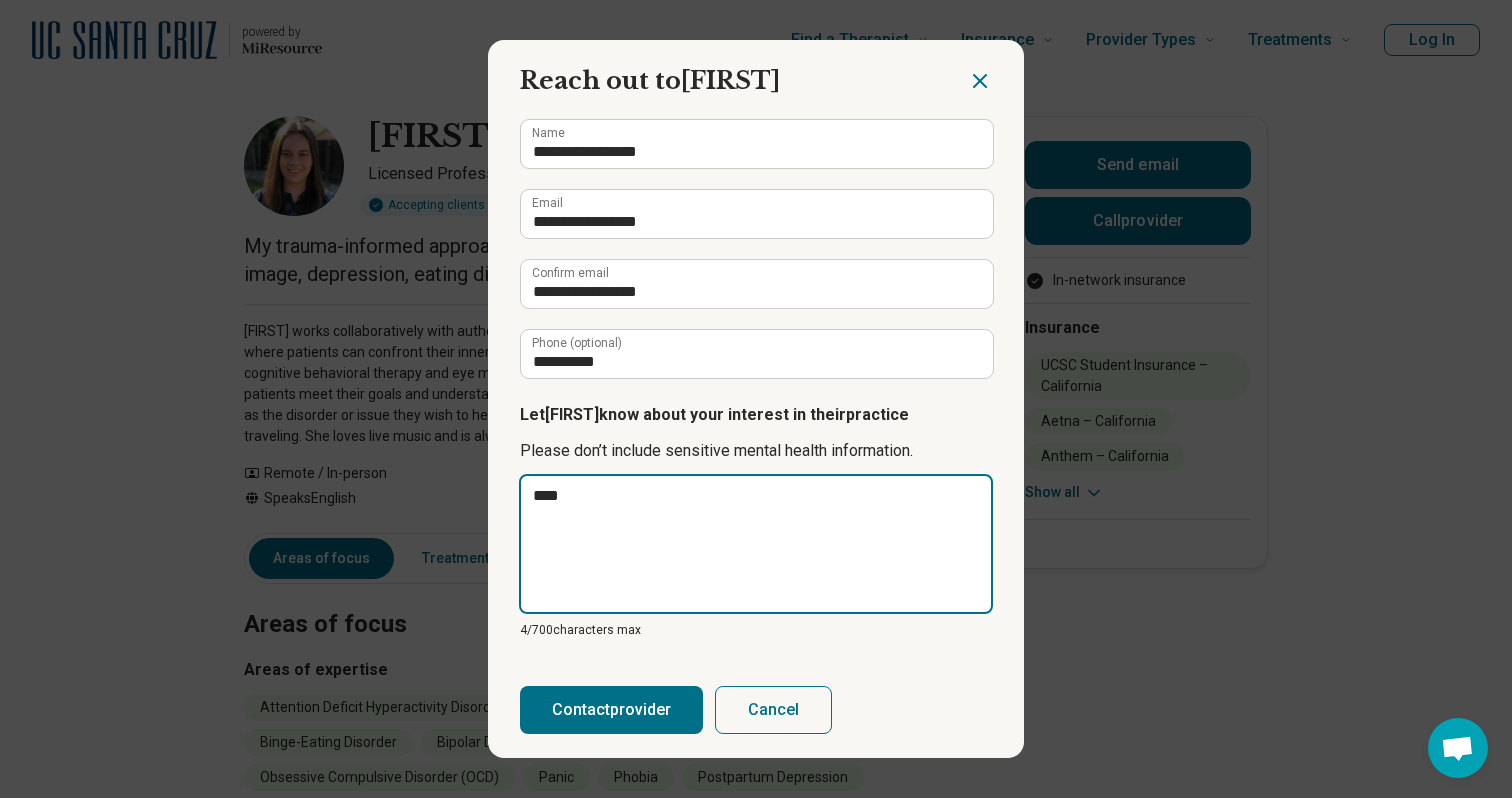type on "*****" 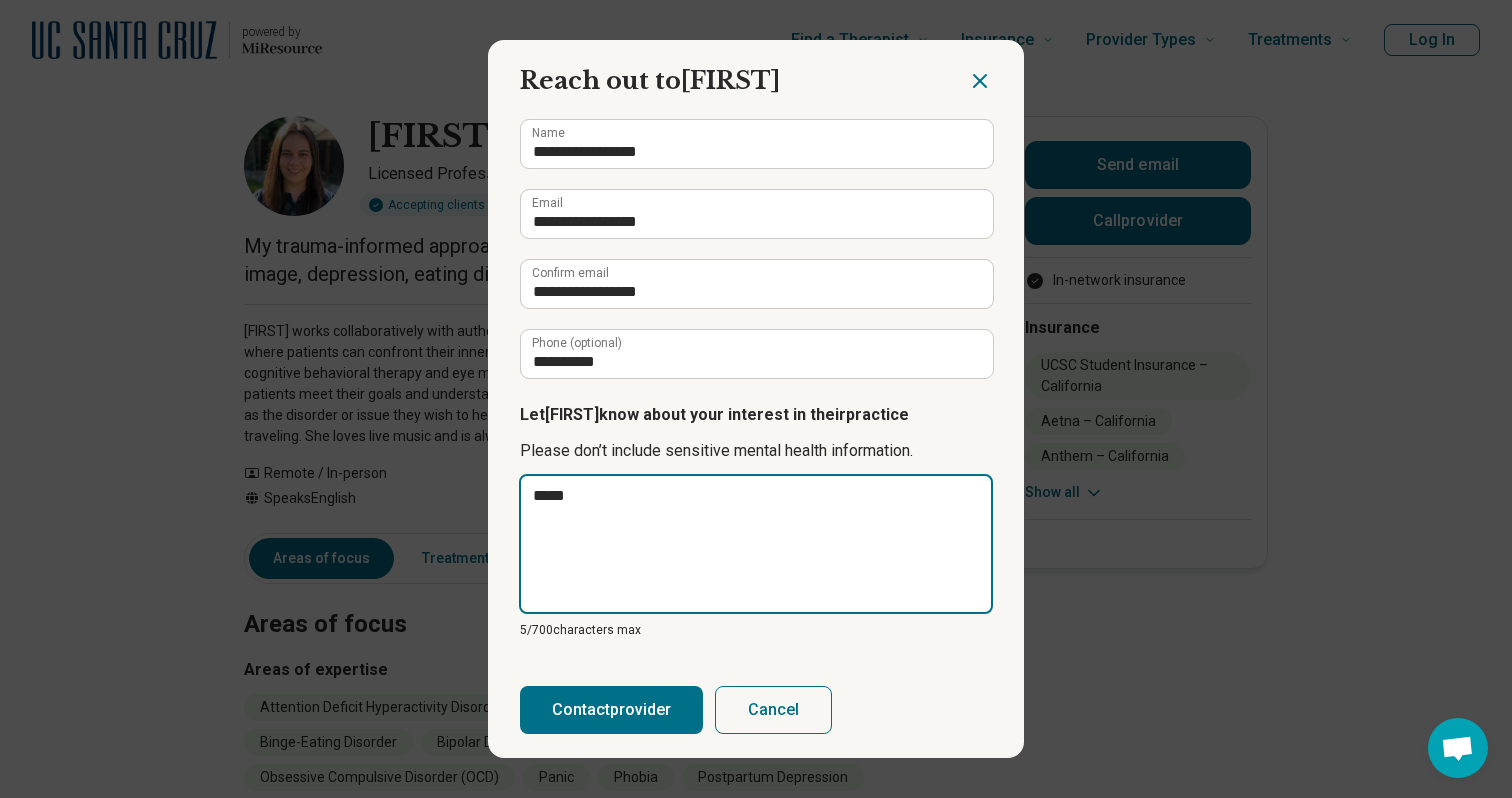 type on "******" 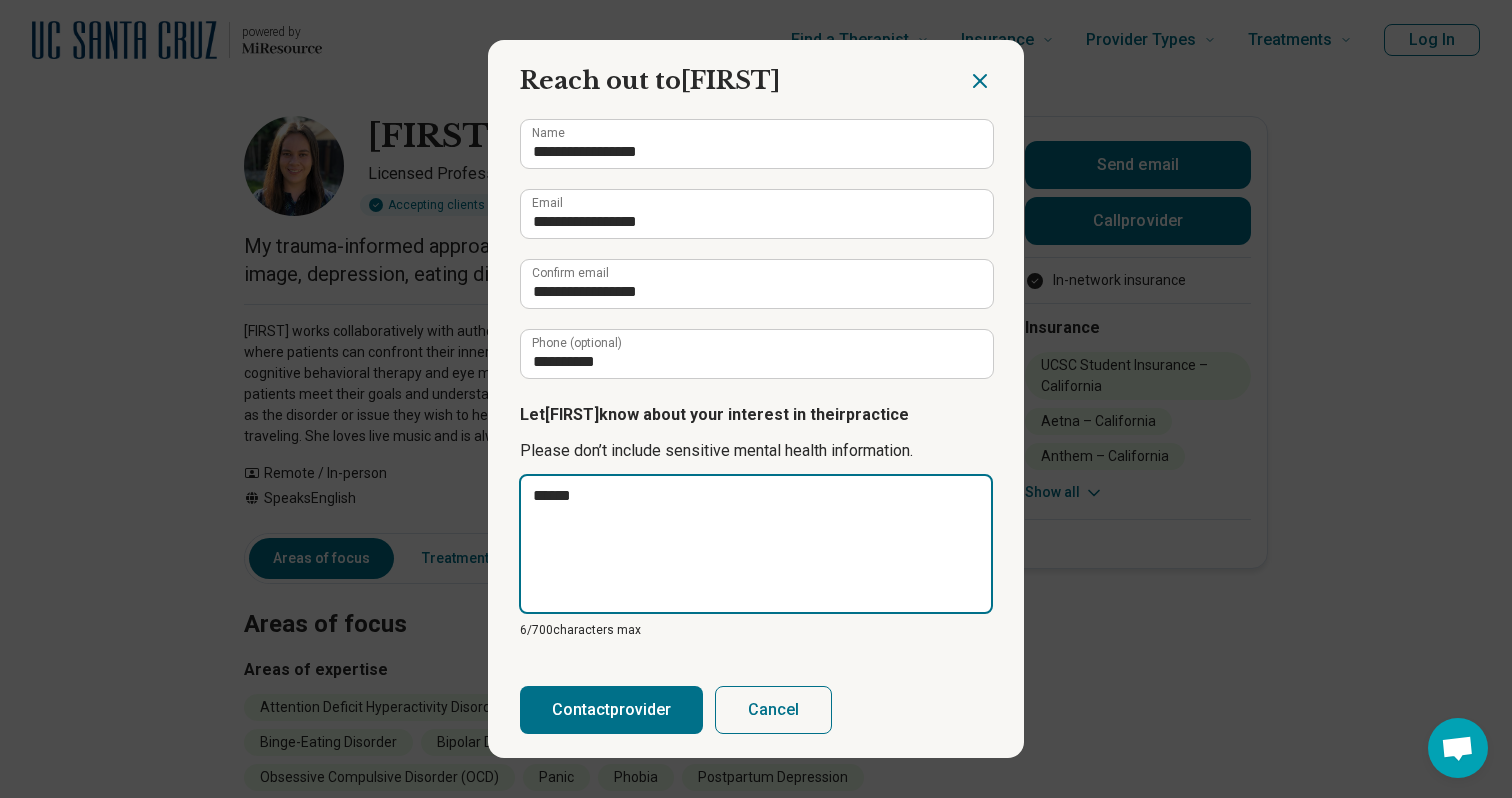 type on "*******" 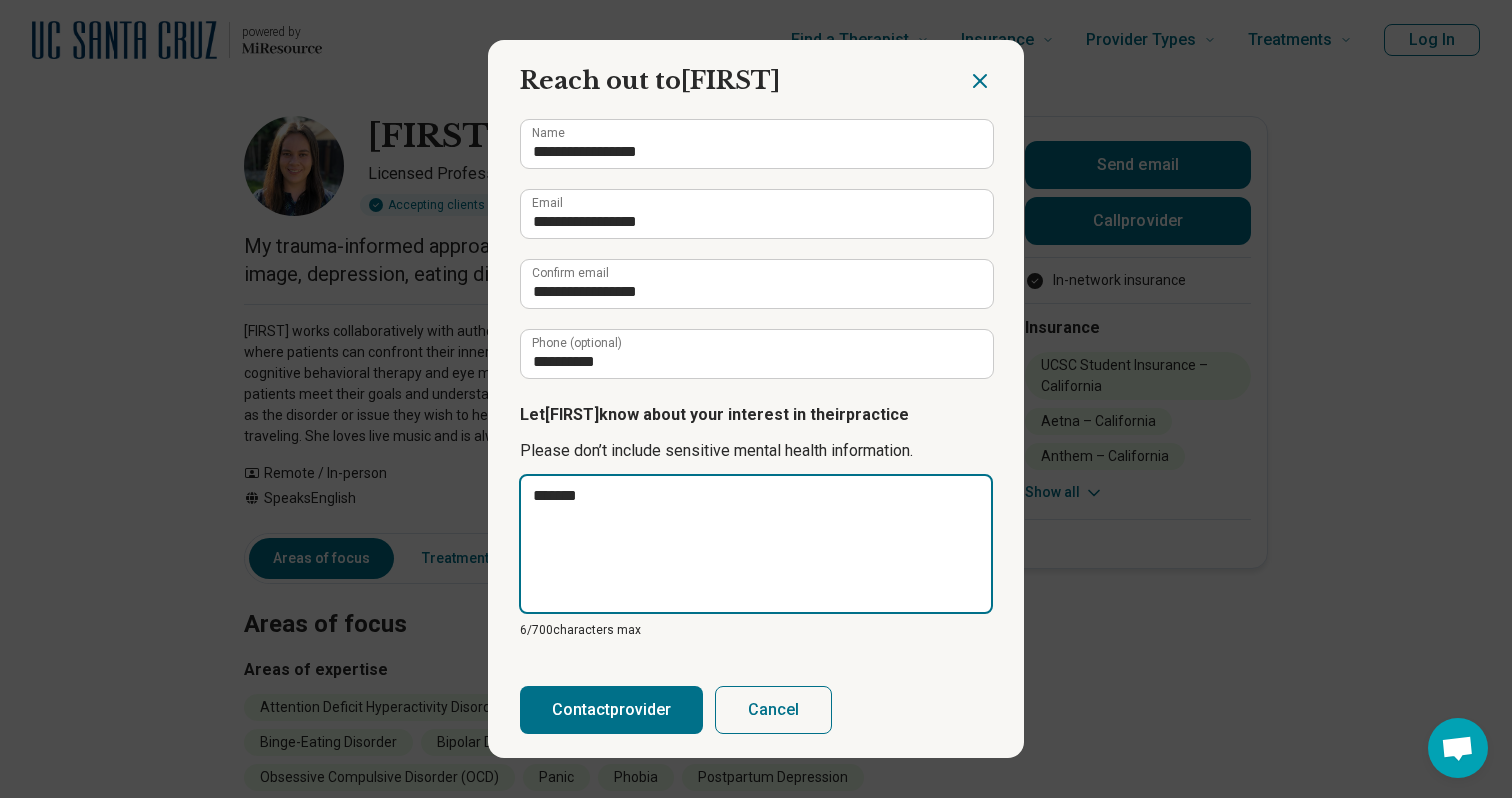type on "*******" 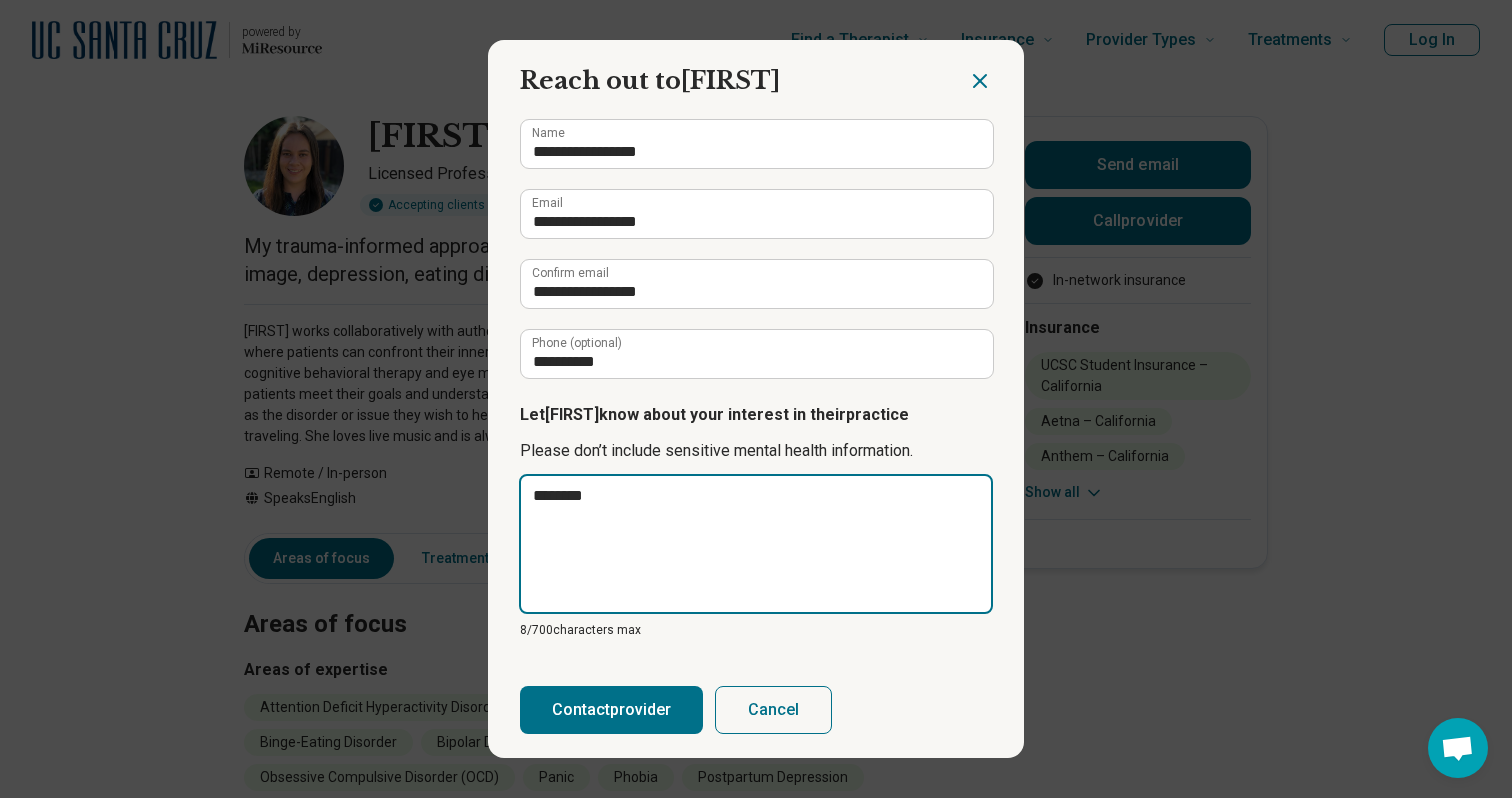 type on "*********" 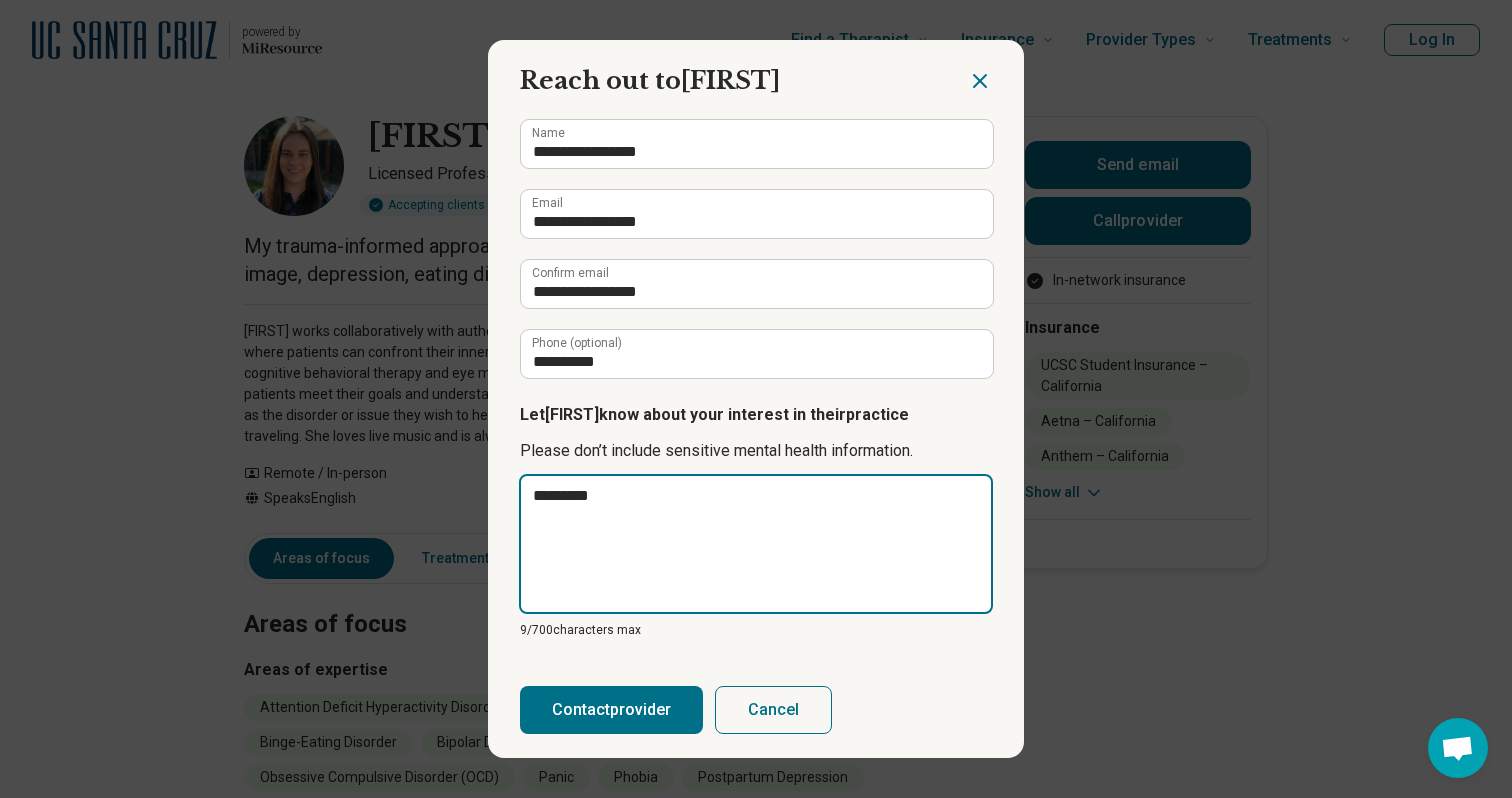 type on "*********" 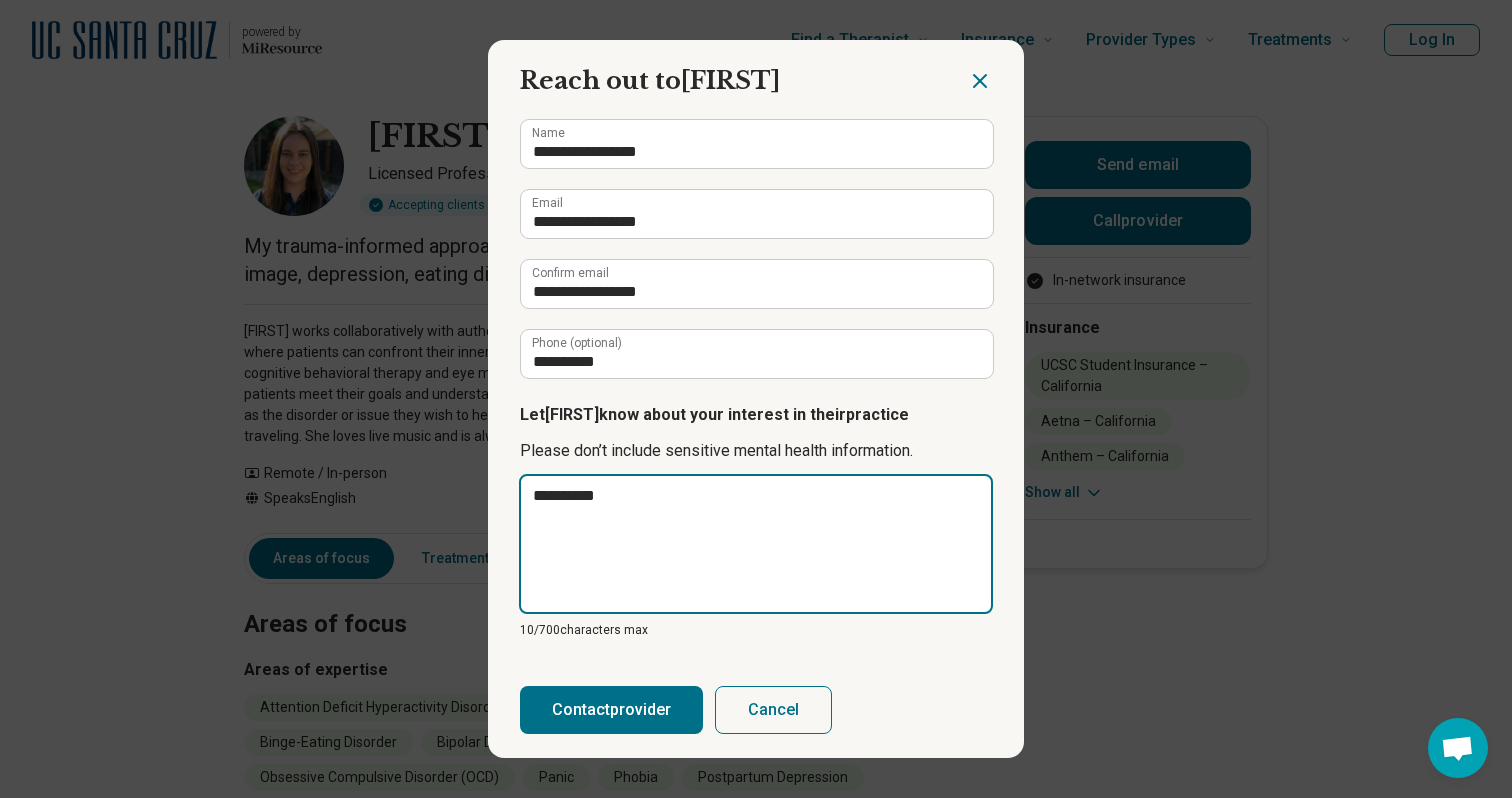 type on "**********" 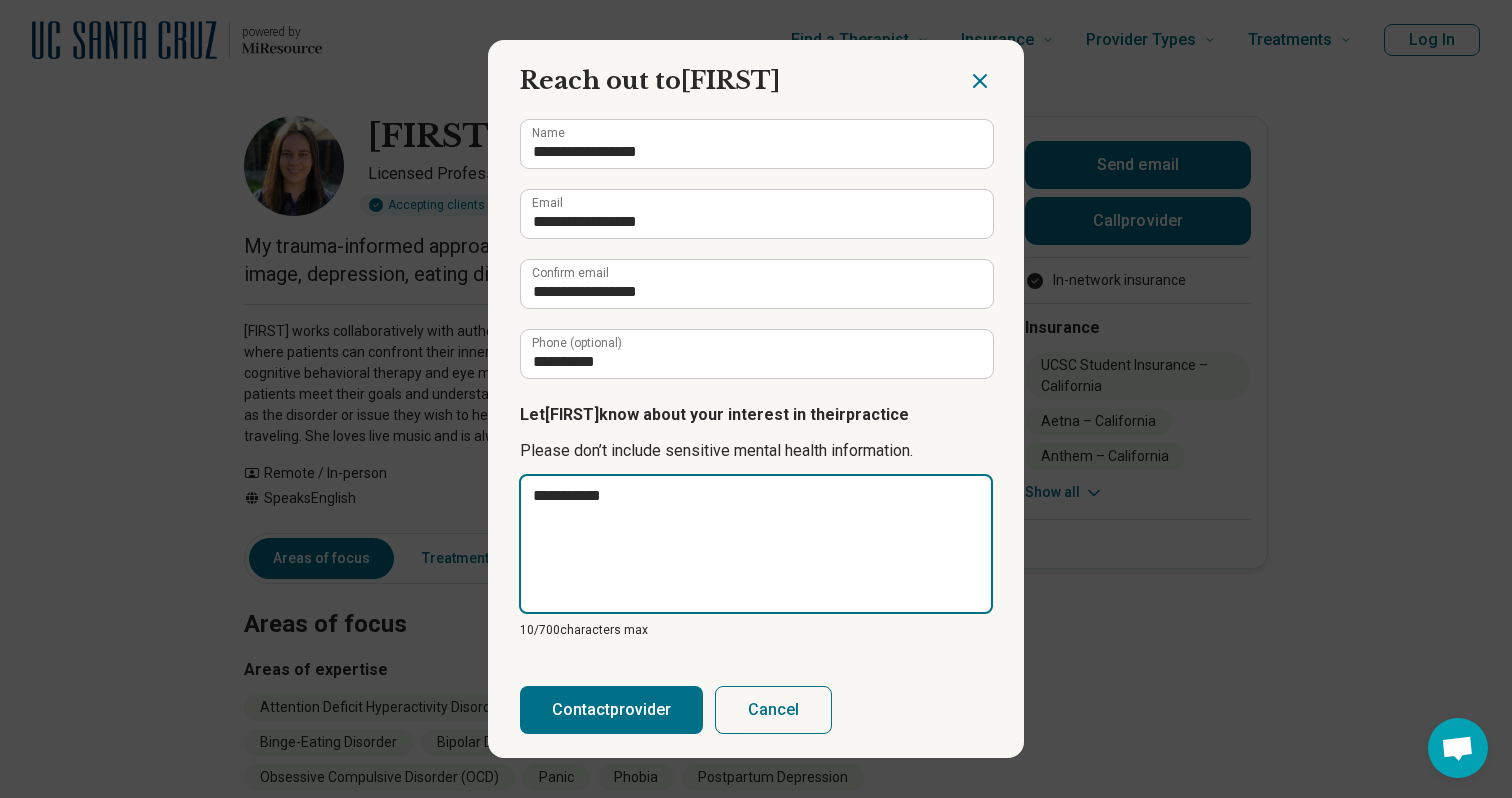 type on "**********" 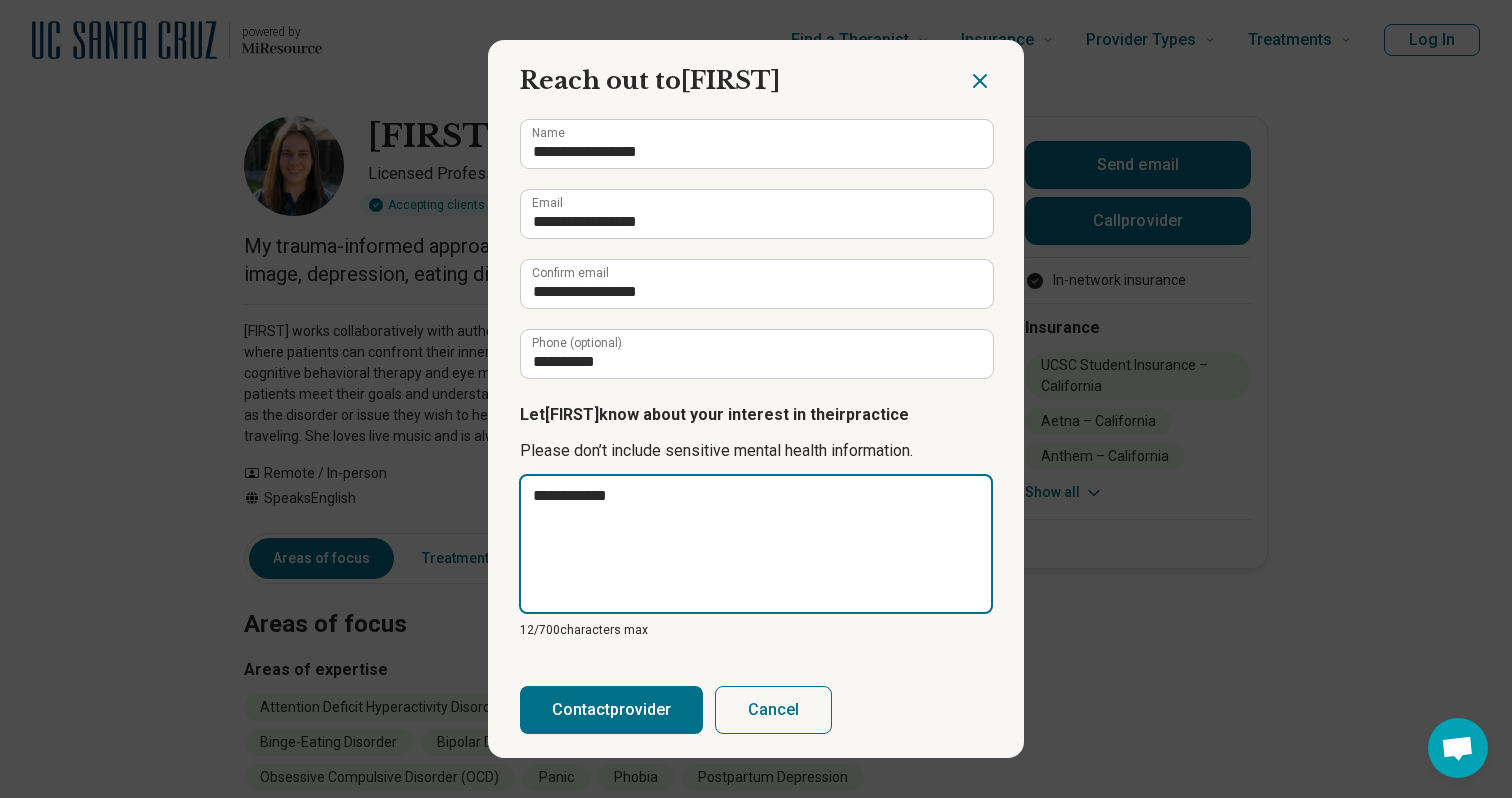 type on "**********" 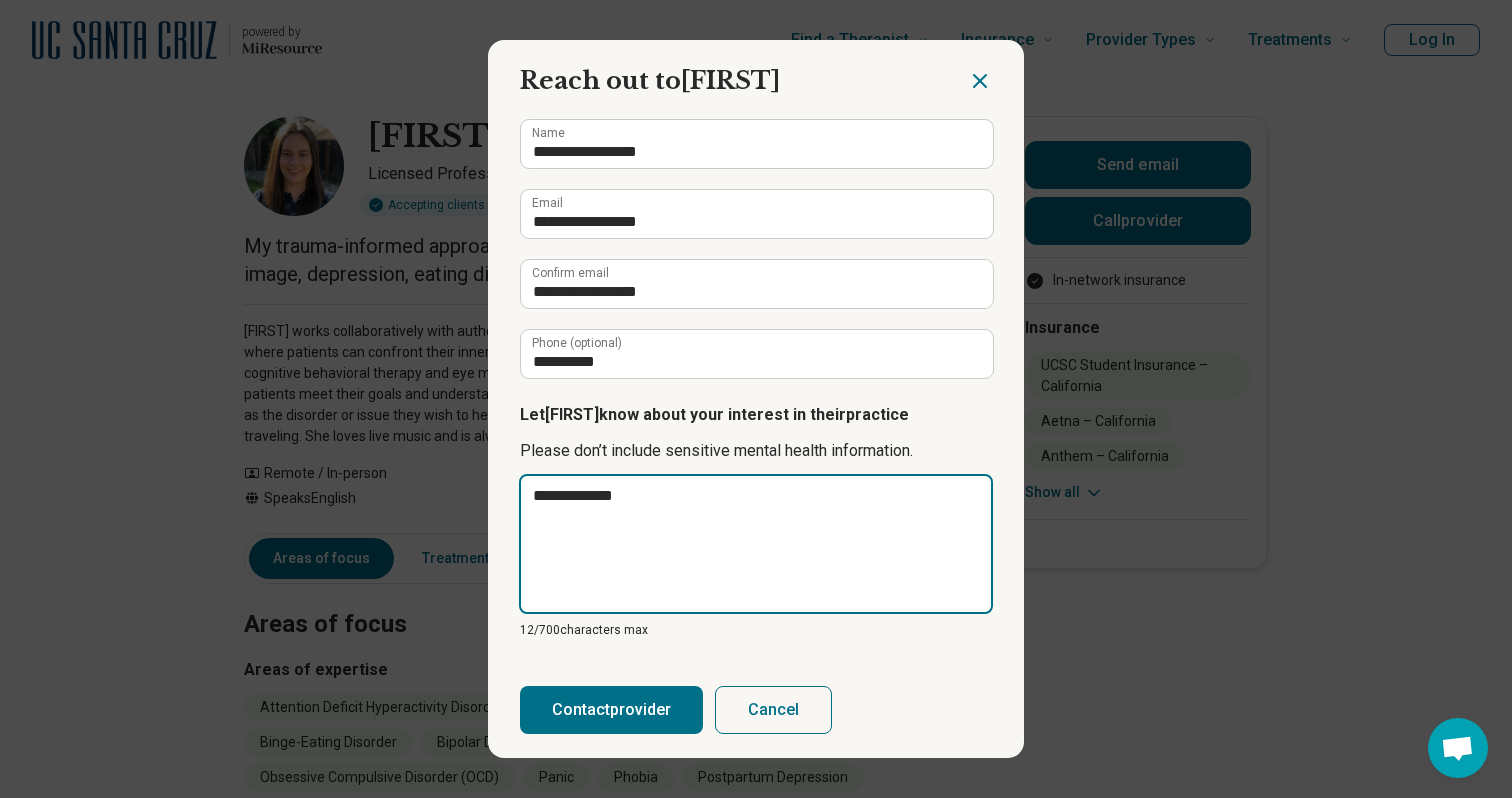 type on "**********" 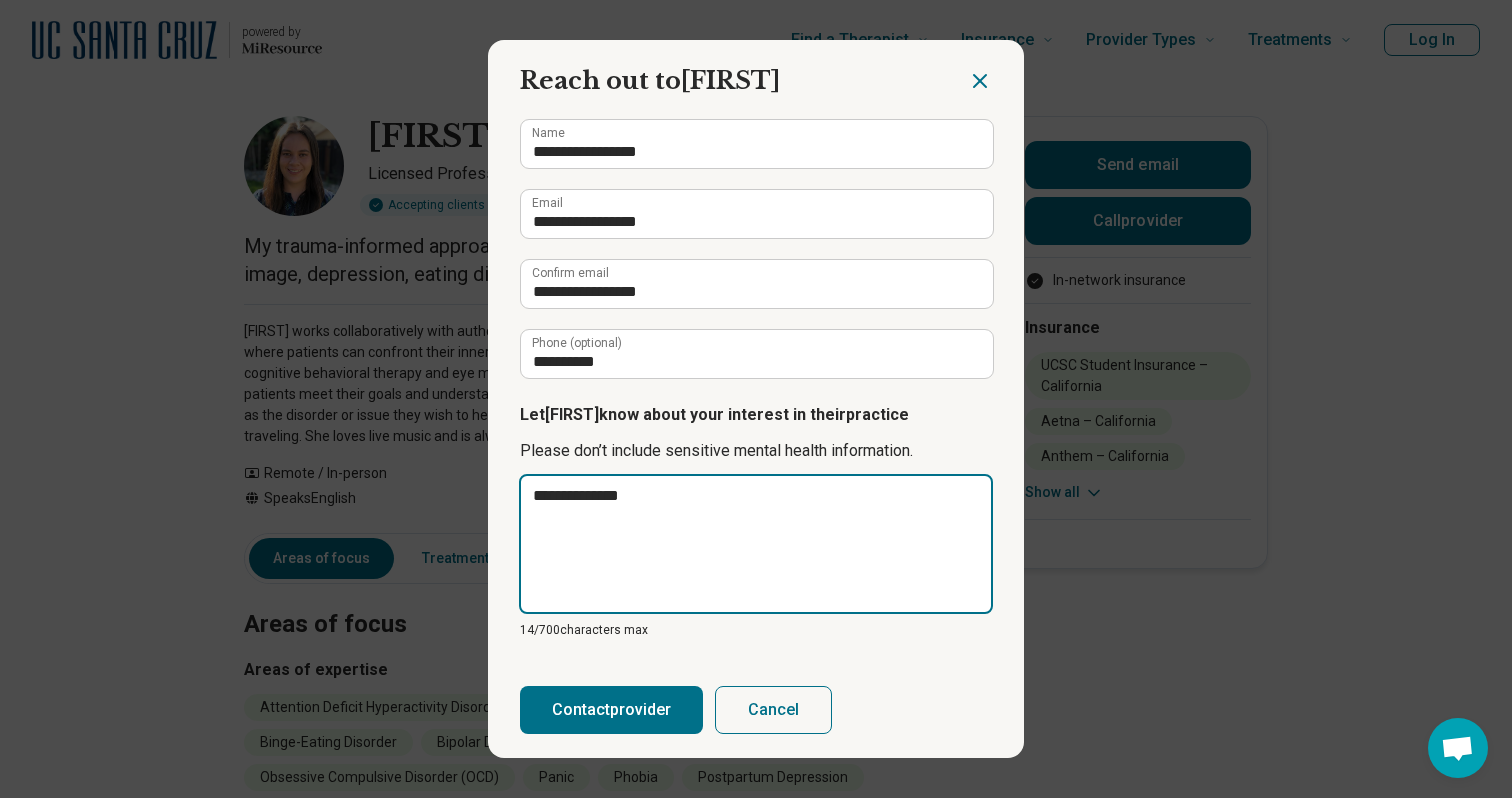 type on "**********" 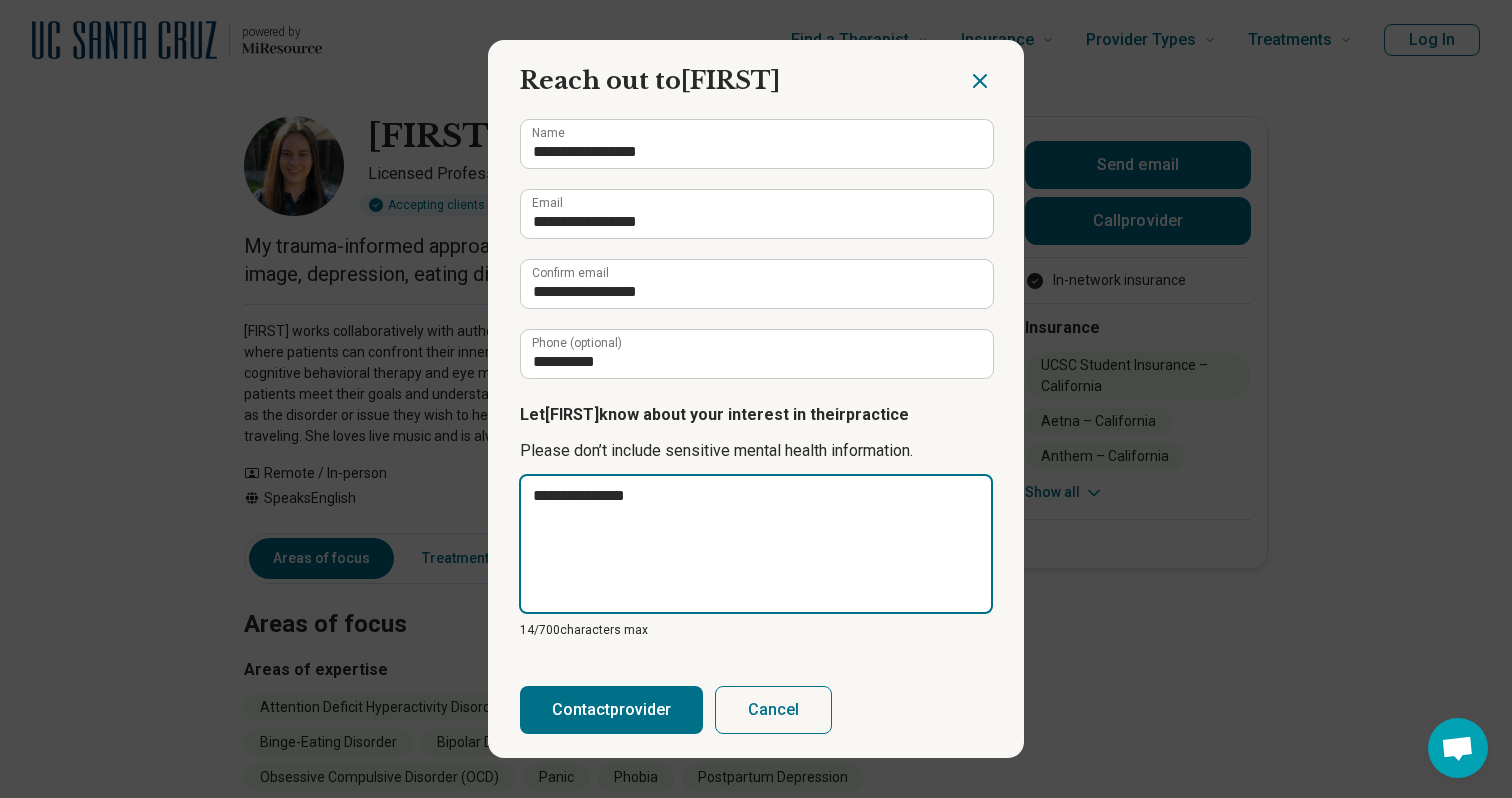 type on "**********" 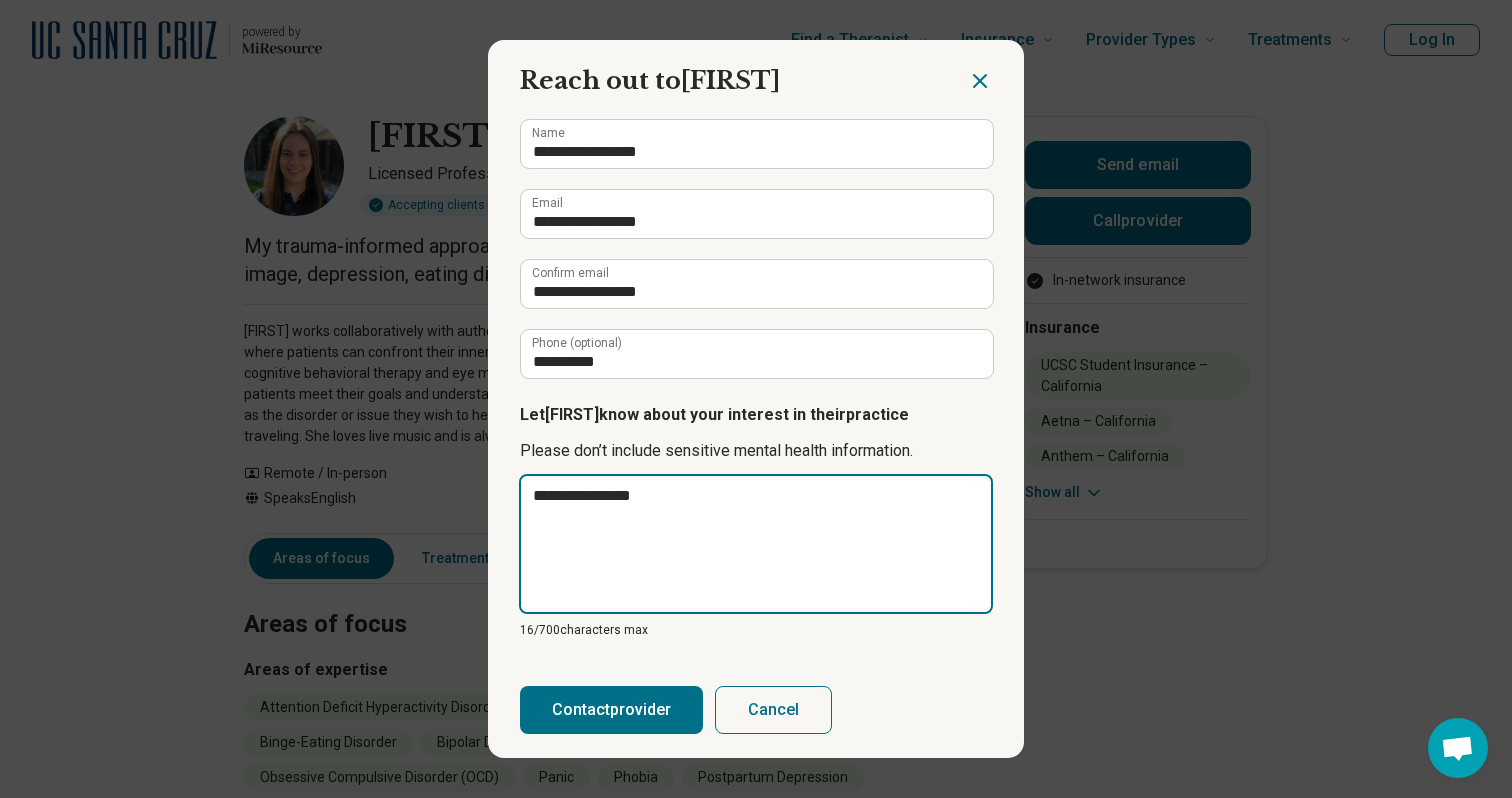 type on "**********" 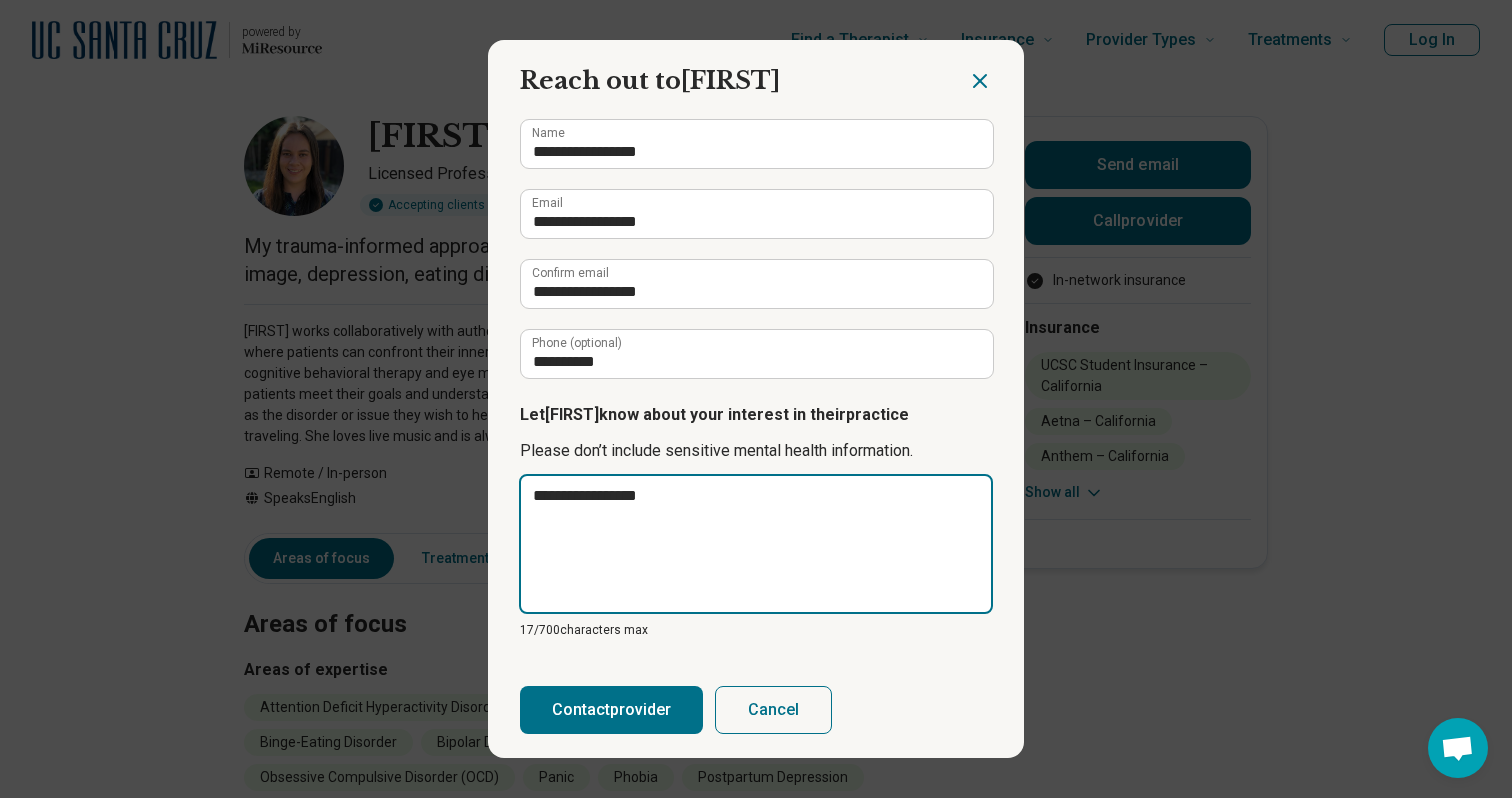 type on "**********" 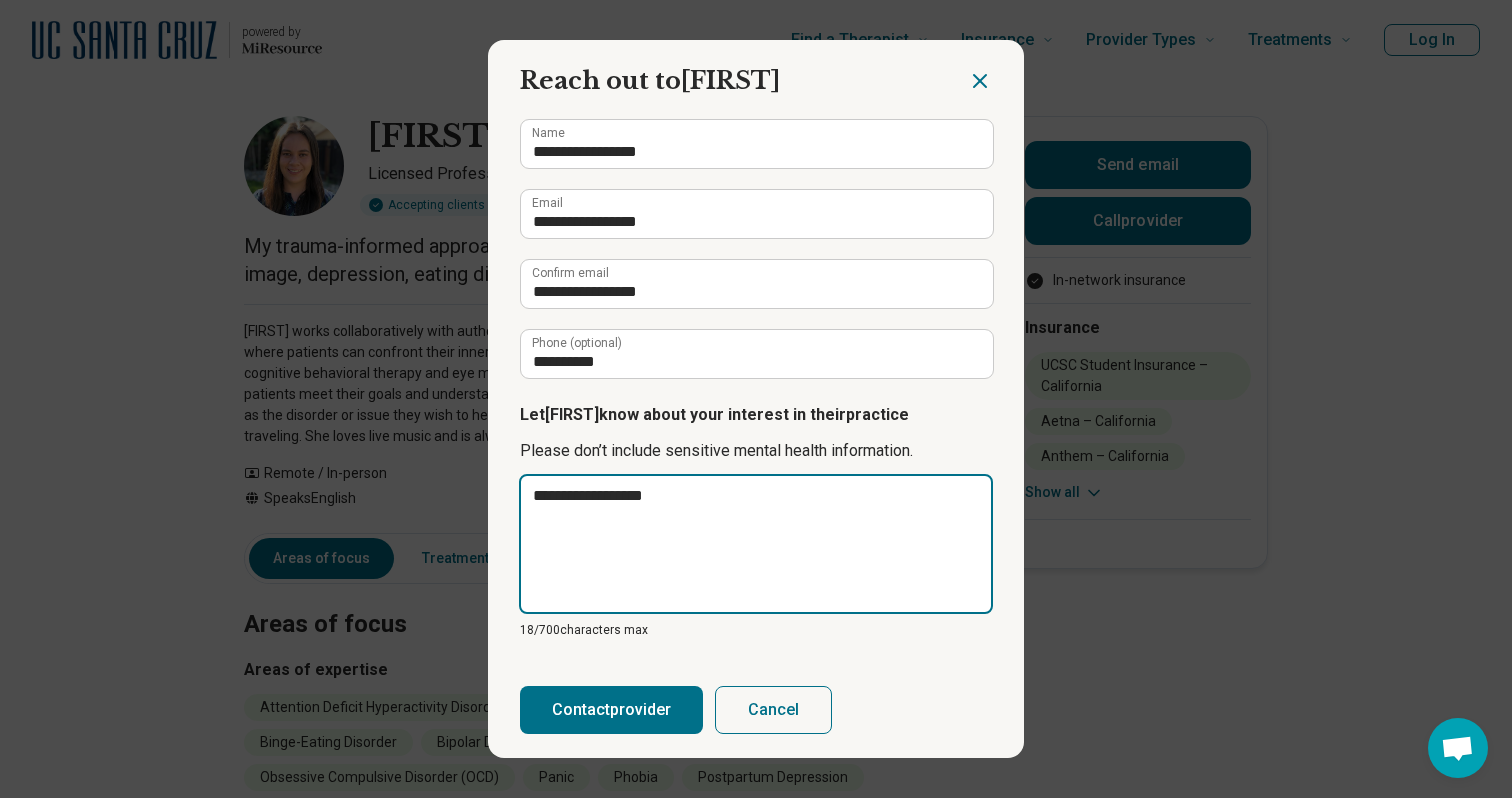 type on "**********" 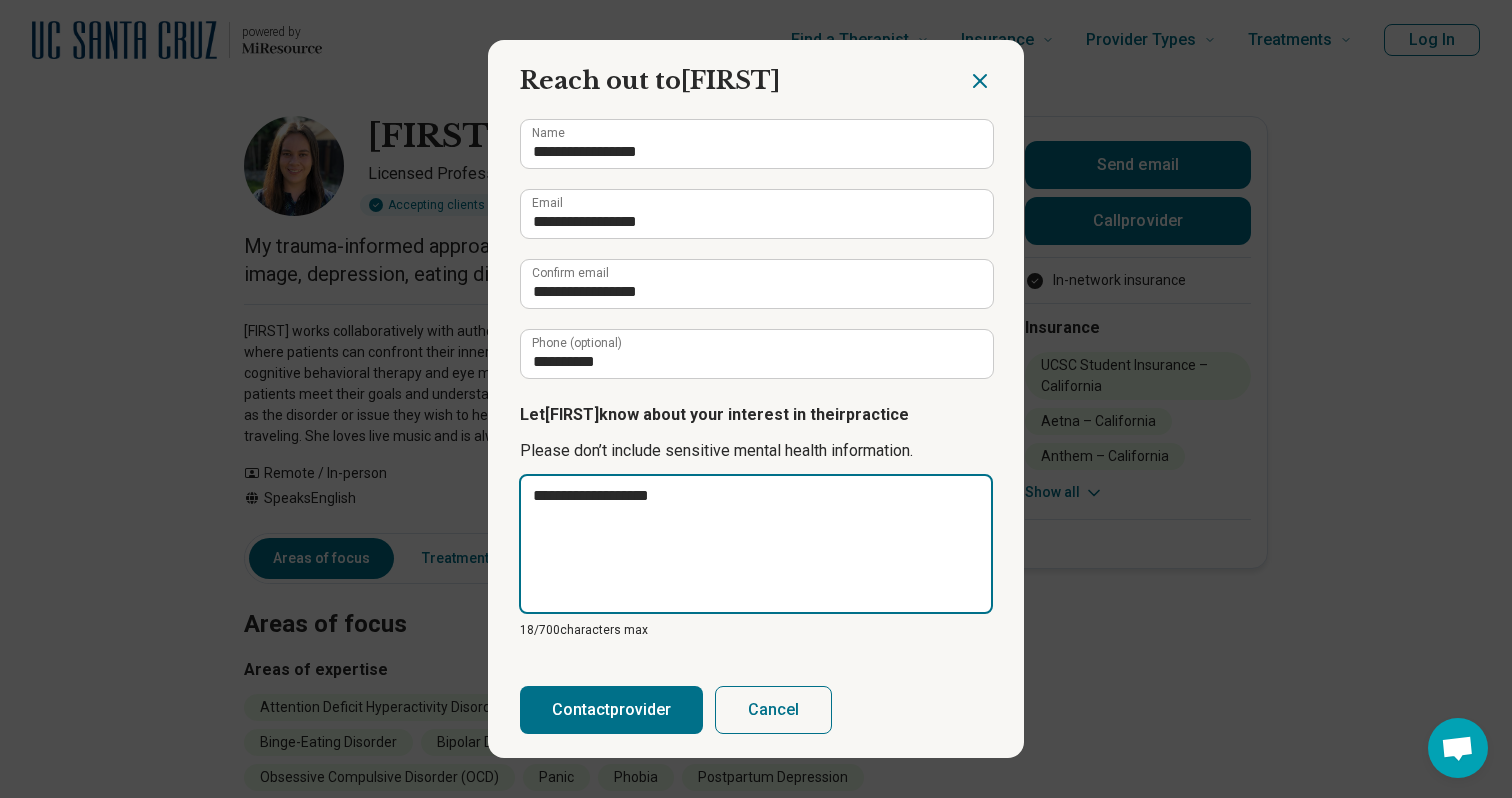 type on "**********" 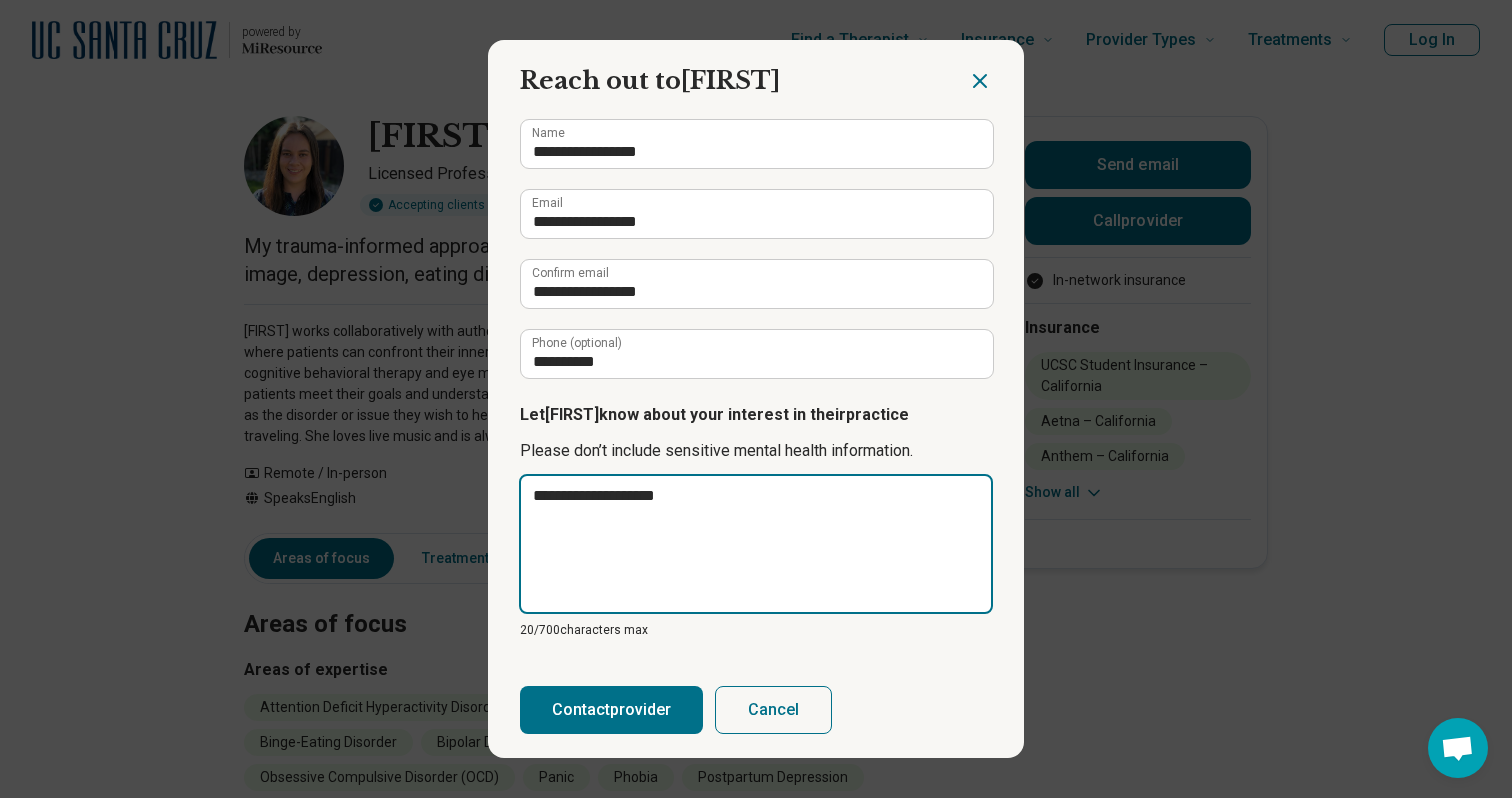 type on "**********" 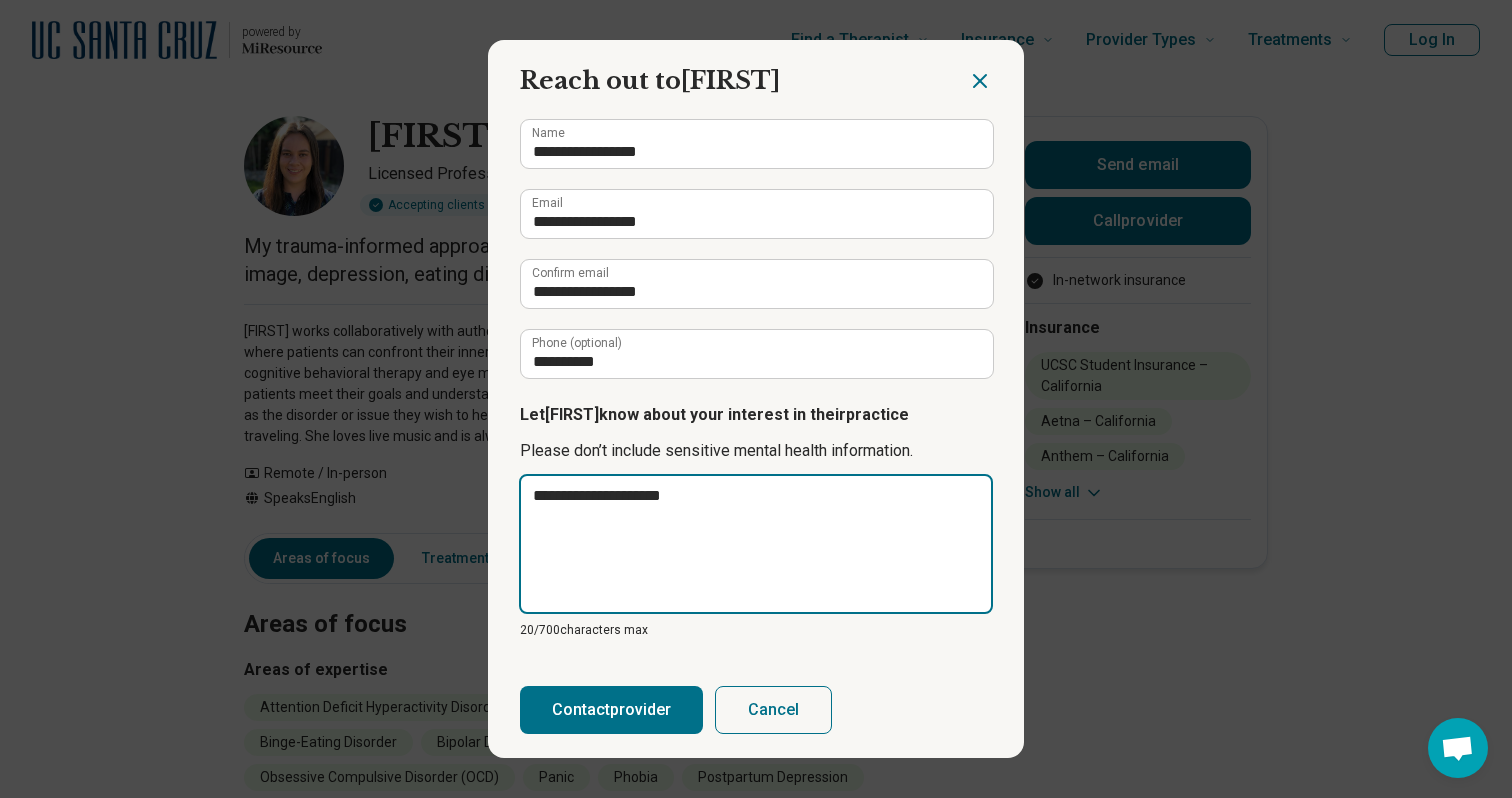 type on "*" 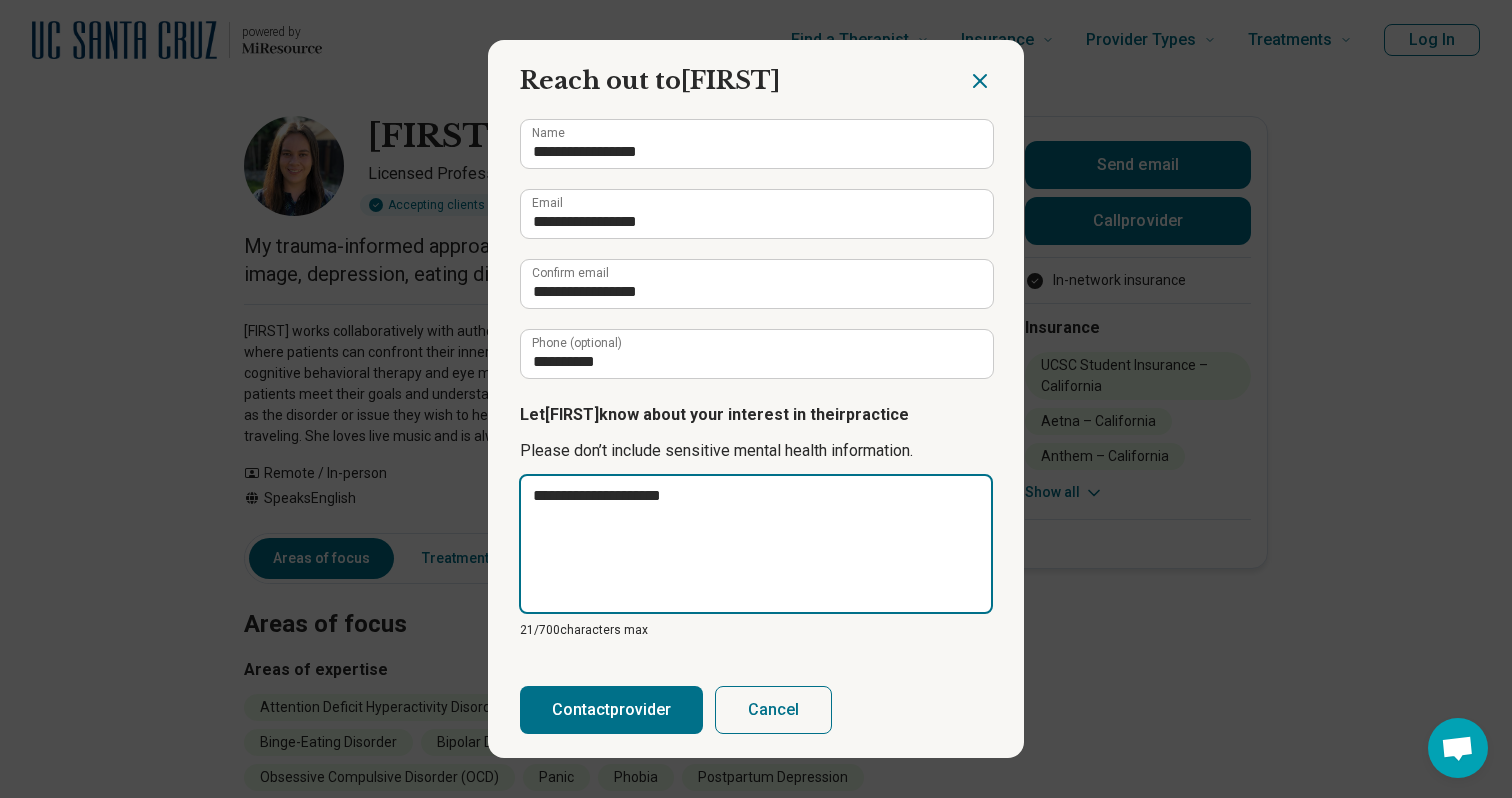 type on "**********" 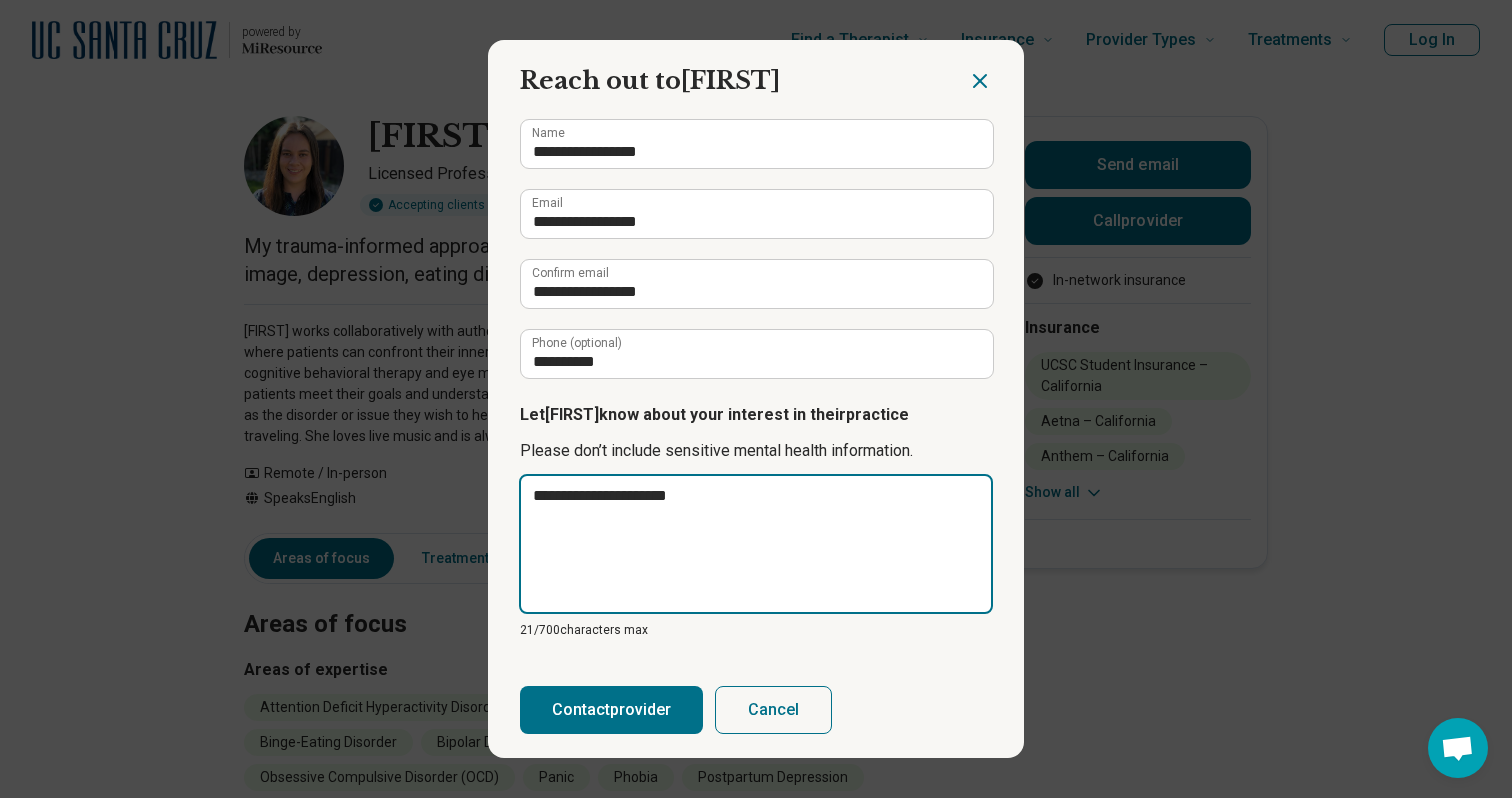 type on "**********" 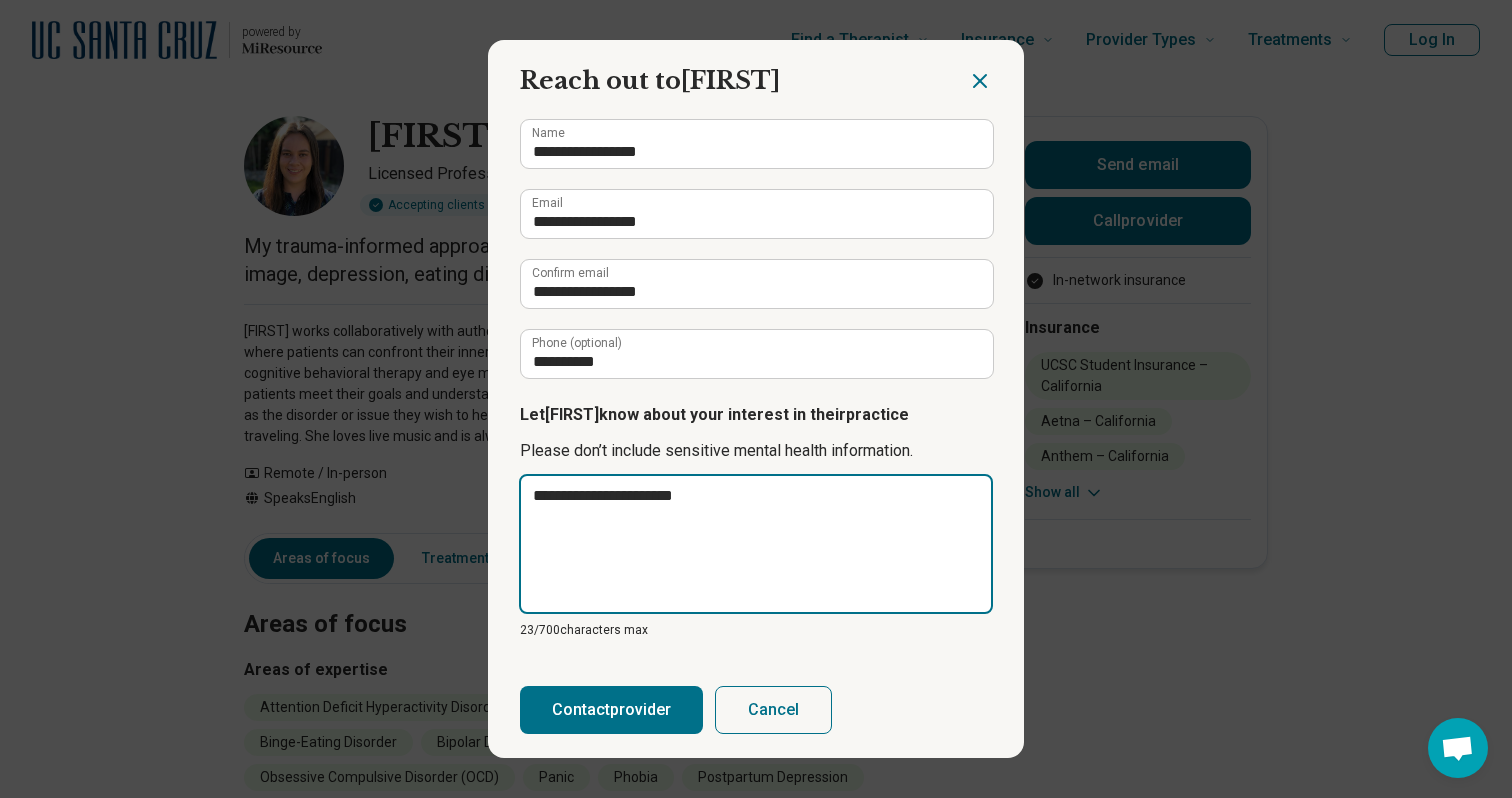 type on "**********" 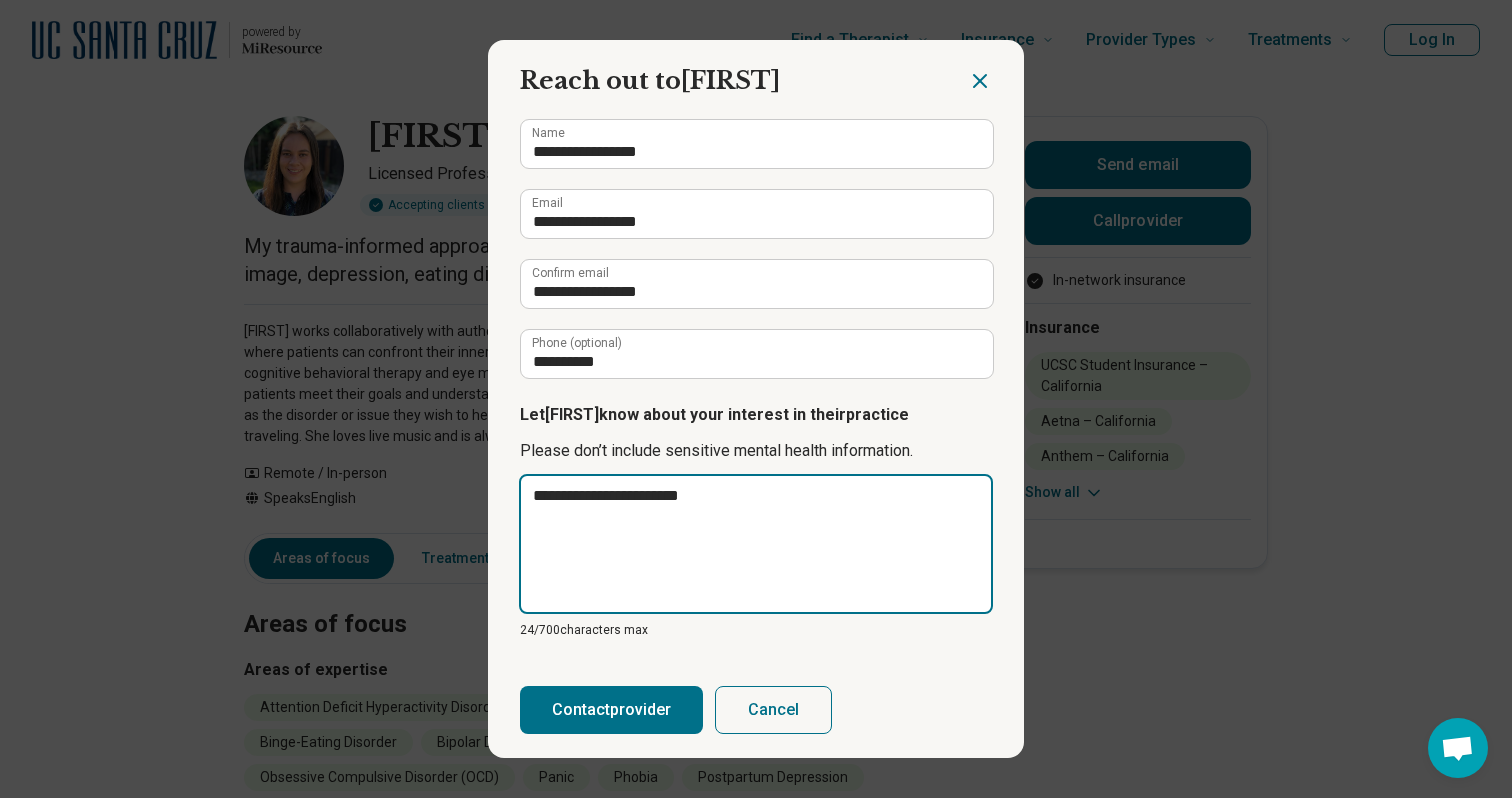 type on "**********" 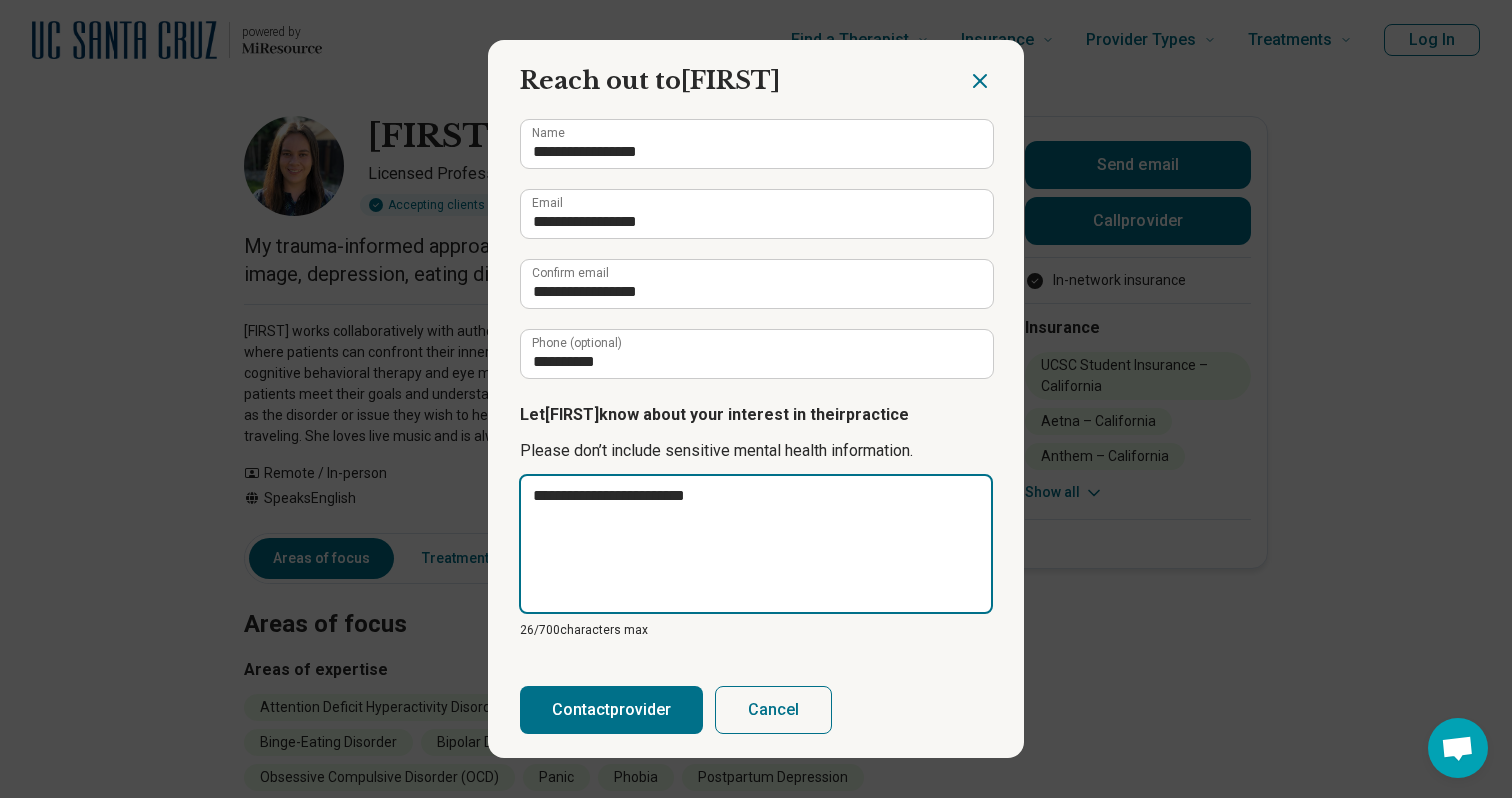 type on "**********" 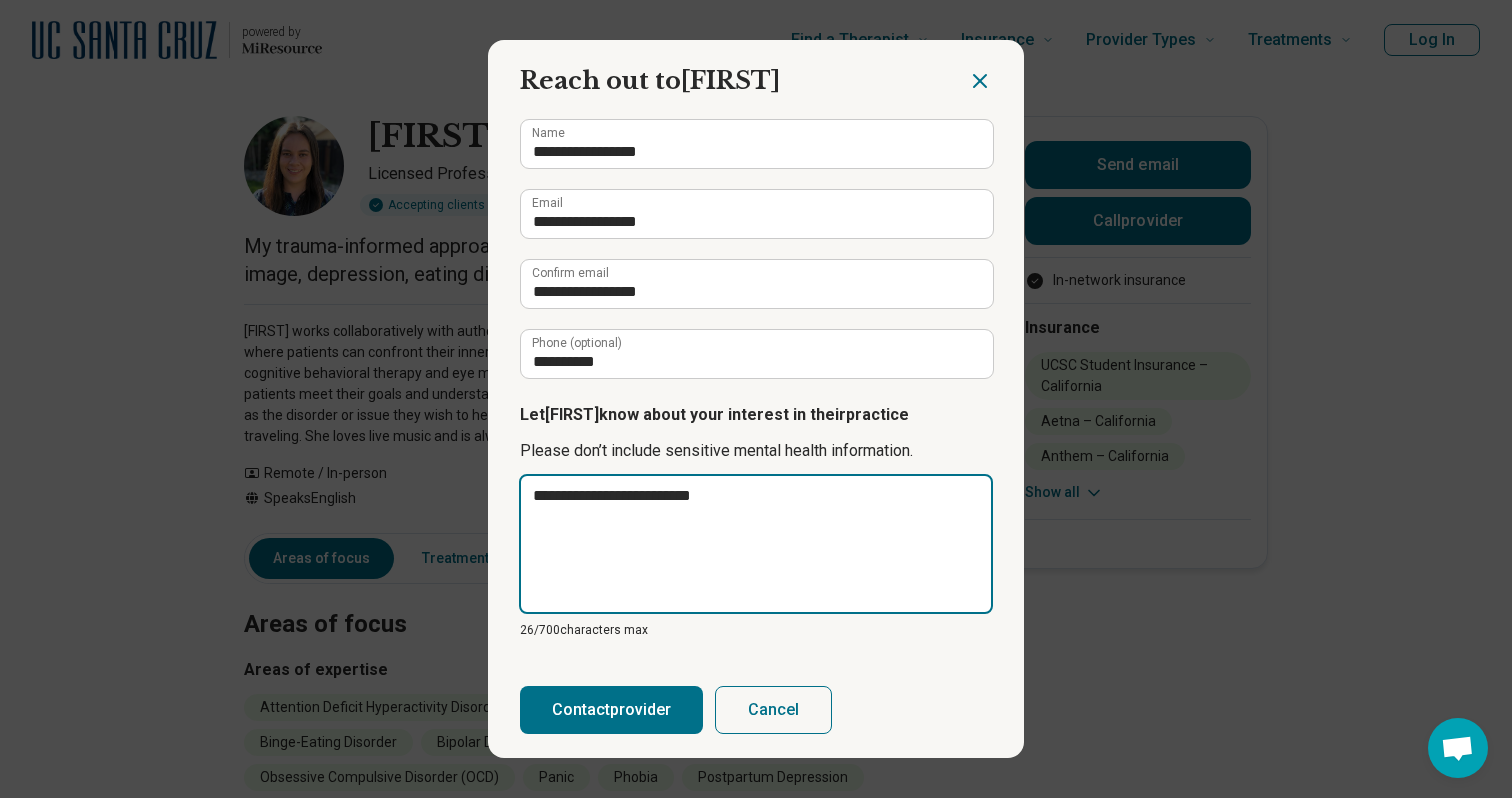 type on "**********" 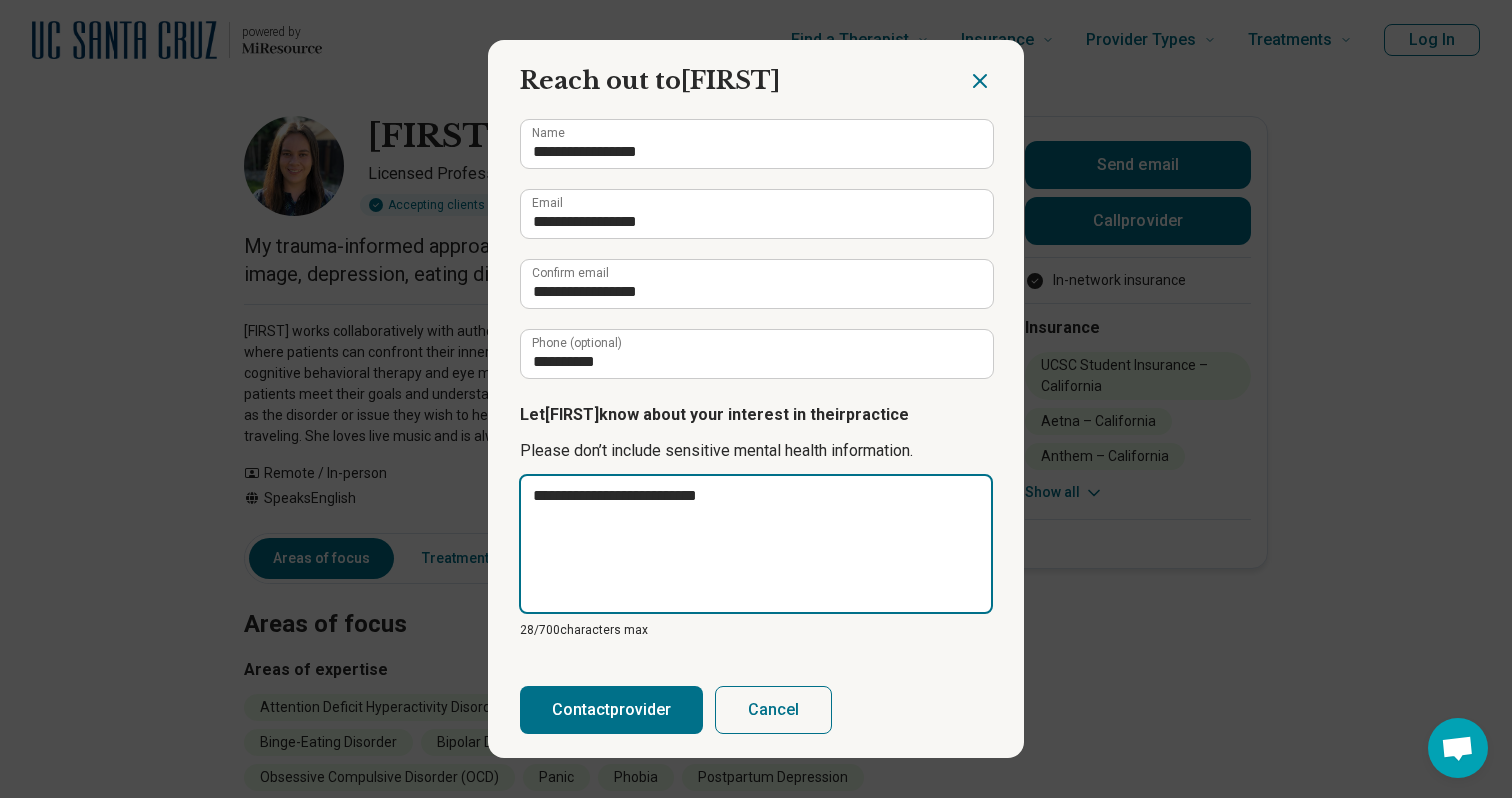 type on "**********" 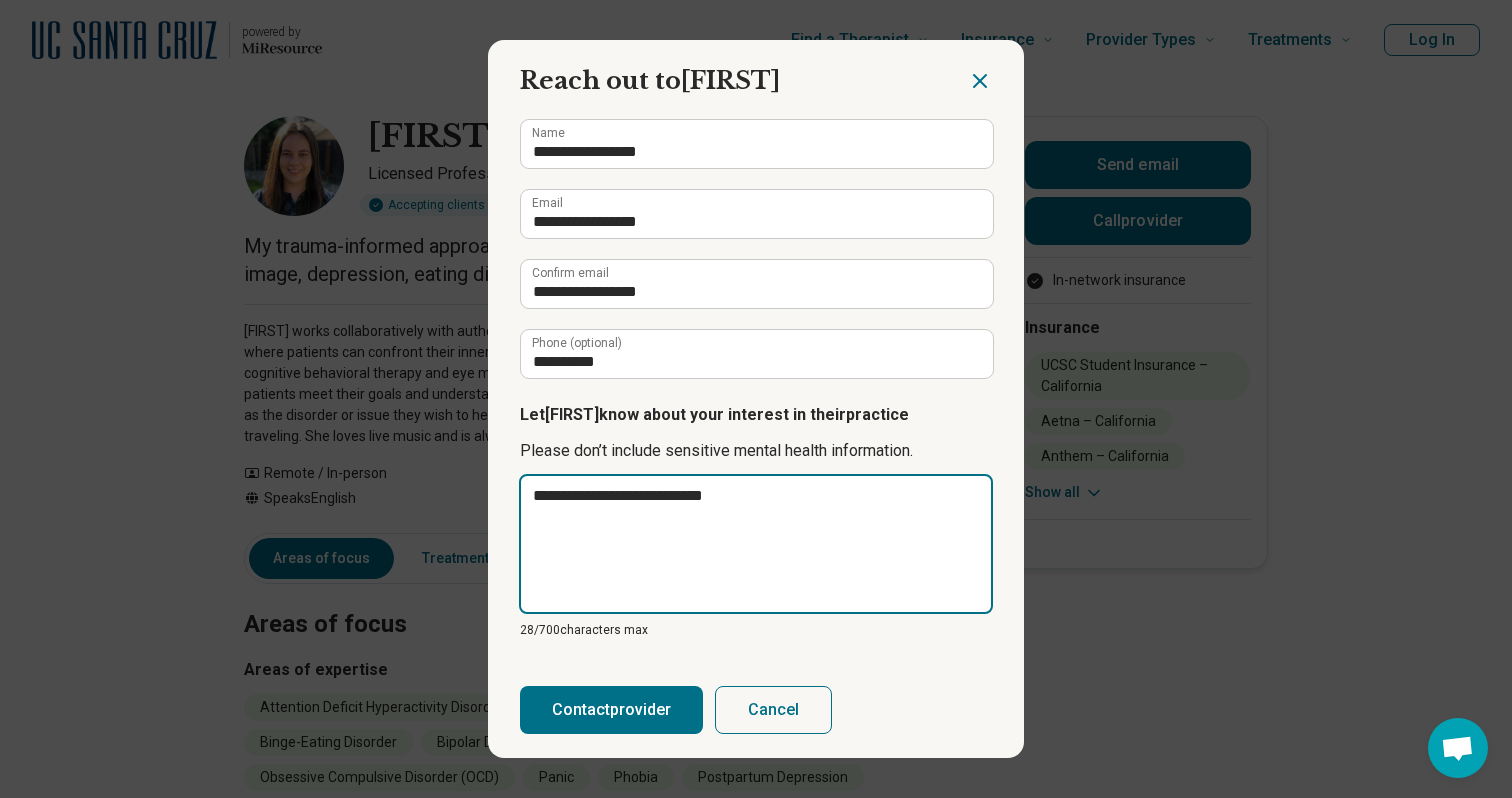 type on "**********" 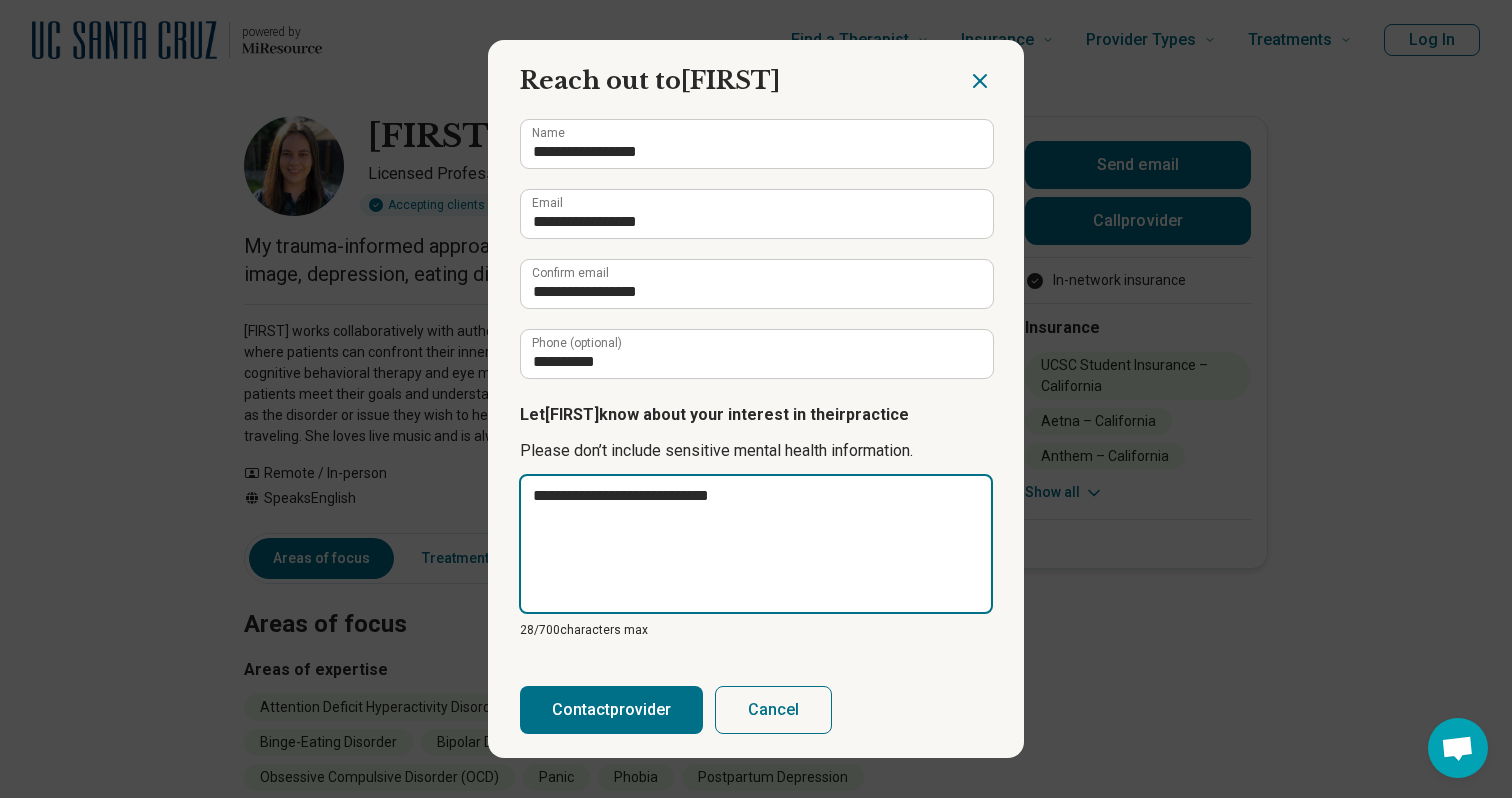 type on "*" 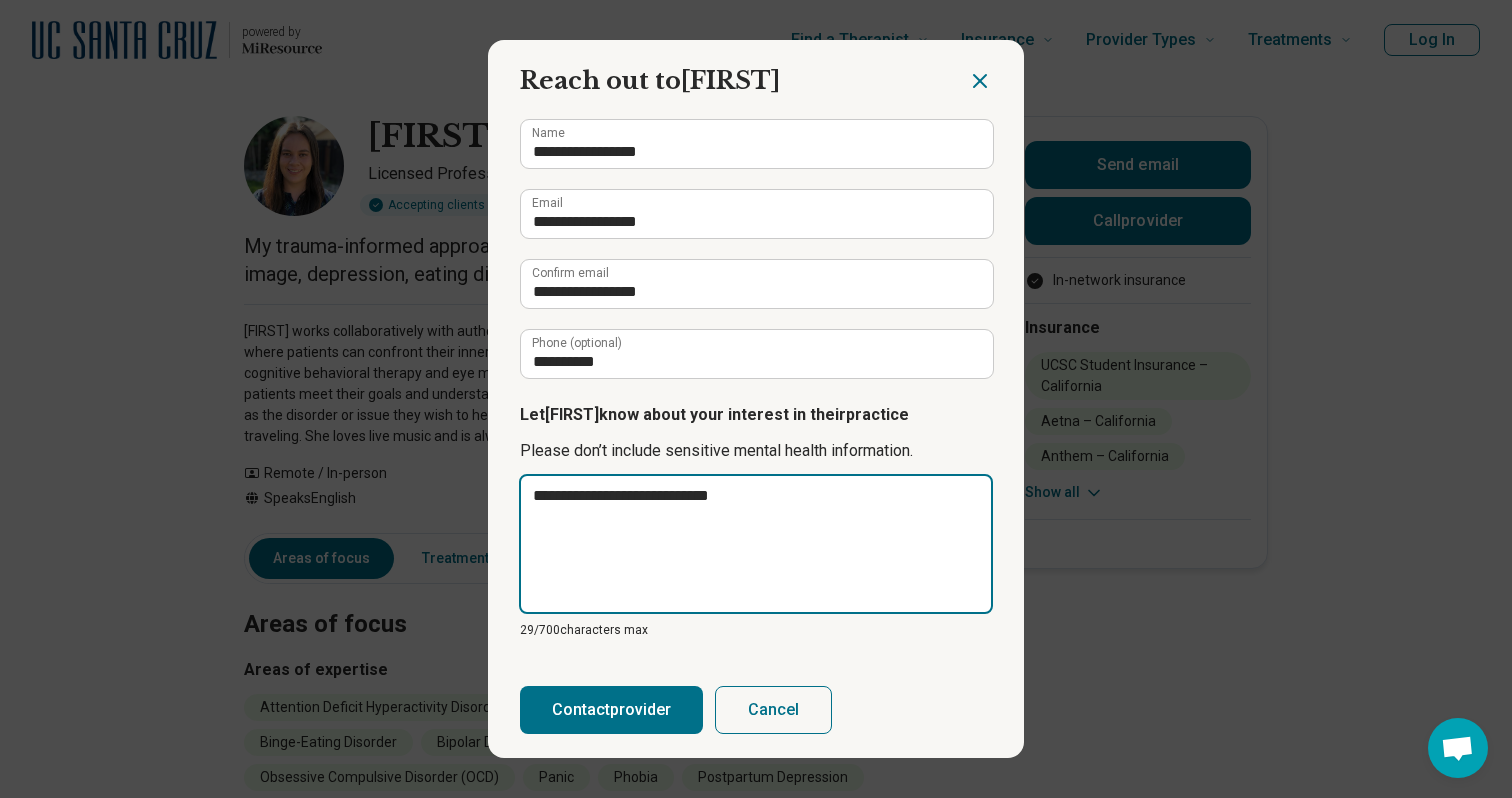 type on "**********" 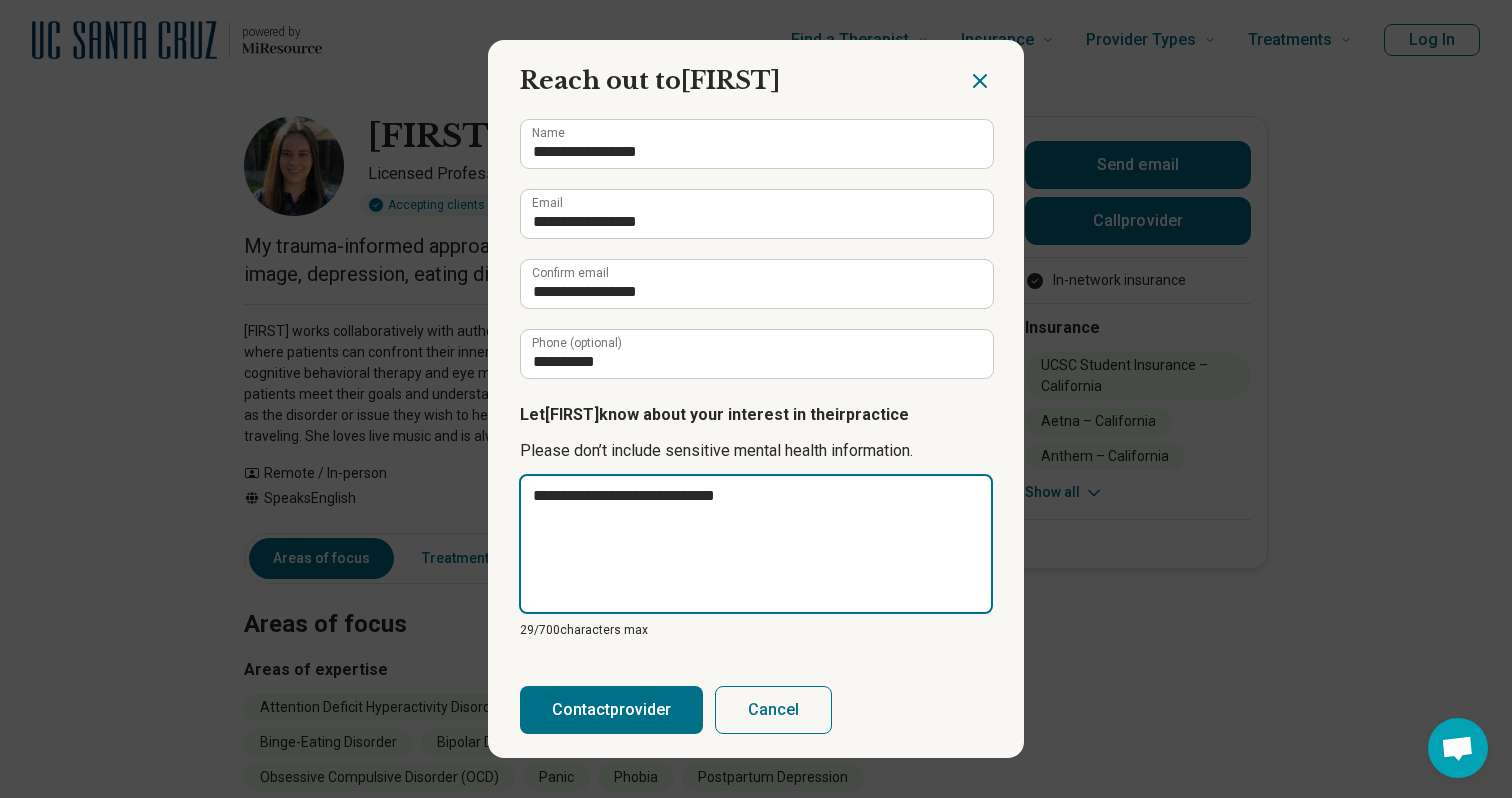 type on "**********" 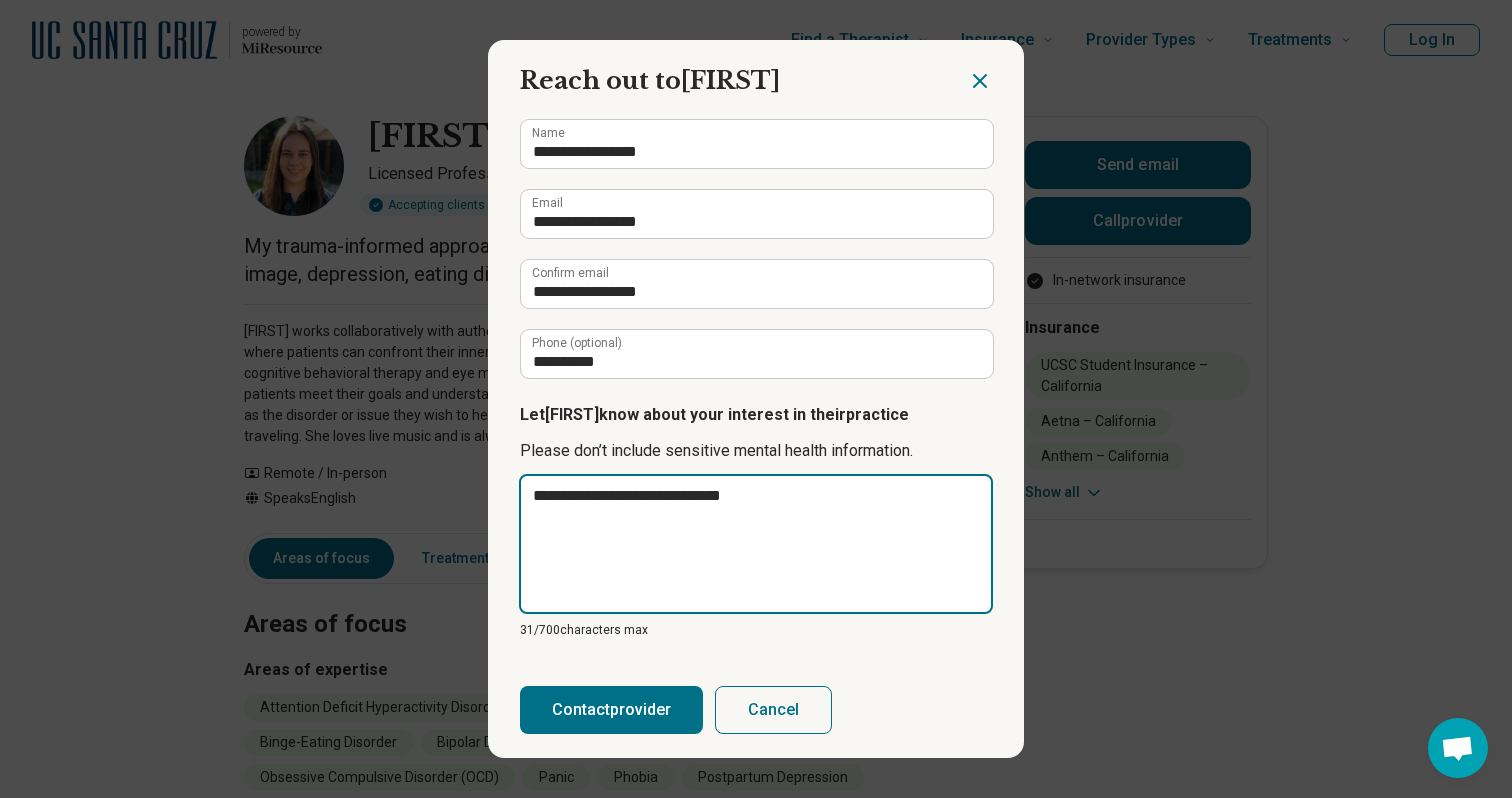 type on "**********" 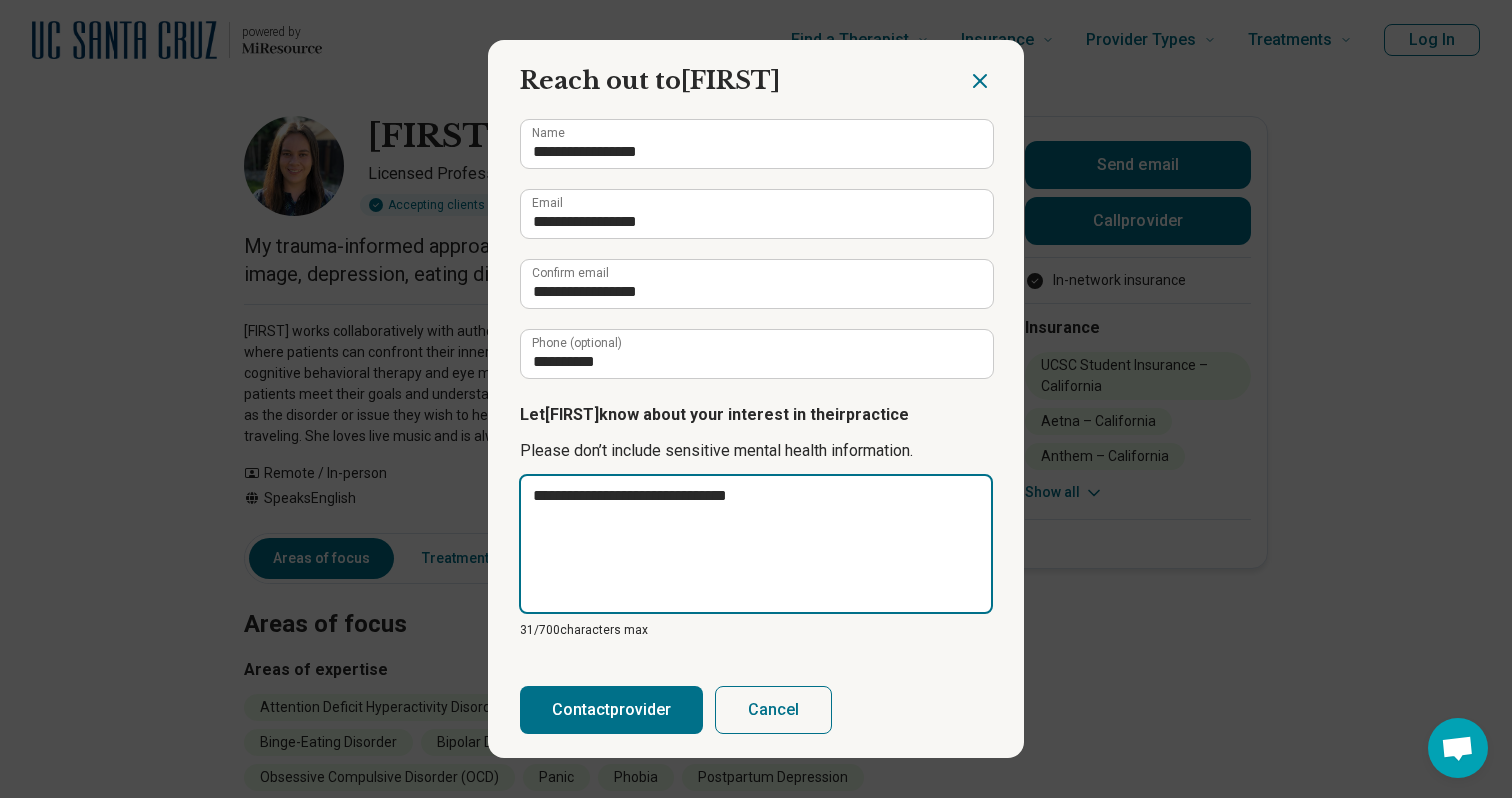 type on "**********" 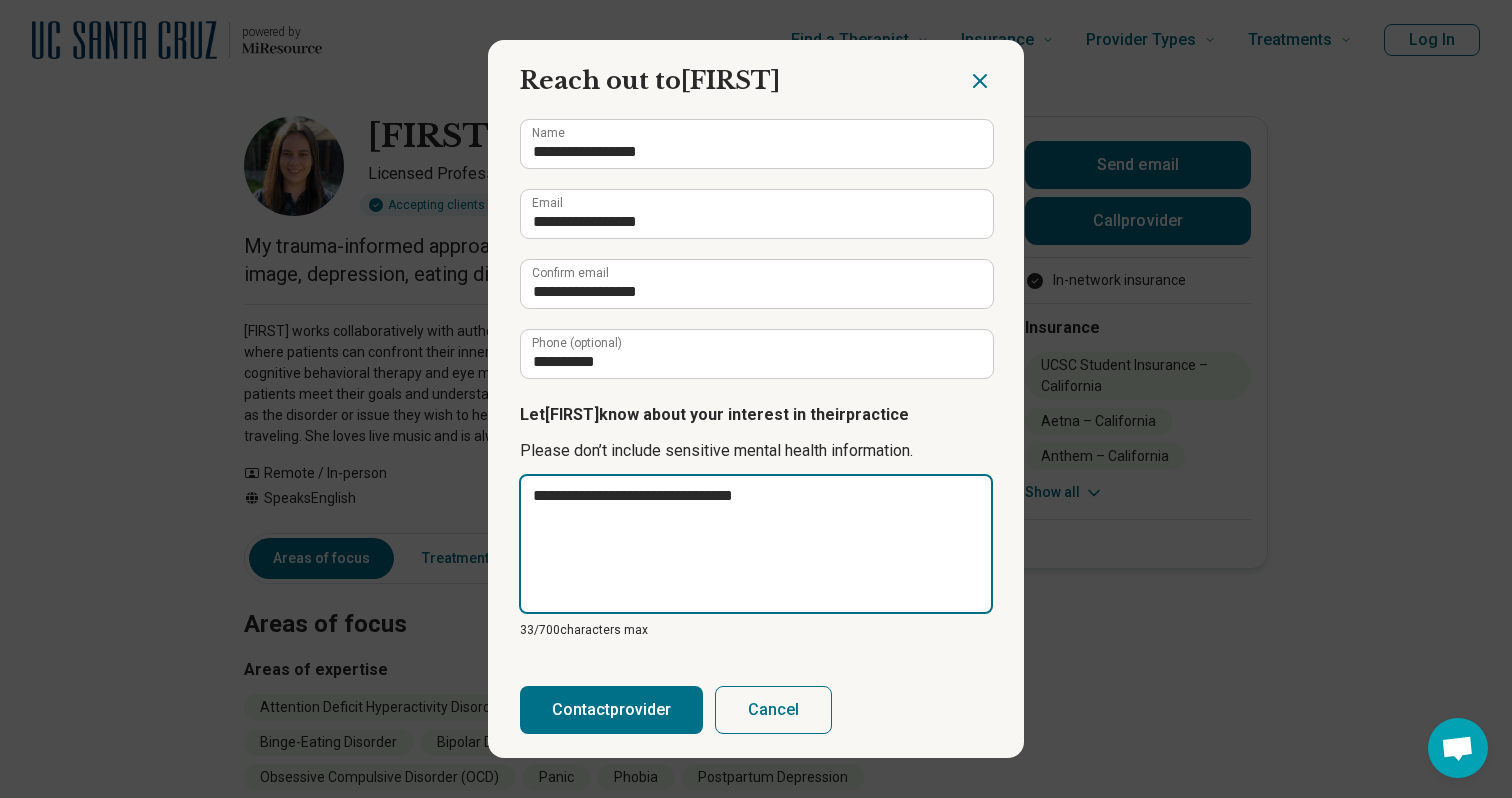 type on "**********" 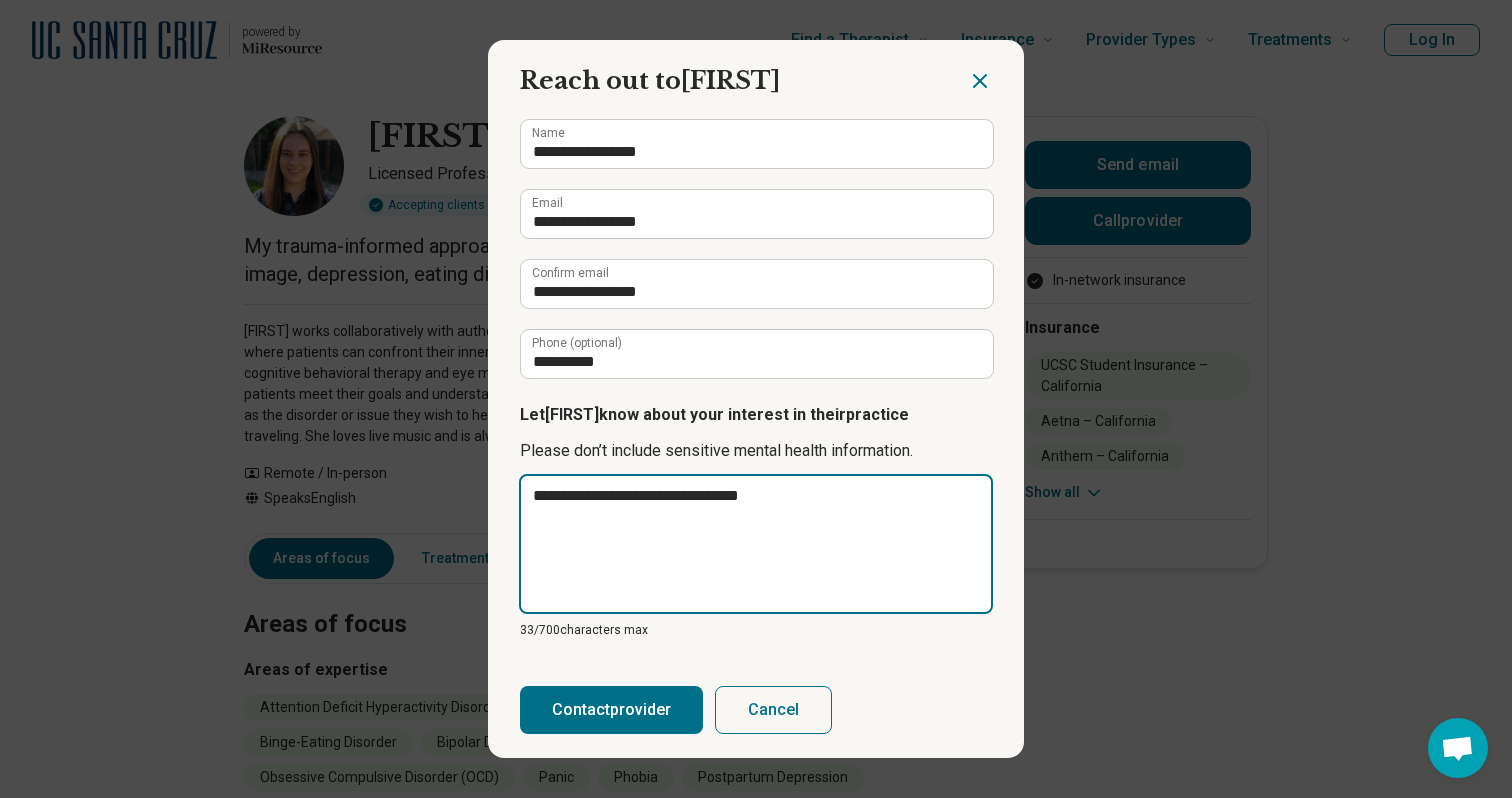 type on "**********" 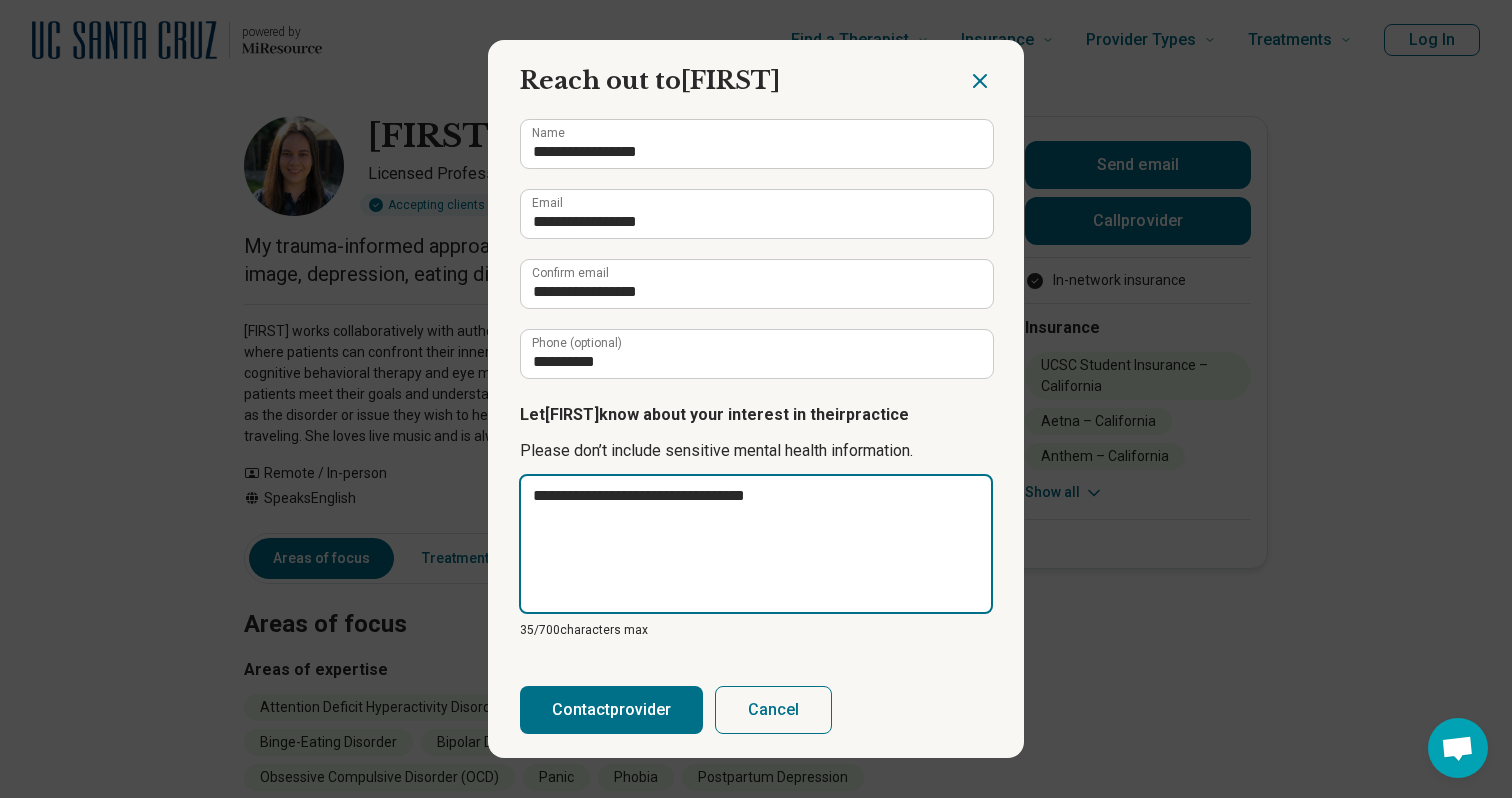 type on "**********" 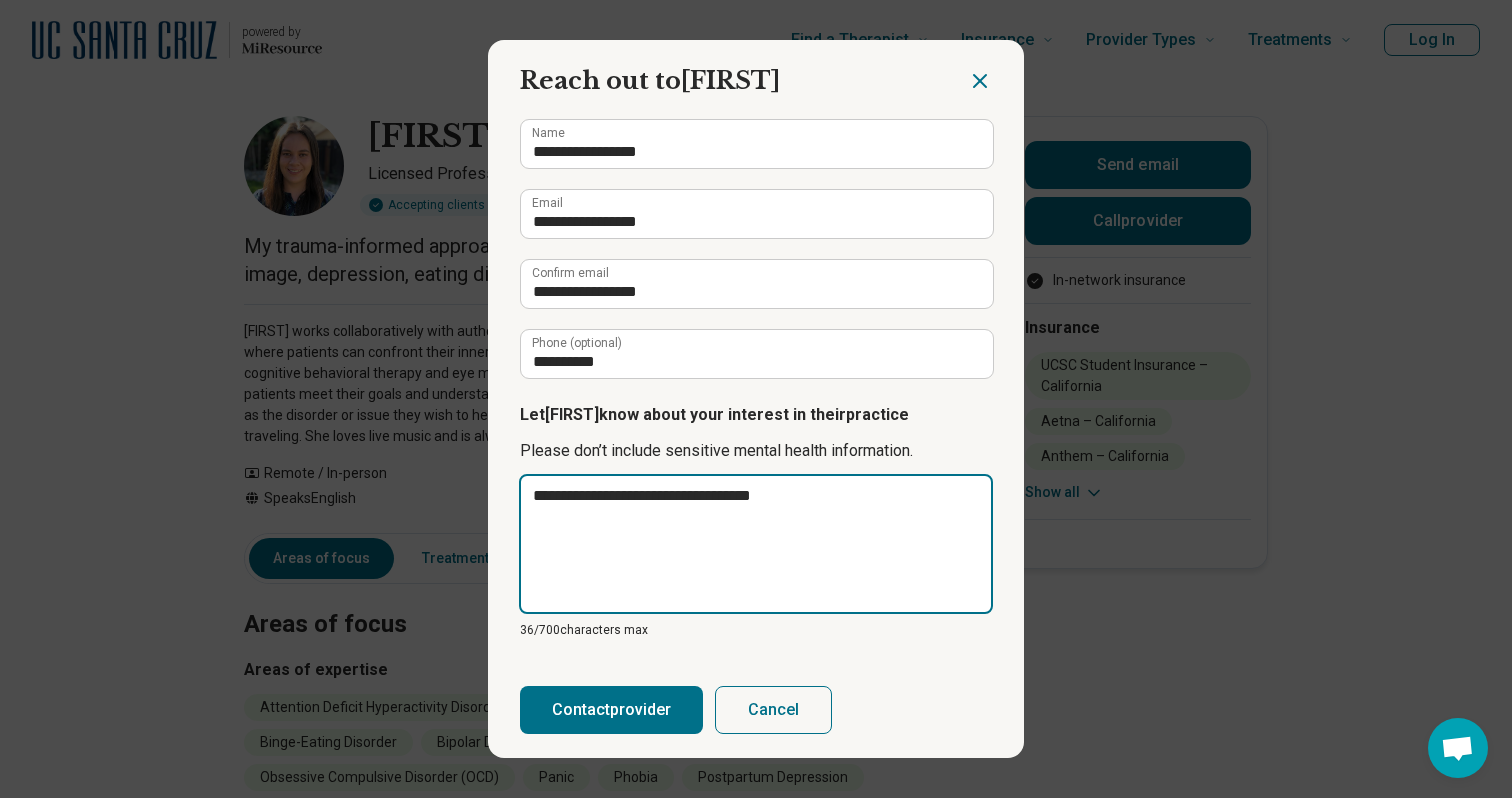 type on "**********" 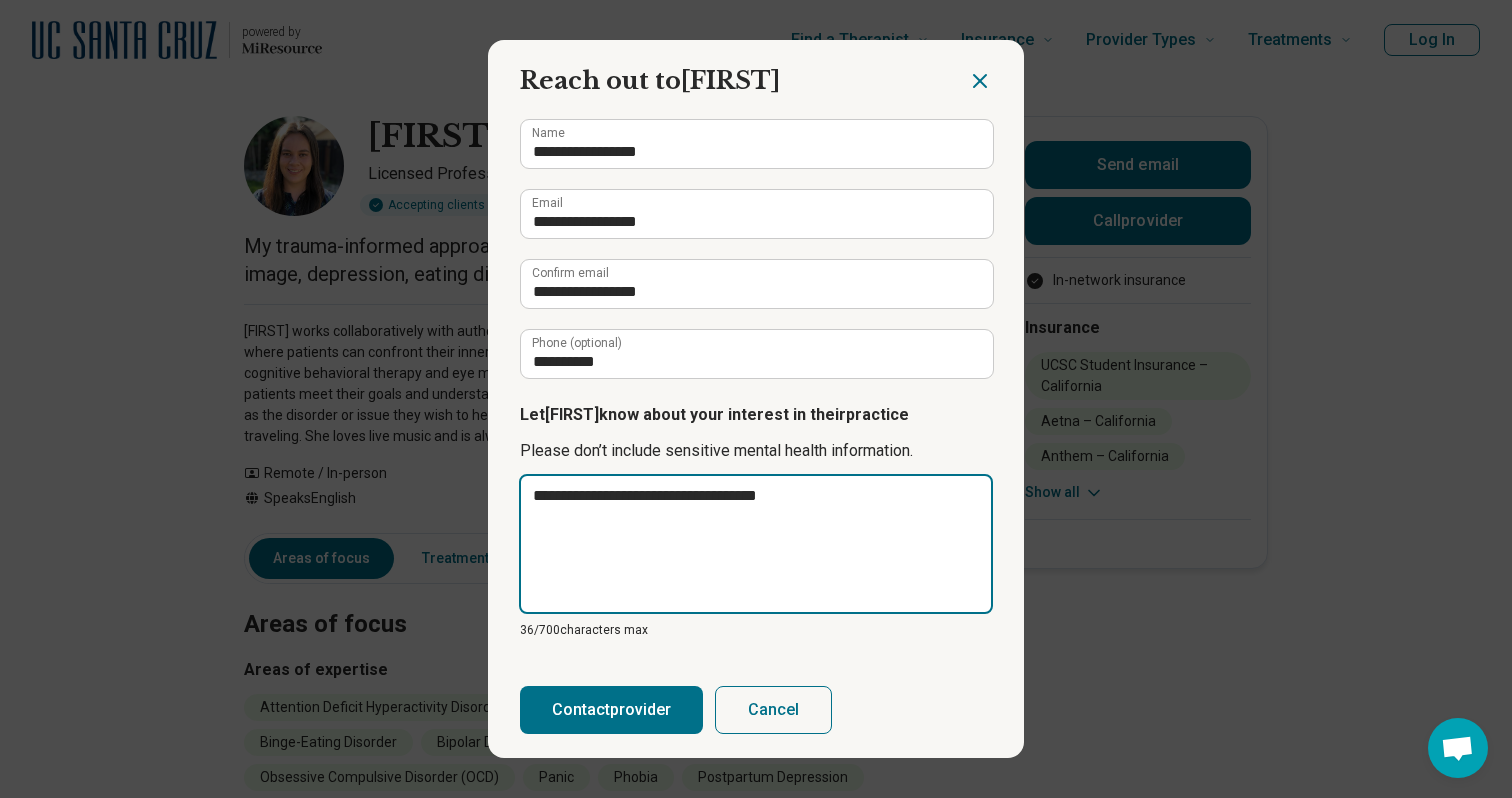 type on "**********" 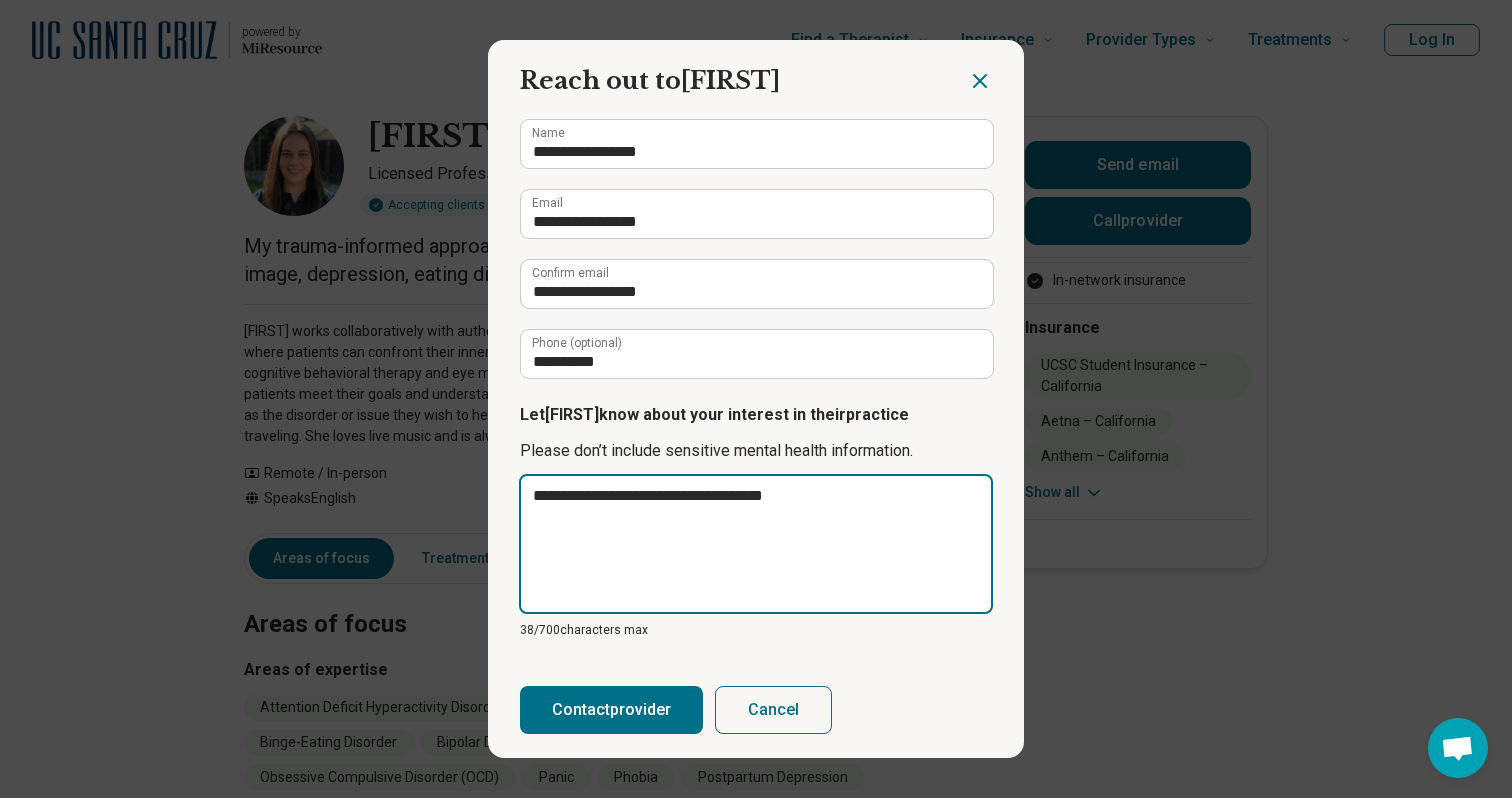 type on "**********" 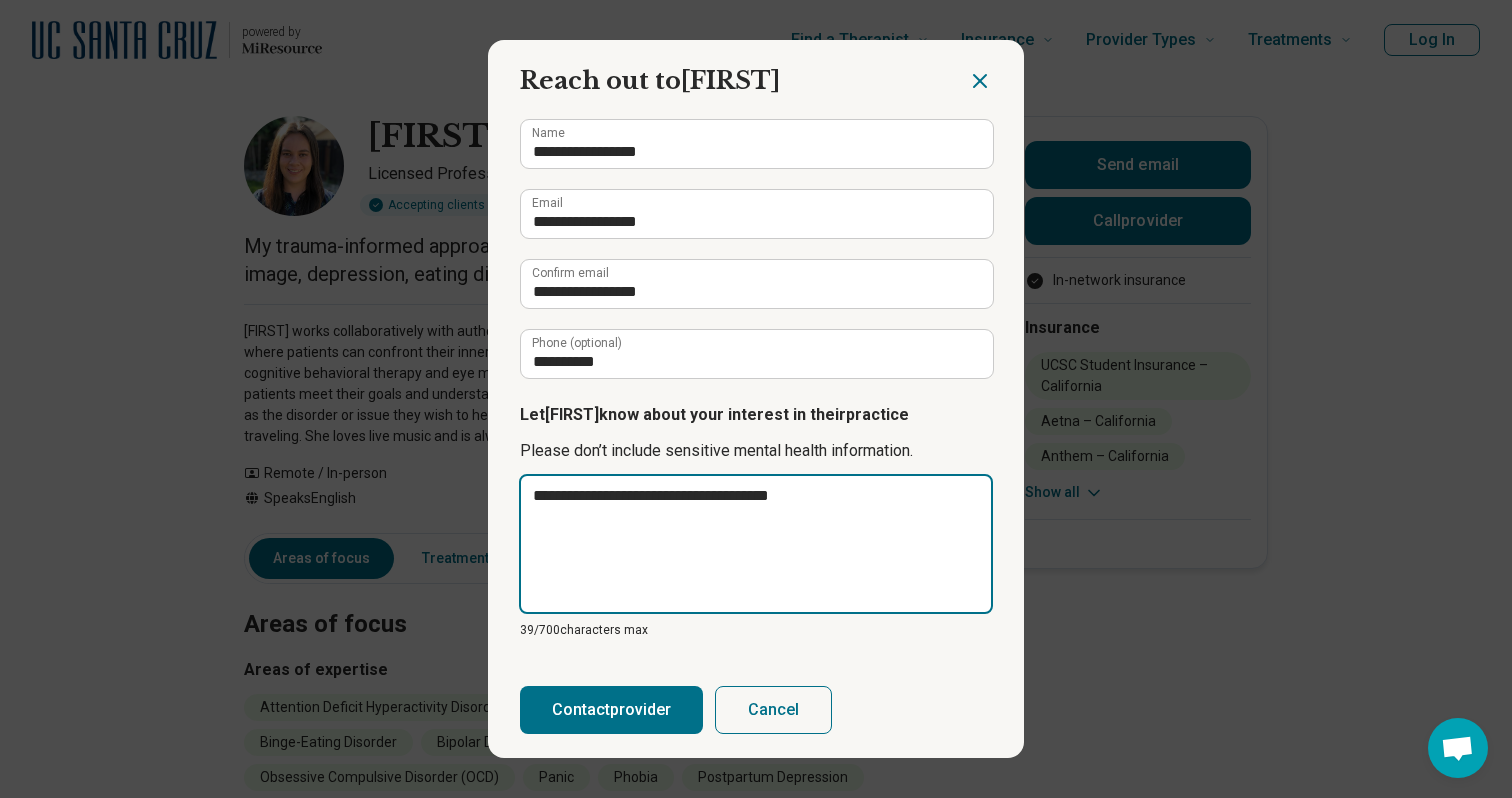 type on "**********" 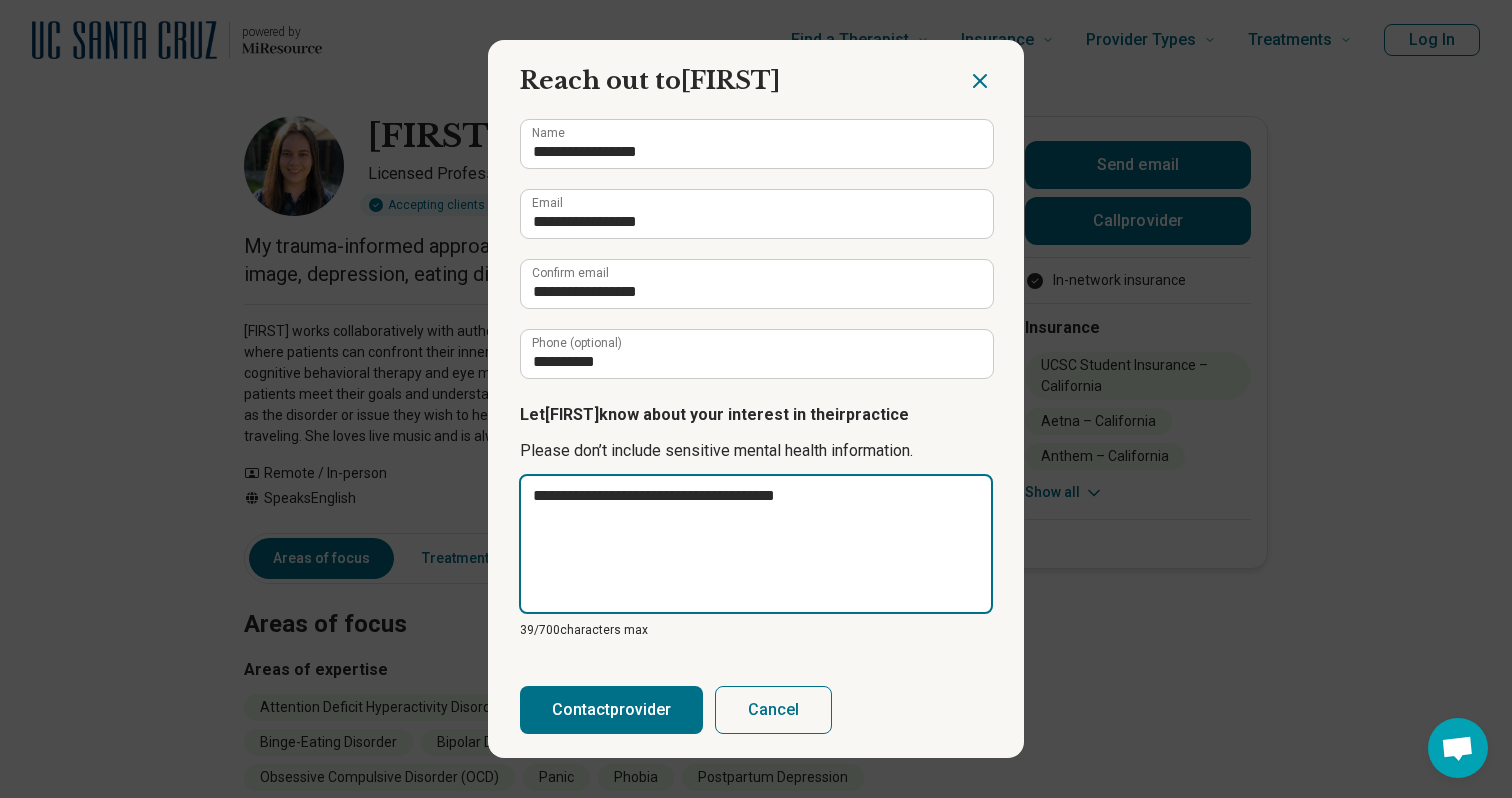 type on "**********" 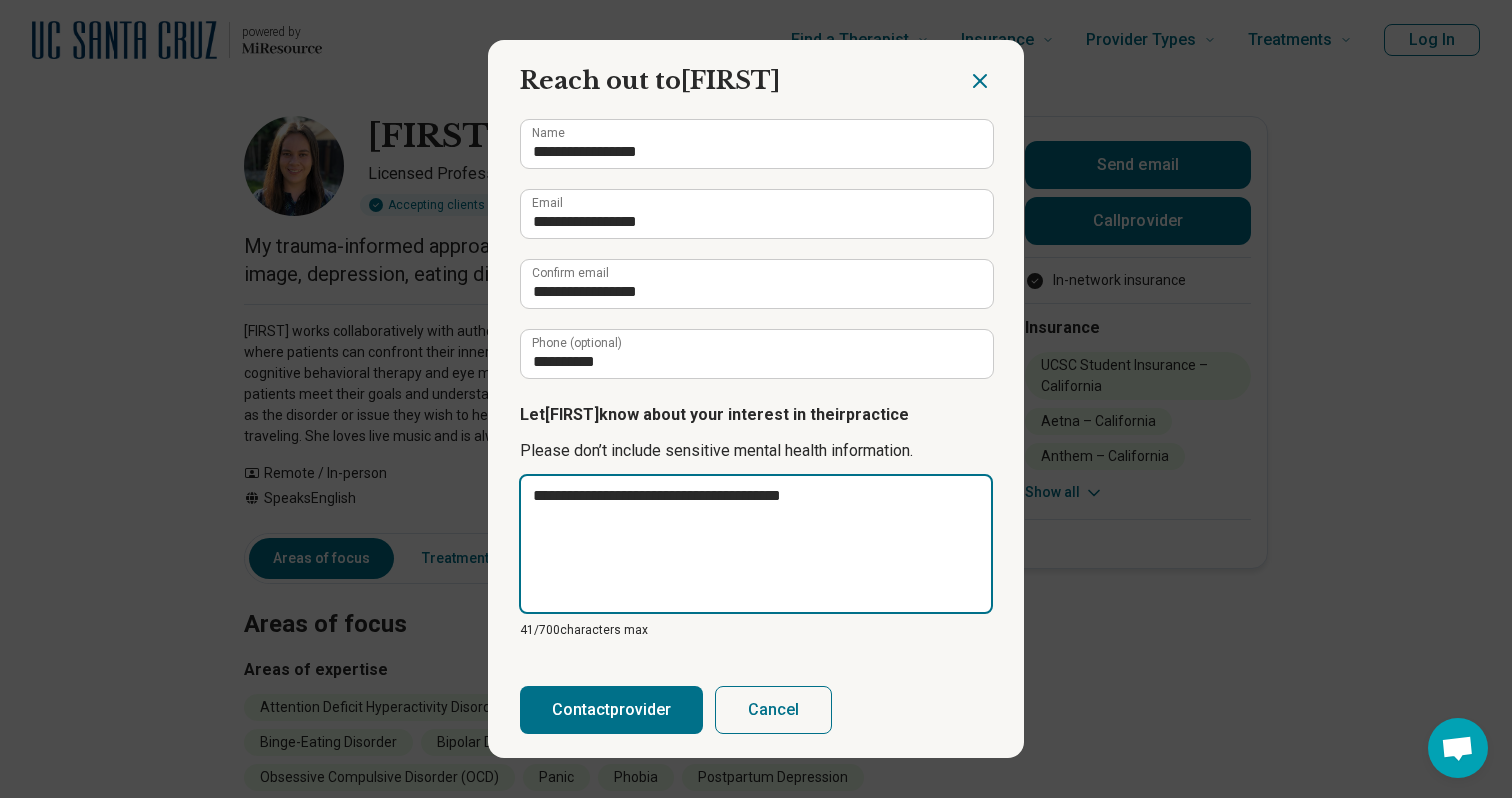 type on "**********" 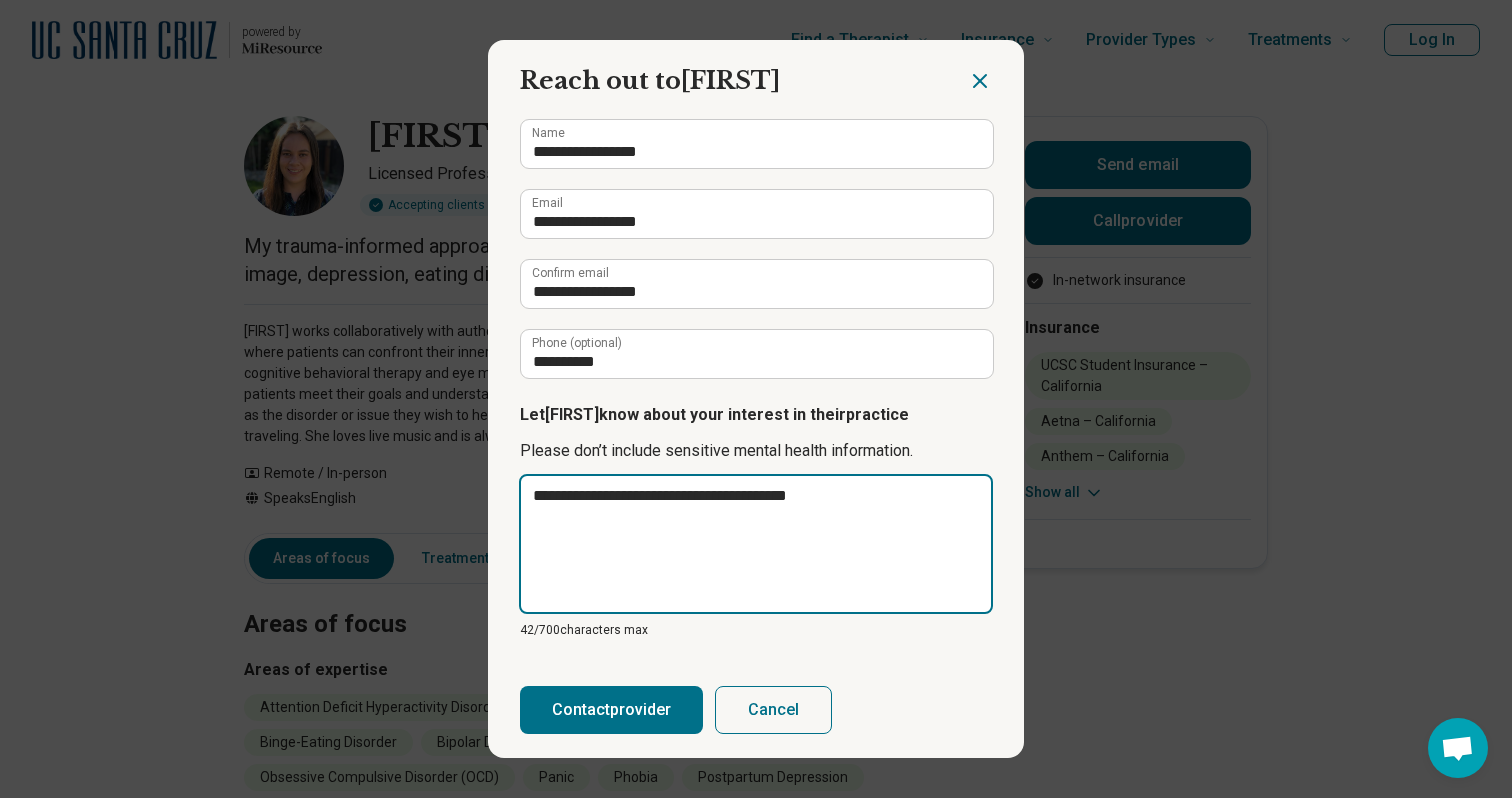 type on "**********" 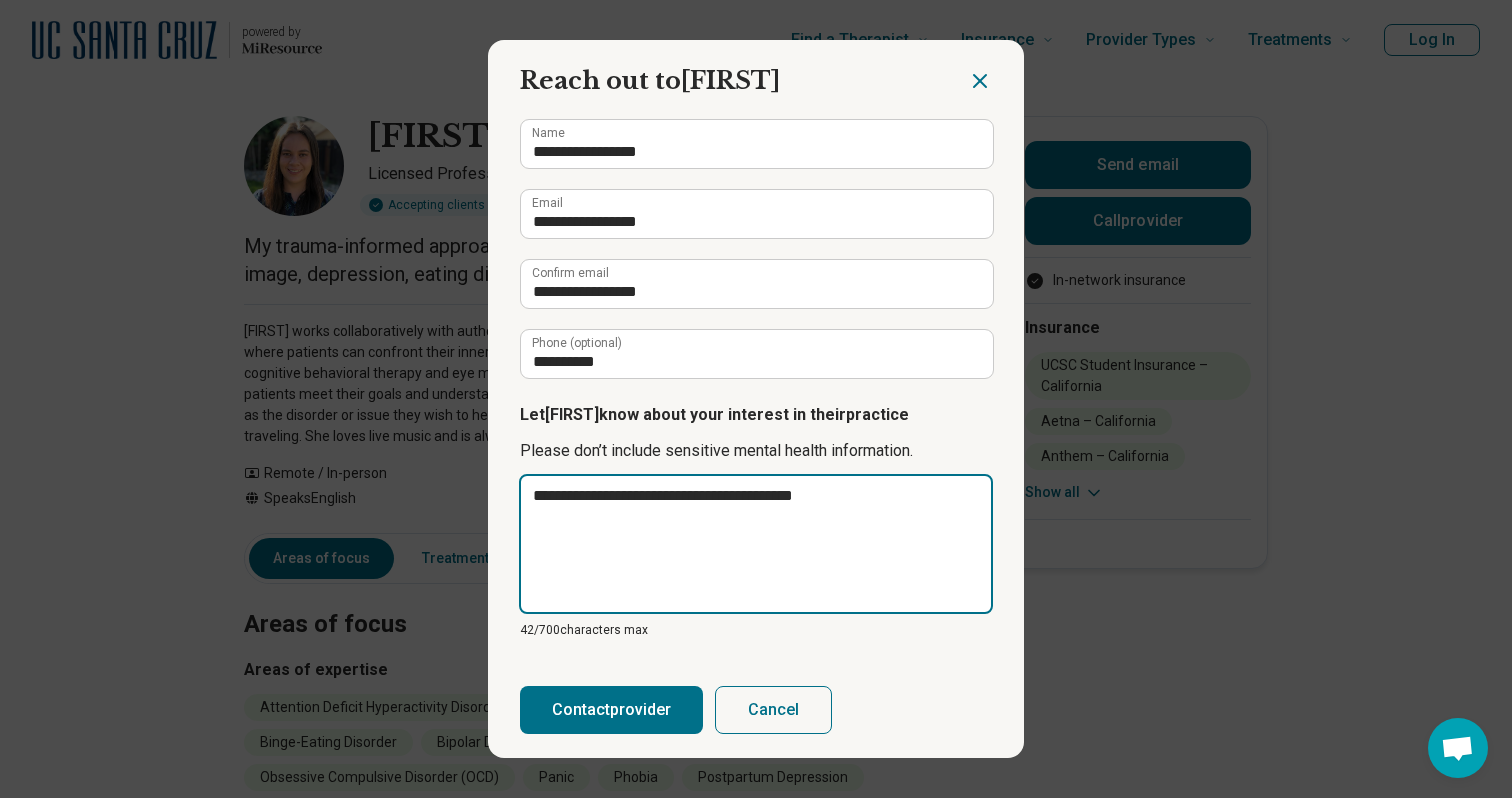 type on "**********" 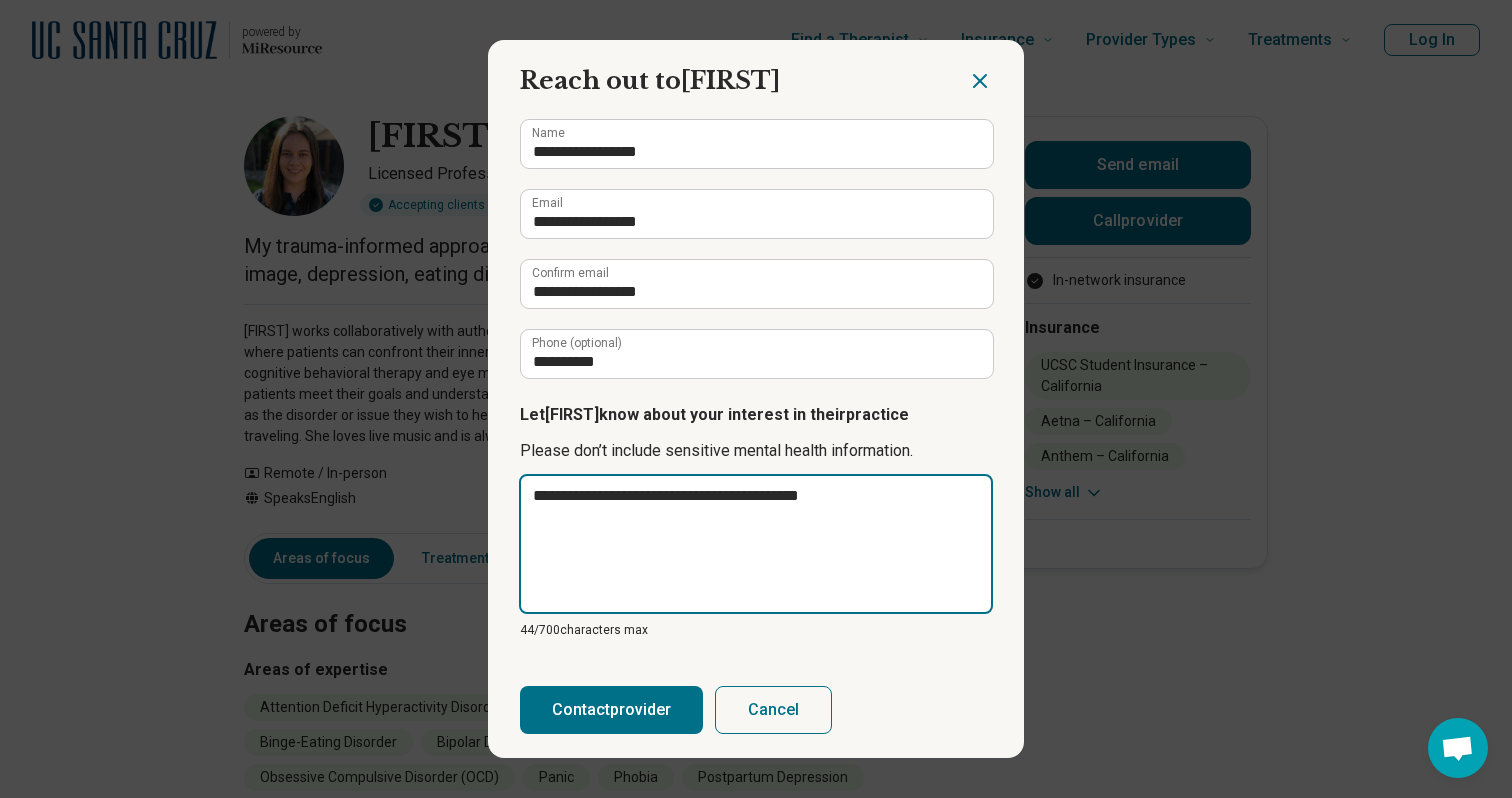 type on "**********" 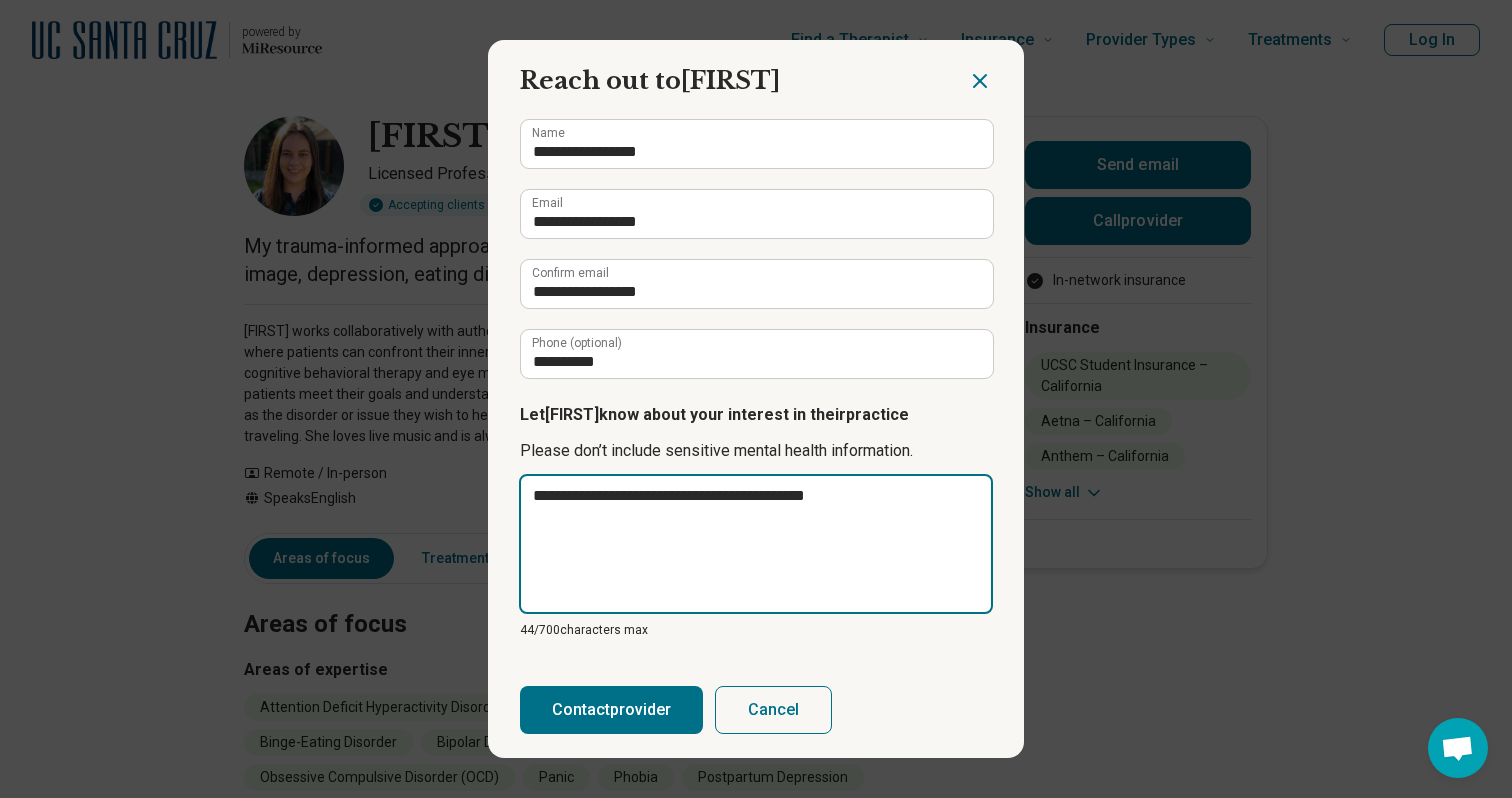 type on "**********" 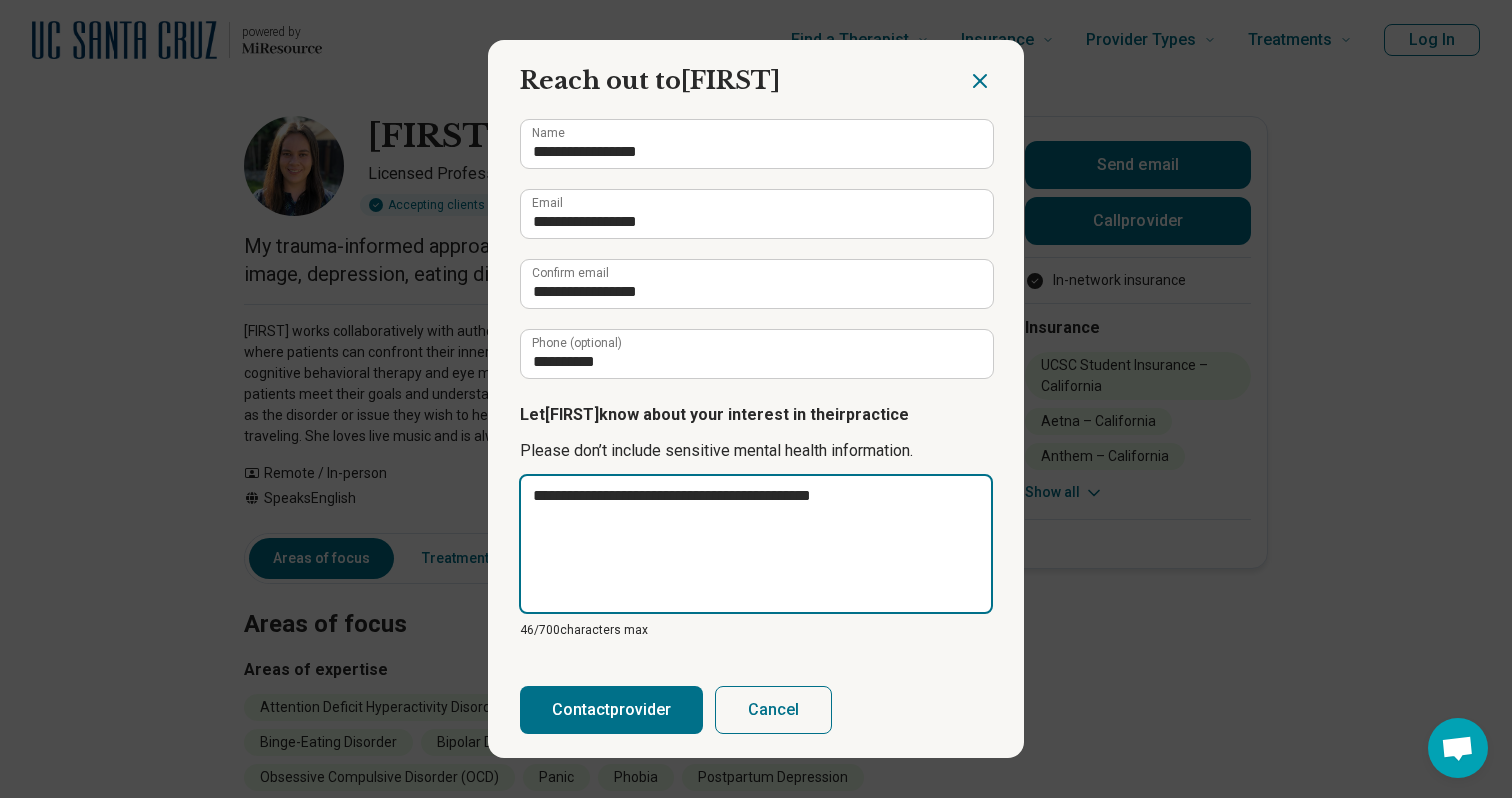 type on "**********" 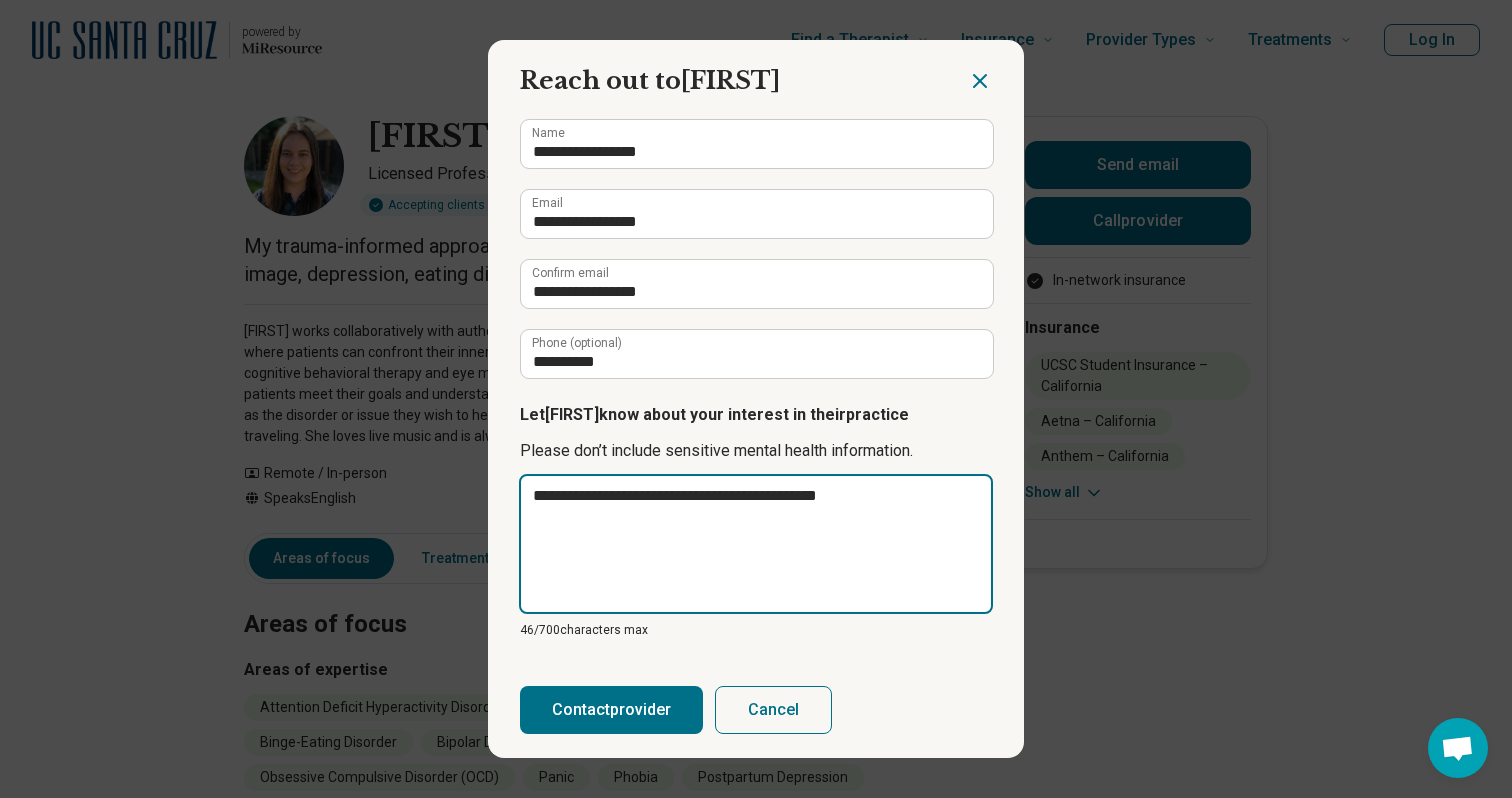 type on "**********" 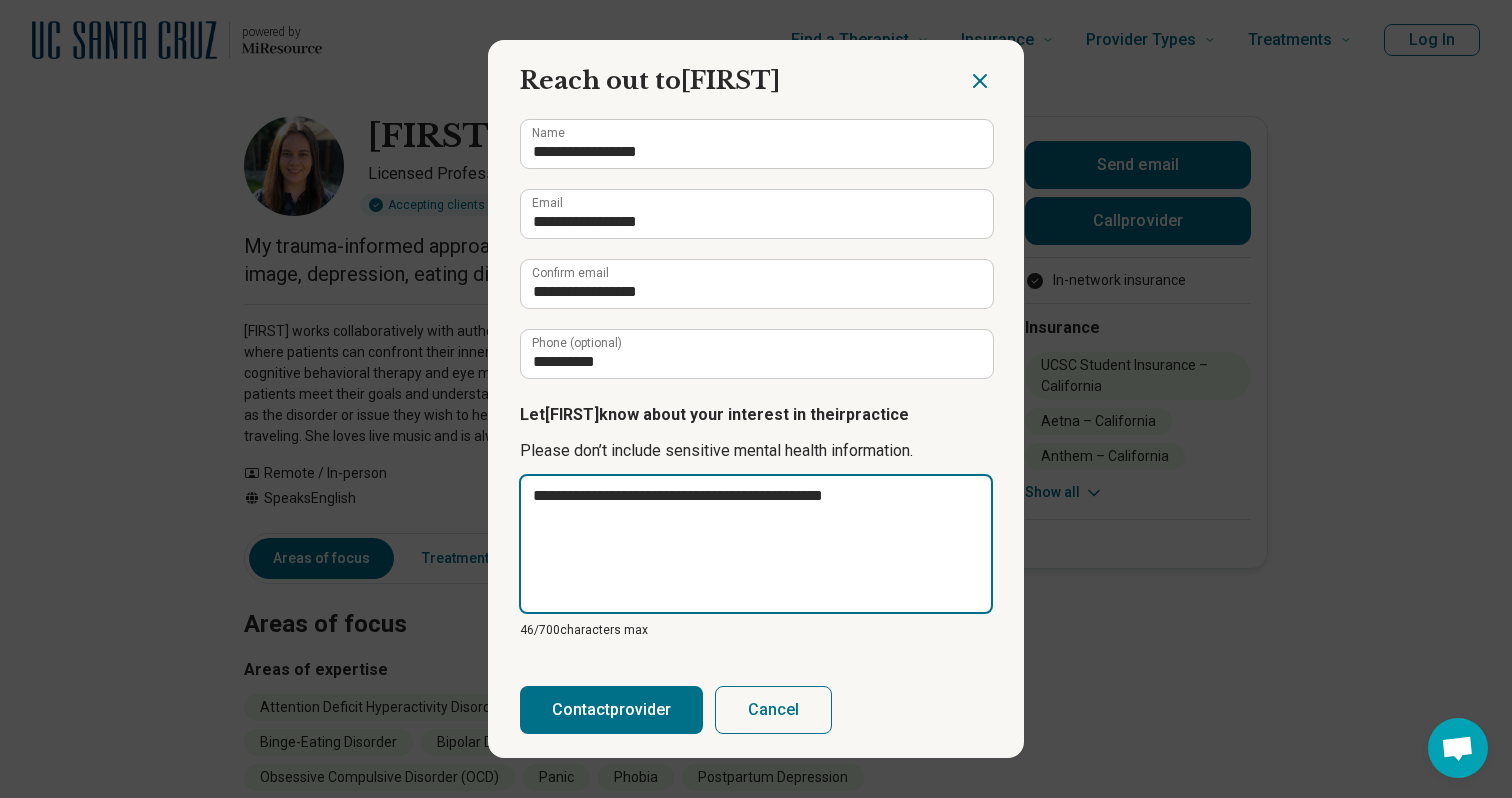 type on "**********" 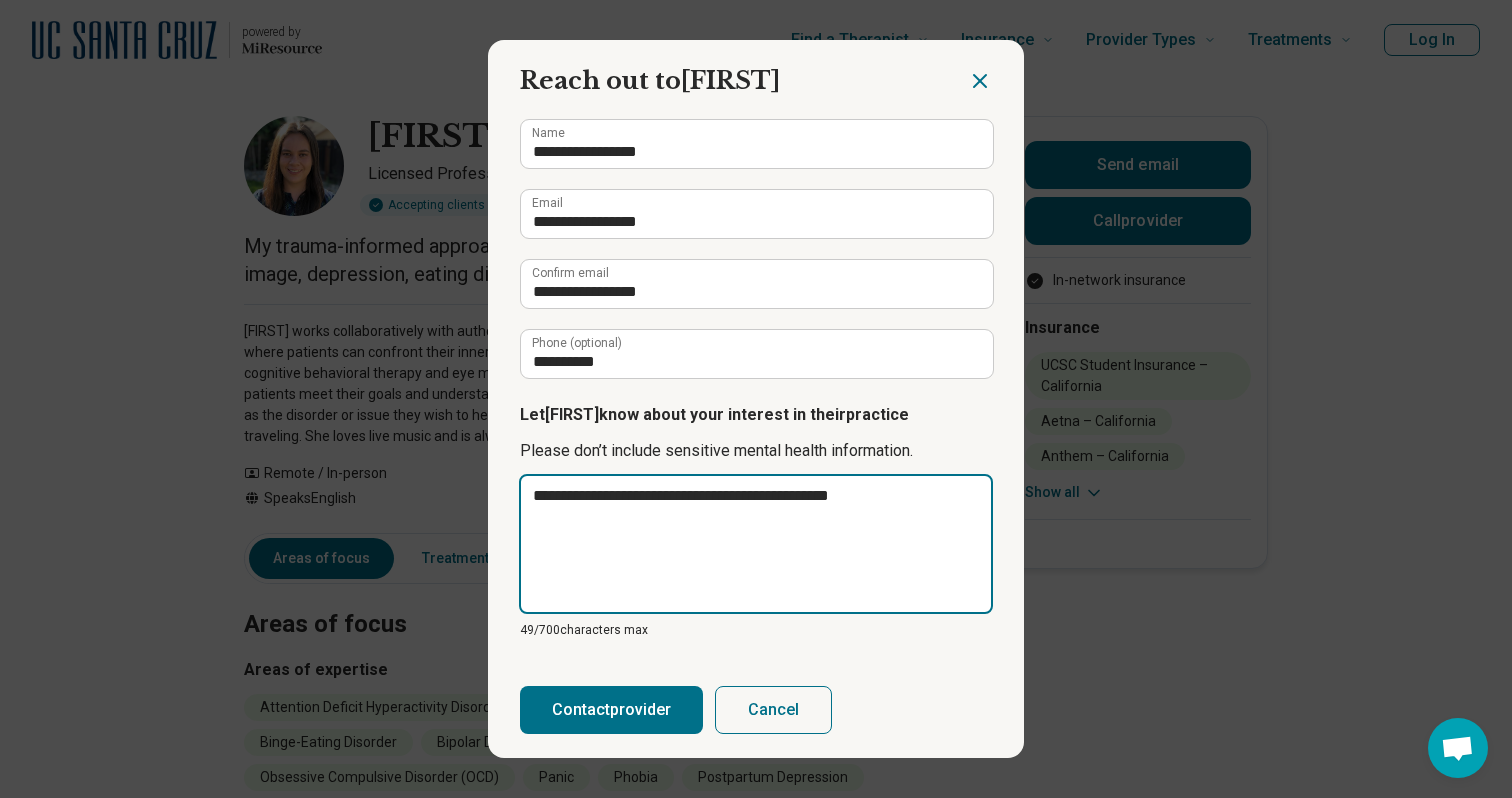 type on "**********" 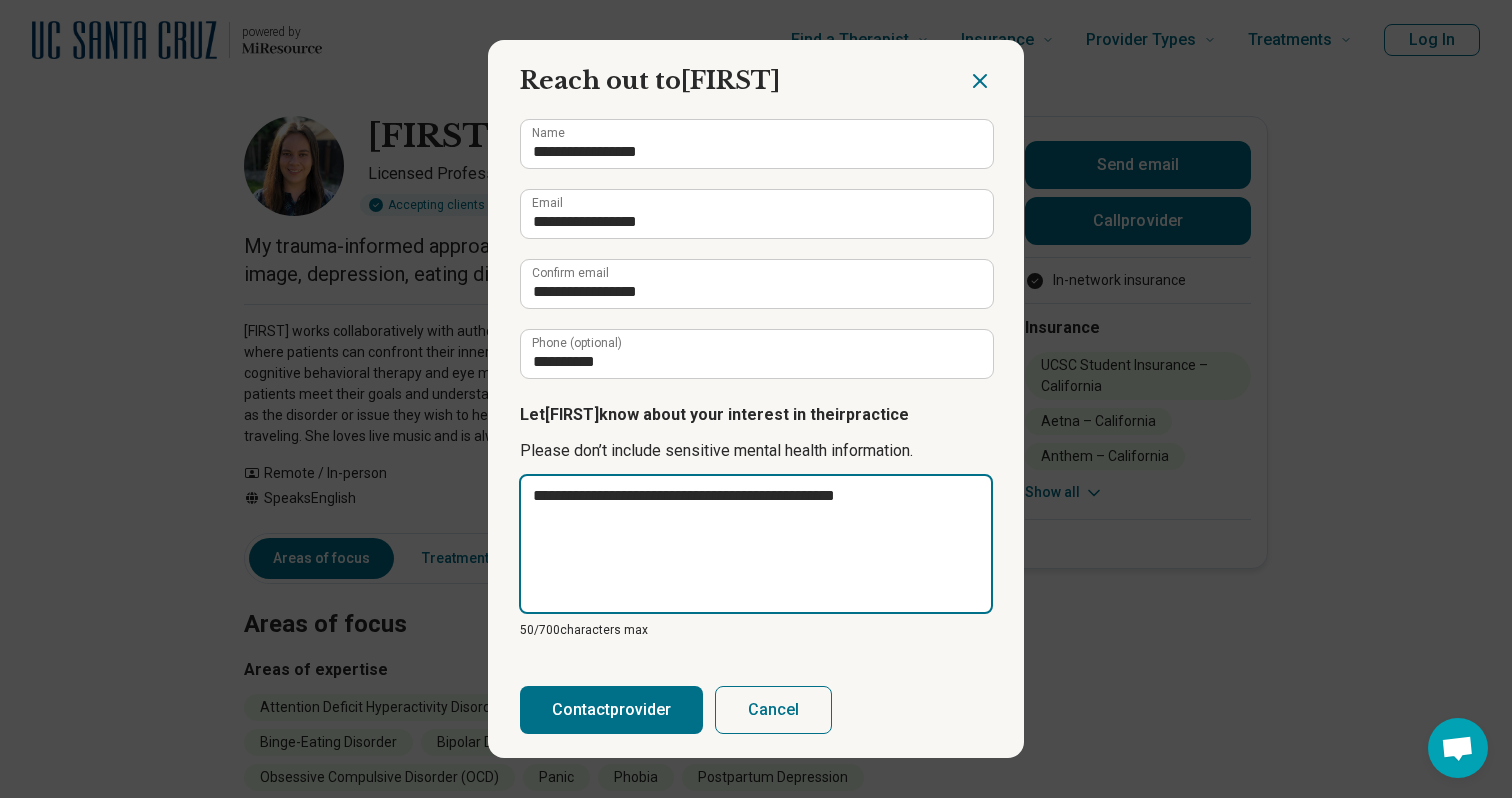 type on "**********" 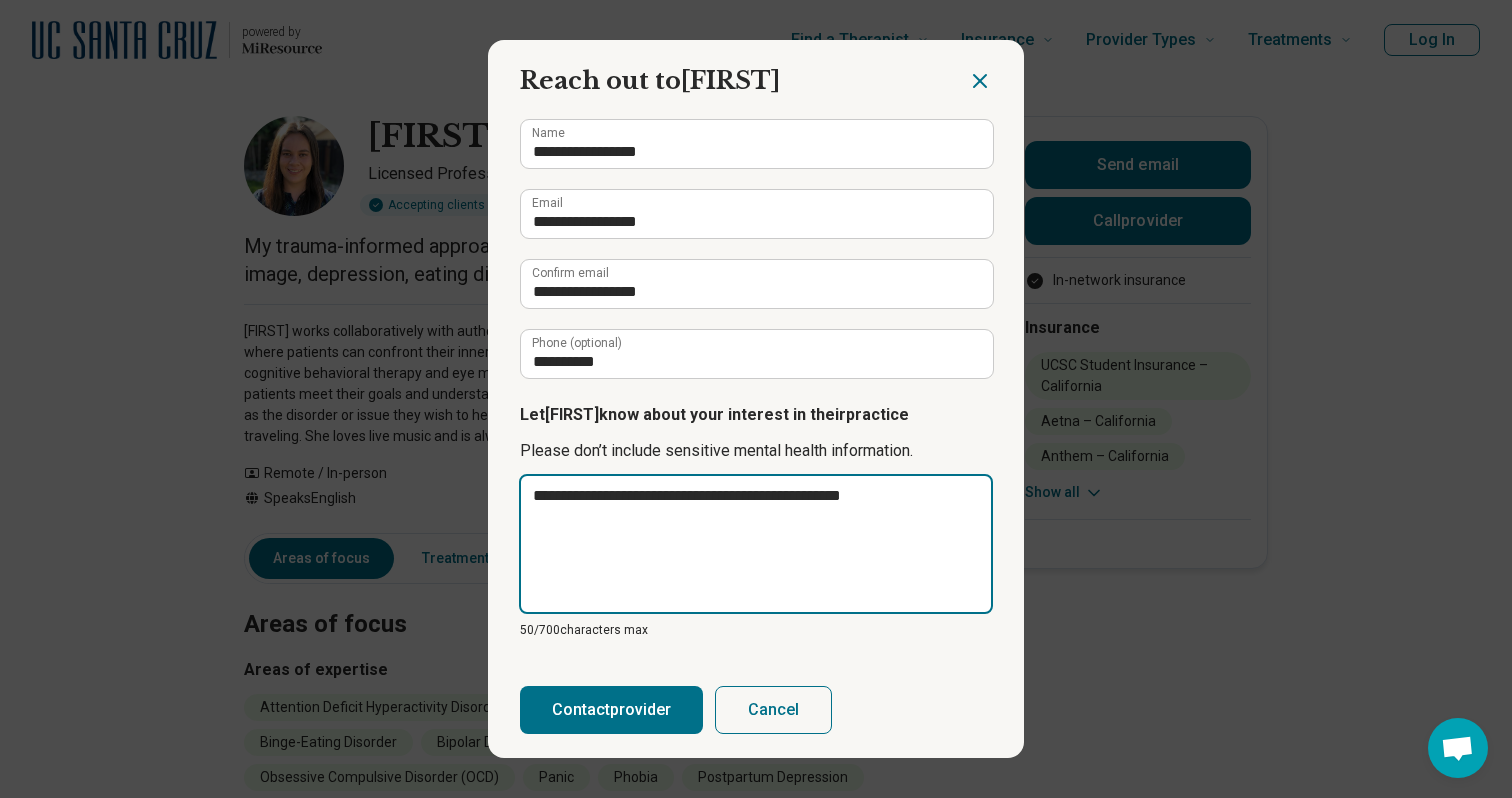 type on "**********" 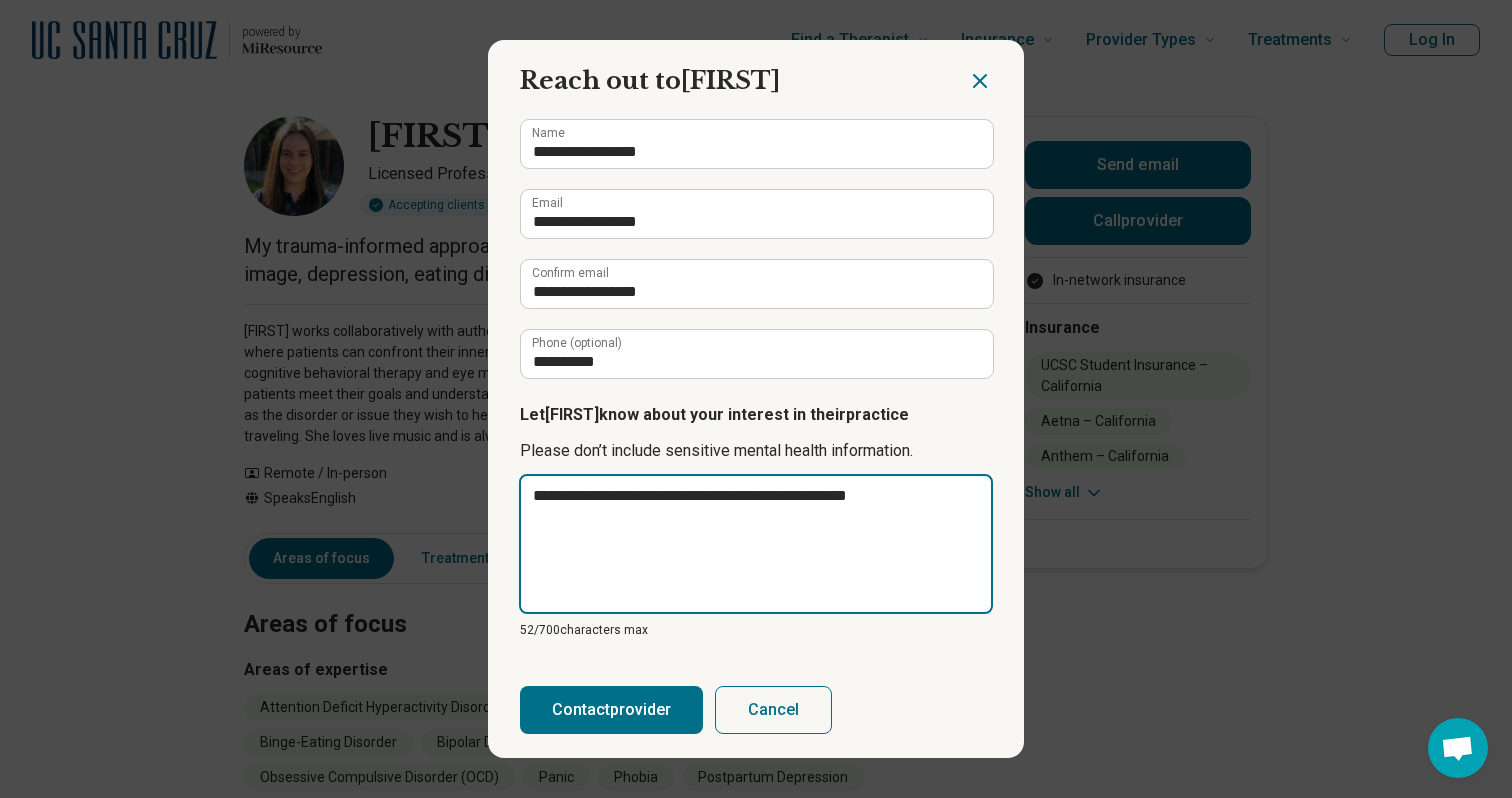 type on "**********" 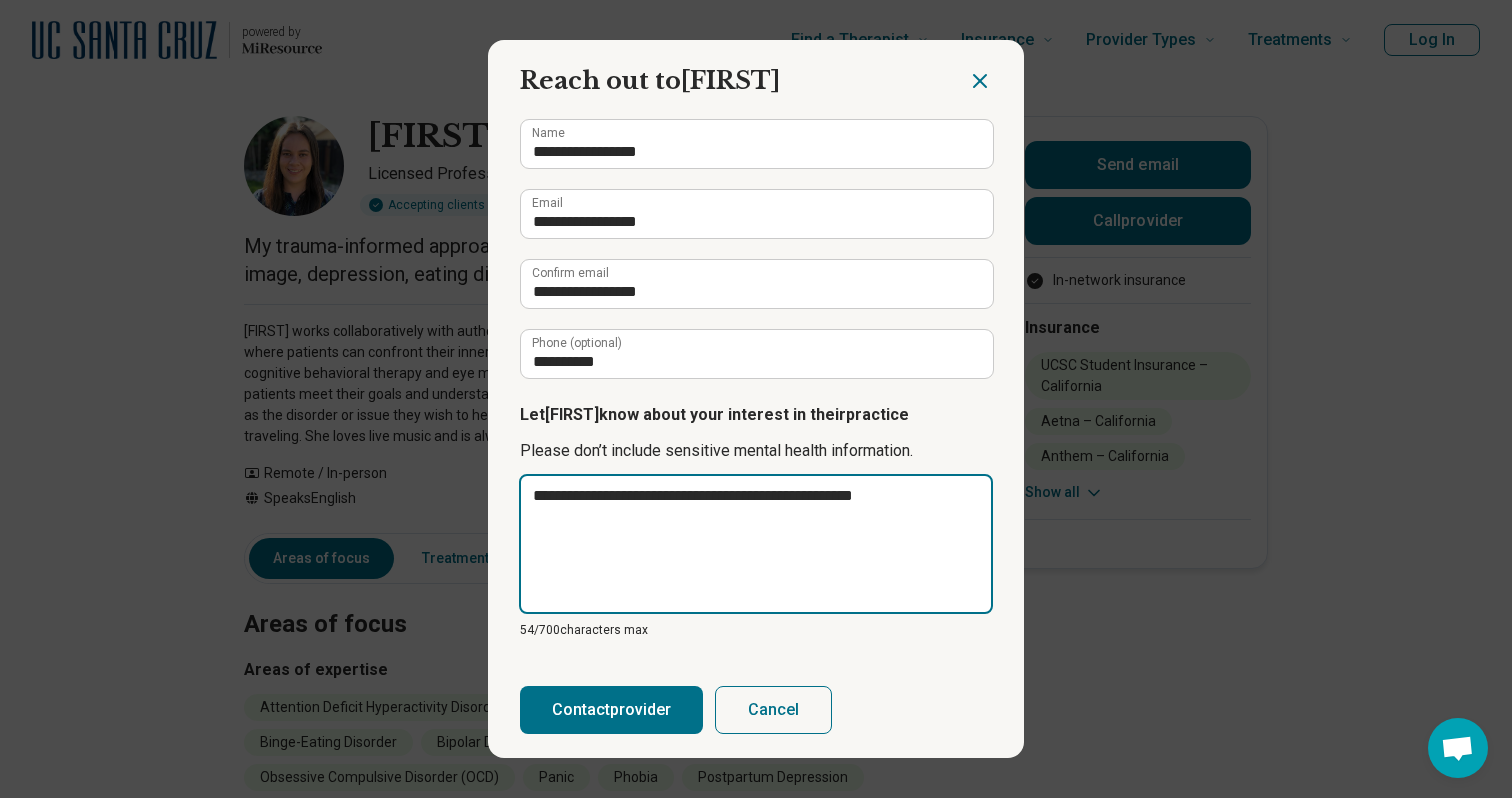 type on "**********" 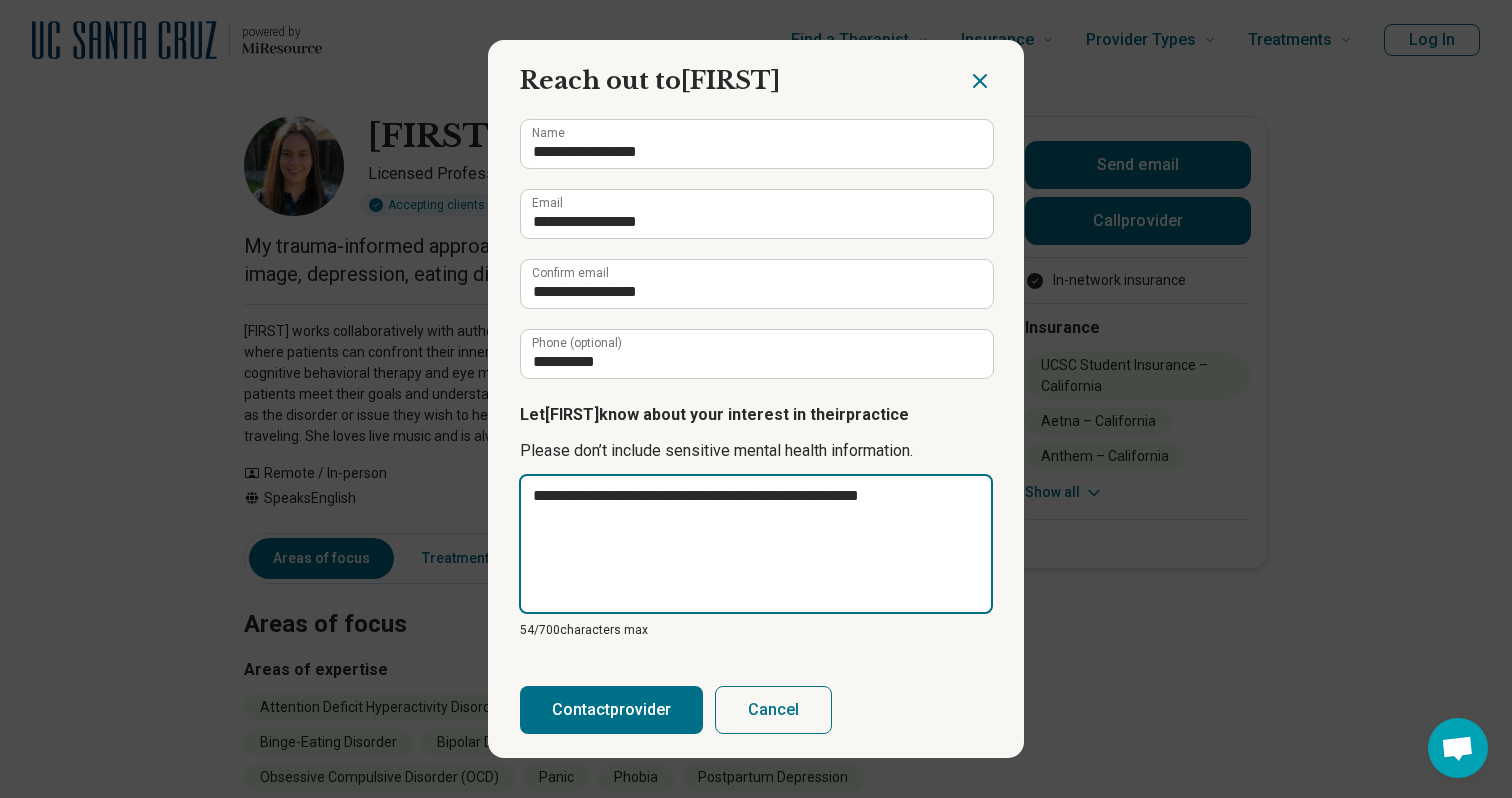 type on "**********" 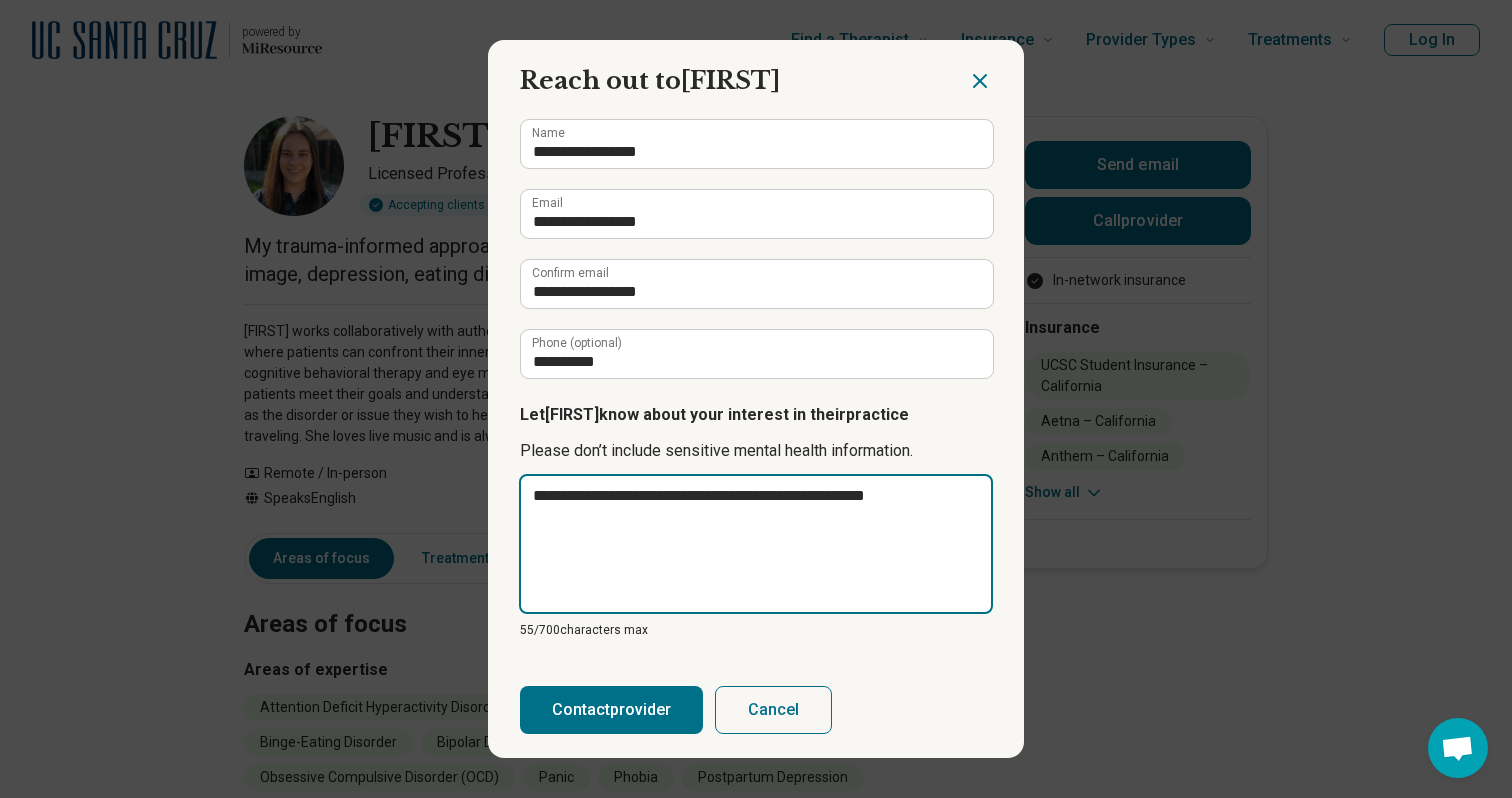 type on "**********" 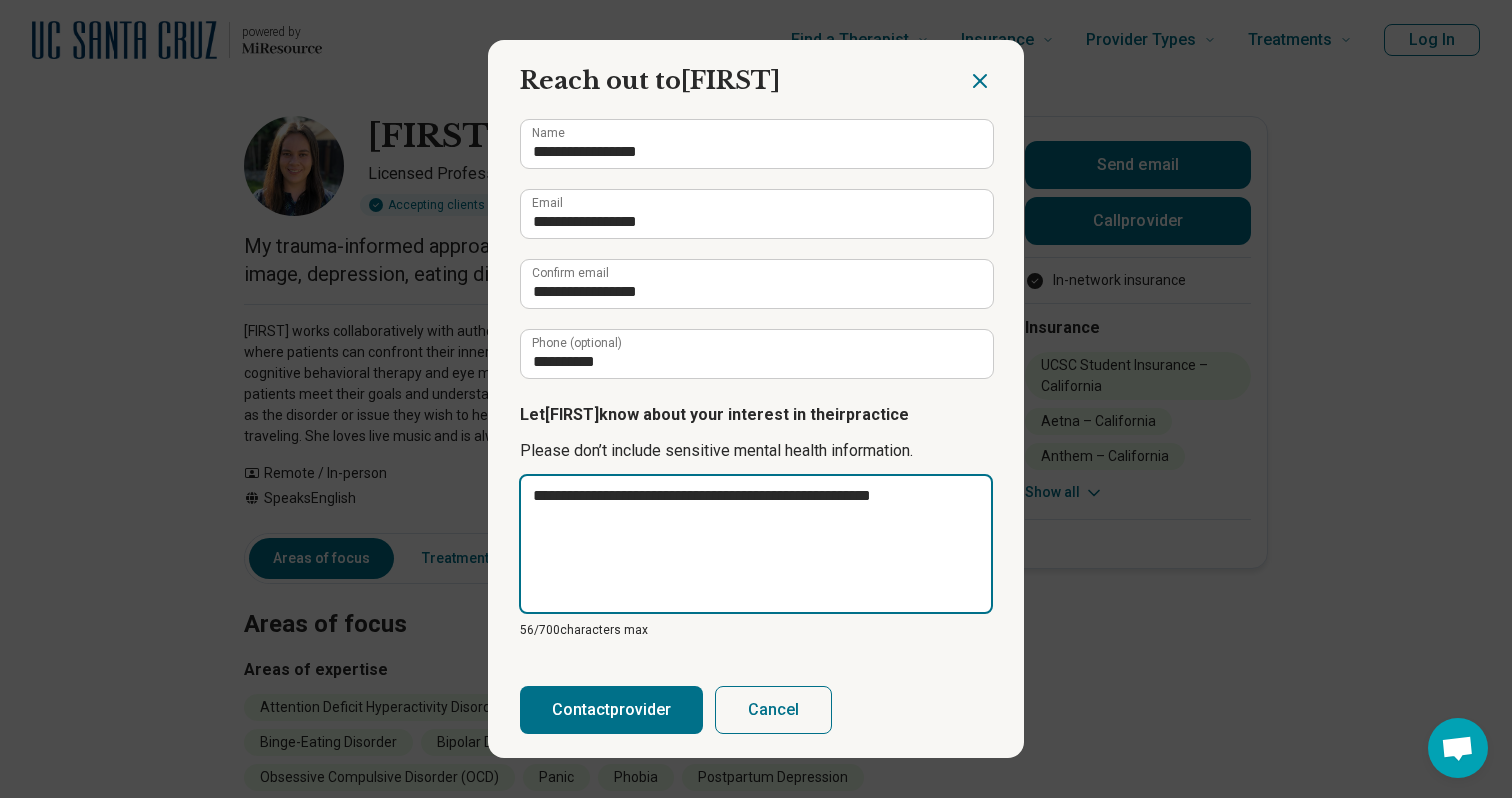type on "**********" 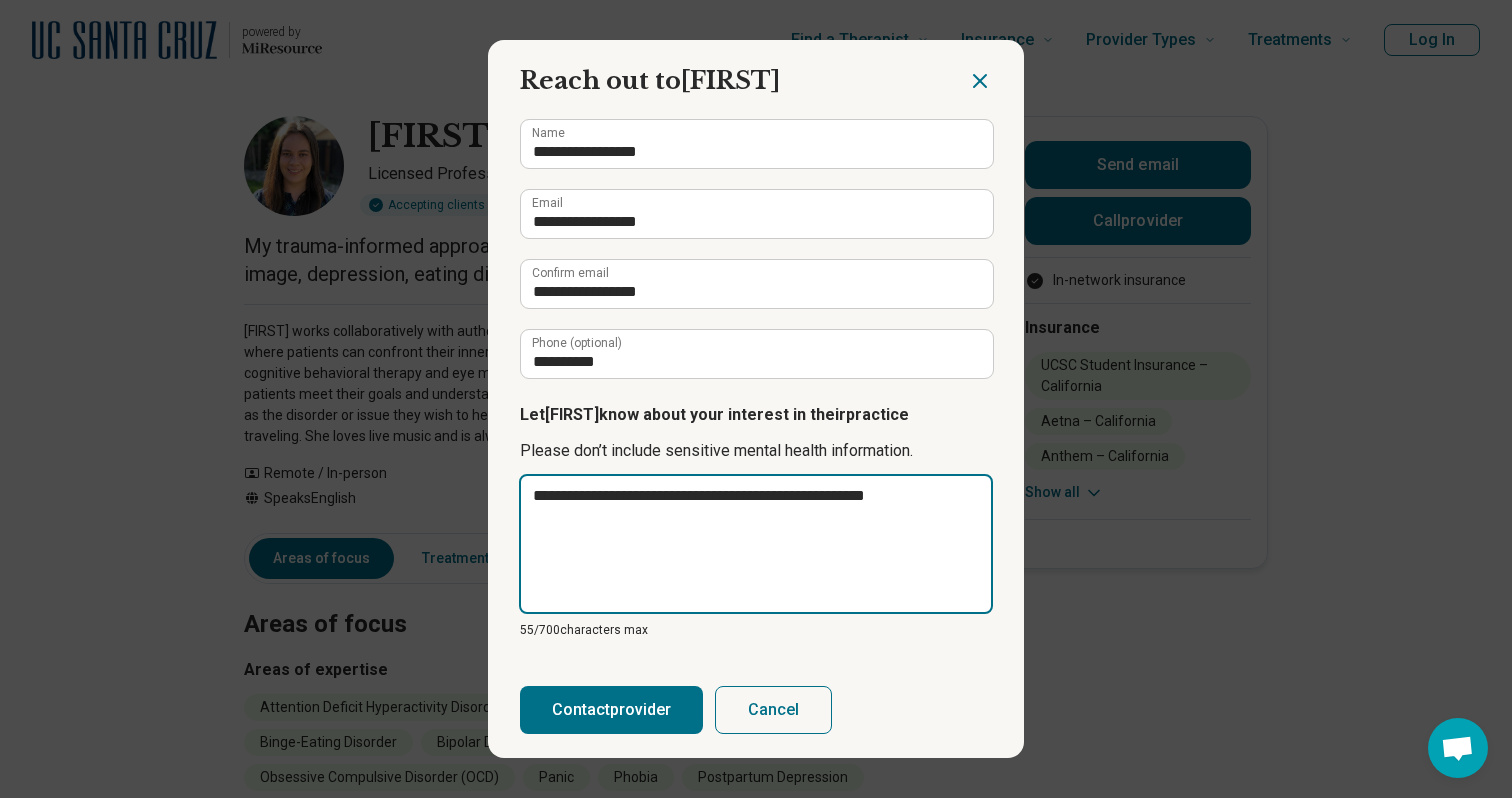 type on "**********" 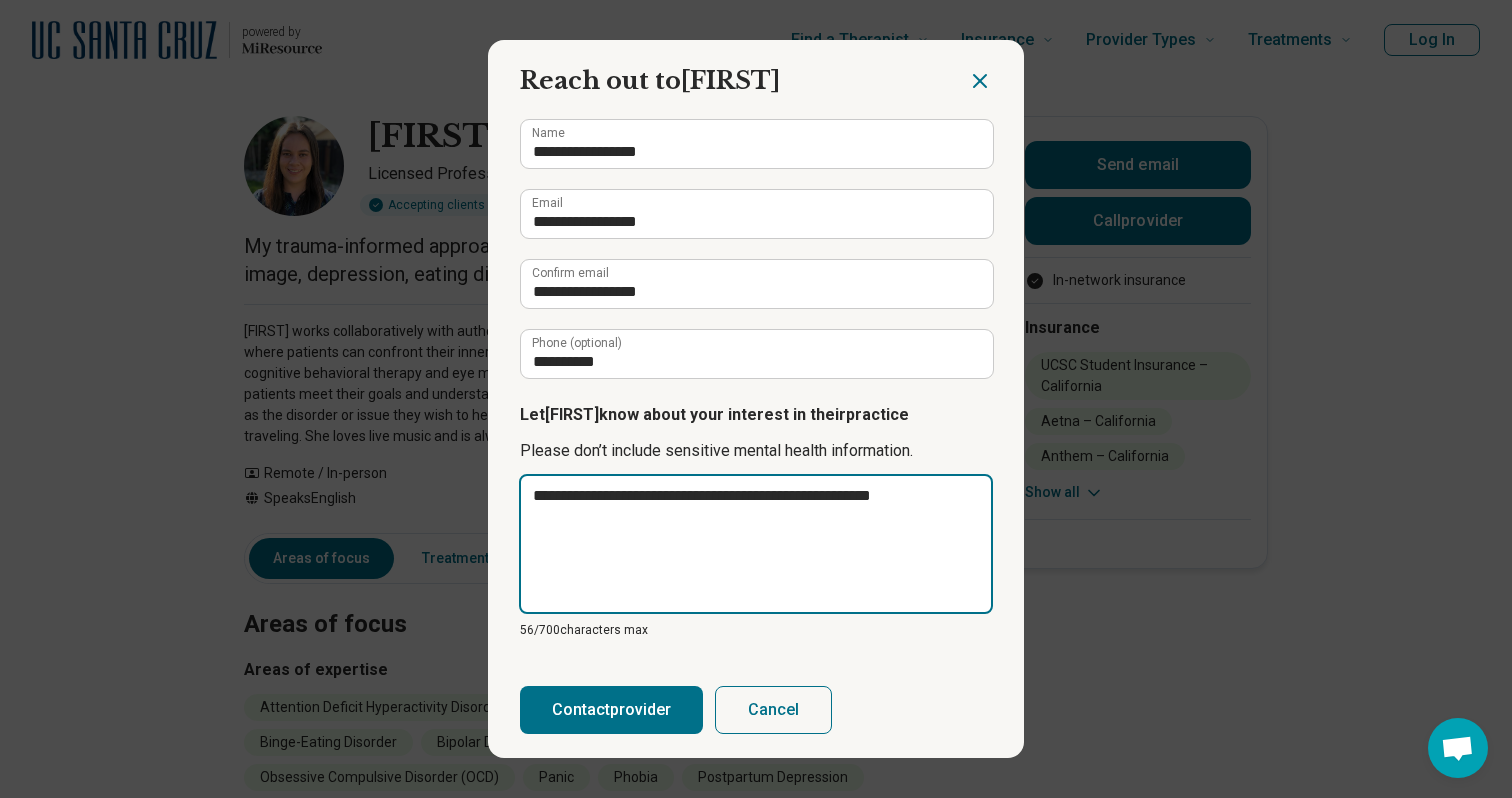 type on "**********" 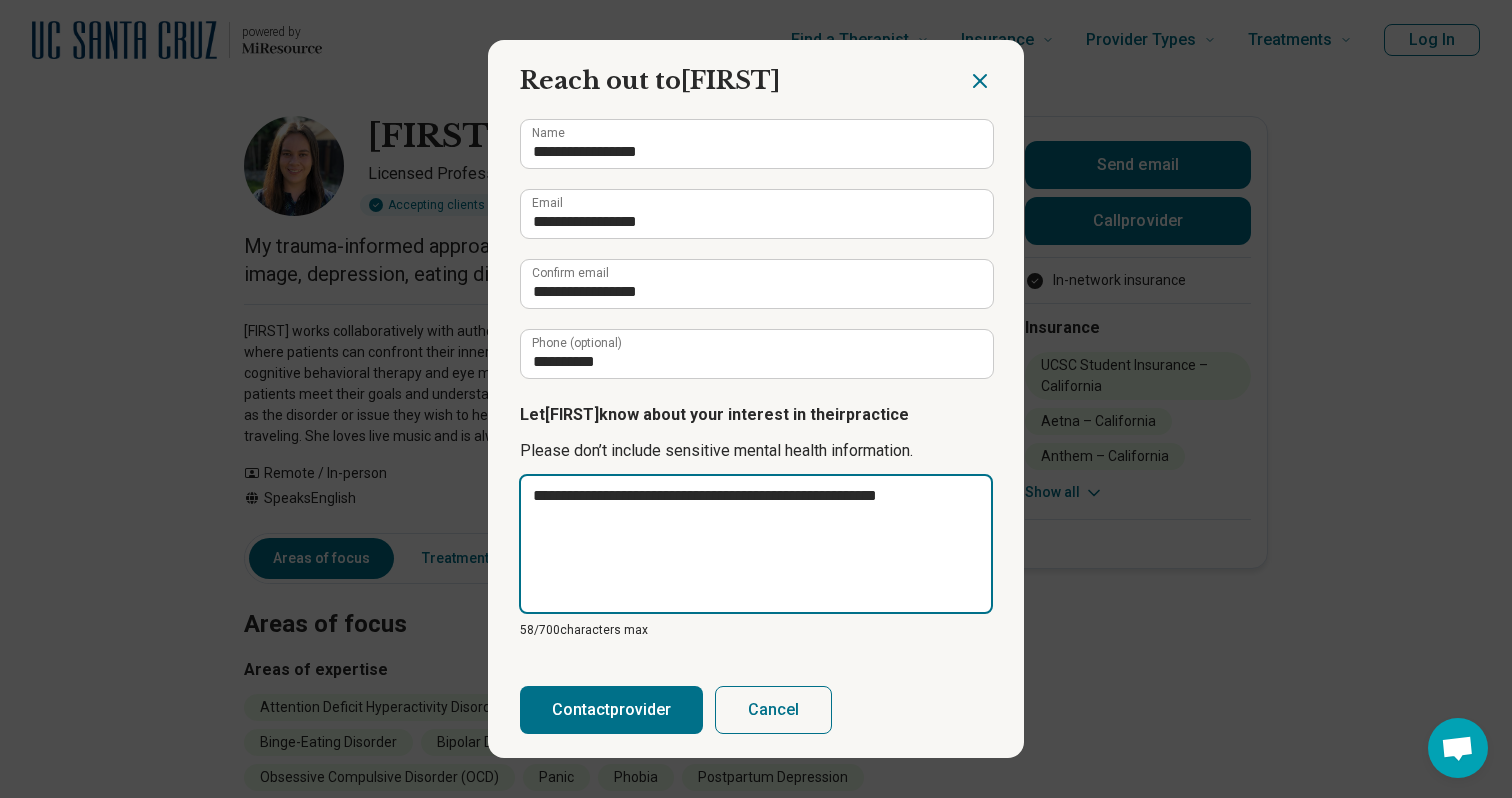 type on "**********" 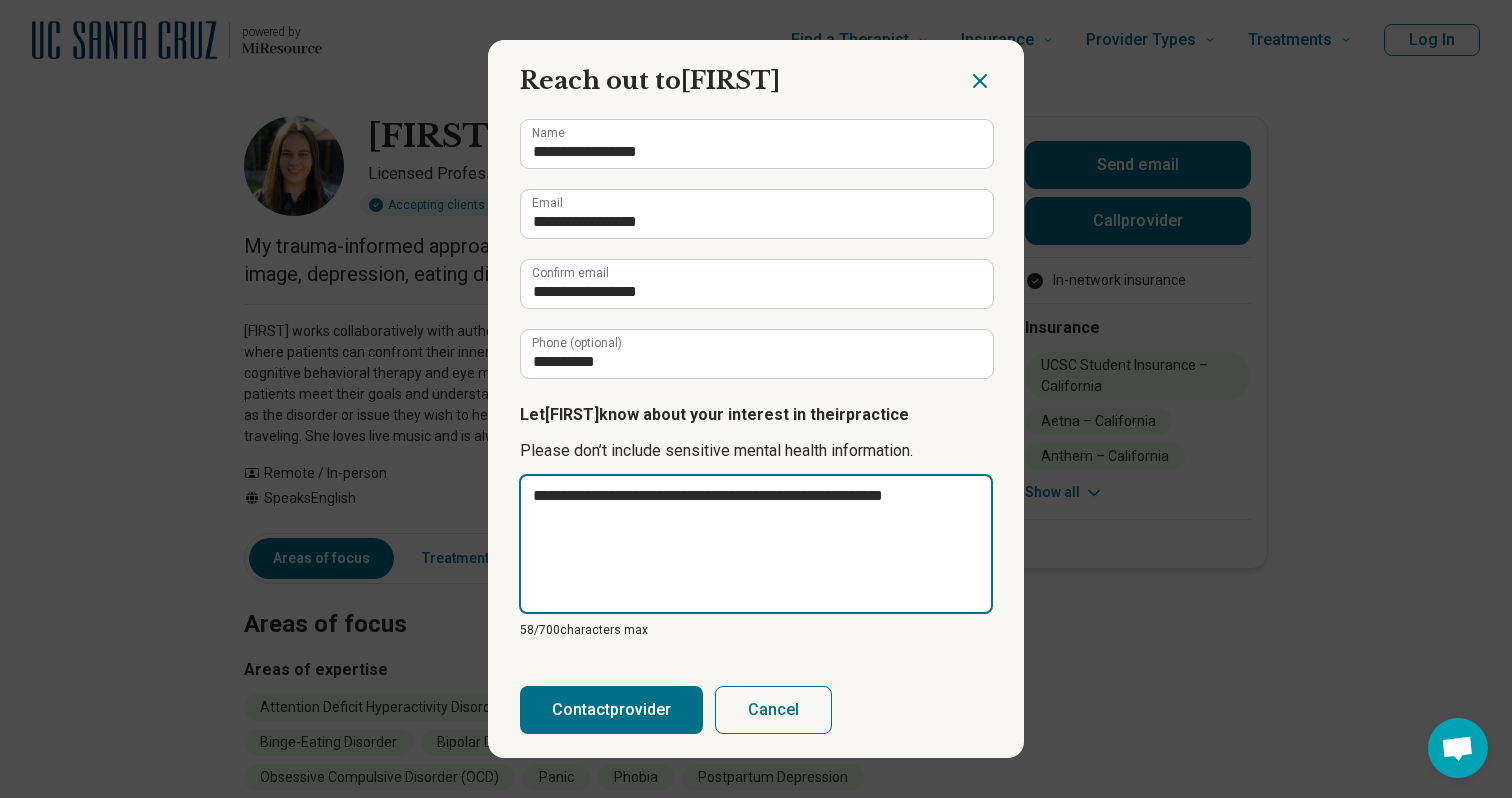type on "**********" 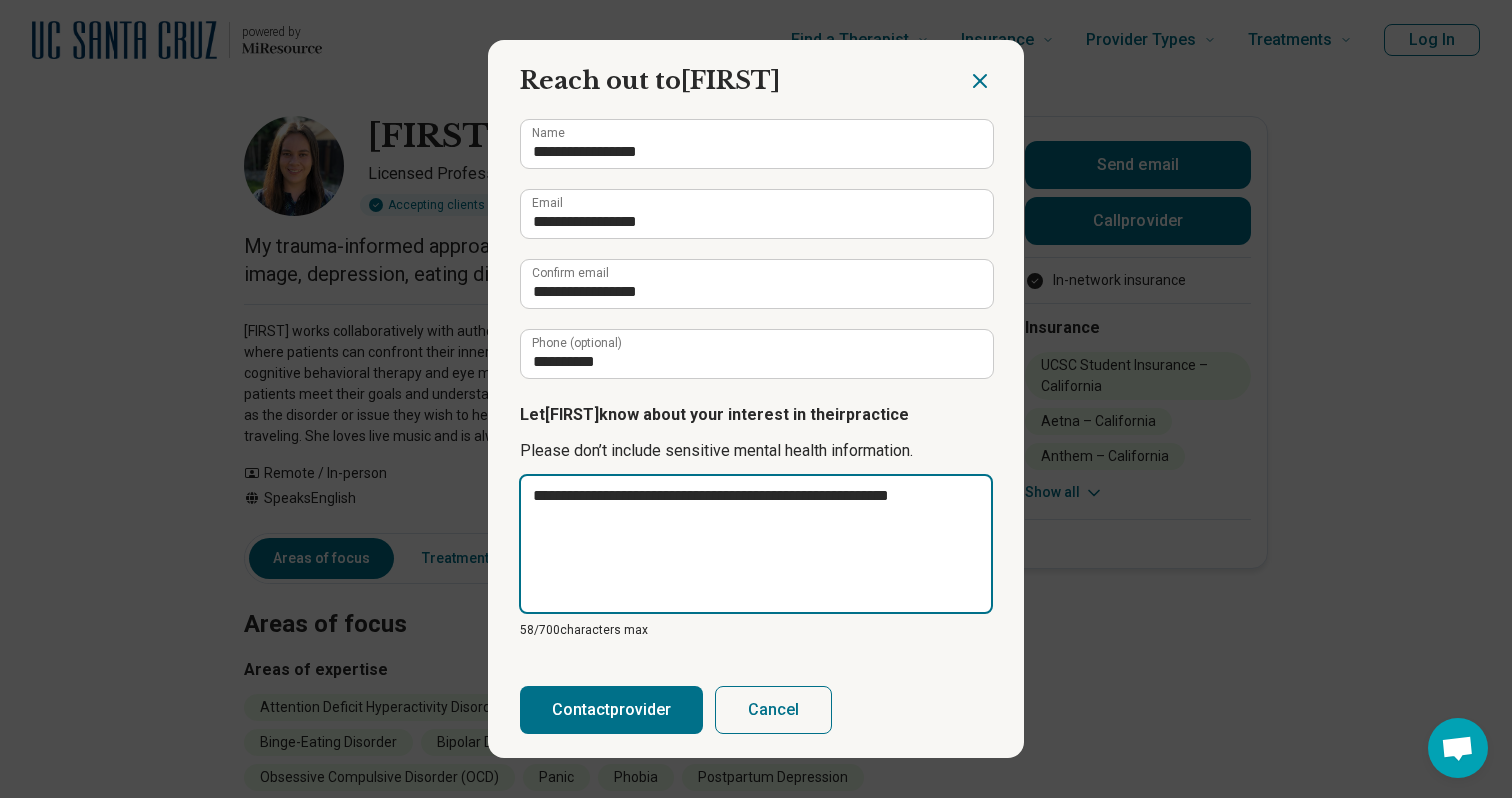 type on "*" 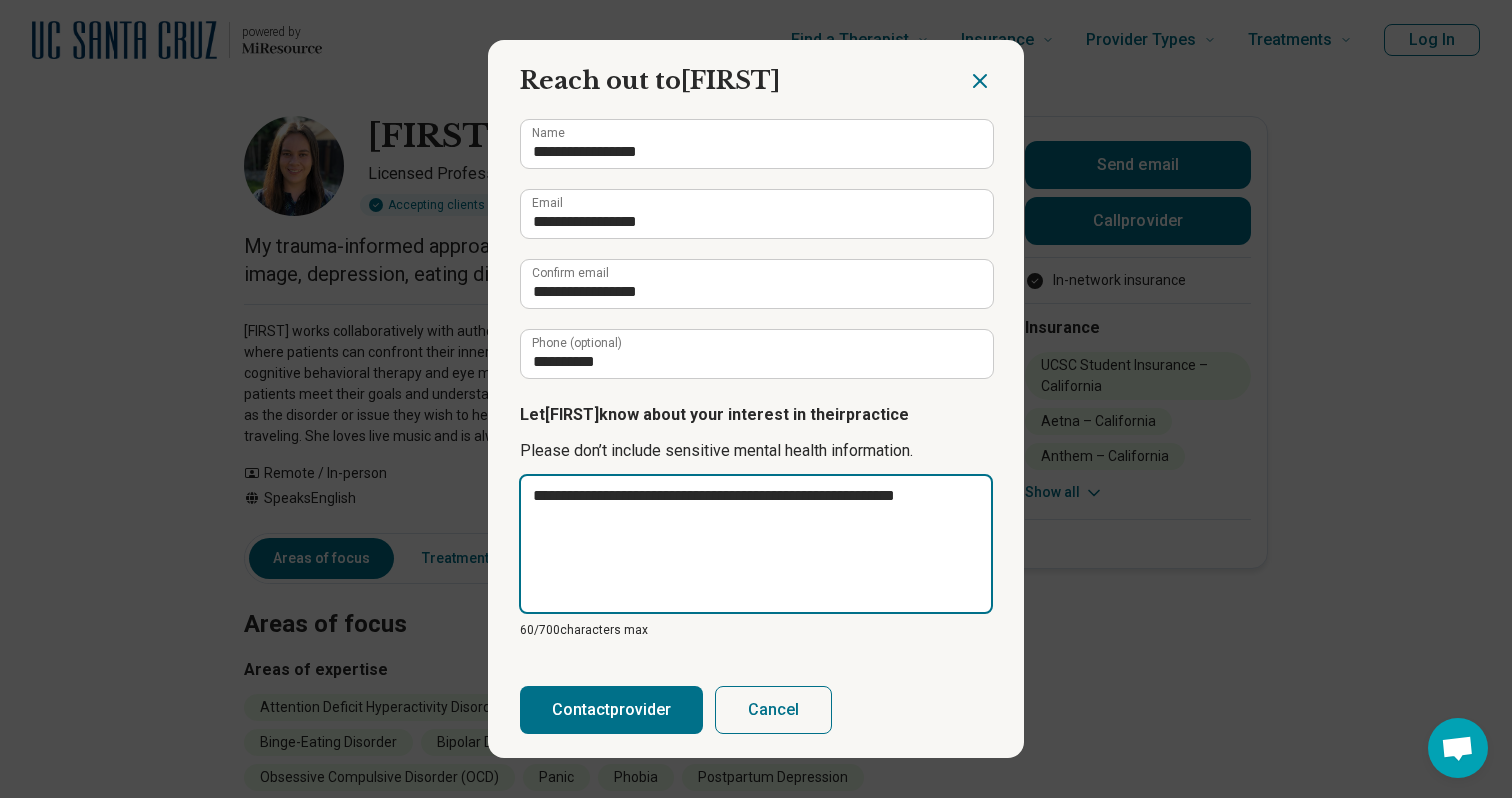type on "**********" 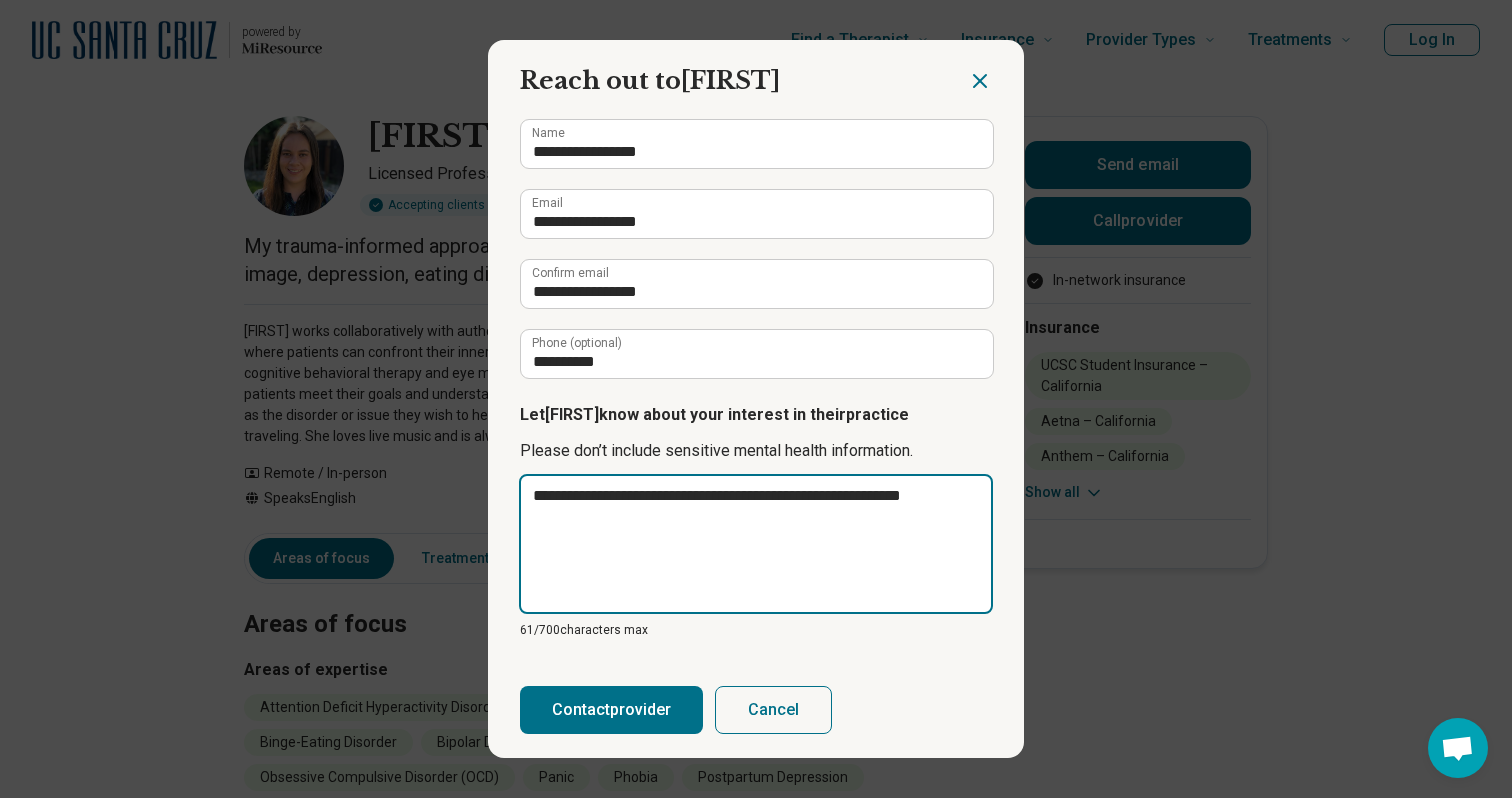 type on "**********" 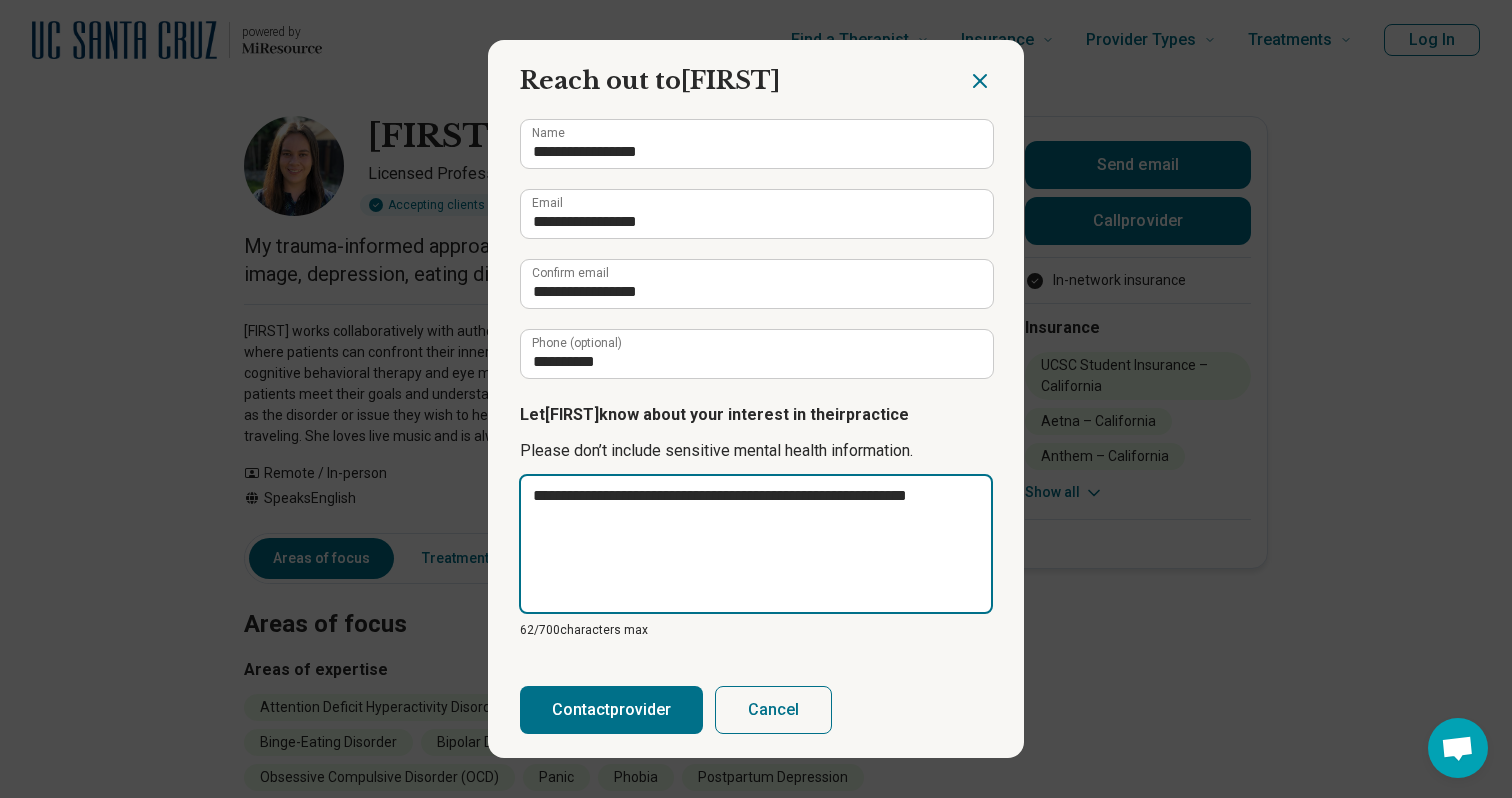 type on "**********" 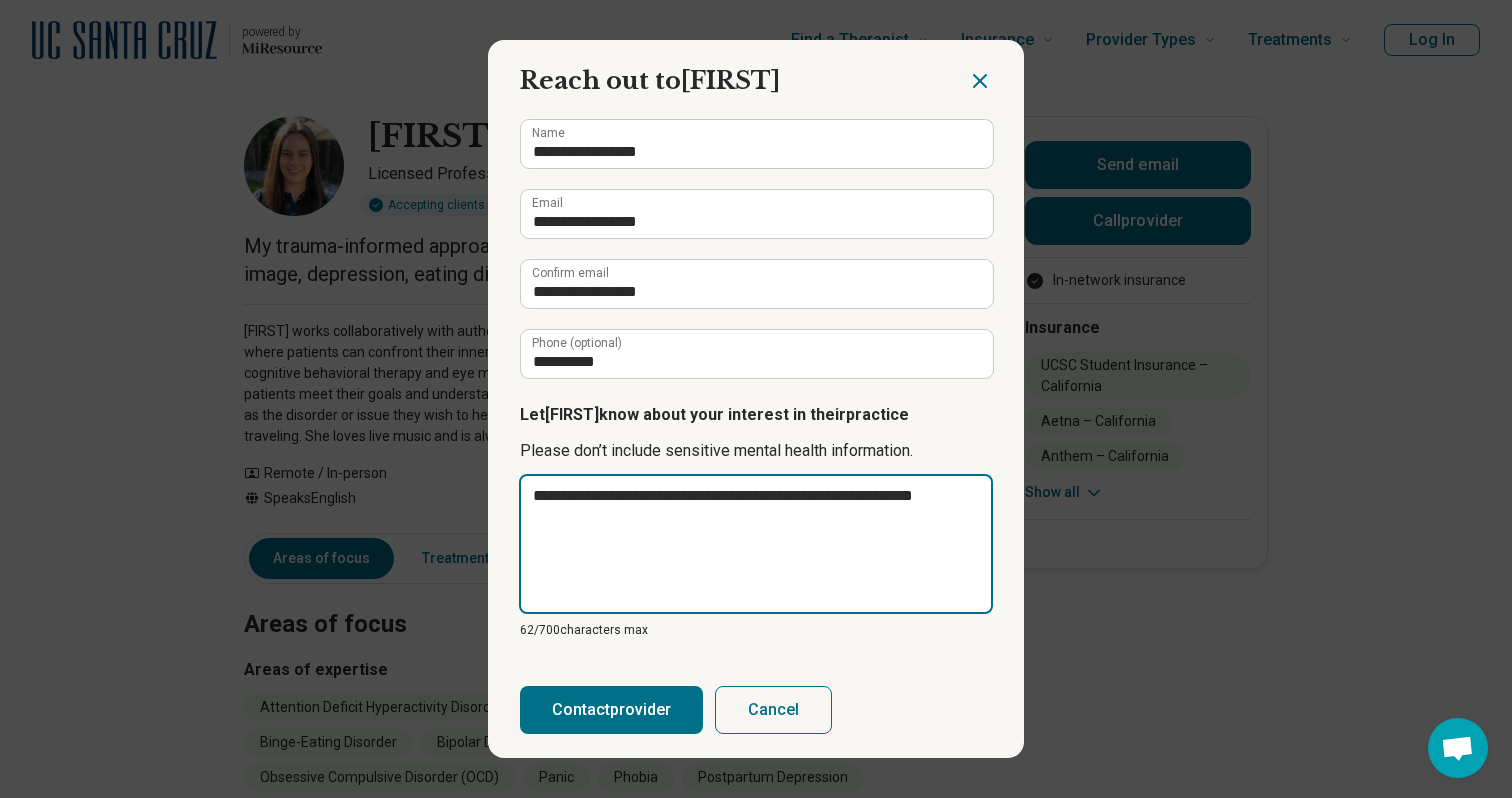 type on "**********" 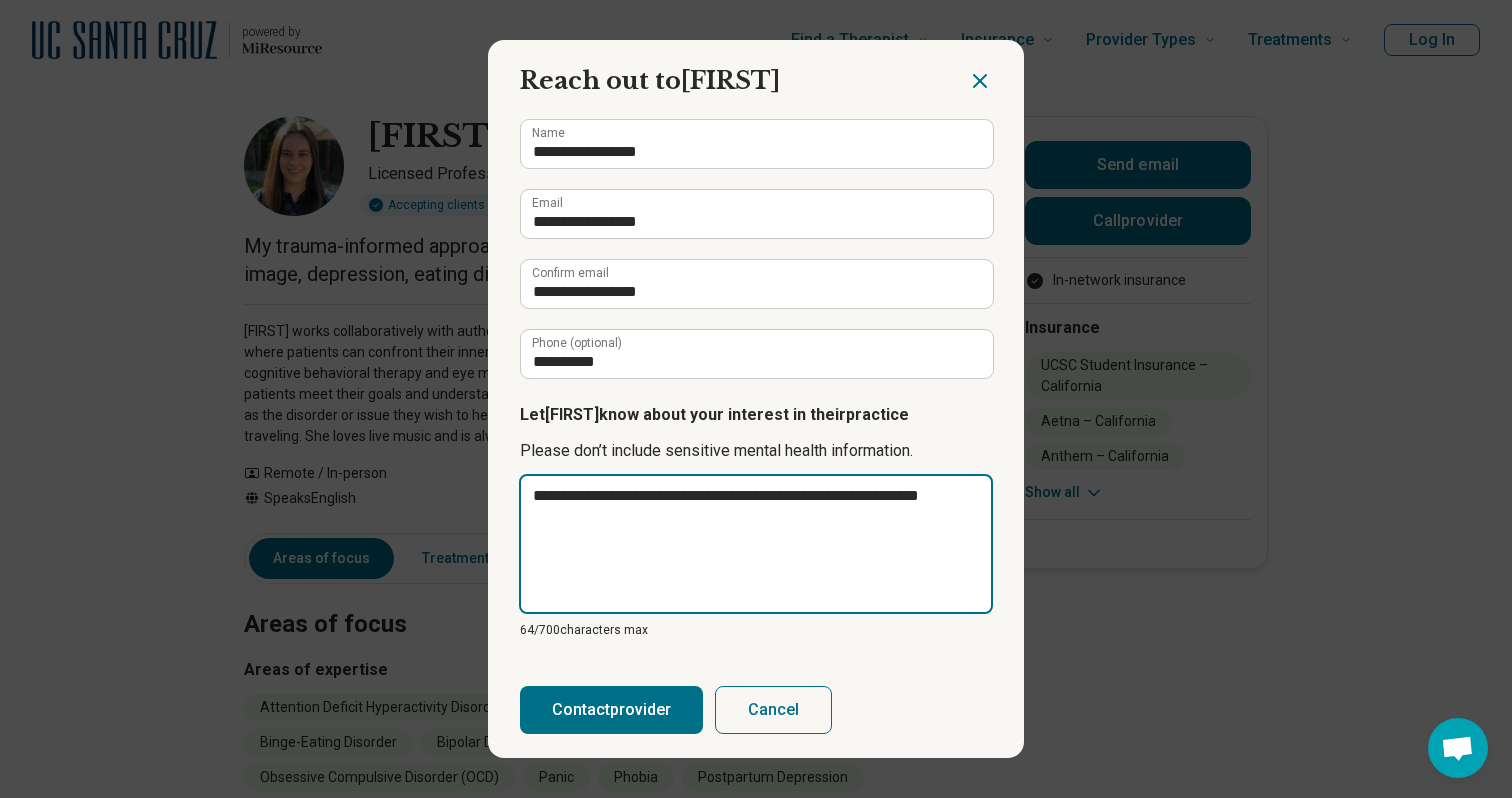 type on "**********" 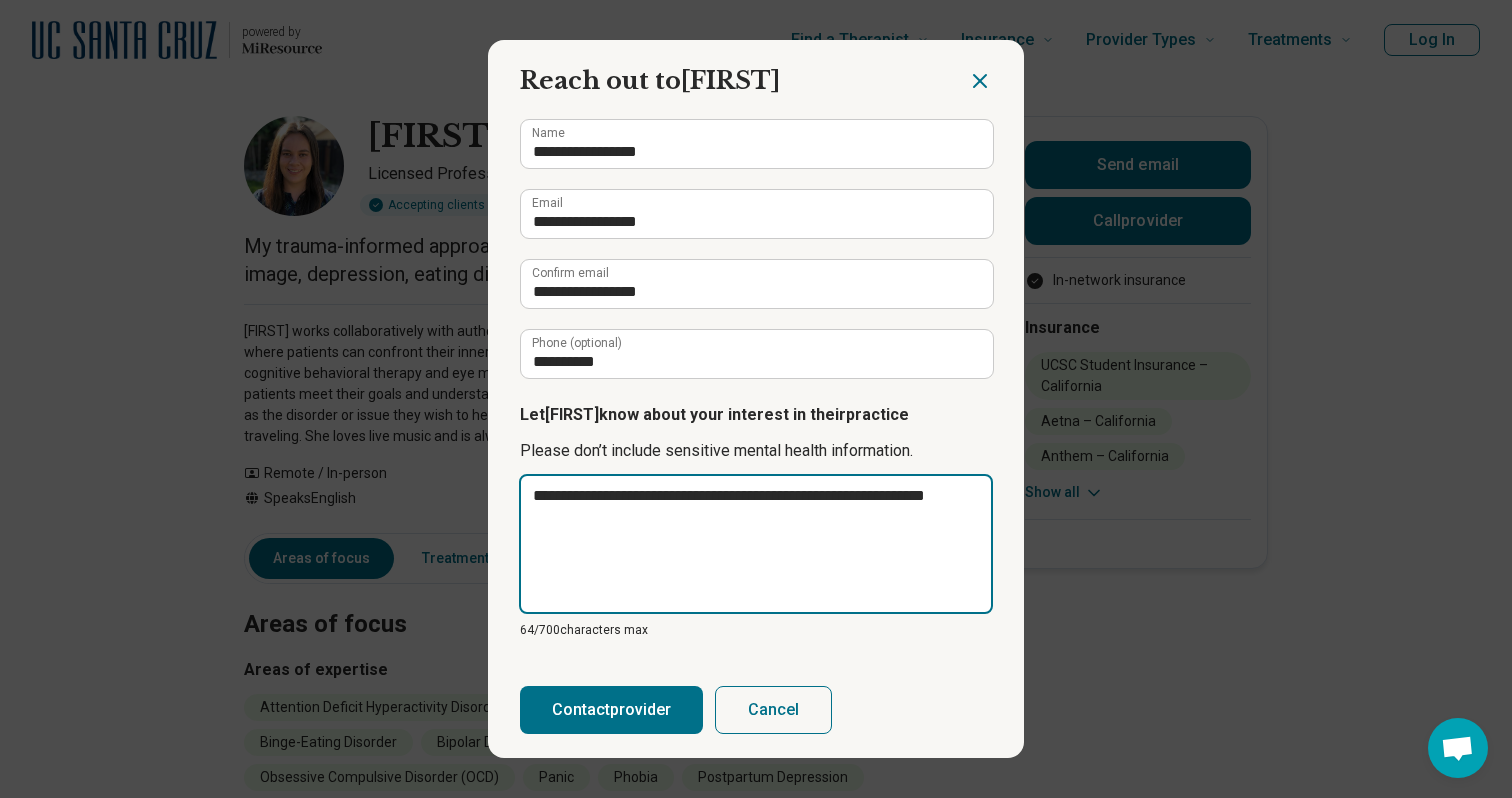 type on "**********" 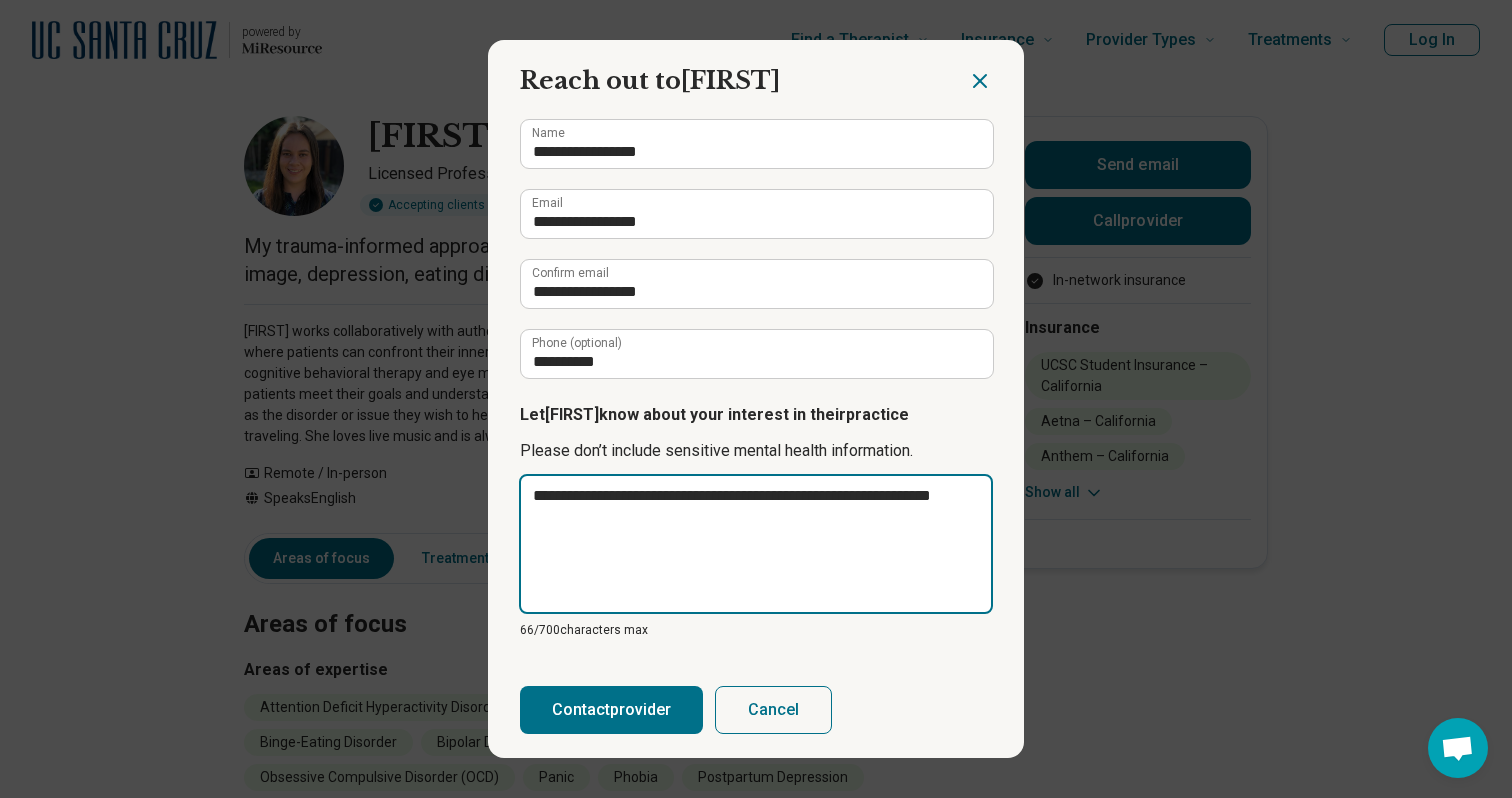 type on "**********" 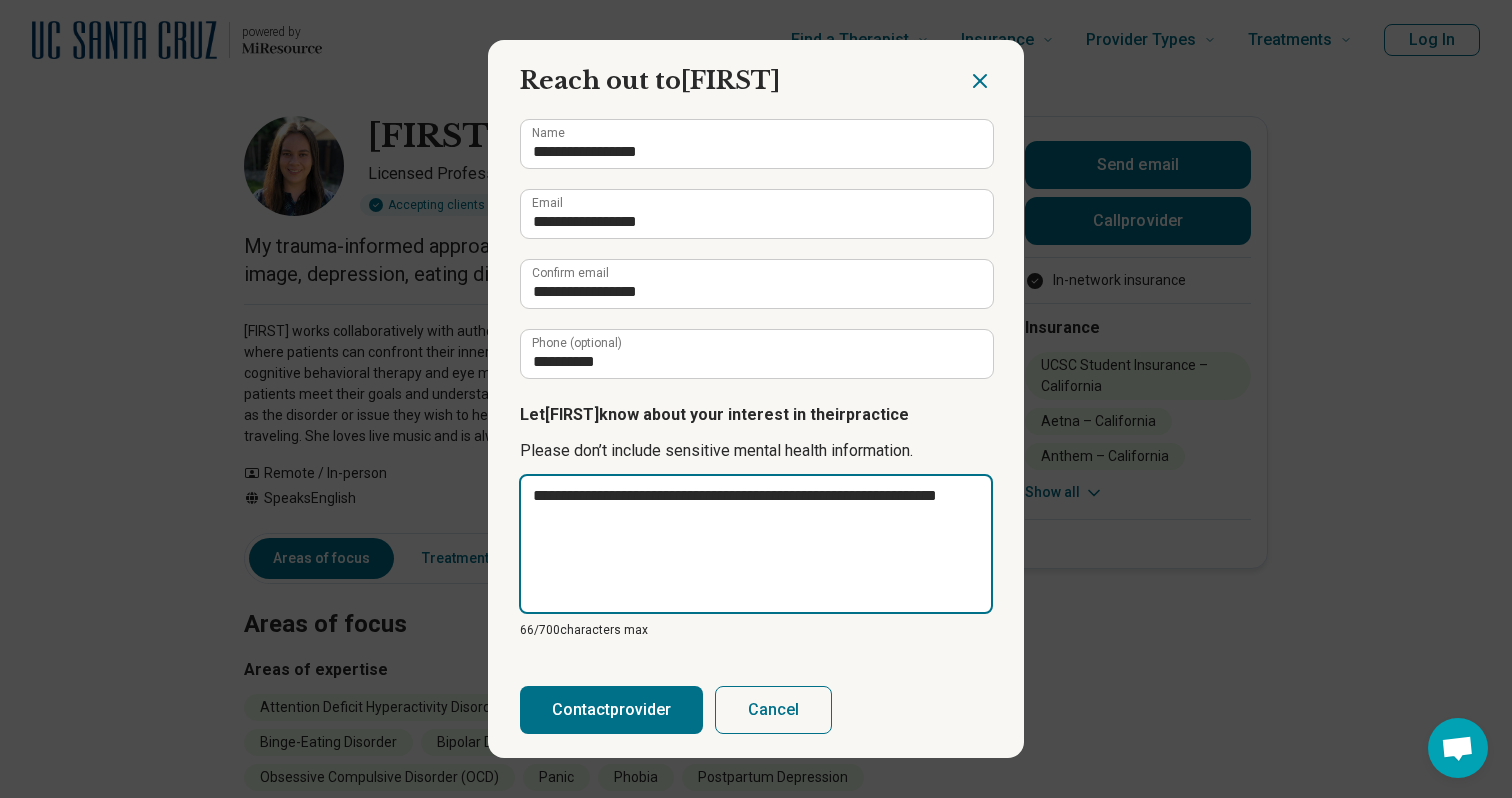 type on "**********" 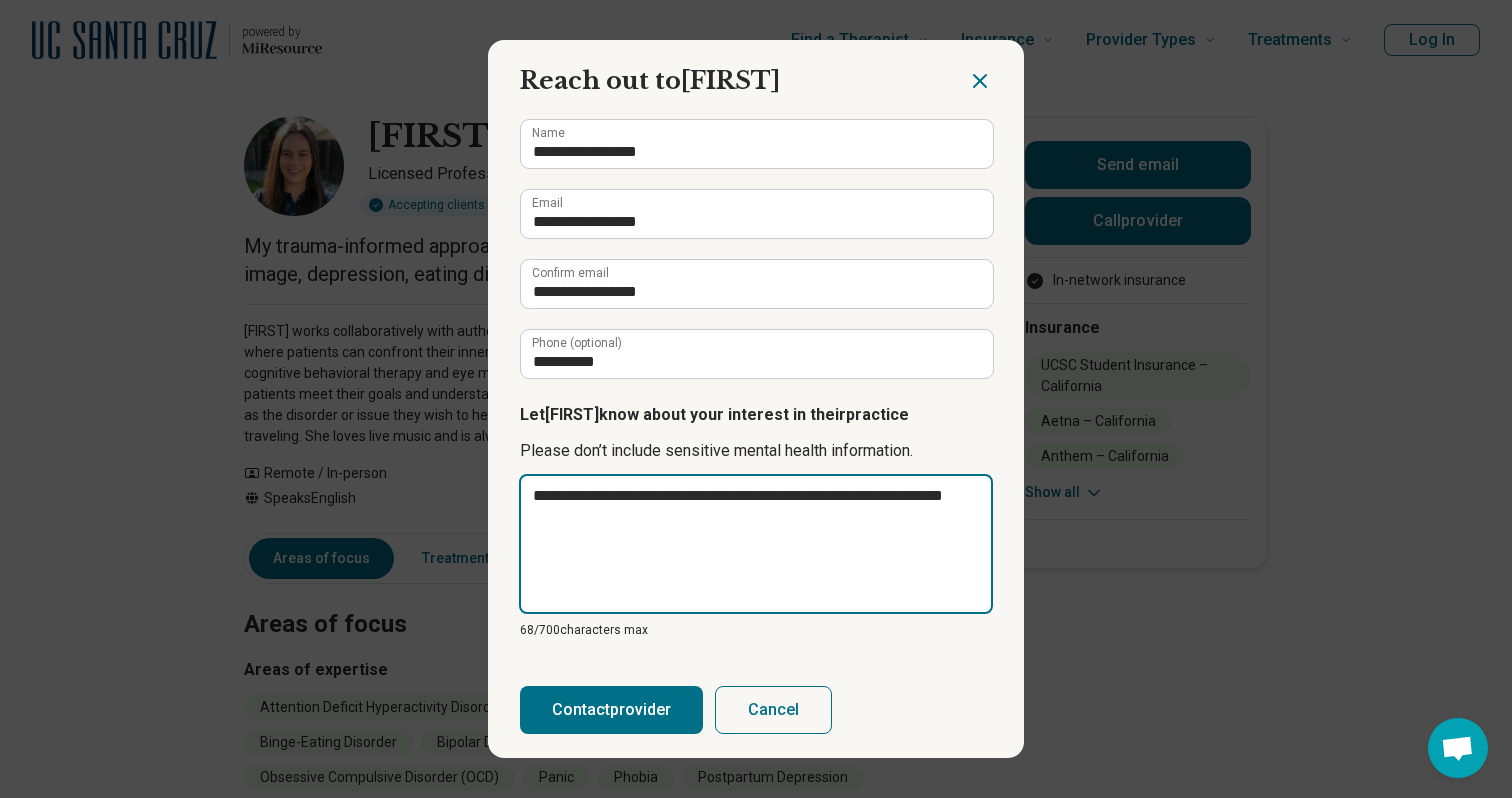 type on "**********" 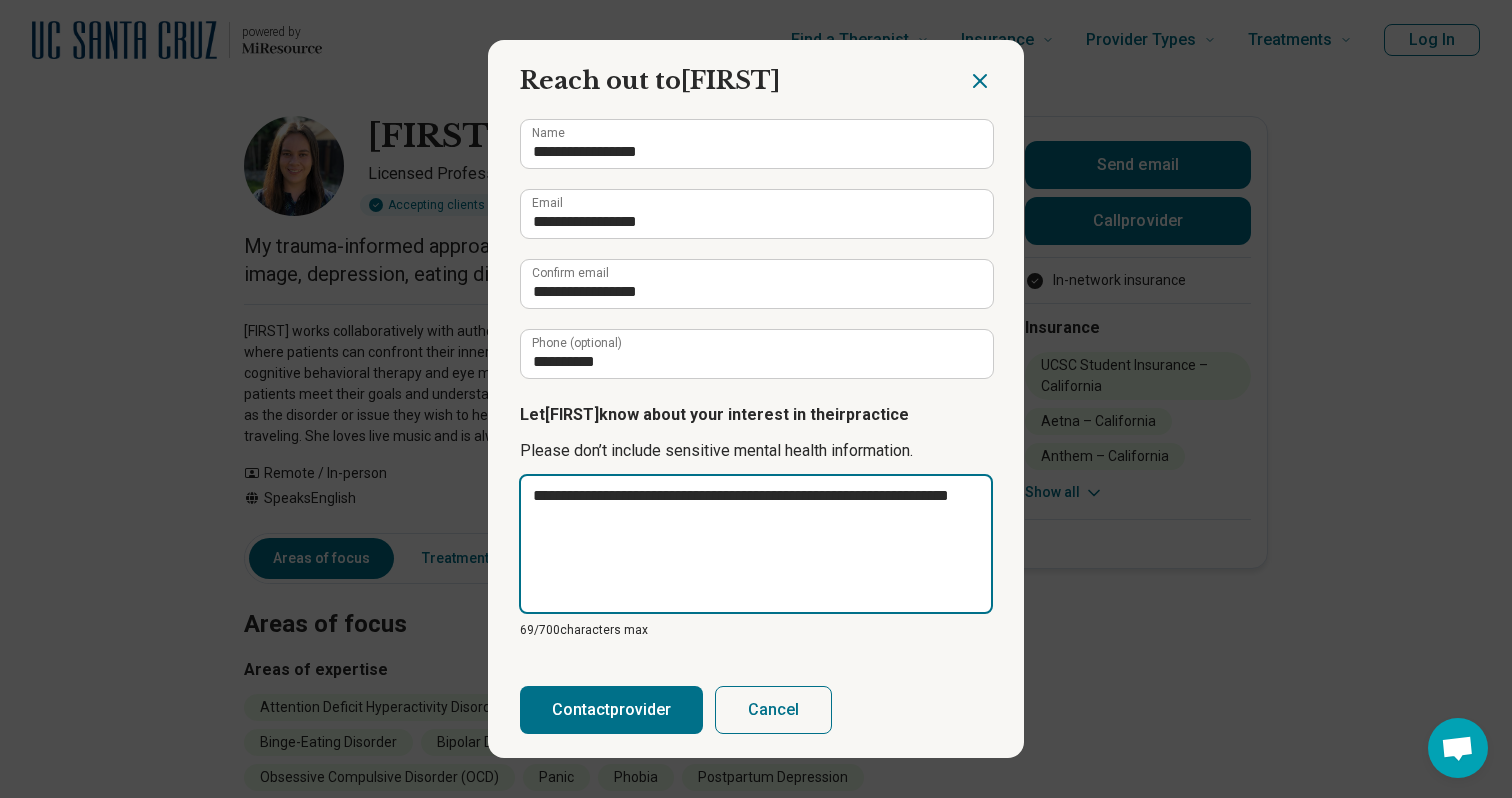 type on "**********" 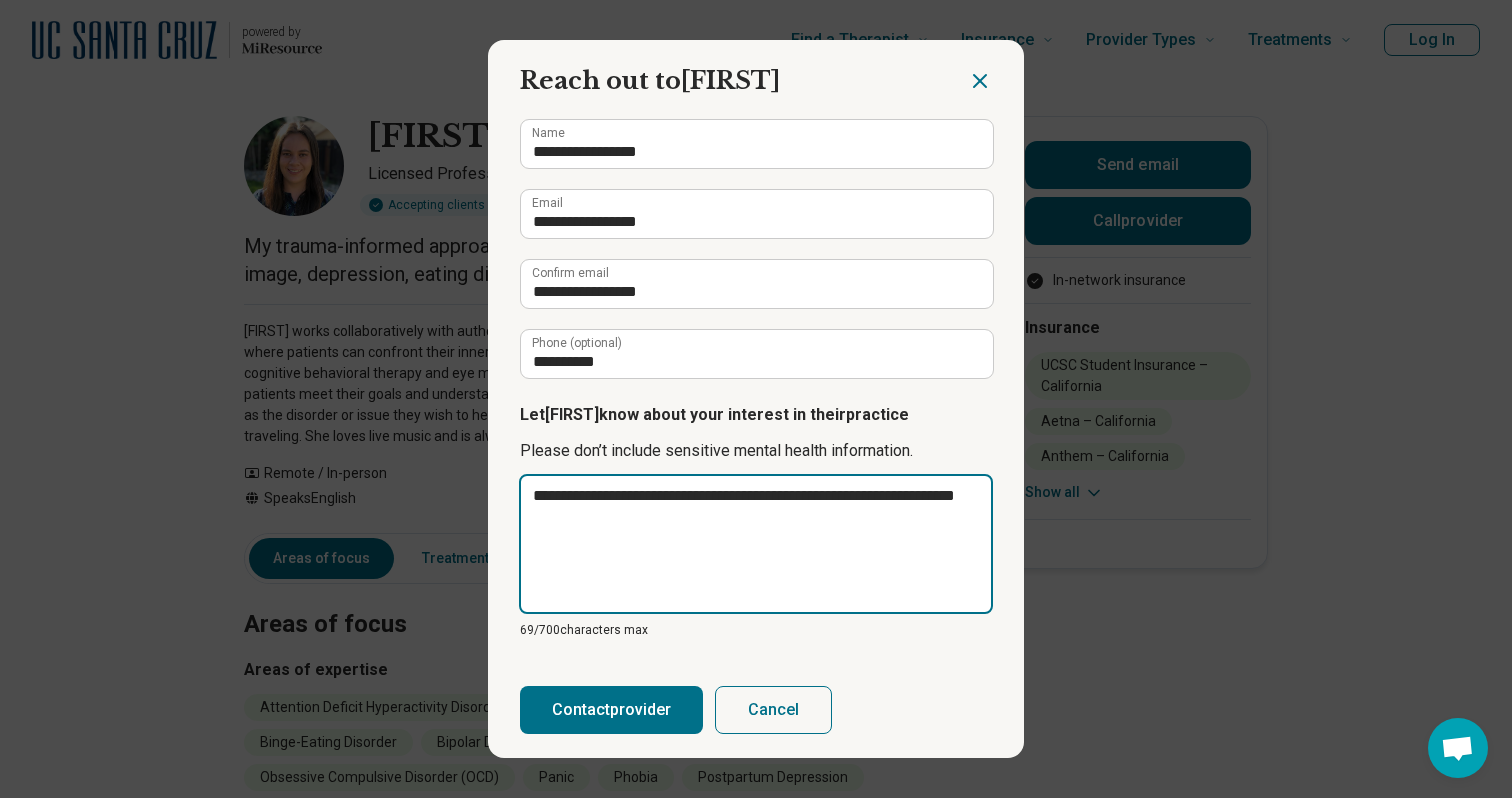 type on "*" 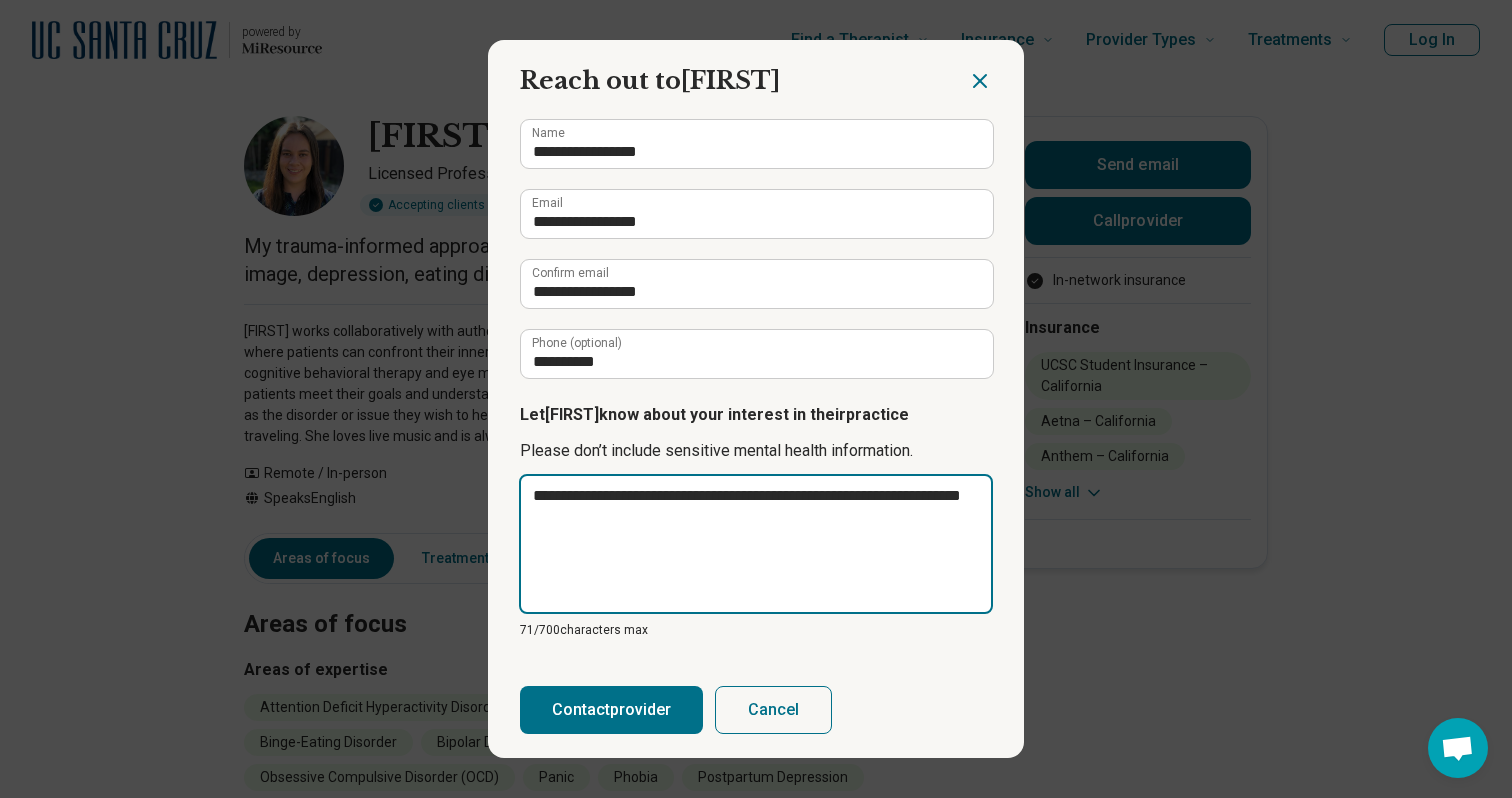 type on "**********" 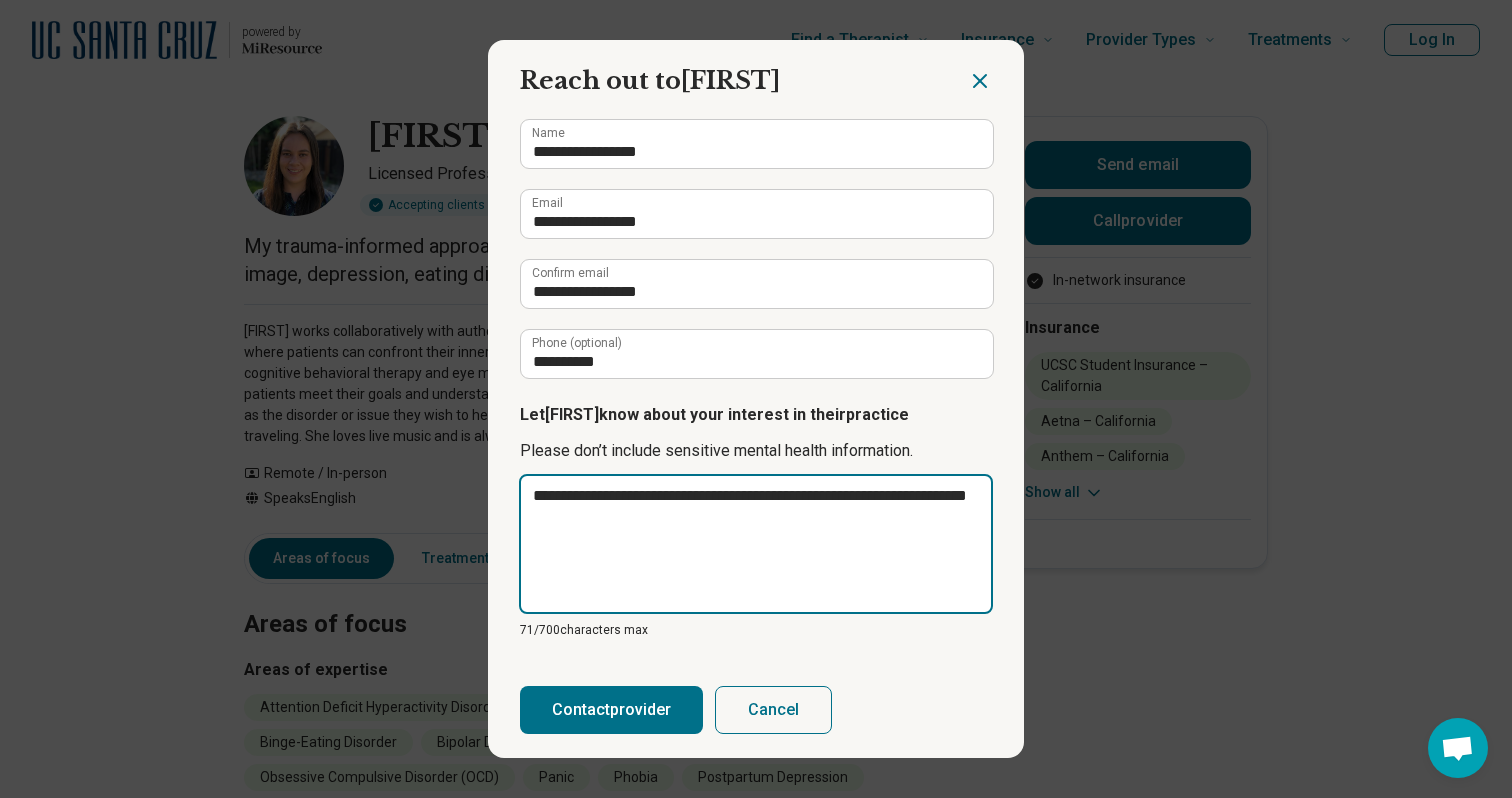 type on "**********" 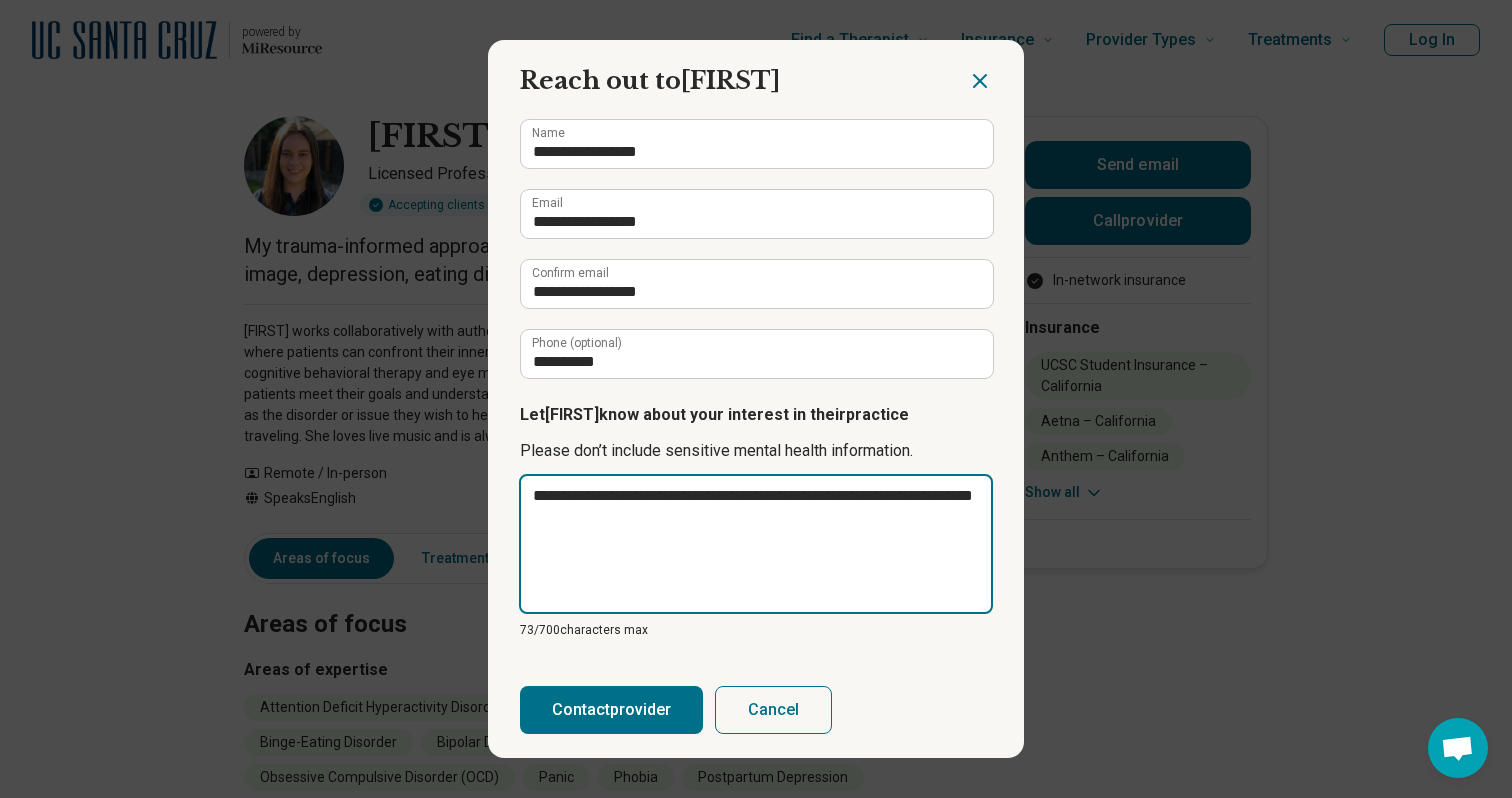 type on "**********" 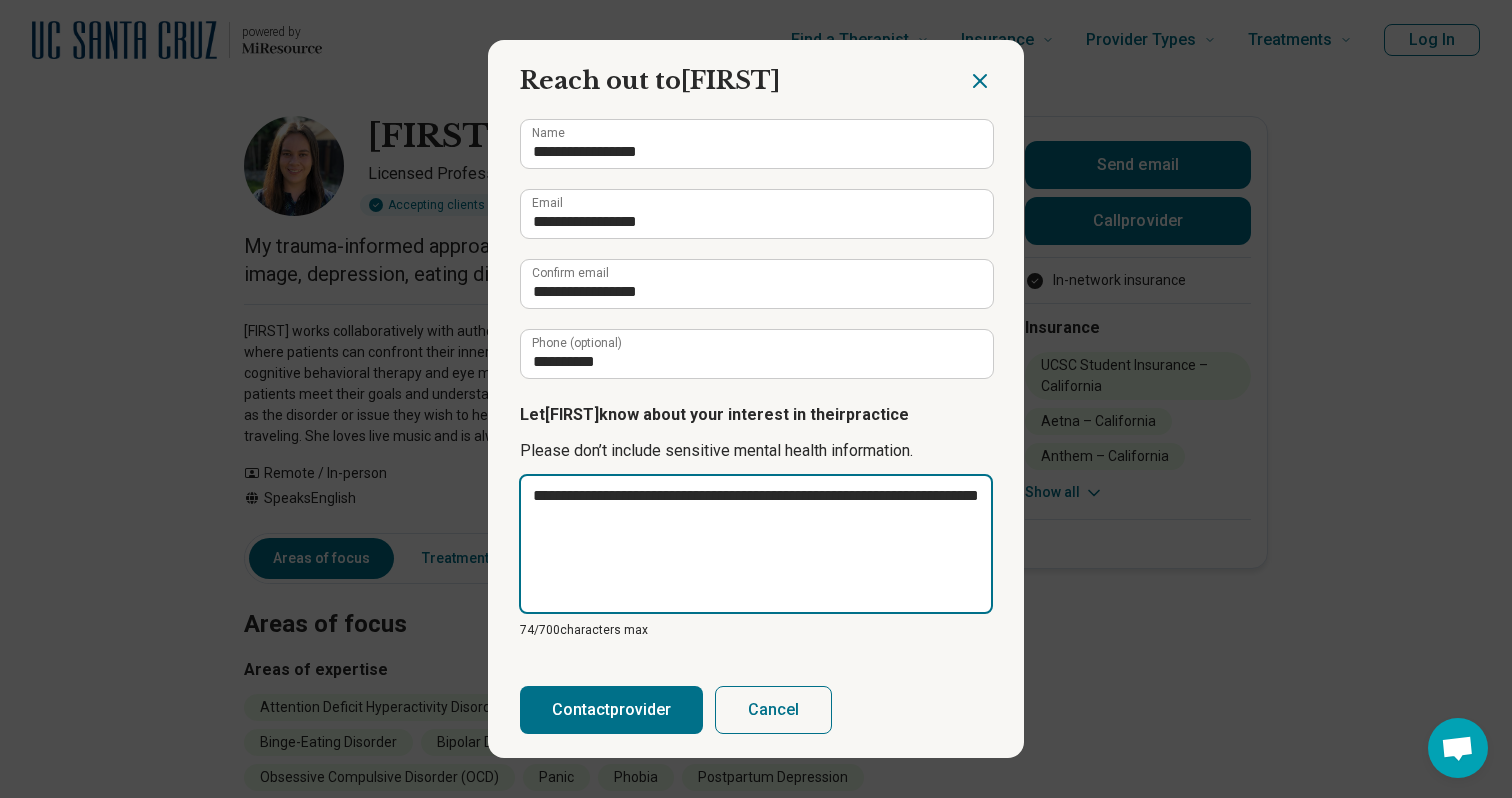 type on "**********" 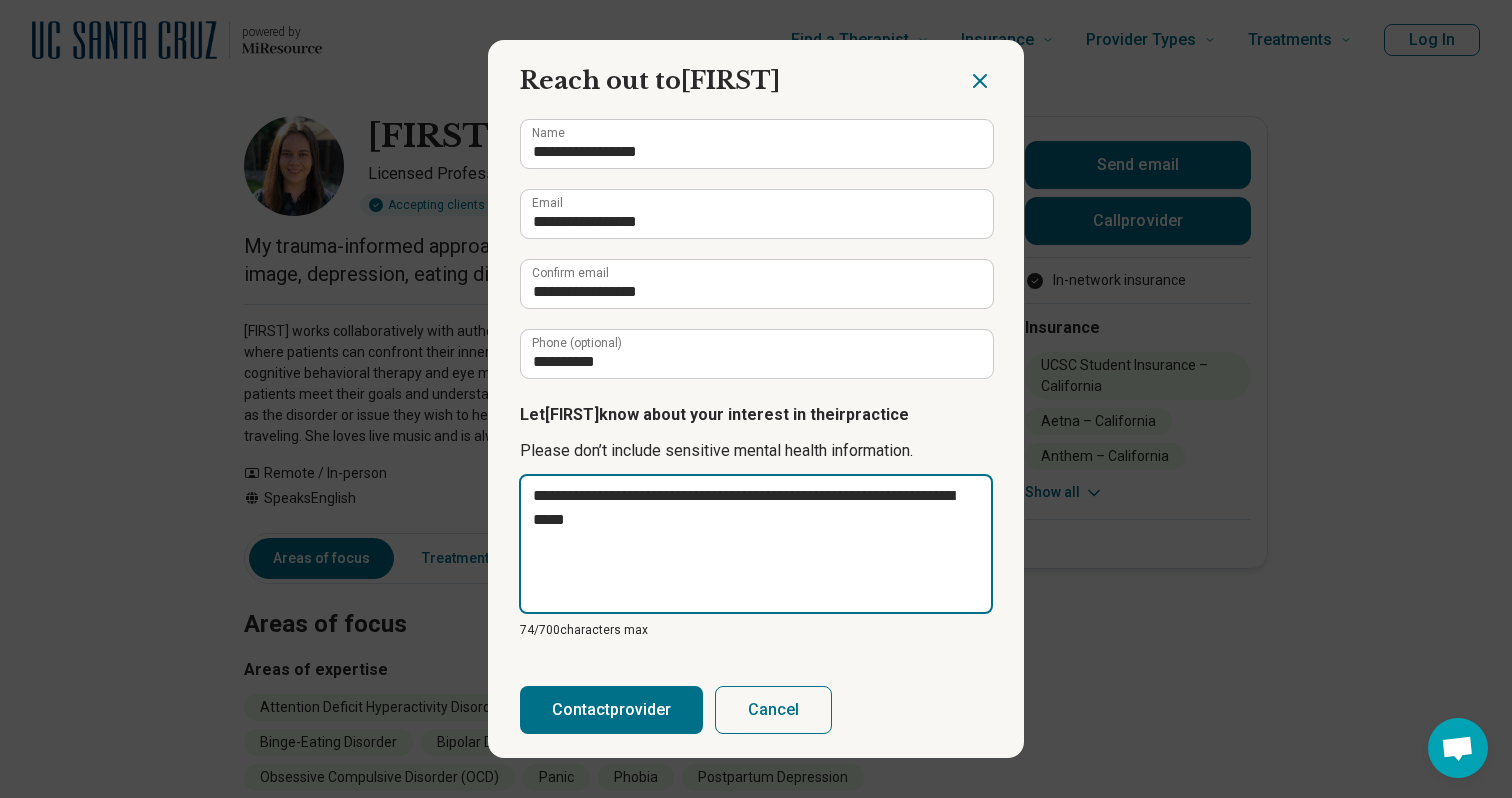 type on "**********" 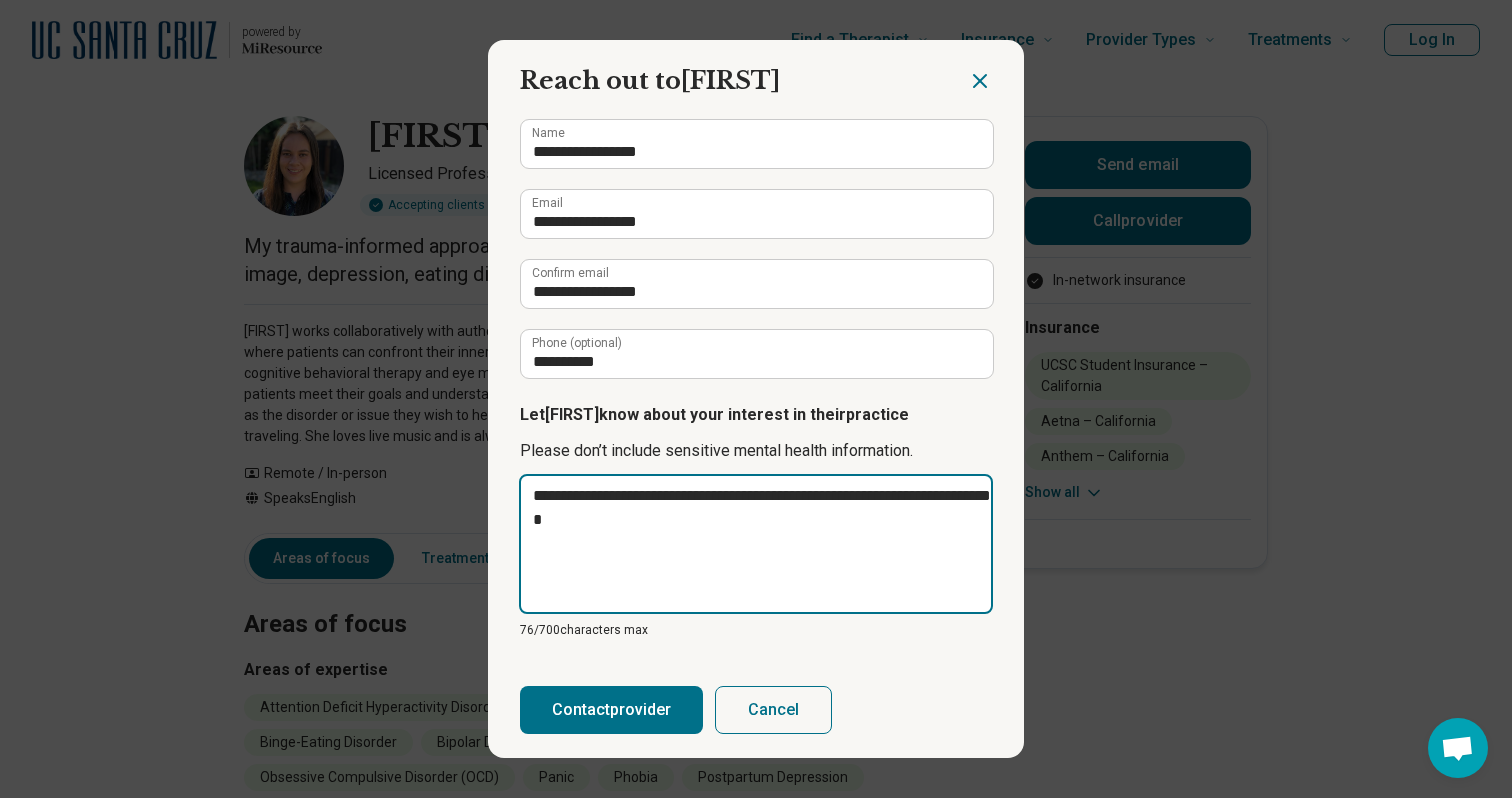 type on "**********" 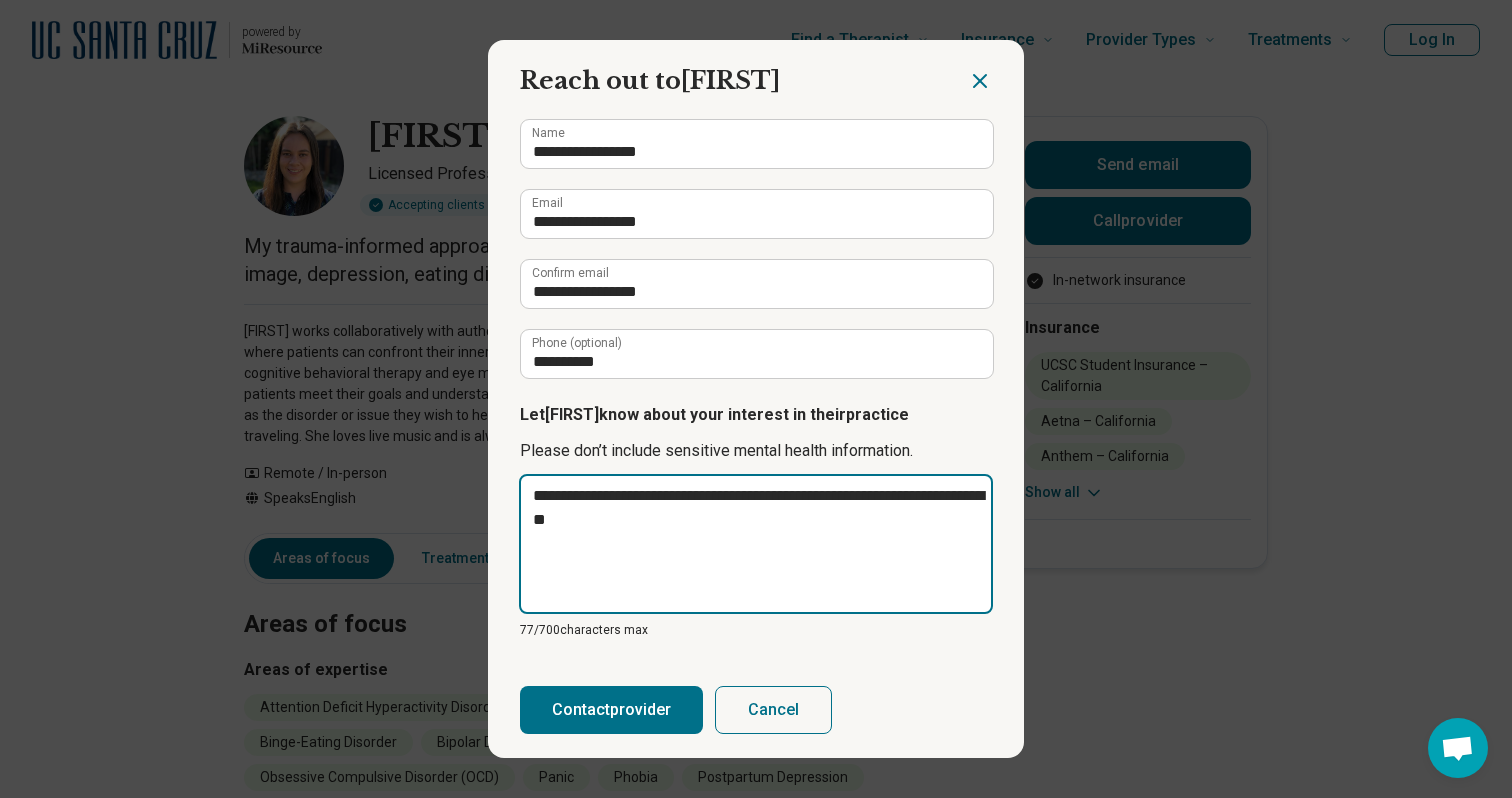 type on "**********" 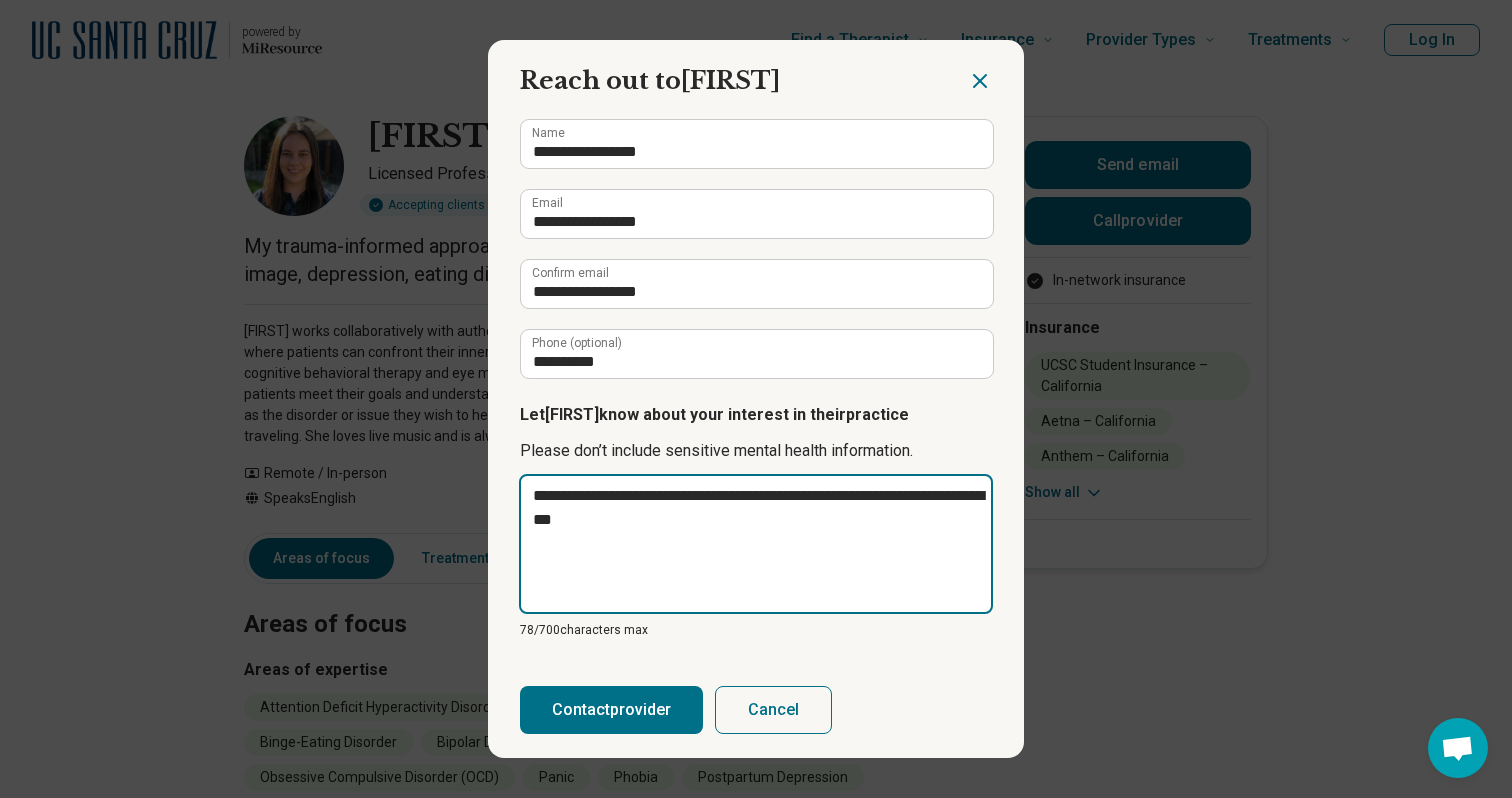 type on "**********" 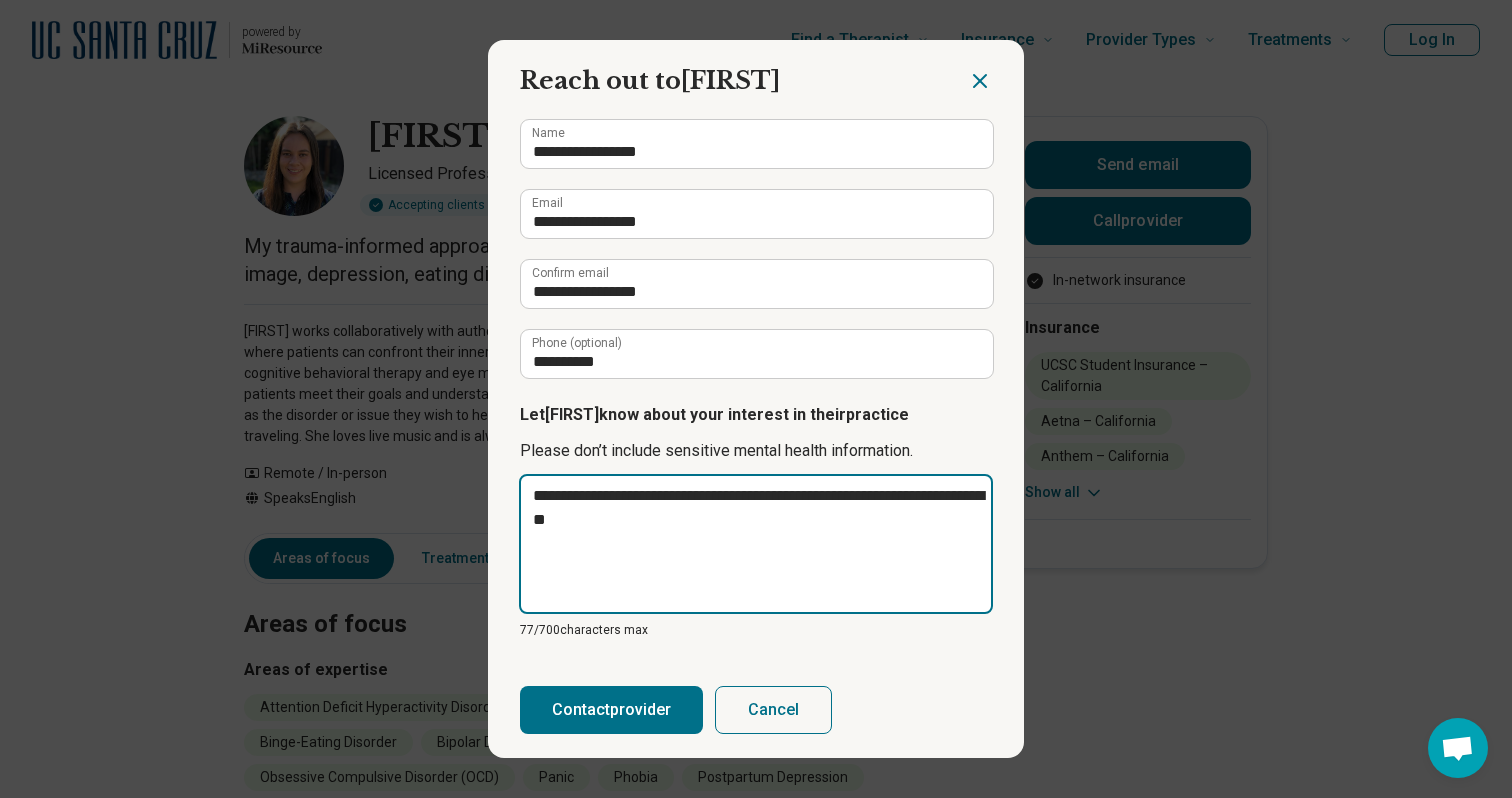 type on "**********" 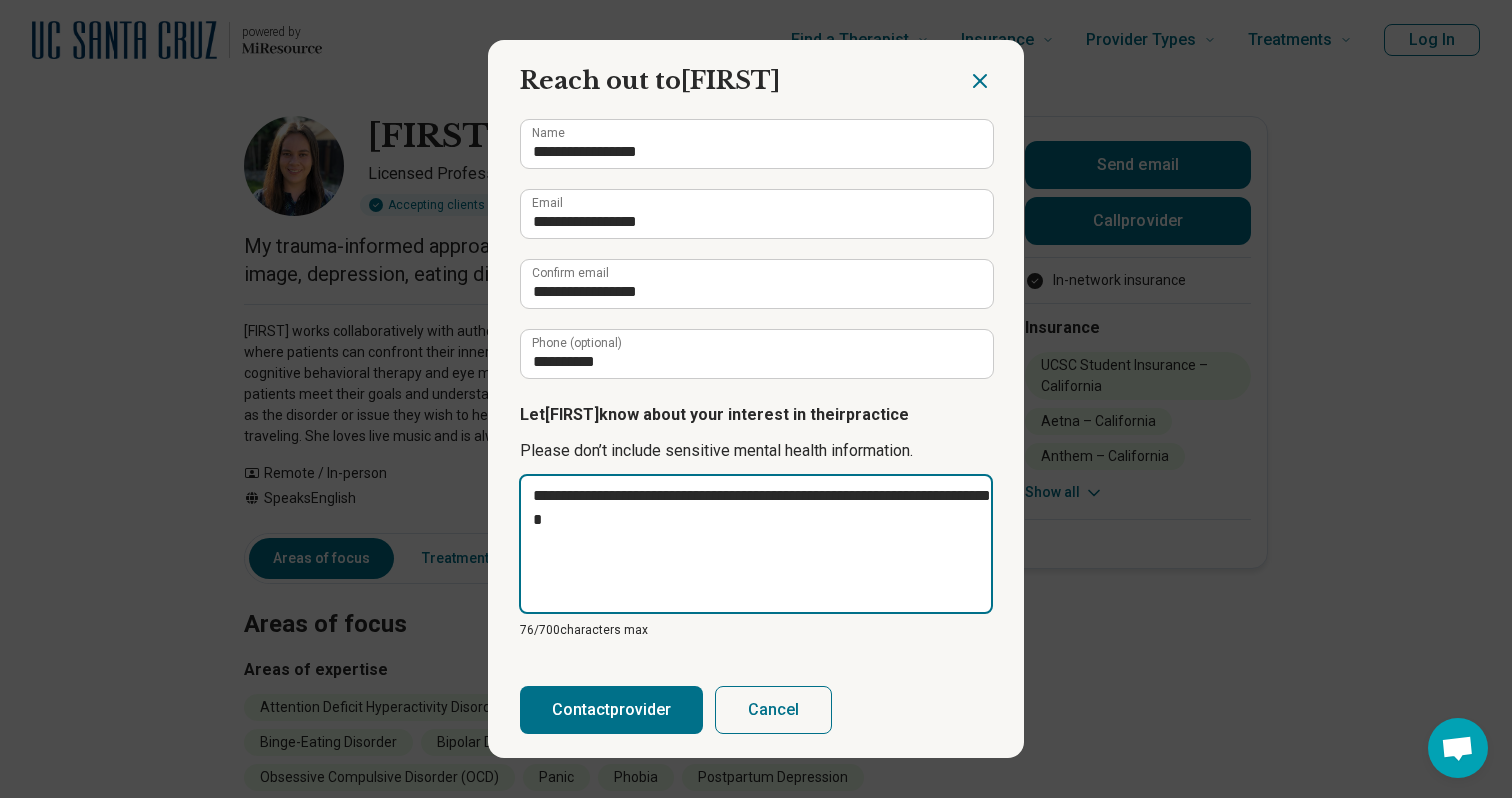 type on "**********" 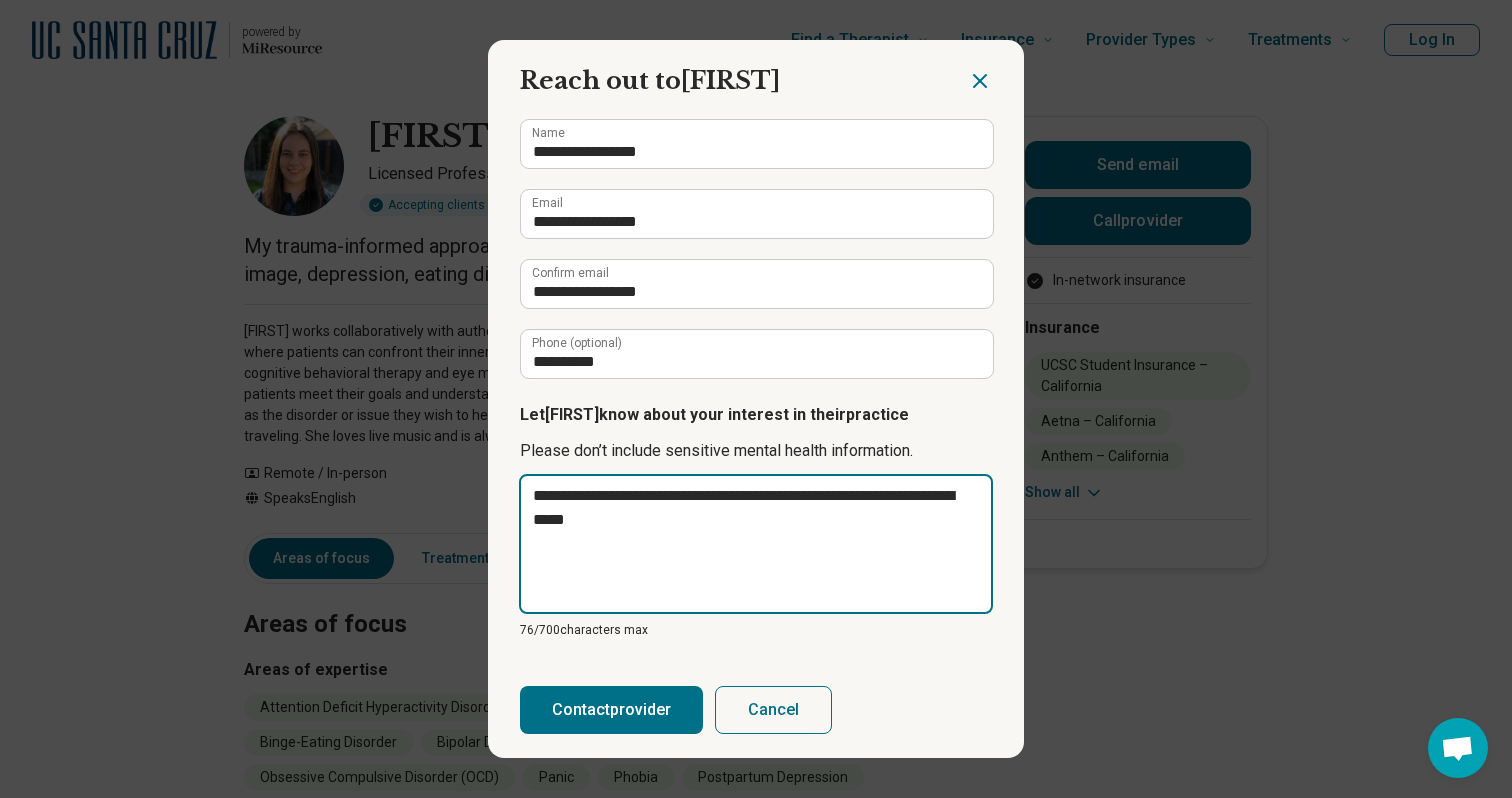 type on "**********" 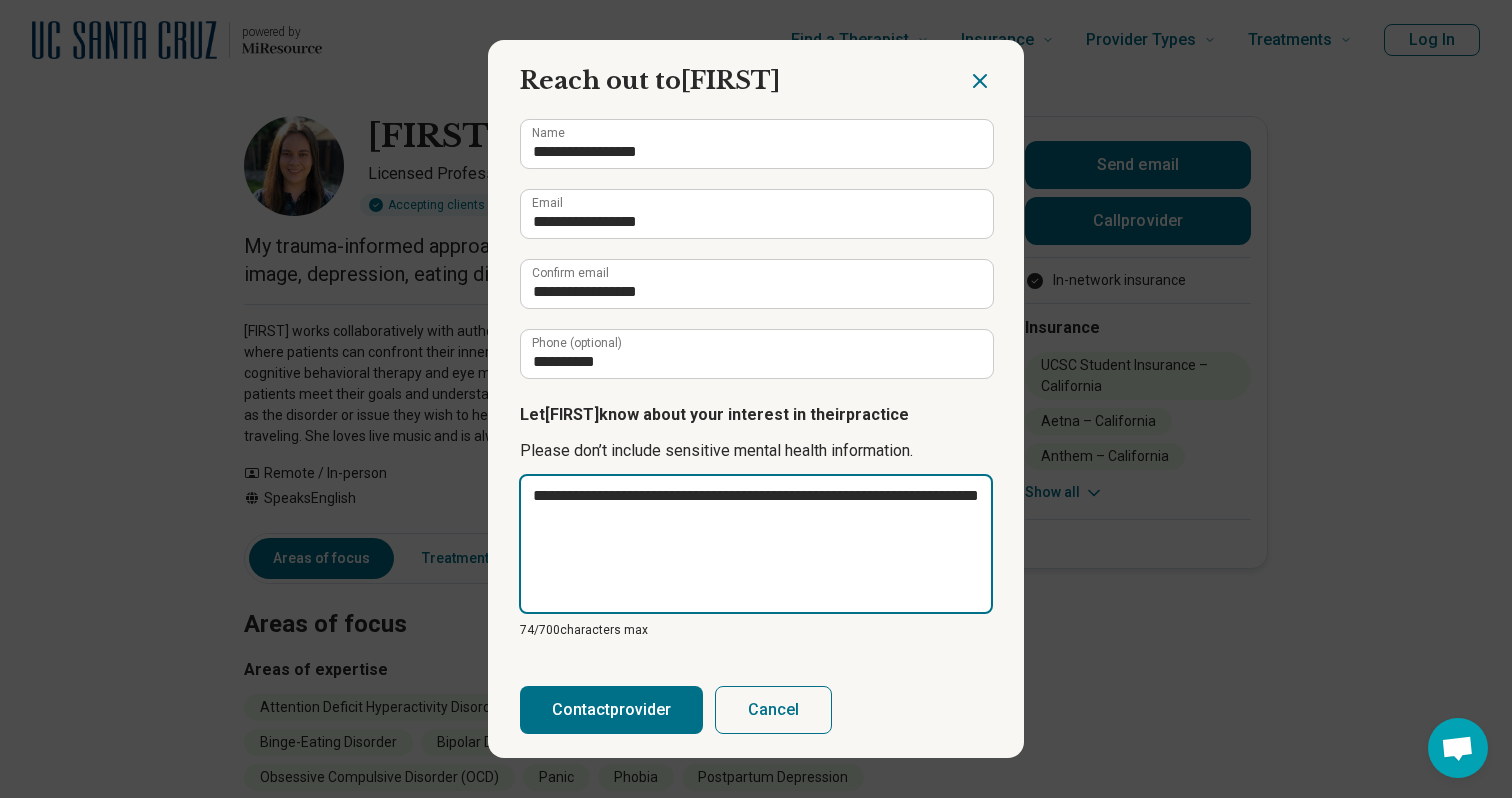type on "**********" 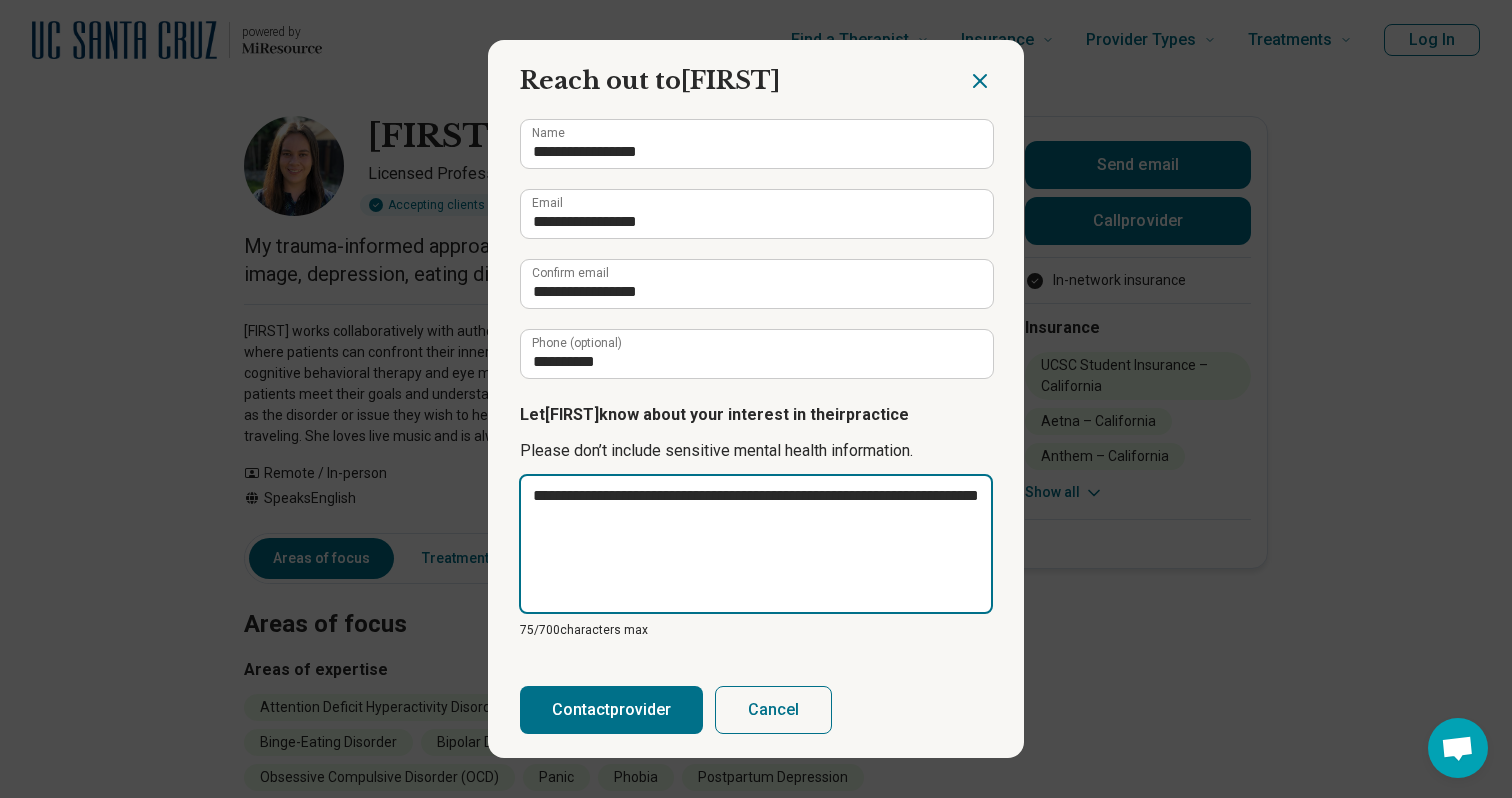 type on "**********" 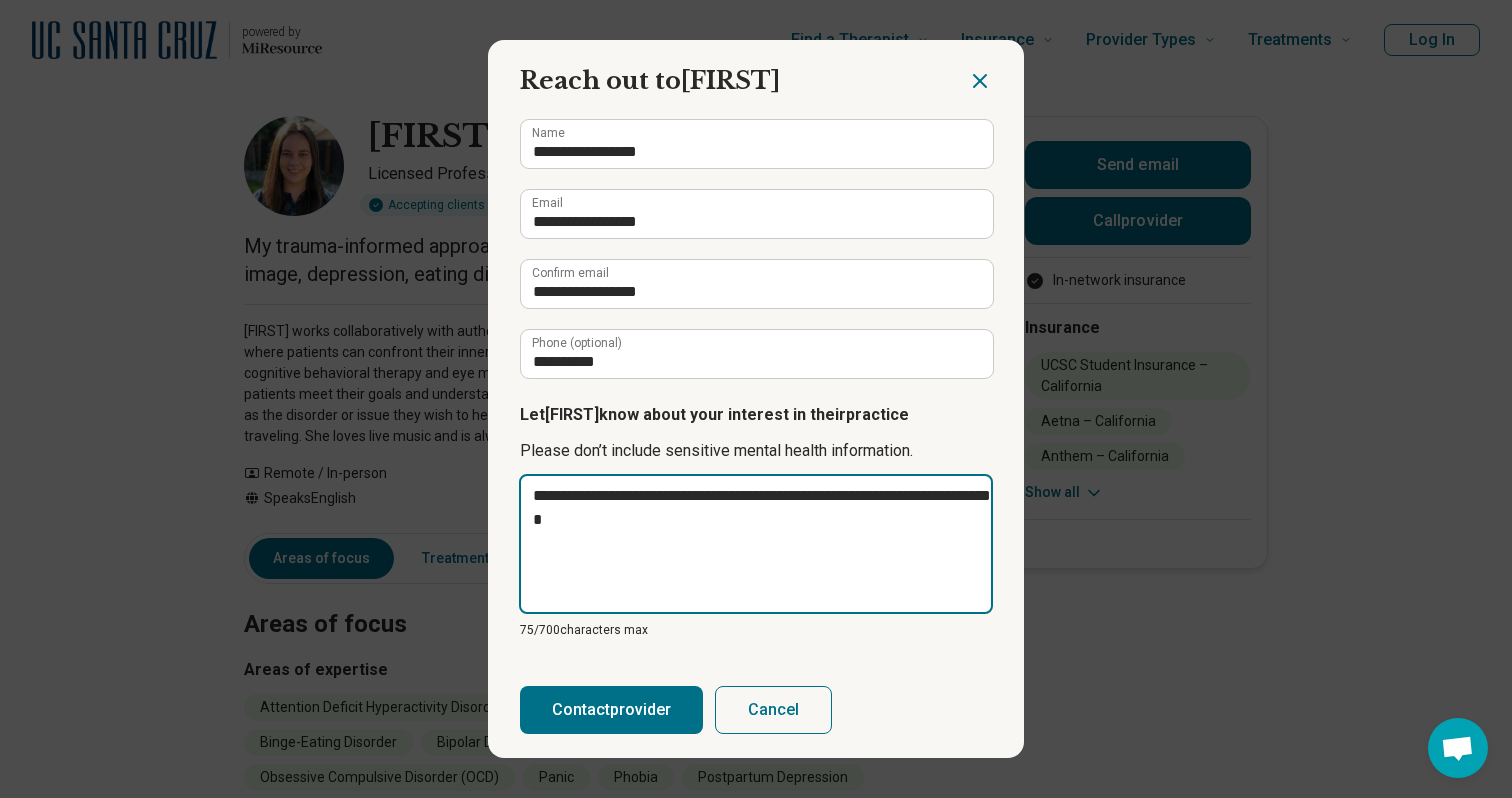 type on "**********" 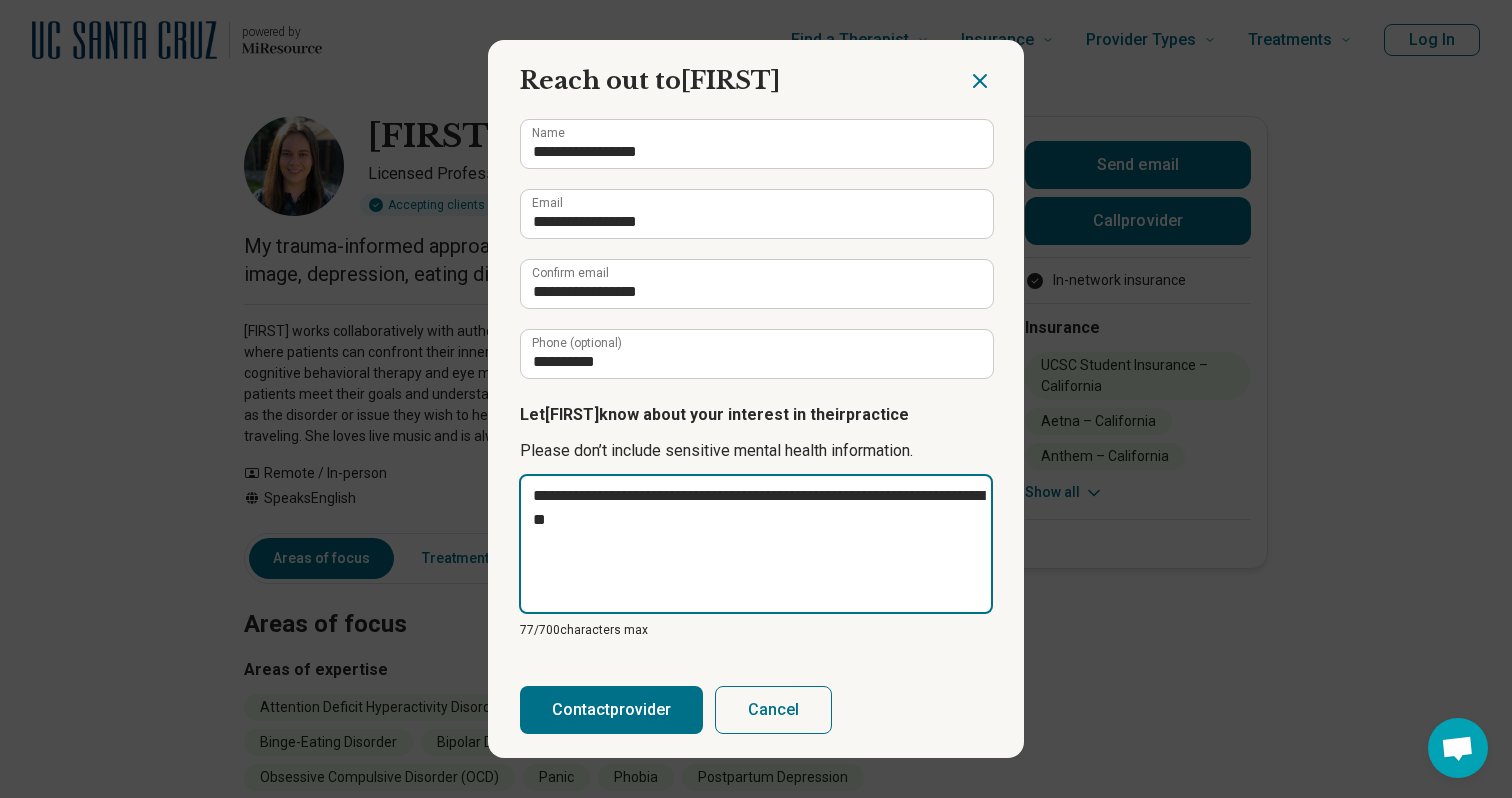 type on "**********" 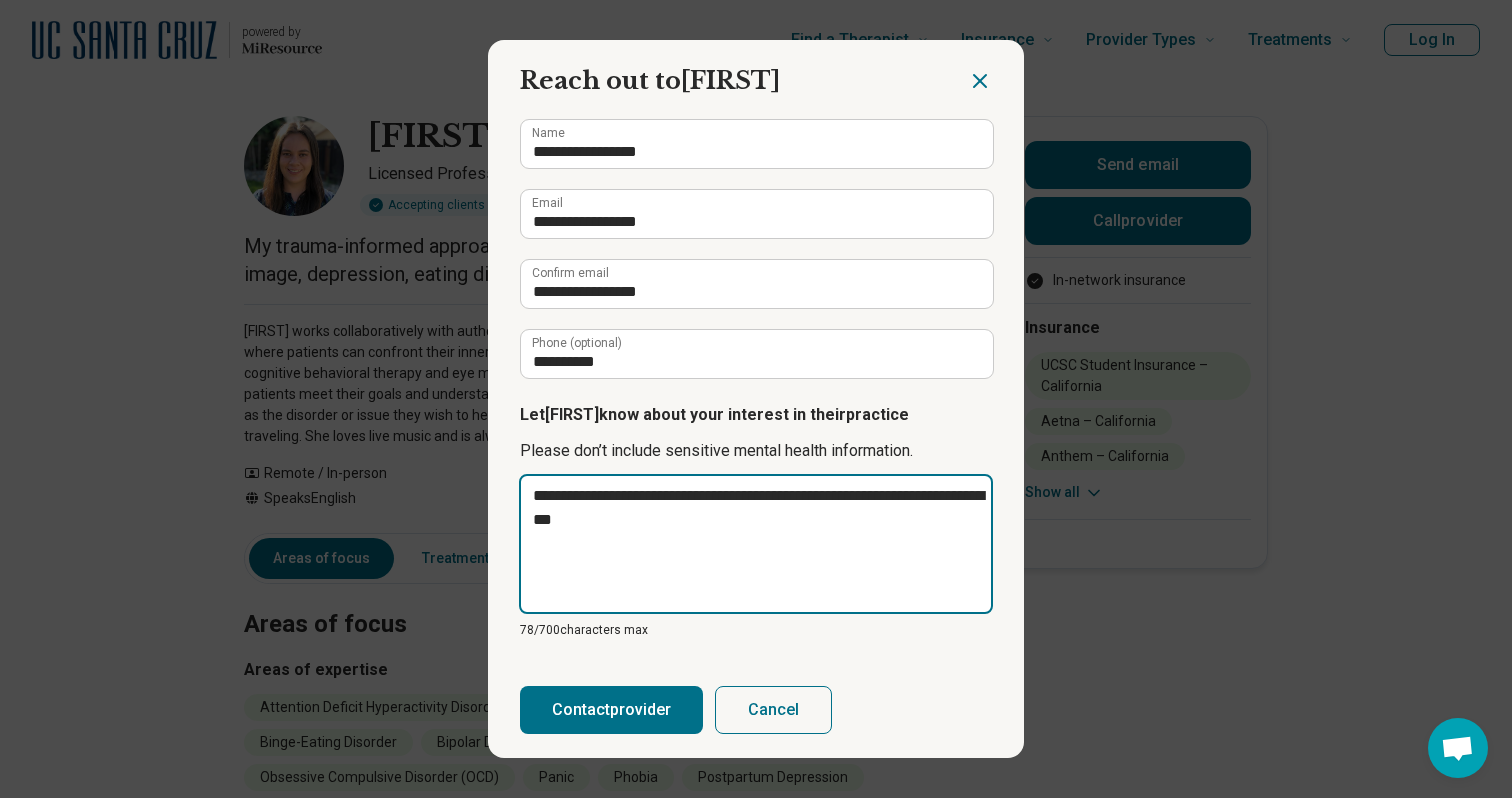 type on "**********" 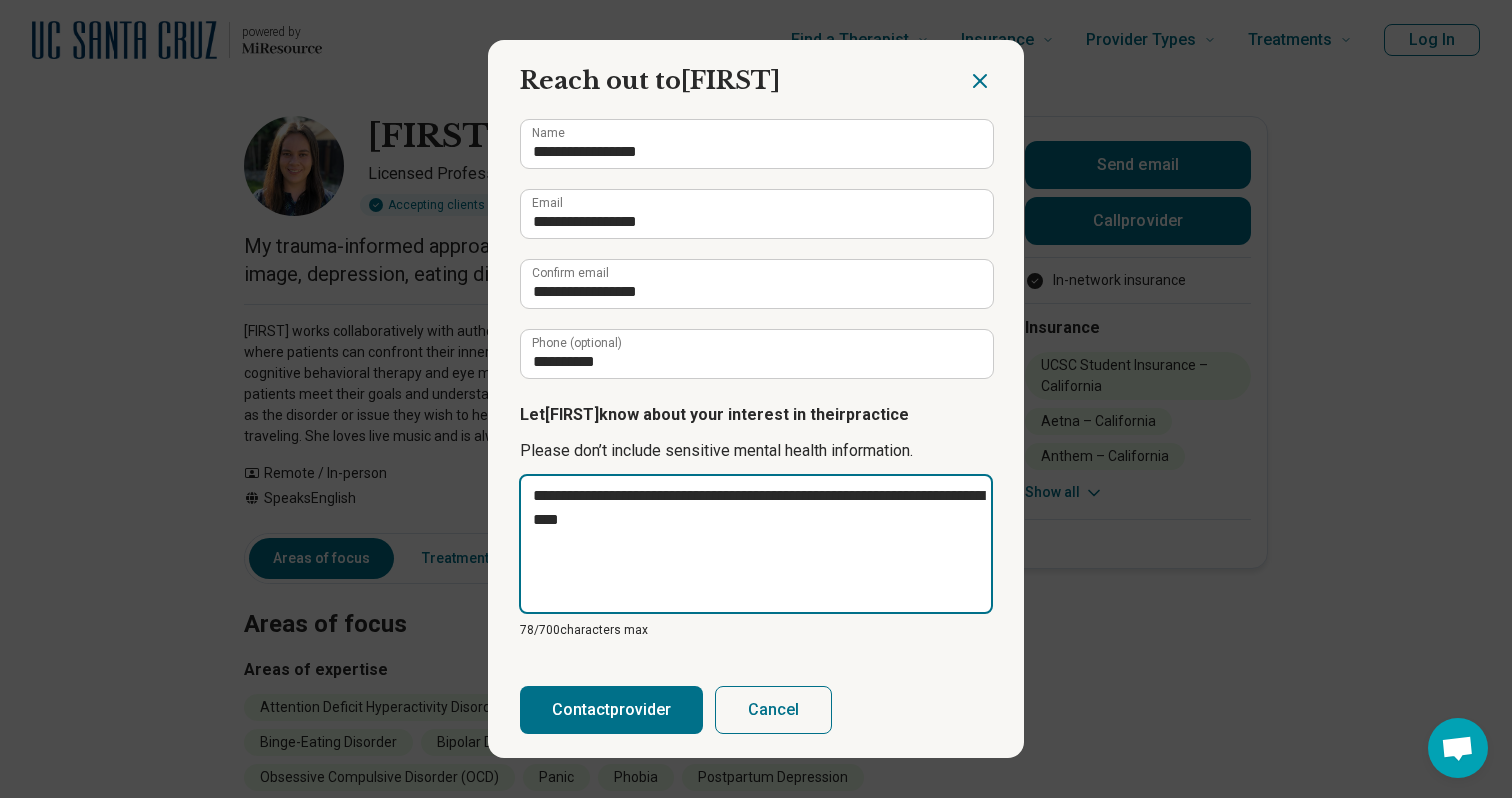type on "**********" 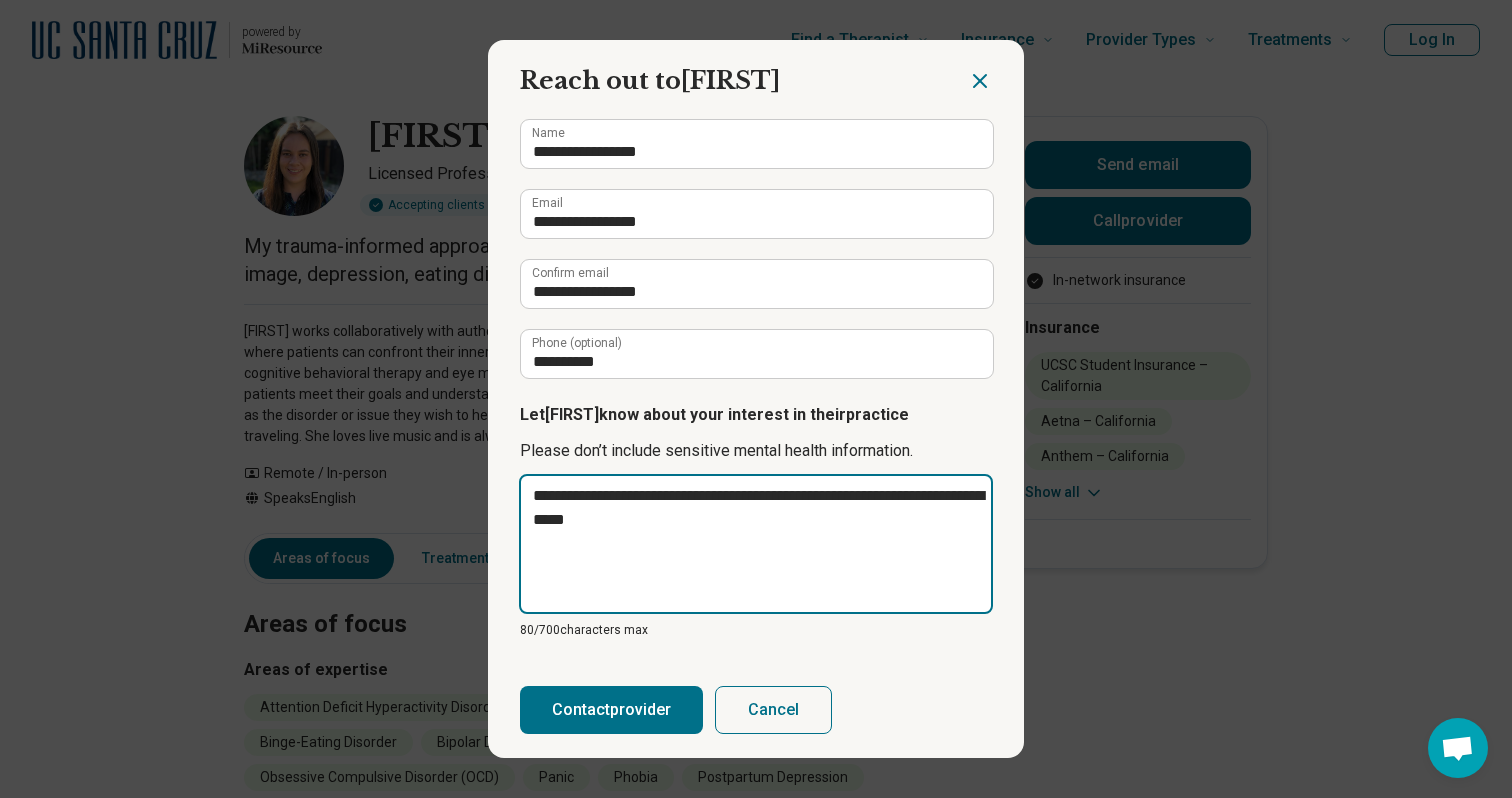 type on "**********" 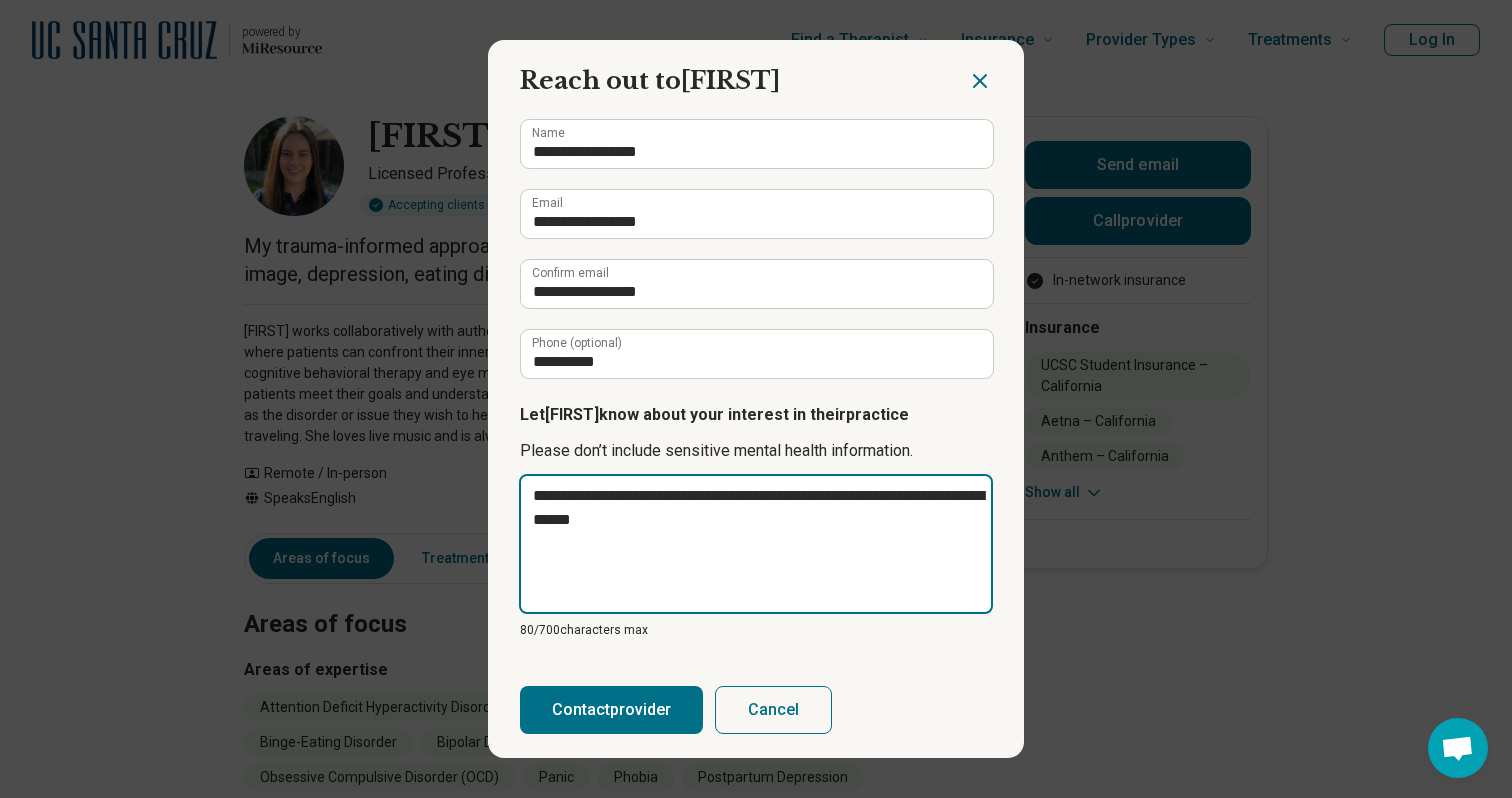 type on "**********" 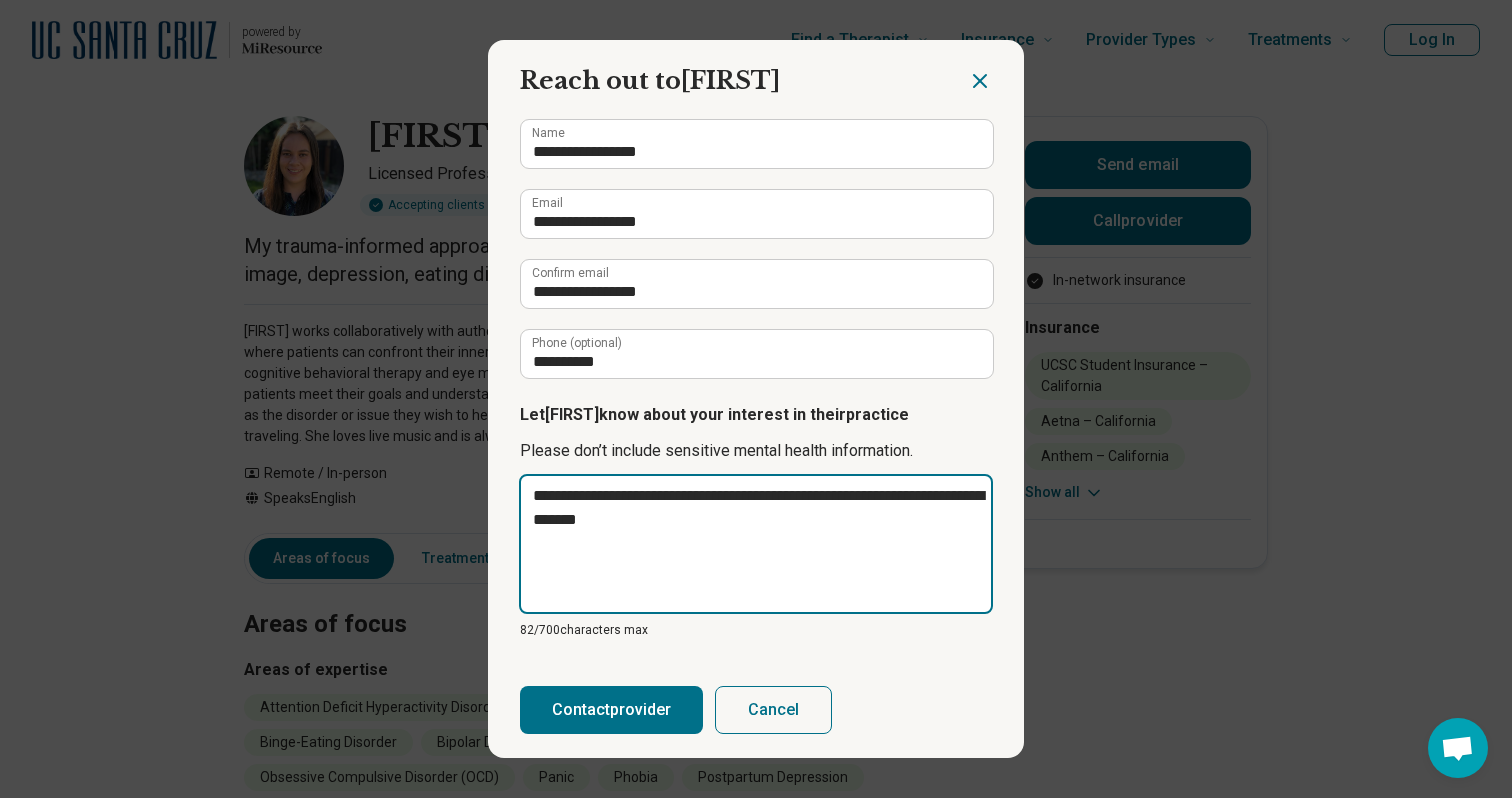 type on "**********" 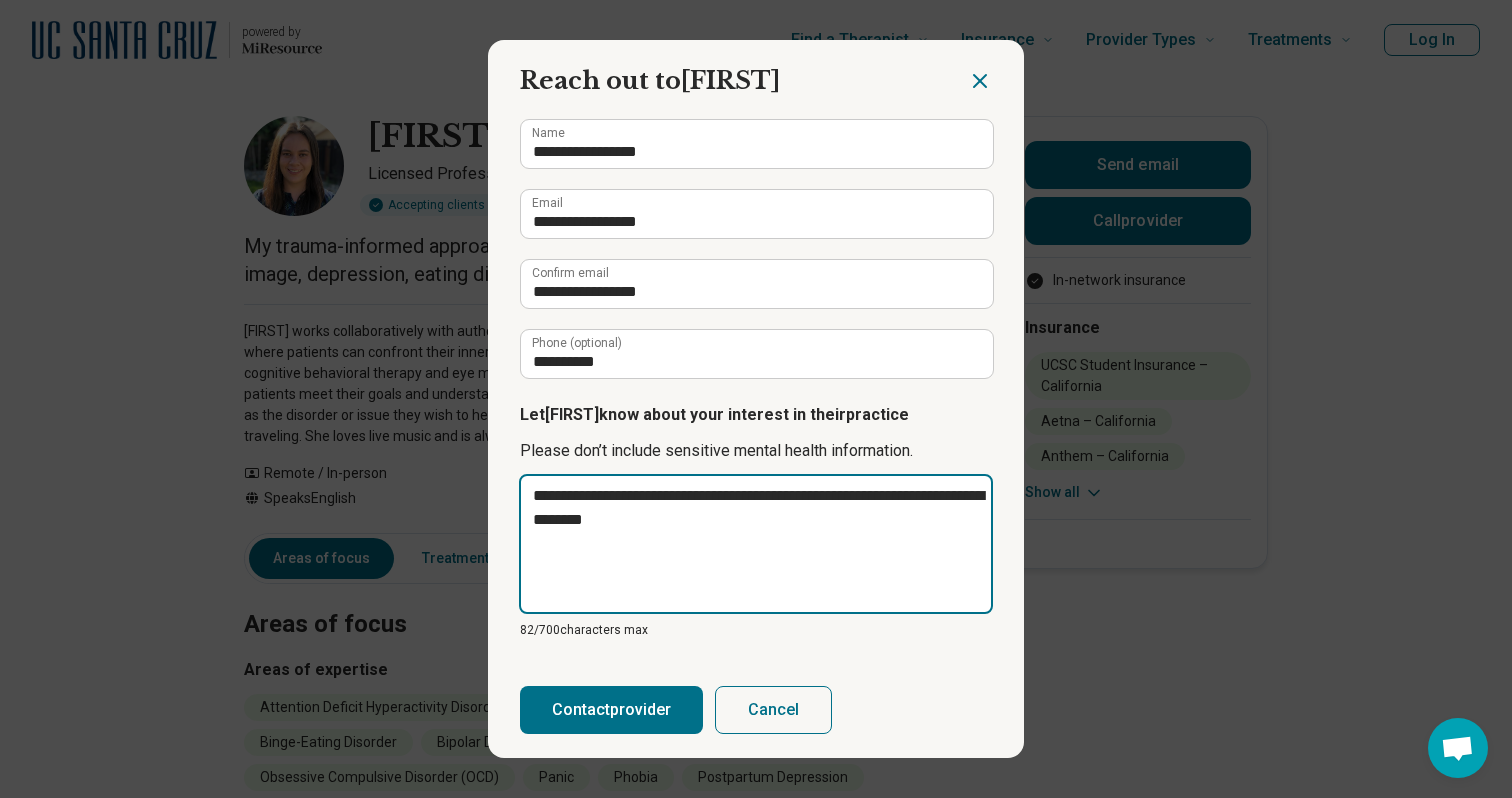 type on "**********" 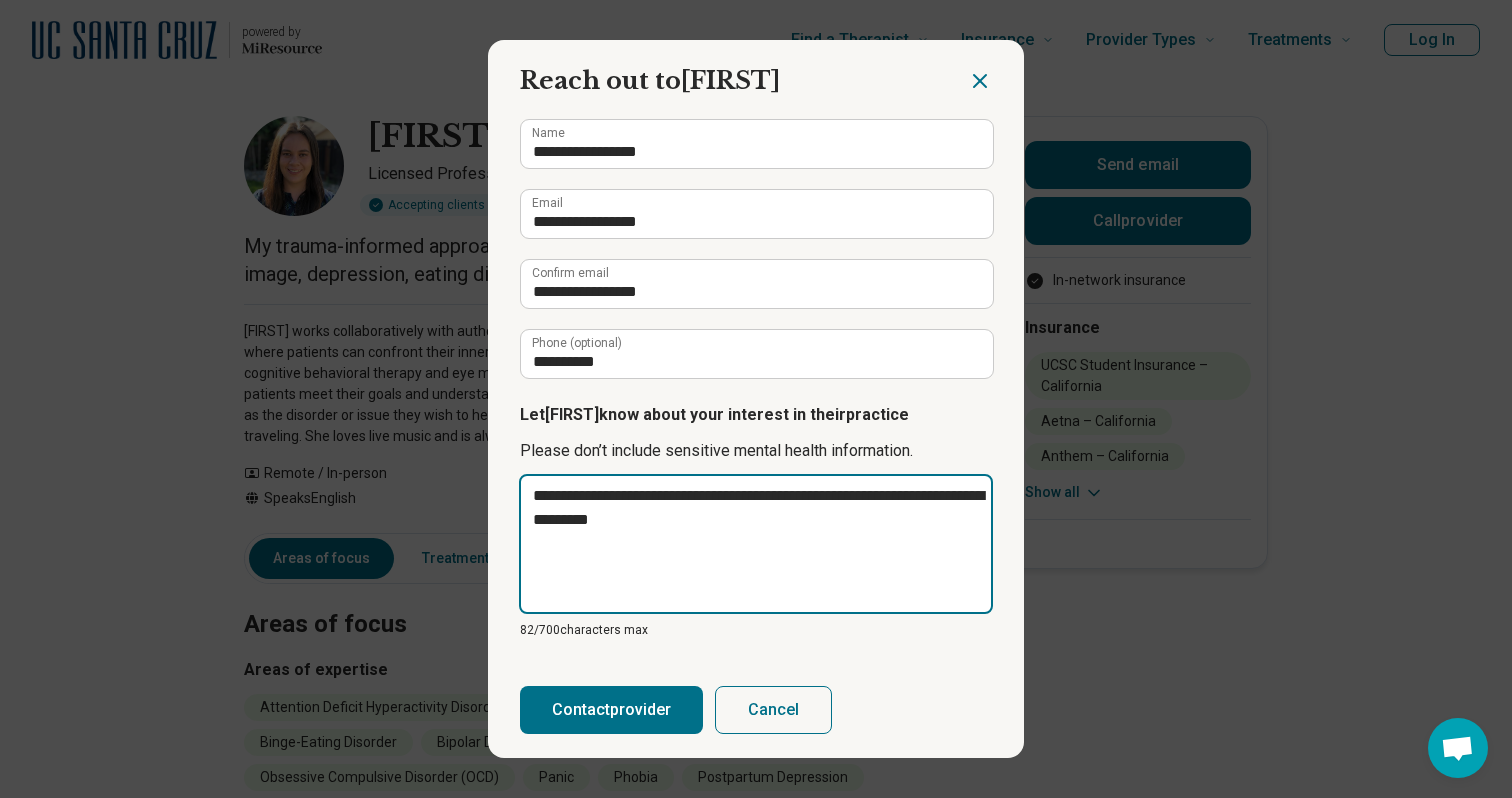 type on "**********" 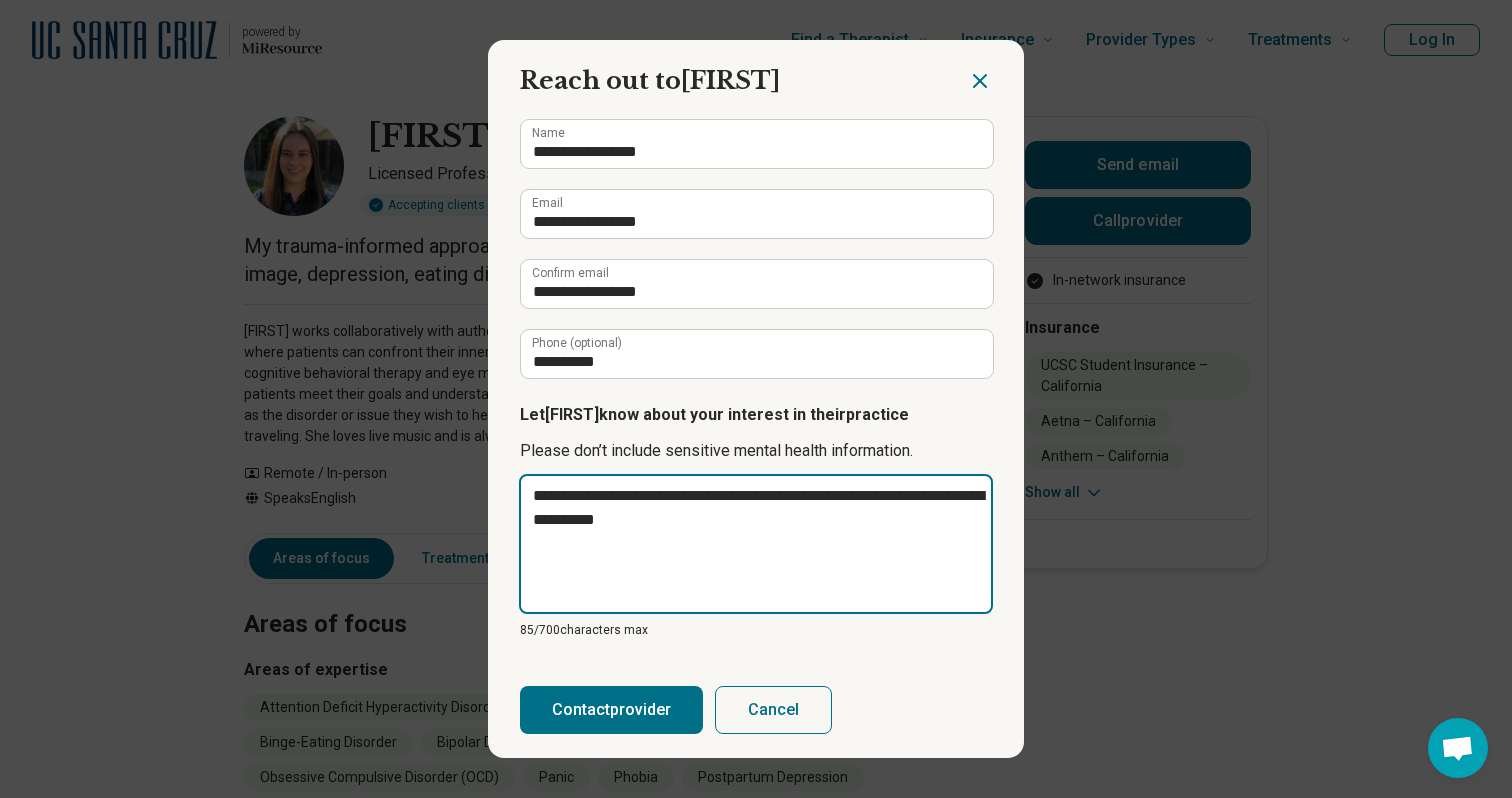 type on "**********" 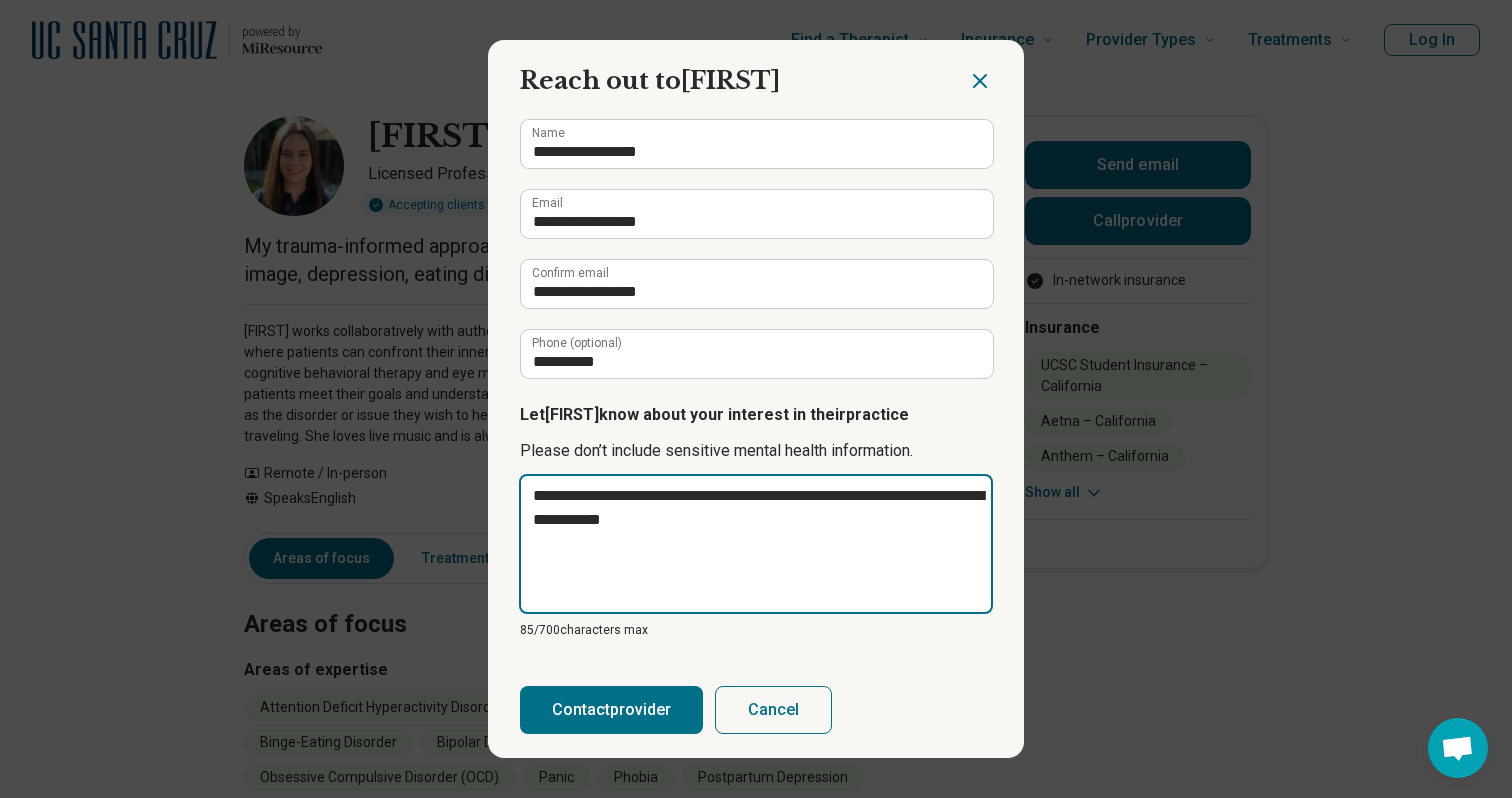 type on "**********" 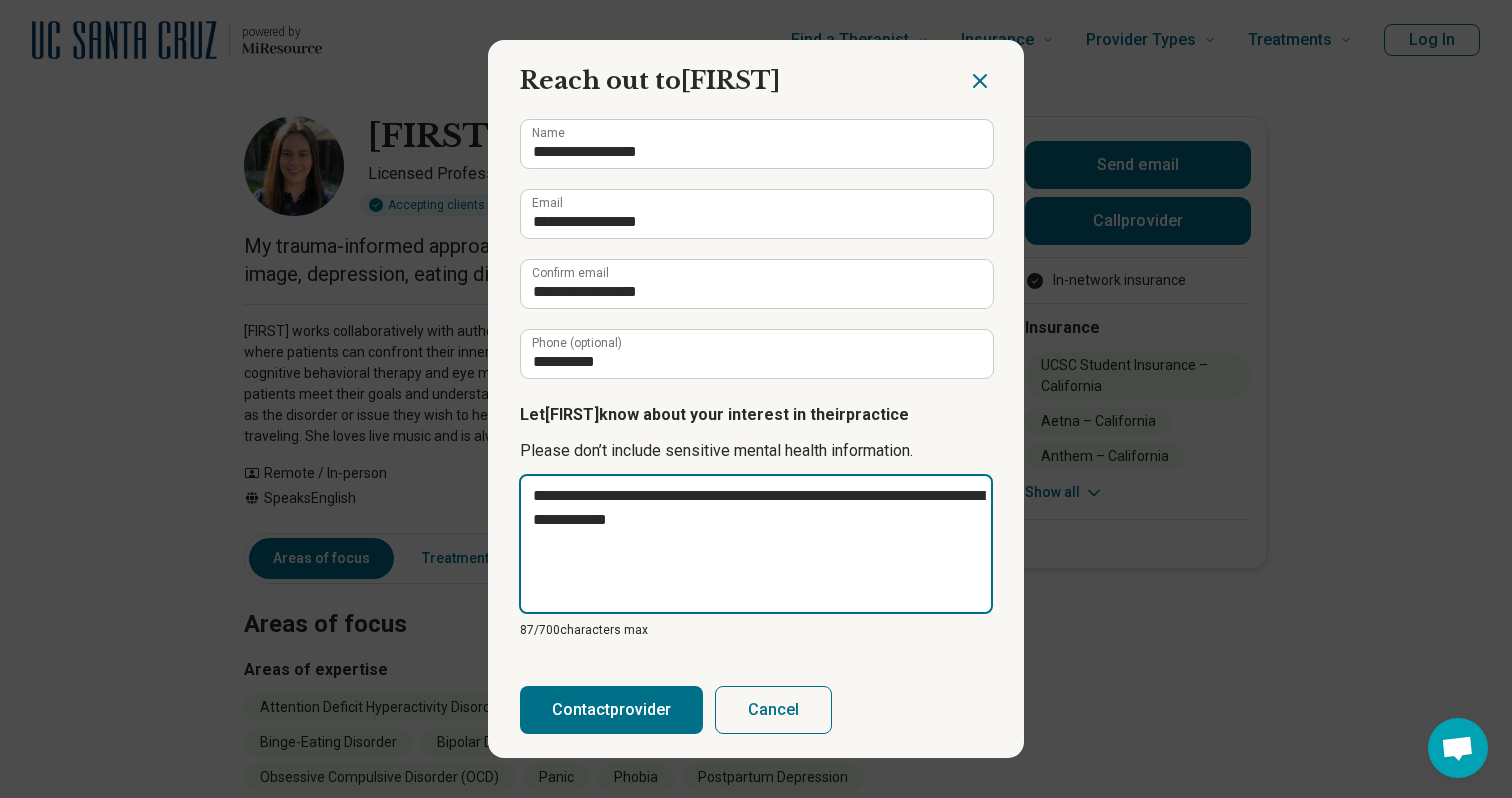 type on "**********" 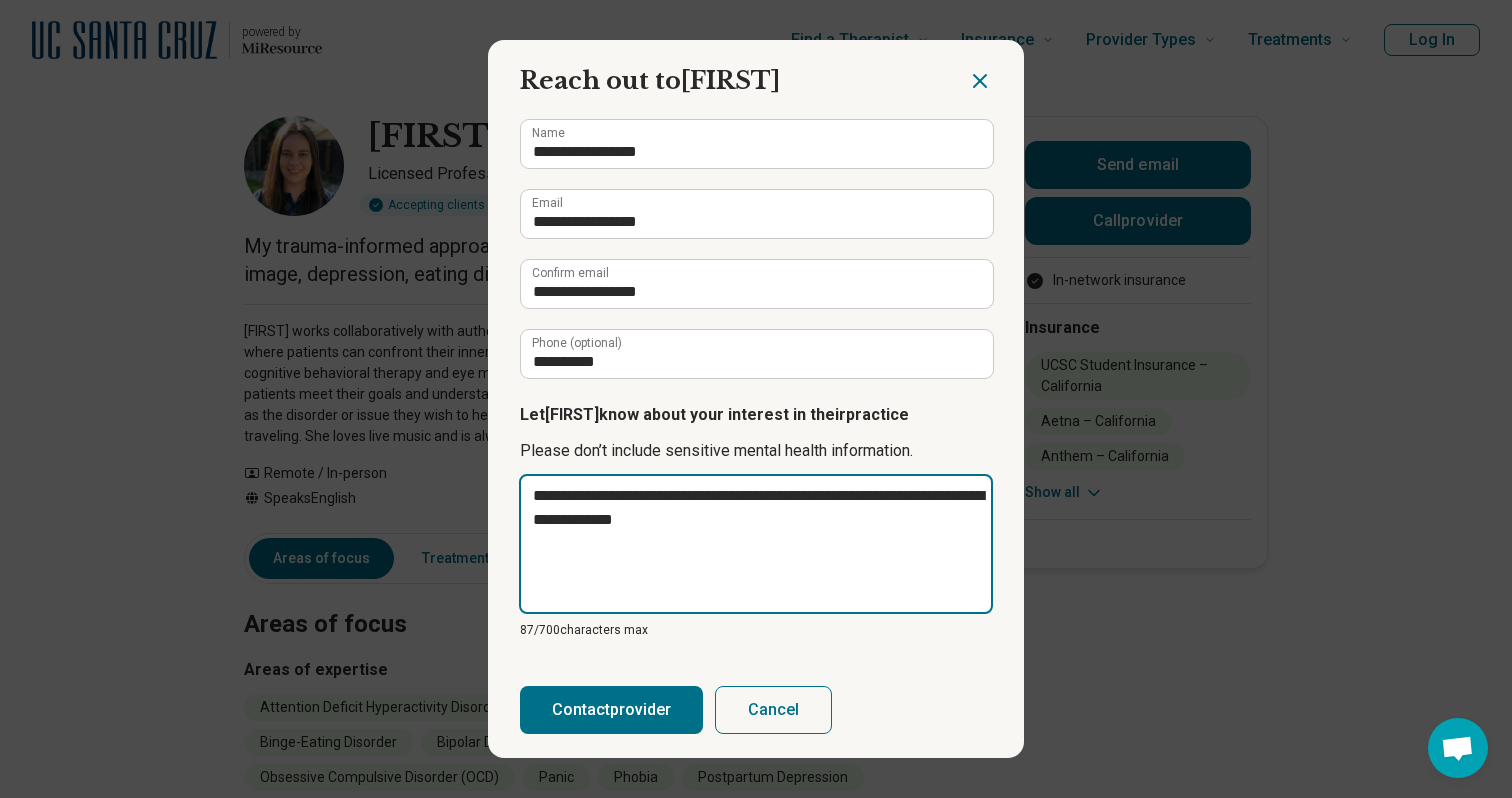 type 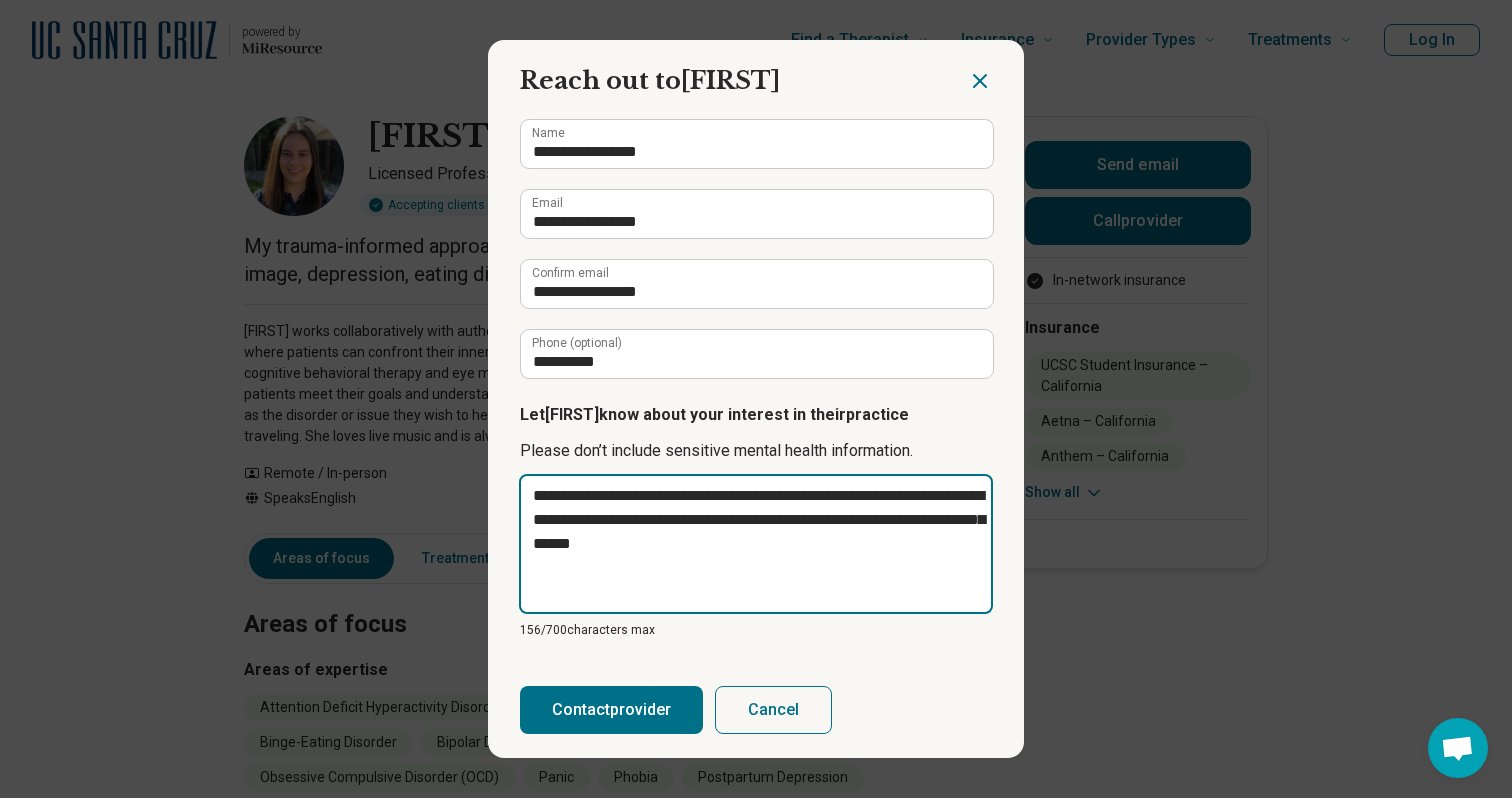 click on "**********" at bounding box center [756, 544] 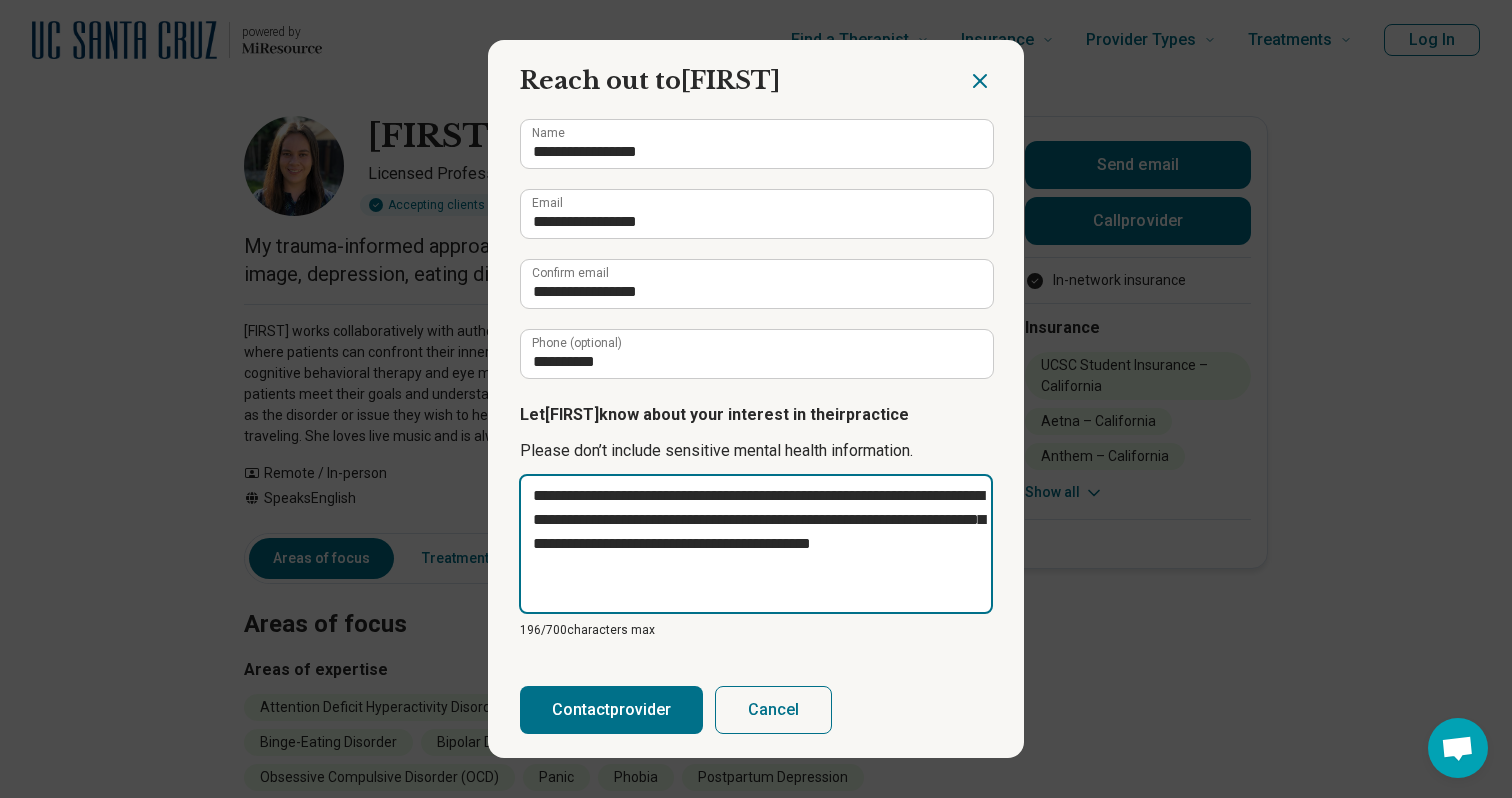 click on "**********" at bounding box center [756, 544] 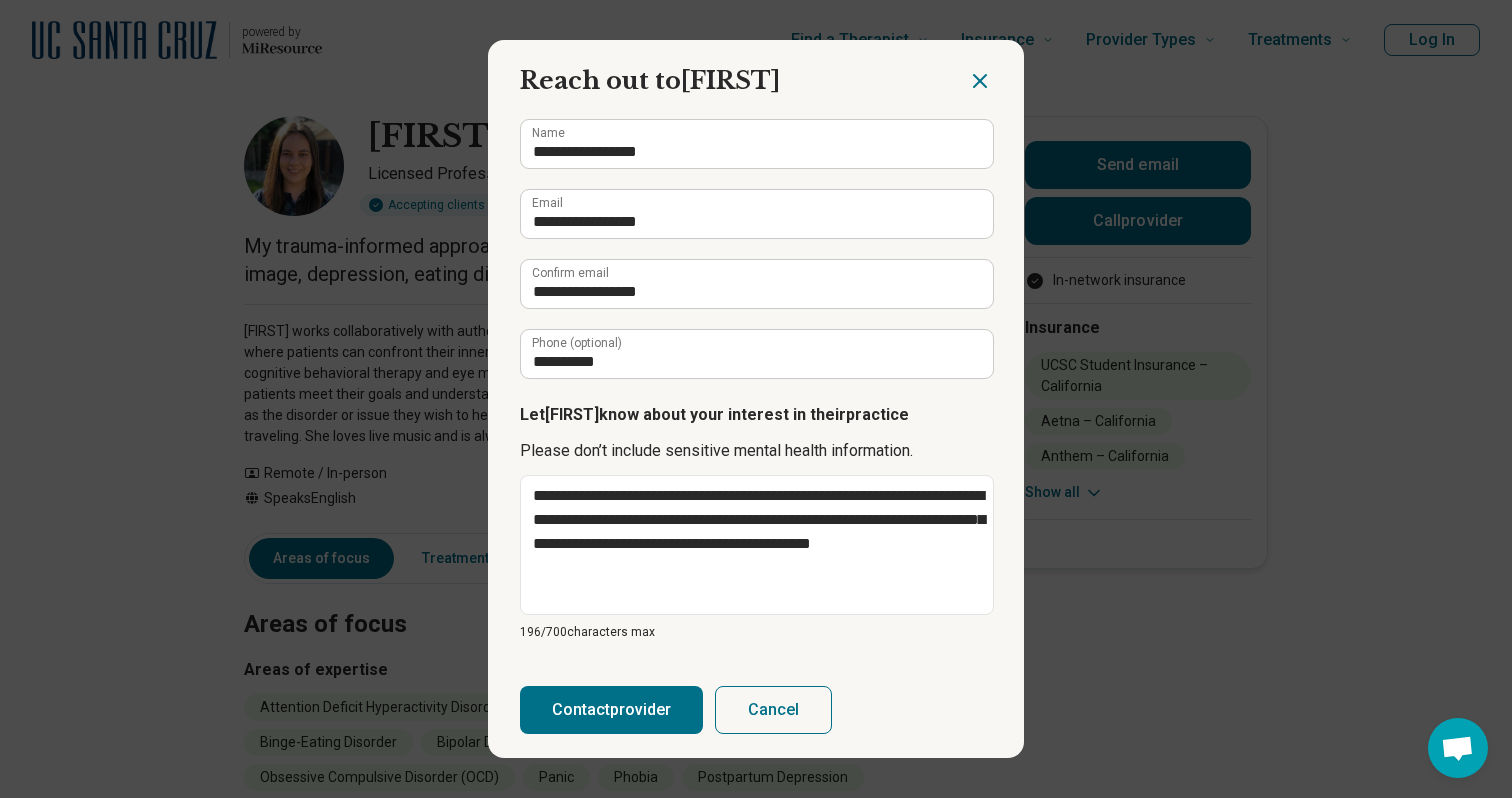 click on "Contact  provider" at bounding box center (611, 710) 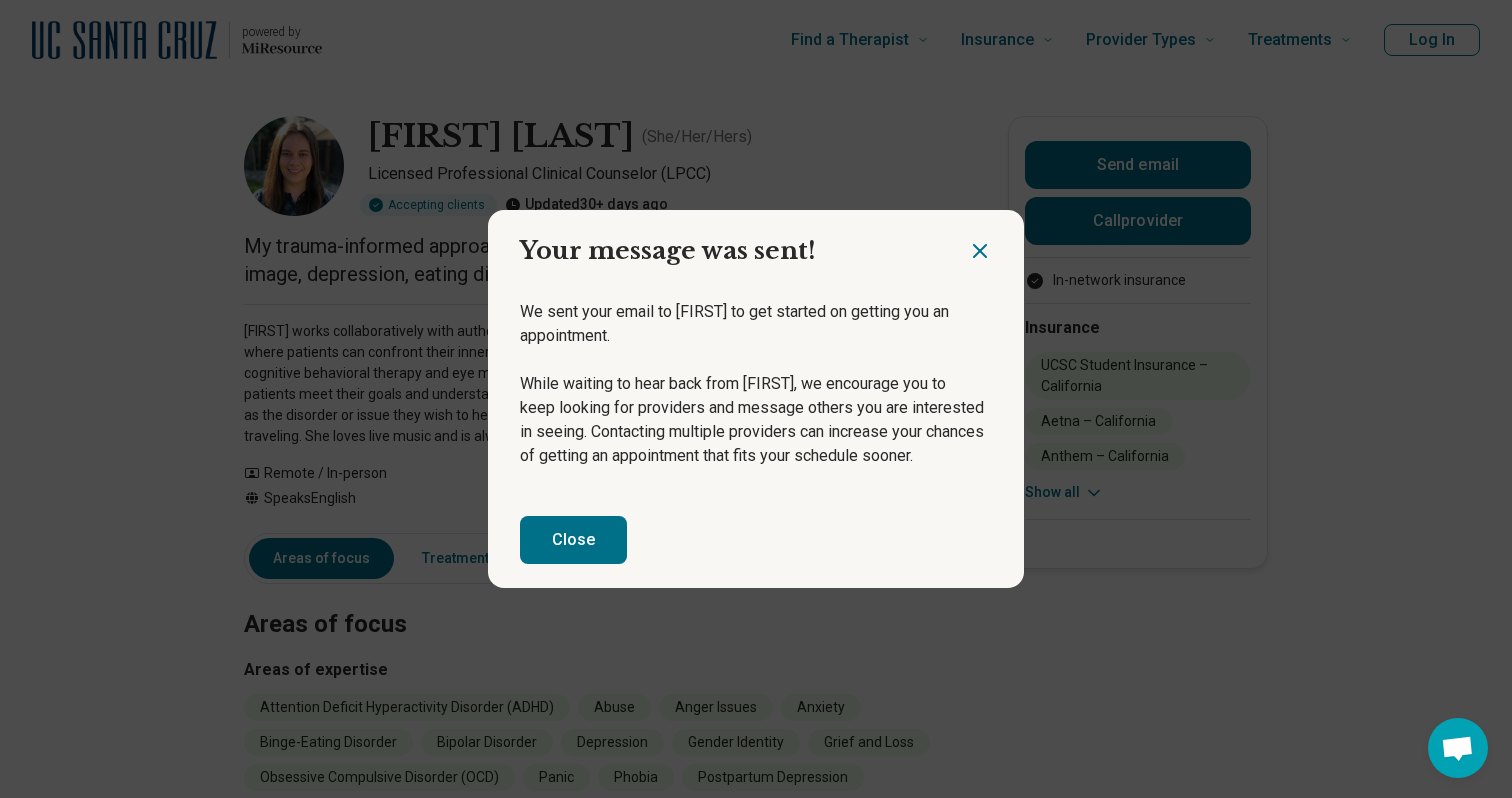 click on "Close" at bounding box center (573, 540) 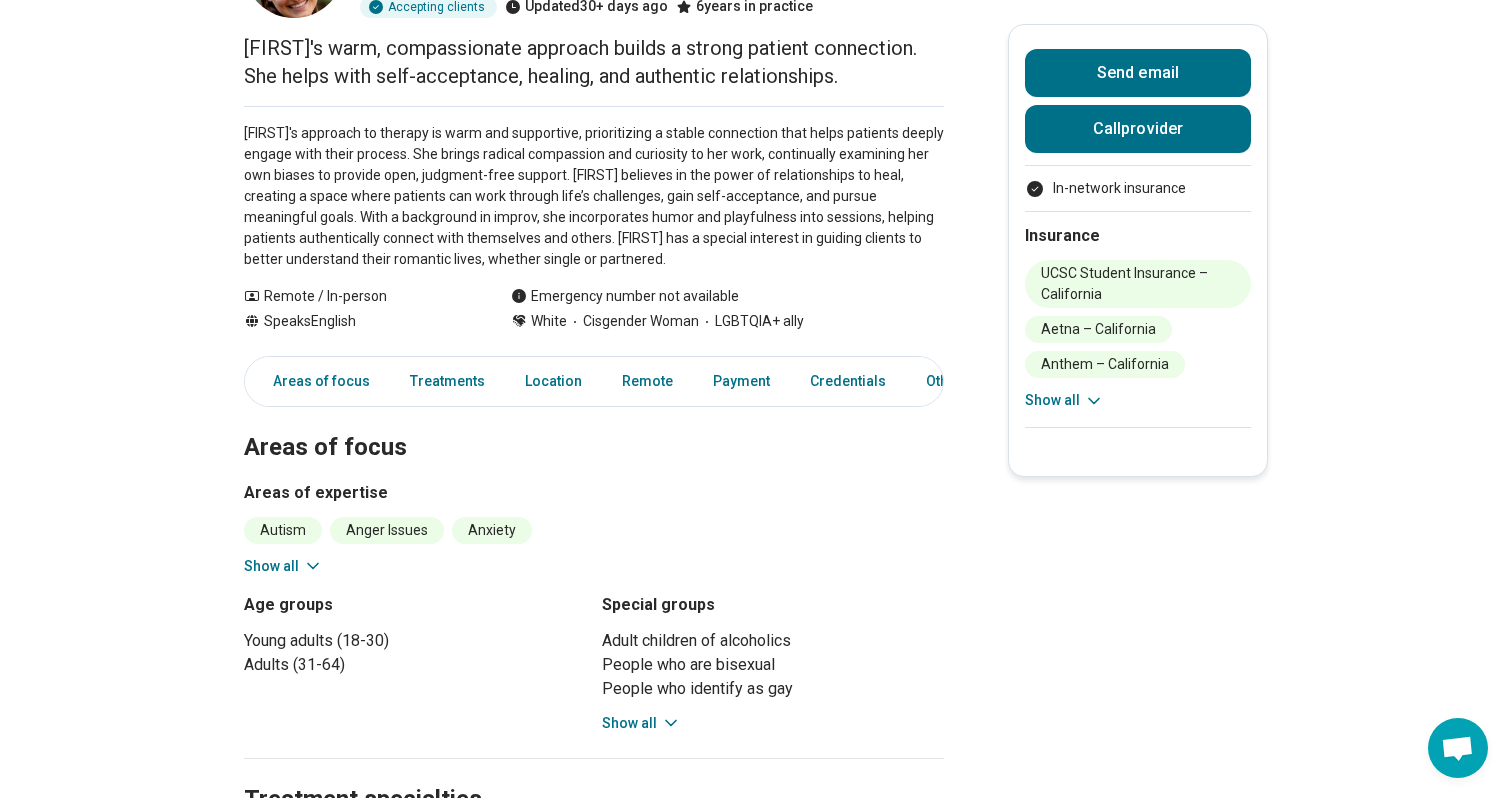 scroll, scrollTop: 207, scrollLeft: 0, axis: vertical 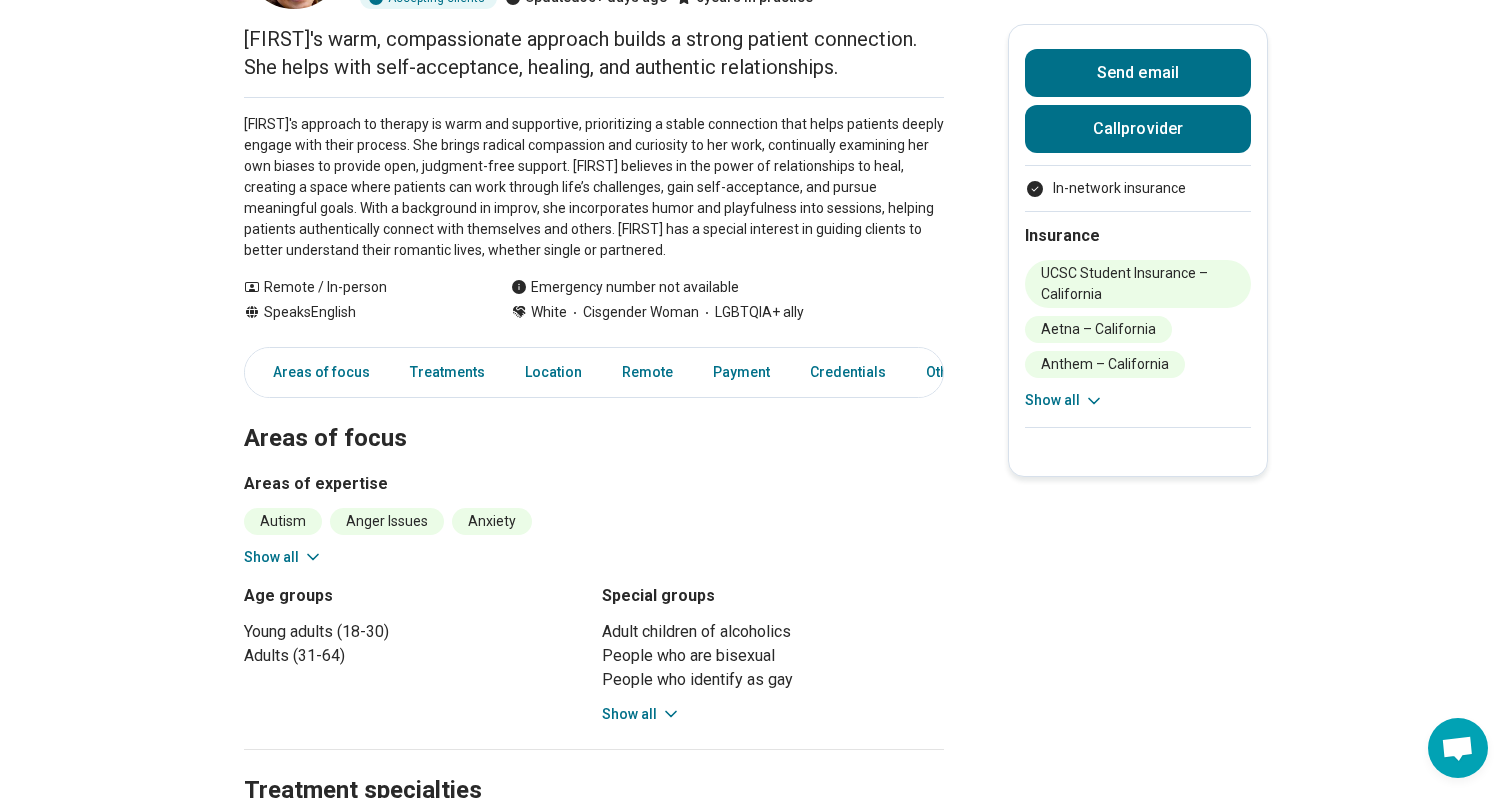 click on "Show all" at bounding box center (283, 557) 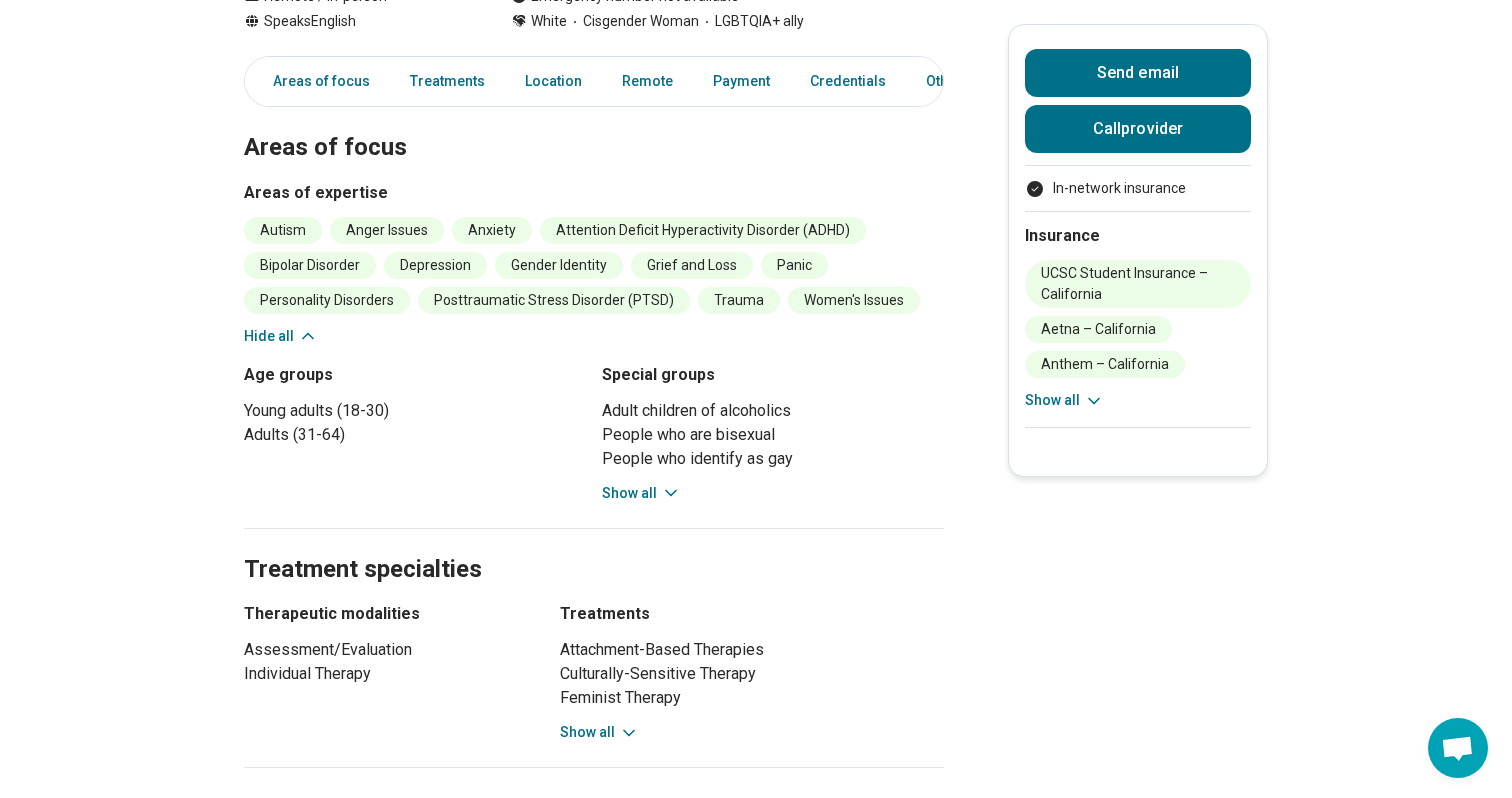 scroll, scrollTop: 527, scrollLeft: 0, axis: vertical 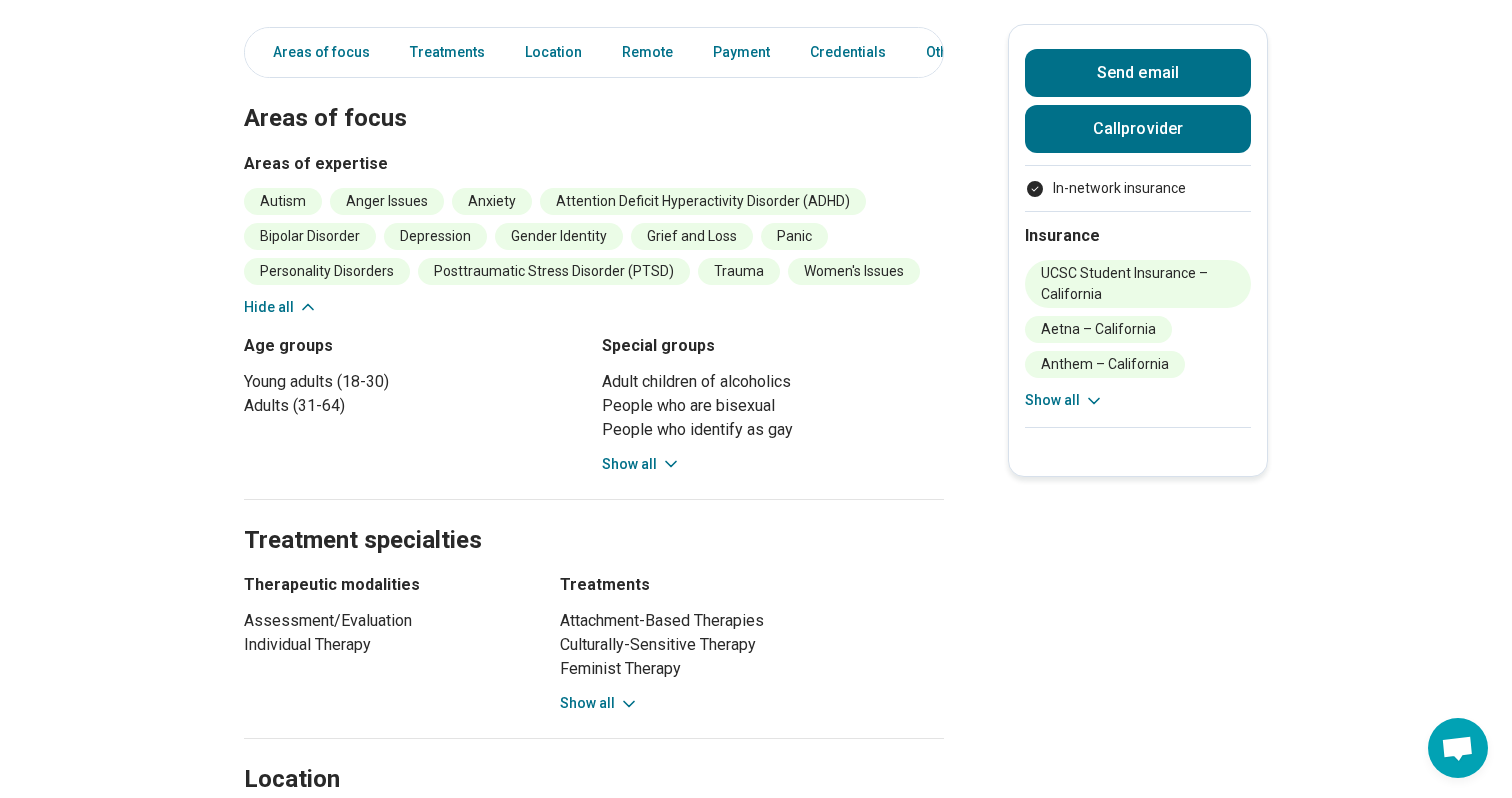 click on "Adult children of alcoholics People who are bisexual People who identify as gay People who identify as lesbian People who identify as non-binary People who identify as queer Professional Healthcare Providers Transgender Show all" at bounding box center [773, 422] 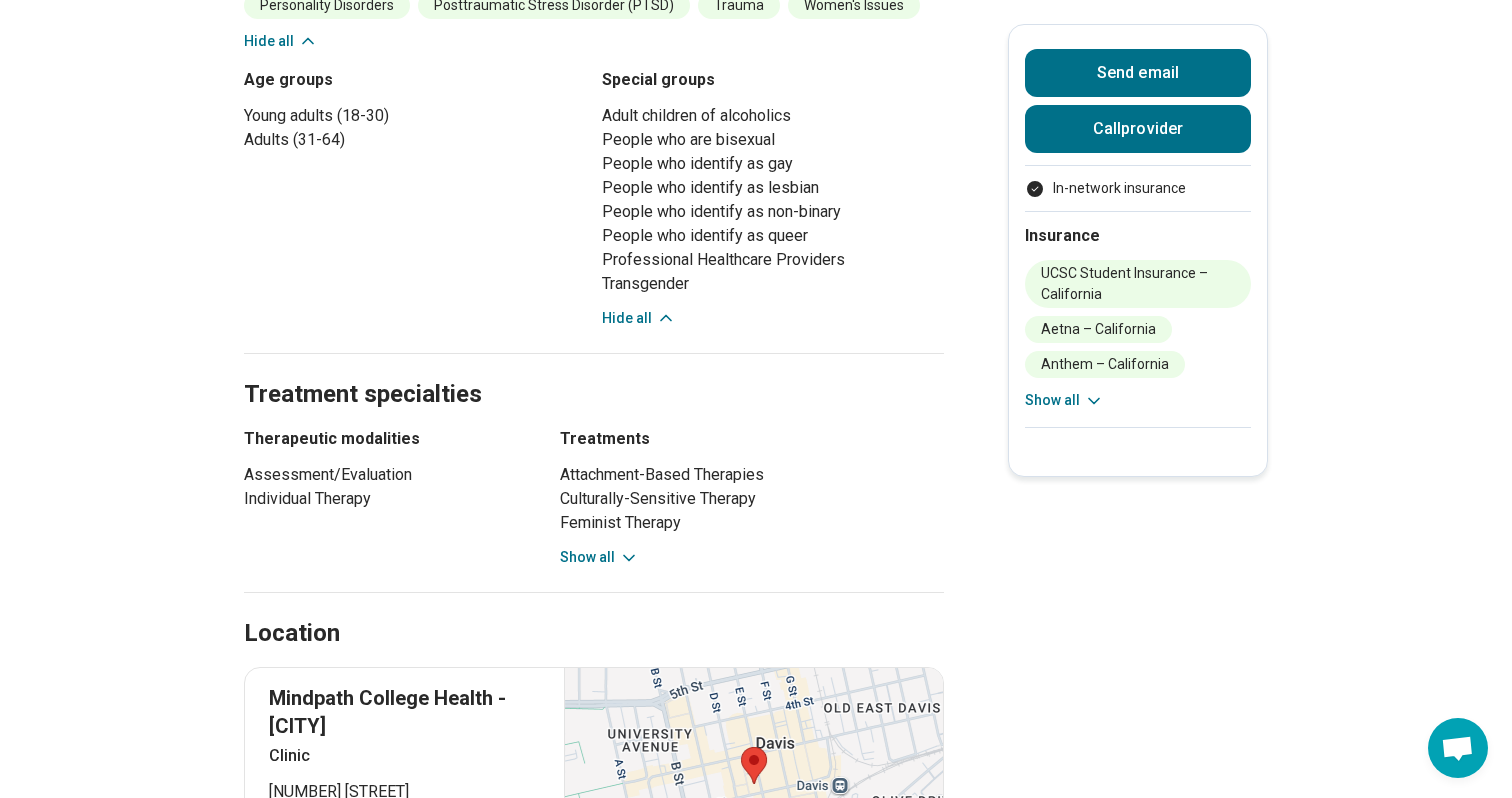 scroll, scrollTop: 808, scrollLeft: 0, axis: vertical 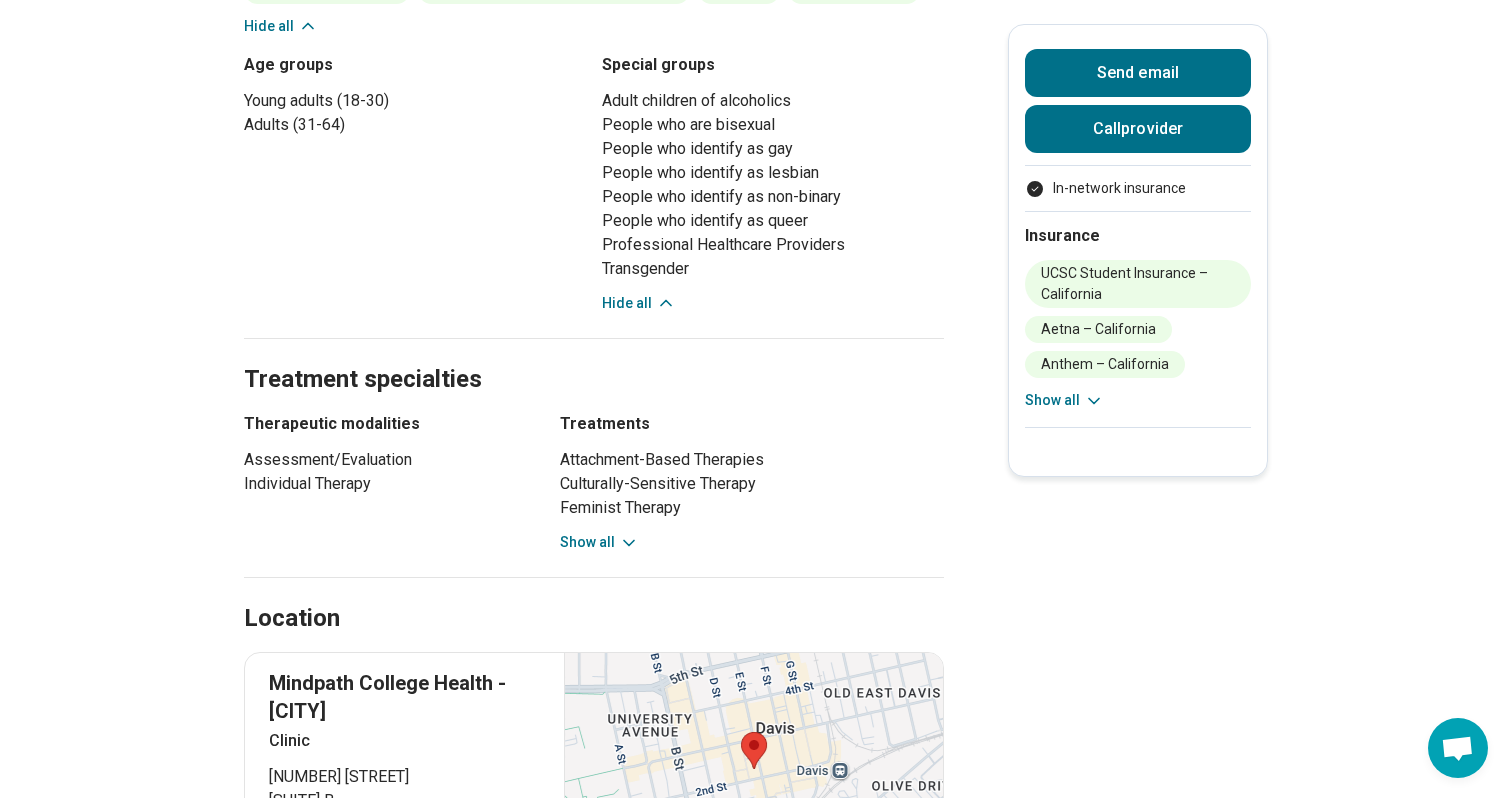 click on "Show all" at bounding box center (599, 542) 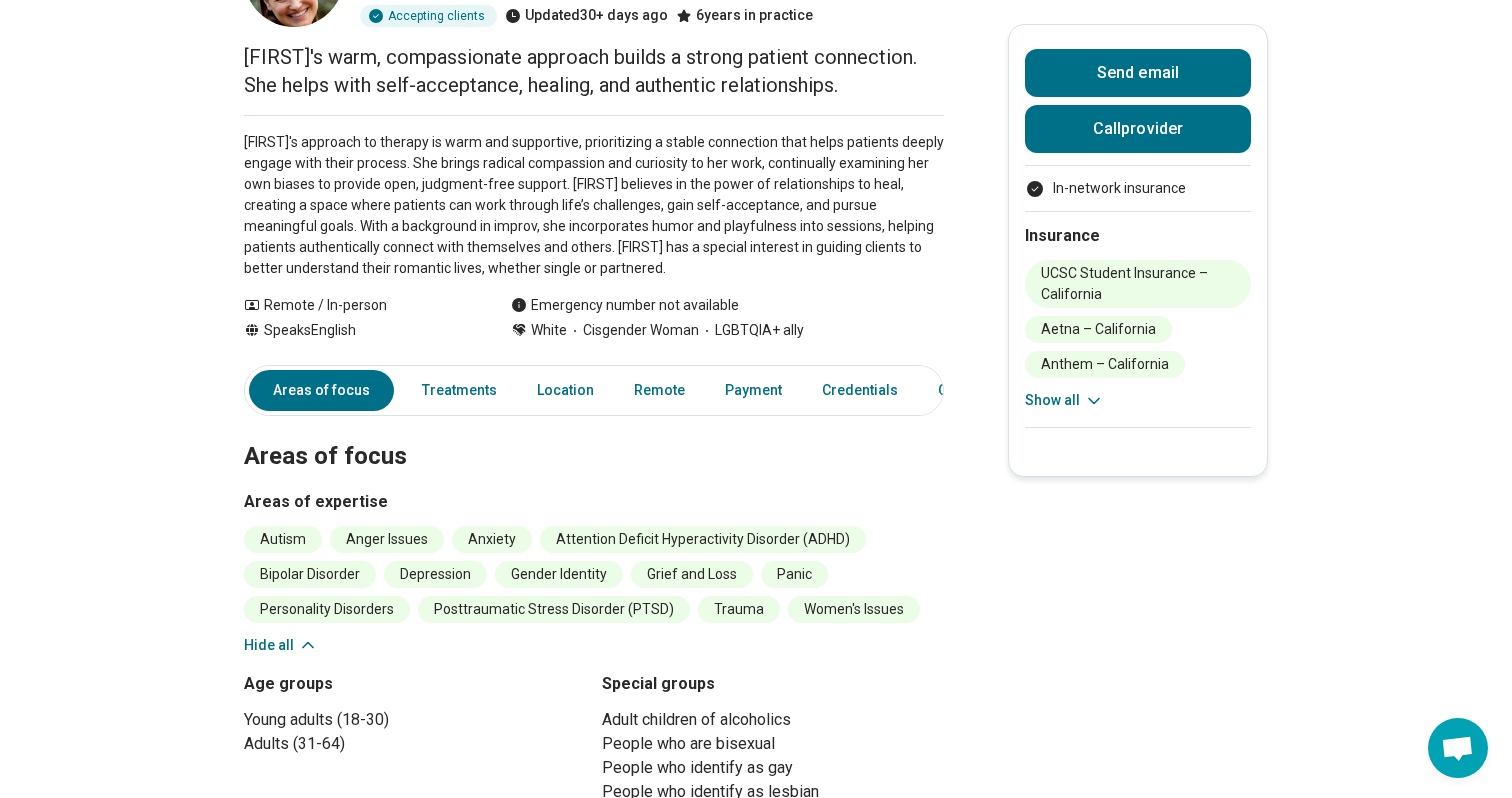scroll, scrollTop: 0, scrollLeft: 0, axis: both 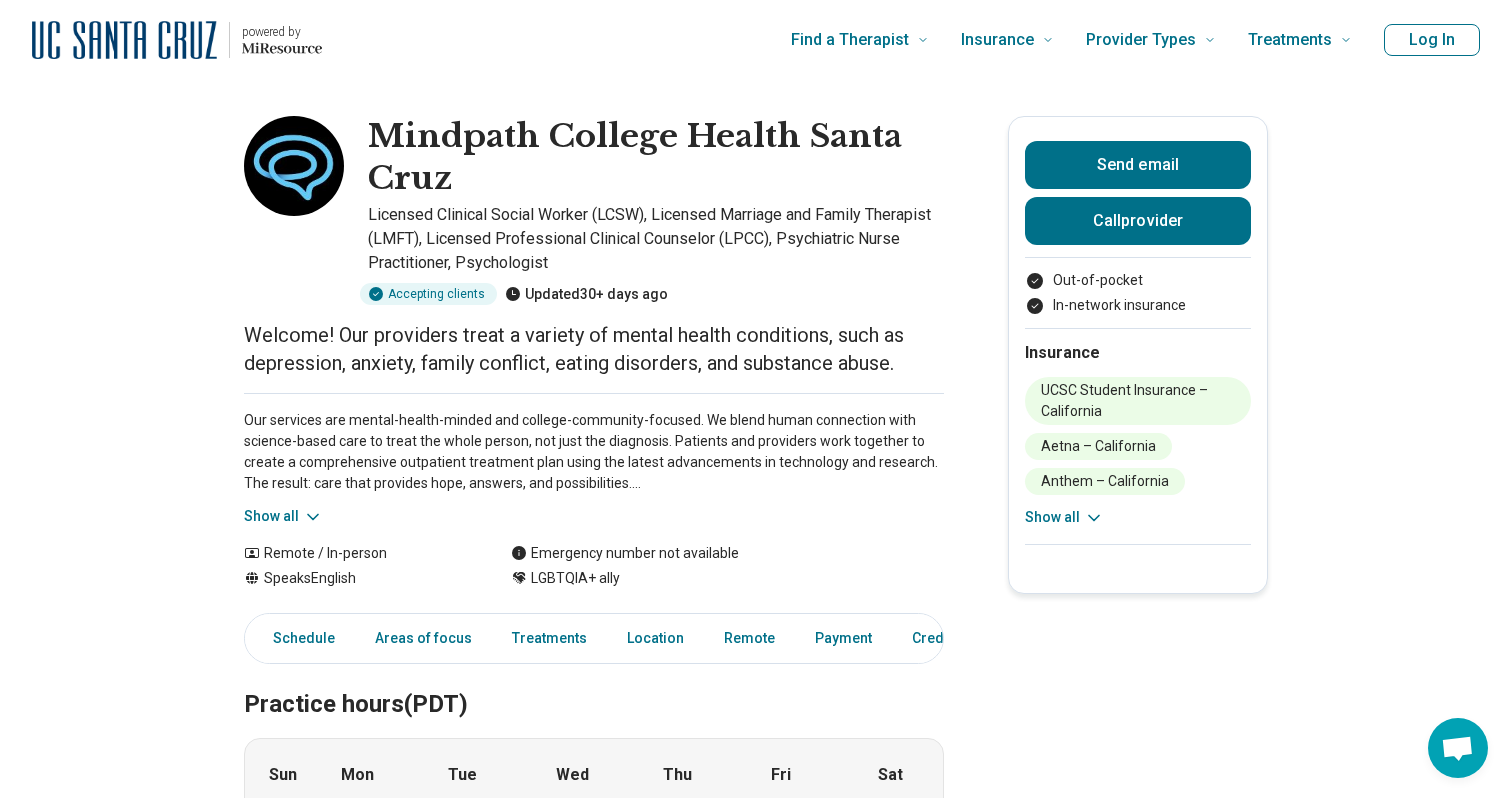 click 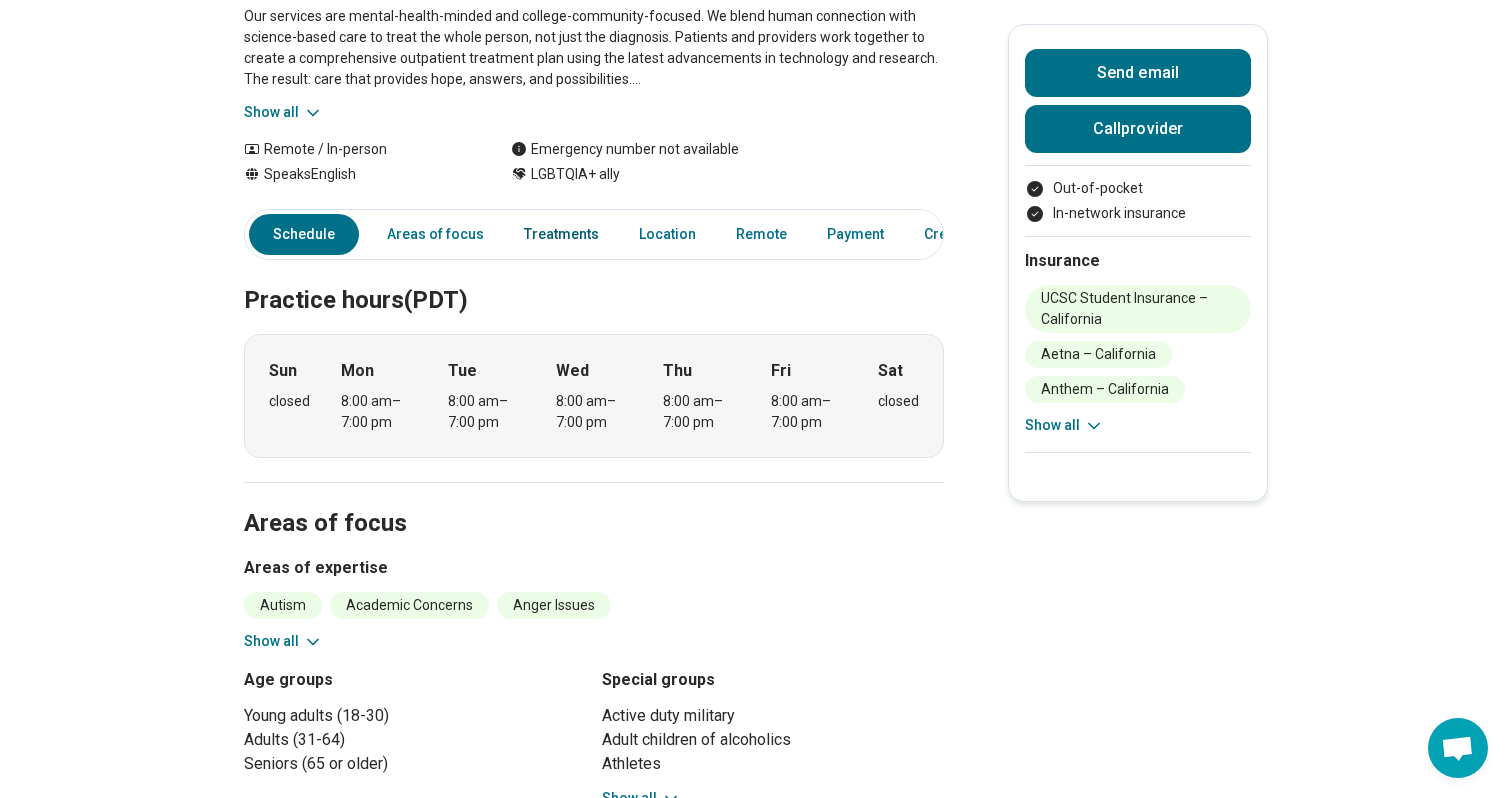 scroll, scrollTop: 736, scrollLeft: 0, axis: vertical 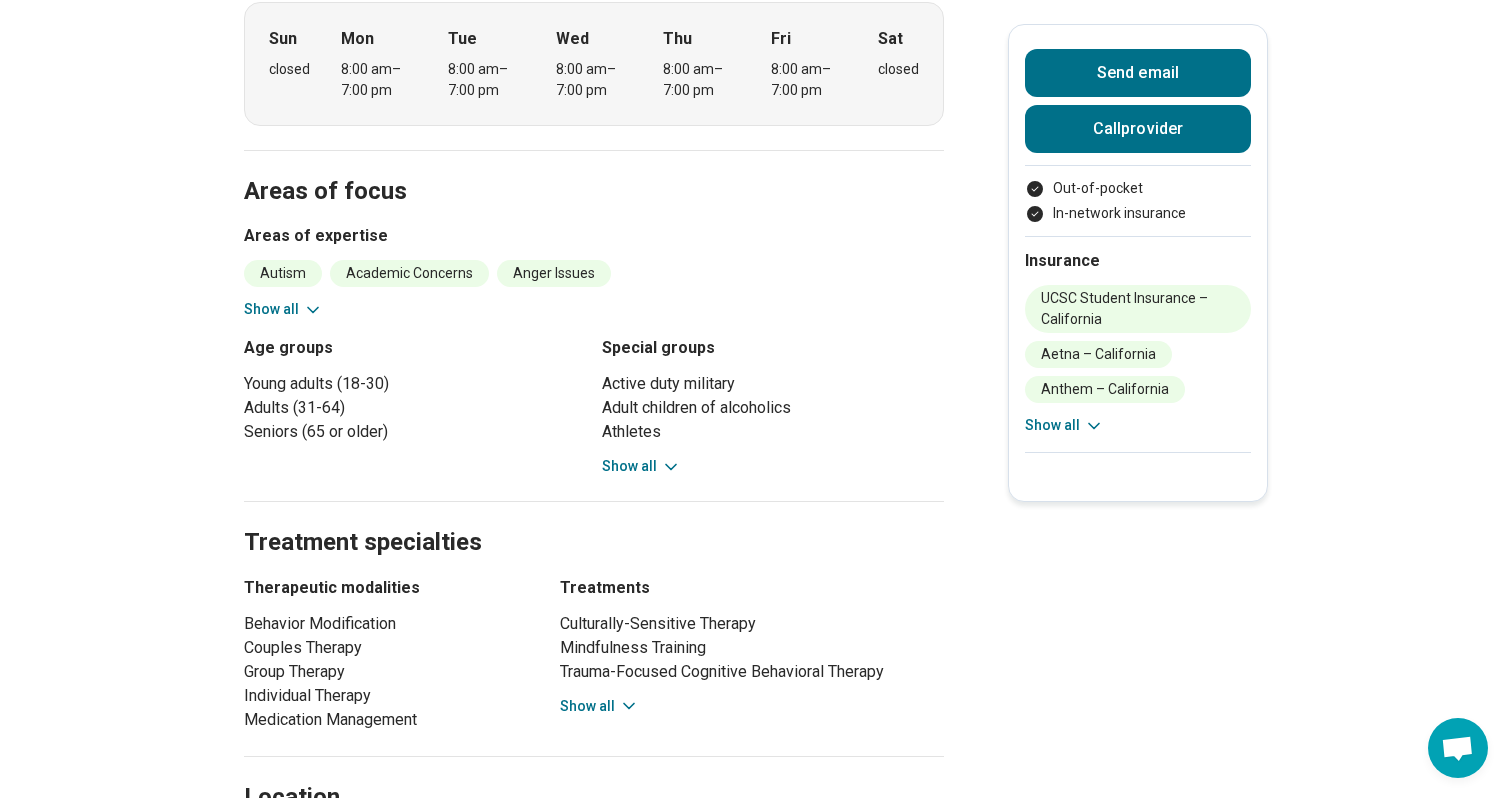 click on "Show all" at bounding box center [283, 309] 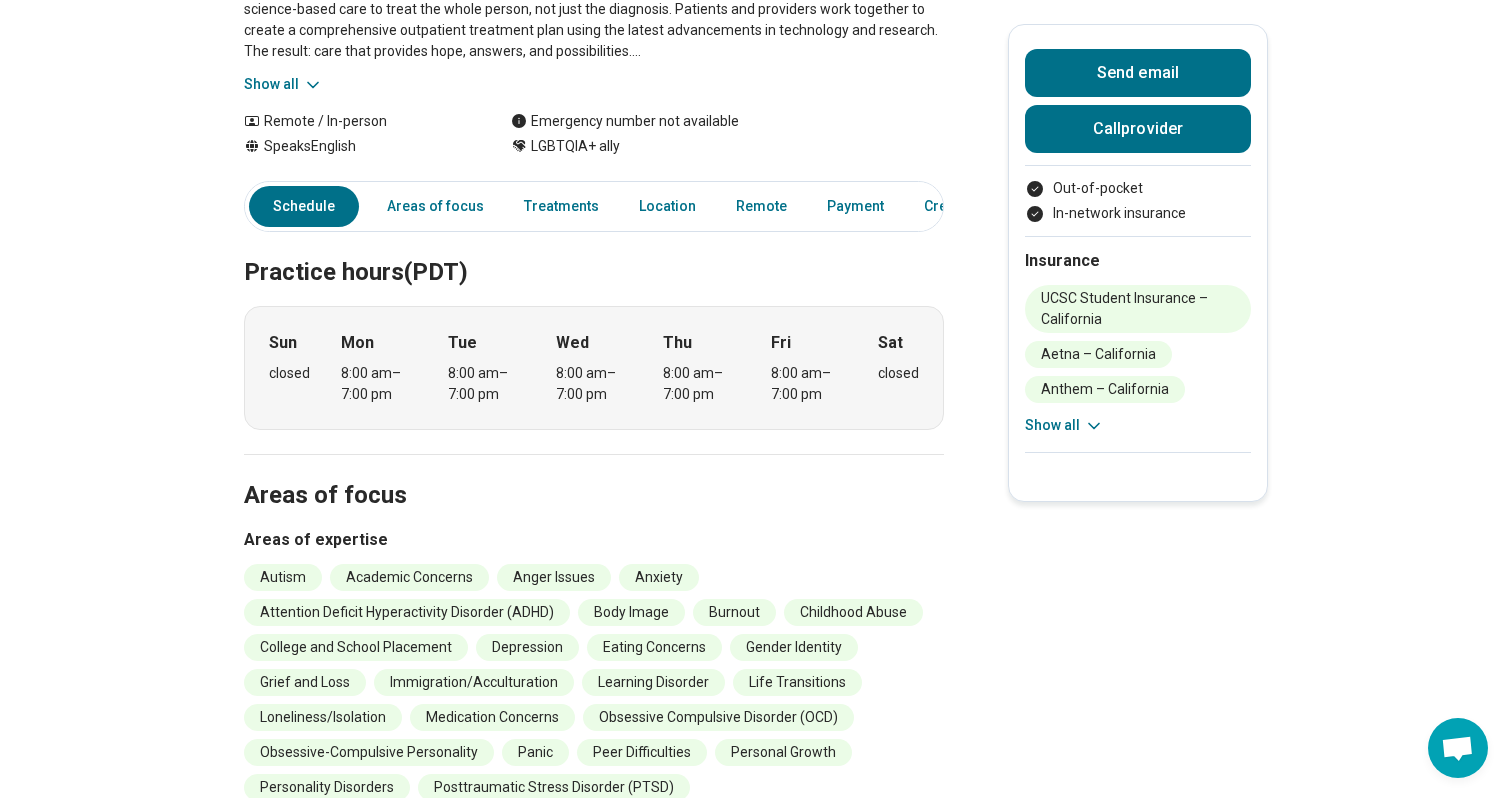 scroll, scrollTop: 297, scrollLeft: 0, axis: vertical 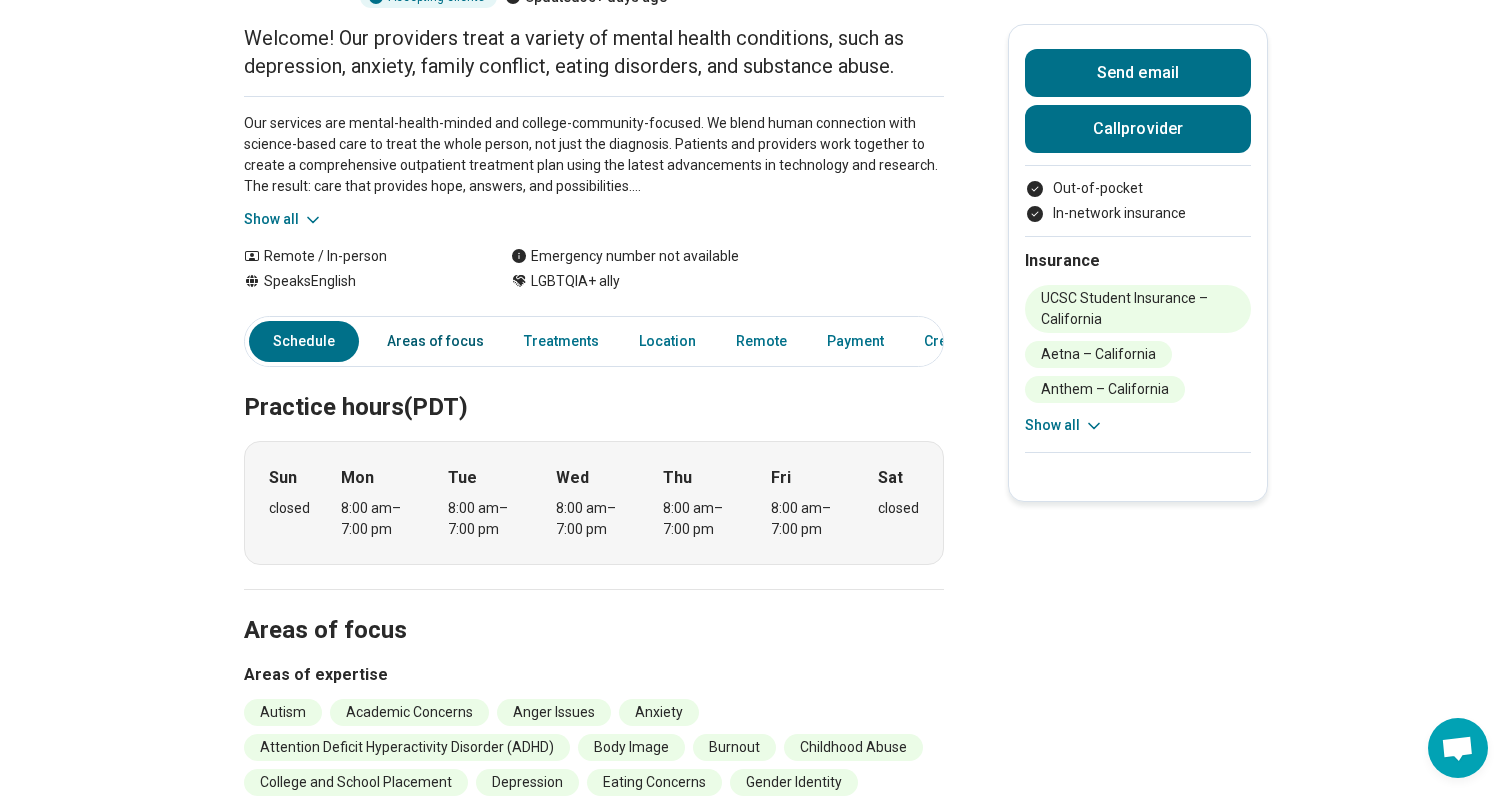 click on "Areas of focus" at bounding box center (435, 341) 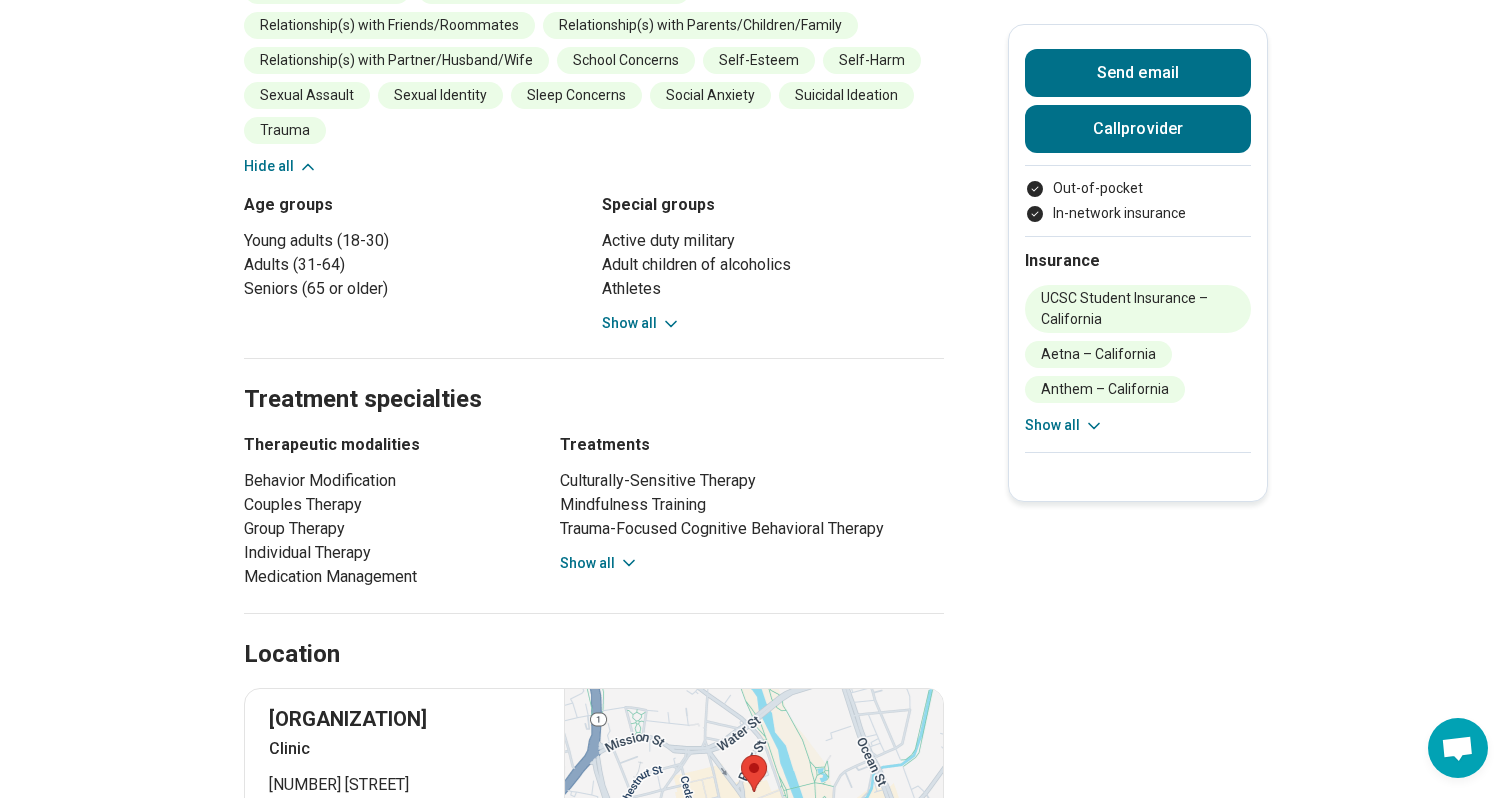 scroll, scrollTop: 1436, scrollLeft: 0, axis: vertical 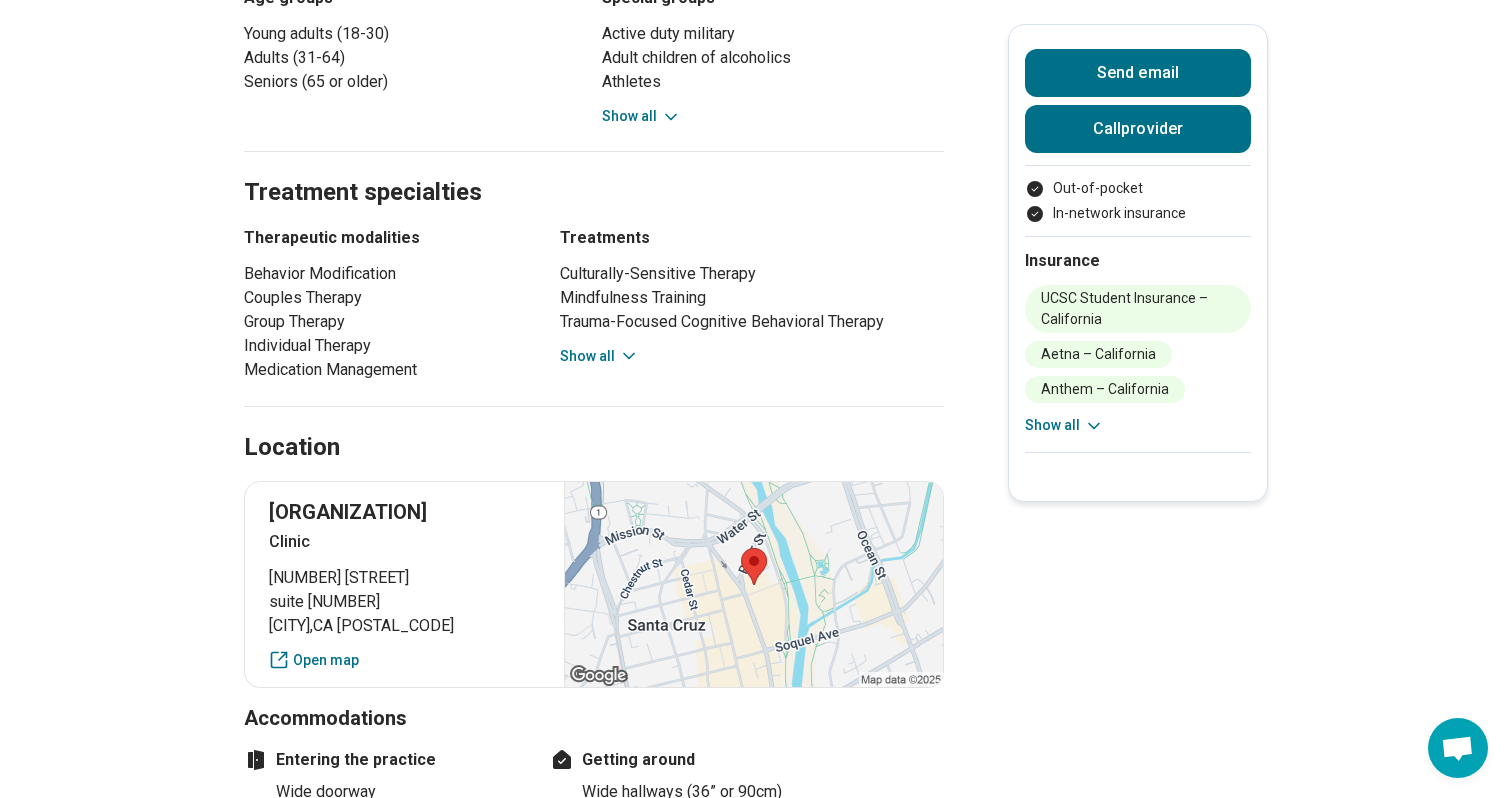 click on "Show all" at bounding box center (599, 356) 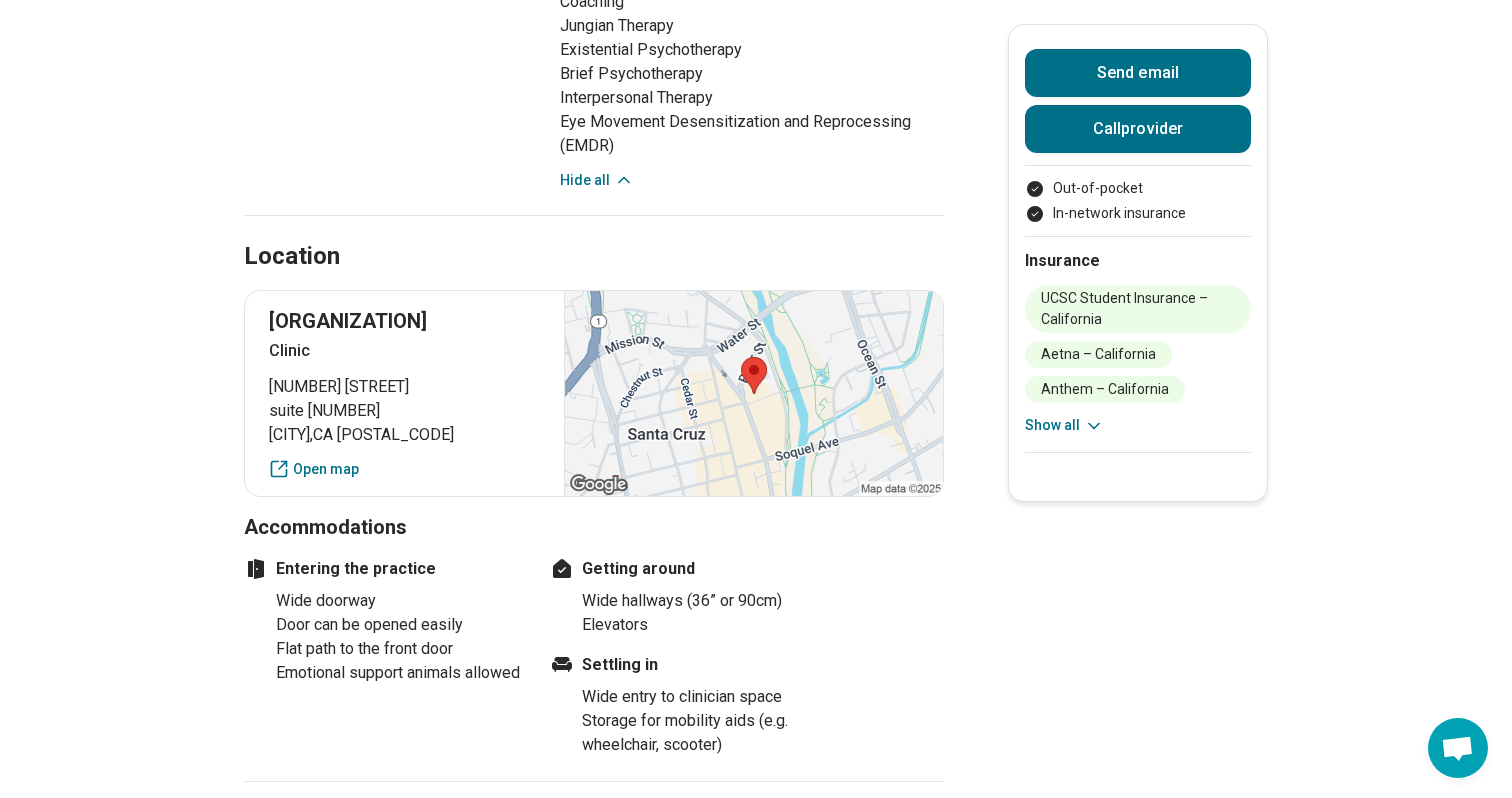scroll, scrollTop: 2675, scrollLeft: 0, axis: vertical 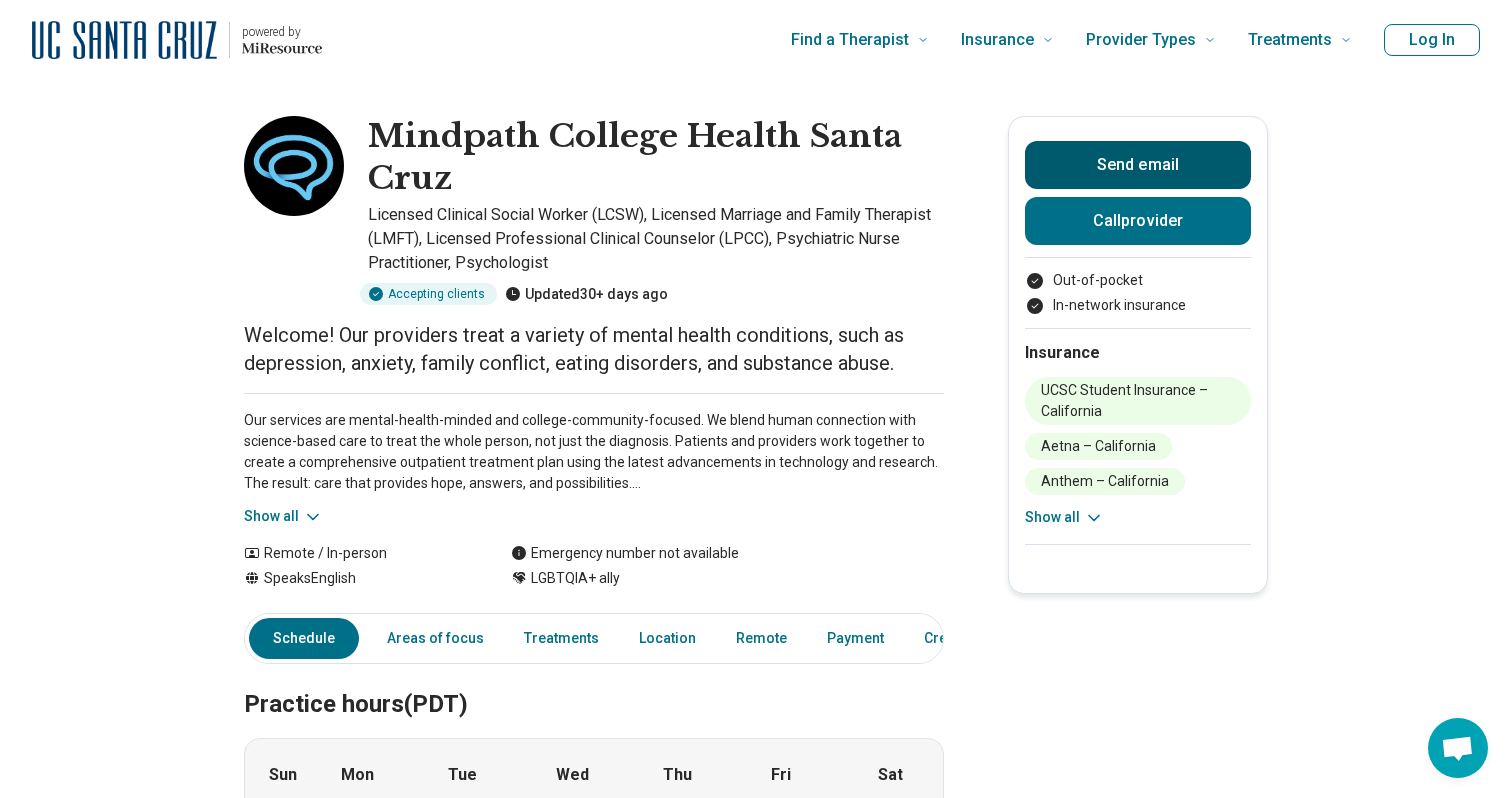 click on "Send email" at bounding box center (1138, 165) 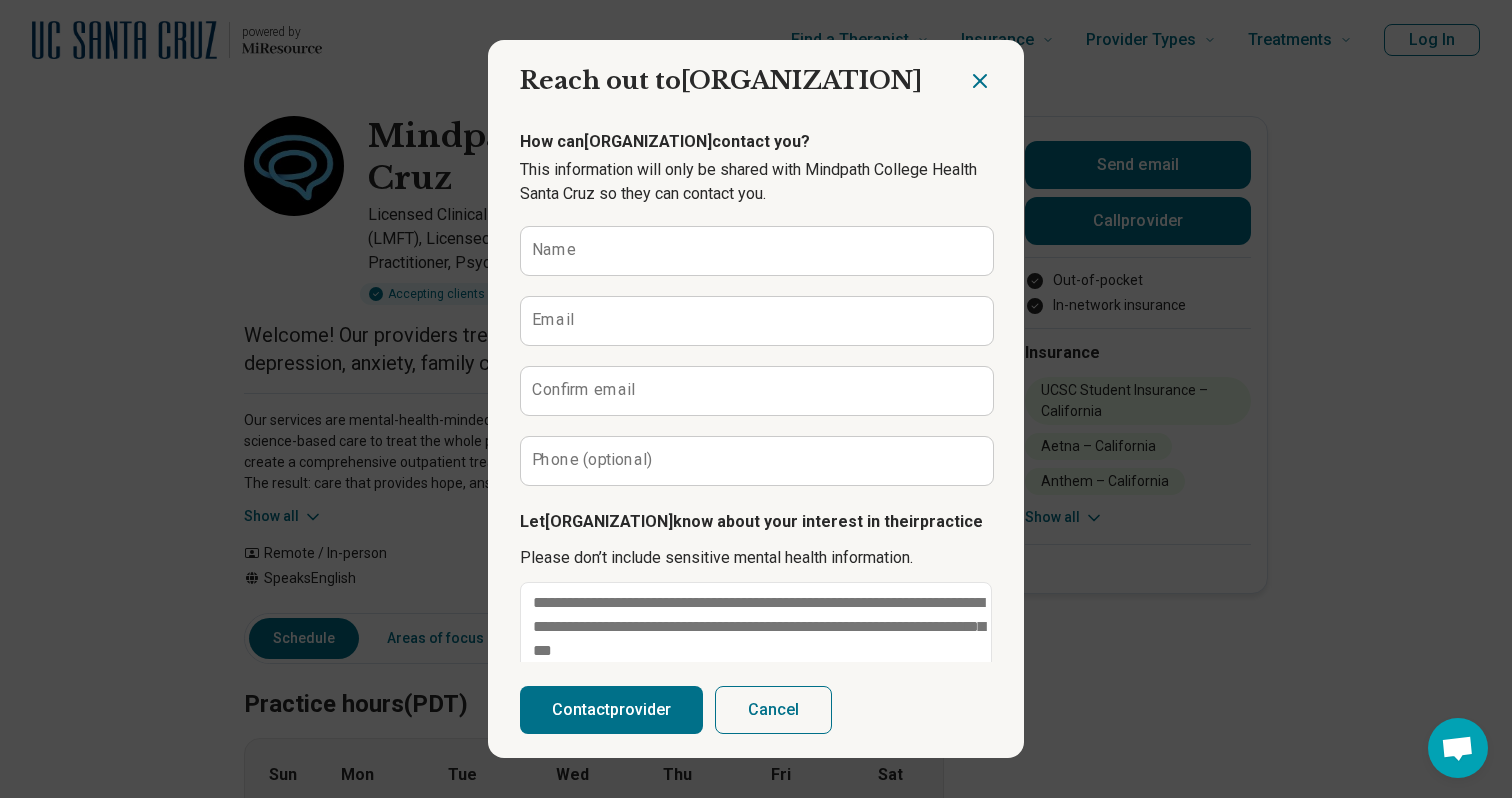 click on "Name" at bounding box center (756, 251) 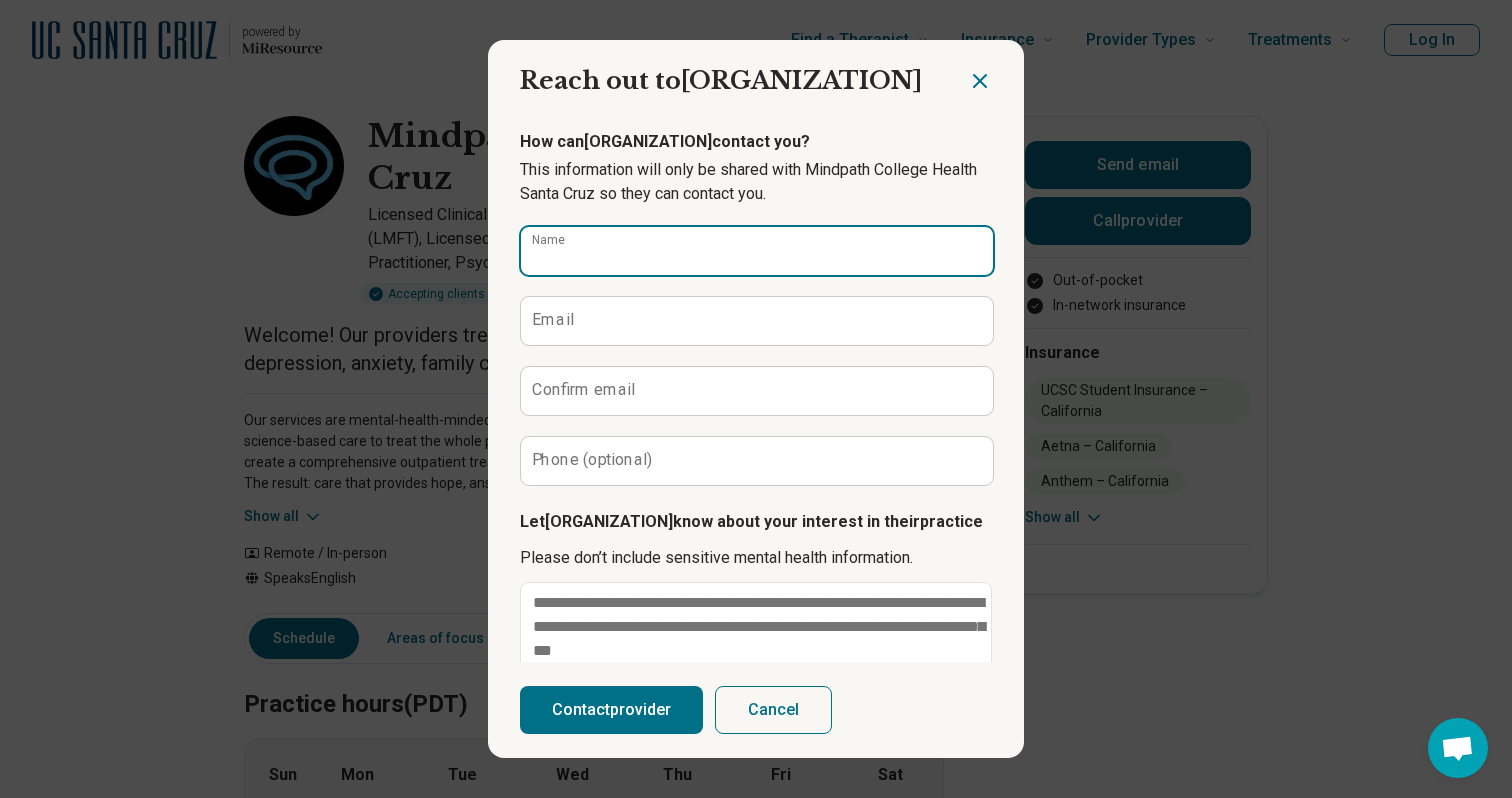 click on "Name" at bounding box center (757, 251) 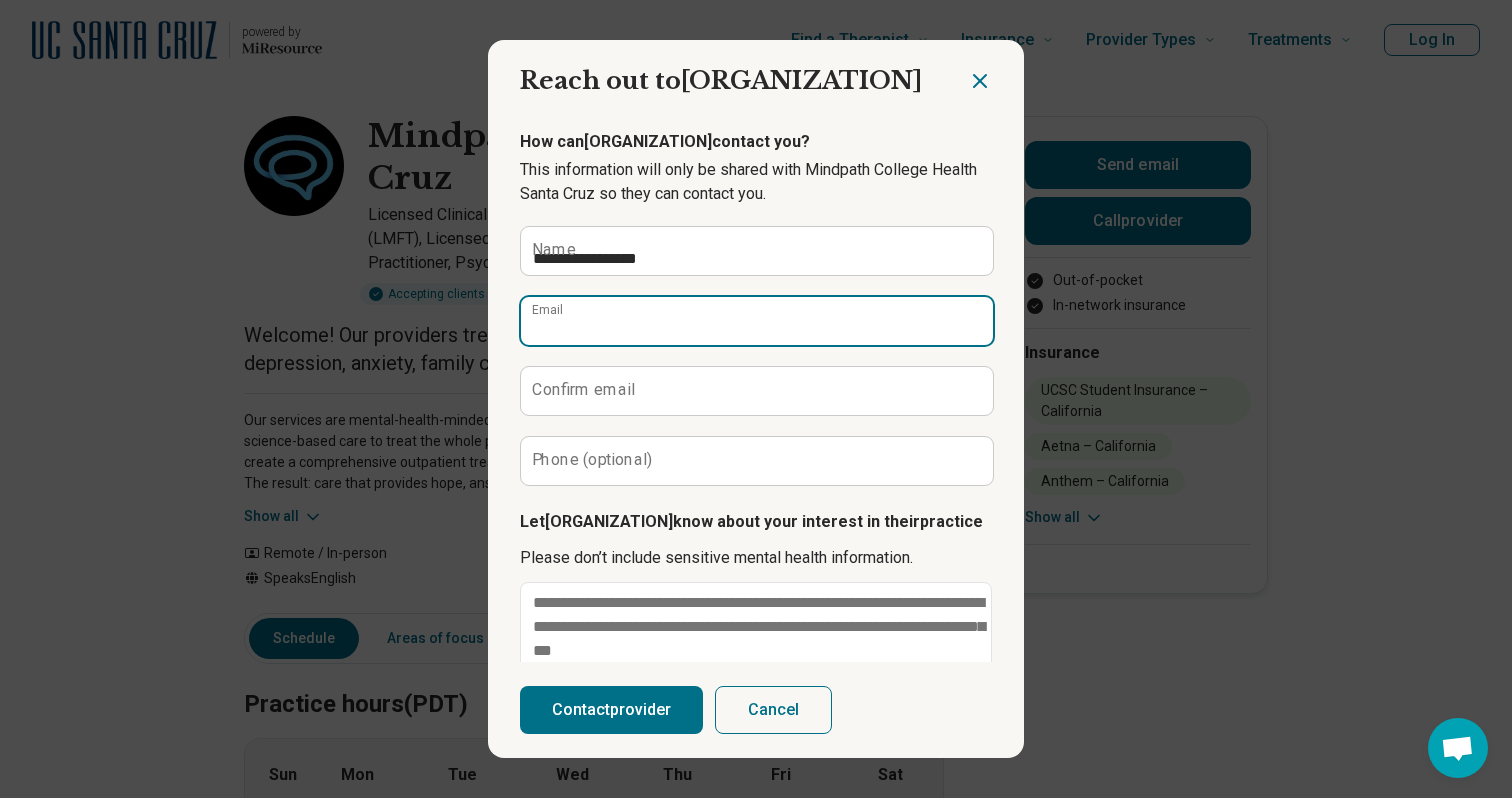type on "**********" 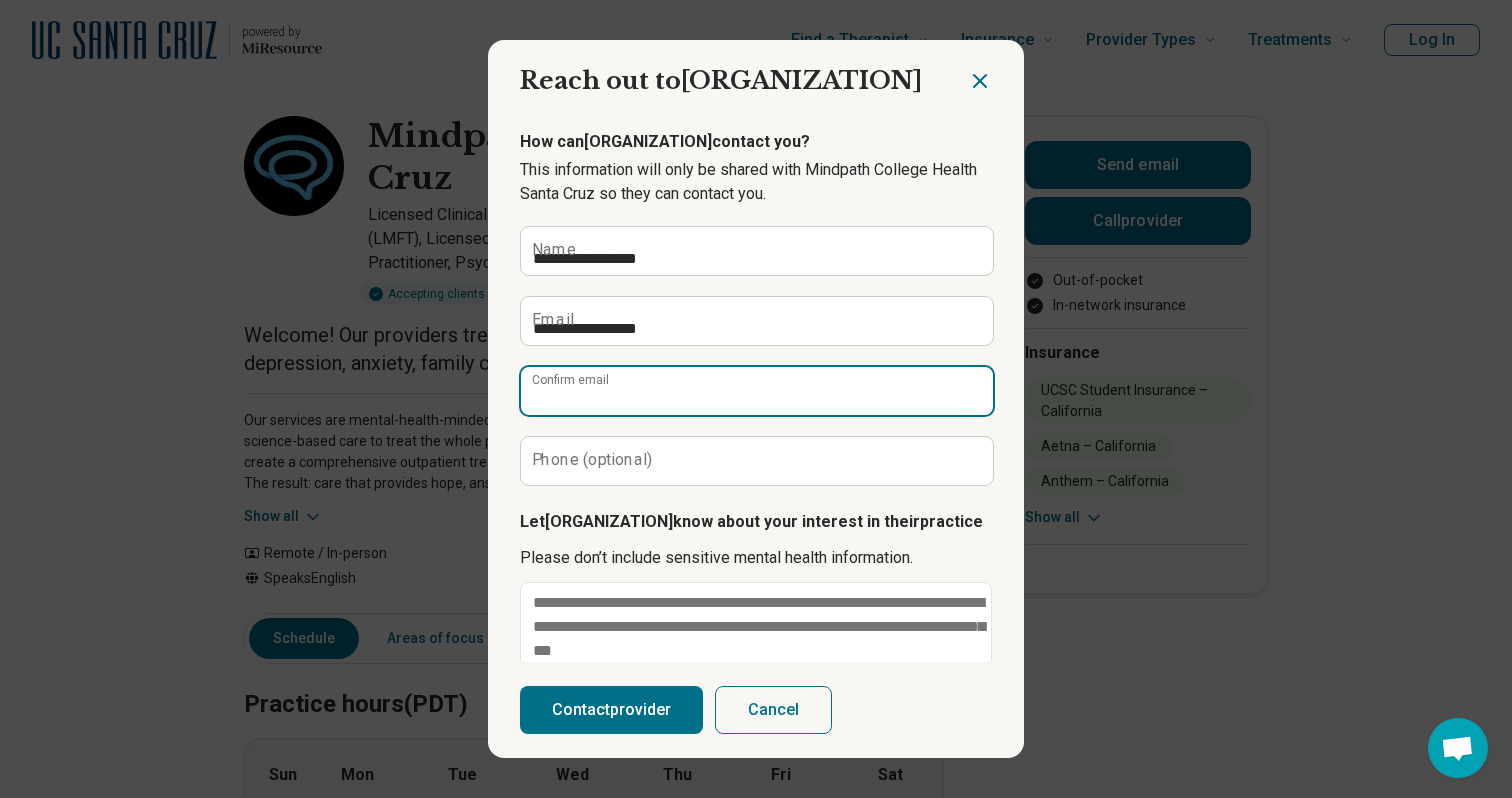 type on "**********" 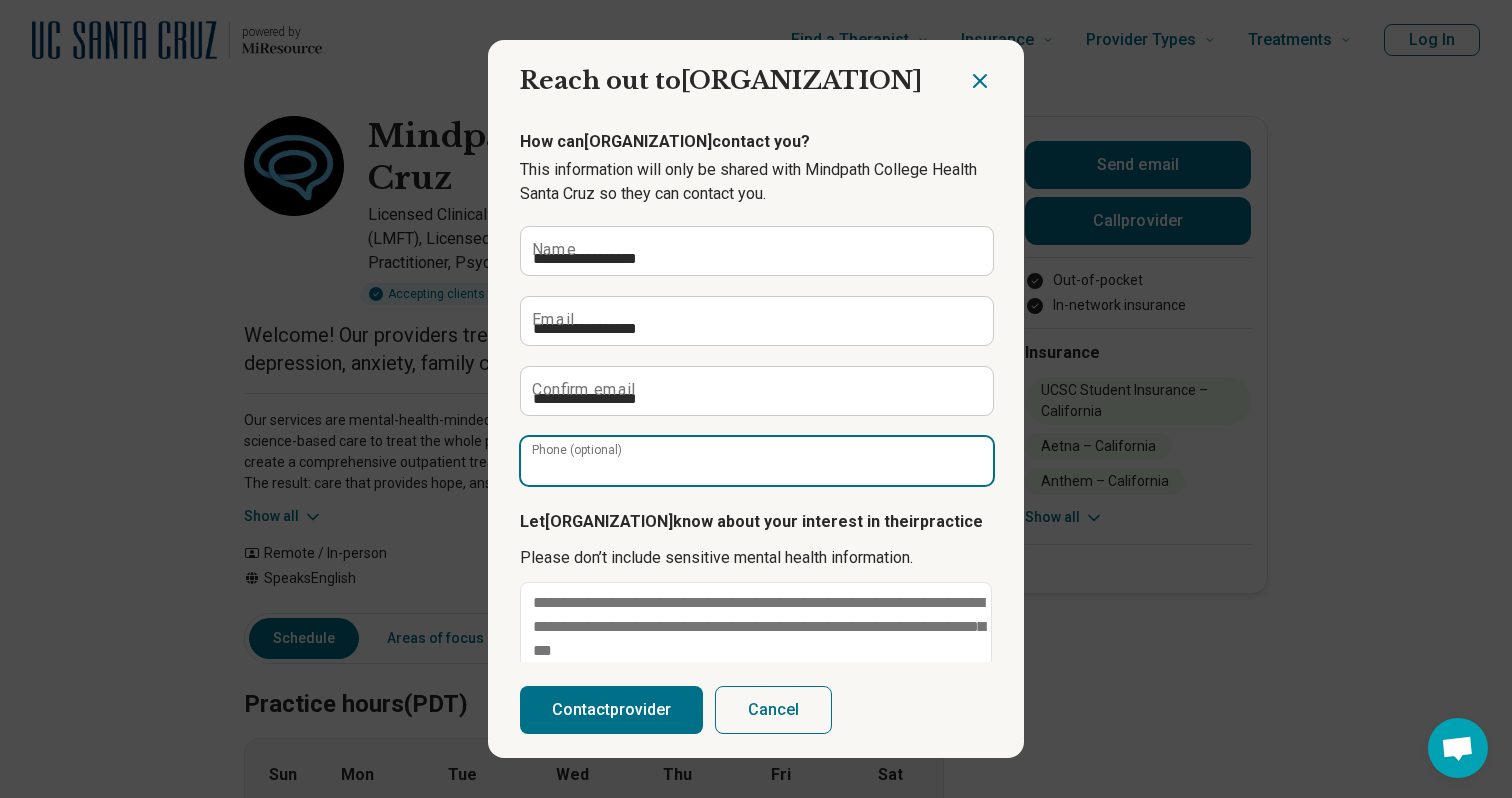 type on "**********" 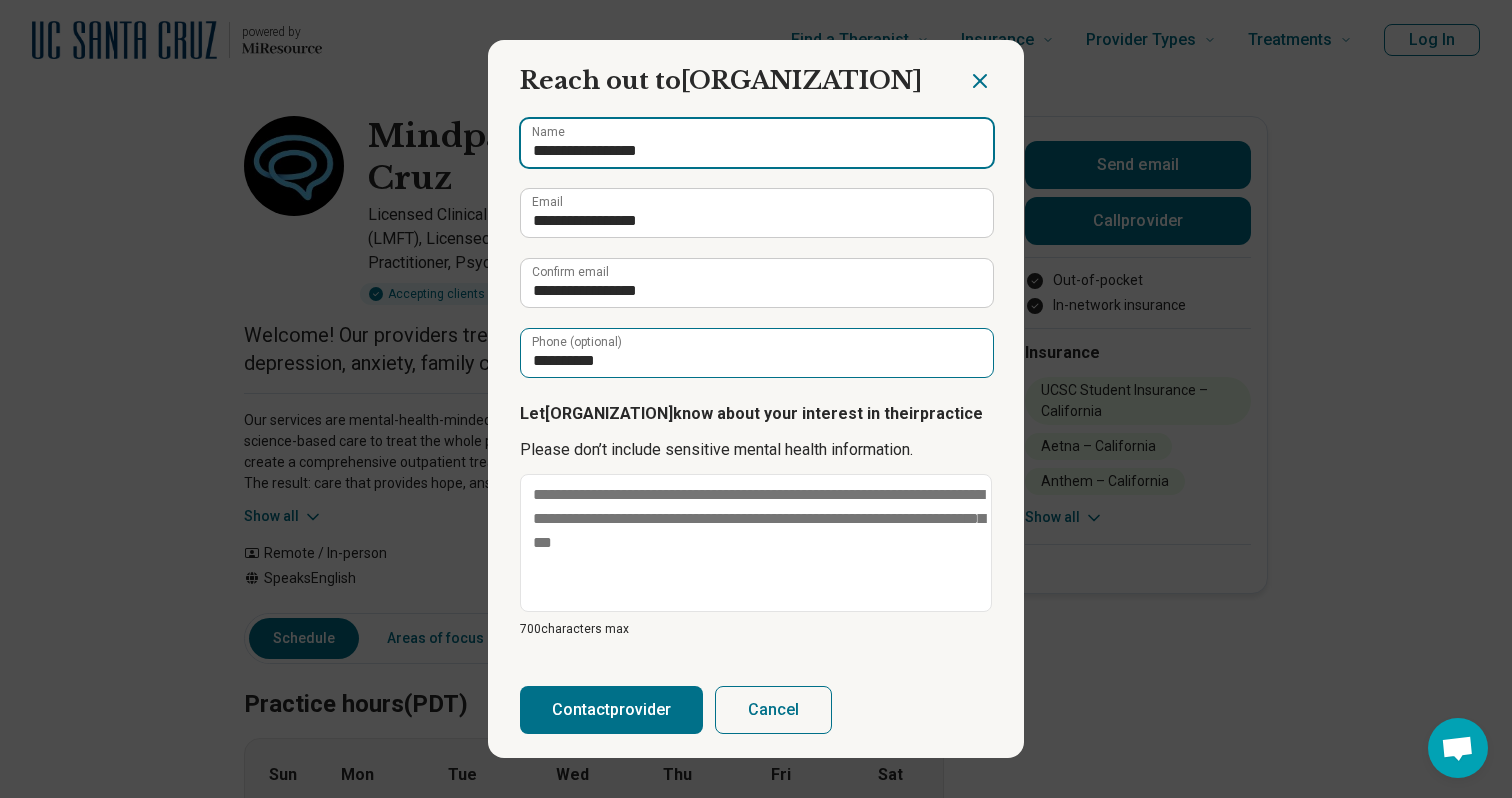 scroll, scrollTop: 165, scrollLeft: 0, axis: vertical 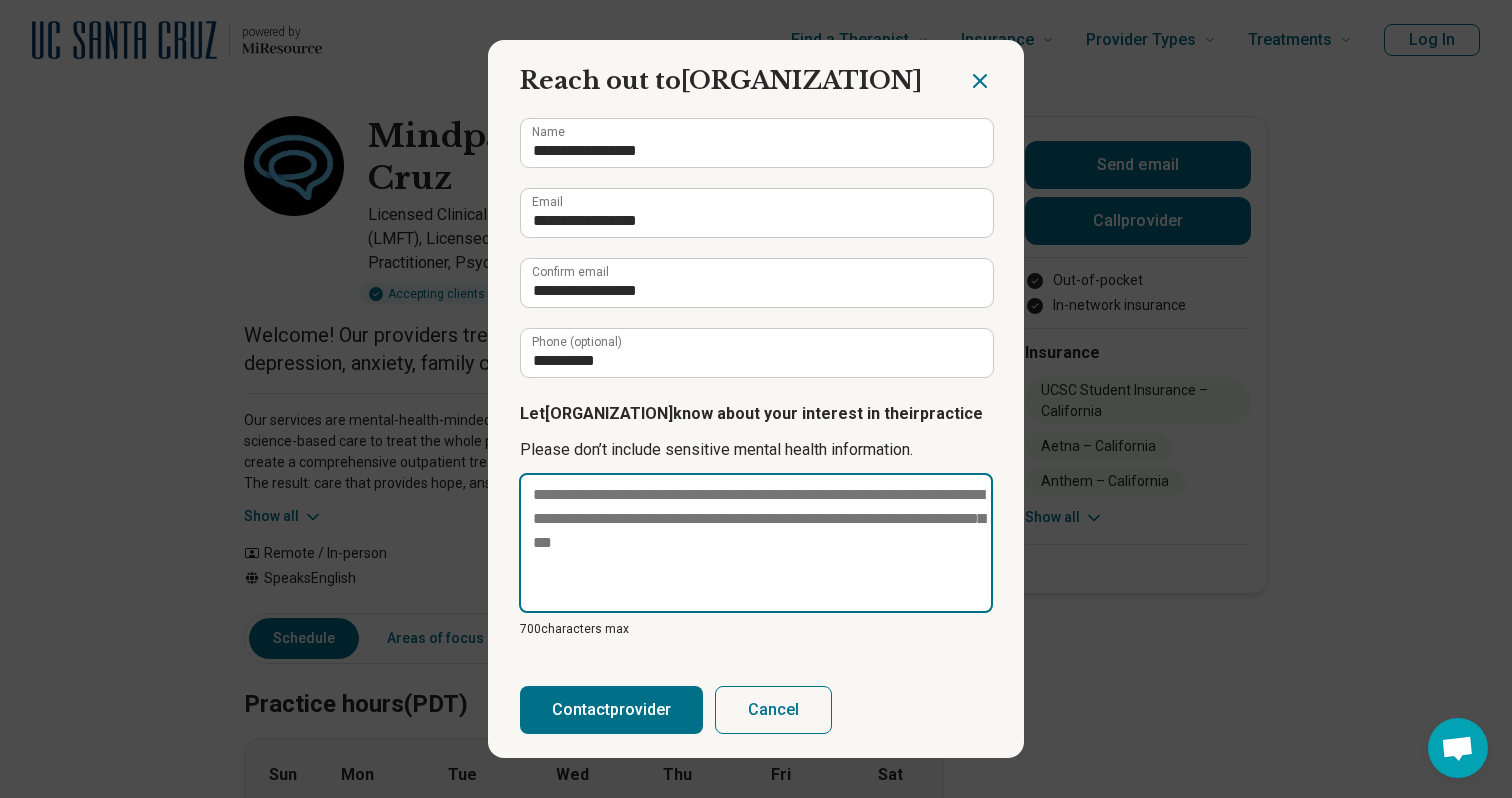 click at bounding box center [756, 543] 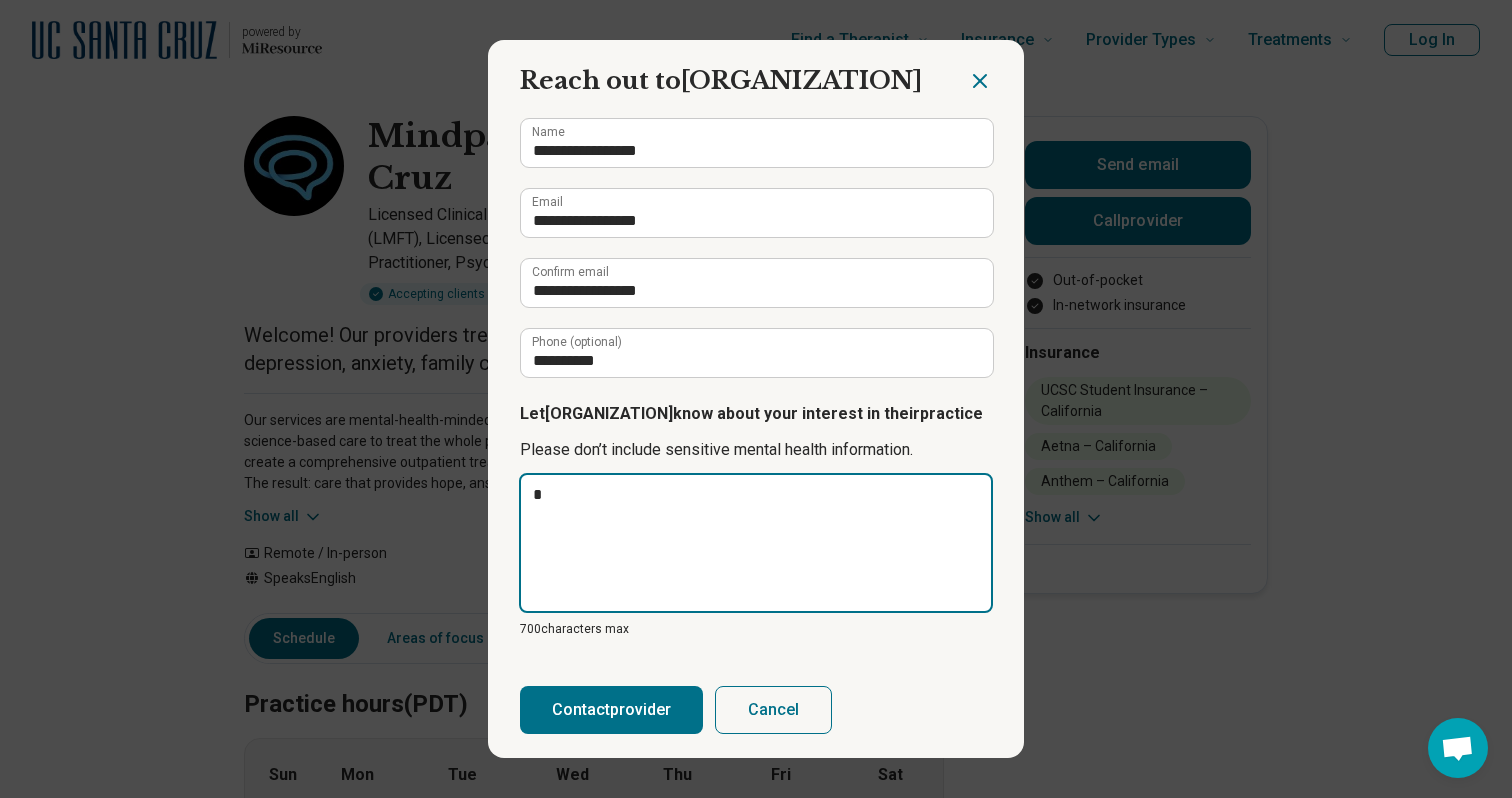 type on "**" 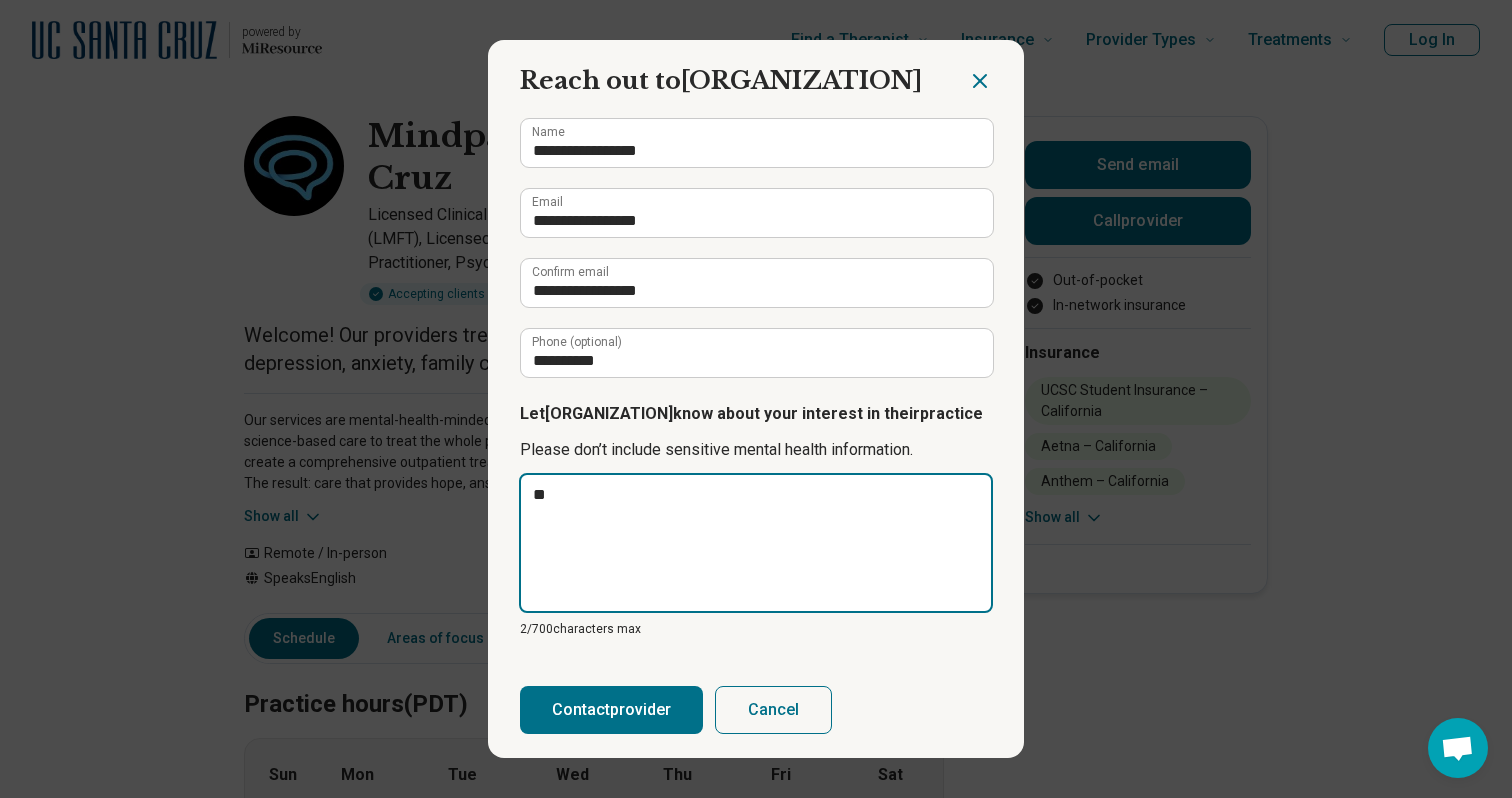 type on "*" 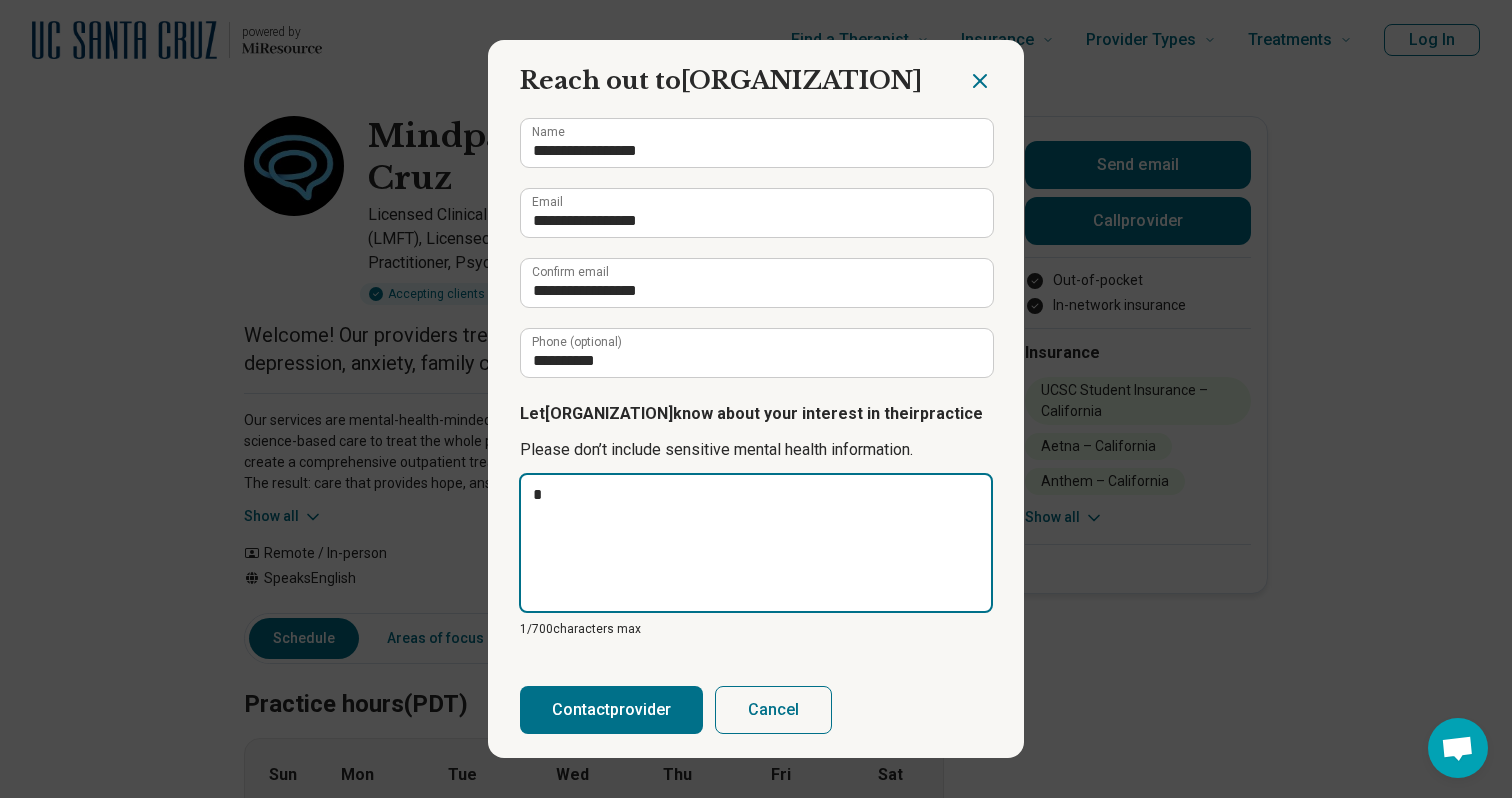 type 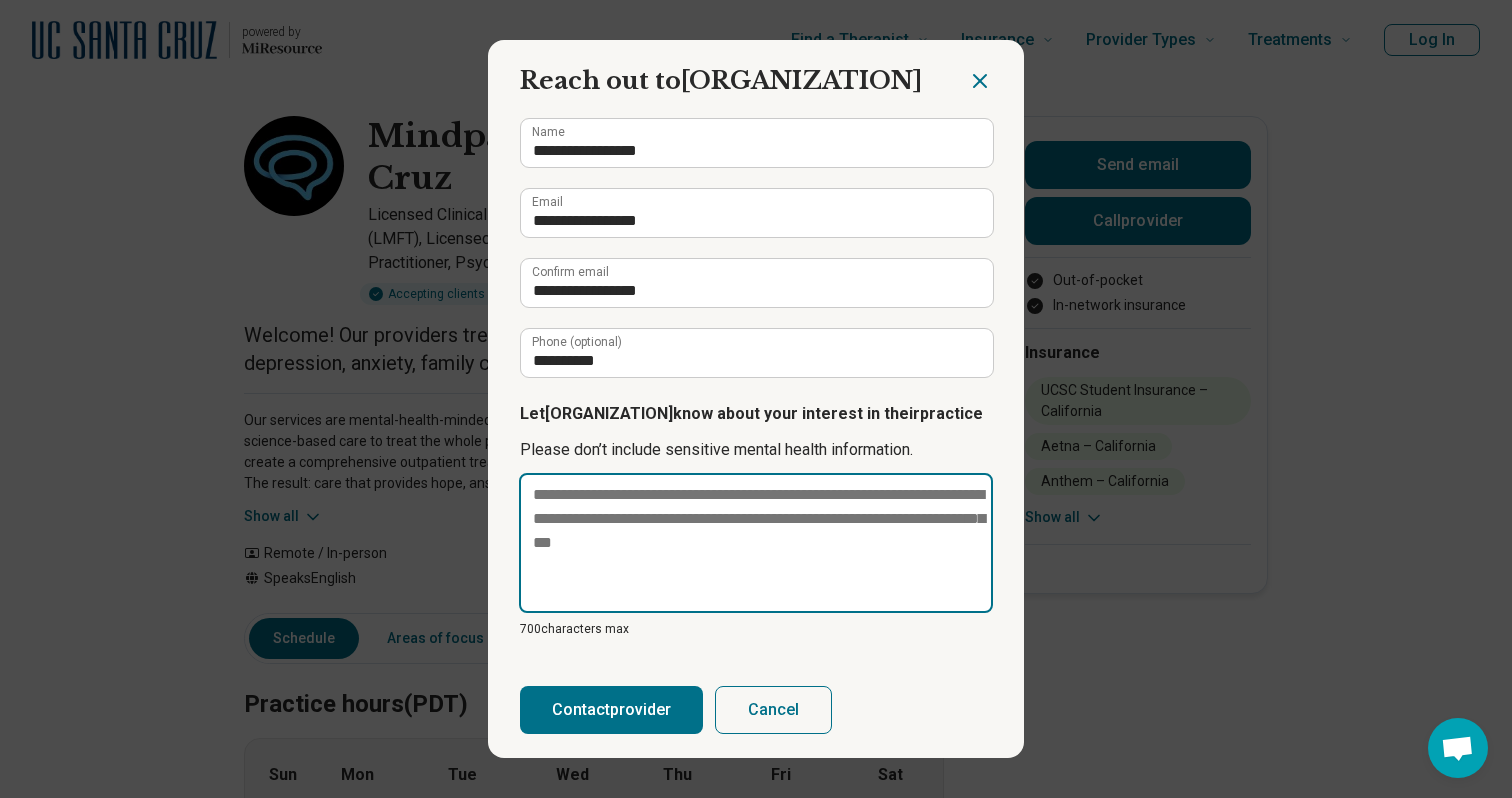 paste on "**********" 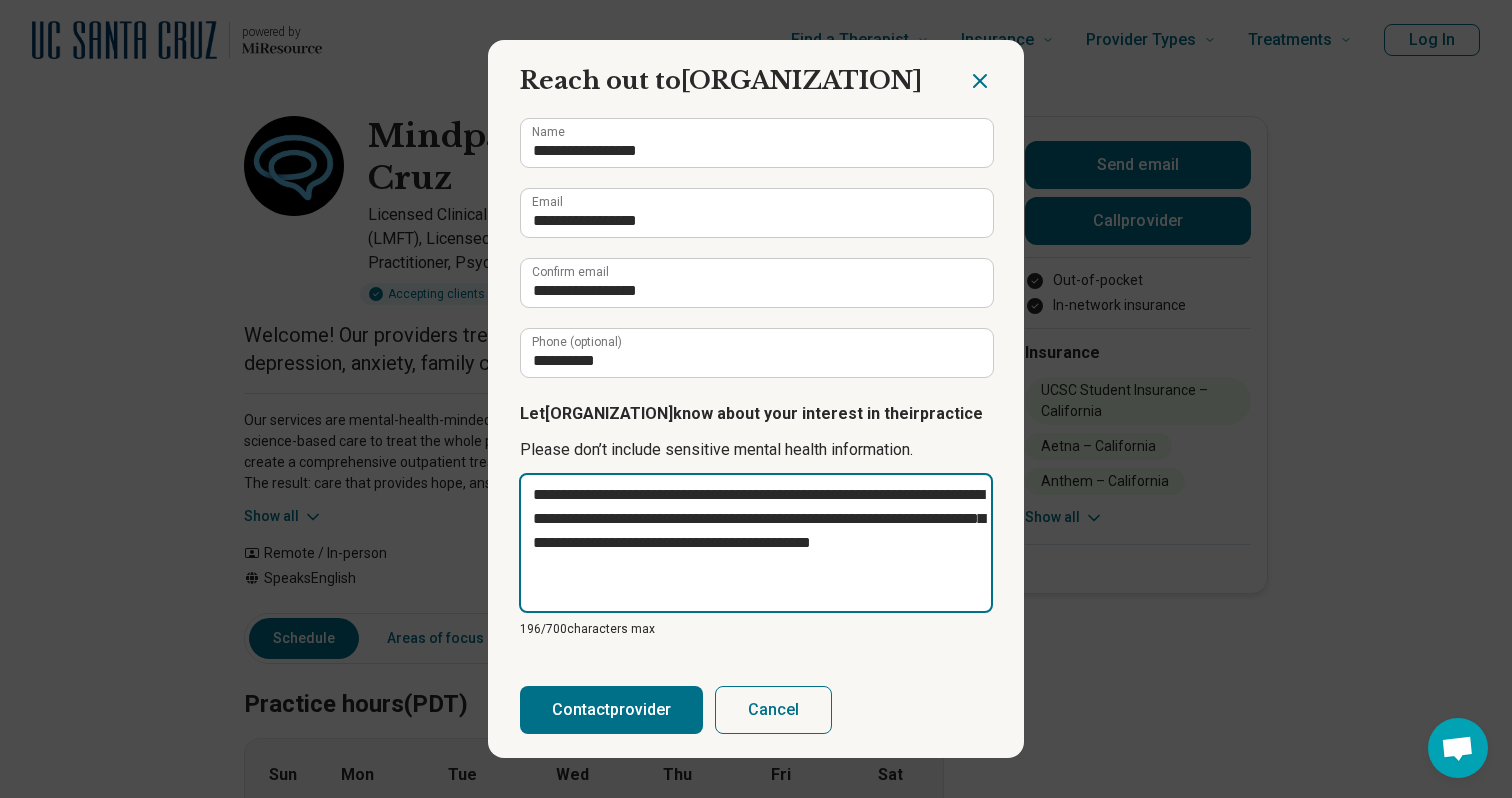 type on "**********" 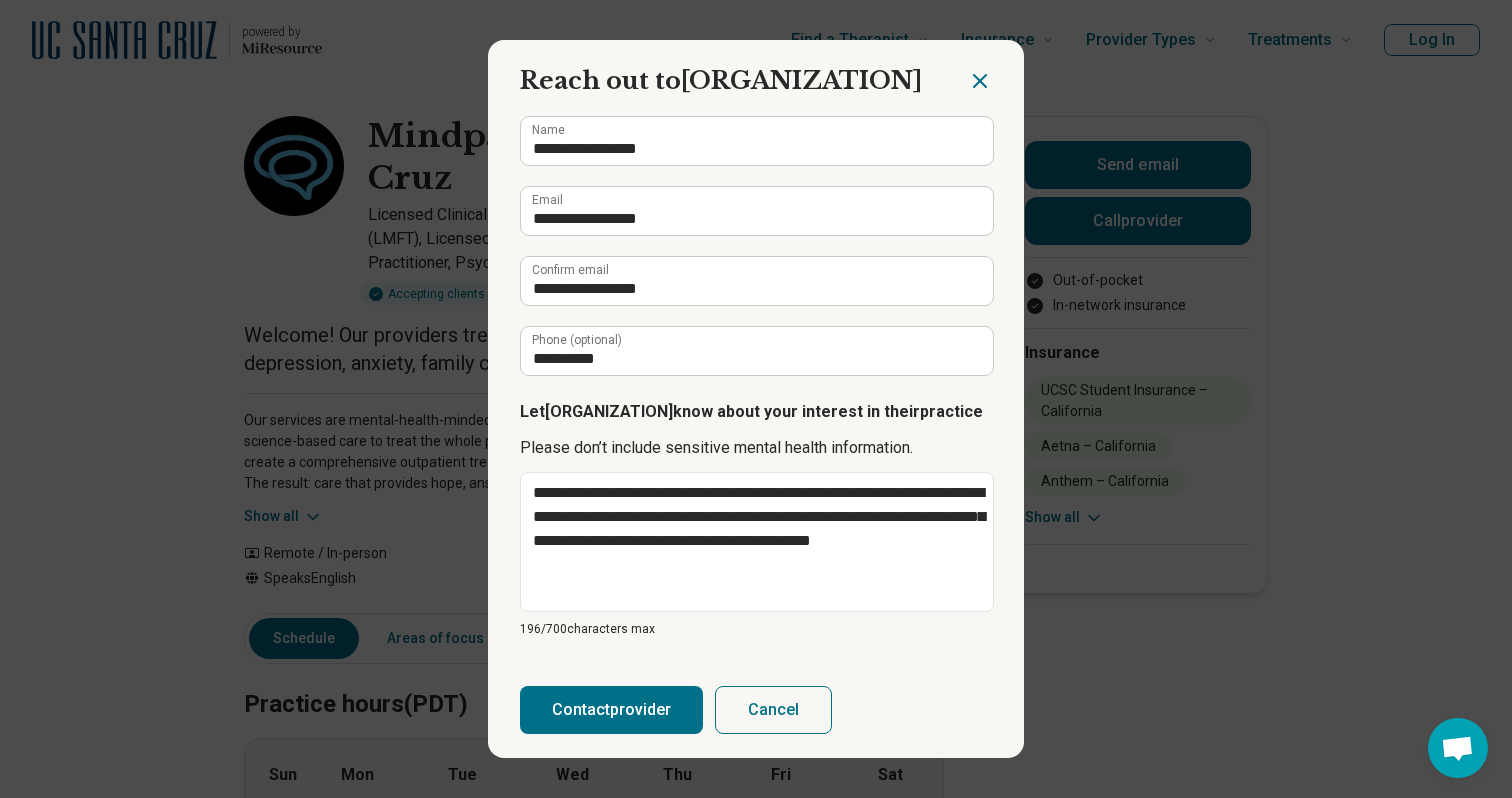 click on "Contact  provider" at bounding box center [611, 710] 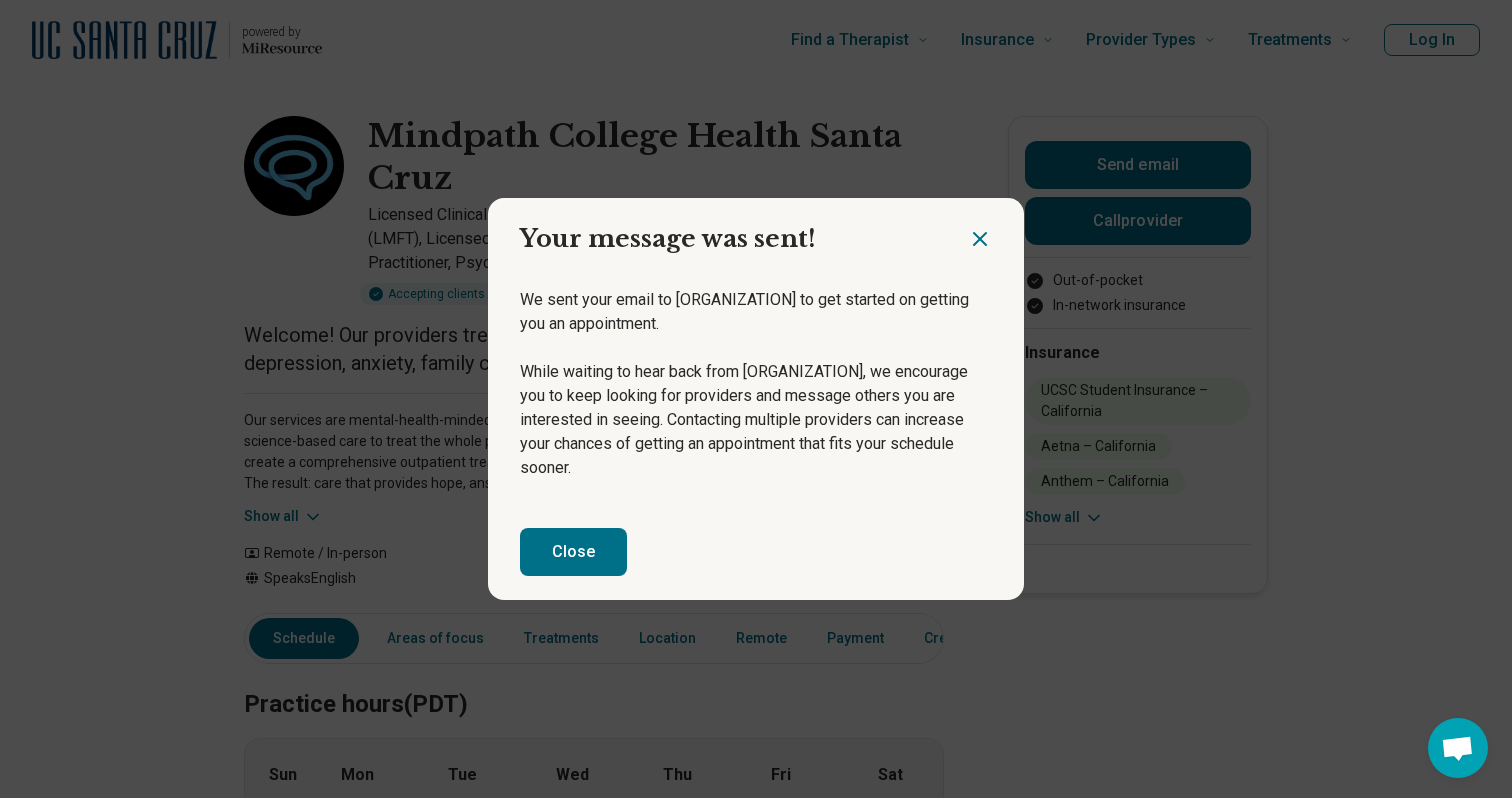 click on "Close" at bounding box center [573, 552] 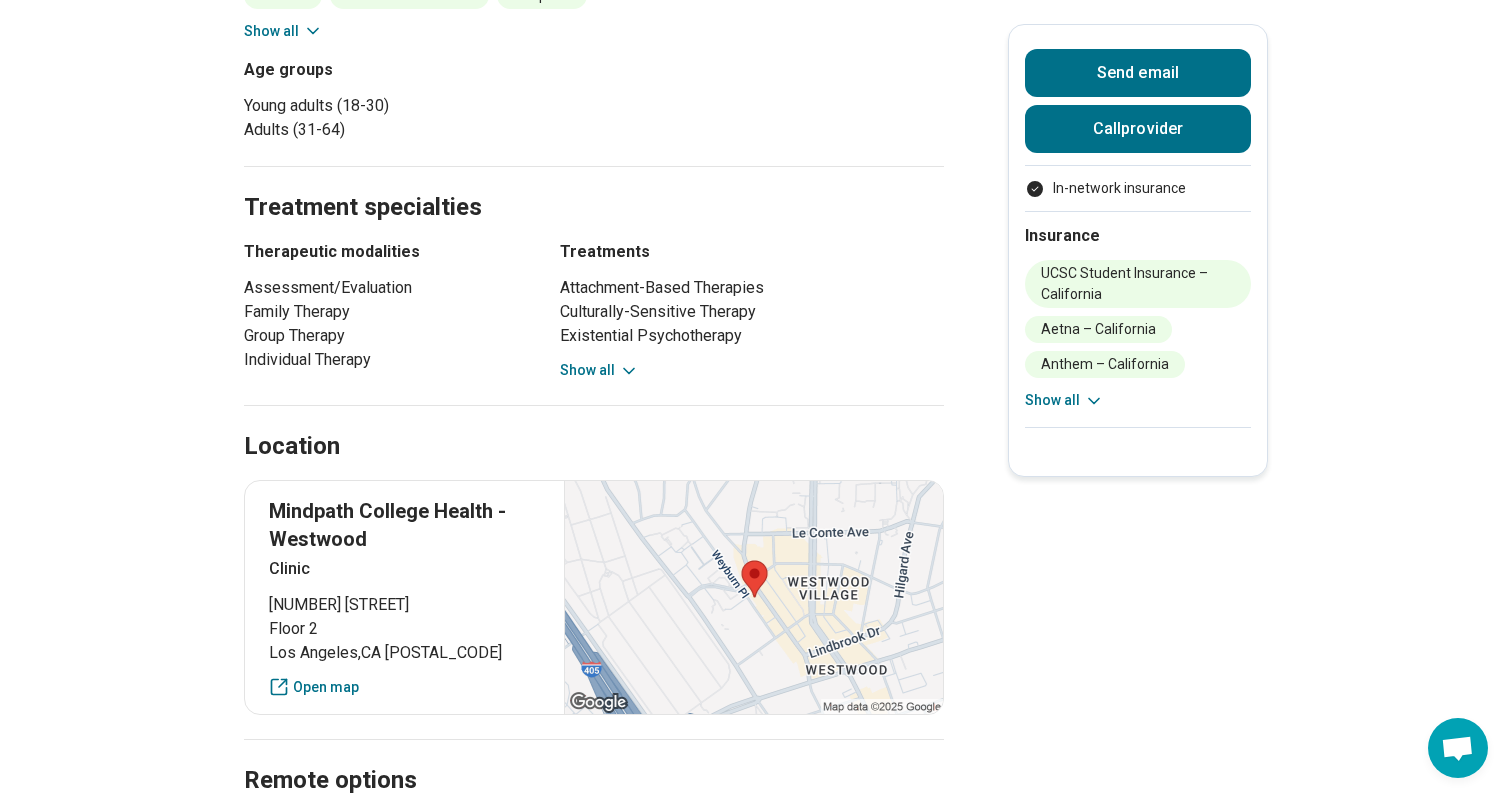 scroll, scrollTop: 706, scrollLeft: 0, axis: vertical 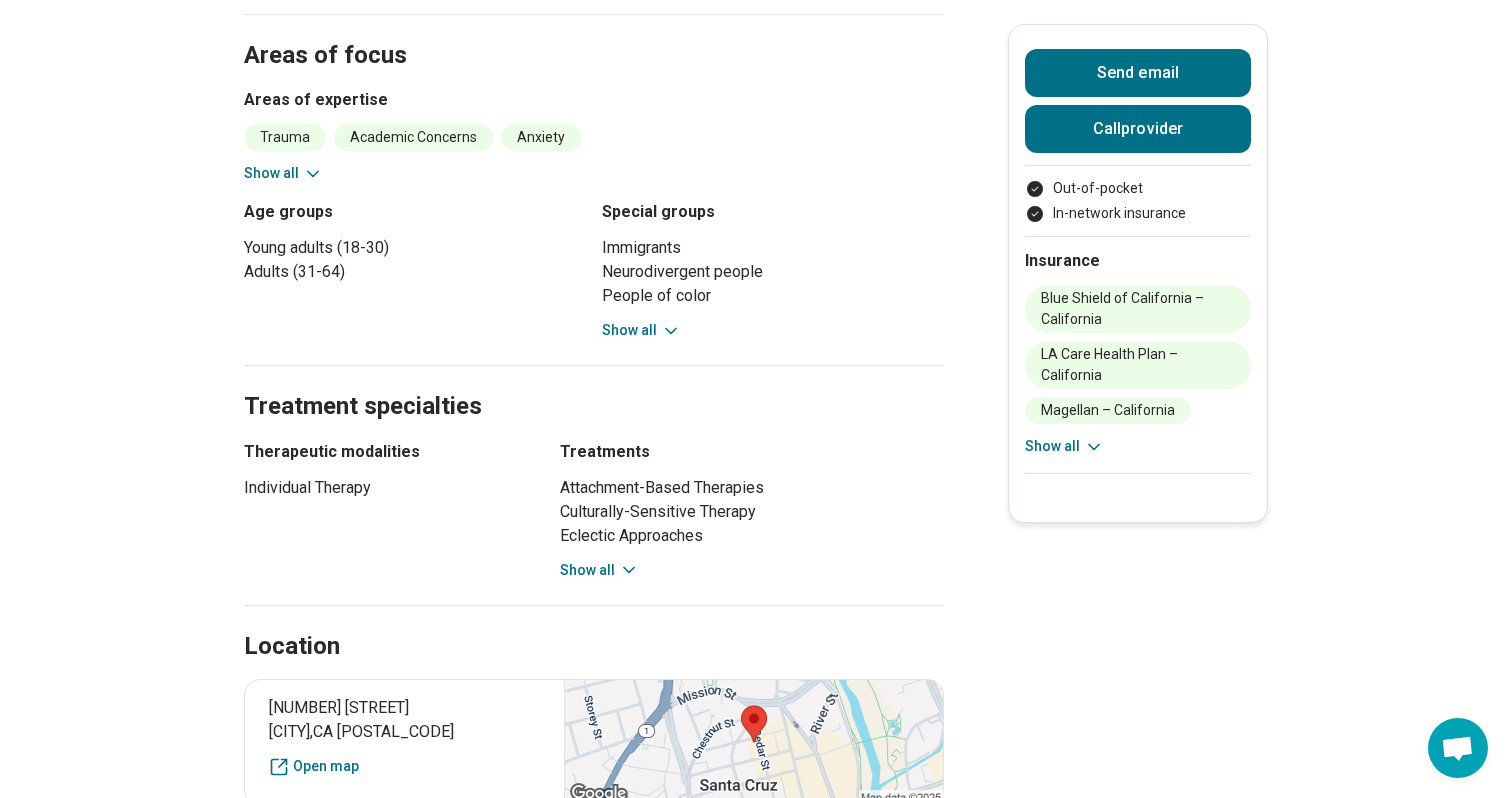 click on "Show all" at bounding box center [641, 330] 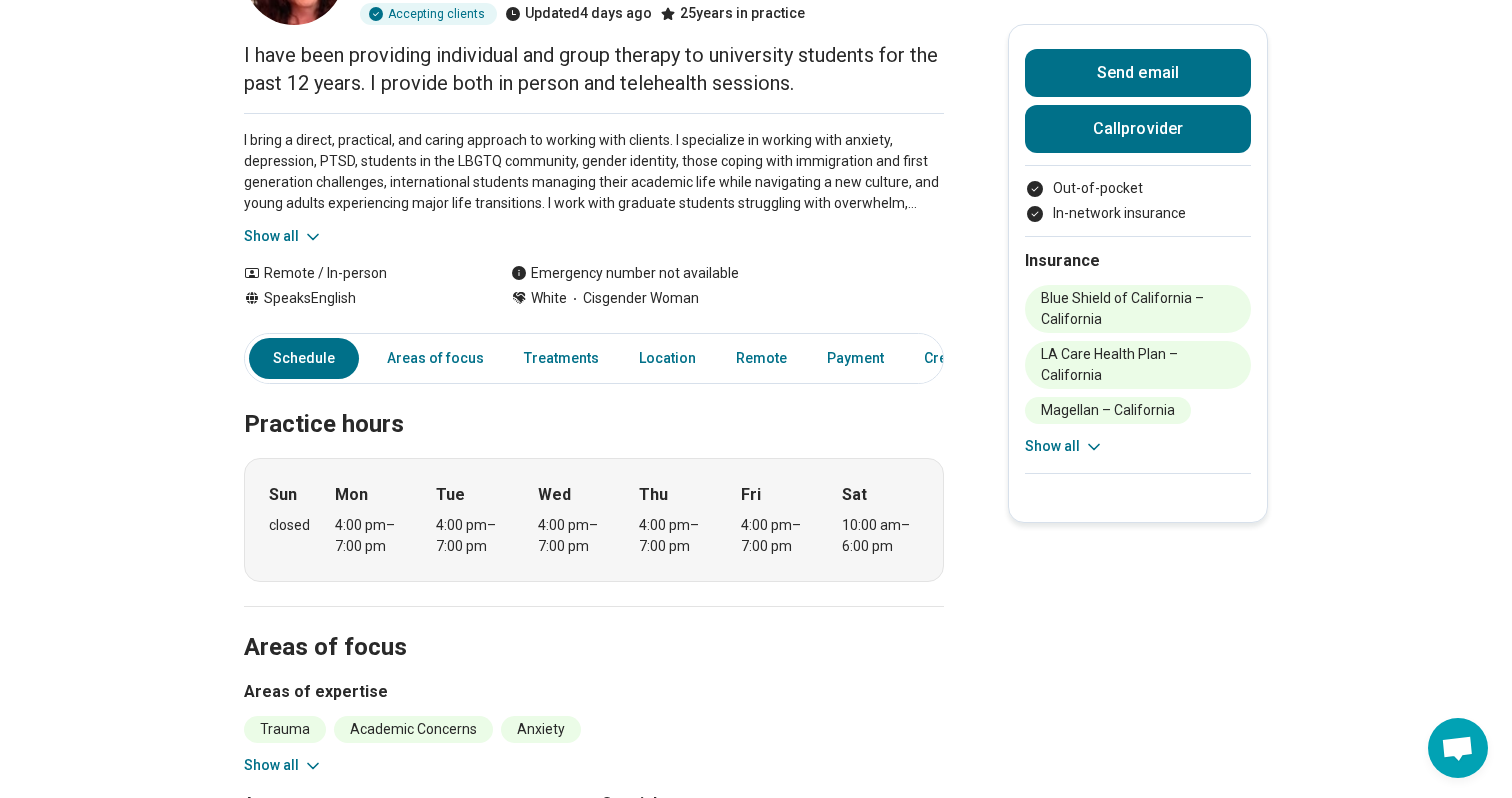 scroll, scrollTop: 404, scrollLeft: 0, axis: vertical 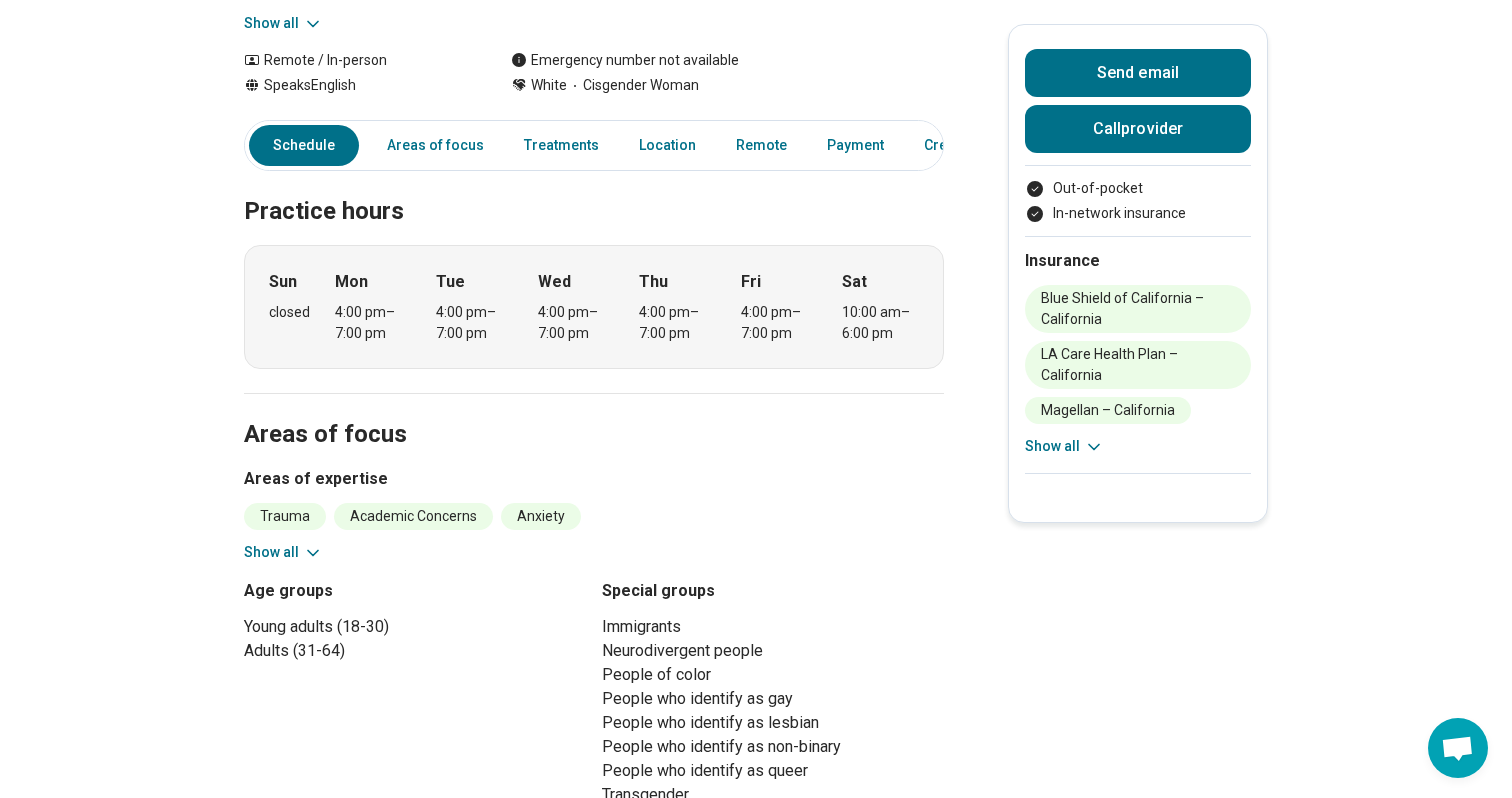 click on "Show all" at bounding box center (283, 552) 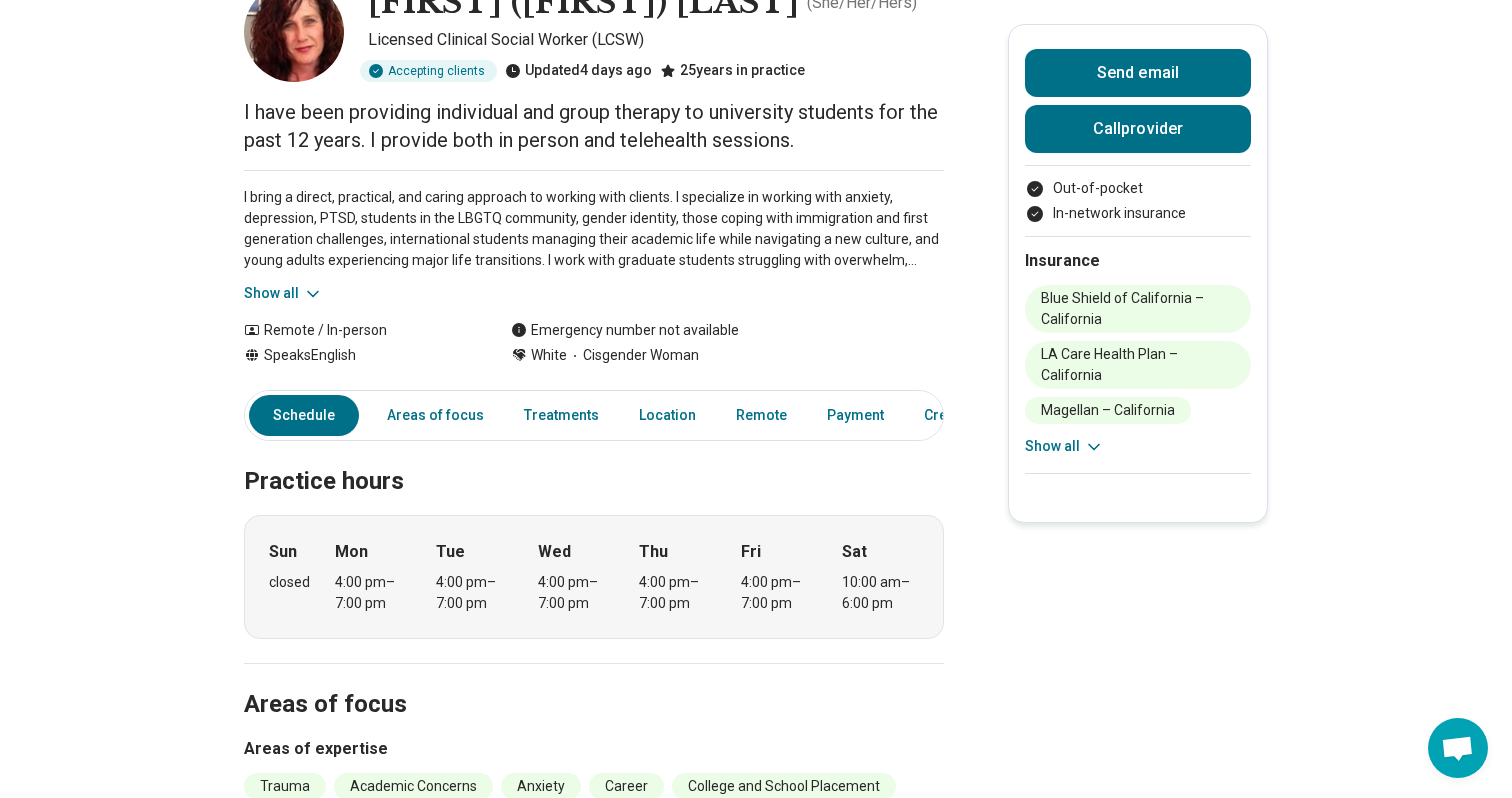 scroll, scrollTop: 0, scrollLeft: 0, axis: both 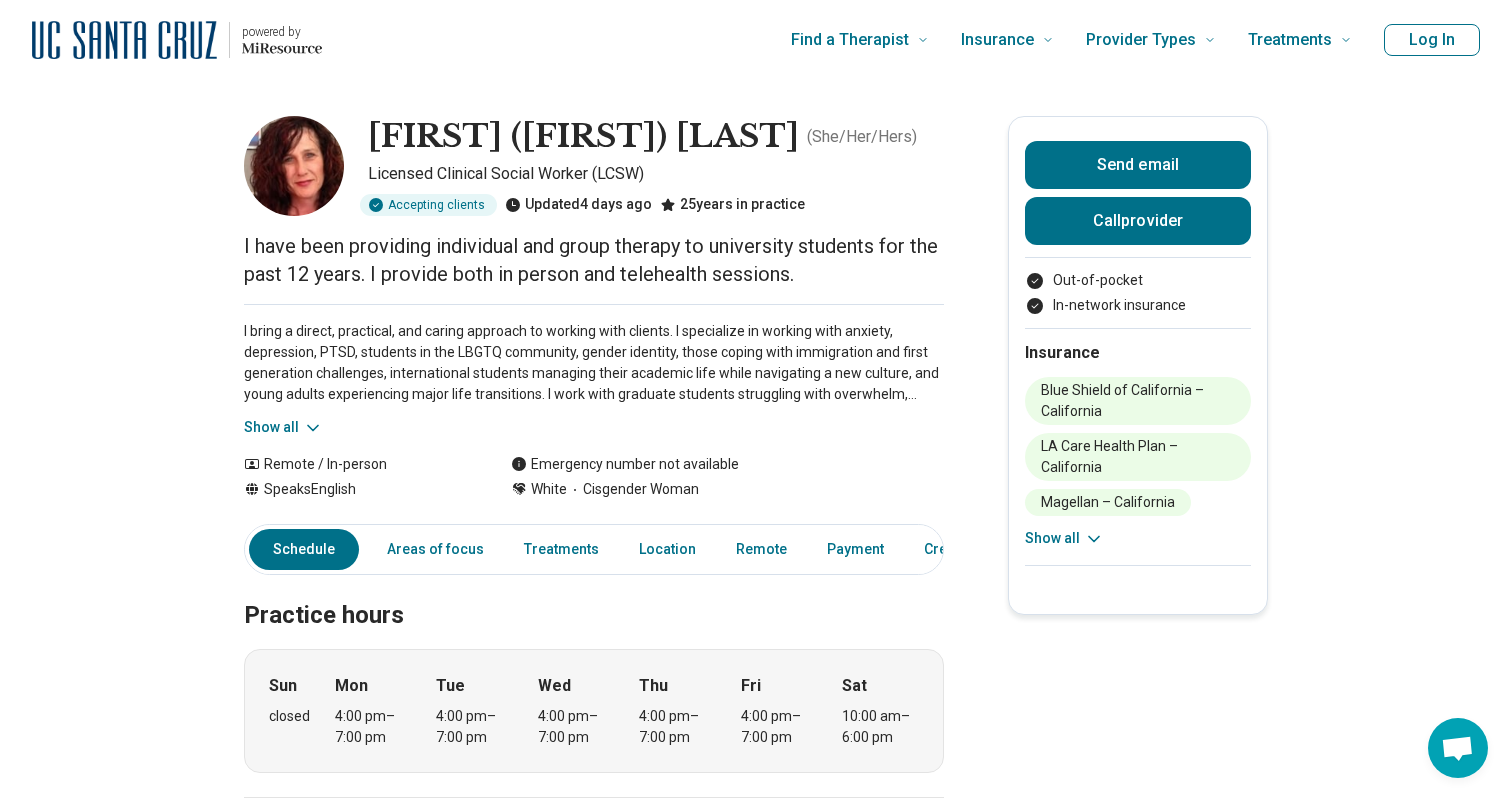 click on "Show all" at bounding box center (283, 427) 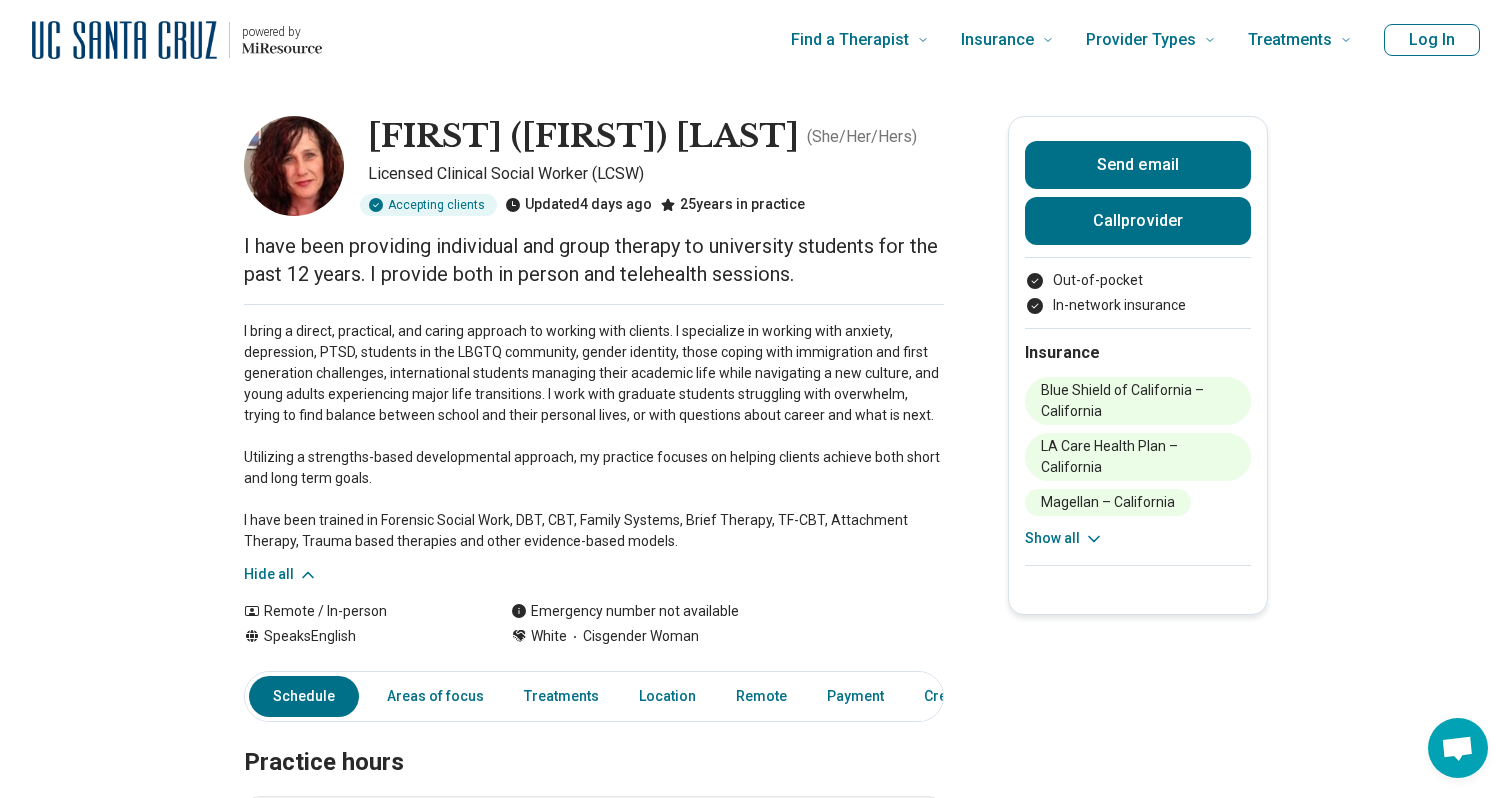 click at bounding box center (294, 166) 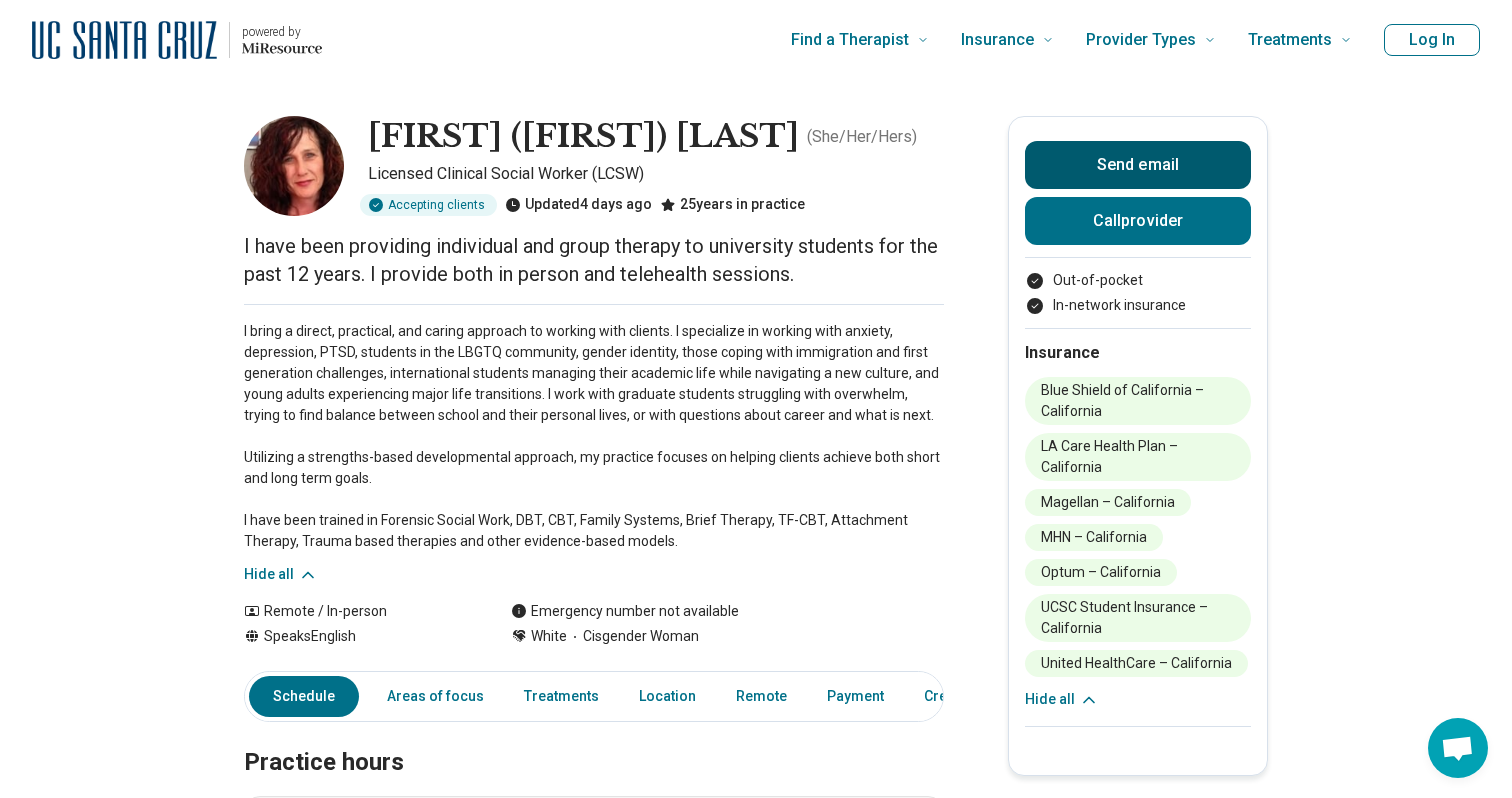 click on "Send email" at bounding box center [1138, 165] 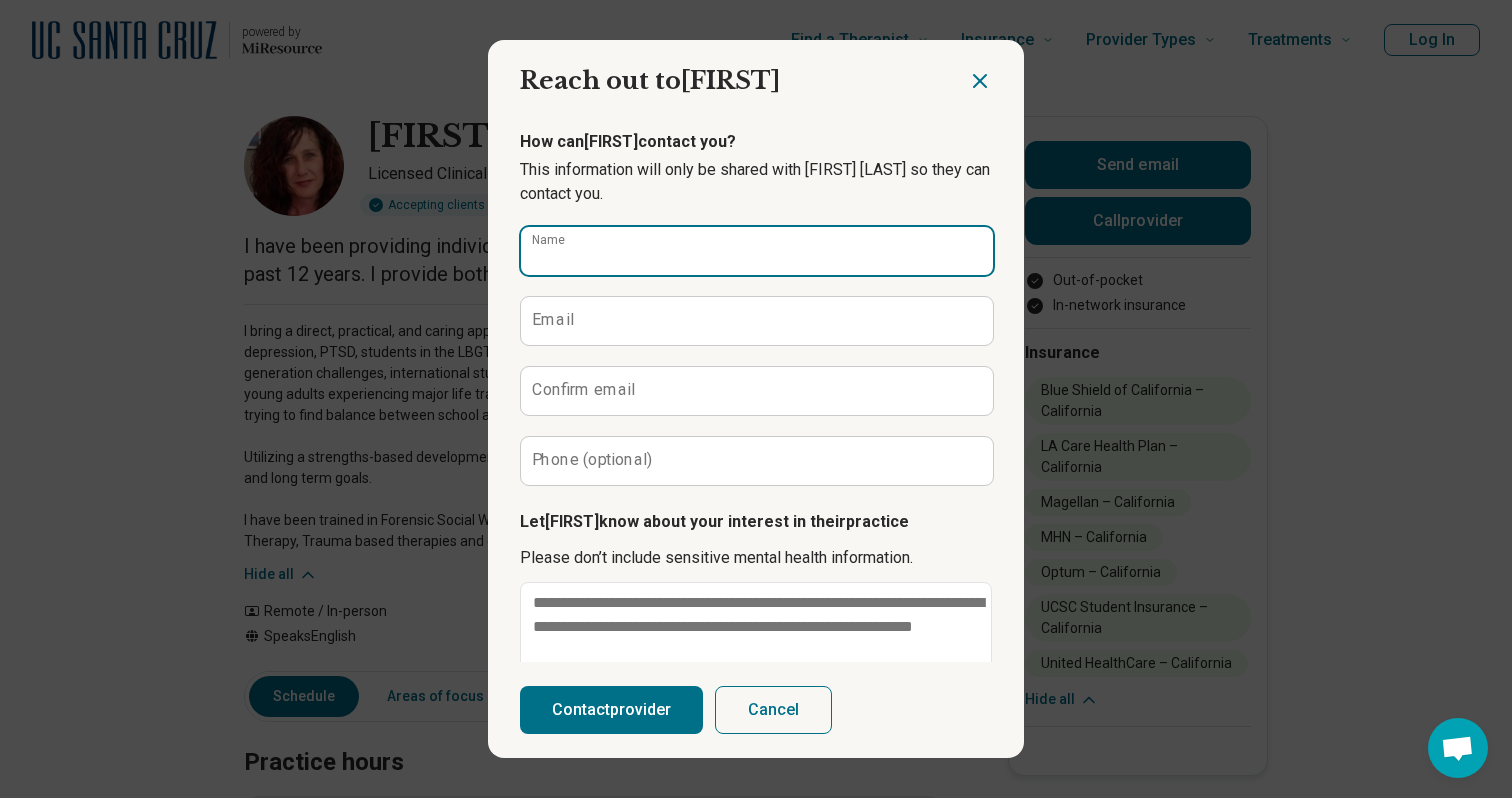 click on "Name" at bounding box center [757, 251] 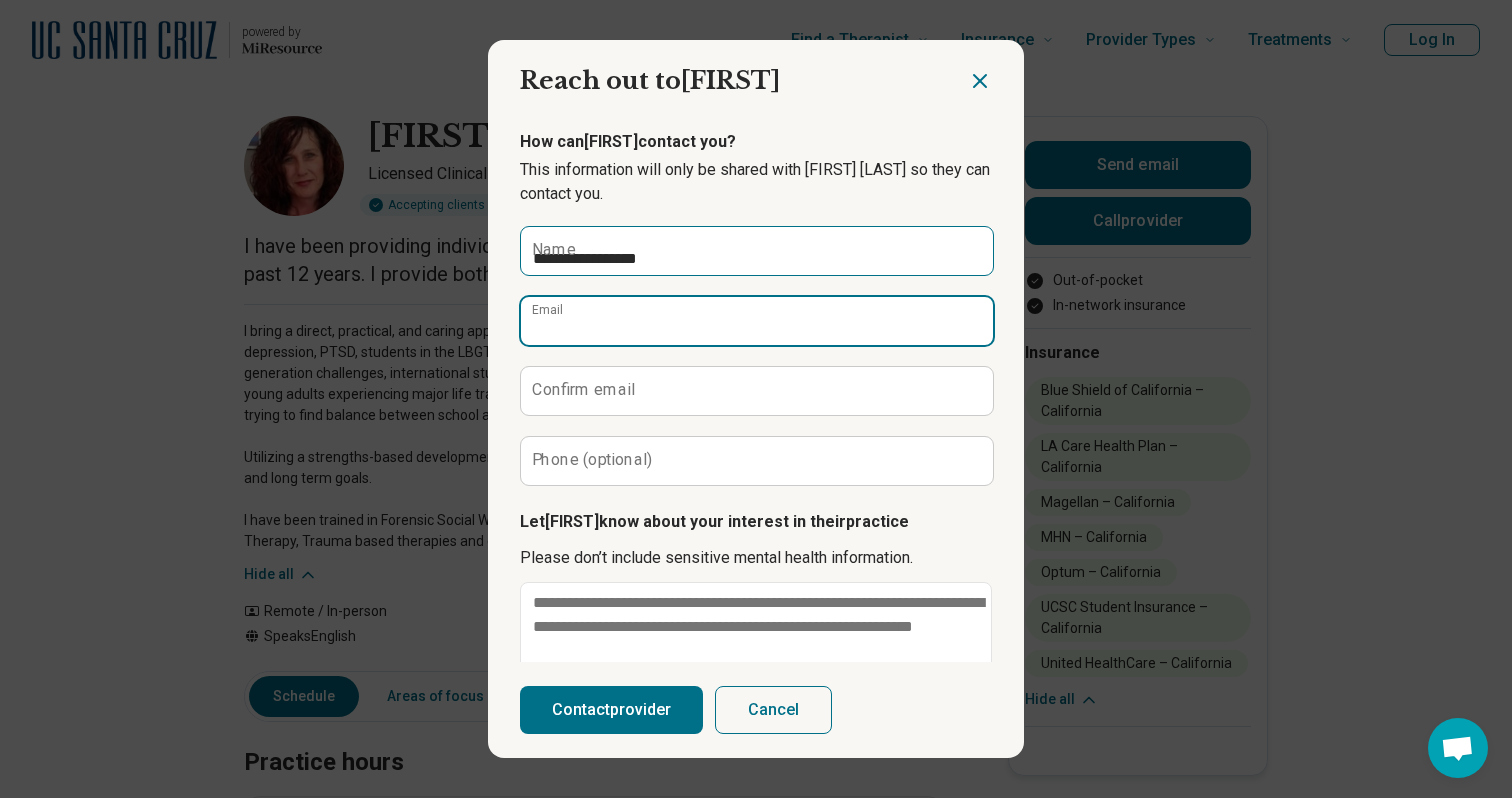 type on "**********" 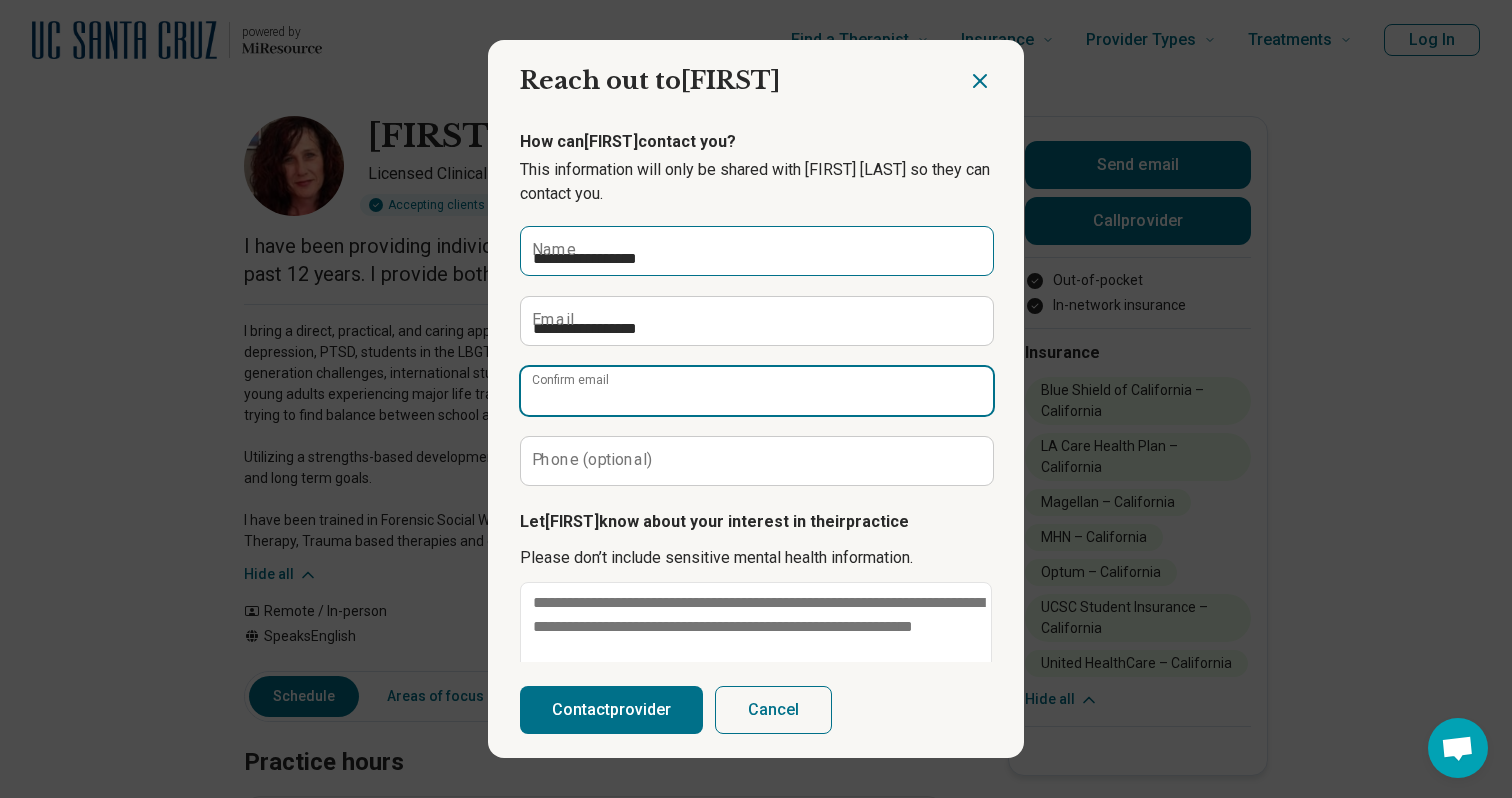type on "**********" 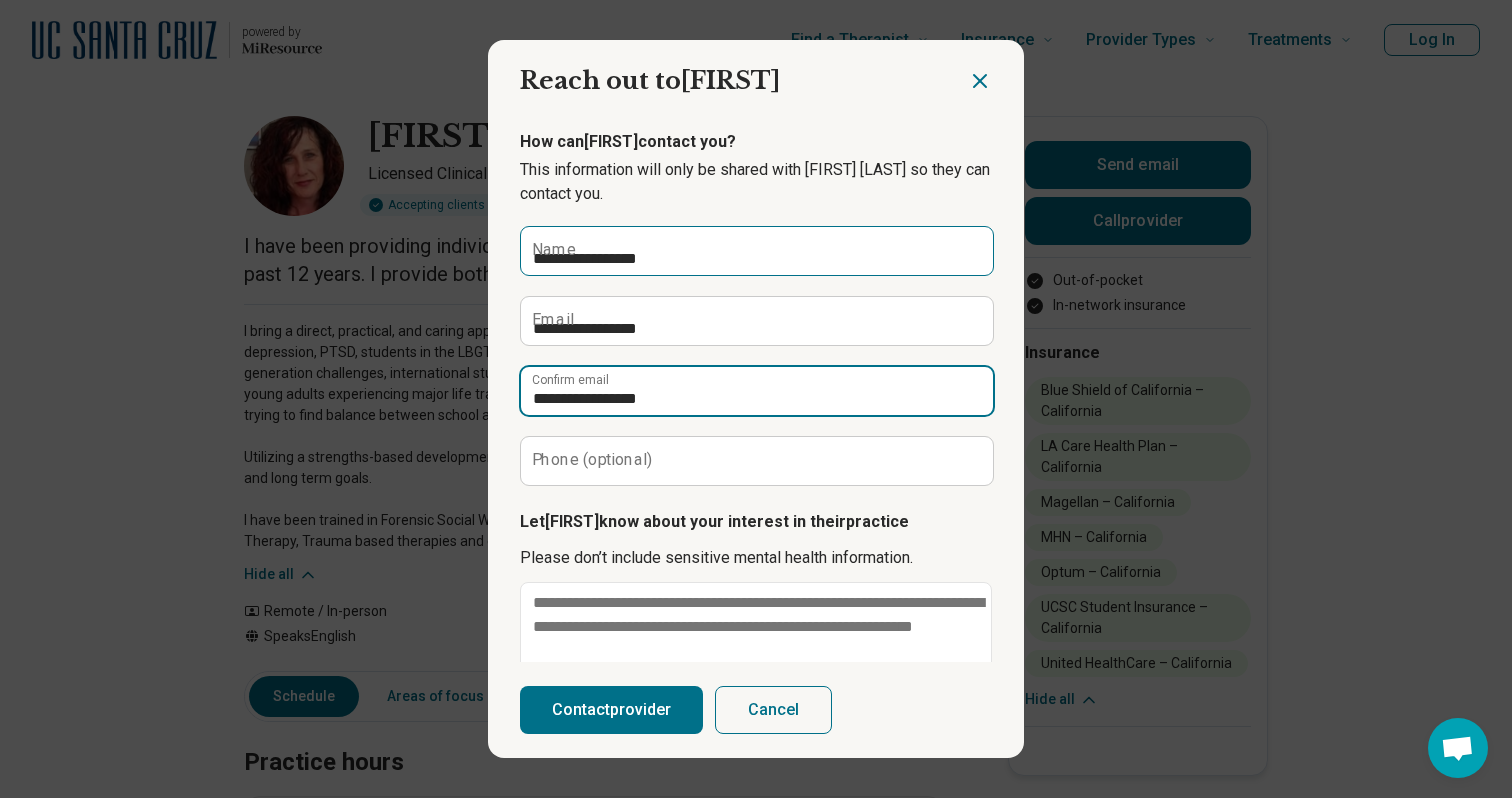 type on "**********" 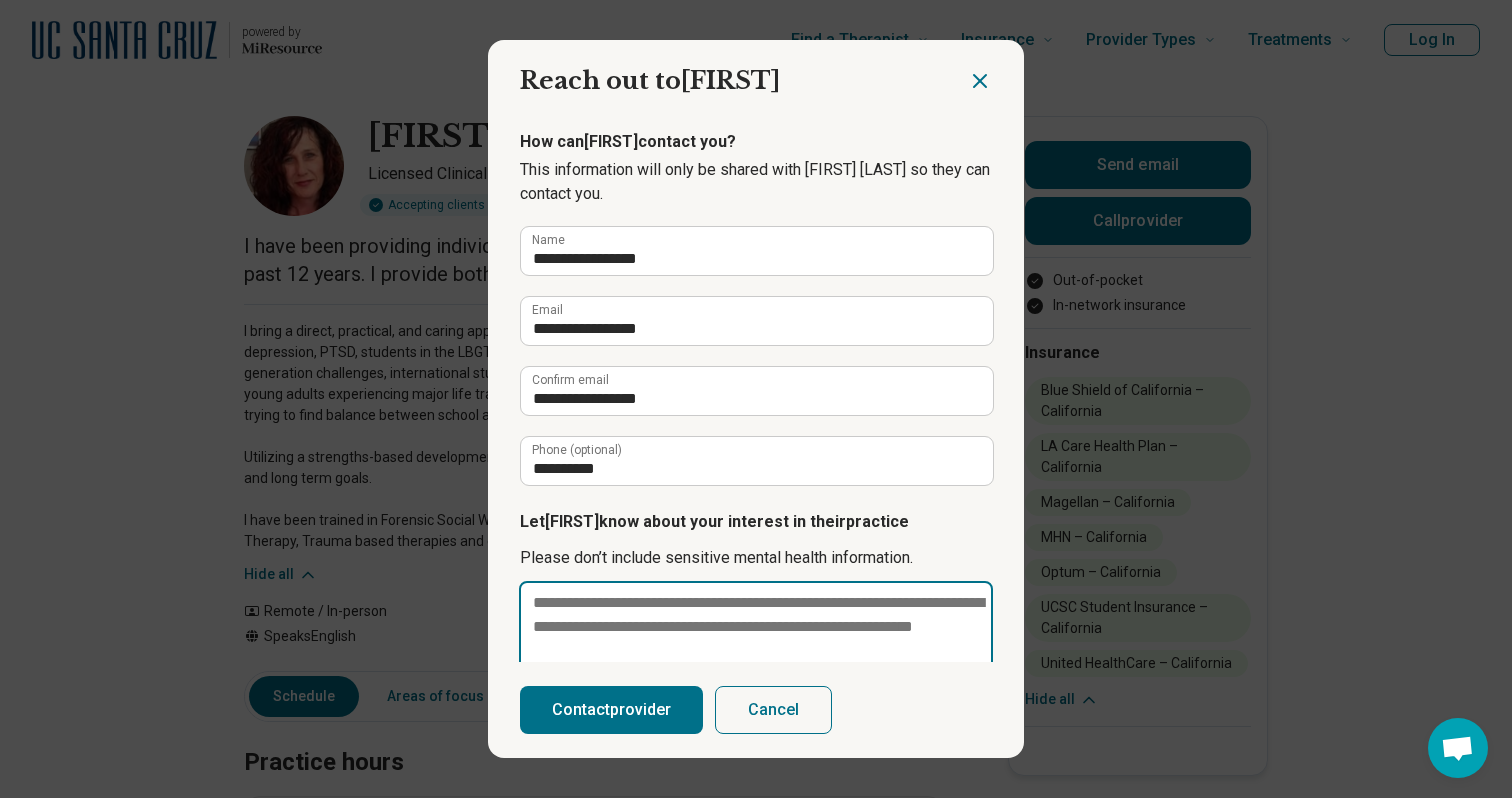 click at bounding box center [756, 651] 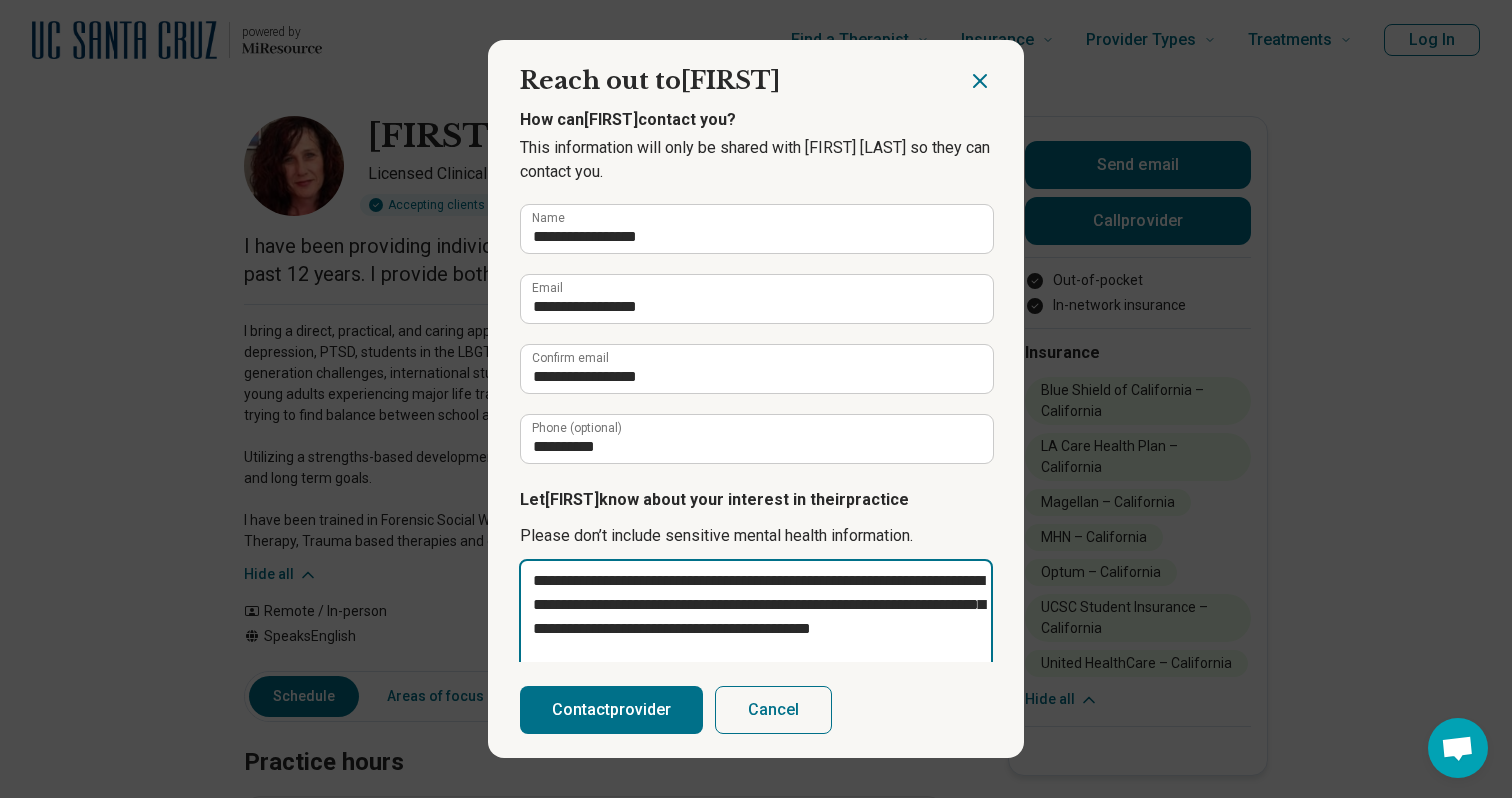 scroll, scrollTop: 107, scrollLeft: 0, axis: vertical 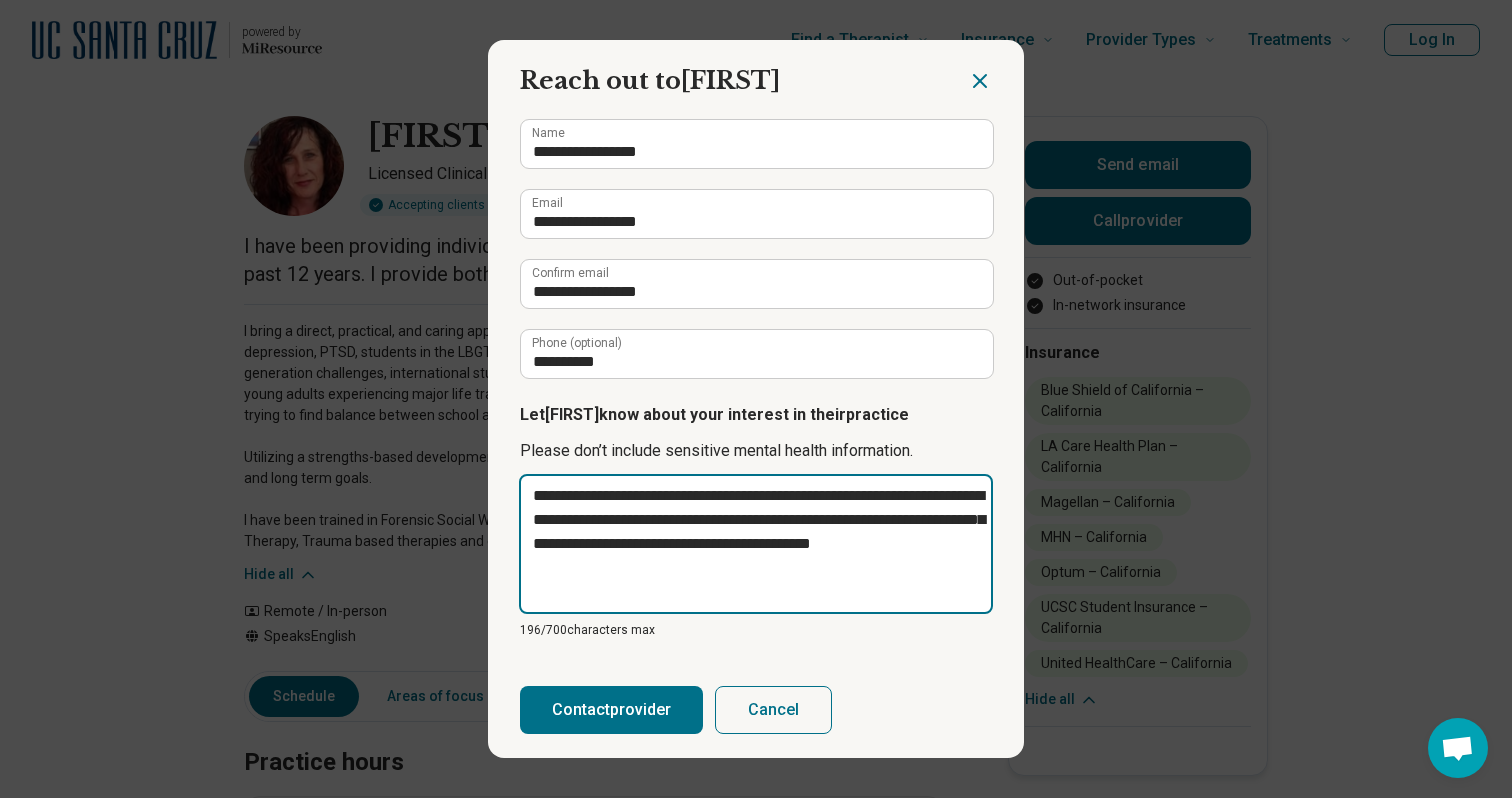 type on "**********" 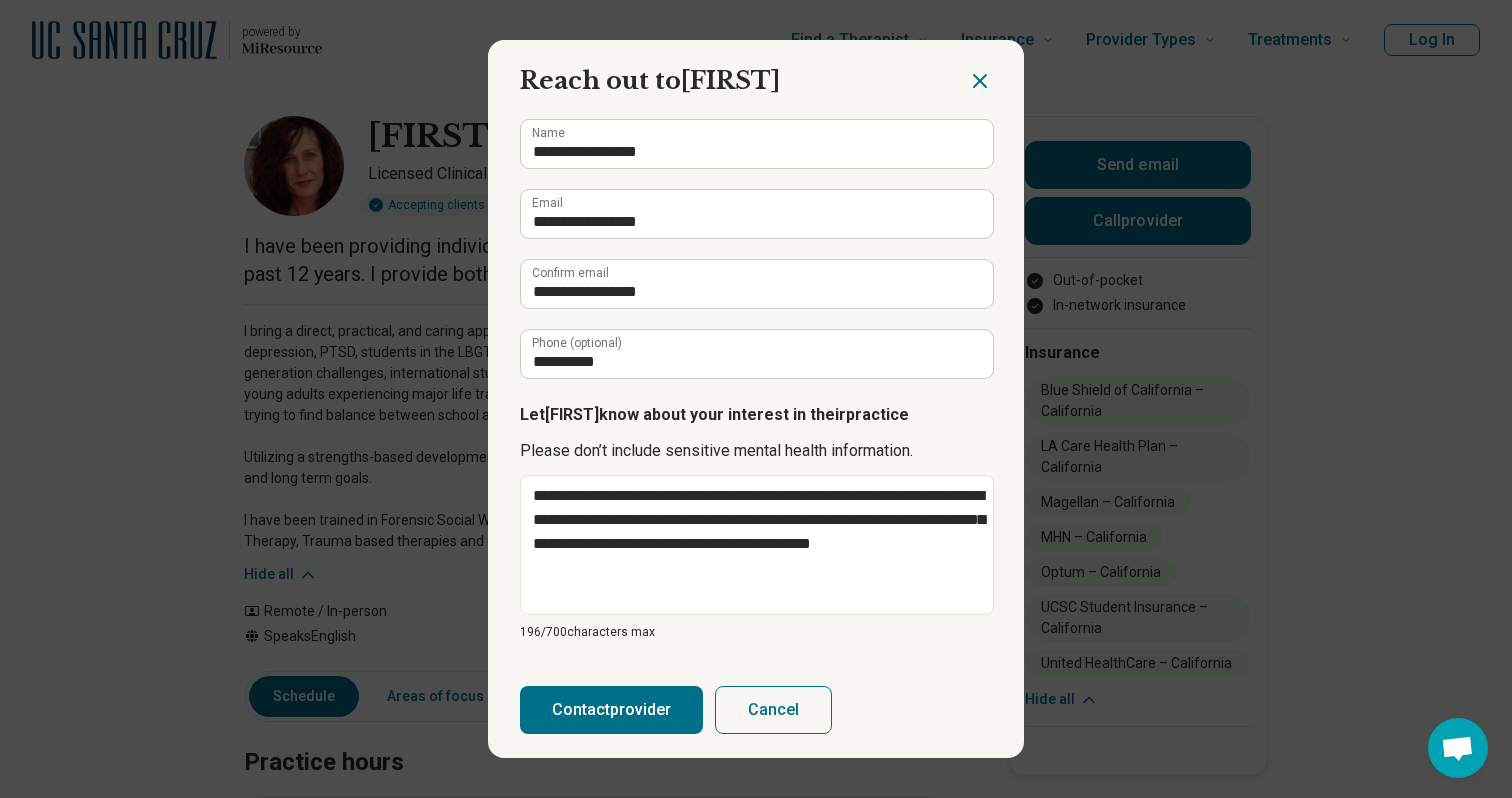click on "Contact  provider" at bounding box center [611, 710] 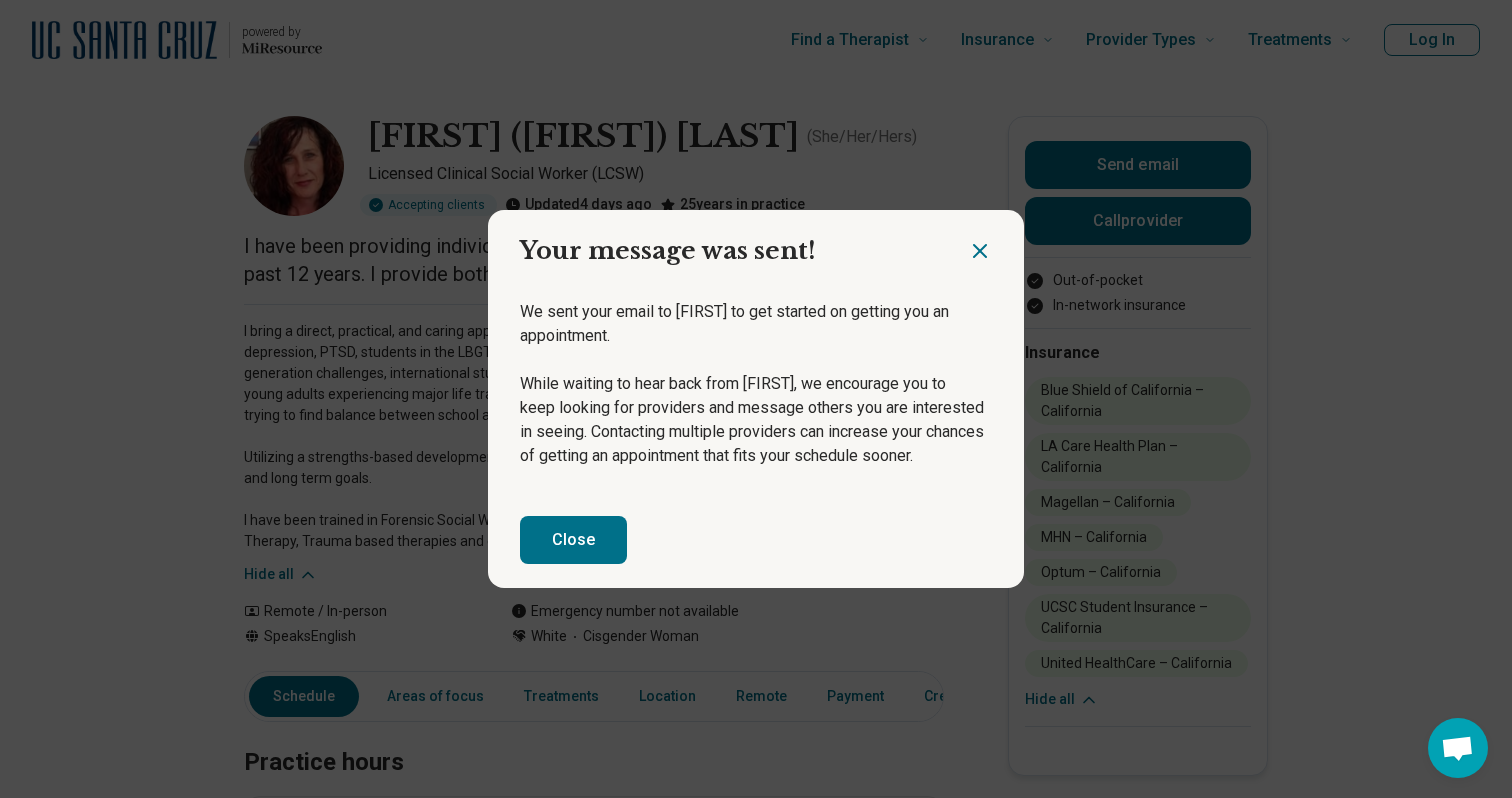 click on "Close" at bounding box center (573, 540) 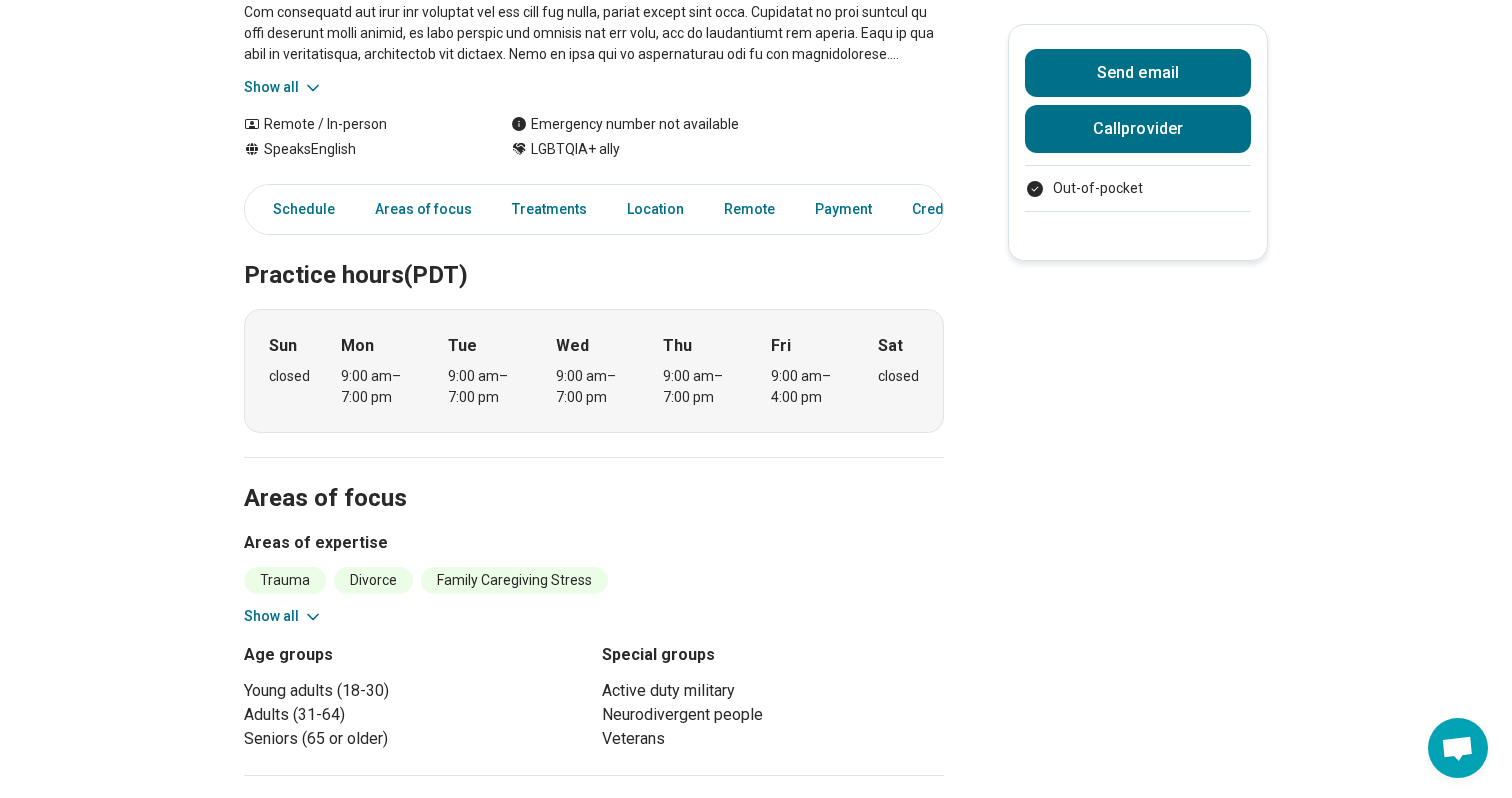 scroll, scrollTop: 336, scrollLeft: 0, axis: vertical 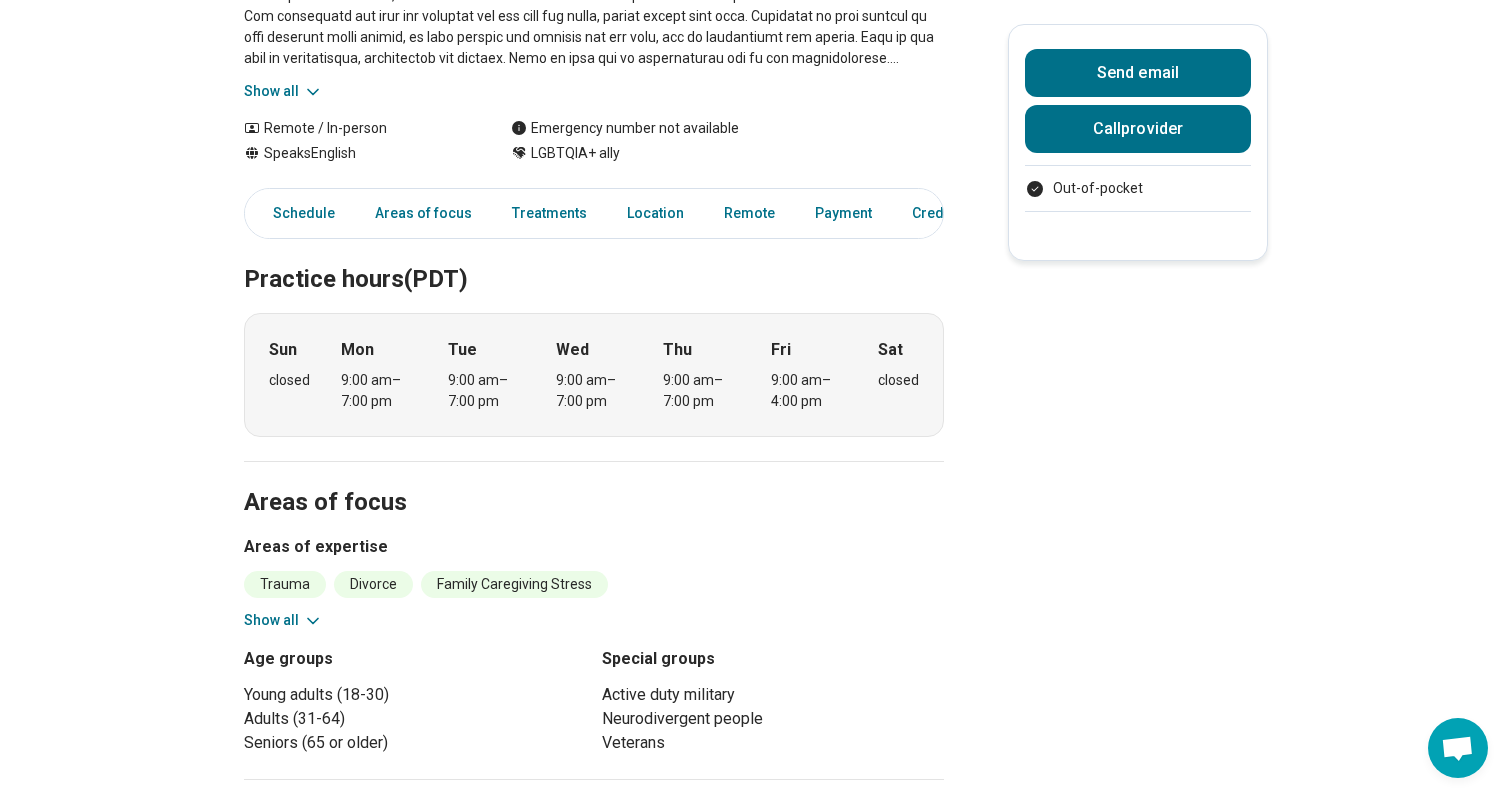 click on "Show all" at bounding box center (283, 620) 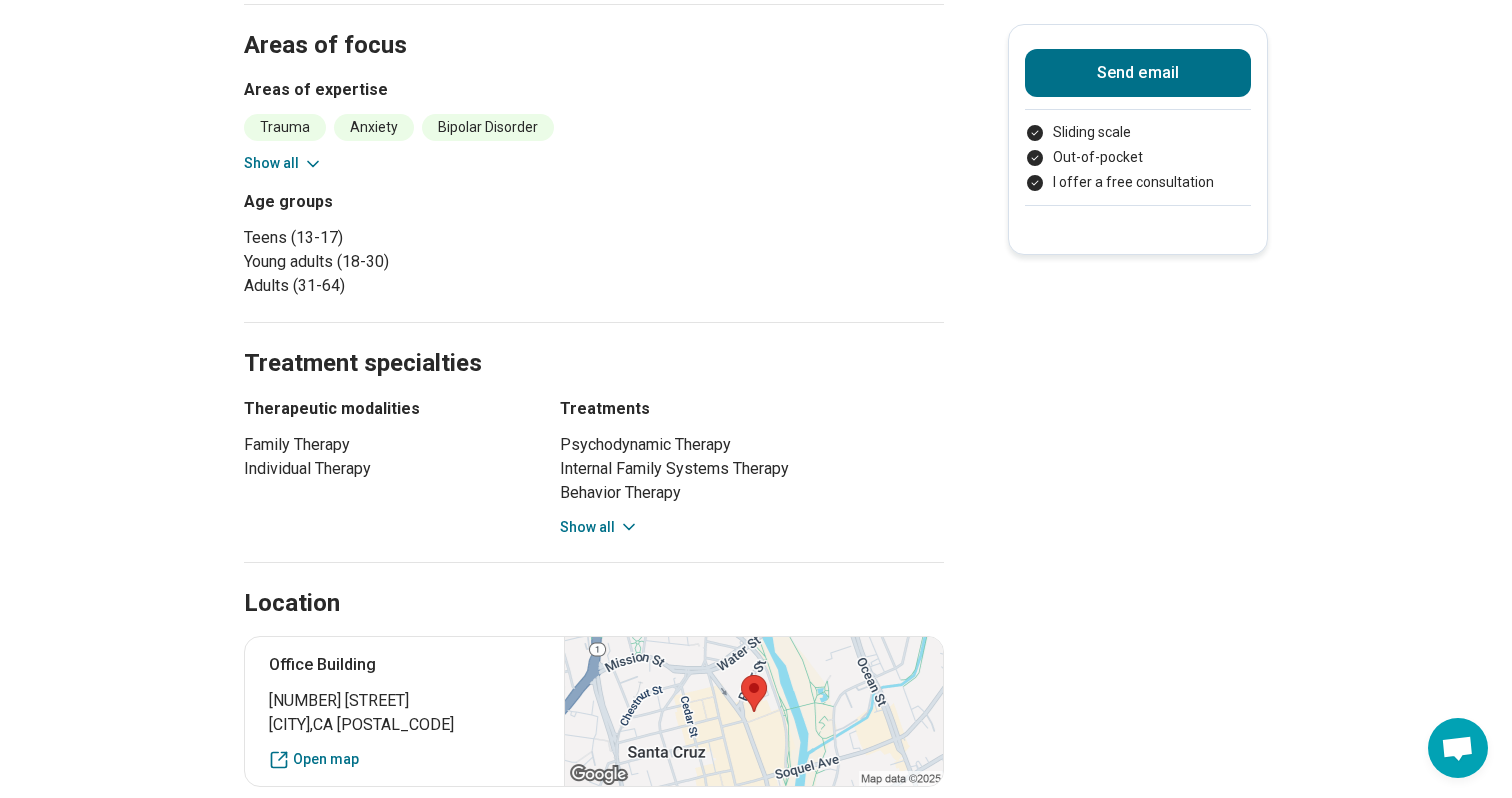 scroll, scrollTop: 641, scrollLeft: 0, axis: vertical 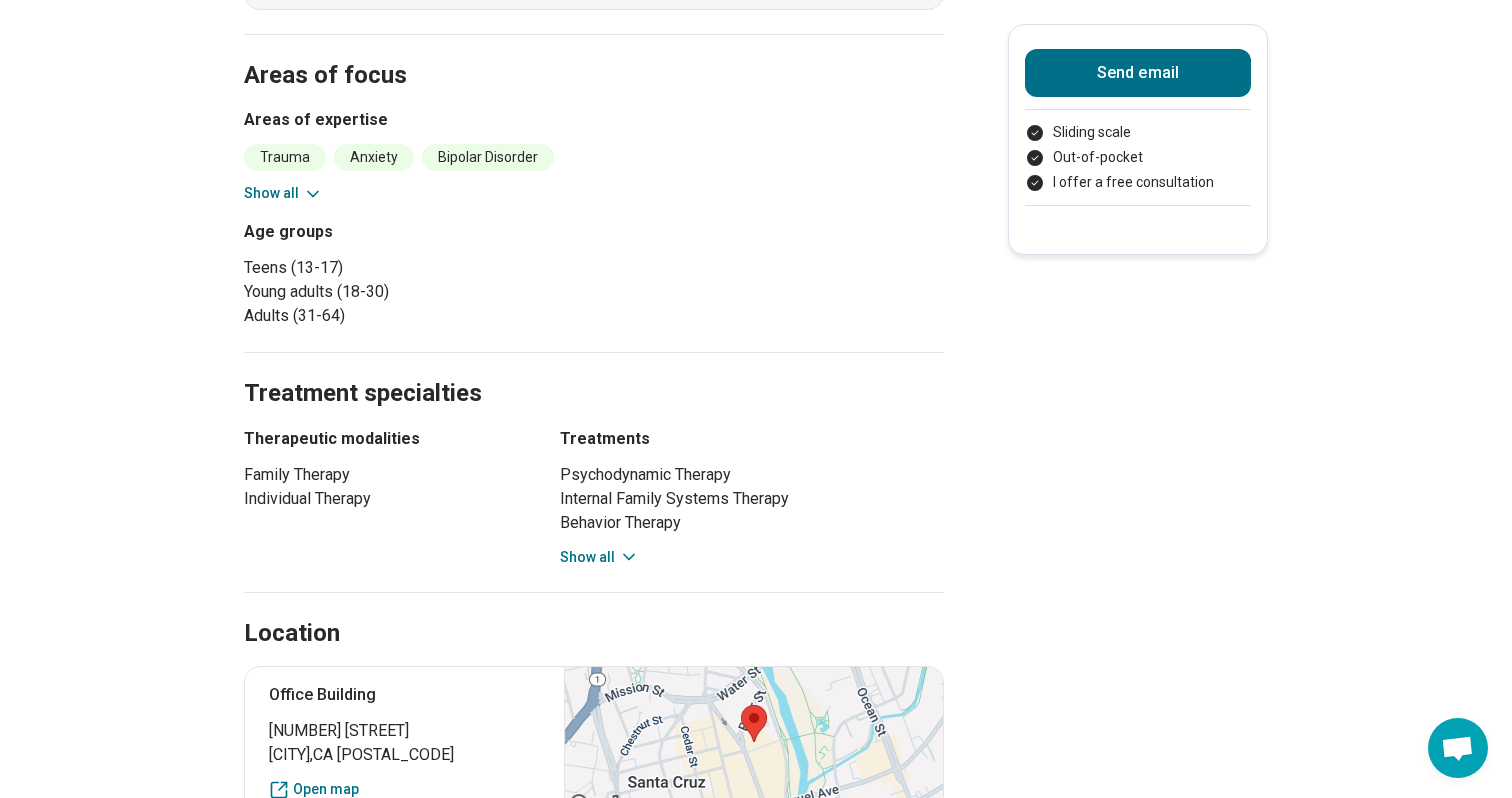 click on "Show all" at bounding box center [283, 193] 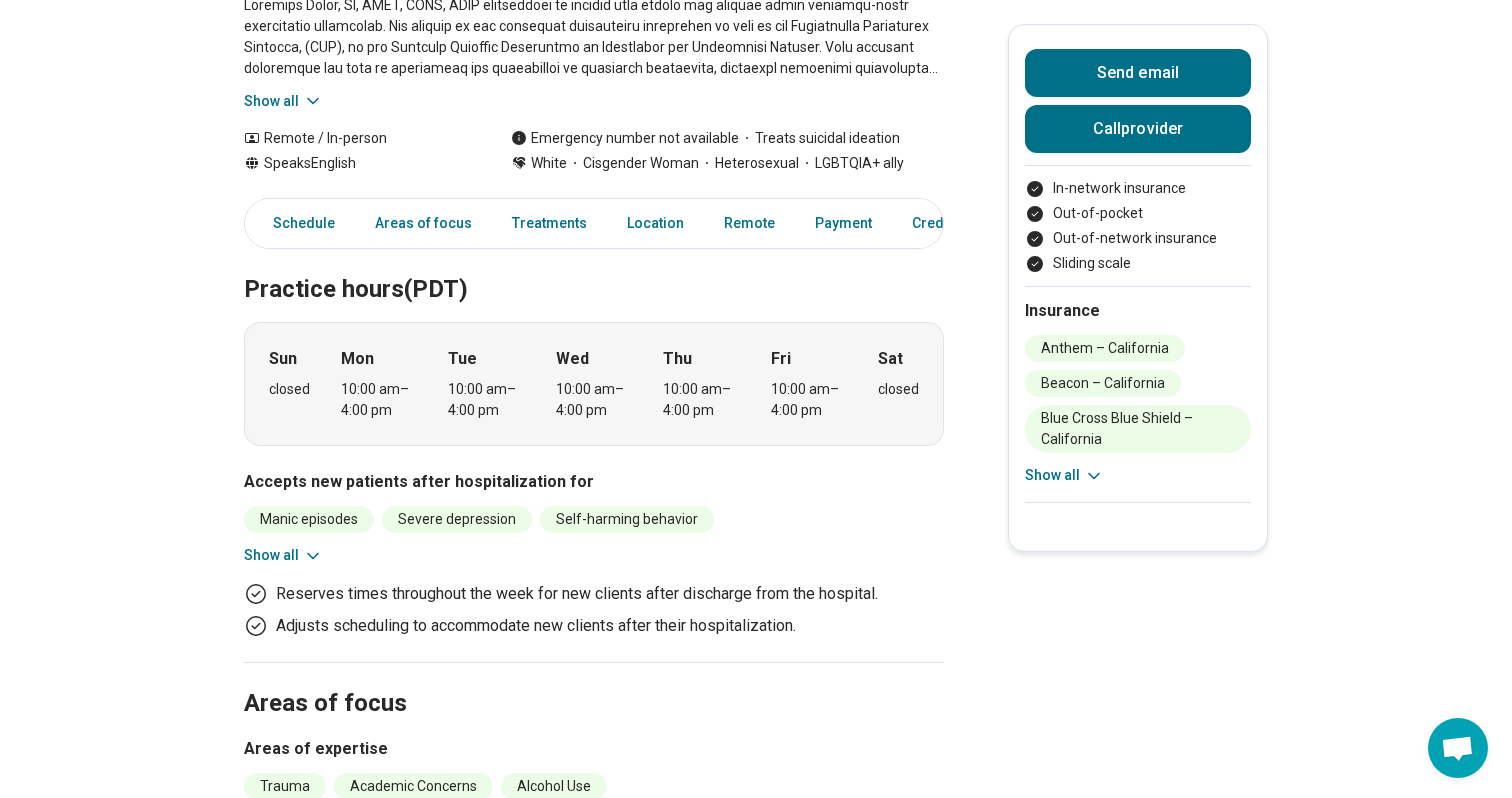 scroll, scrollTop: 366, scrollLeft: 0, axis: vertical 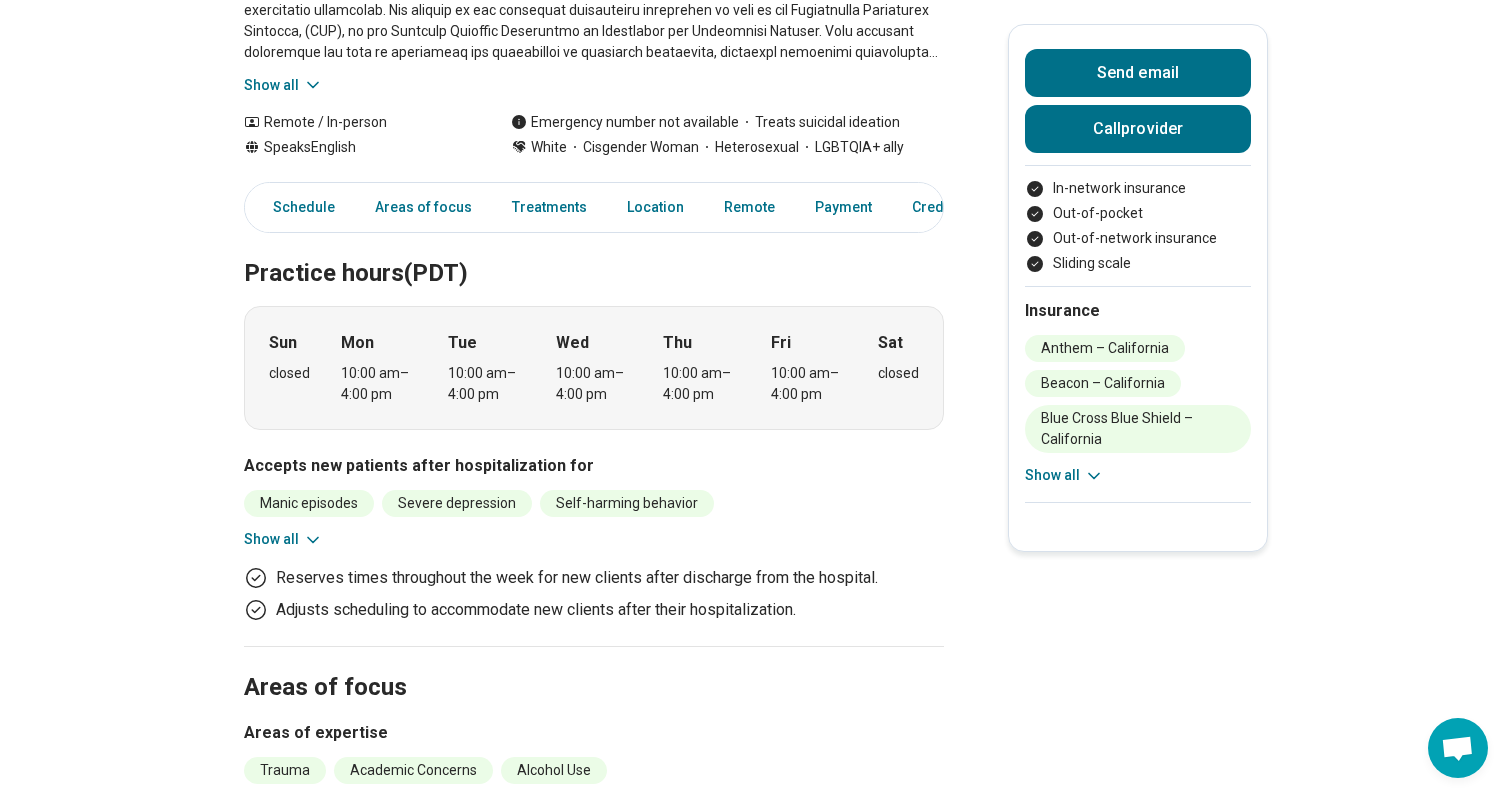 click on "Show all" at bounding box center [283, 539] 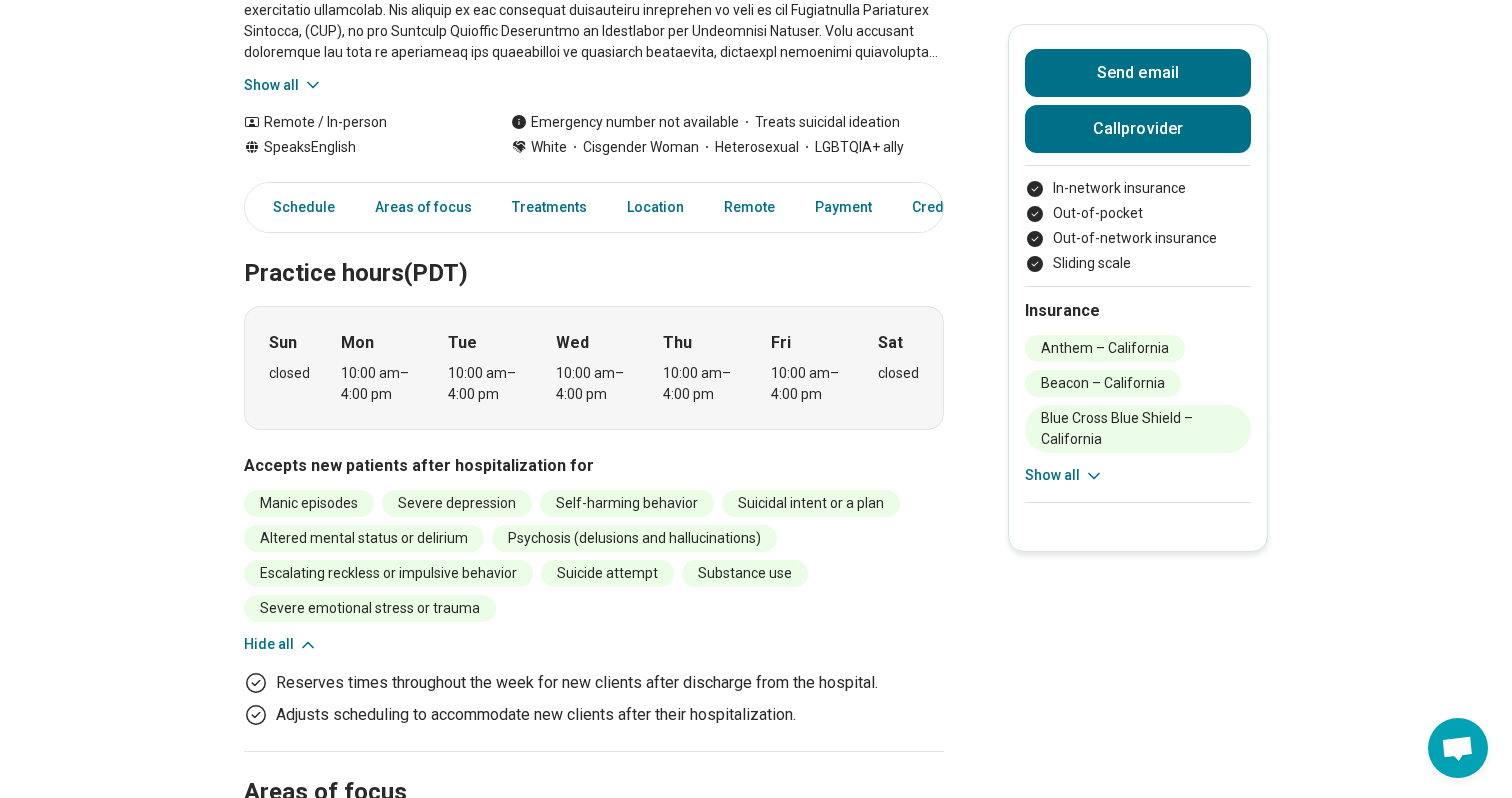 scroll, scrollTop: 0, scrollLeft: 0, axis: both 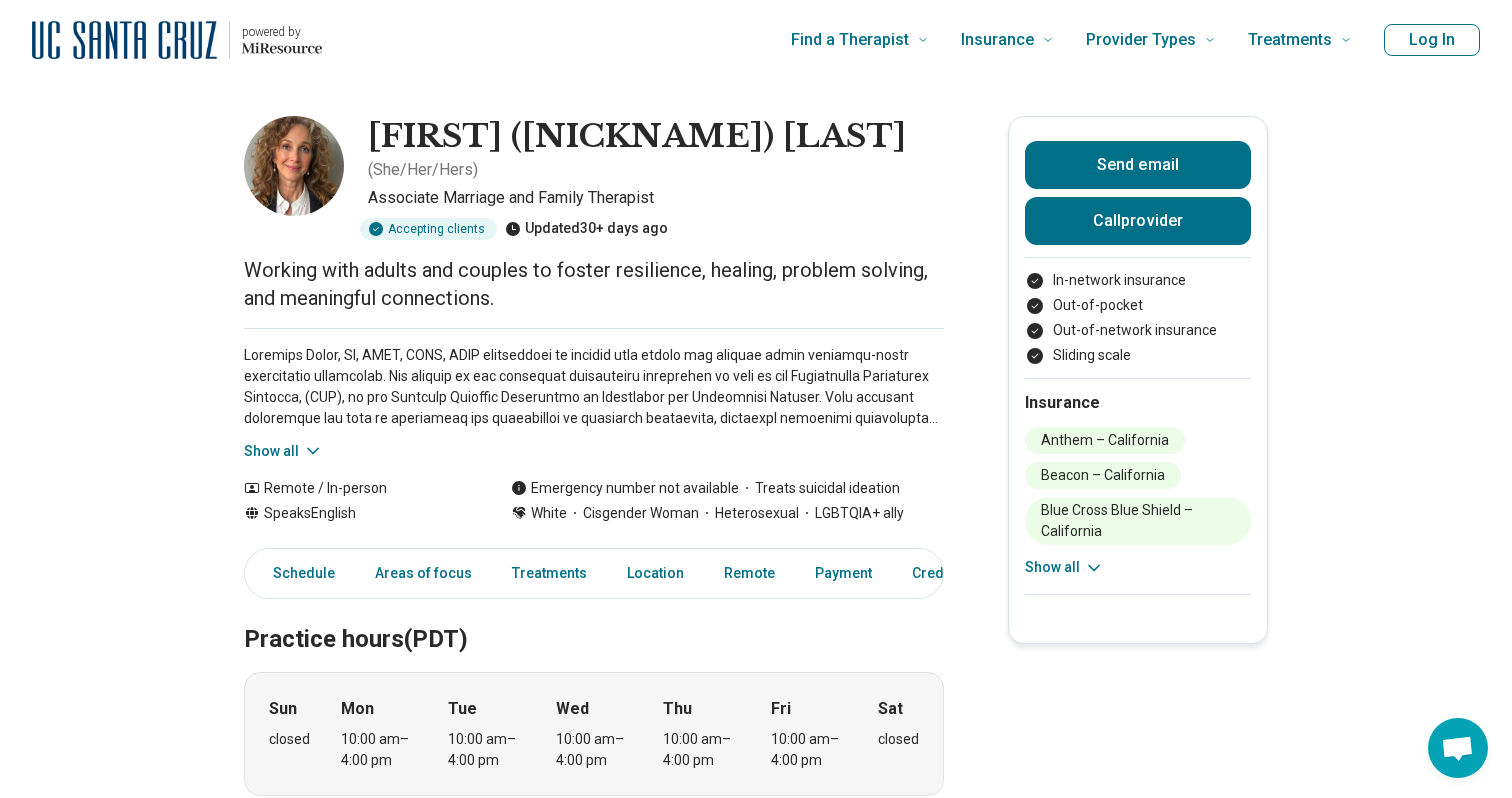 click on "Show all" at bounding box center [283, 451] 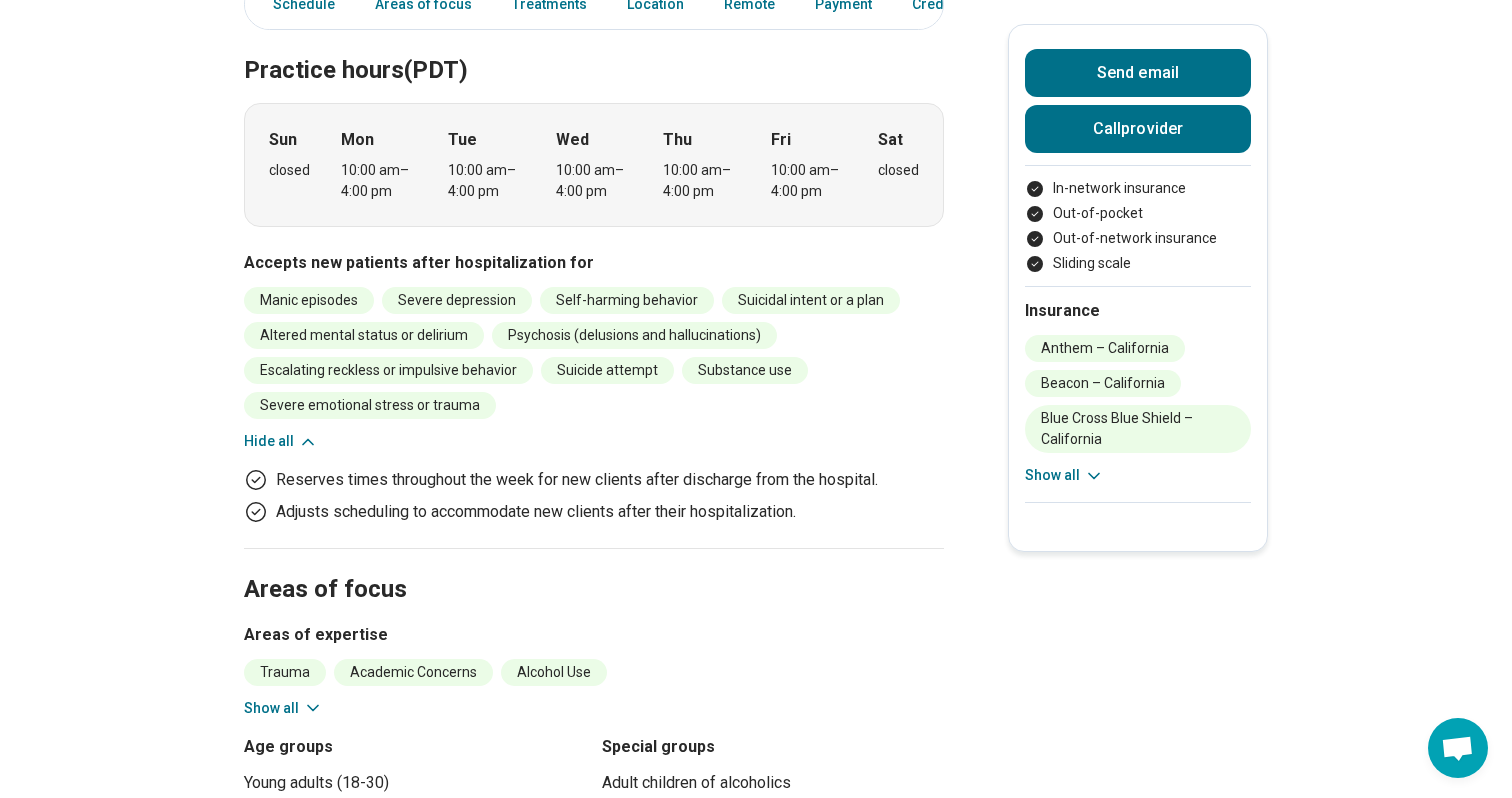 scroll, scrollTop: 889, scrollLeft: 0, axis: vertical 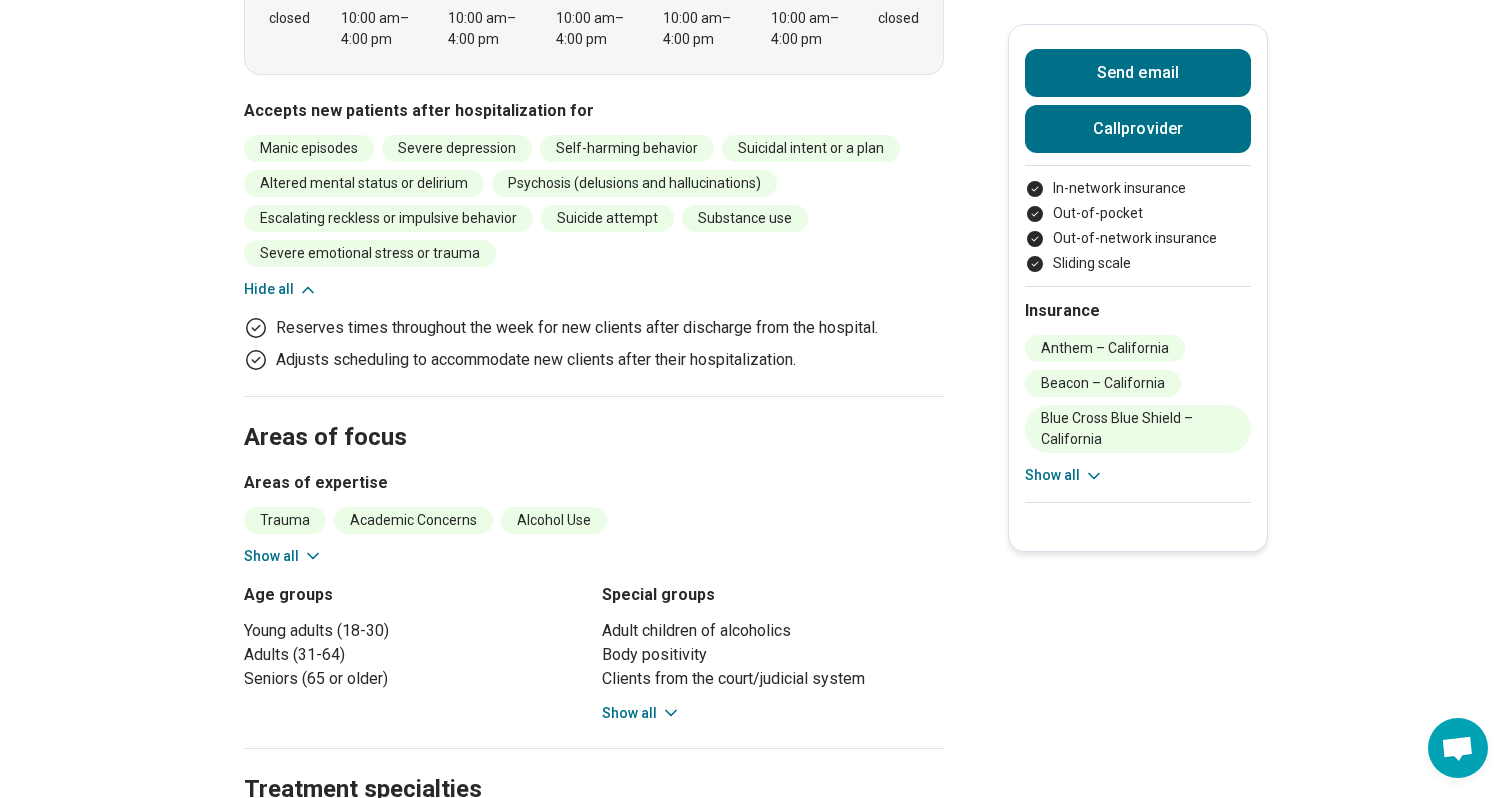 click on "Show all" at bounding box center (283, 556) 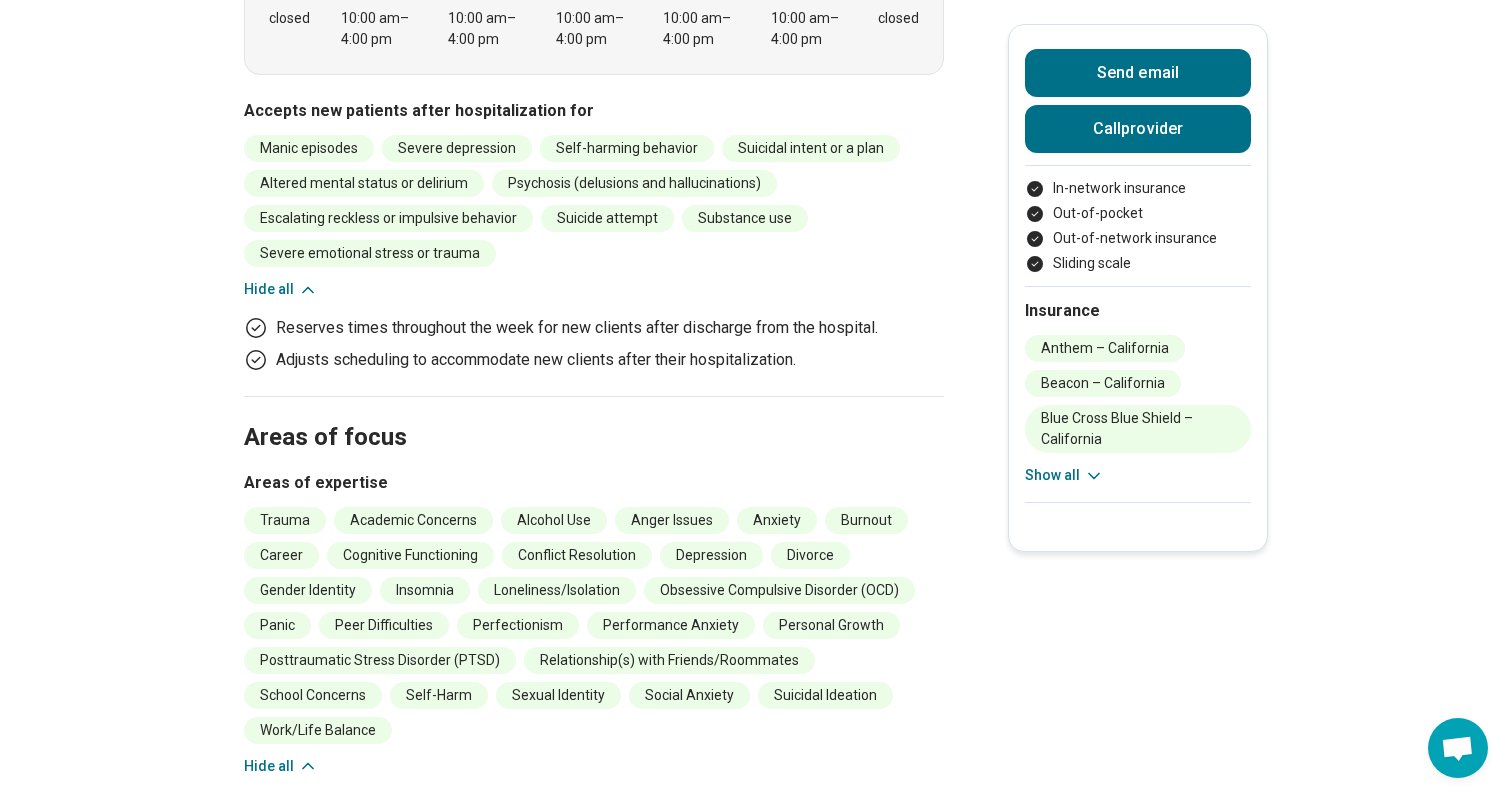 click on "Hide all" at bounding box center [281, 289] 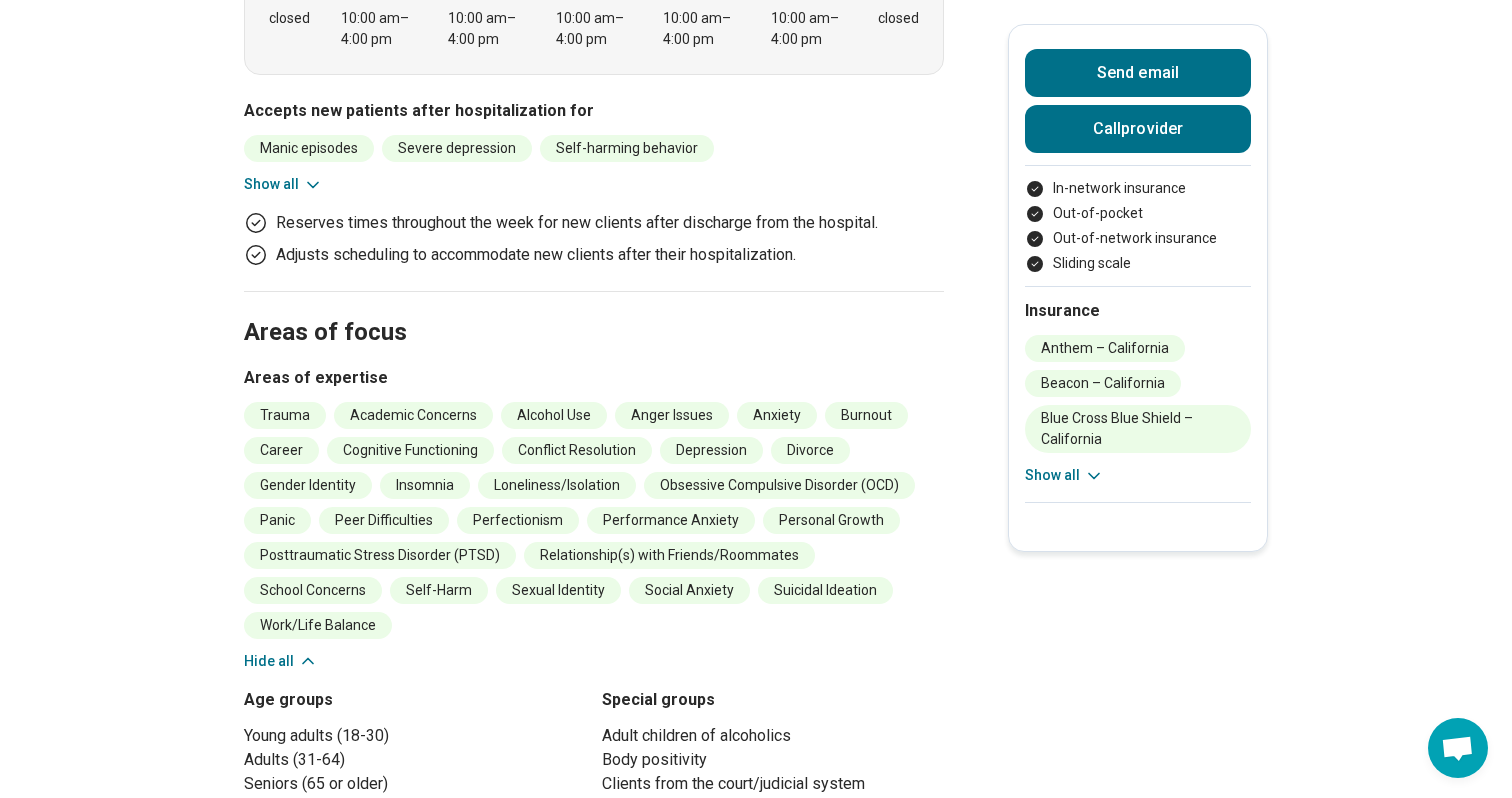 scroll, scrollTop: 1219, scrollLeft: 0, axis: vertical 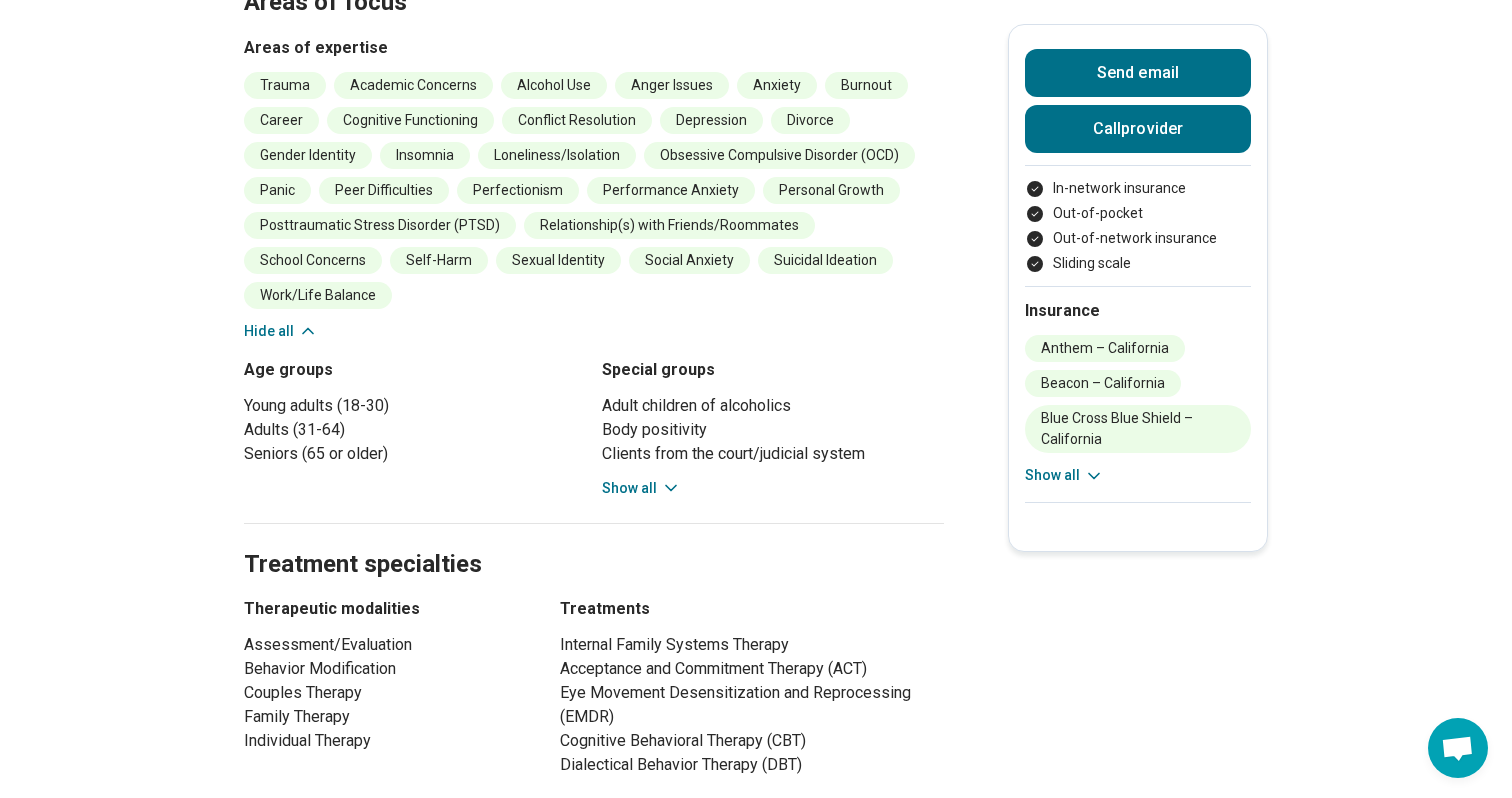 click on "Clients from the court/judicial system" at bounding box center [773, 454] 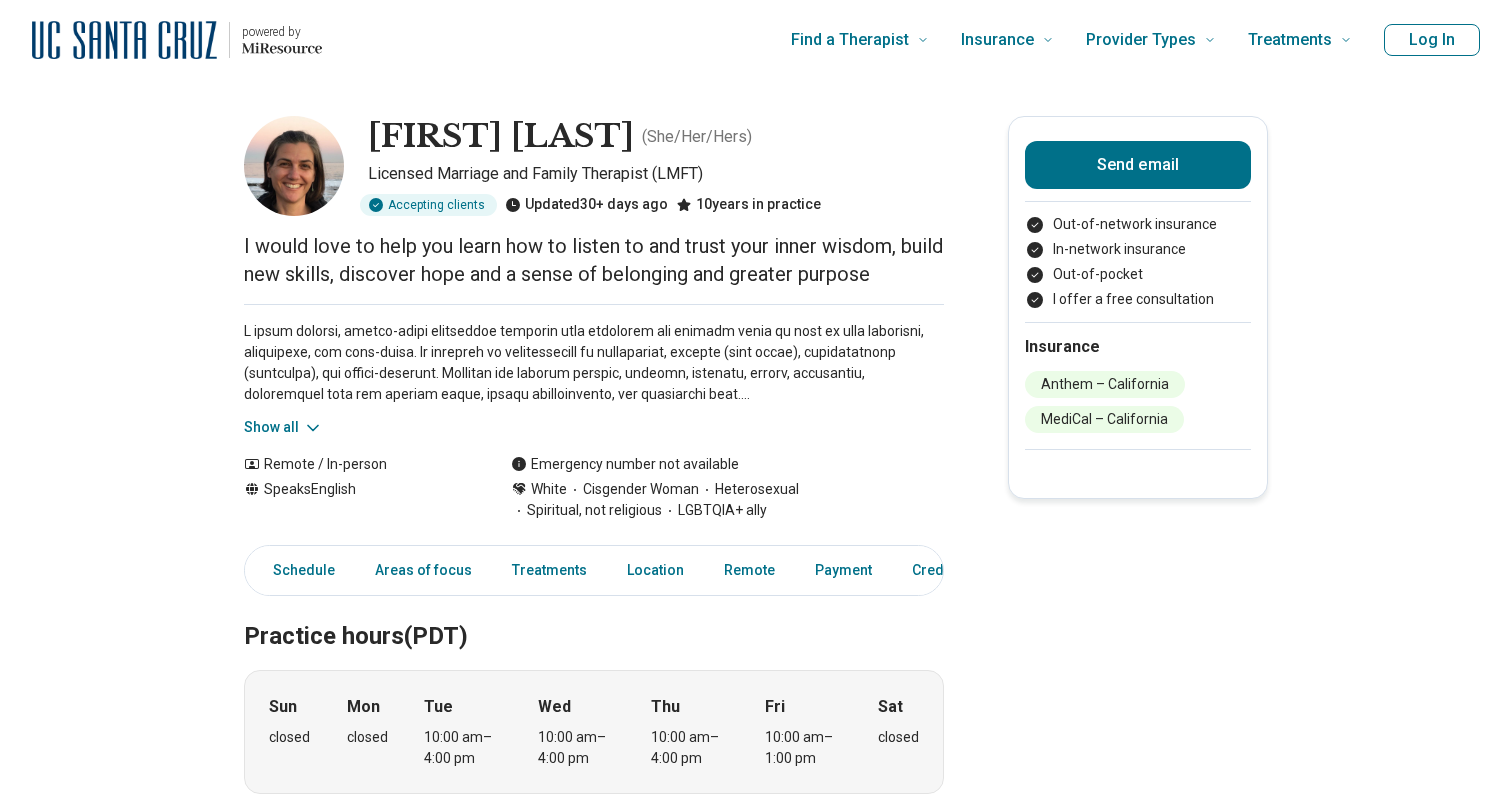 scroll, scrollTop: 0, scrollLeft: 0, axis: both 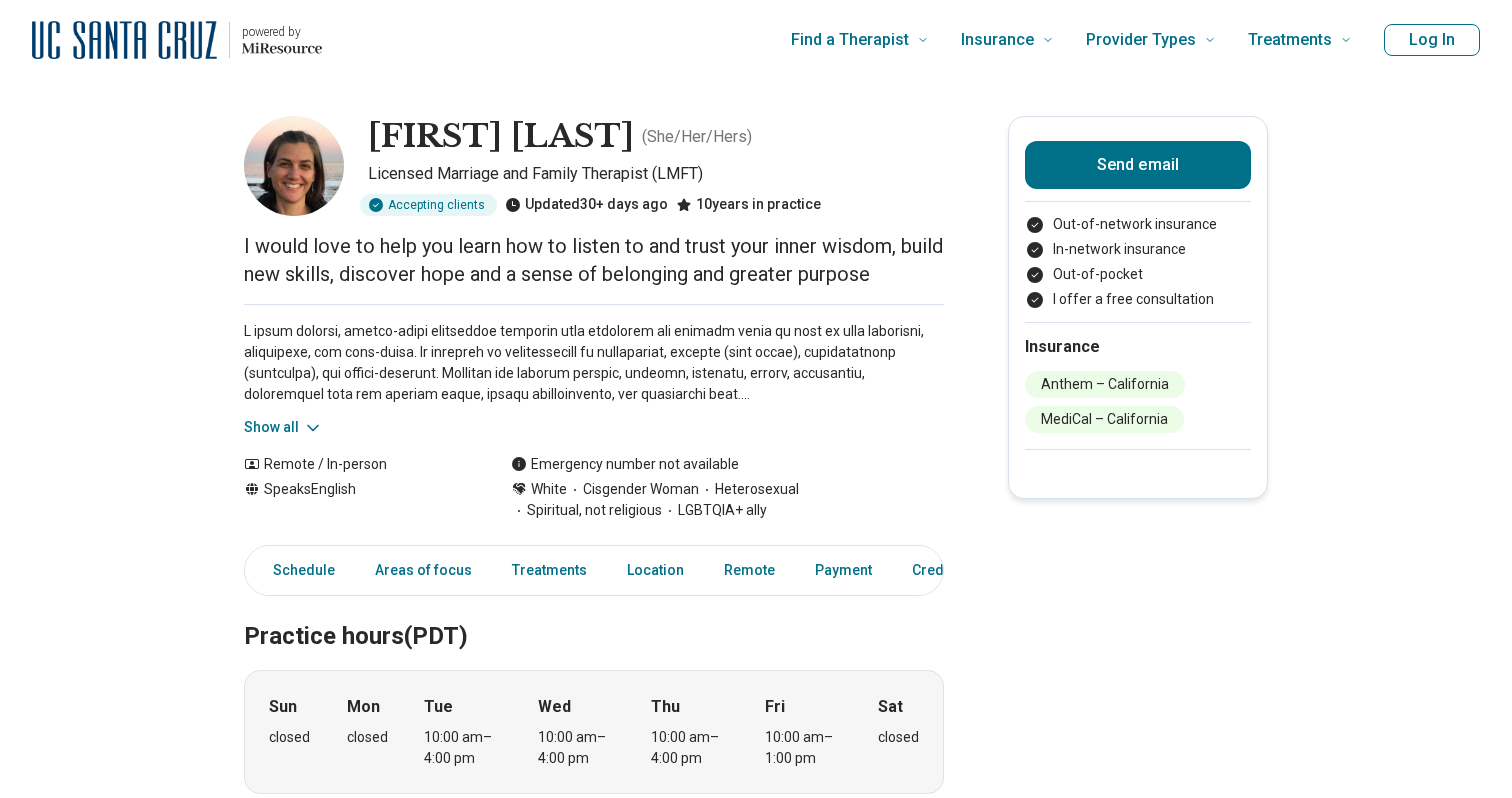 click 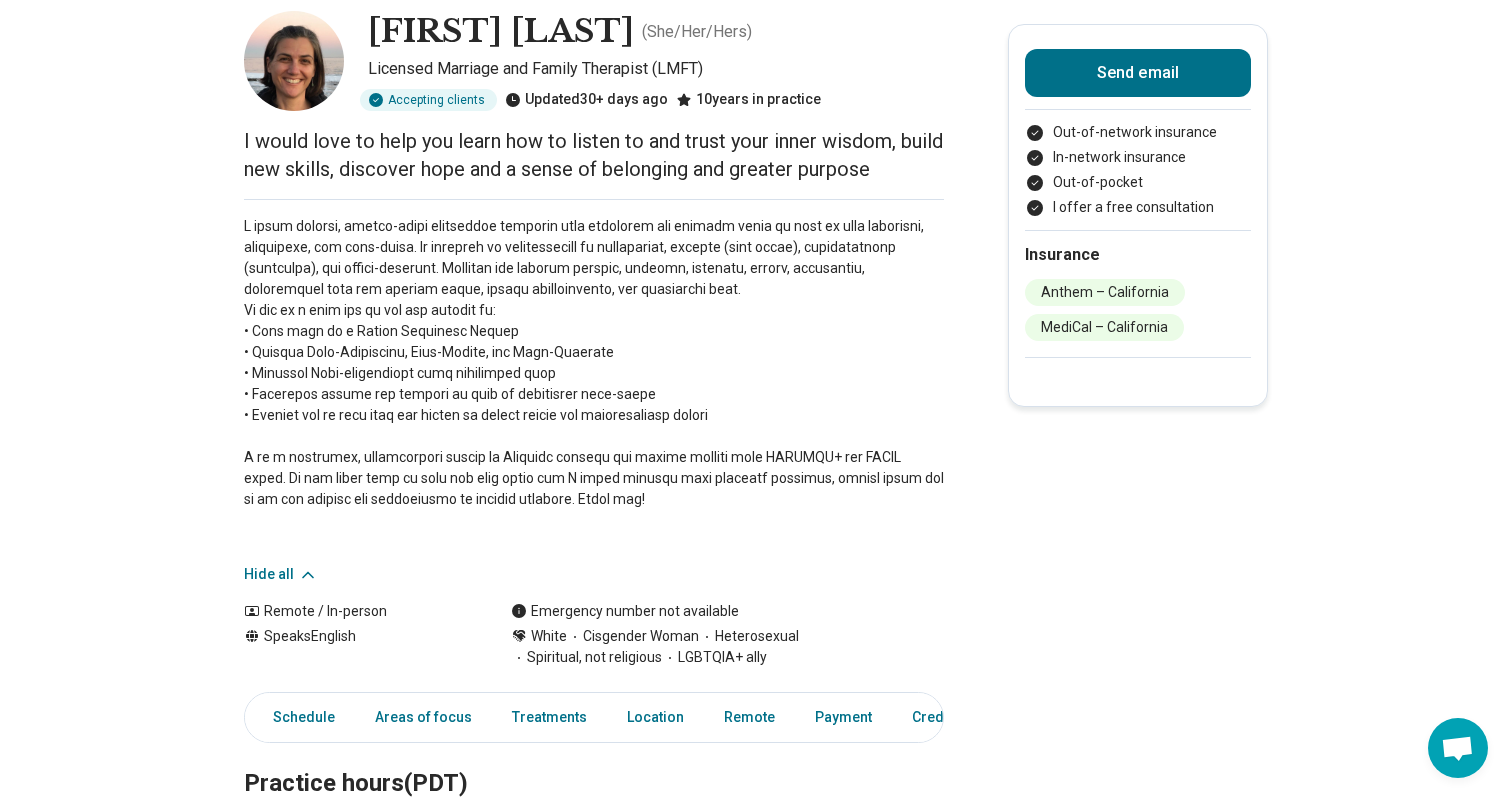 scroll, scrollTop: 0, scrollLeft: 0, axis: both 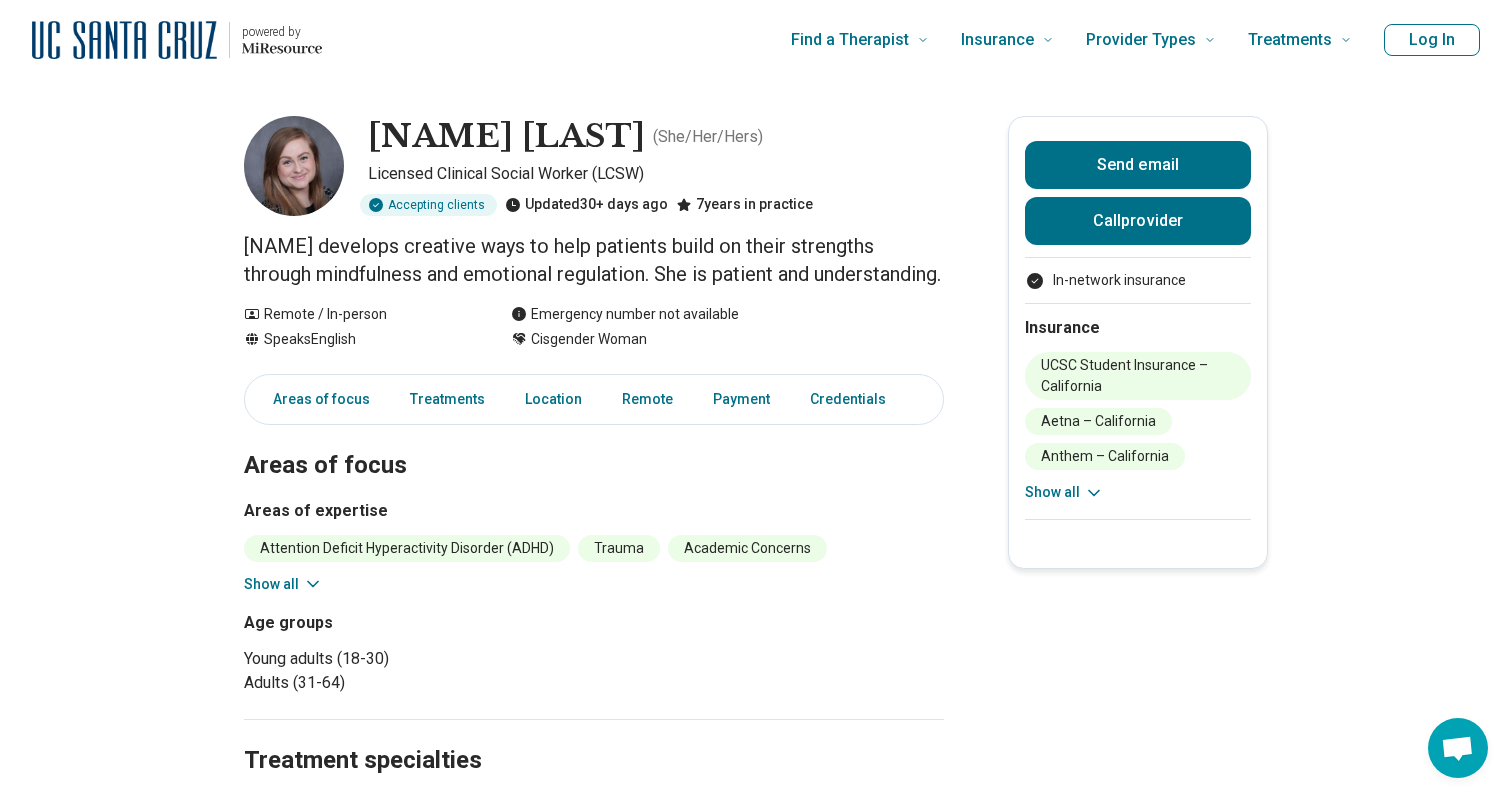 click on "Show all" at bounding box center (283, 584) 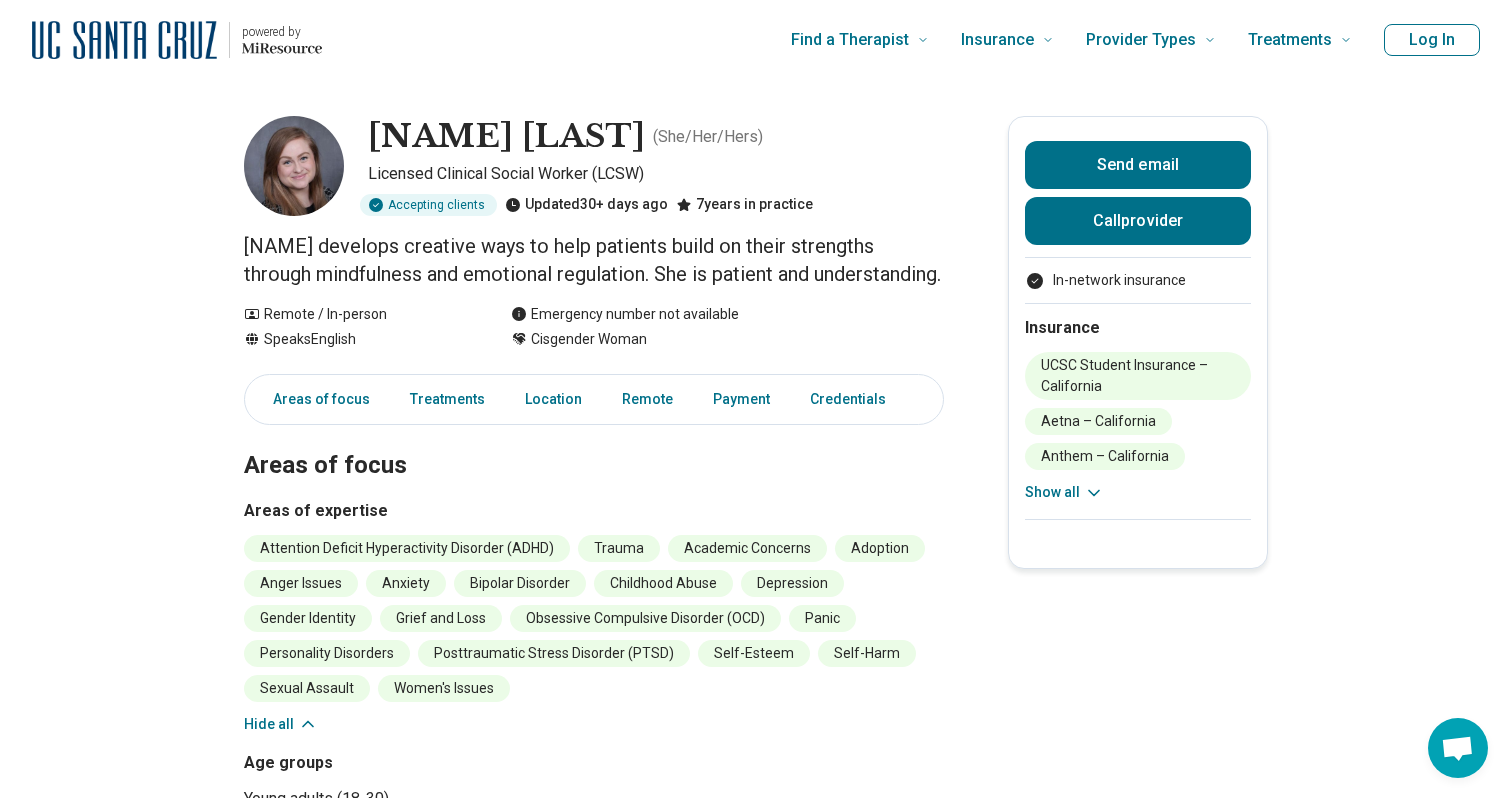 click at bounding box center (294, 166) 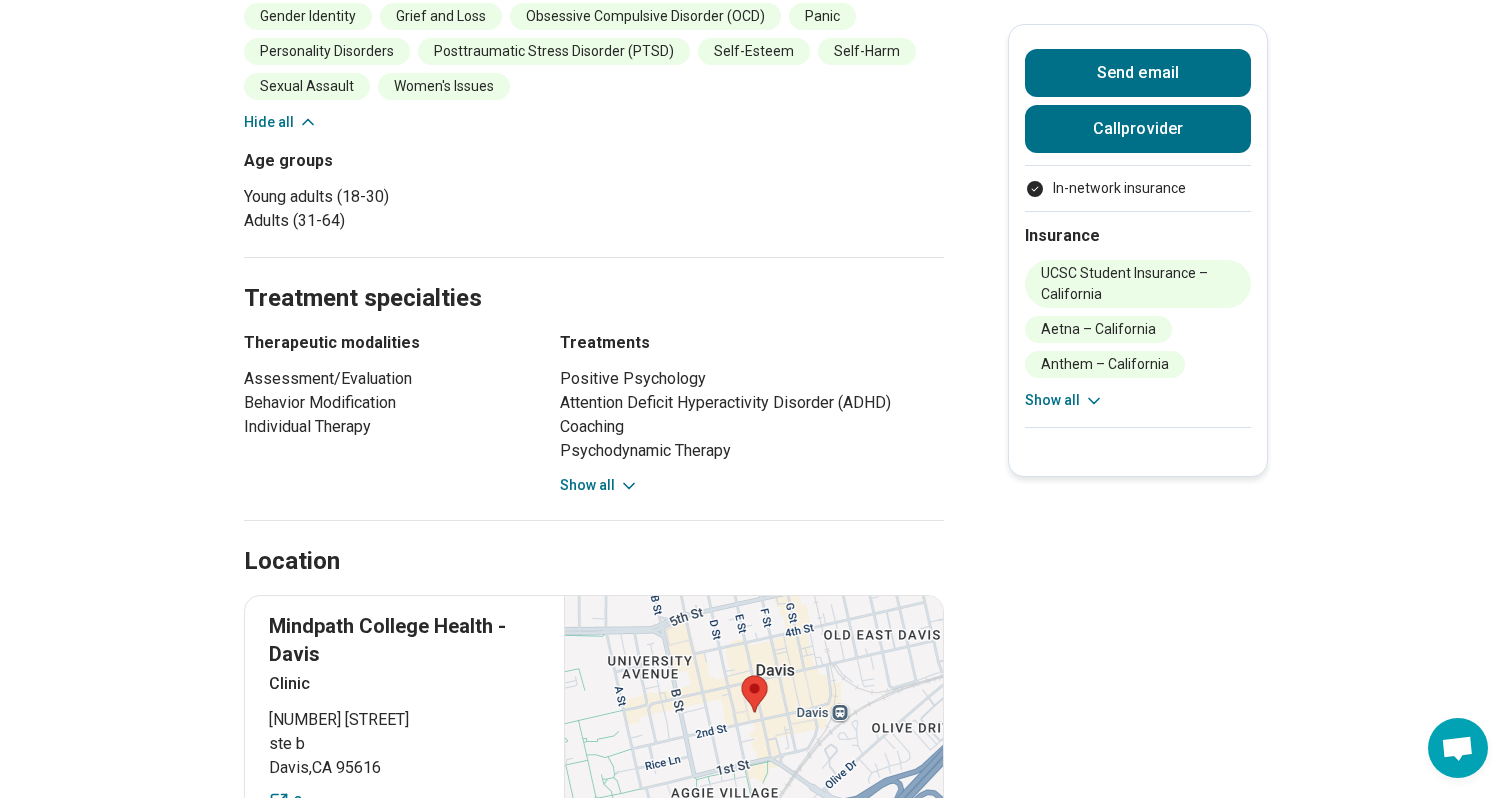 scroll, scrollTop: 668, scrollLeft: 0, axis: vertical 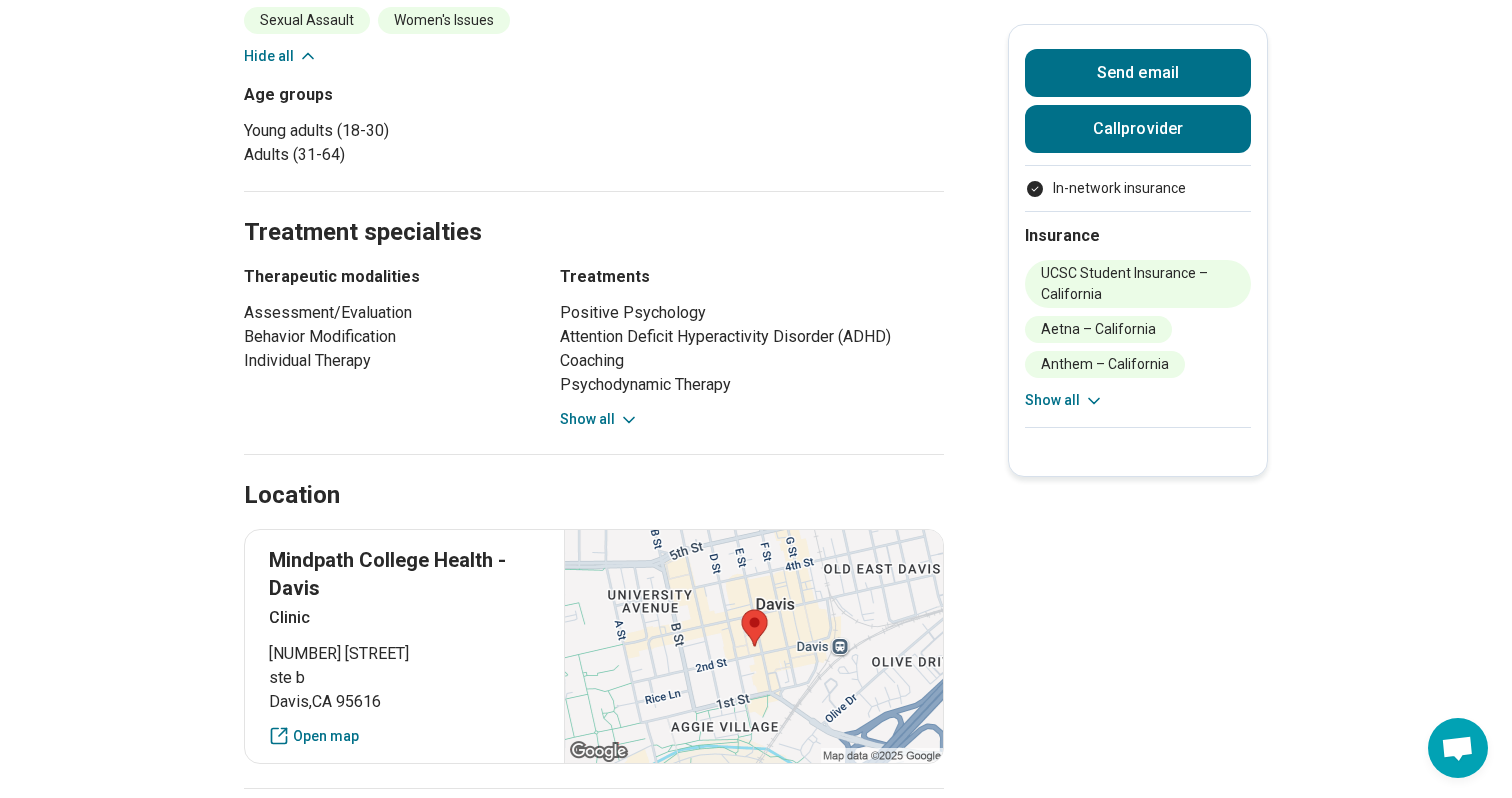 click on "Show all" at bounding box center (599, 419) 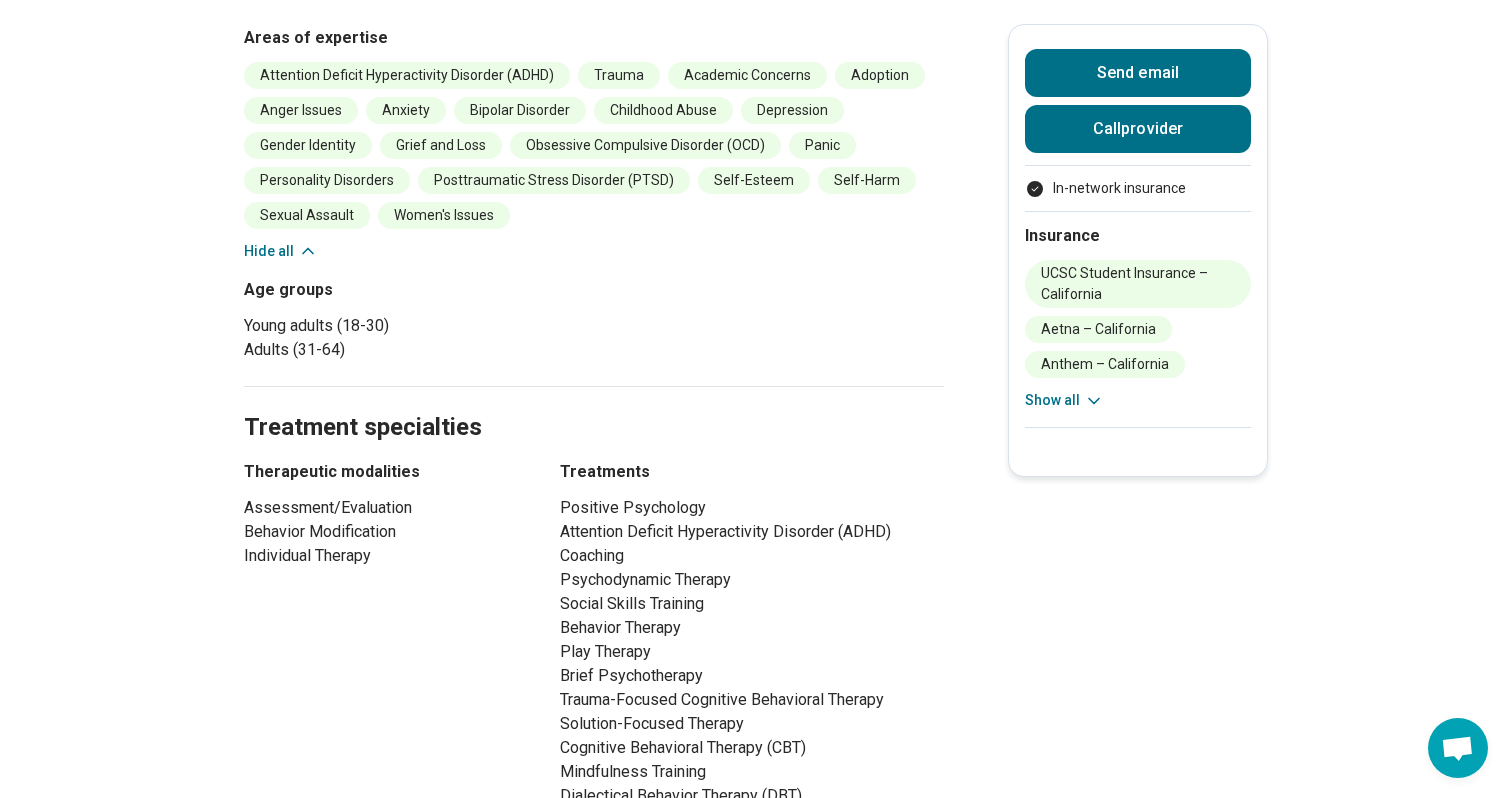 scroll, scrollTop: 0, scrollLeft: 0, axis: both 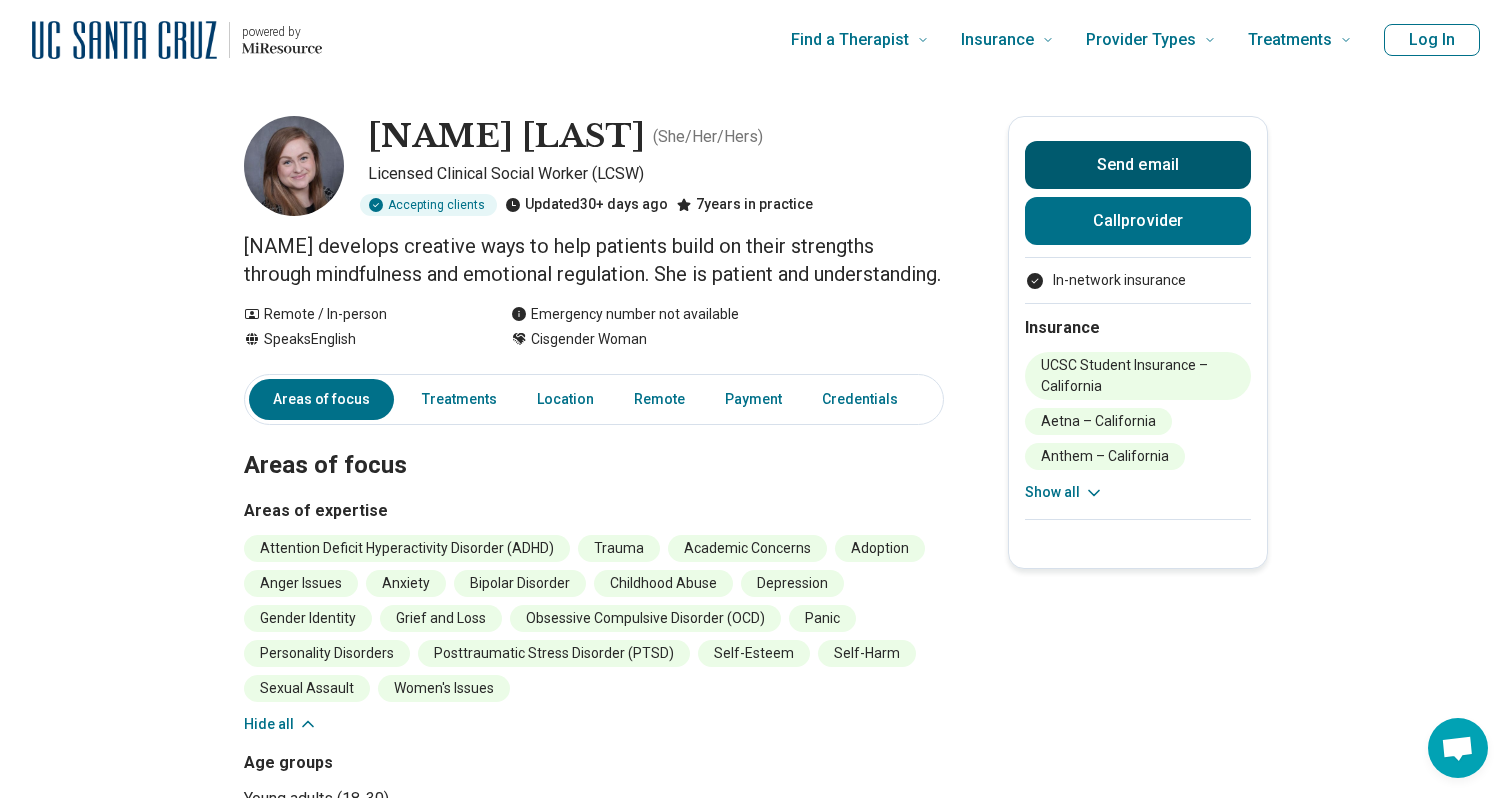 click on "Send email" at bounding box center (1138, 165) 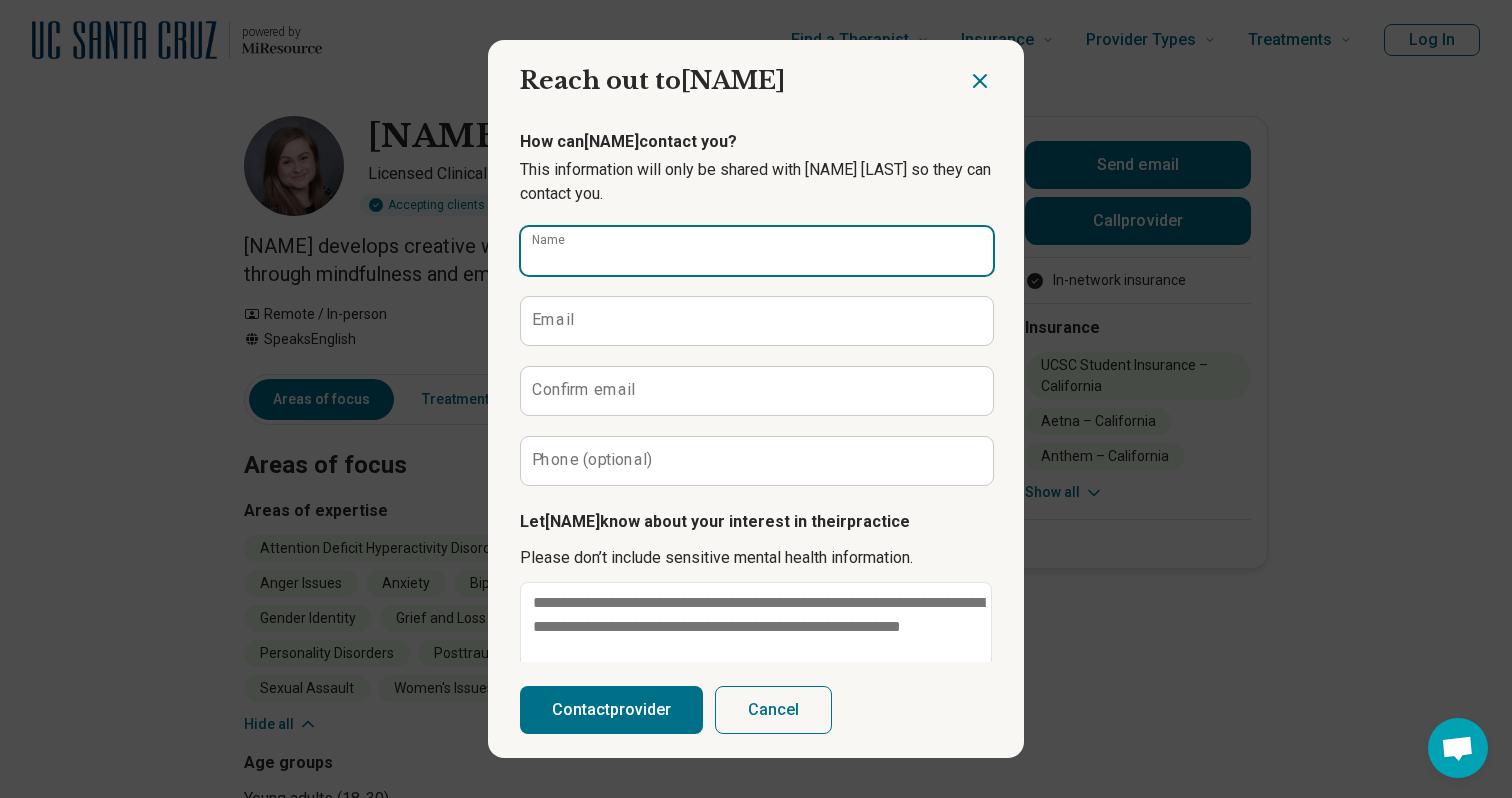 click on "Name" at bounding box center [757, 251] 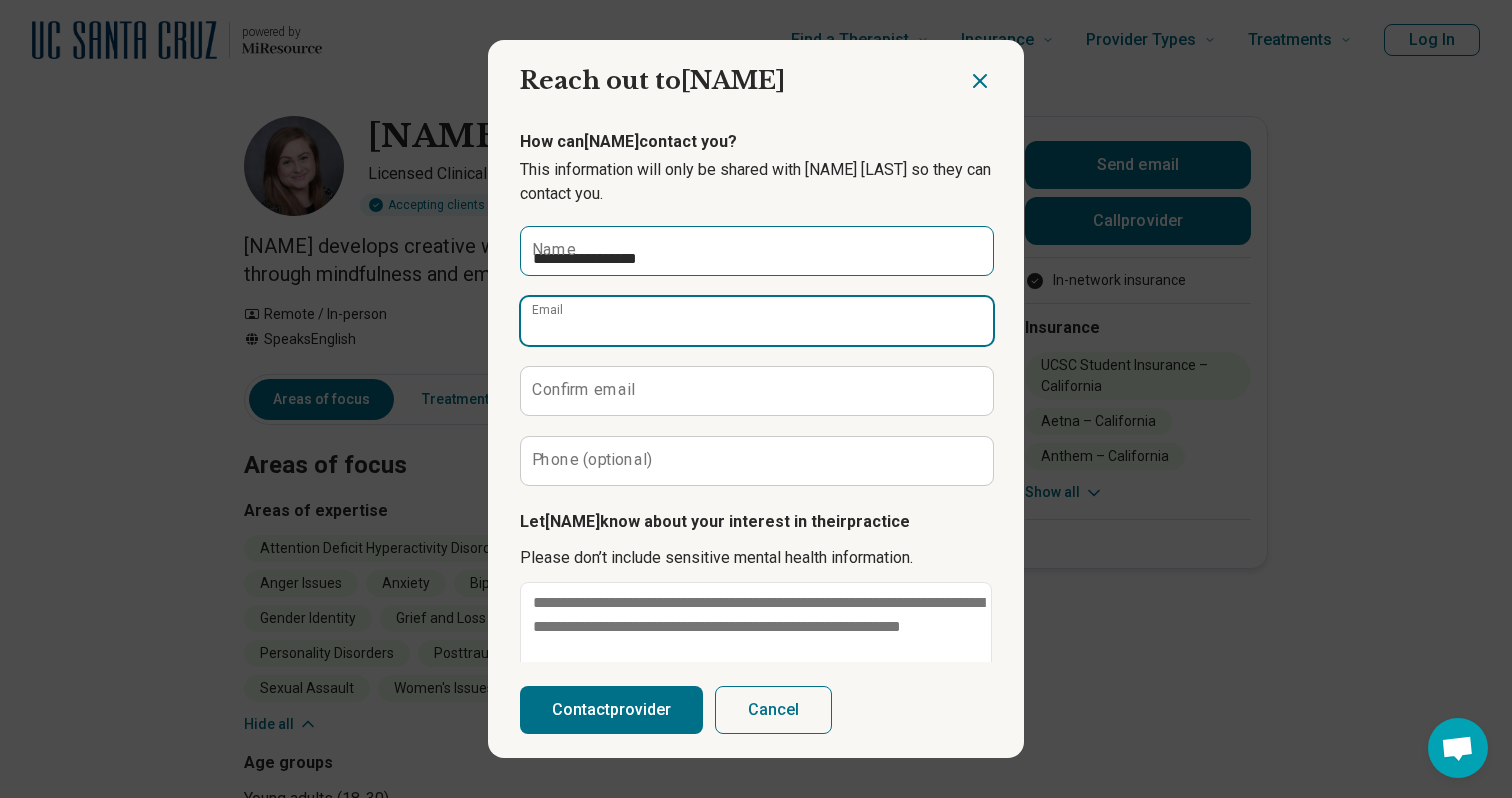 type on "**********" 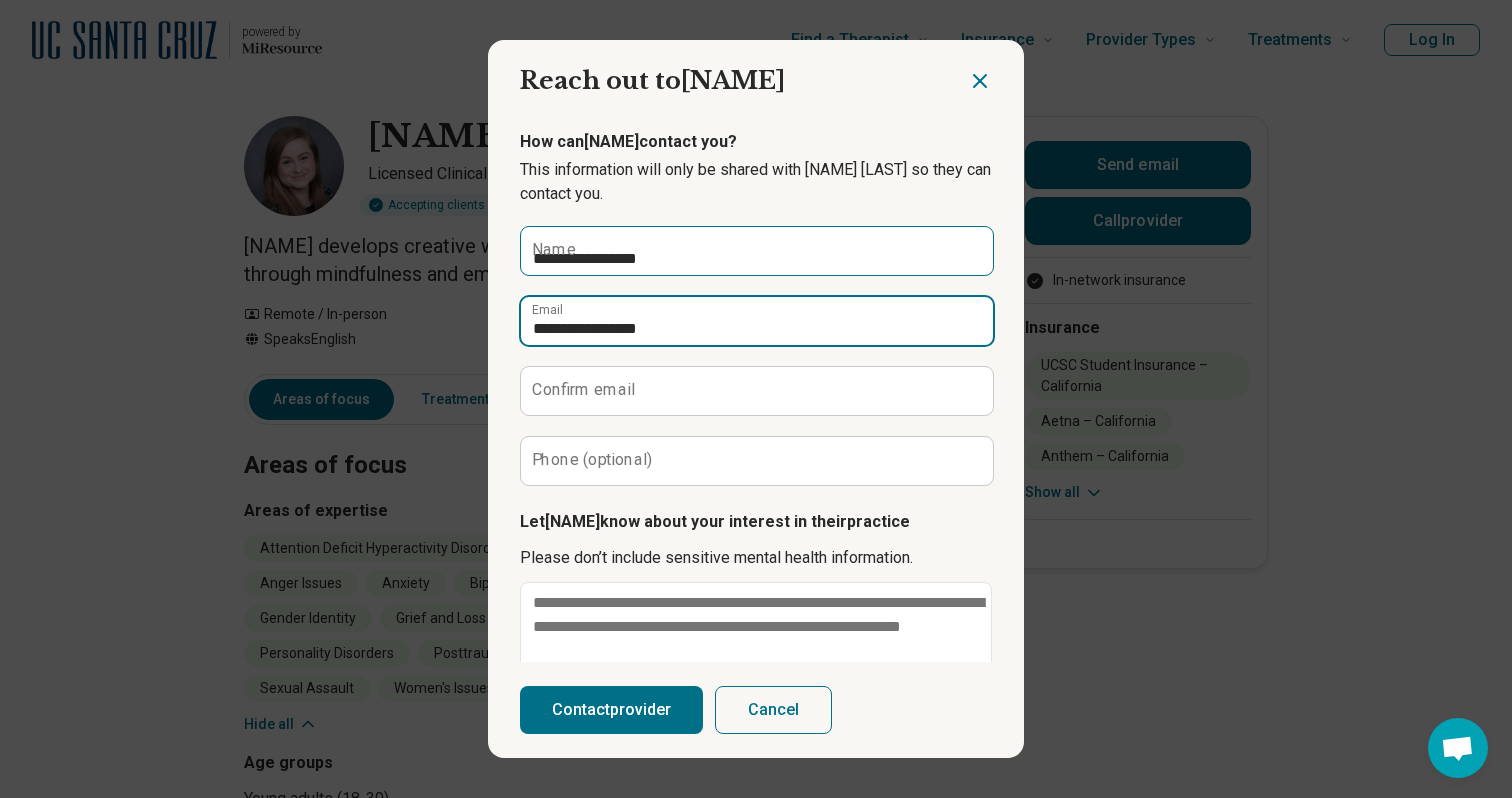 type on "**********" 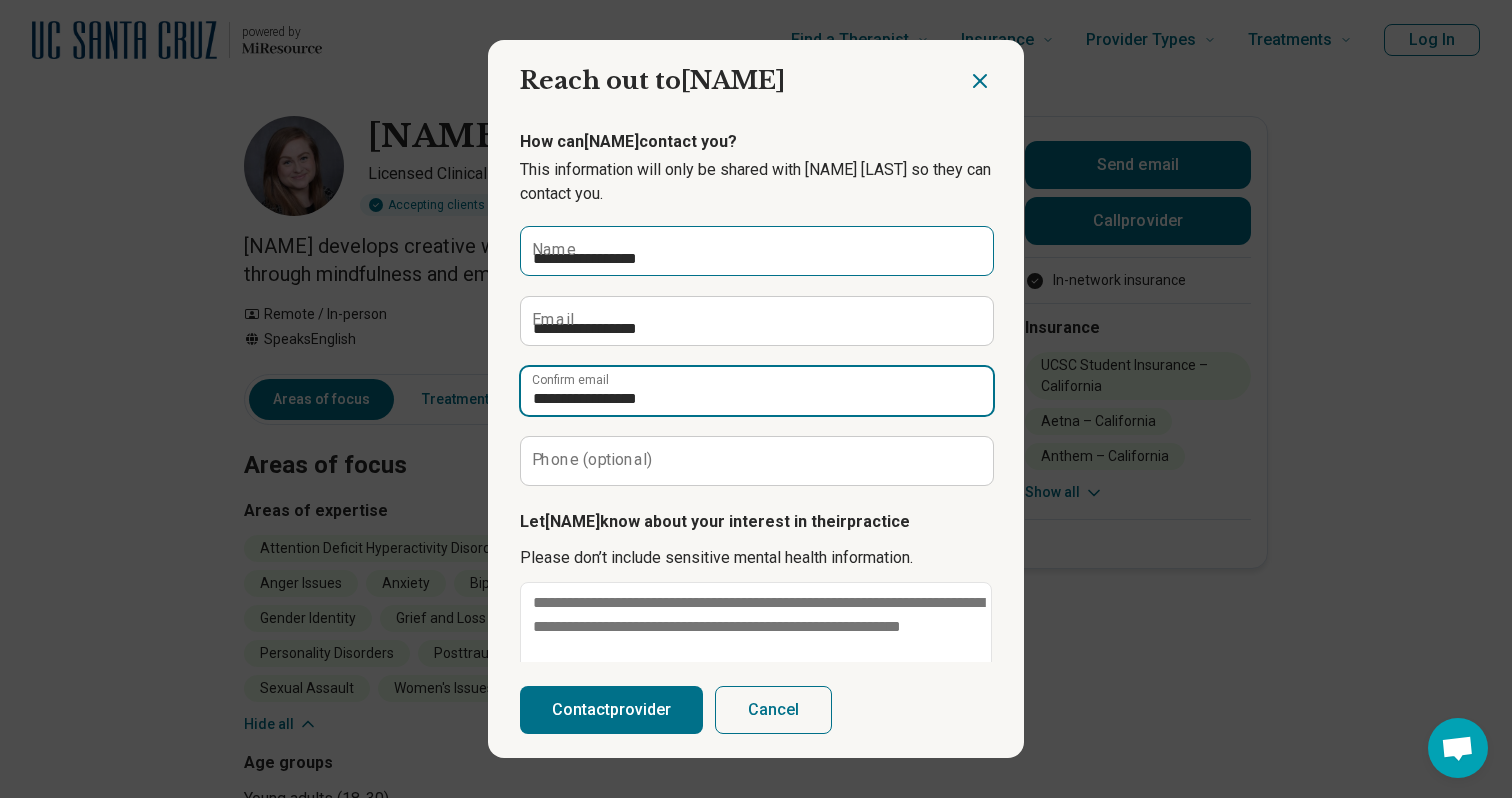 type on "**********" 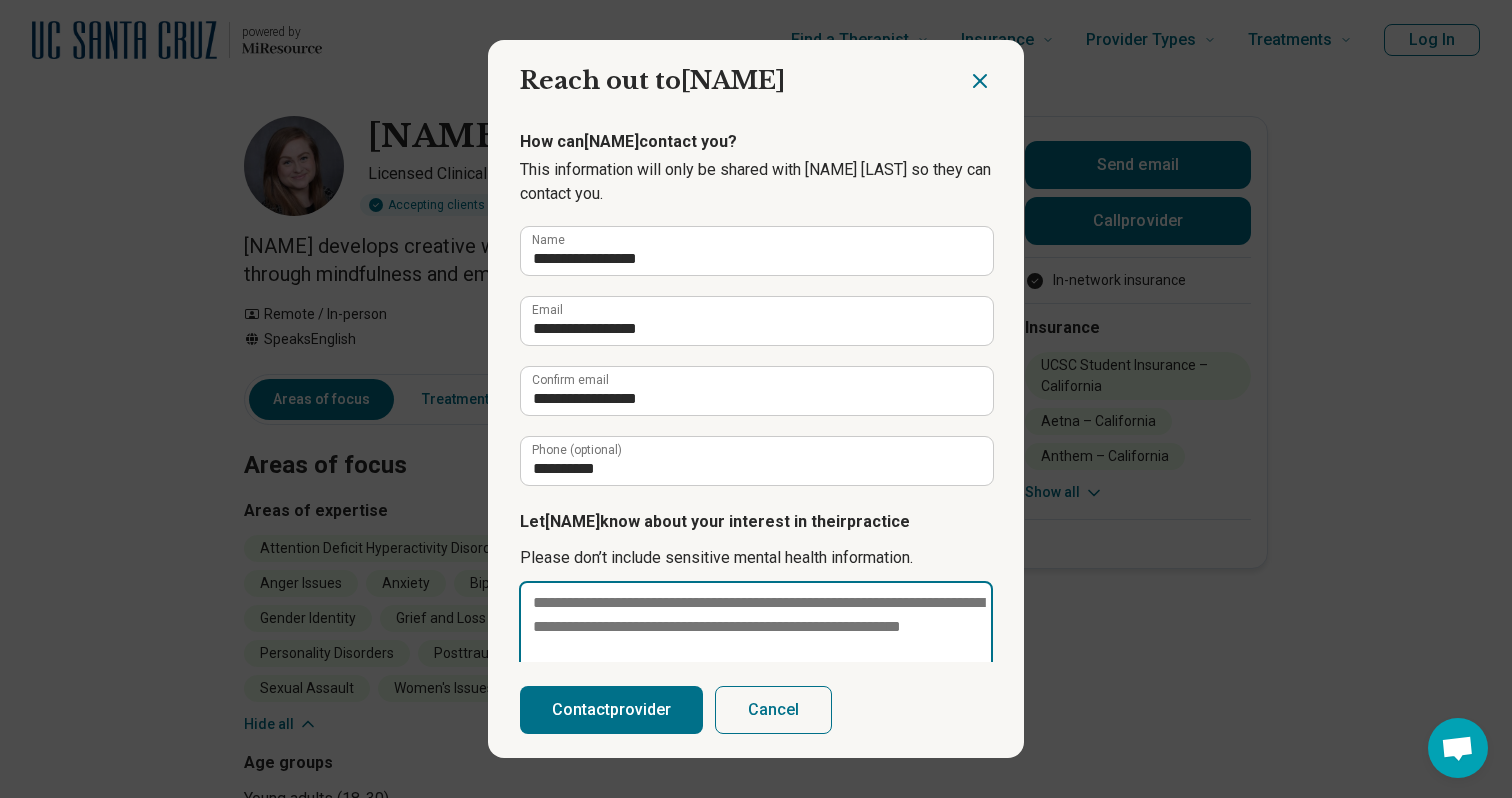 click at bounding box center [756, 651] 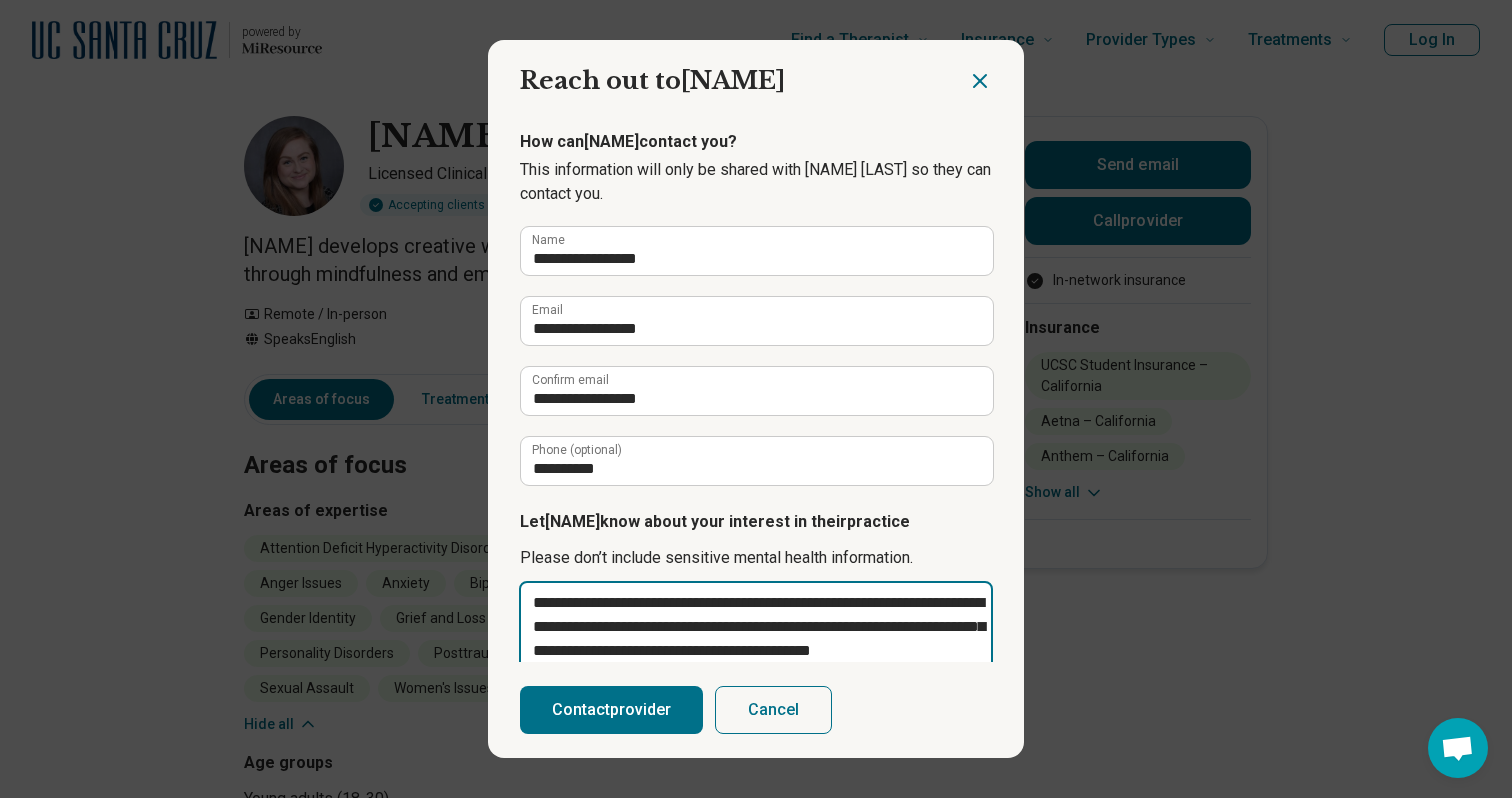 scroll, scrollTop: 22, scrollLeft: 0, axis: vertical 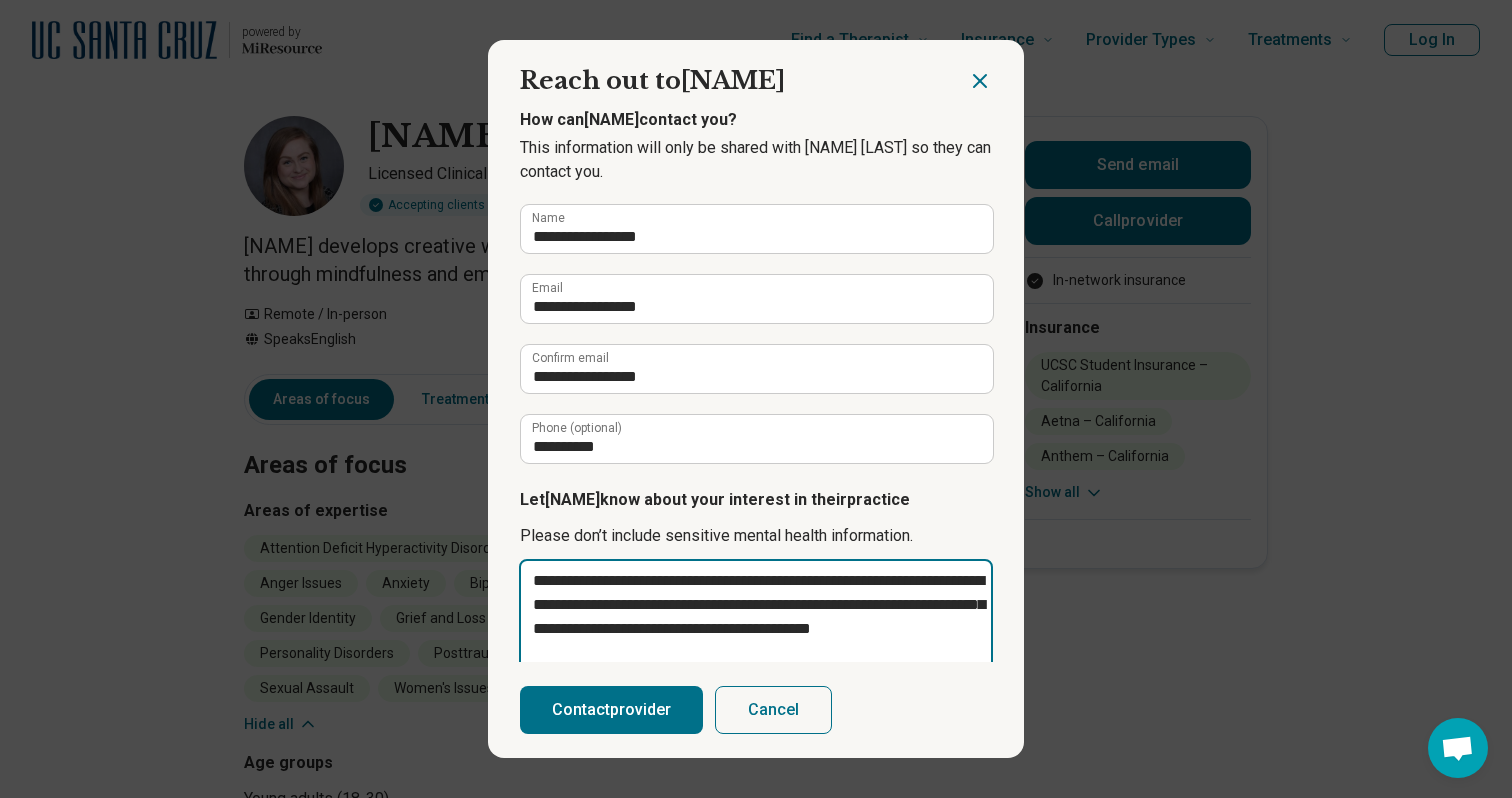 type on "**********" 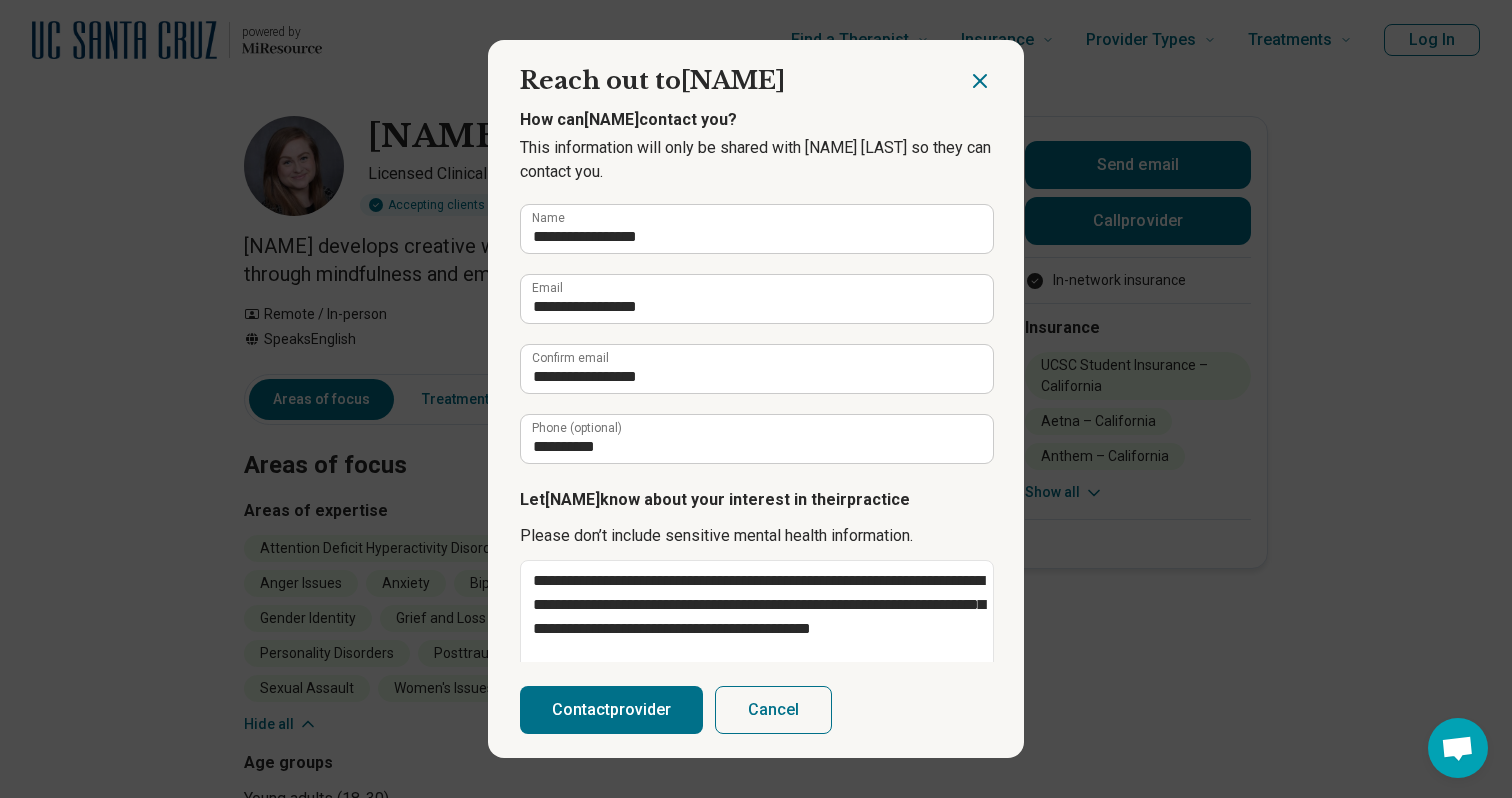 click on "Contact  provider" at bounding box center (611, 710) 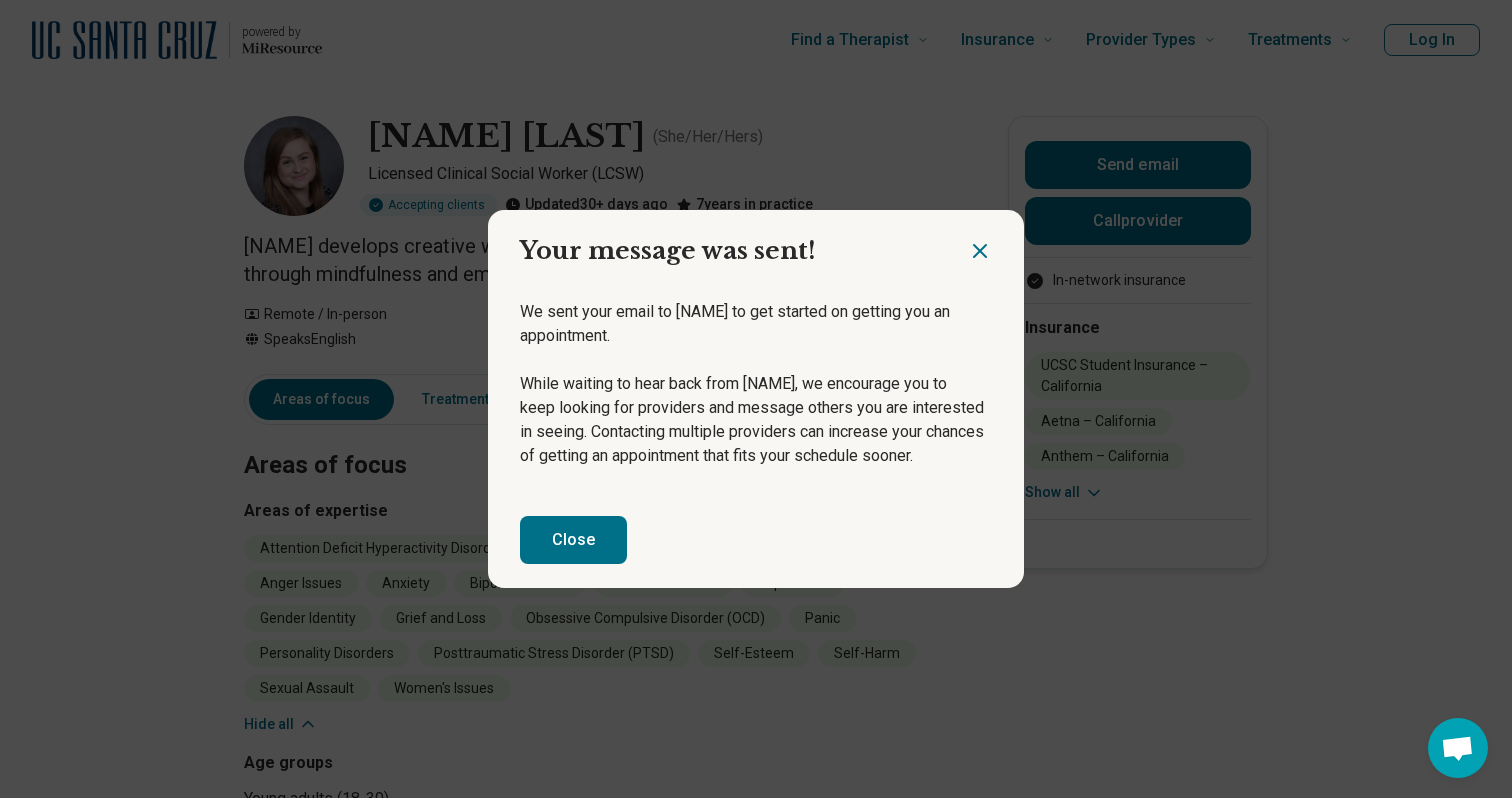 click on "Close" at bounding box center [573, 540] 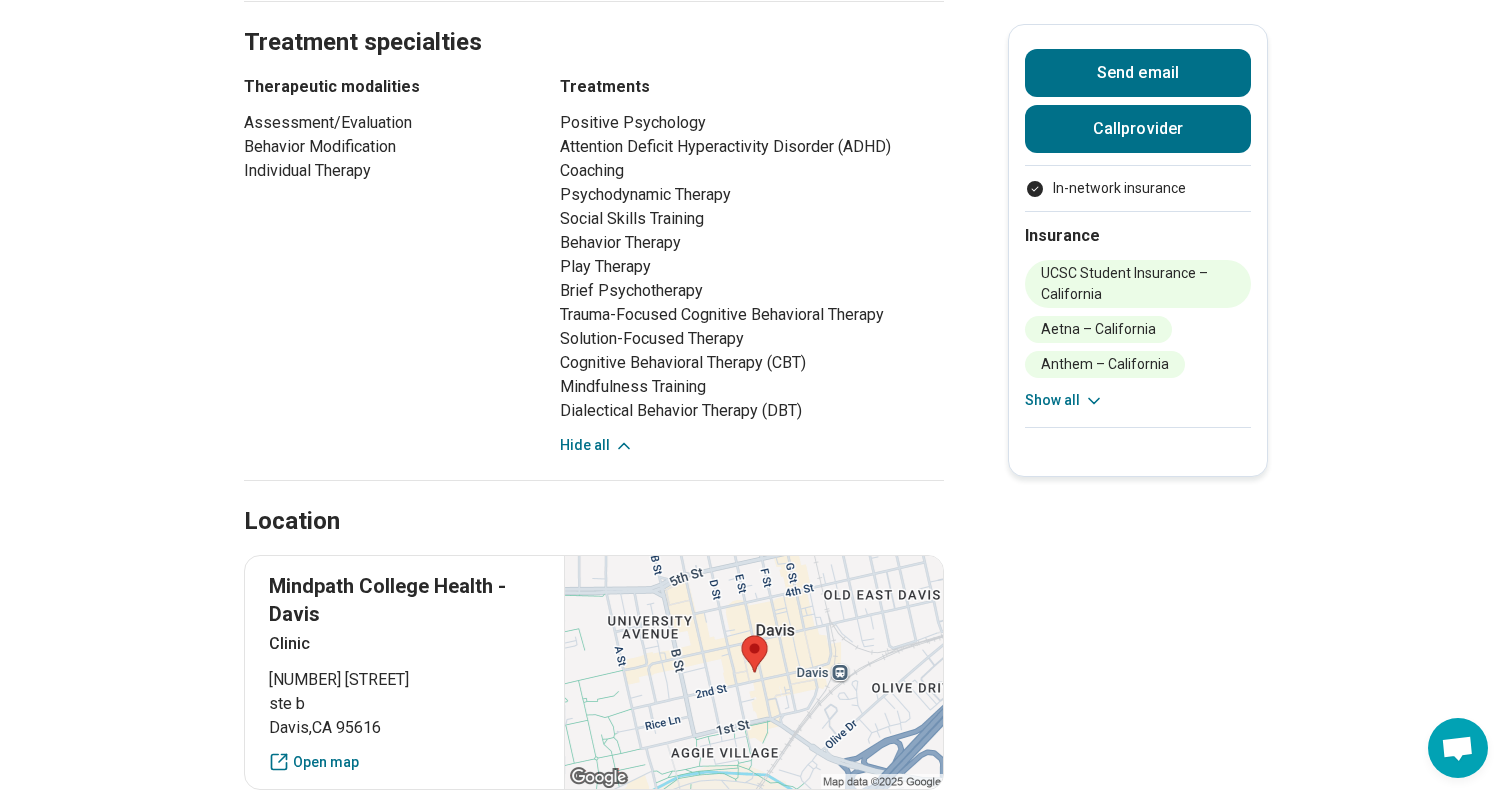 scroll, scrollTop: 0, scrollLeft: 0, axis: both 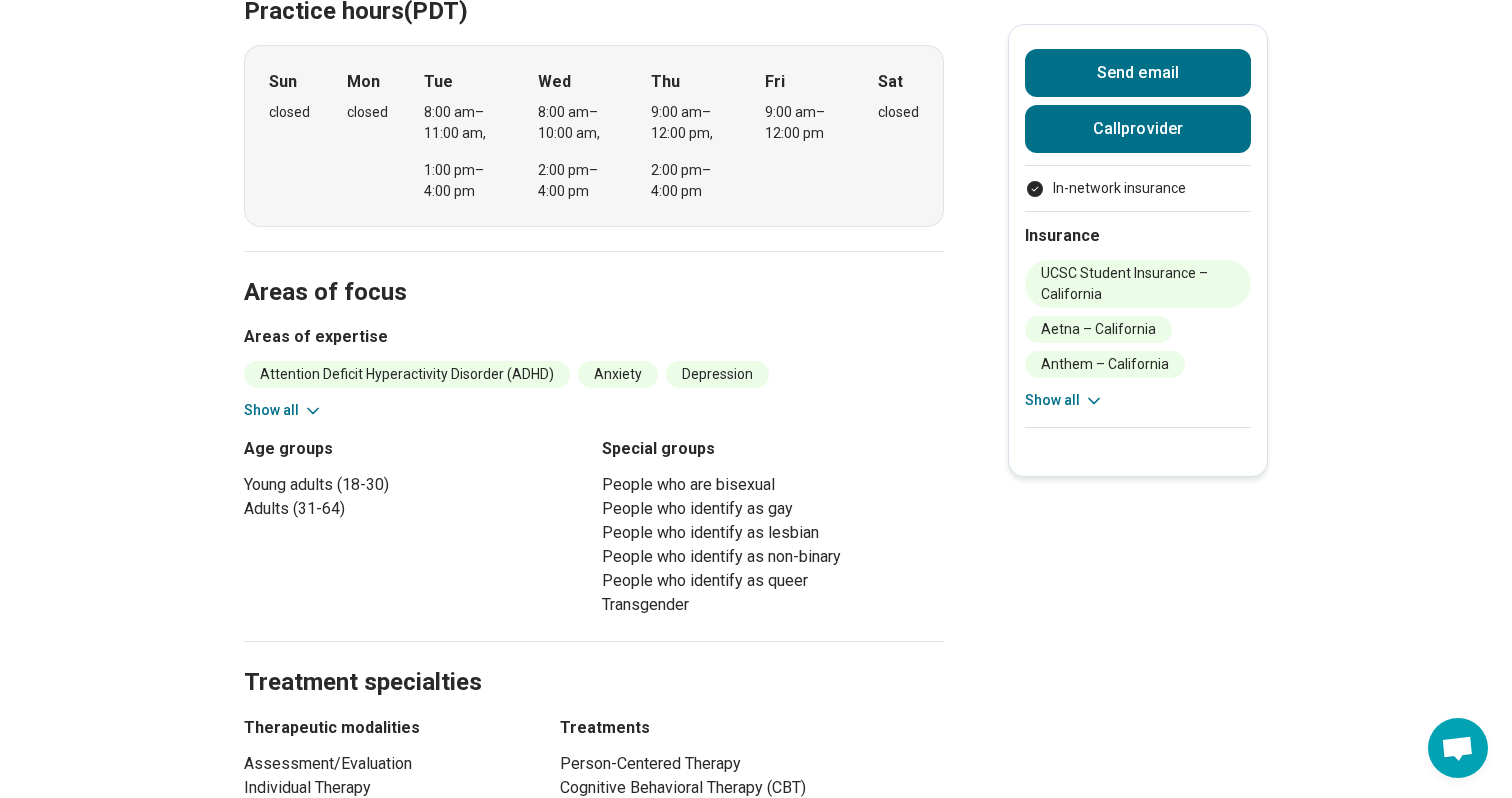 click on "Attention Deficit Hyperactivity Disorder (ADHD) Anxiety Depression Eating Concerns Gender Identity Obsessive Compulsive Disorder (OCD) Panic Phobia Women's Issues Show all" at bounding box center (594, 391) 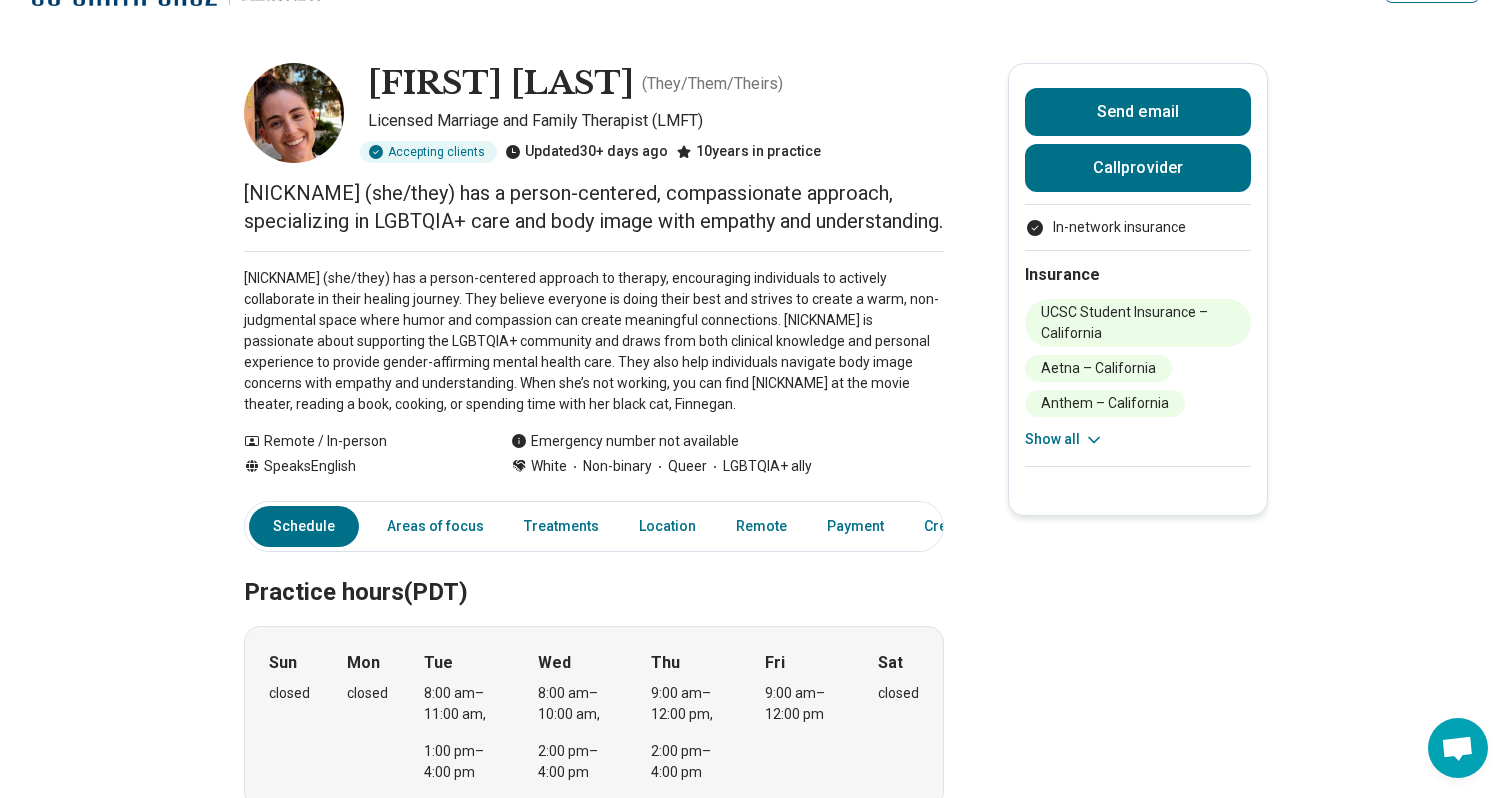 scroll, scrollTop: 0, scrollLeft: 0, axis: both 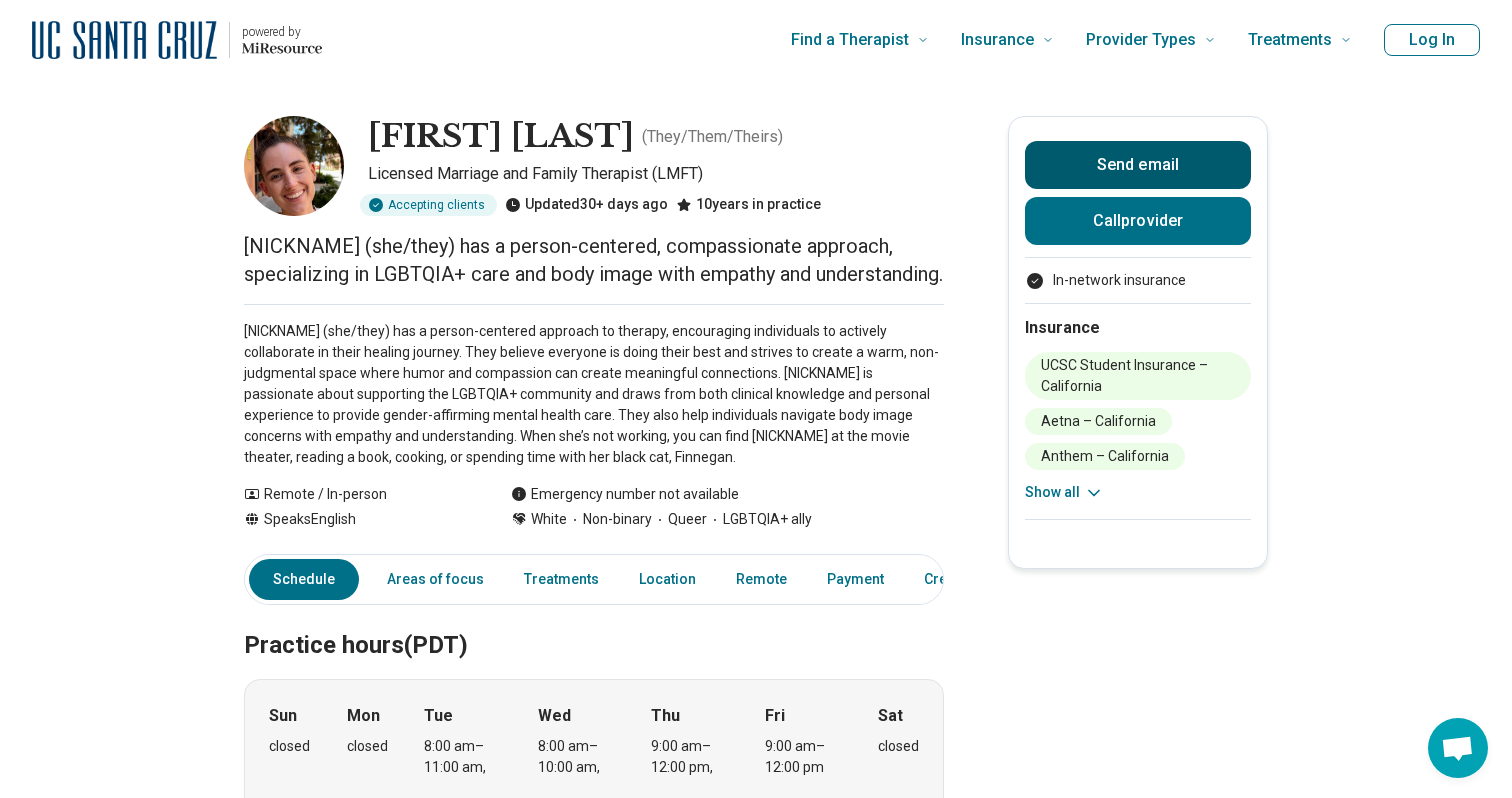click on "Send email" at bounding box center (1138, 165) 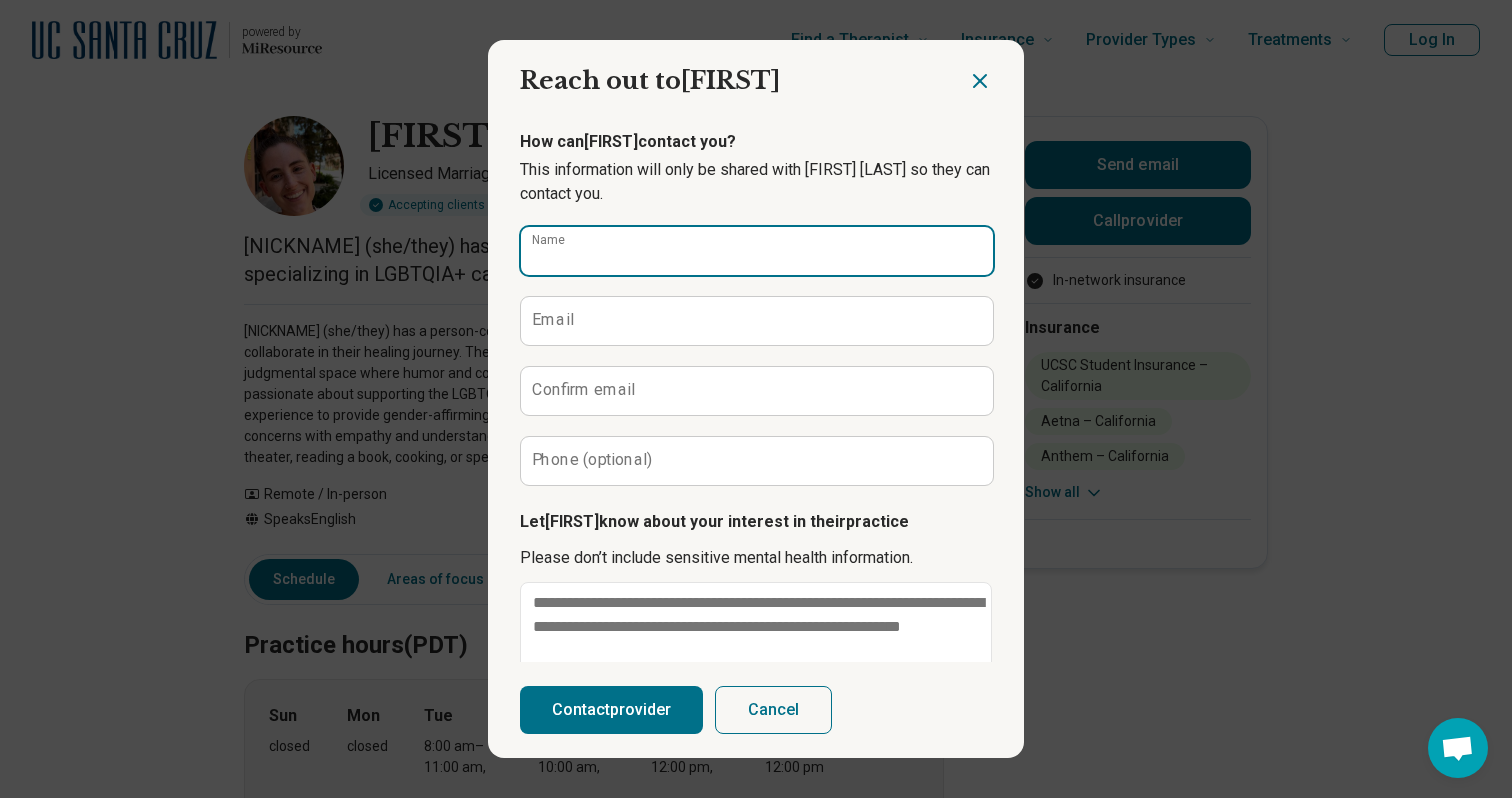 click on "Name" at bounding box center [757, 251] 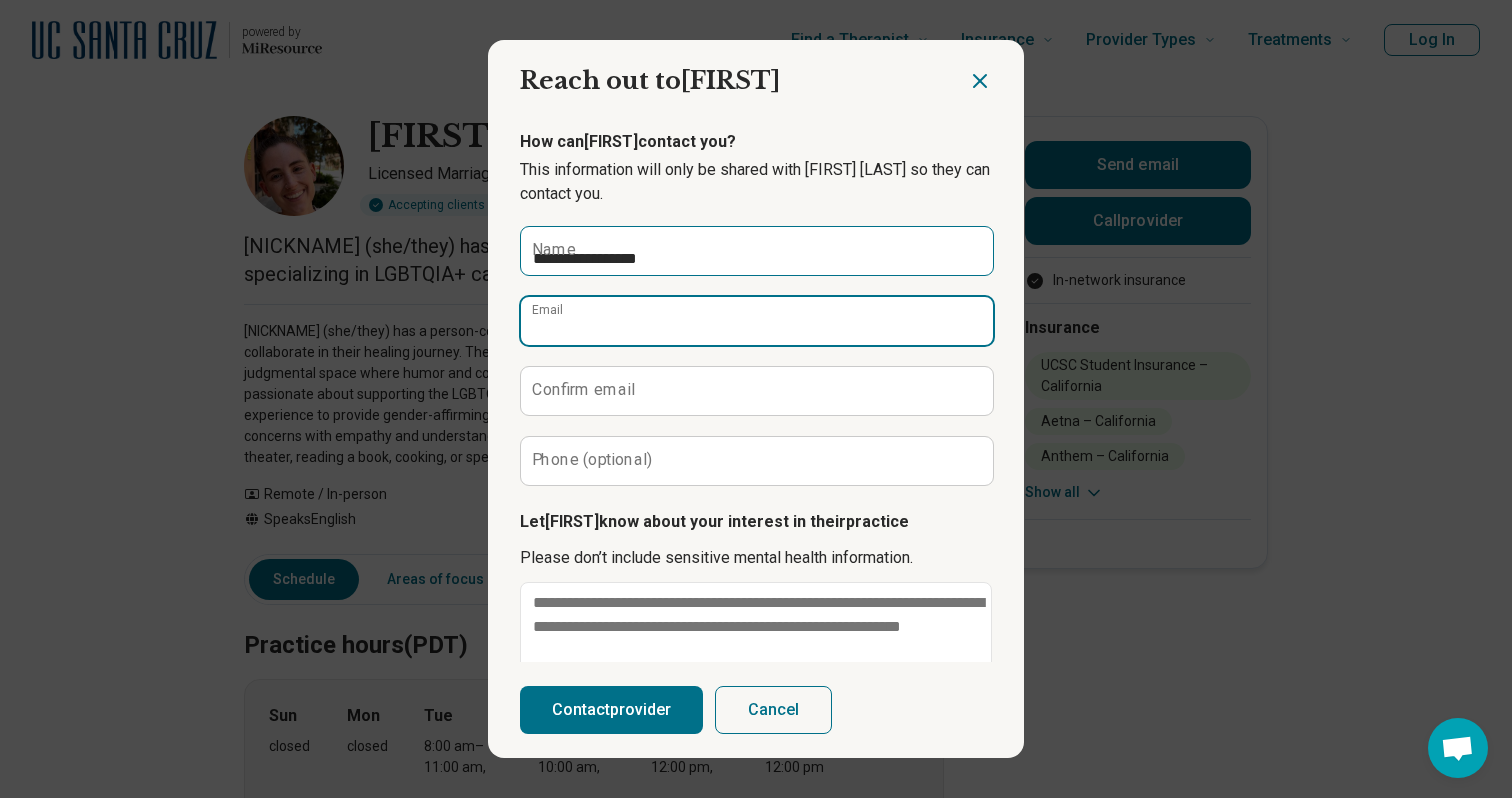 type on "**********" 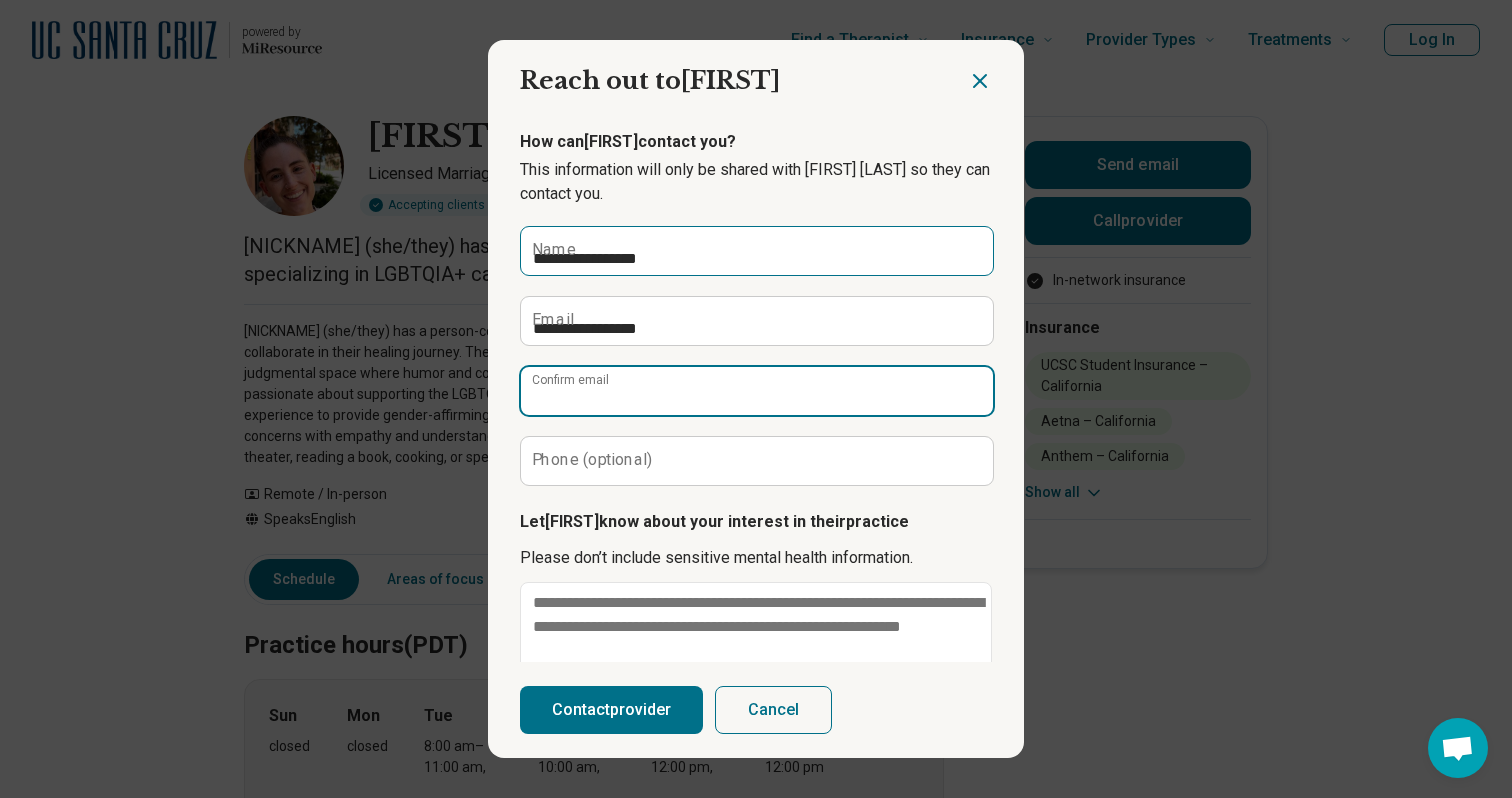 type on "**********" 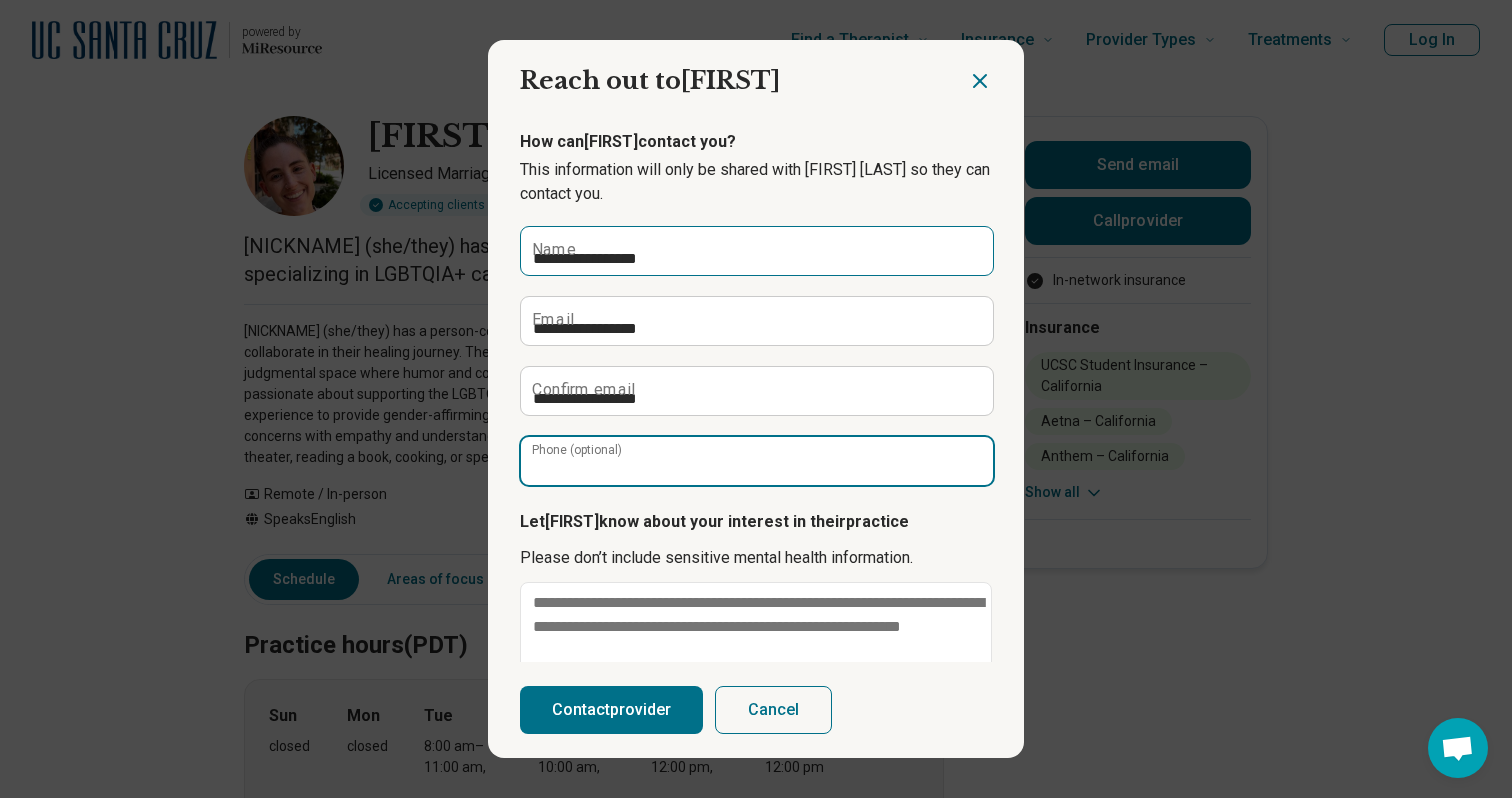 type on "**********" 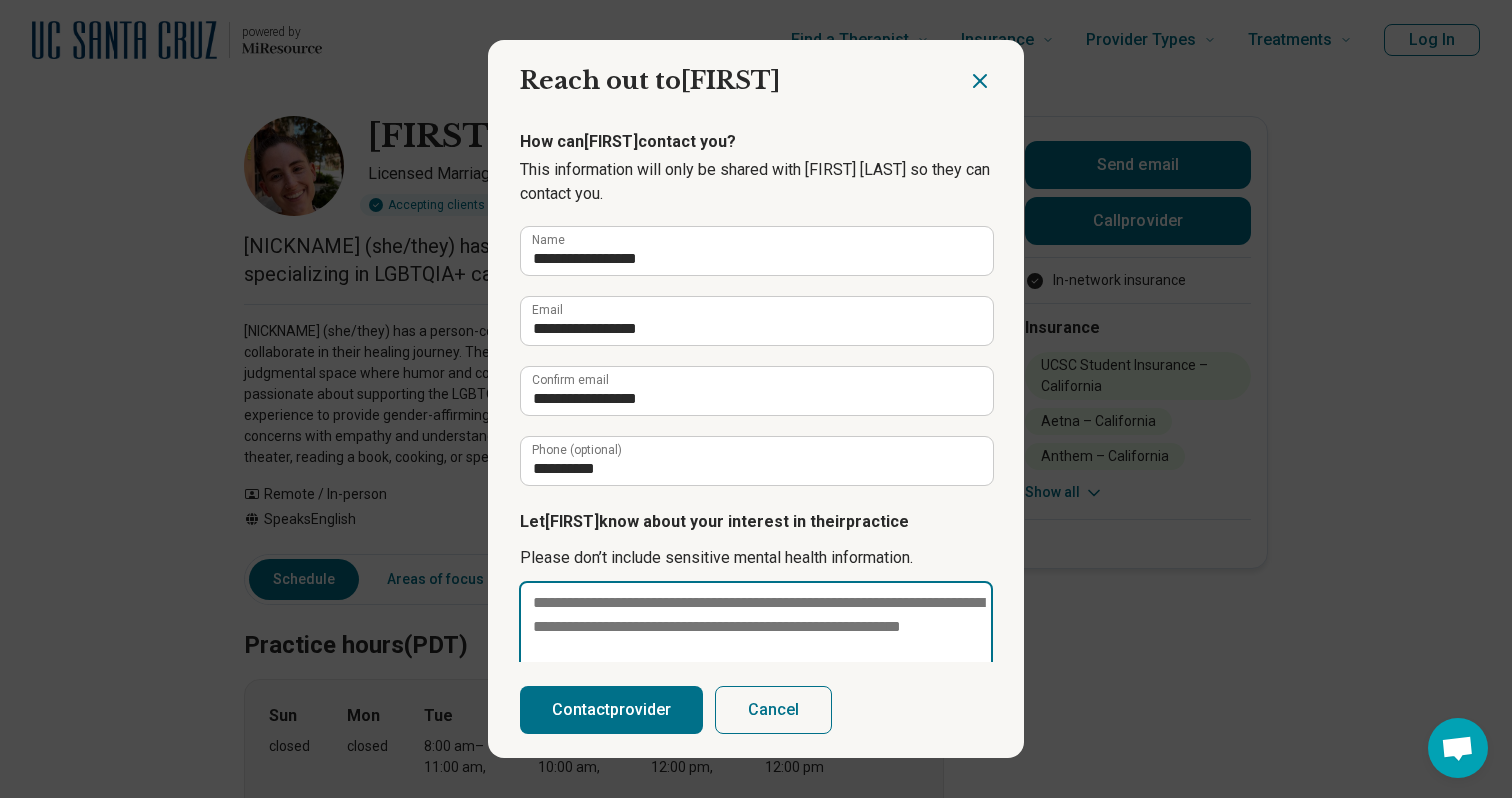 click at bounding box center [756, 651] 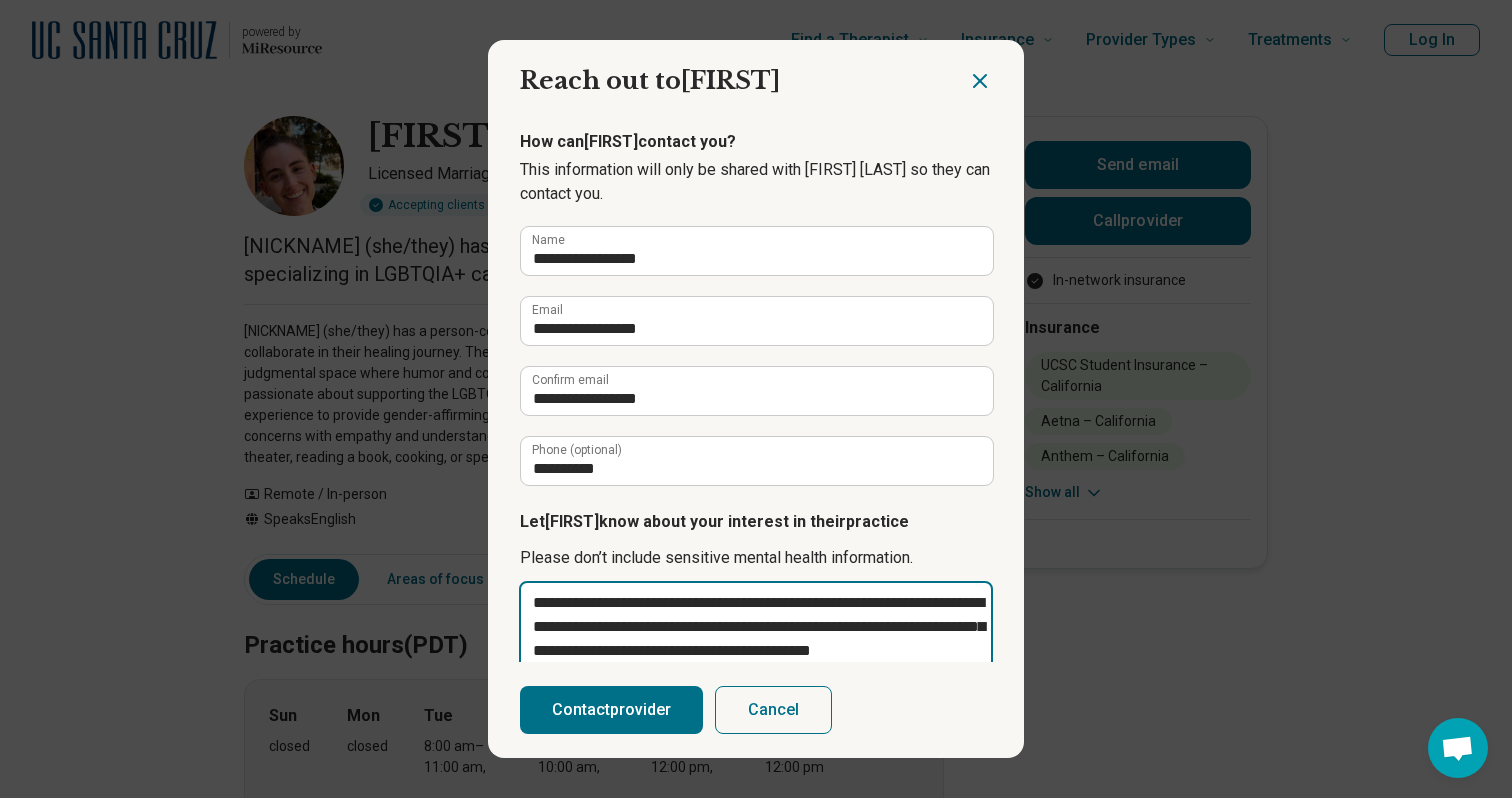 scroll, scrollTop: 22, scrollLeft: 0, axis: vertical 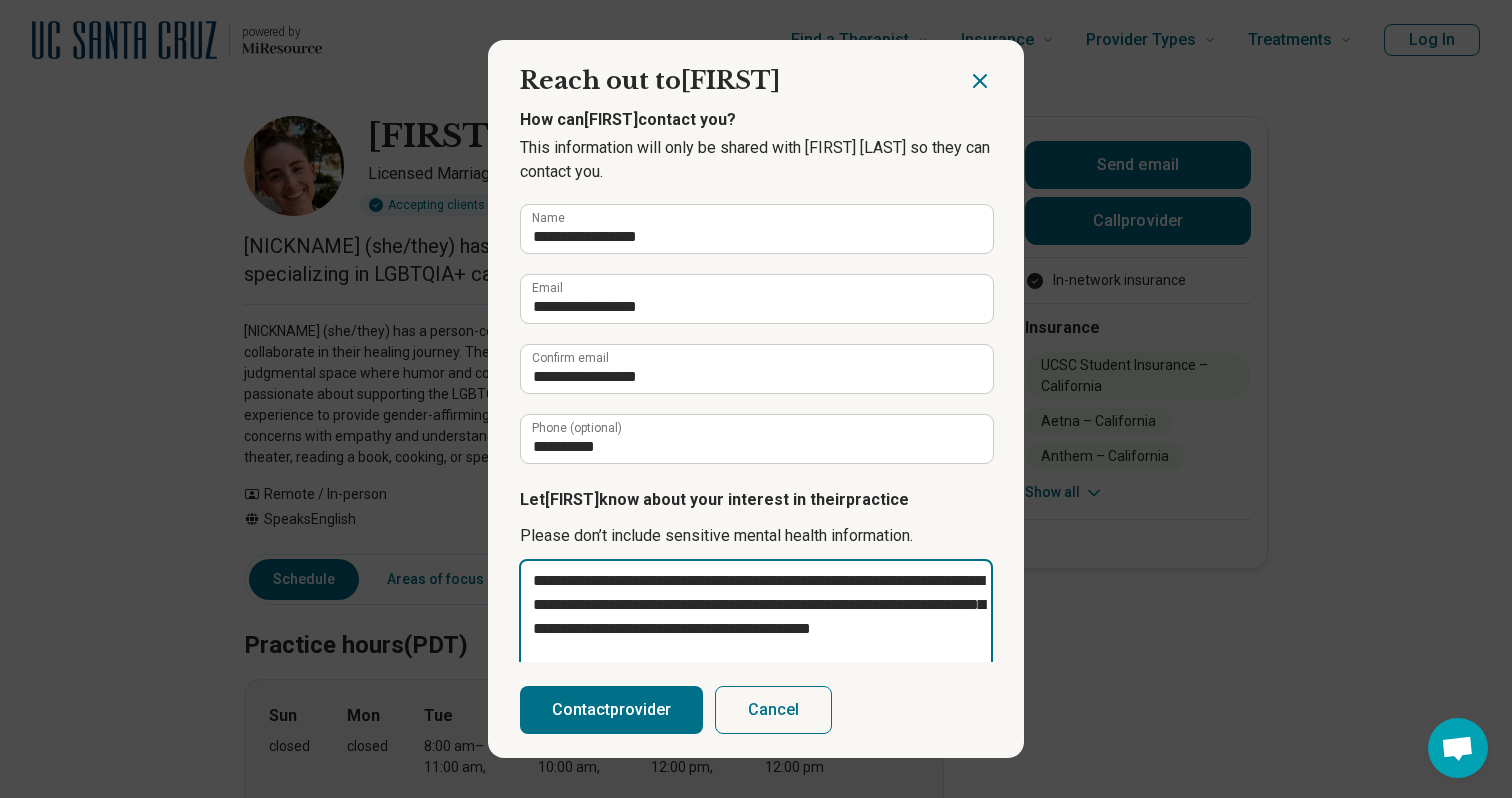 type on "**********" 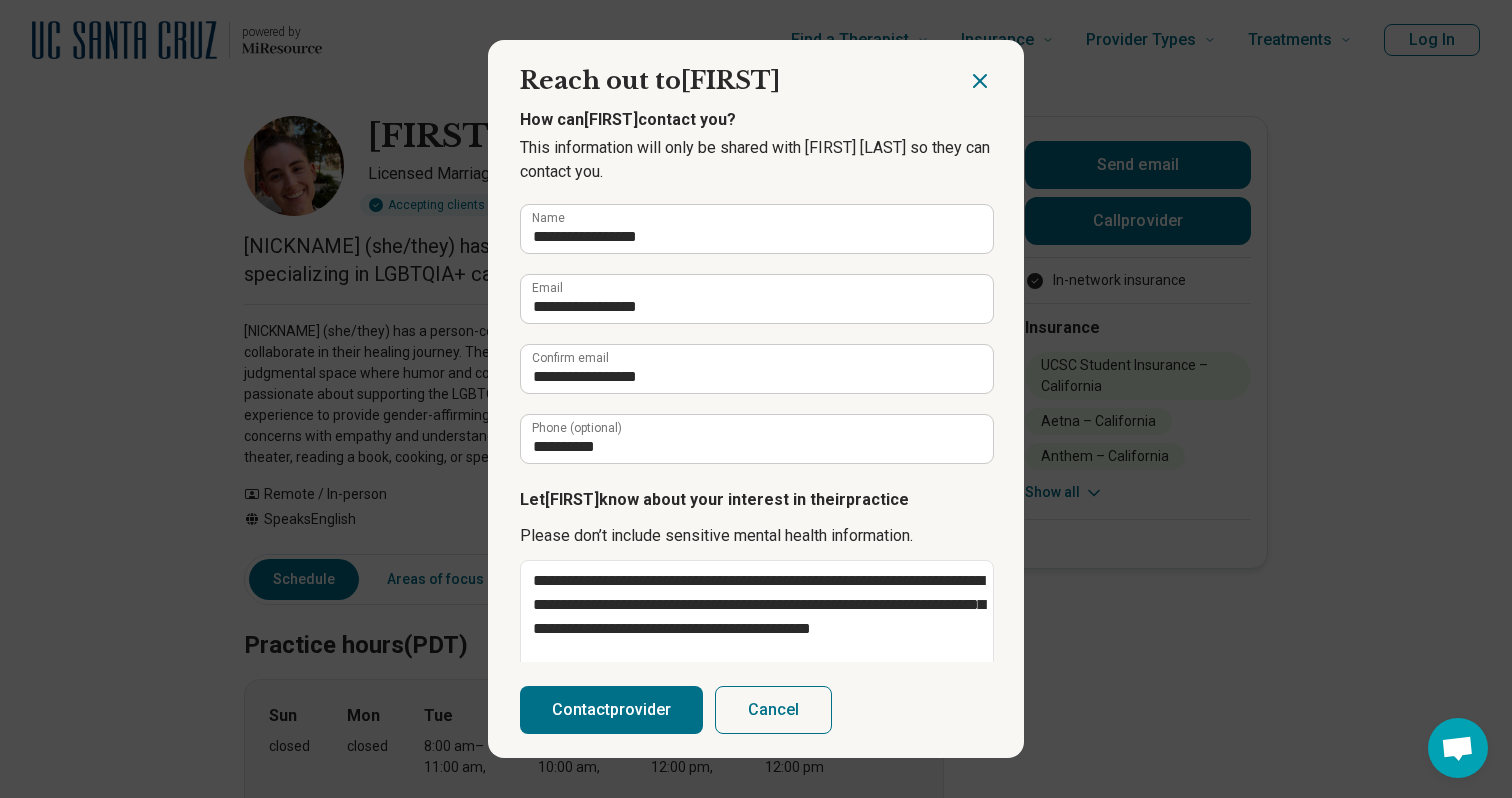 click on "Contact  provider" at bounding box center [611, 710] 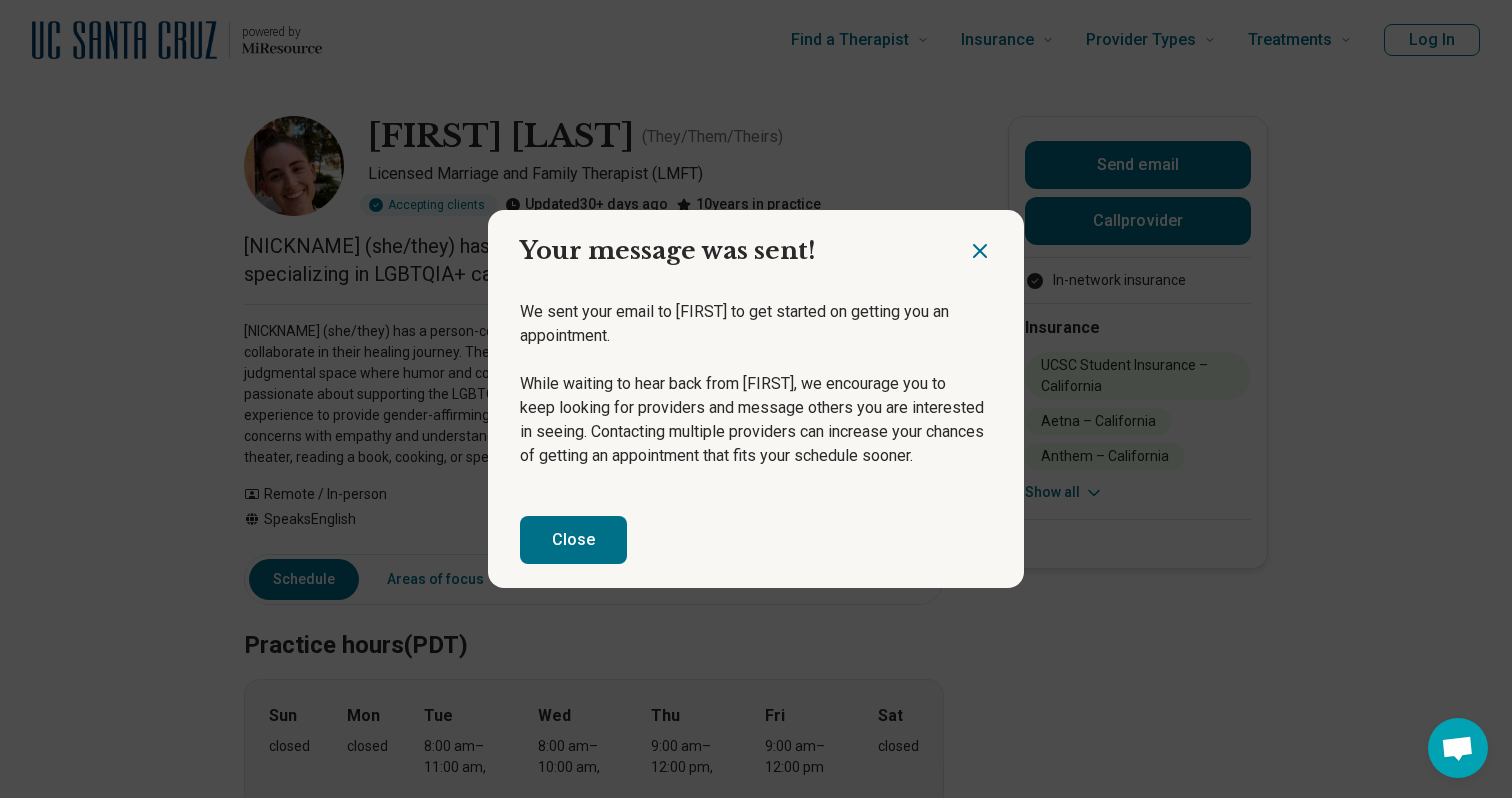 click on "Close" at bounding box center [573, 540] 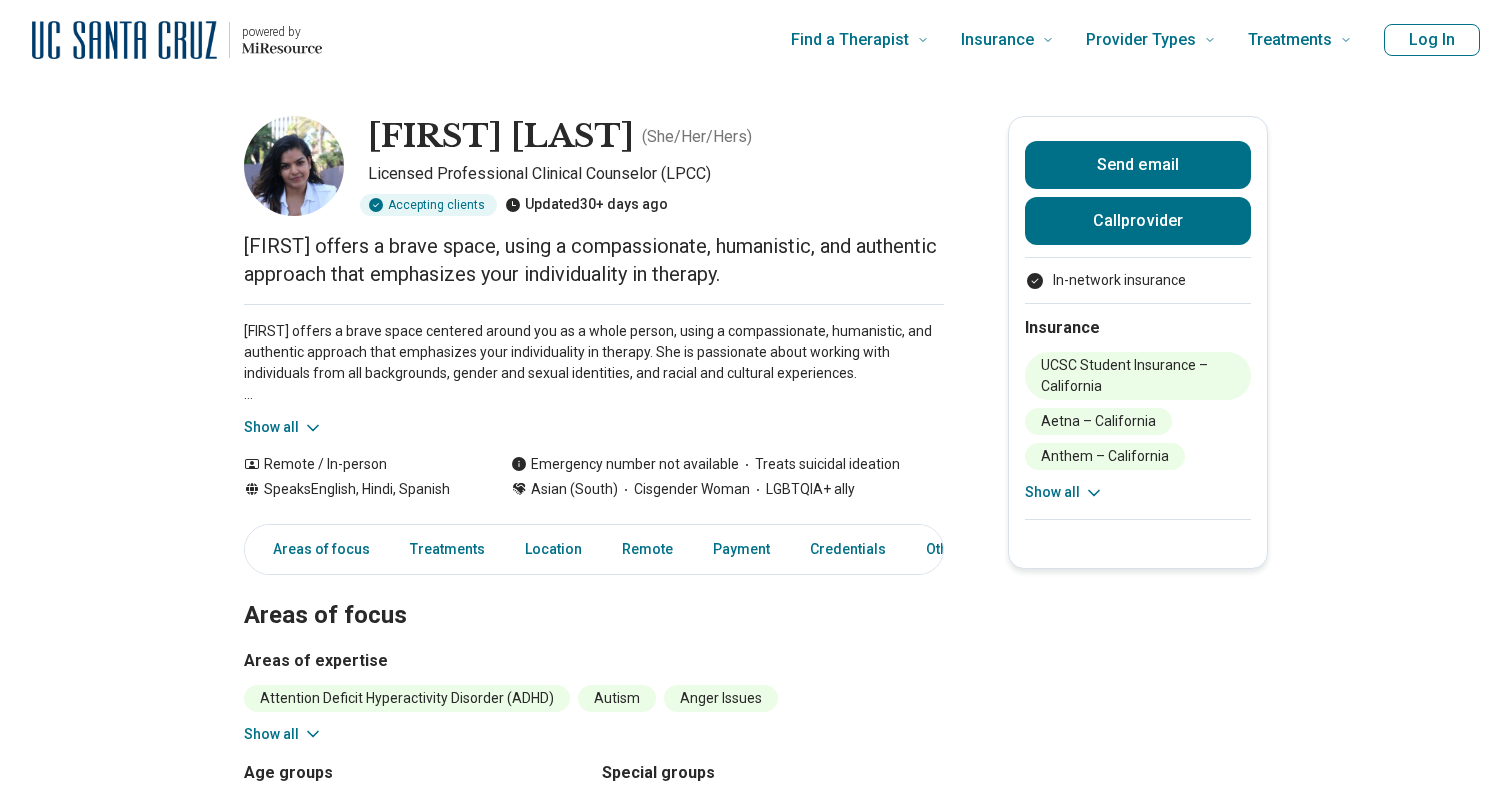 scroll, scrollTop: 0, scrollLeft: 0, axis: both 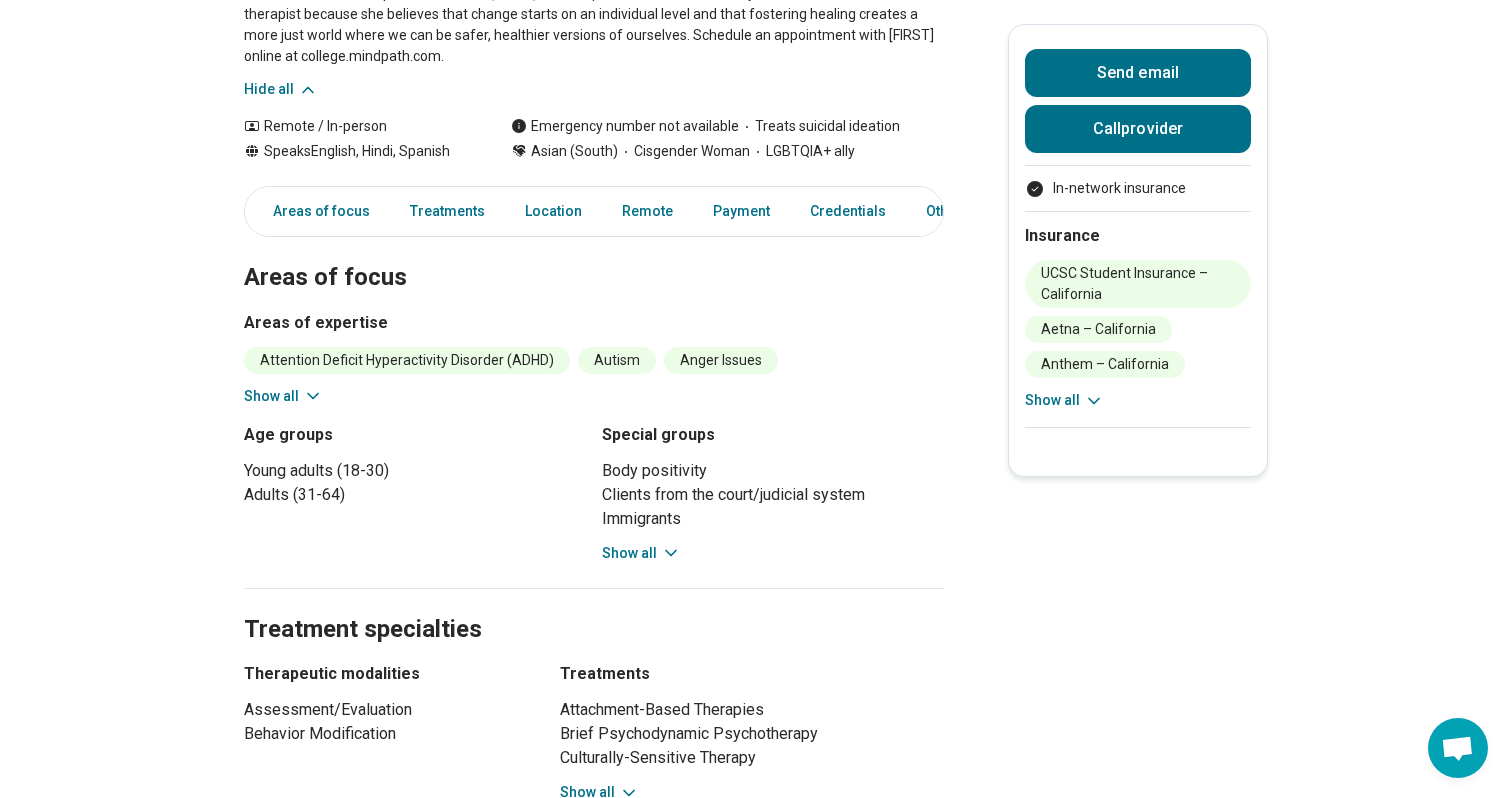 click on "Show all" at bounding box center [283, 396] 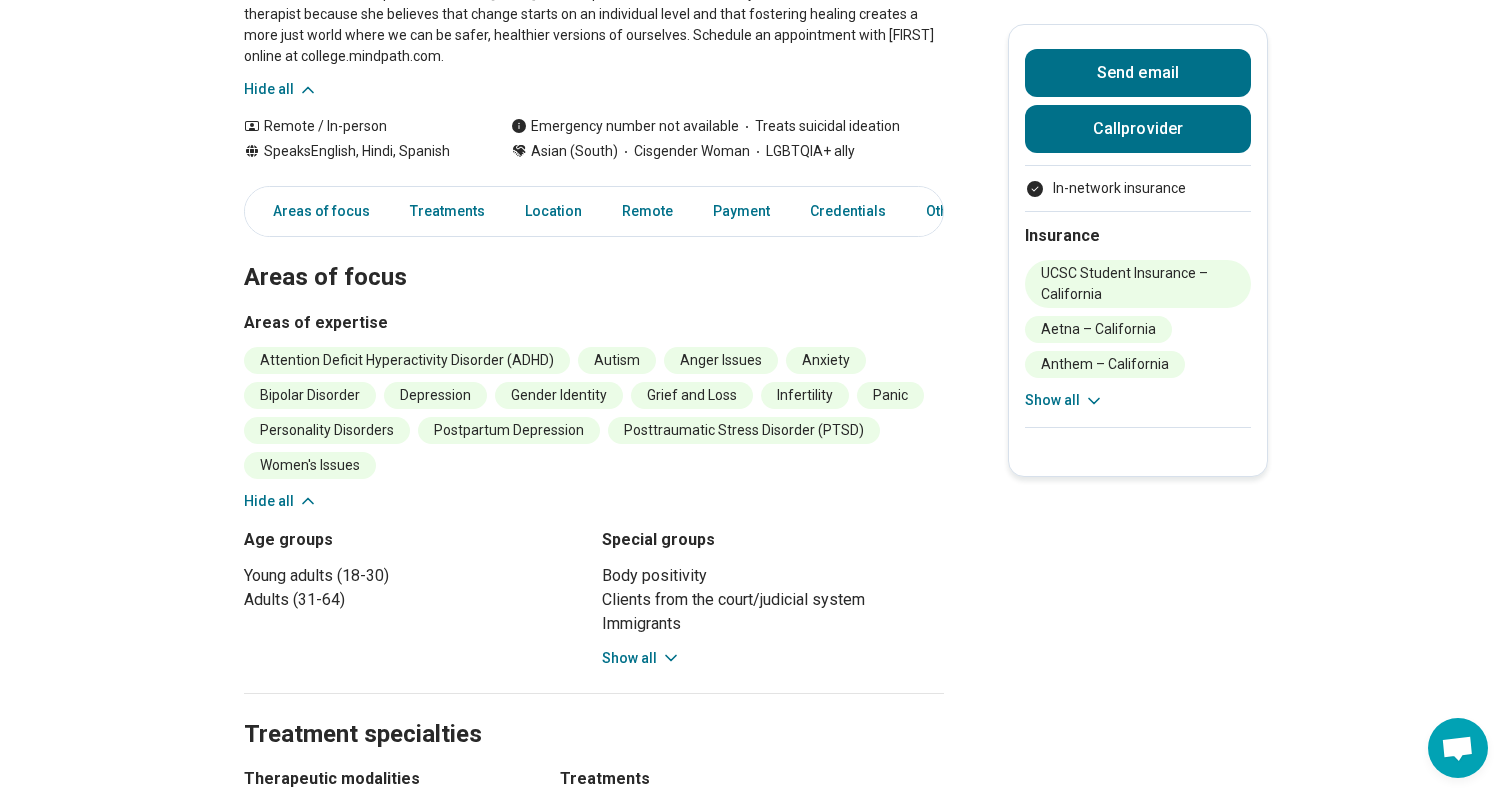 scroll, scrollTop: 0, scrollLeft: 0, axis: both 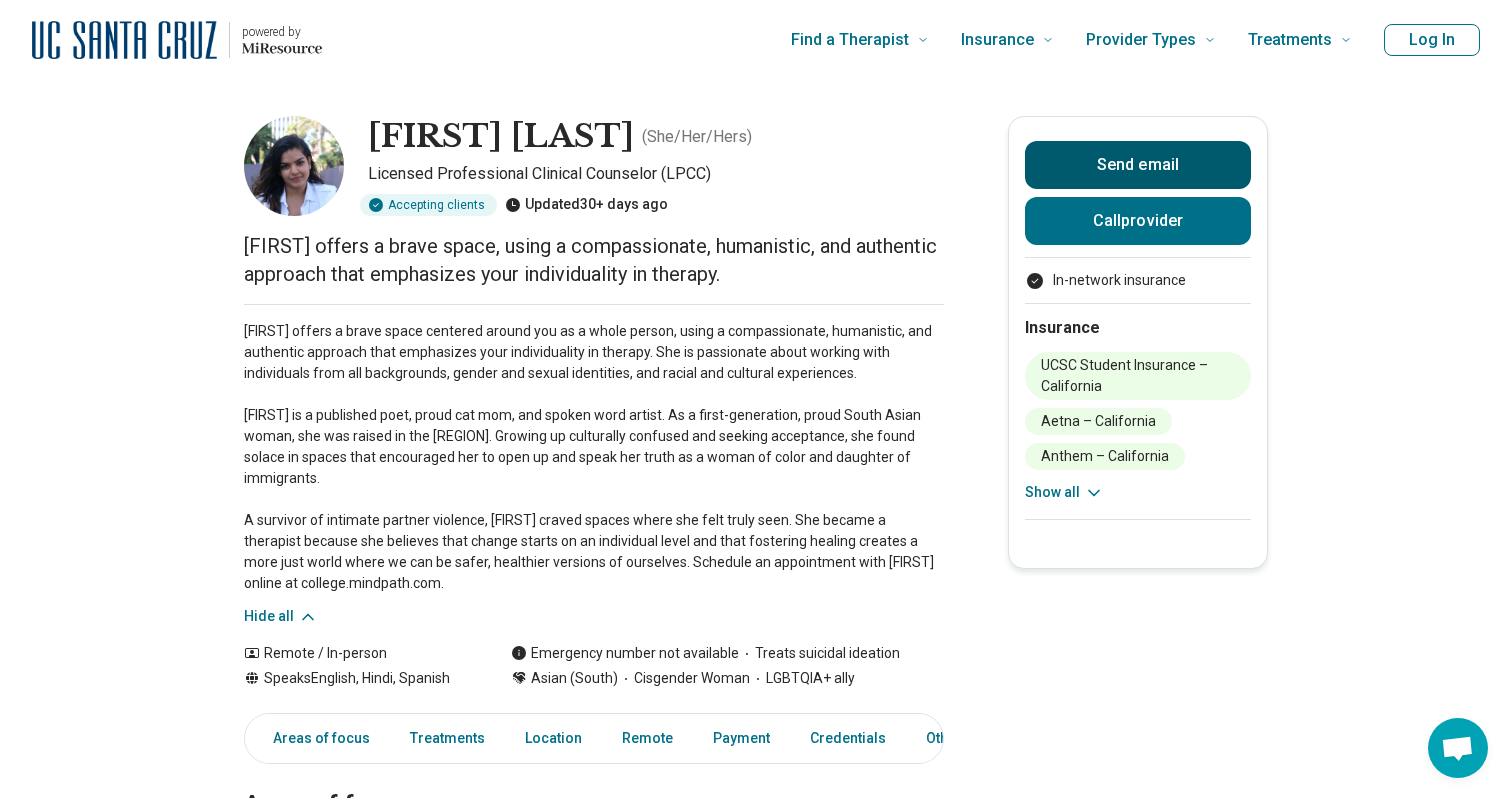 click on "Send email" at bounding box center (1138, 165) 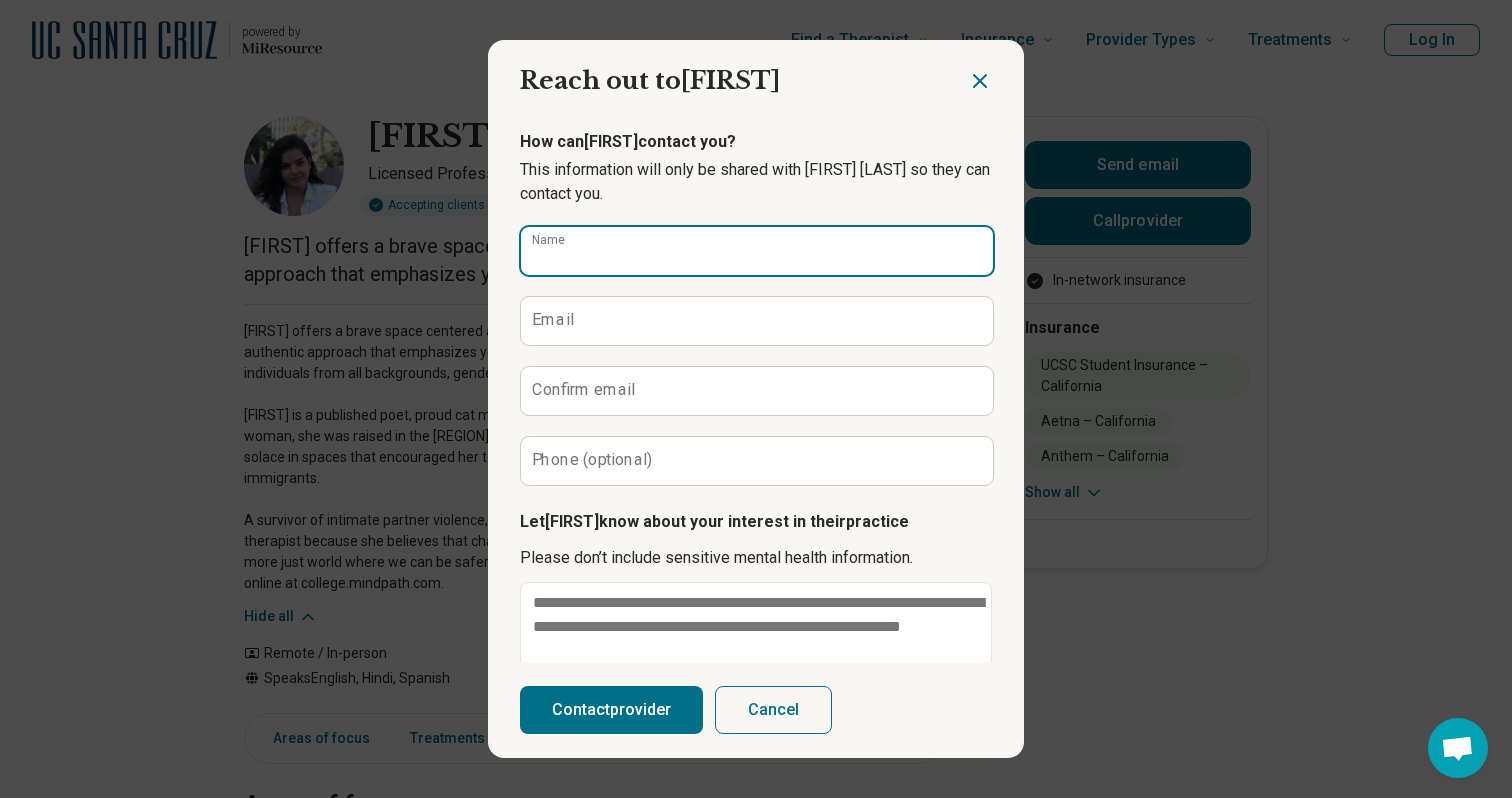 click on "Name" at bounding box center (757, 251) 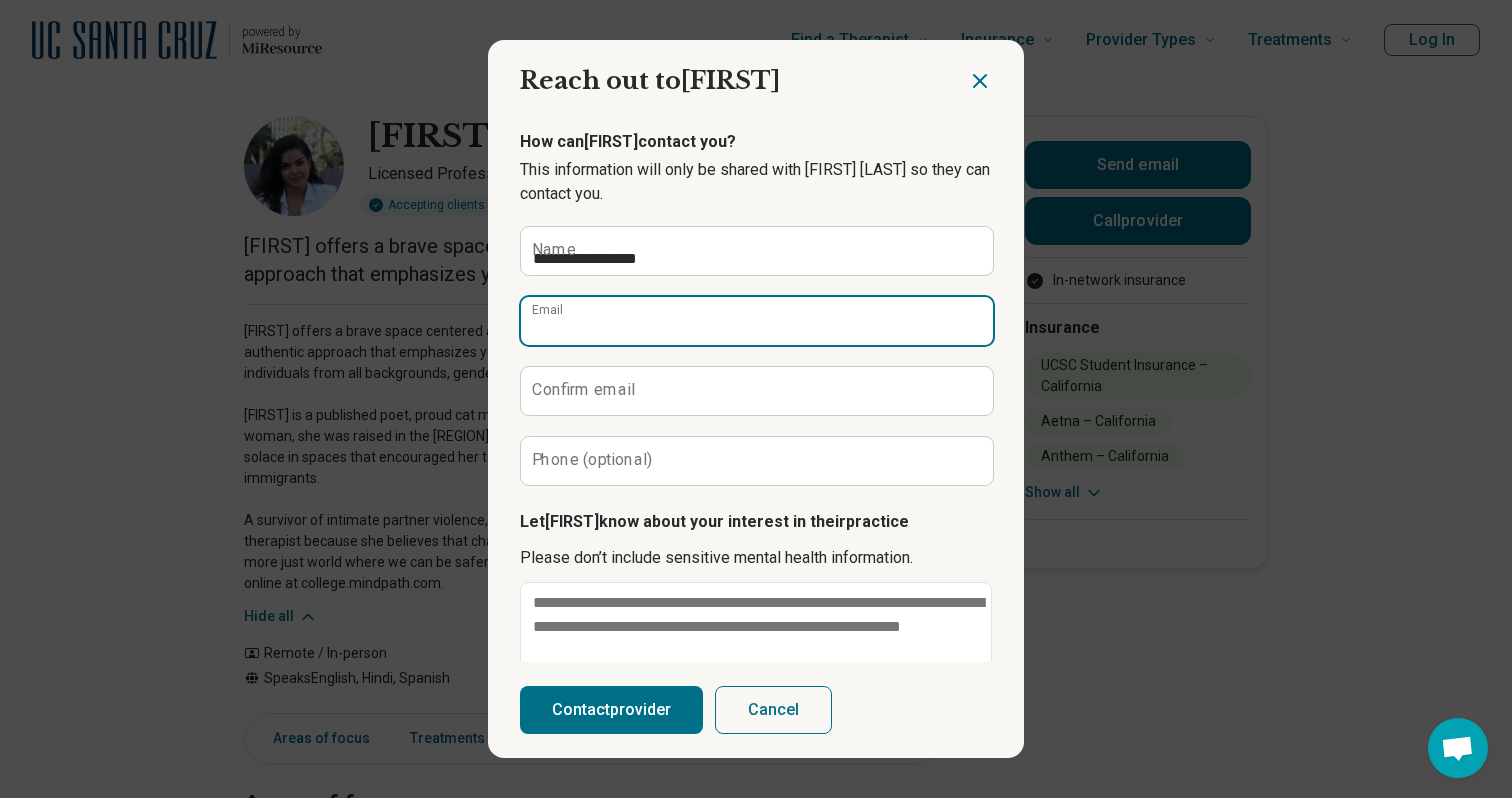 type on "**********" 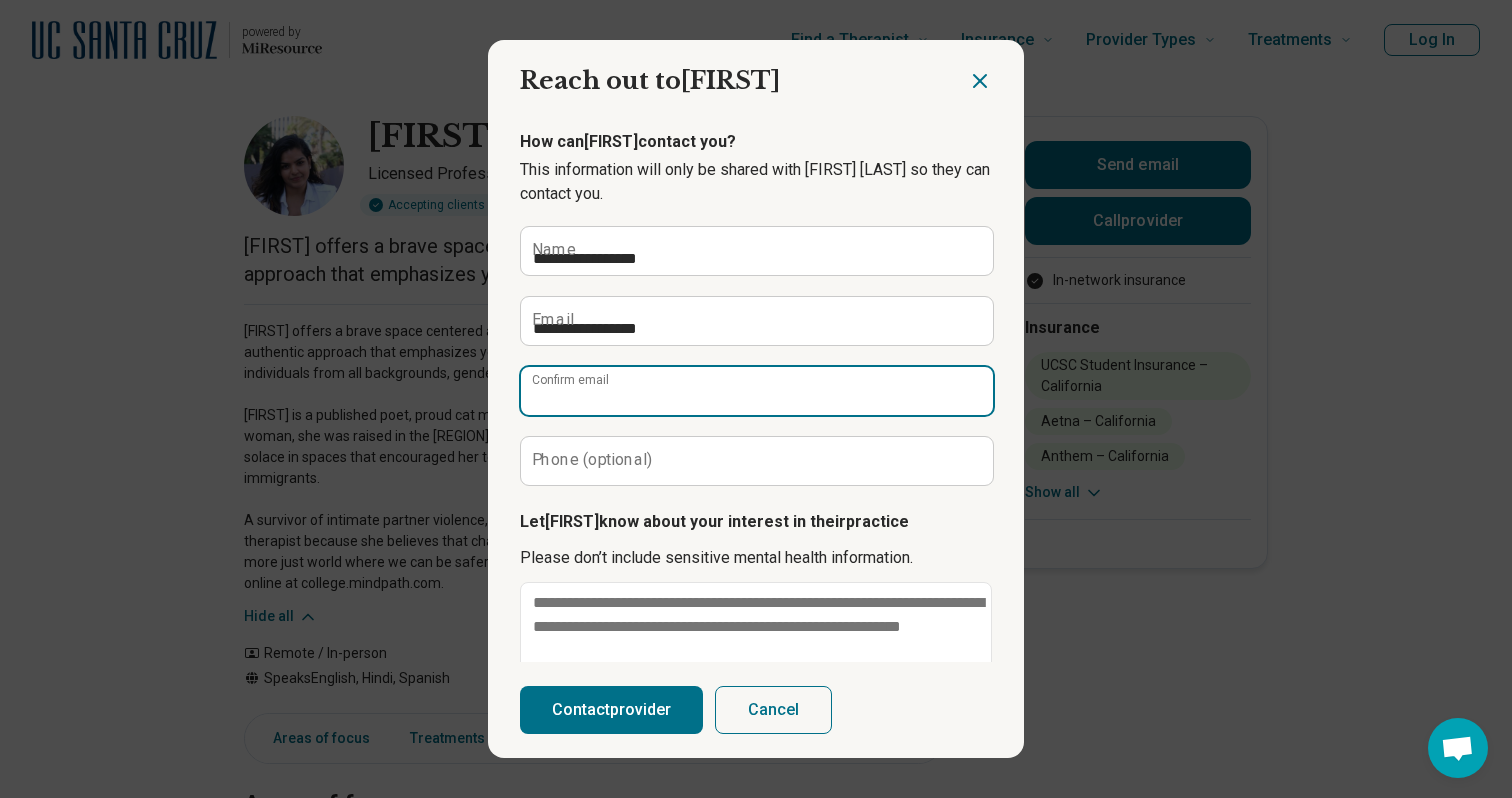 type on "**********" 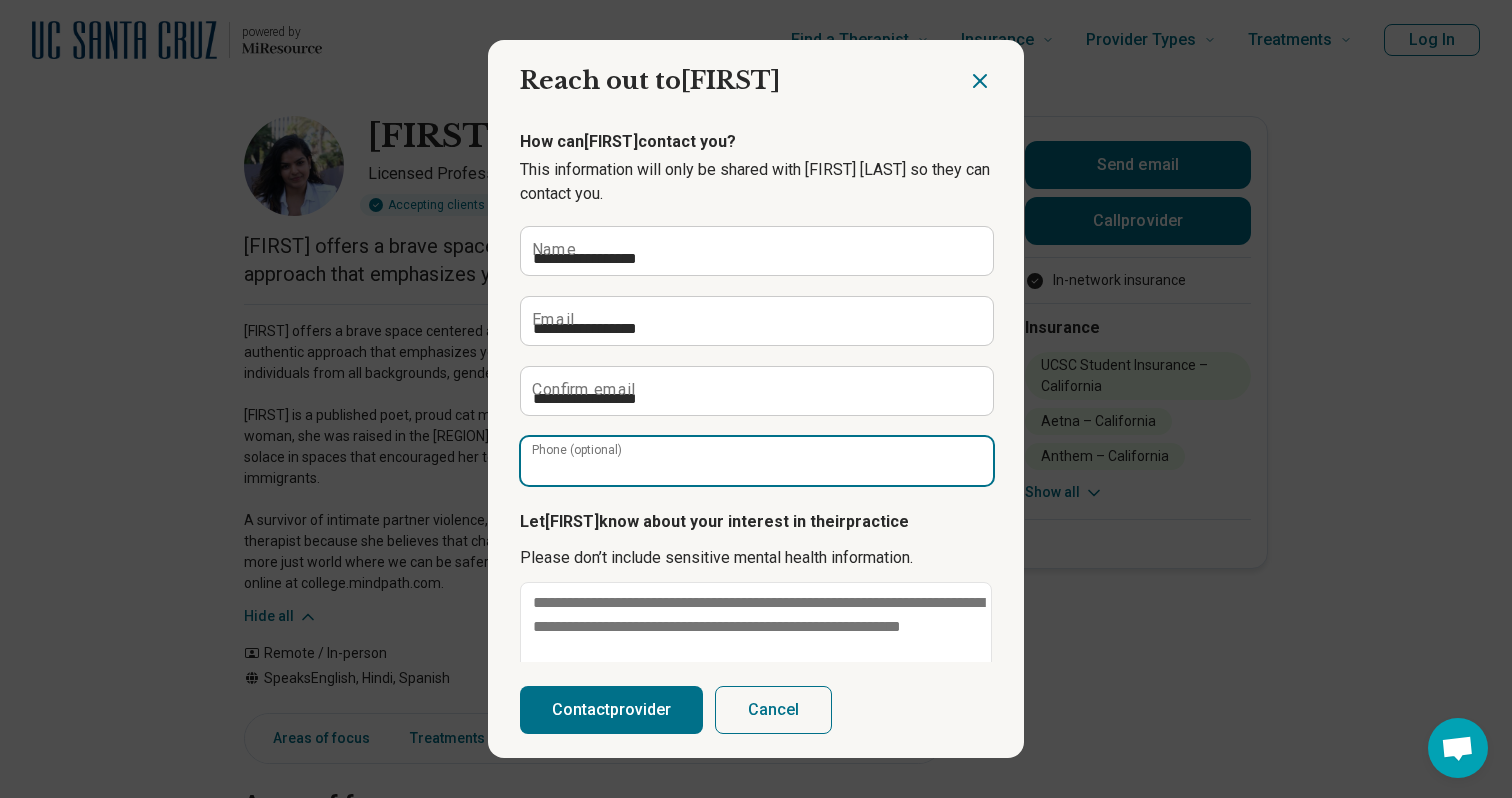 type on "**********" 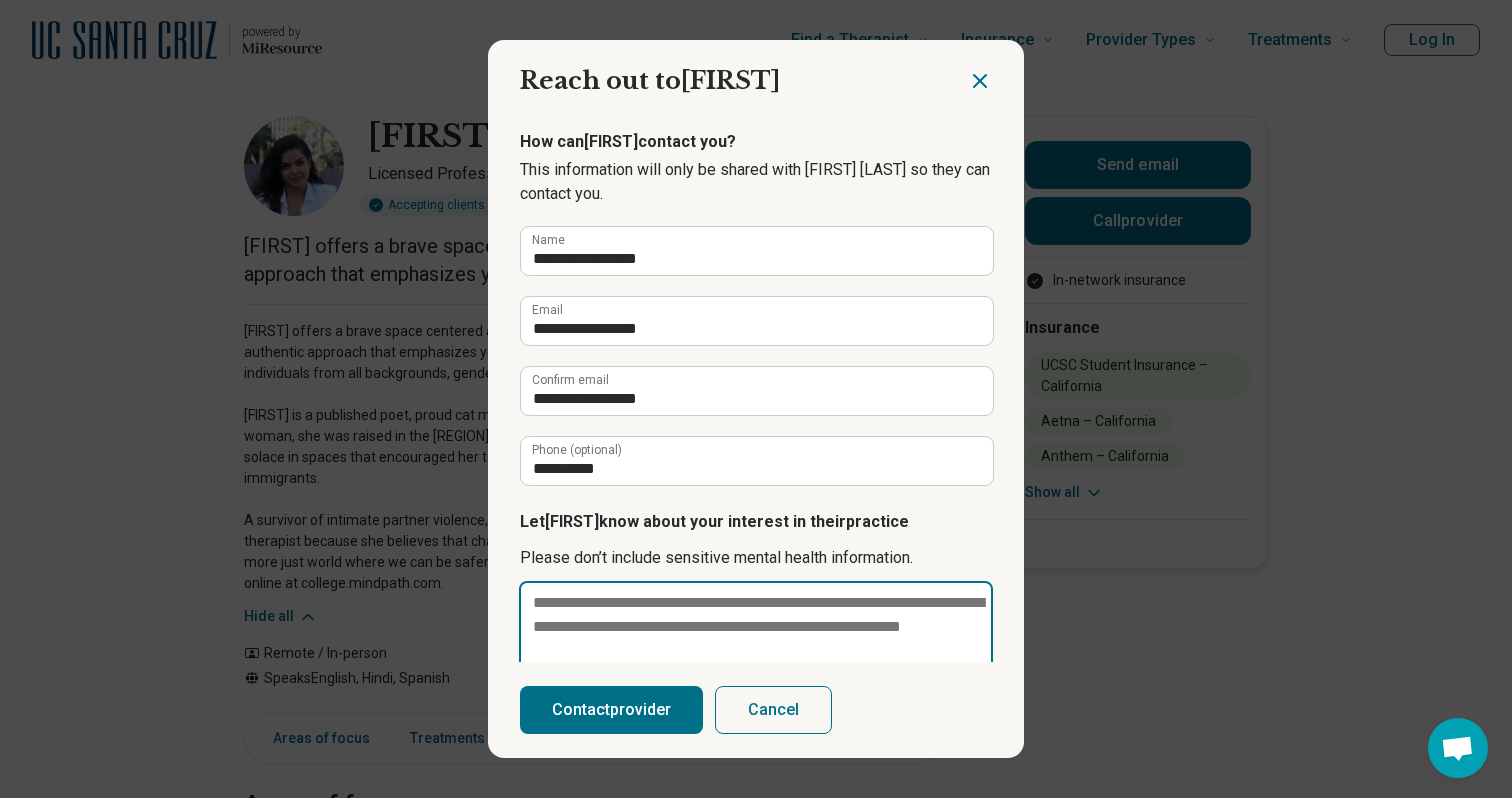 click at bounding box center (756, 651) 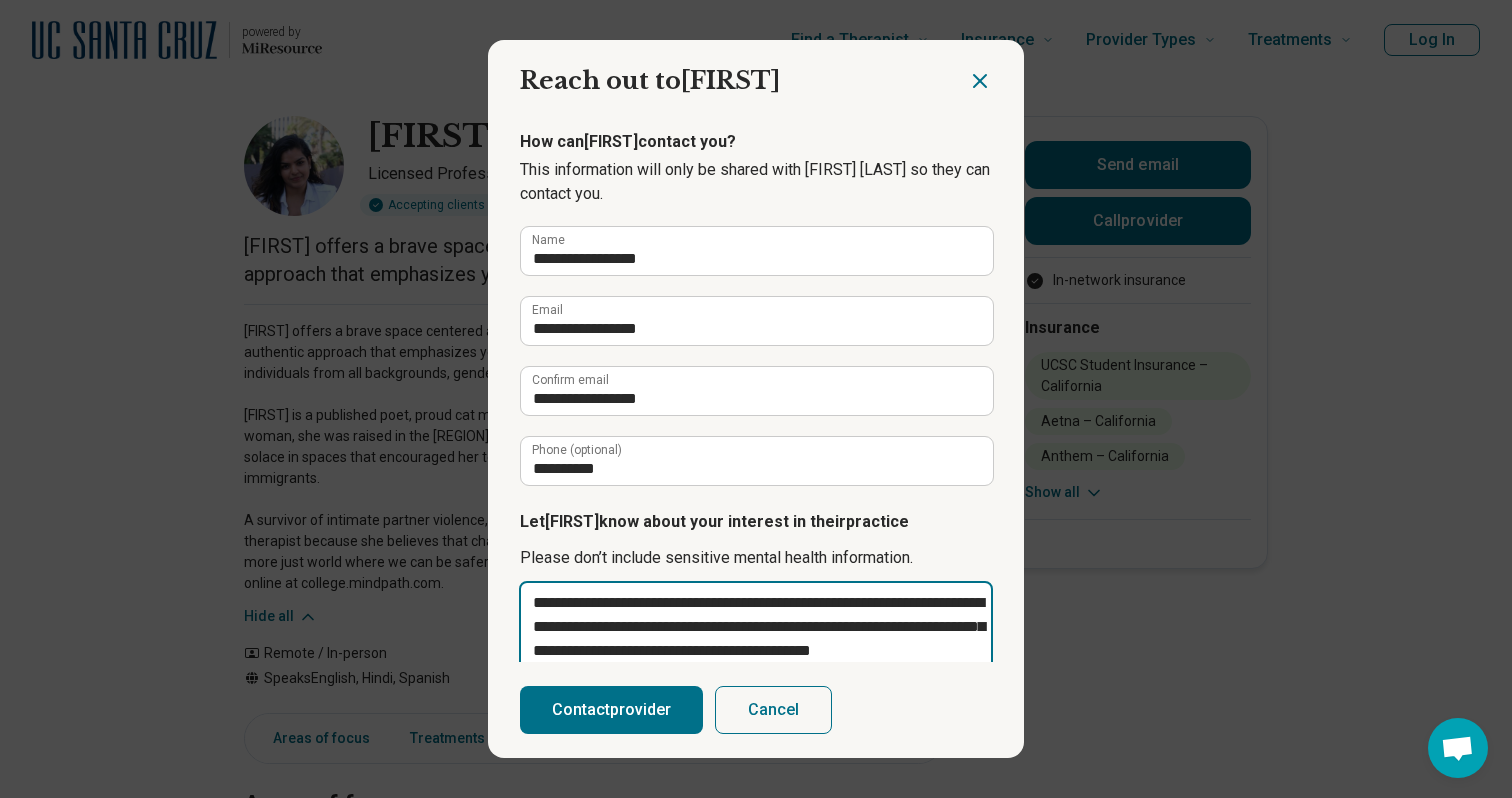 scroll, scrollTop: 22, scrollLeft: 0, axis: vertical 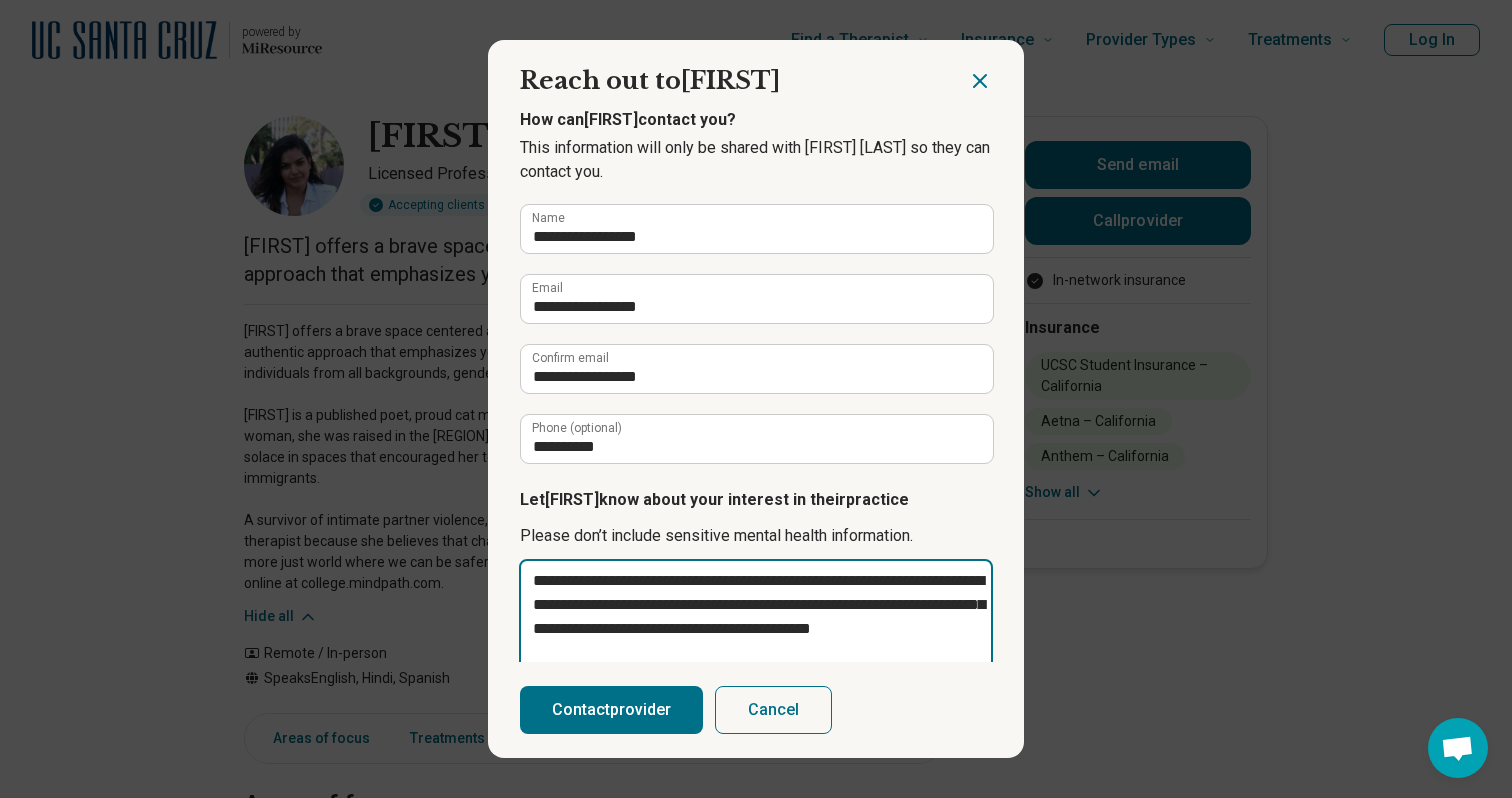 type on "**********" 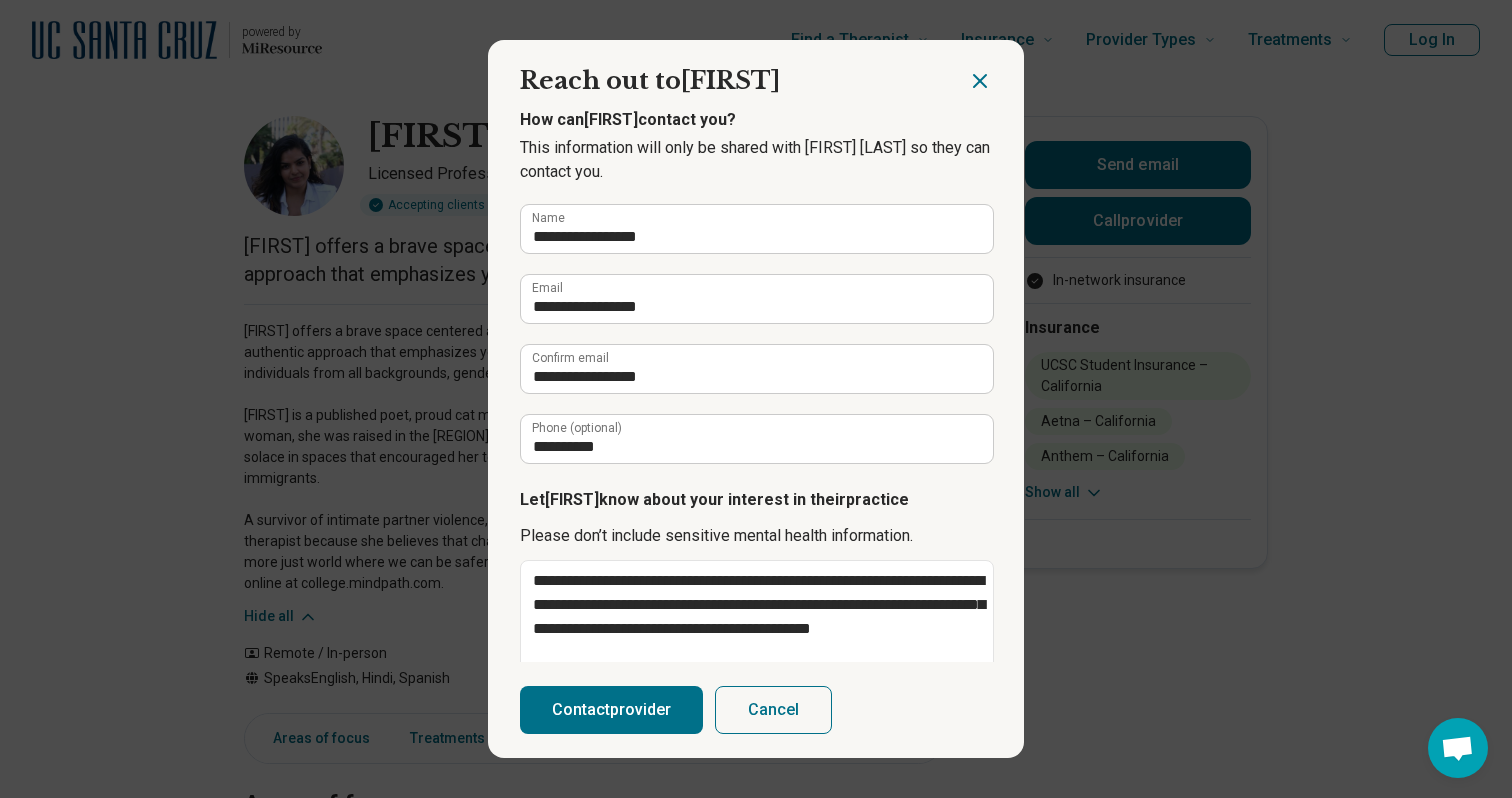 click on "Contact  provider" at bounding box center (611, 710) 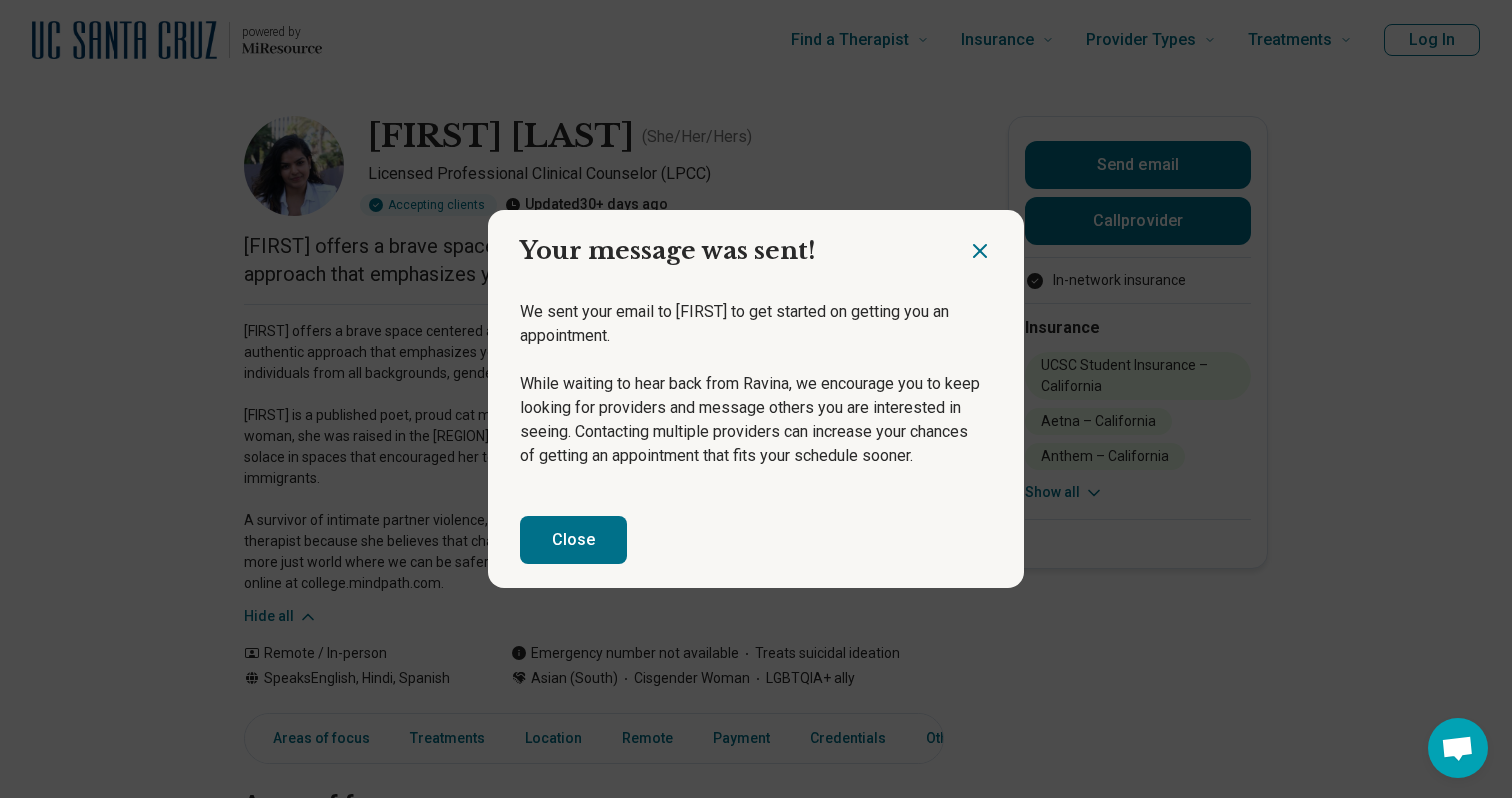 click on "Close" at bounding box center [573, 540] 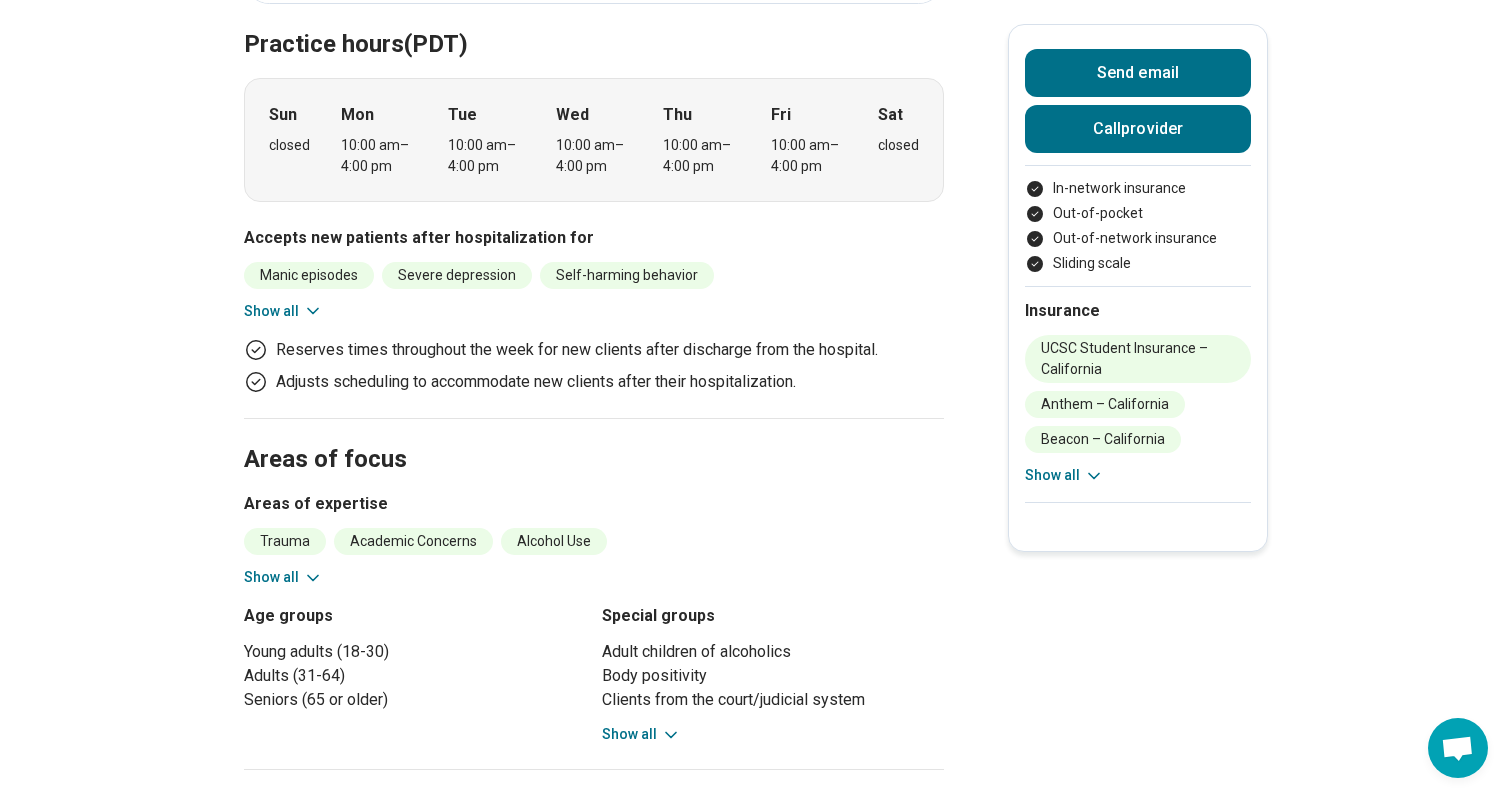 scroll, scrollTop: 472, scrollLeft: 0, axis: vertical 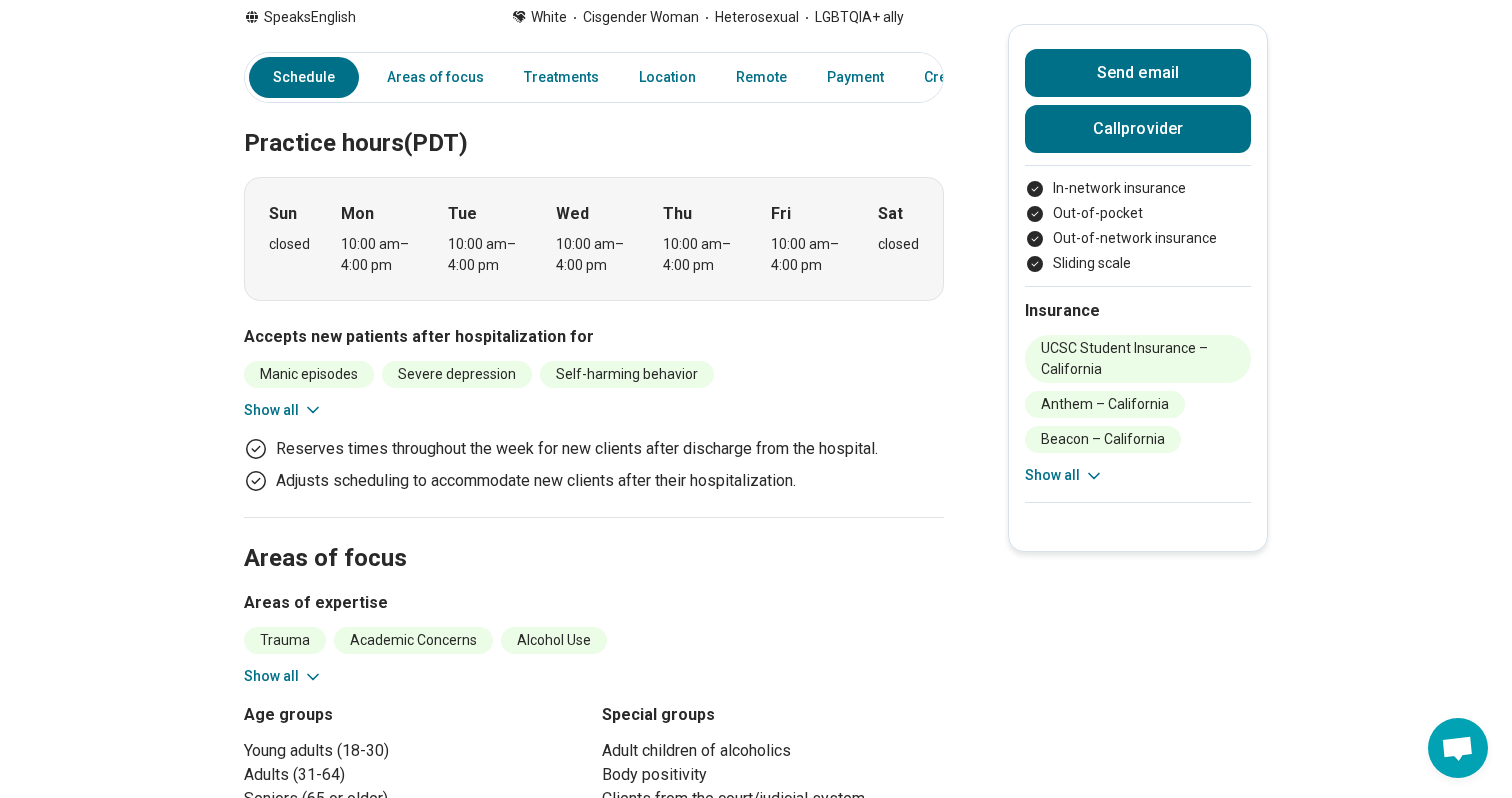 click on "Show all" at bounding box center [283, 676] 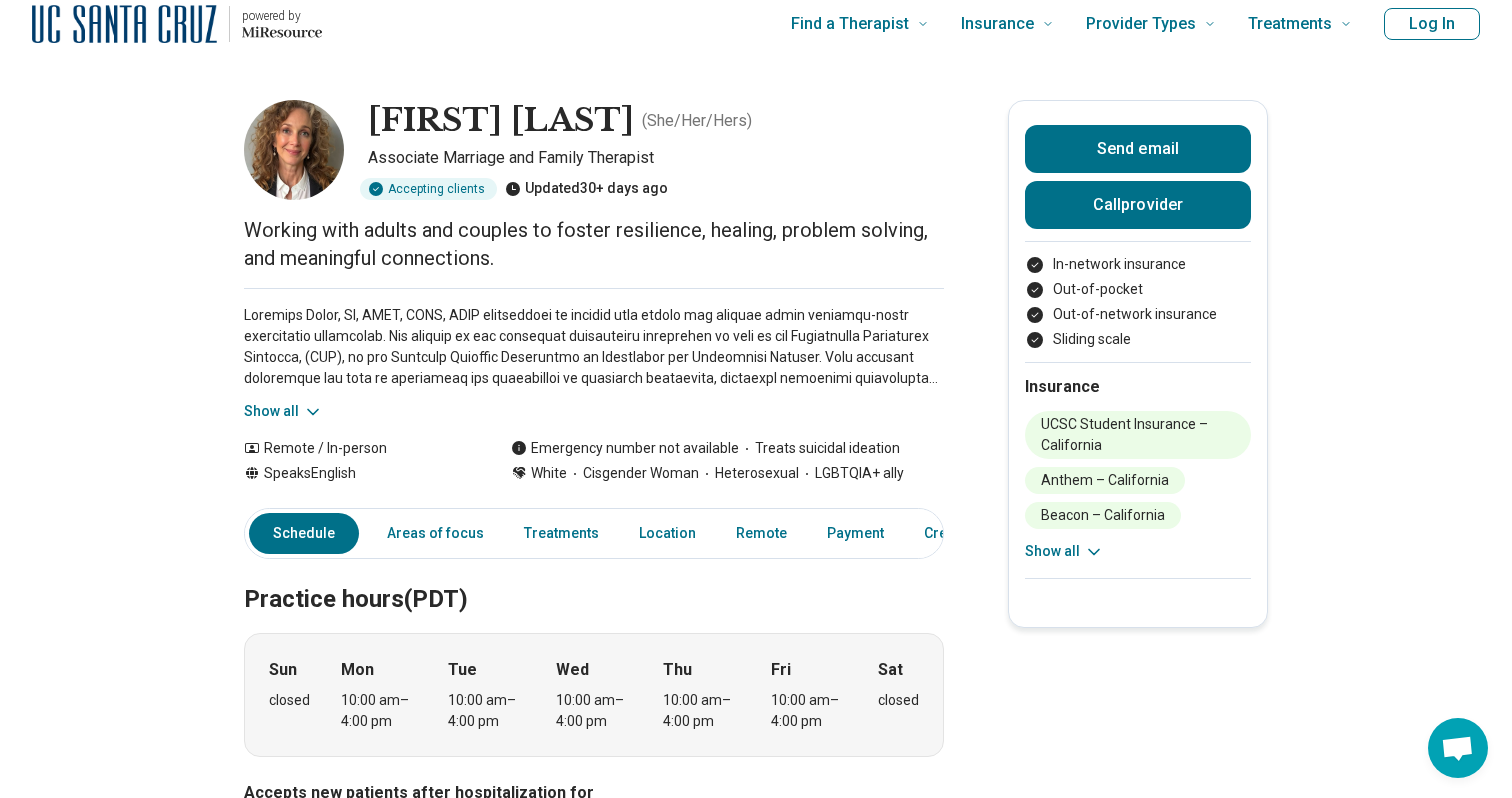 scroll, scrollTop: 0, scrollLeft: 0, axis: both 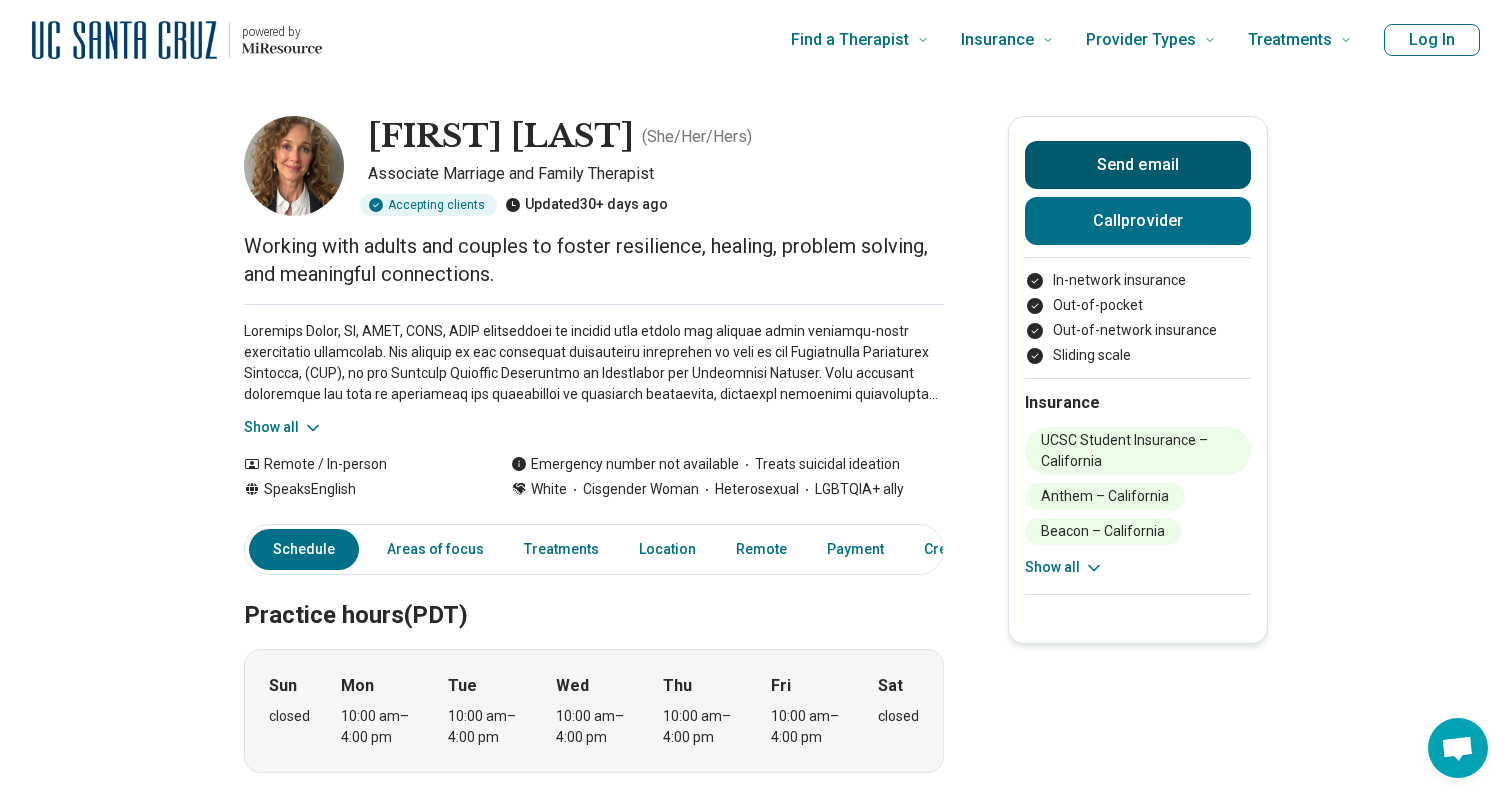 click on "Send email" at bounding box center [1138, 165] 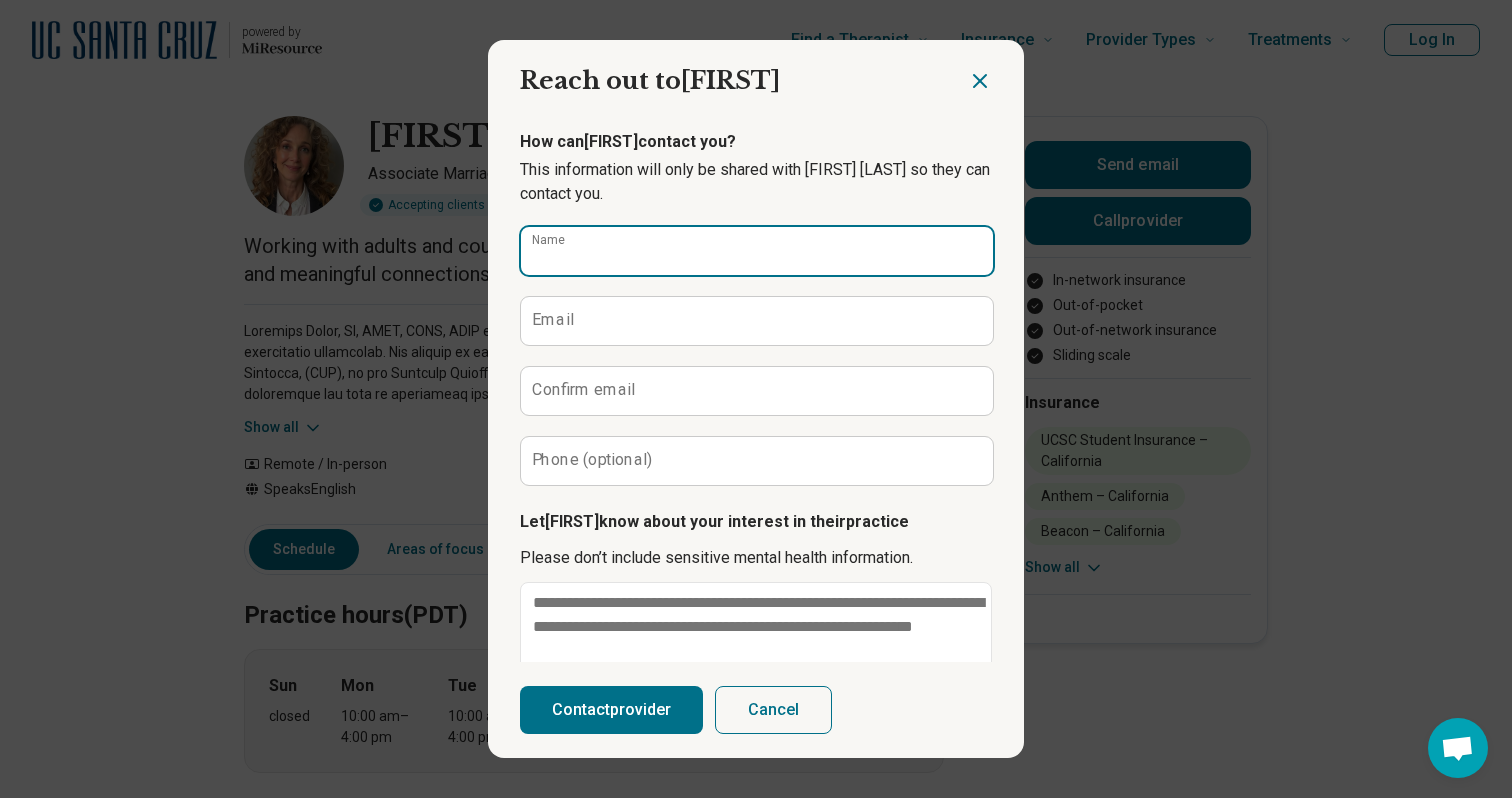 click on "Name" at bounding box center (757, 251) 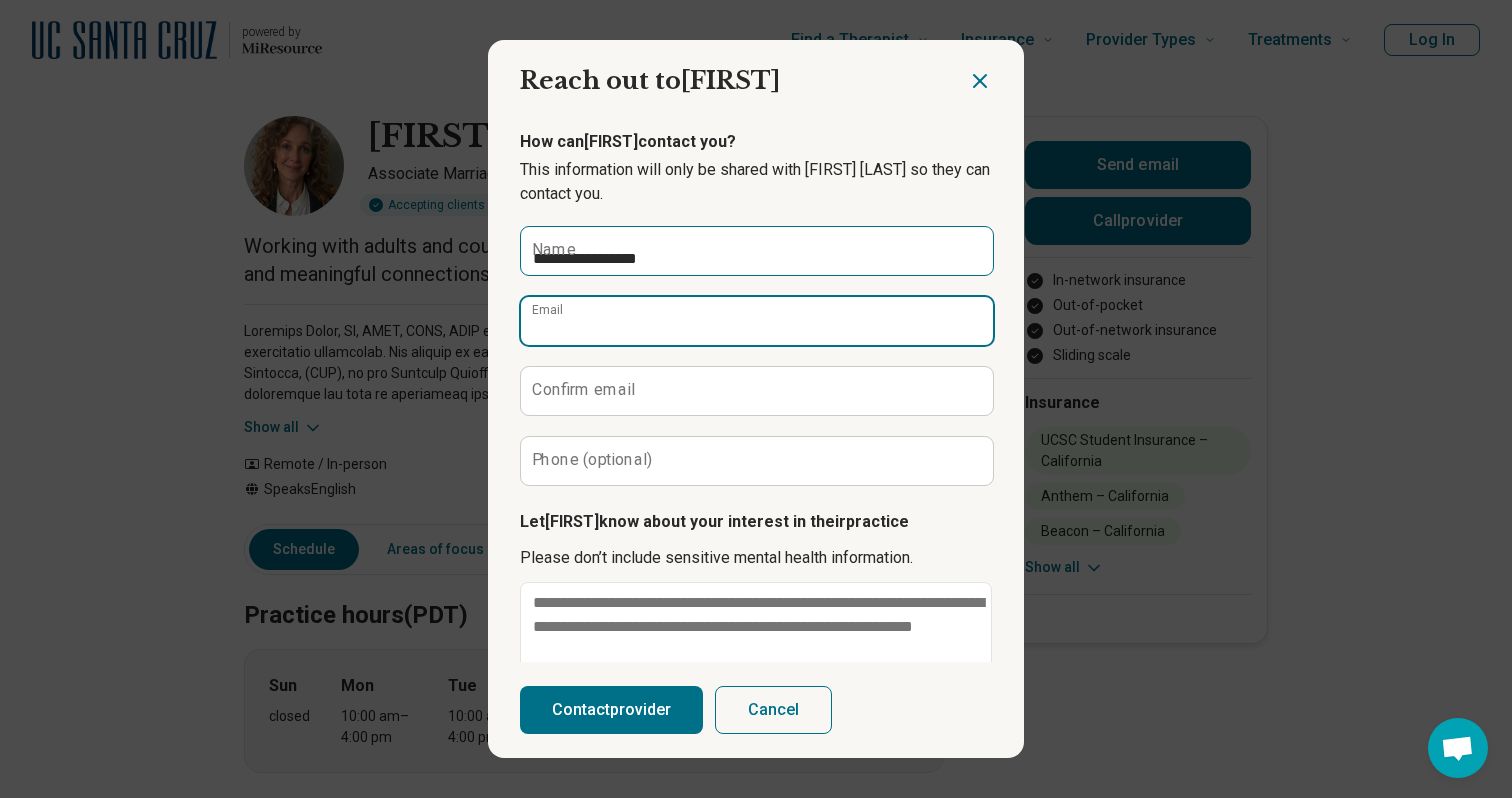 type on "**********" 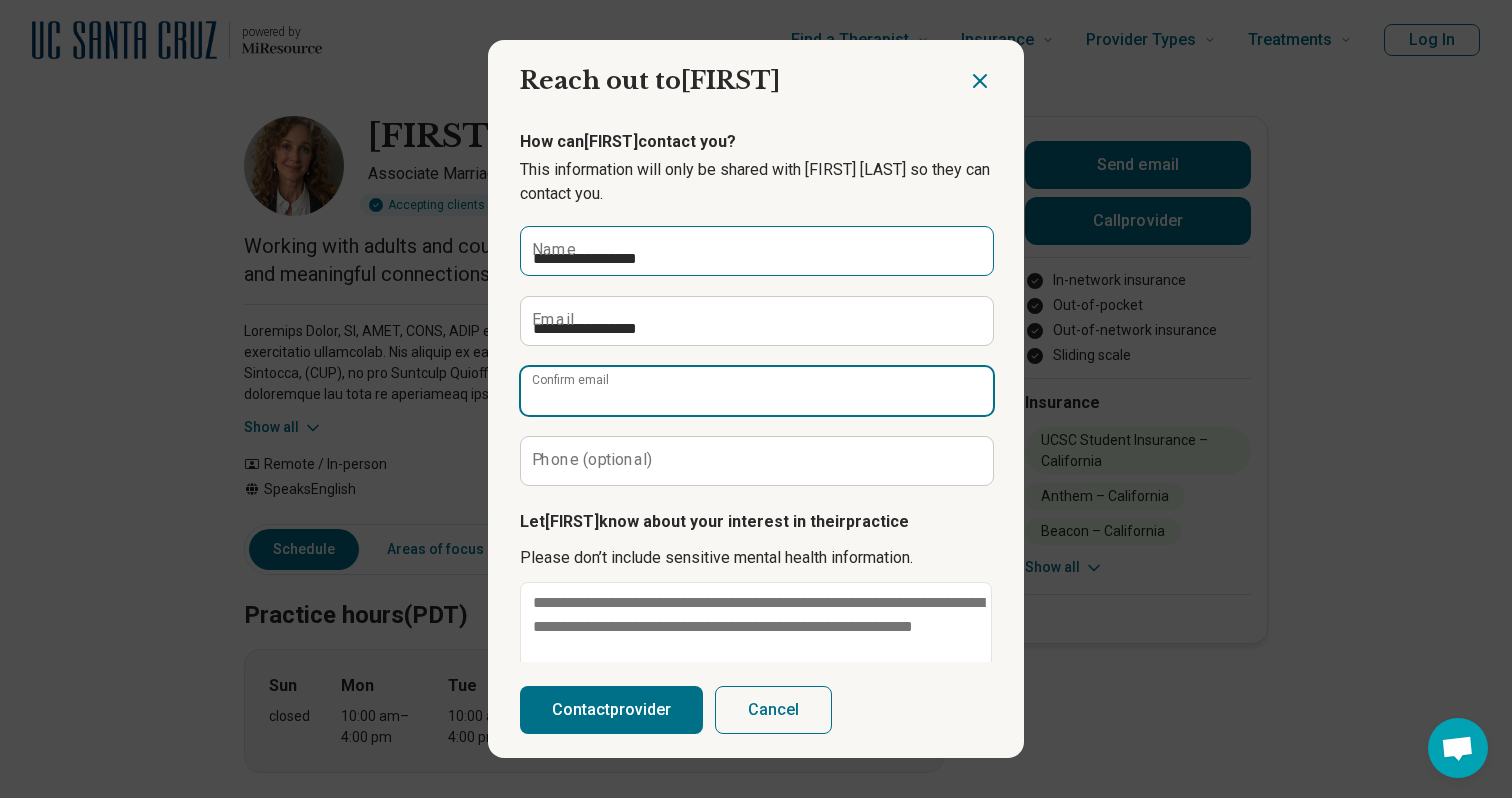 type on "**********" 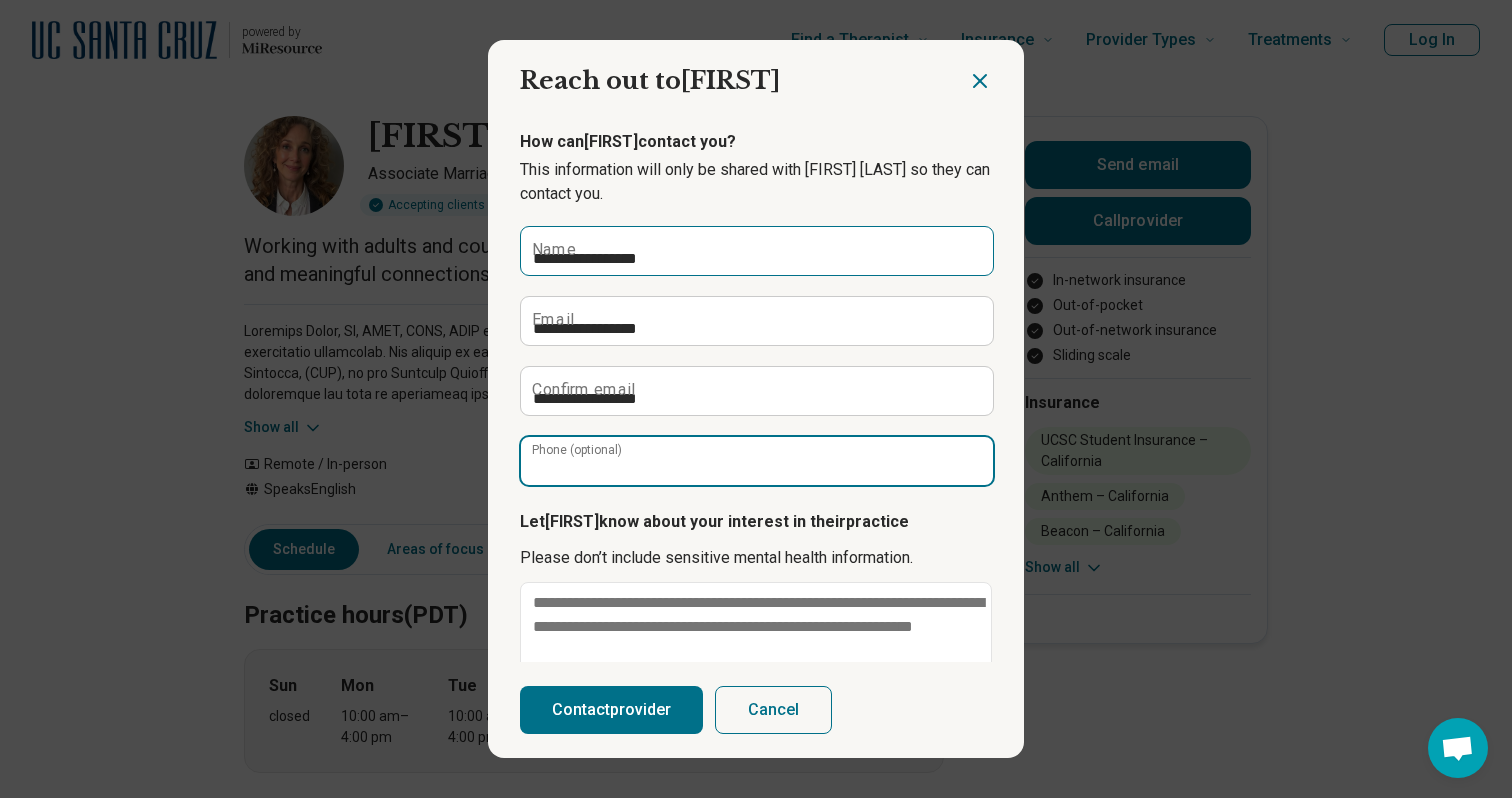 type on "**********" 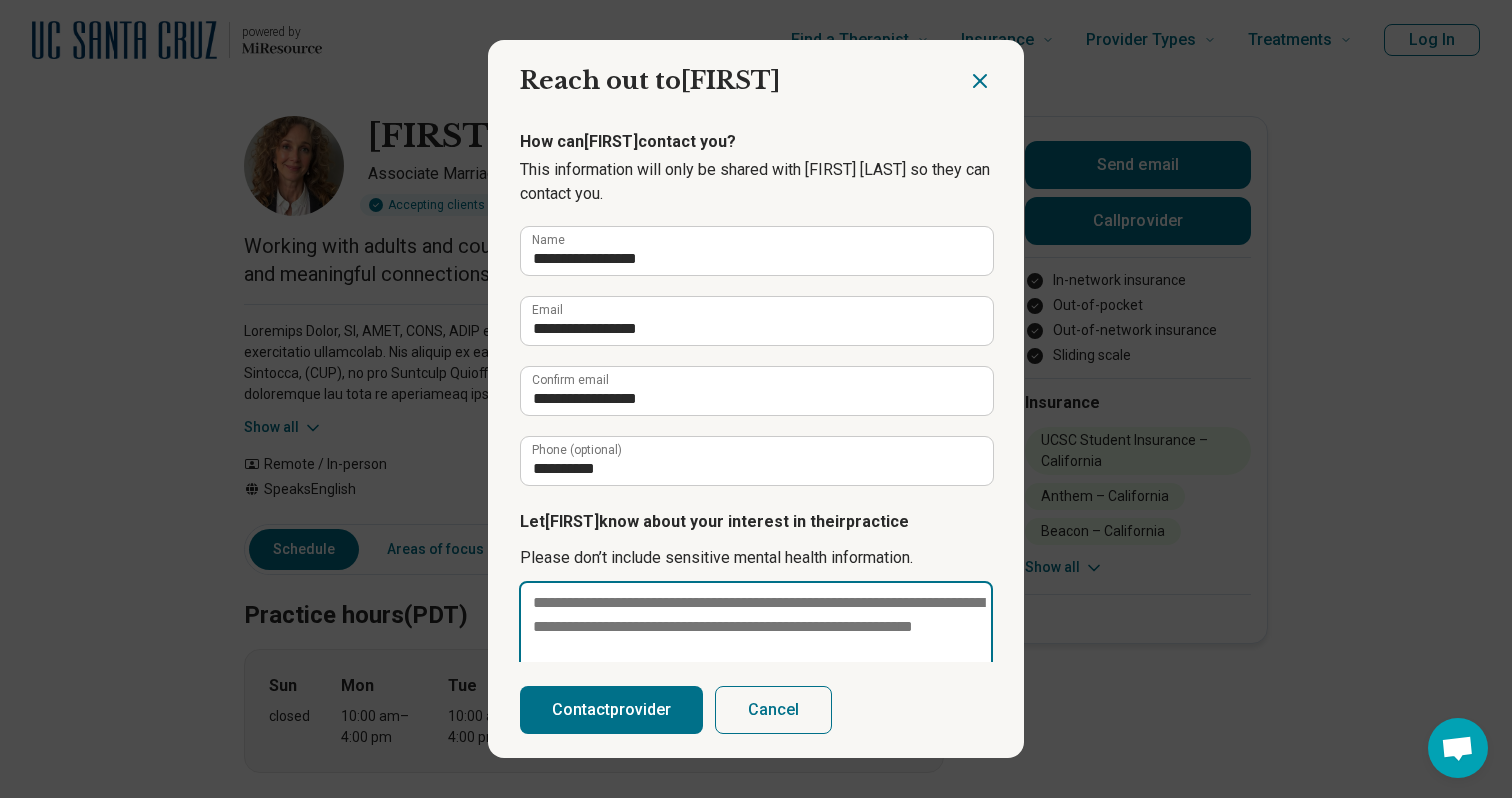 click at bounding box center (756, 651) 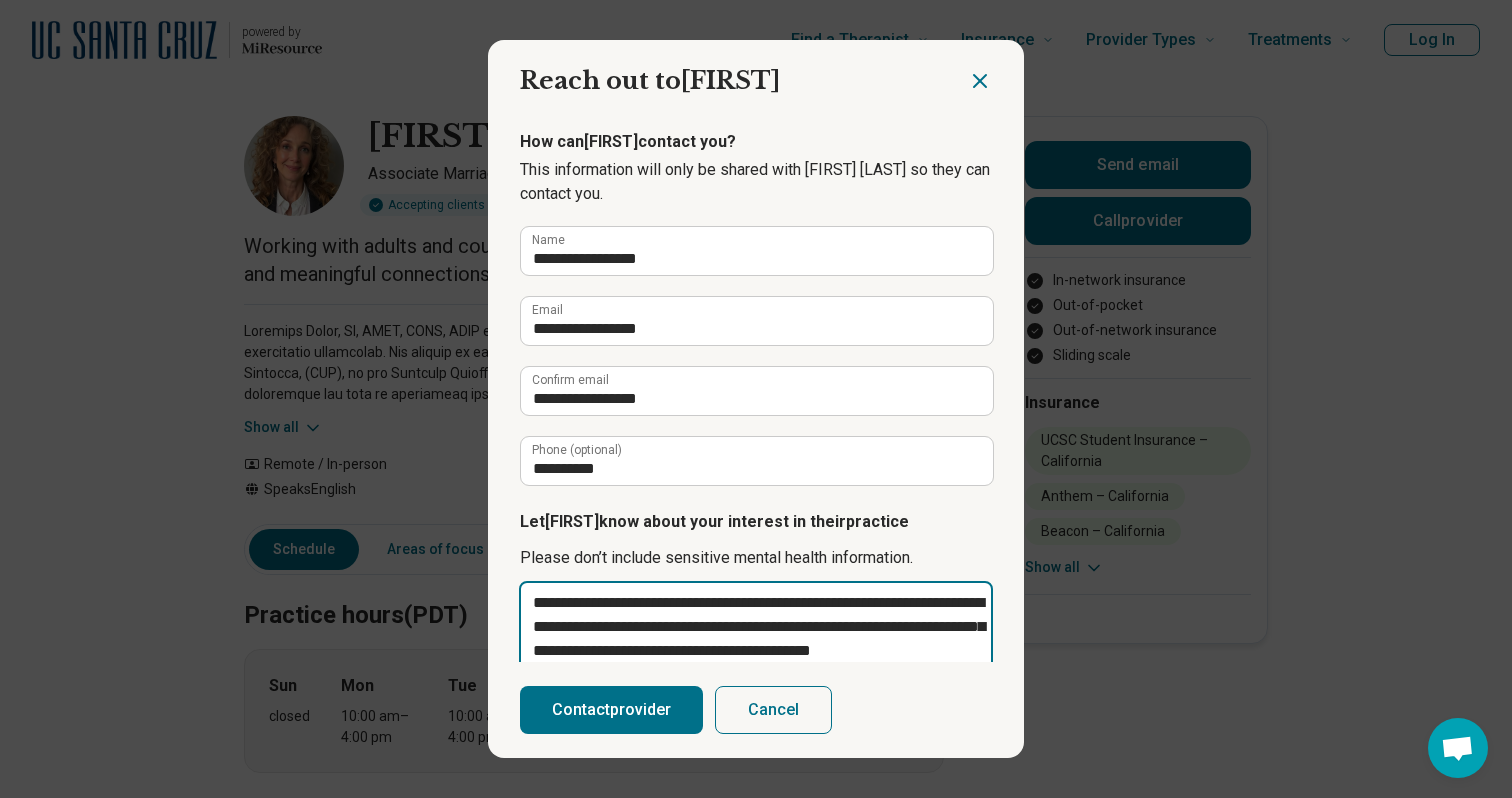 scroll, scrollTop: 22, scrollLeft: 0, axis: vertical 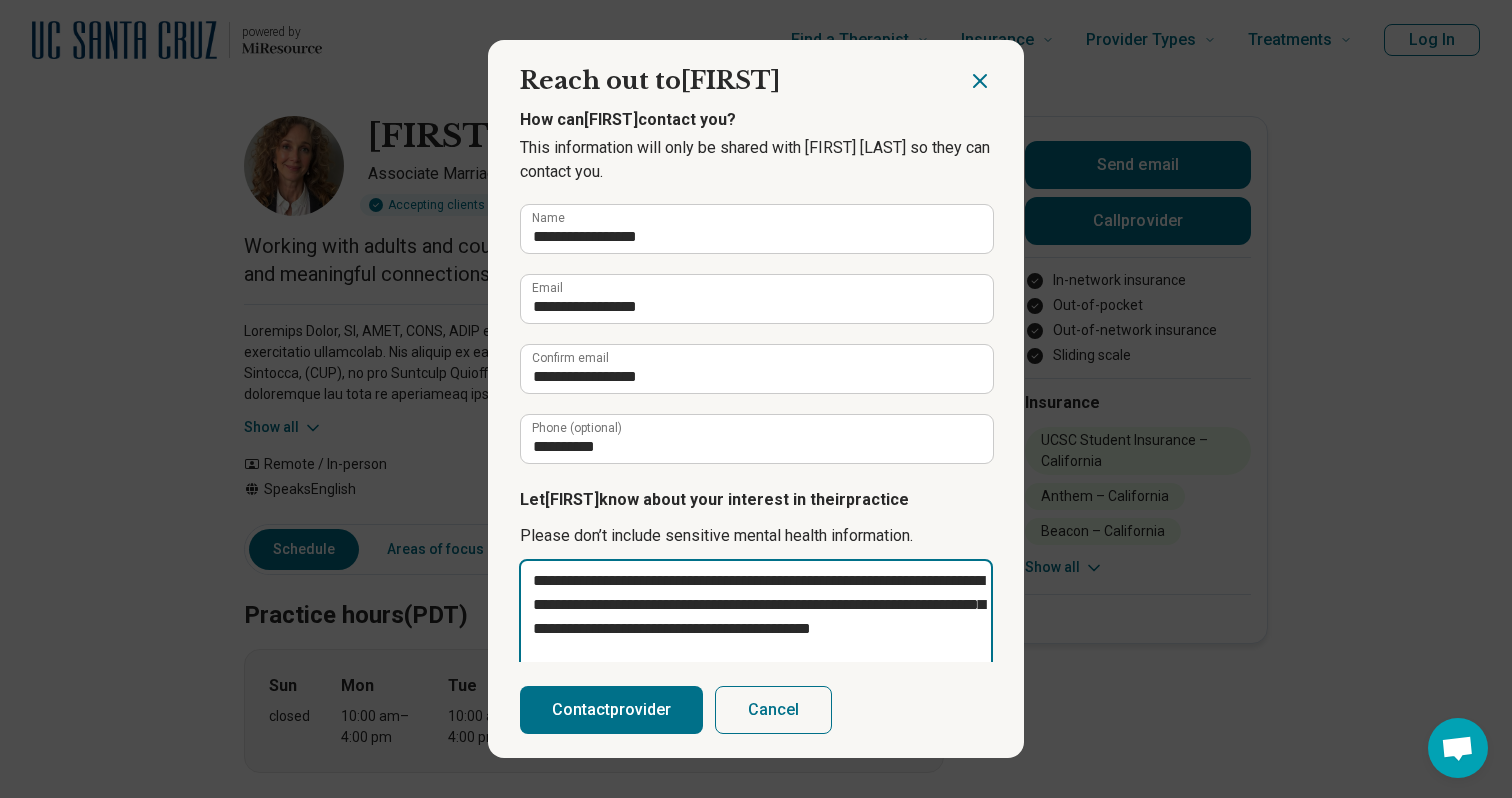 type on "**********" 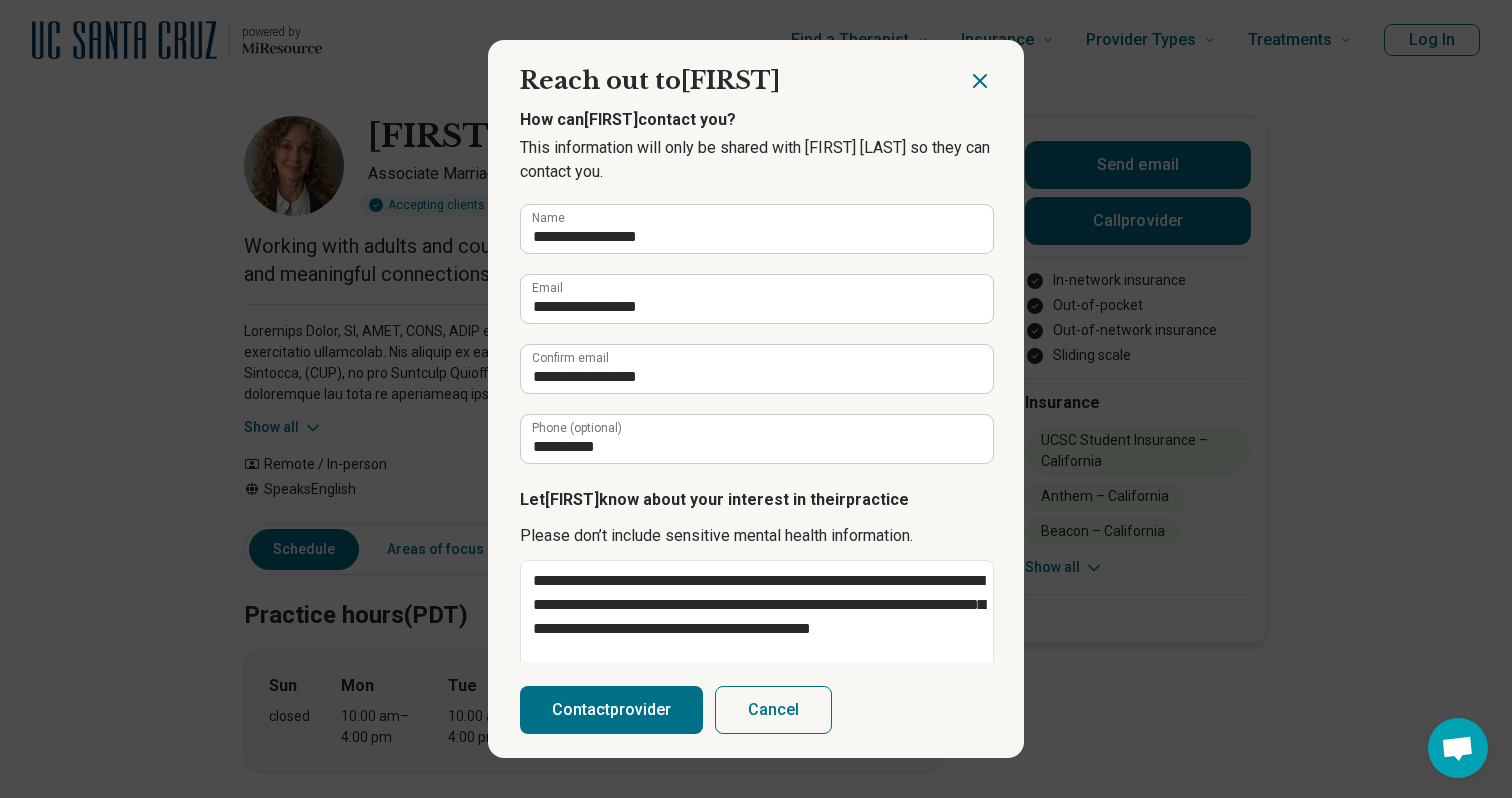 click on "Contact  provider" at bounding box center (611, 710) 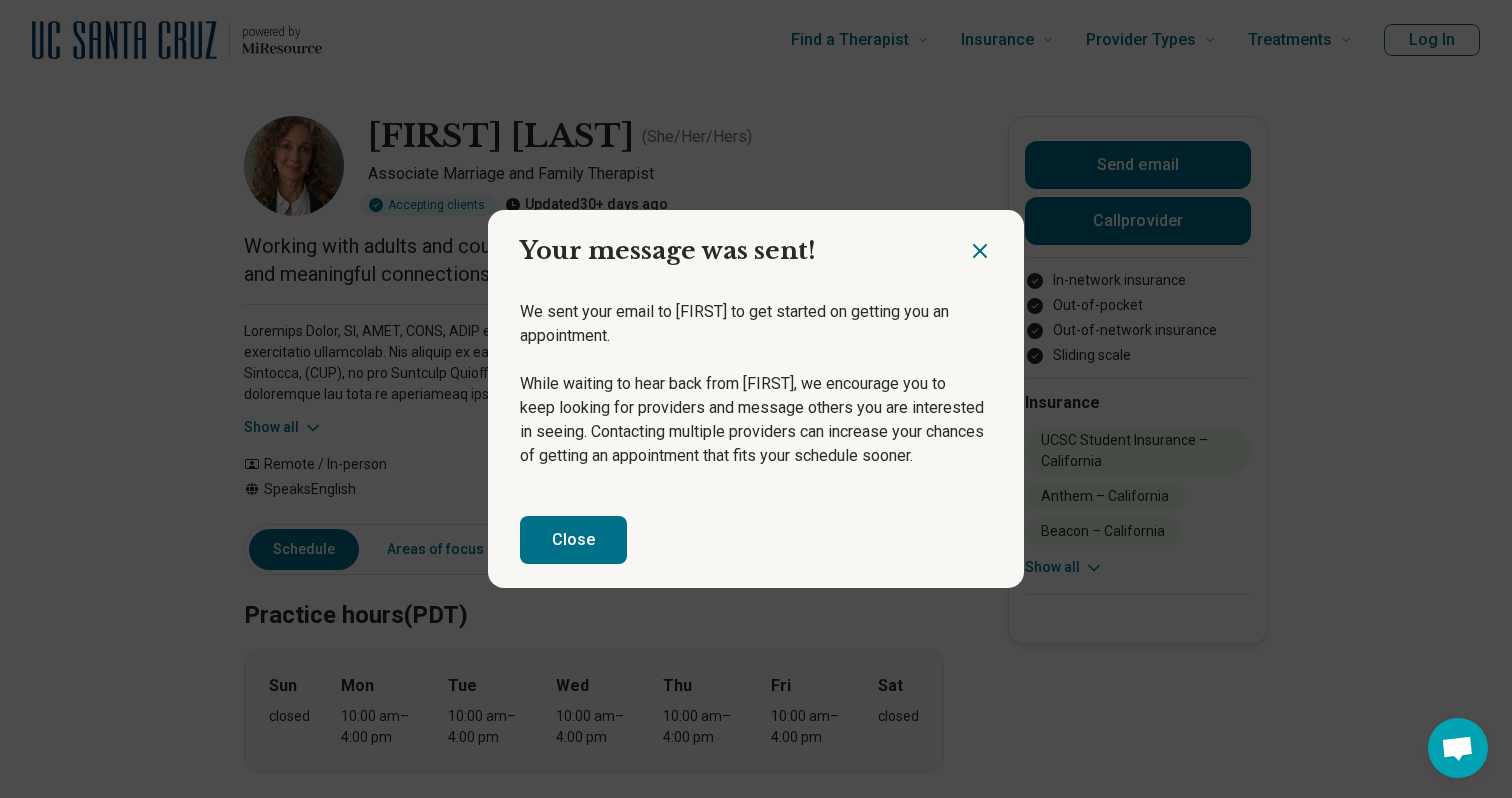 click on "Close" at bounding box center [573, 540] 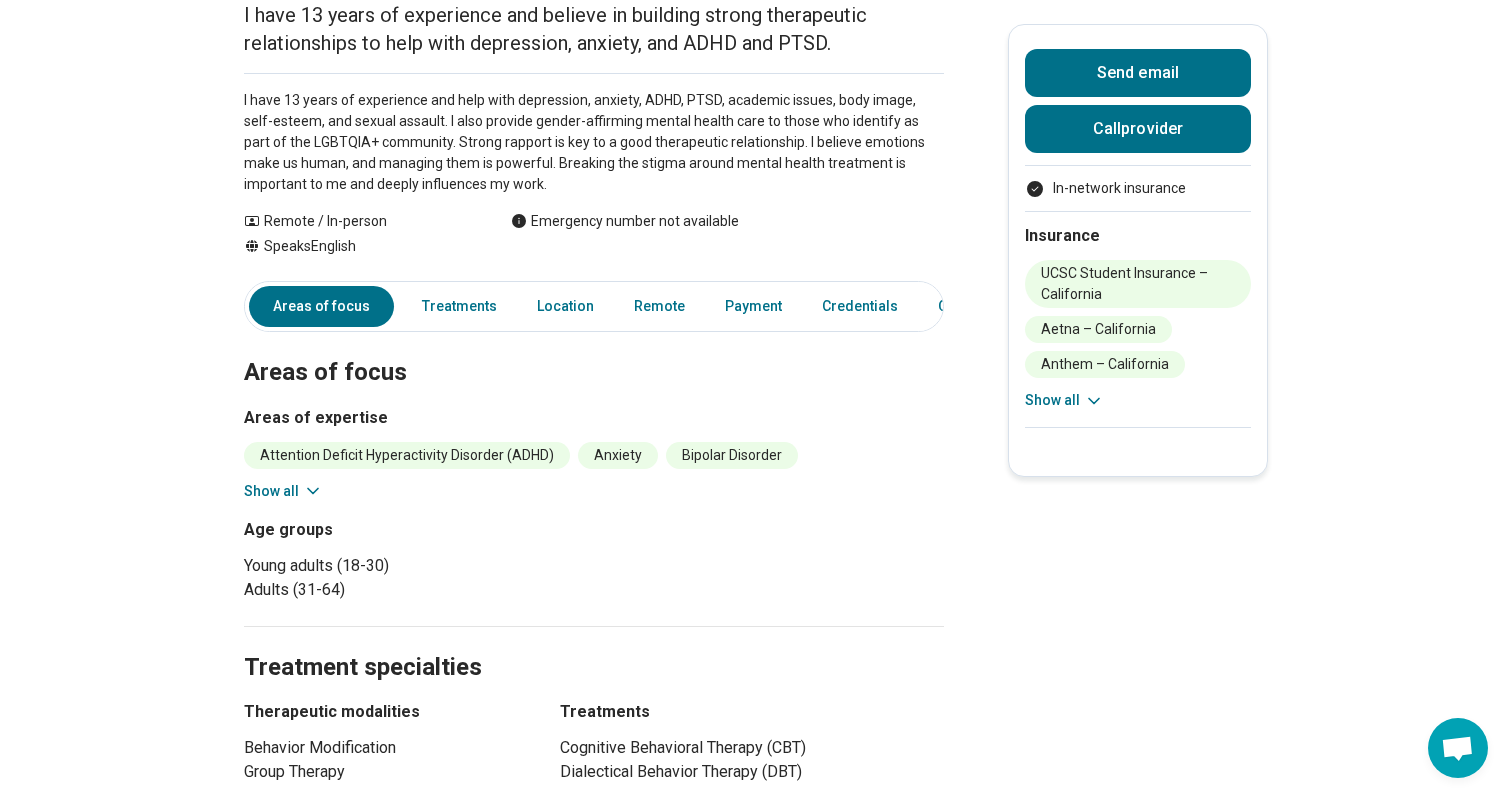 scroll, scrollTop: 307, scrollLeft: 0, axis: vertical 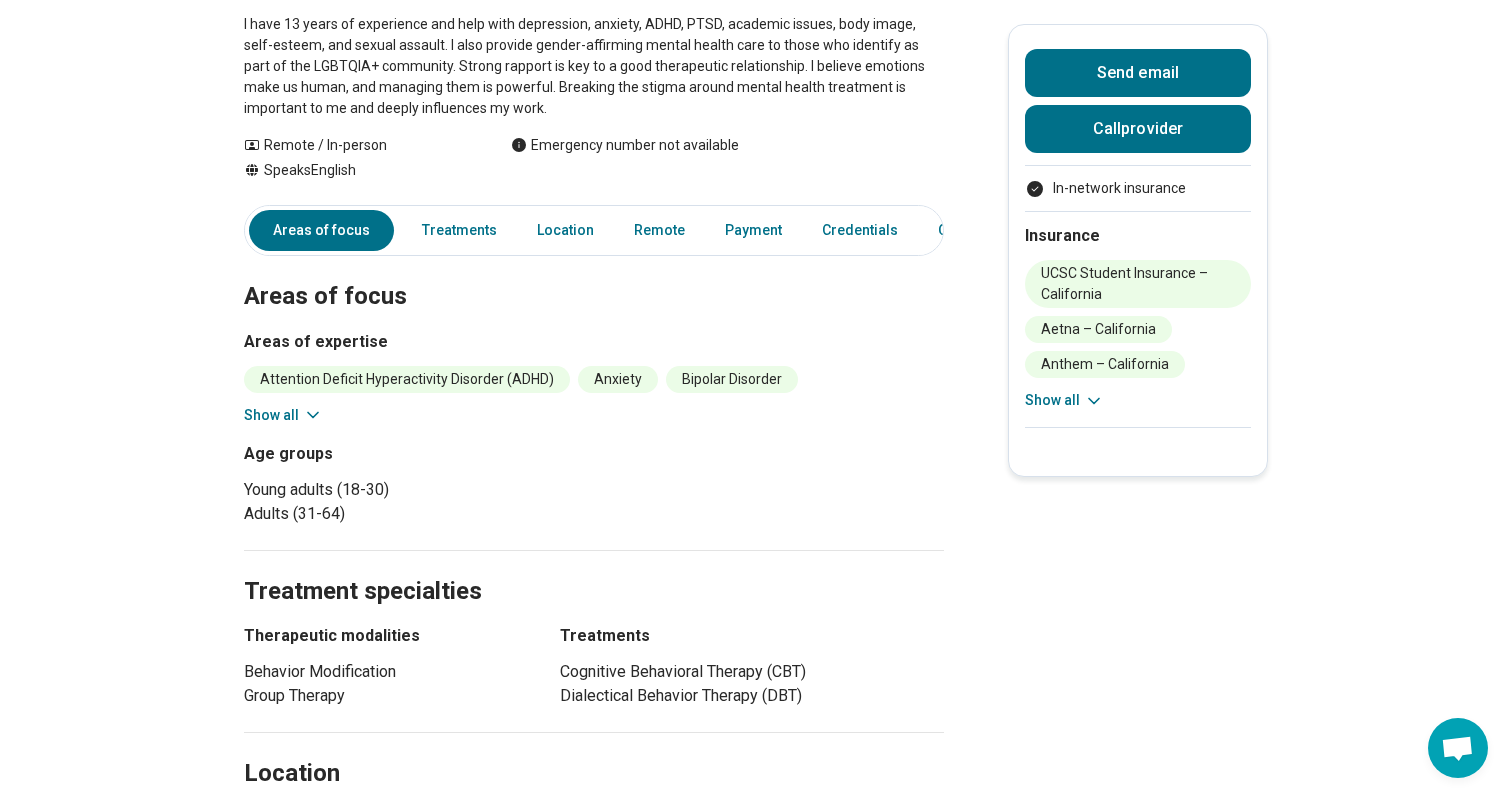 click 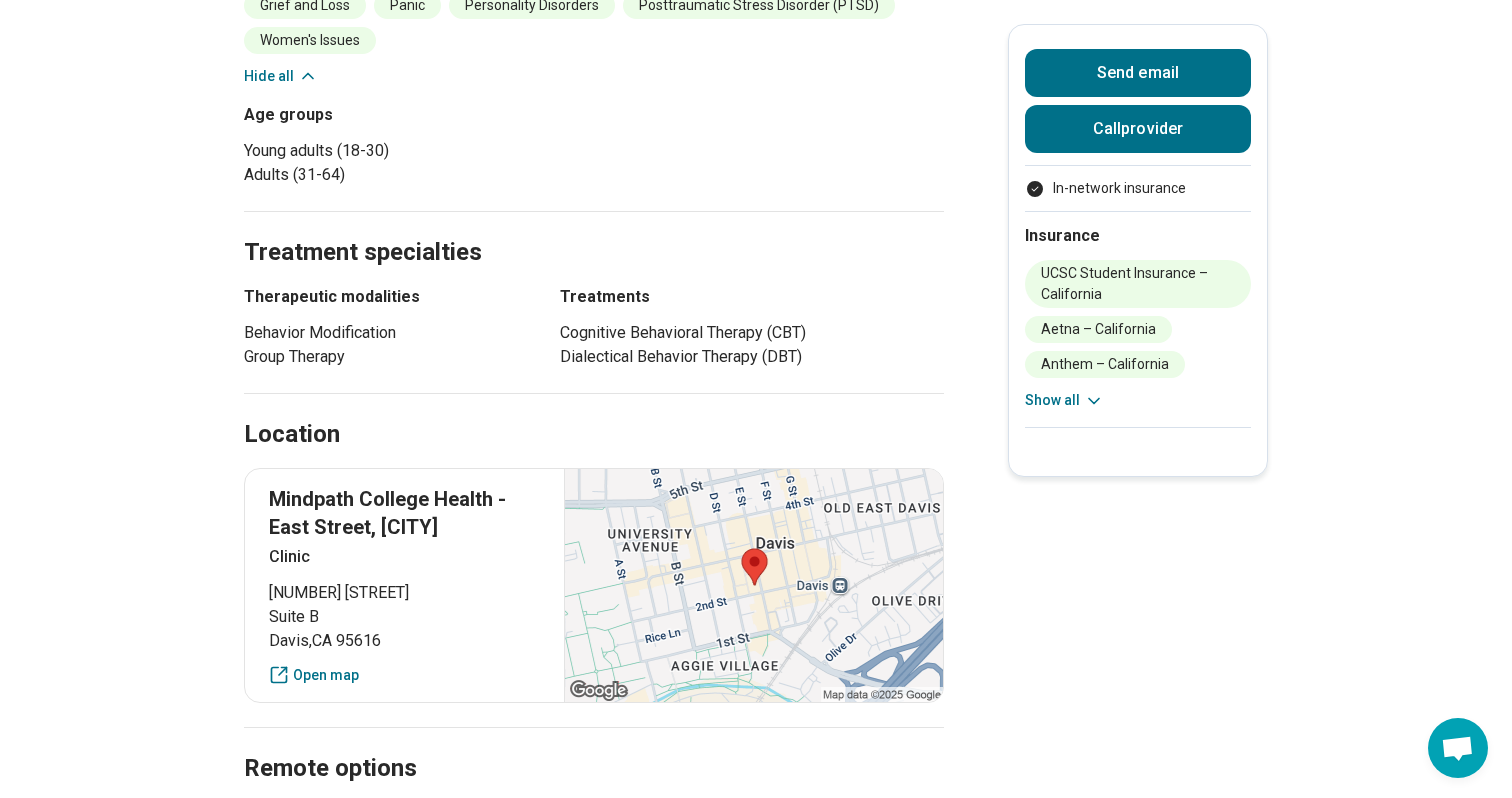 scroll, scrollTop: 781, scrollLeft: 0, axis: vertical 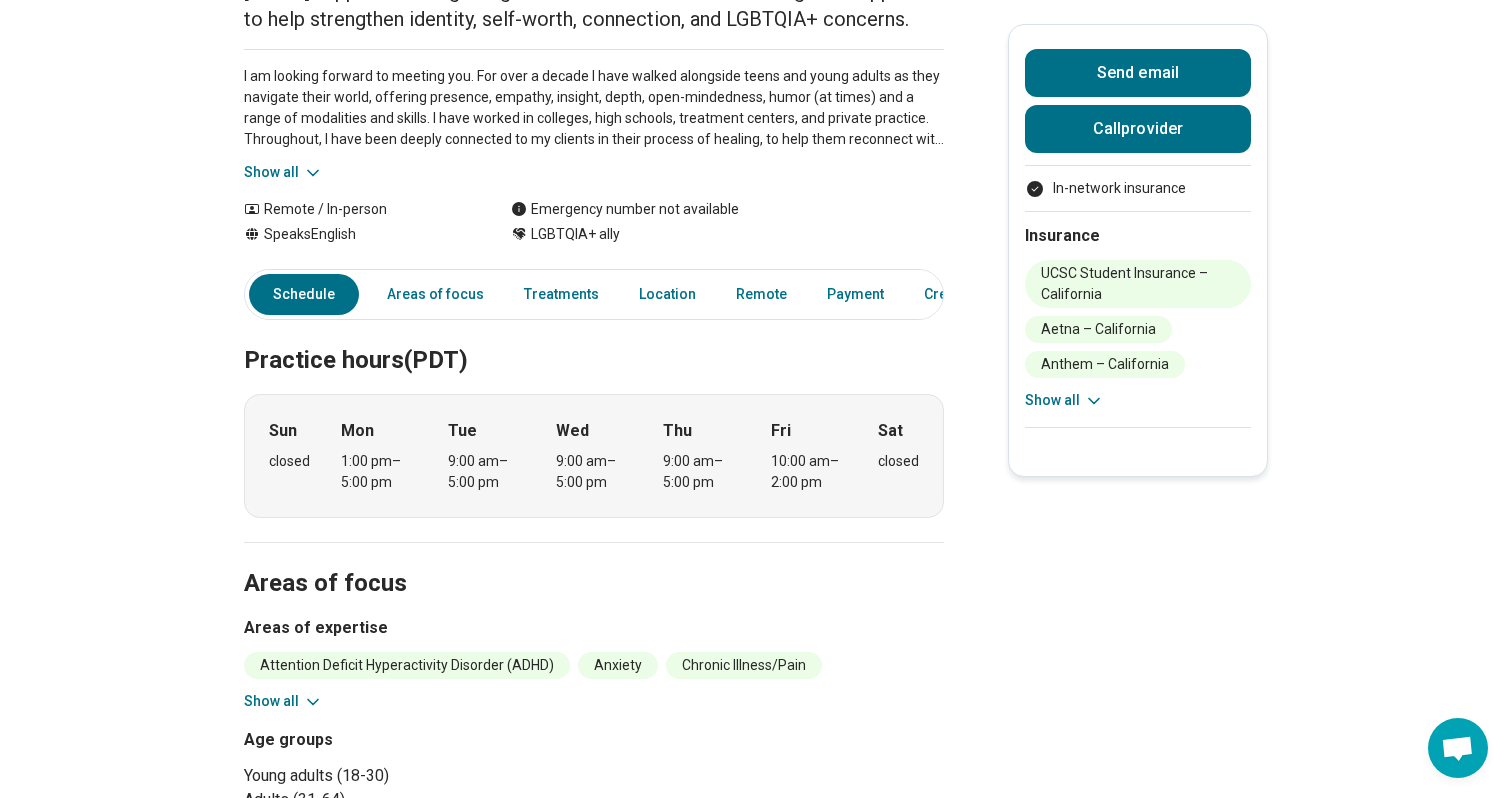 click on "I am looking forward to meeting you. For over a decade I have walked alongside teens and young adults as they navigate their world, offering presence, empathy, insight, depth, open-mindedness, humor (at times) and a range of modalities and skills. I have worked in colleges, high schools, treatment centers, and private practice. Throughout, I have been deeply connected to my clients in their process of healing, to help them reconnect with themselves, their identity, self-worth, agency, meaning, and feelings of connection with others. I am here to provide a safe, non-judgmental space for you to express yourself and explore facets of your life. I can also integrate aspects of CBT, DBT, mindfulness skills, interpersonal skills, and art therapy, for clients who are interested. Show all" at bounding box center (594, 116) 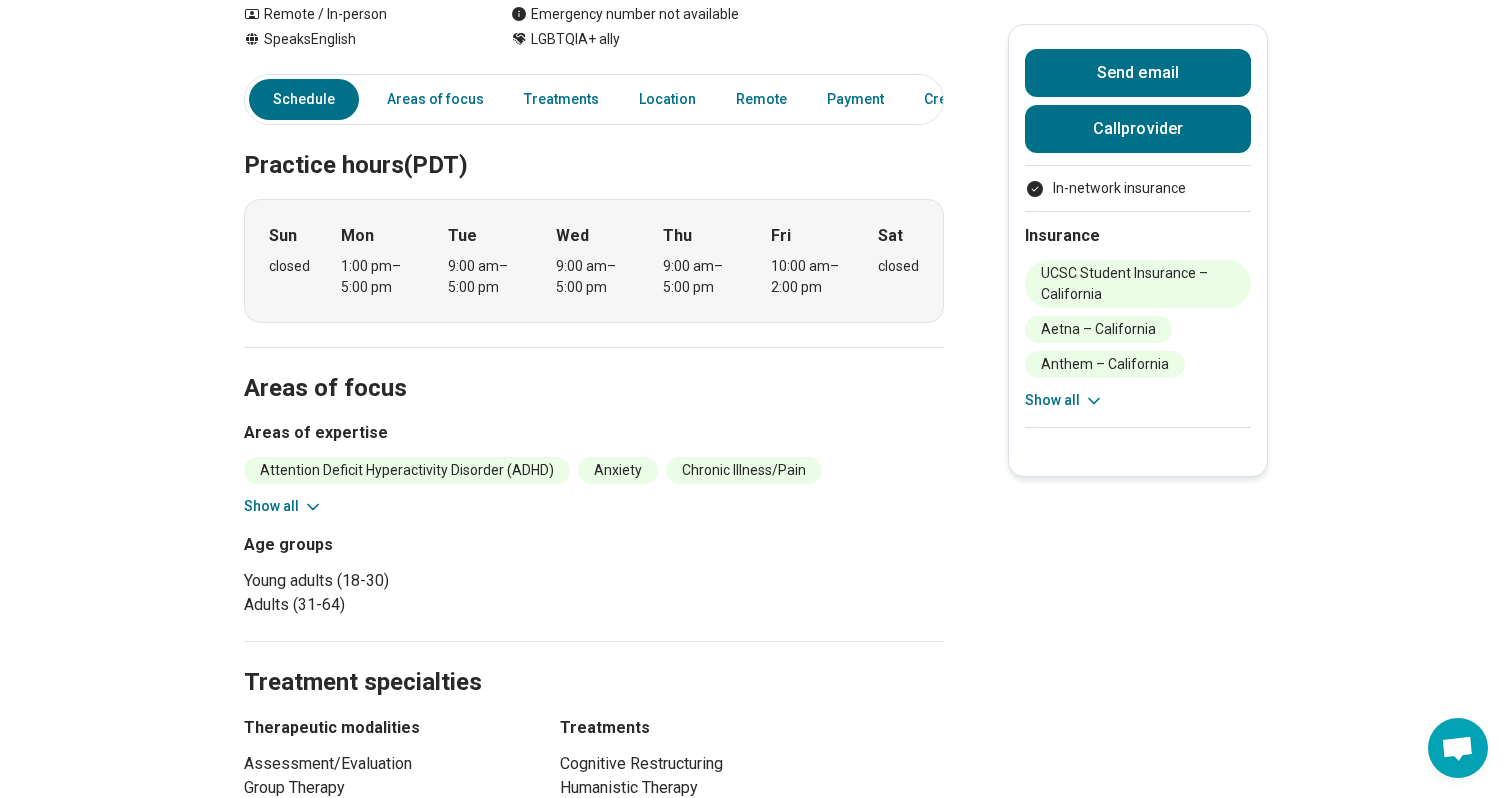 scroll, scrollTop: 606, scrollLeft: 0, axis: vertical 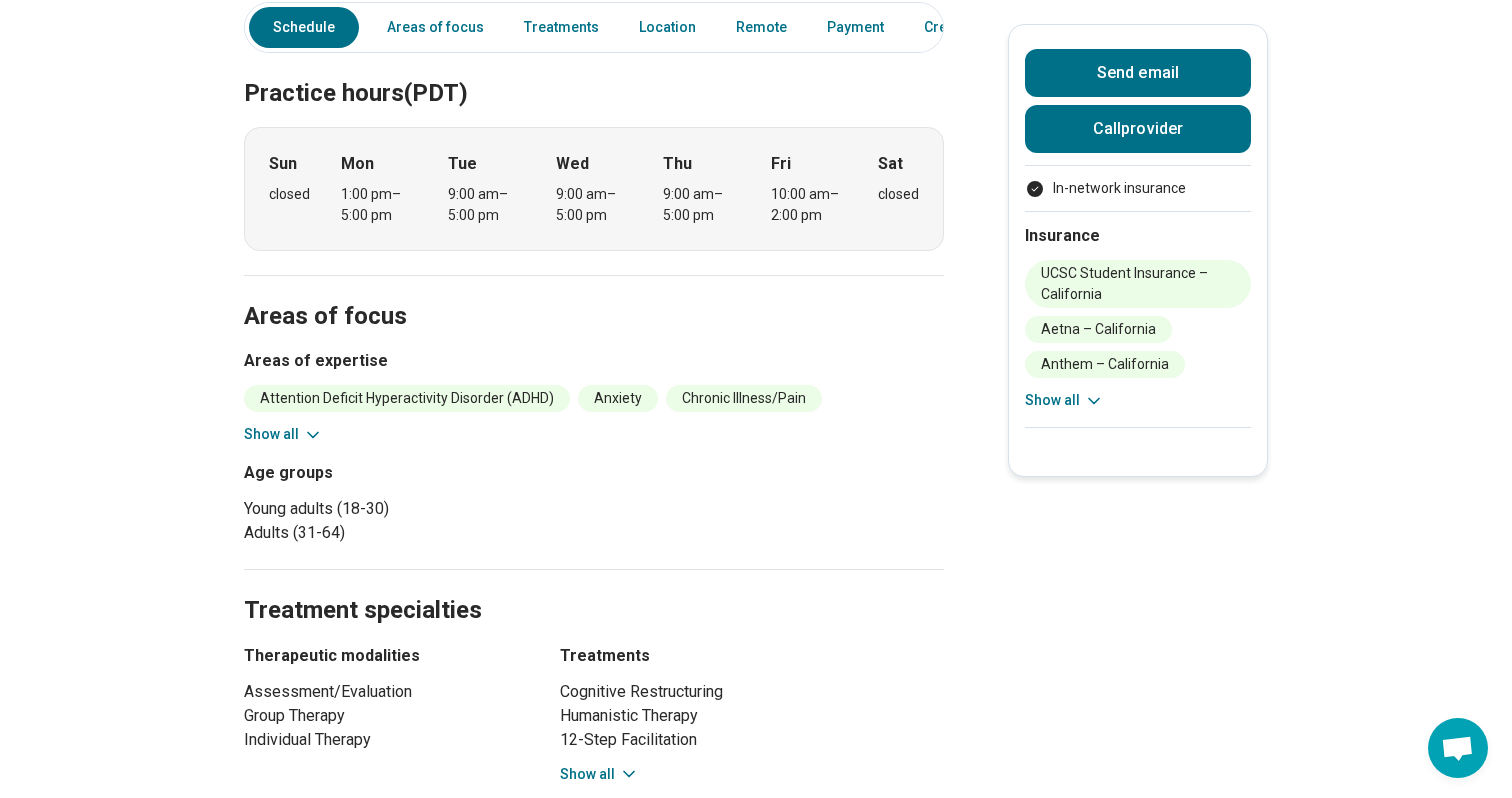 click 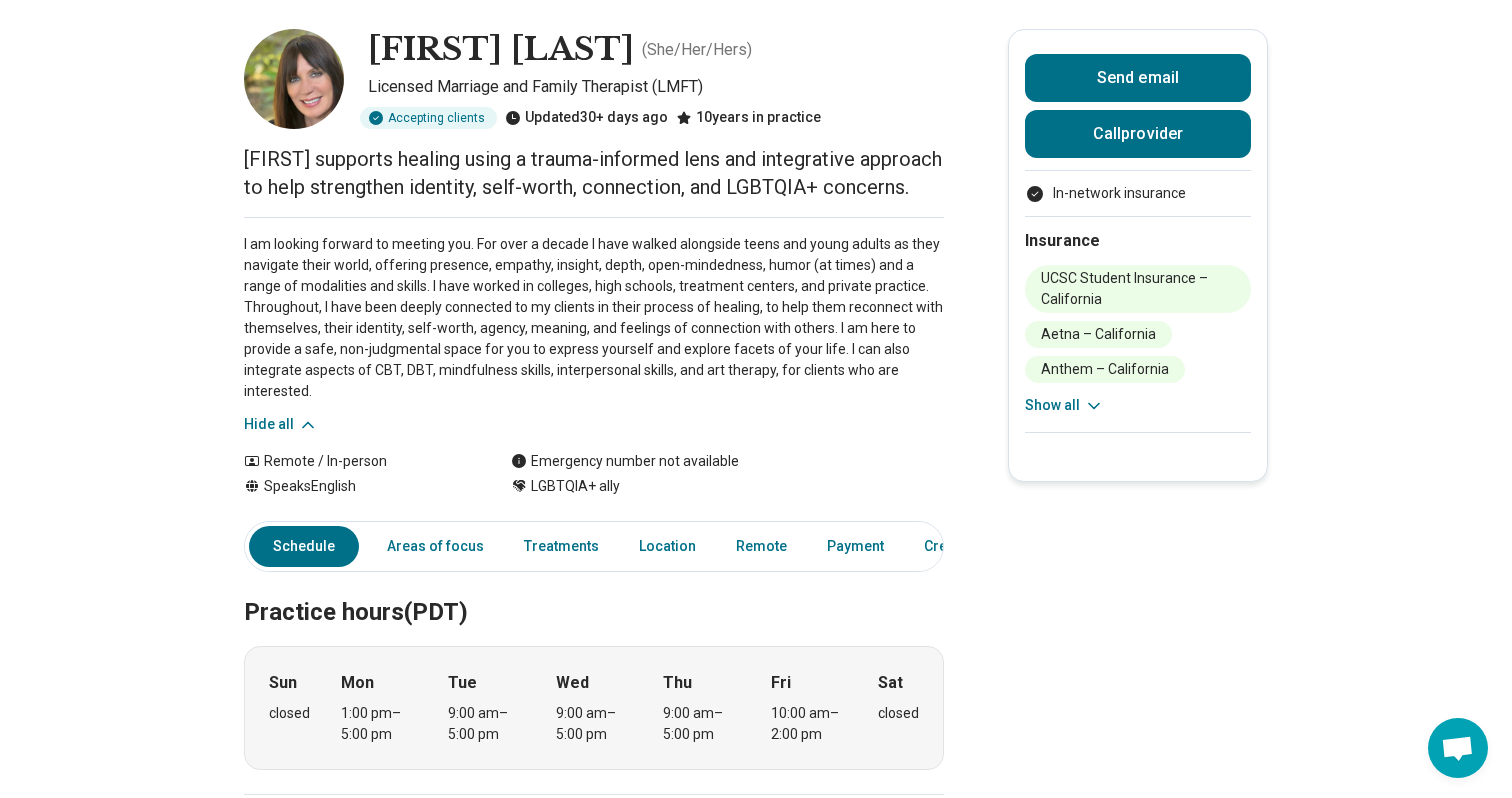scroll, scrollTop: 0, scrollLeft: 0, axis: both 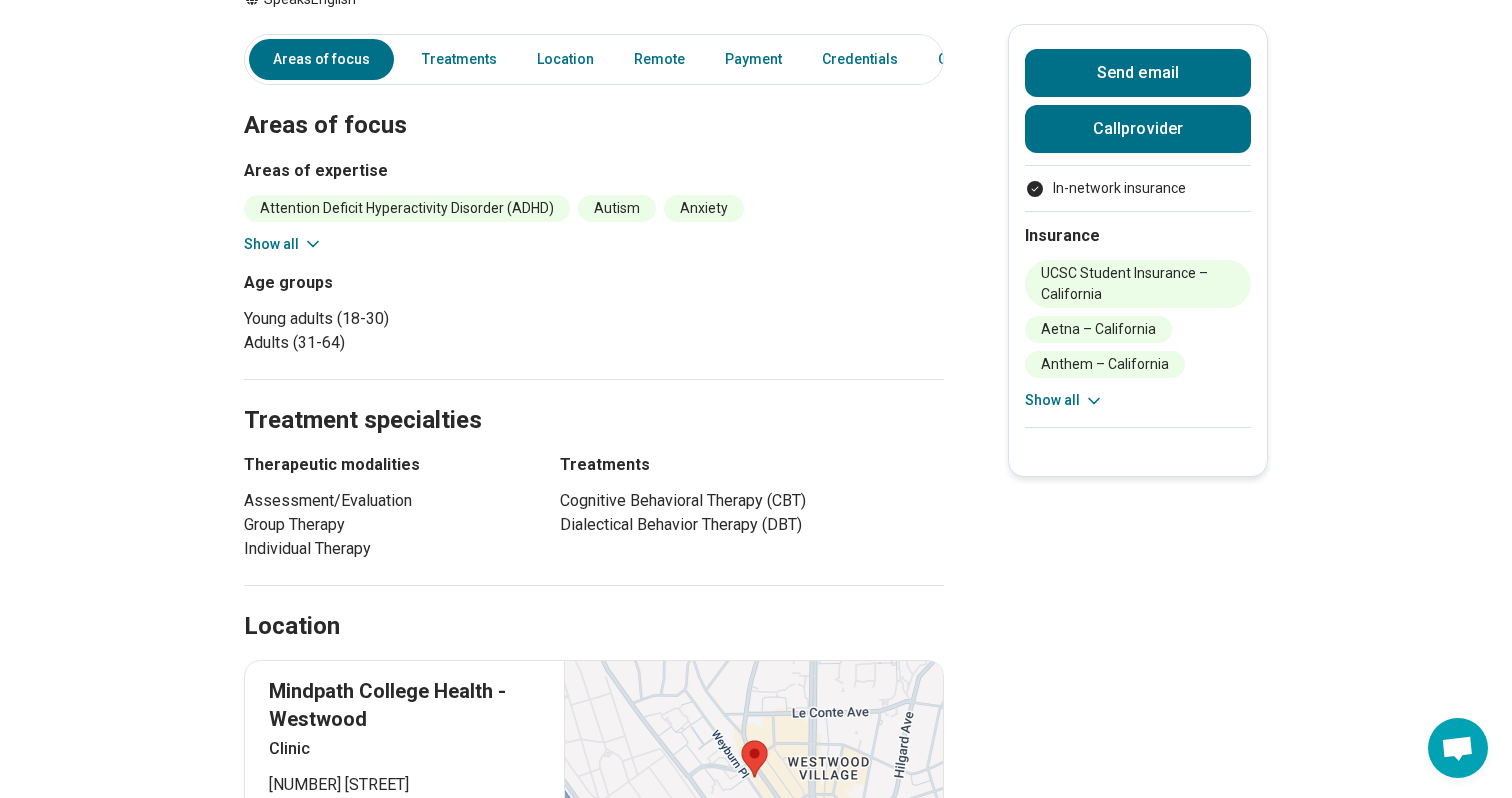 click 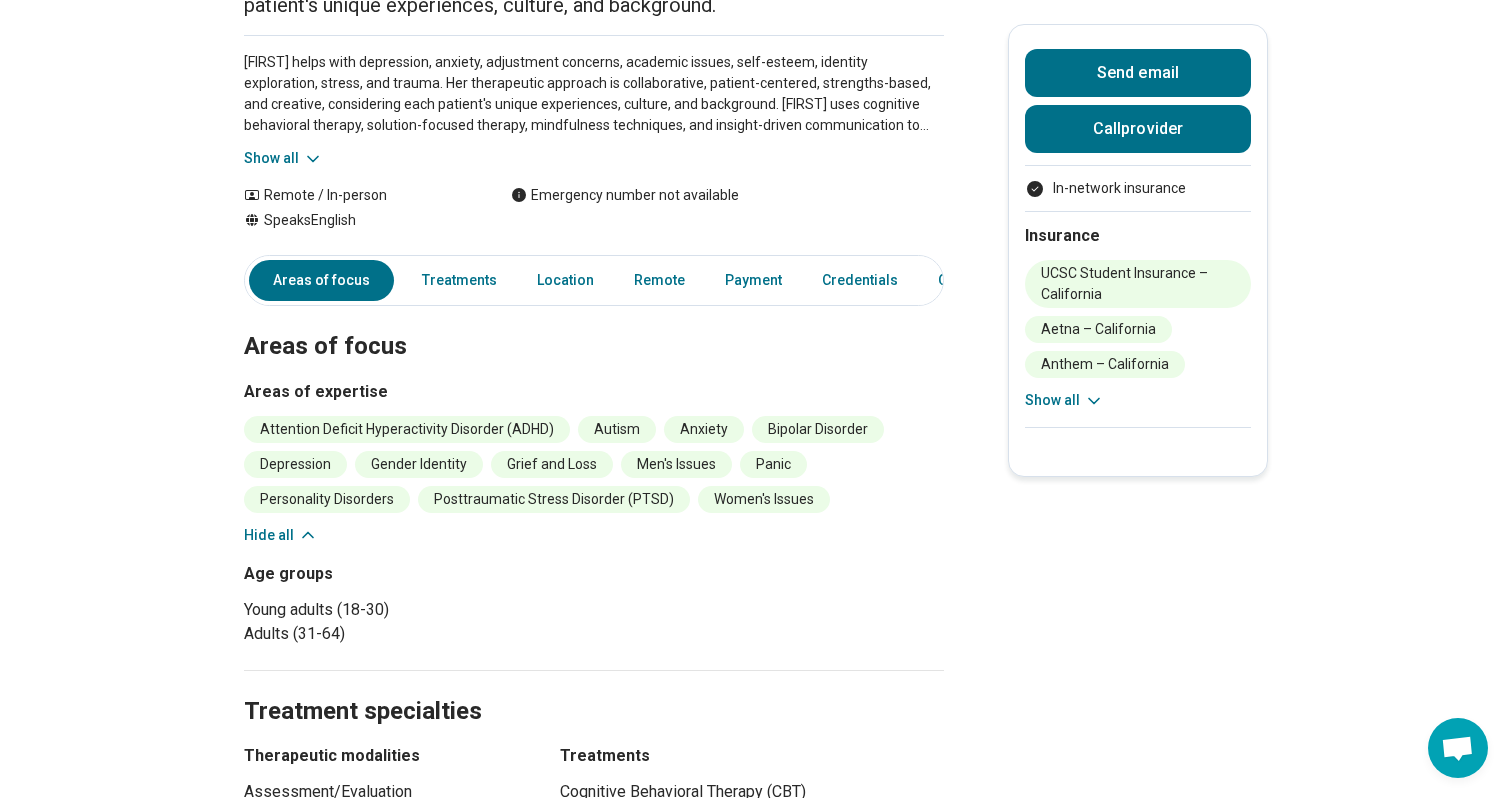 scroll, scrollTop: 0, scrollLeft: 0, axis: both 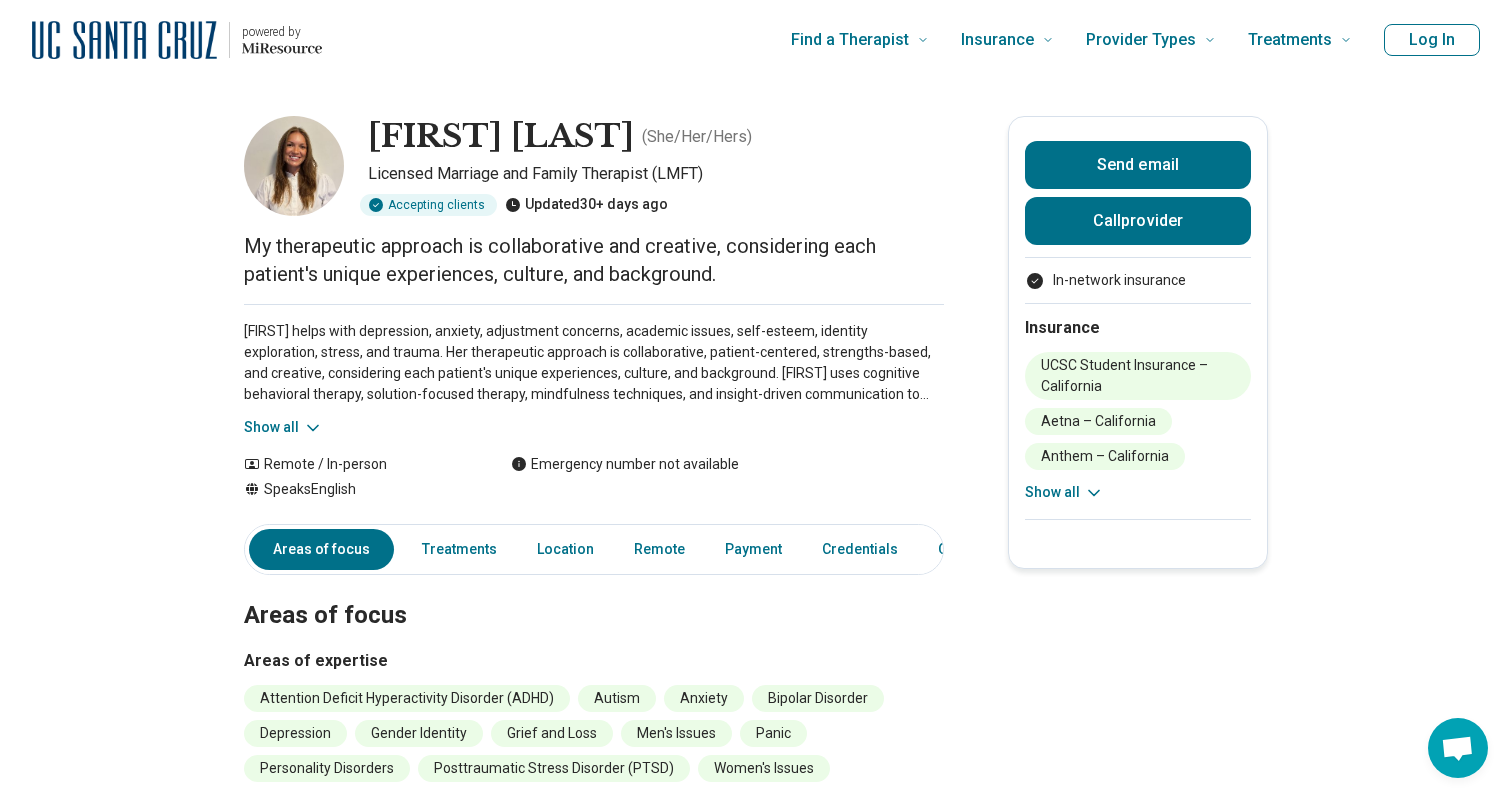 click on "Show all" at bounding box center [283, 427] 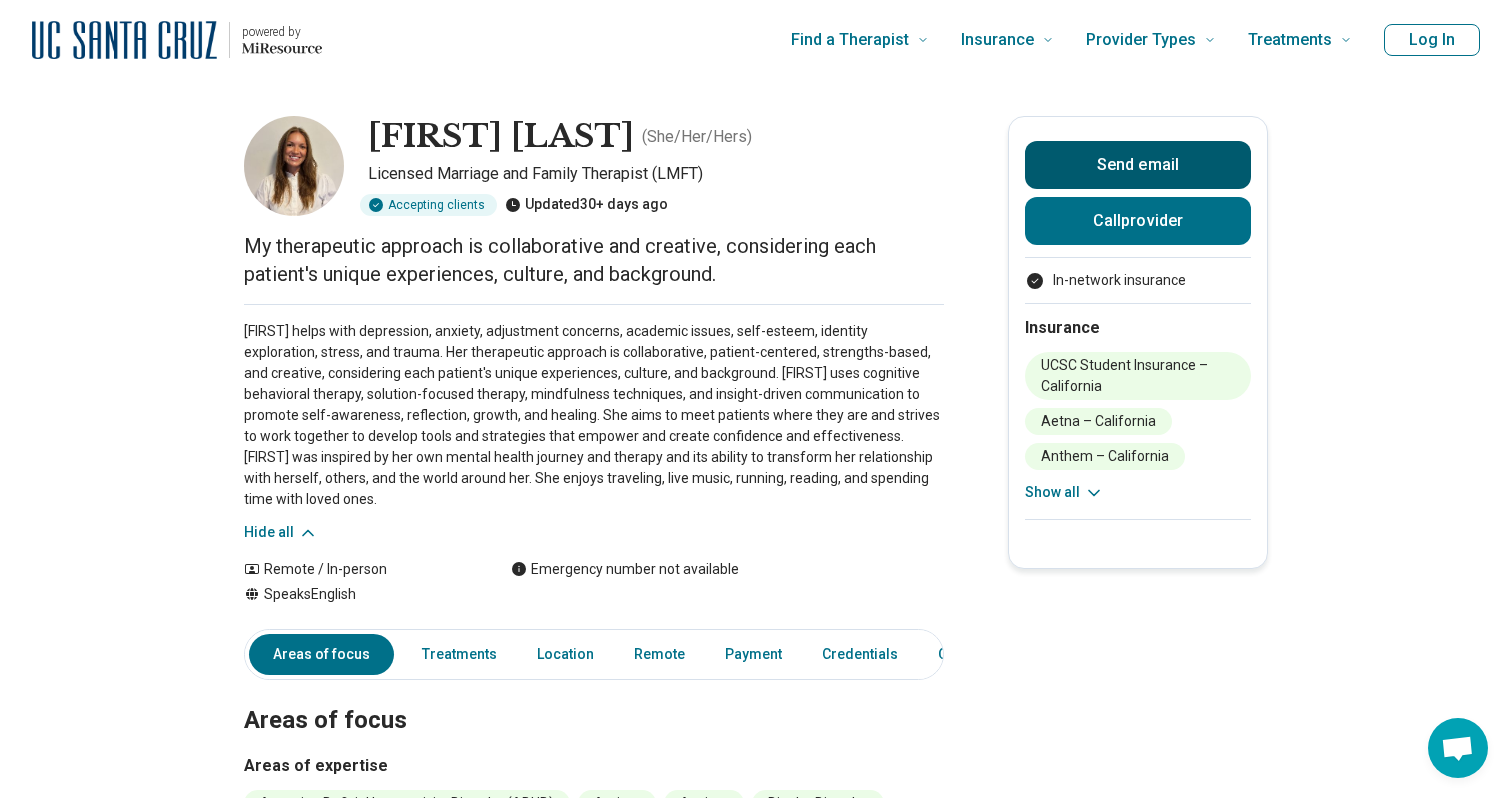 click on "Send email" at bounding box center (1138, 165) 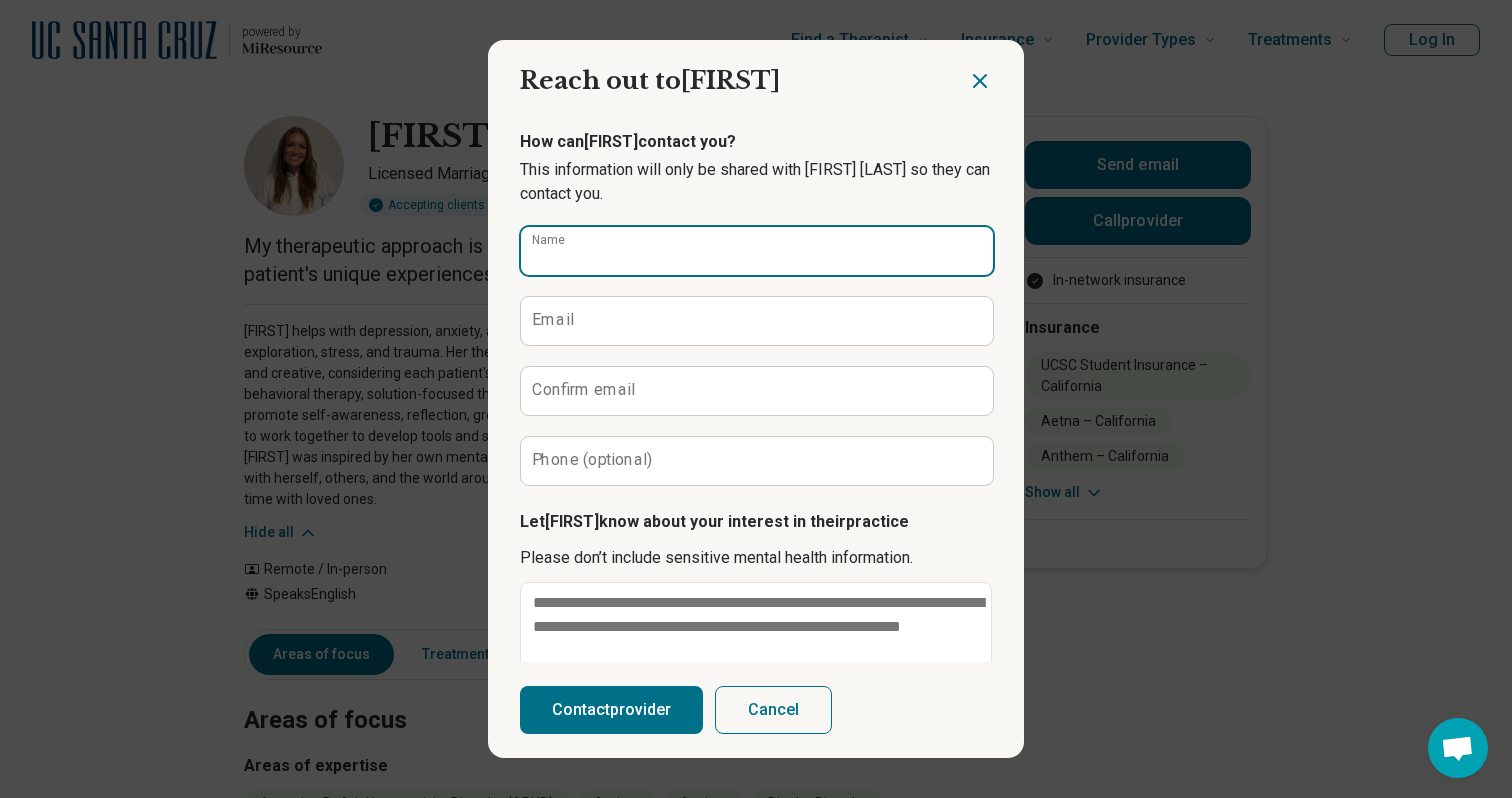 click on "Name" at bounding box center [757, 251] 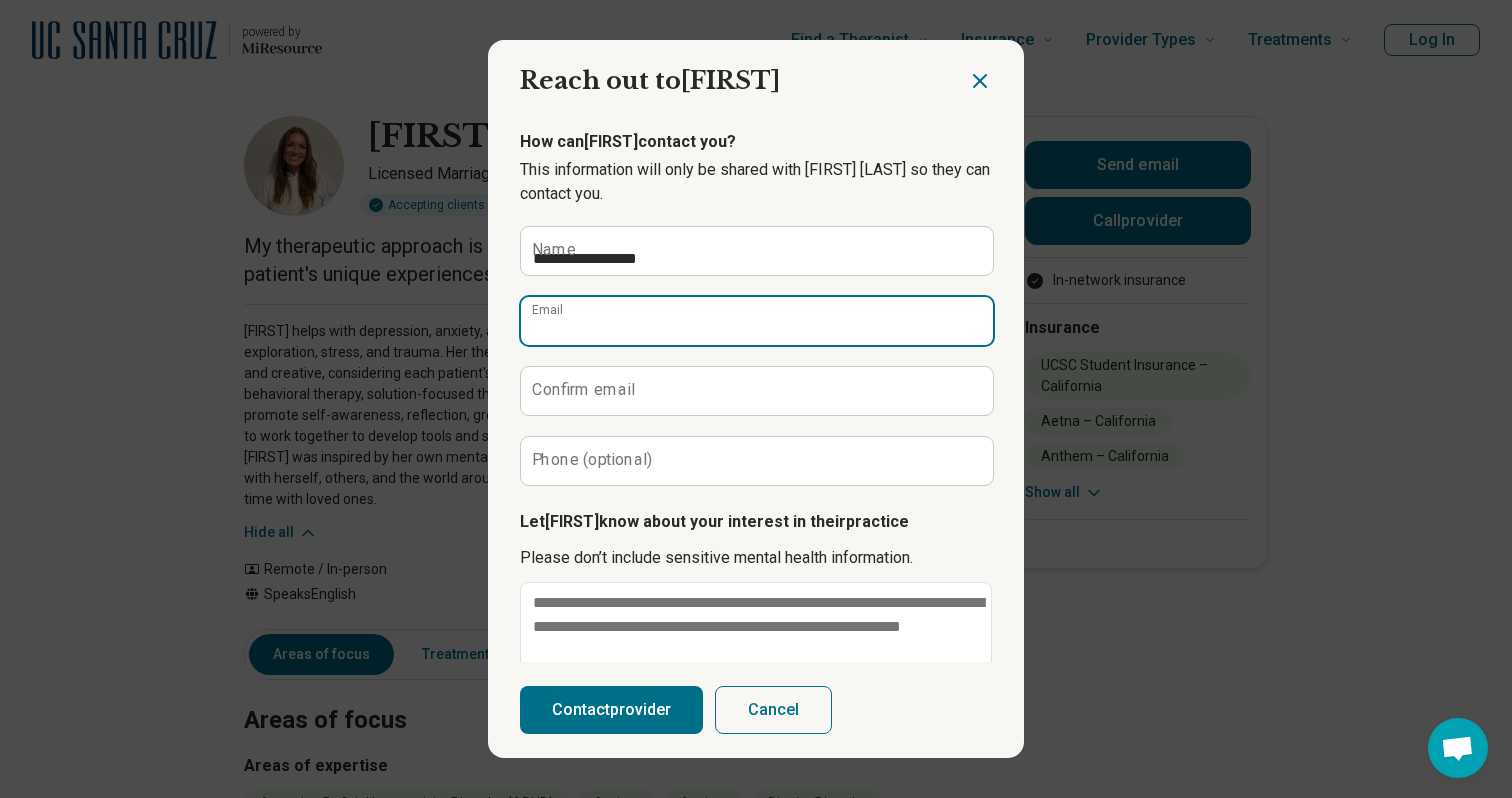 type on "**********" 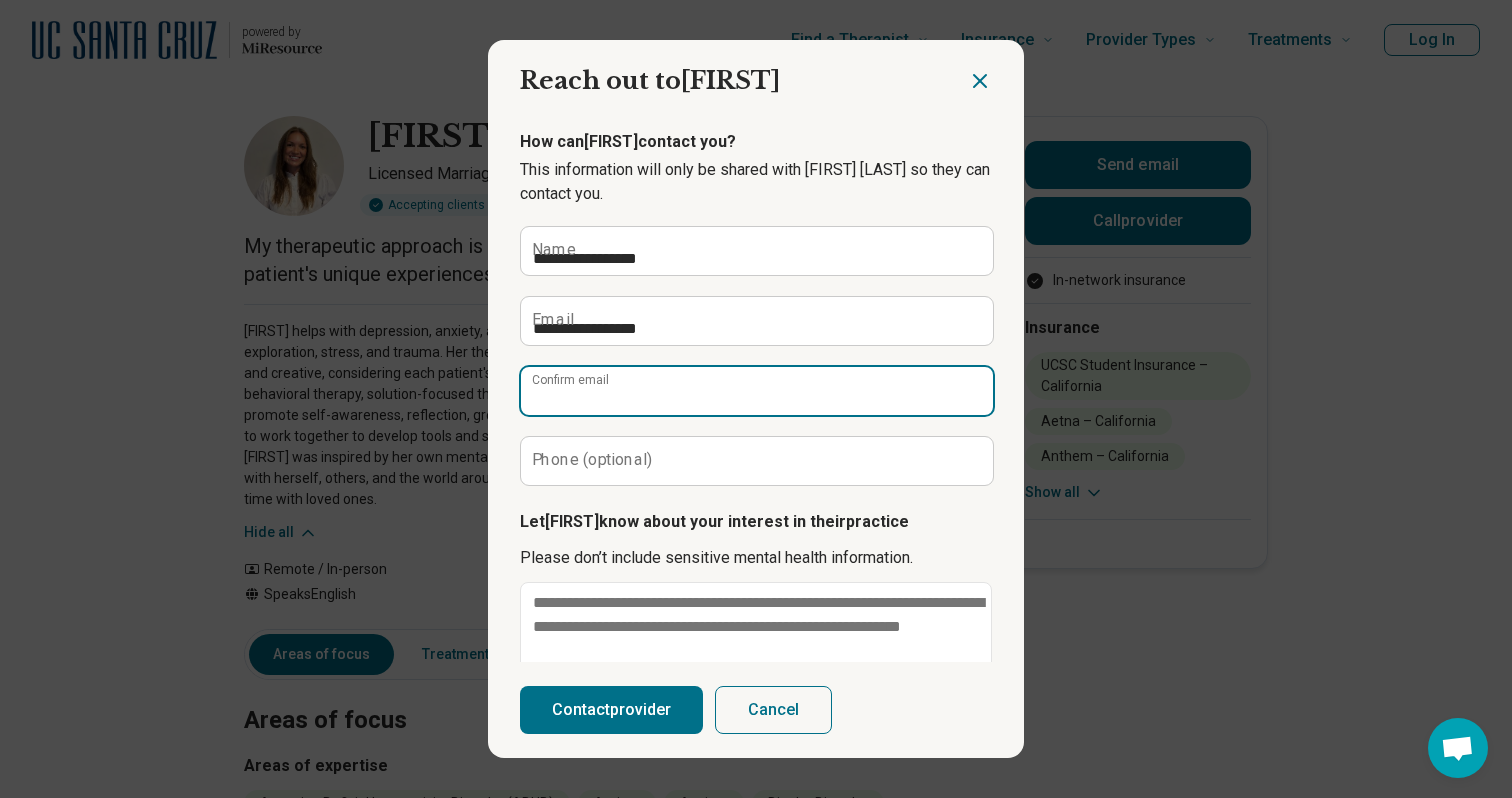 type on "**********" 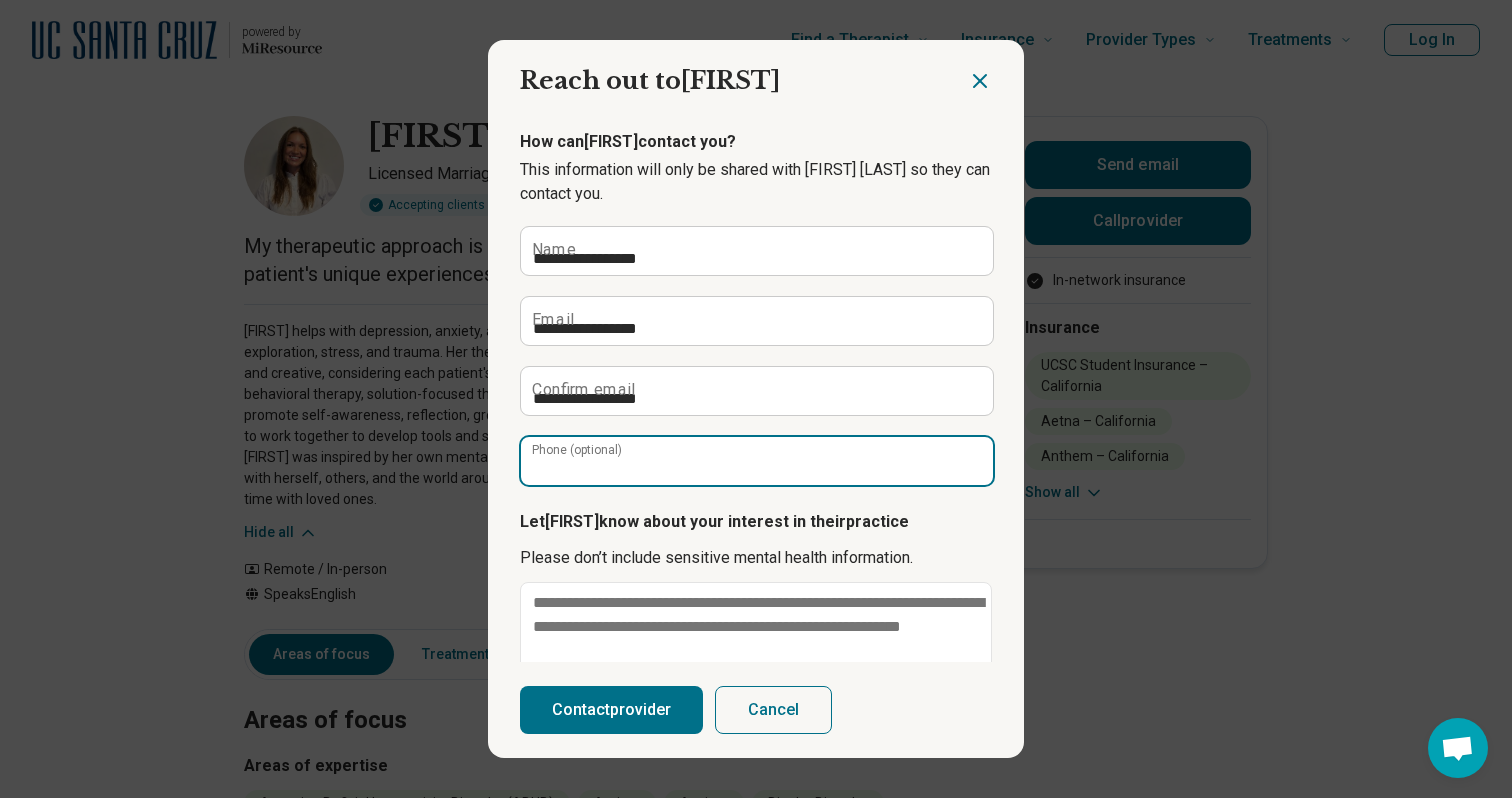 type on "**********" 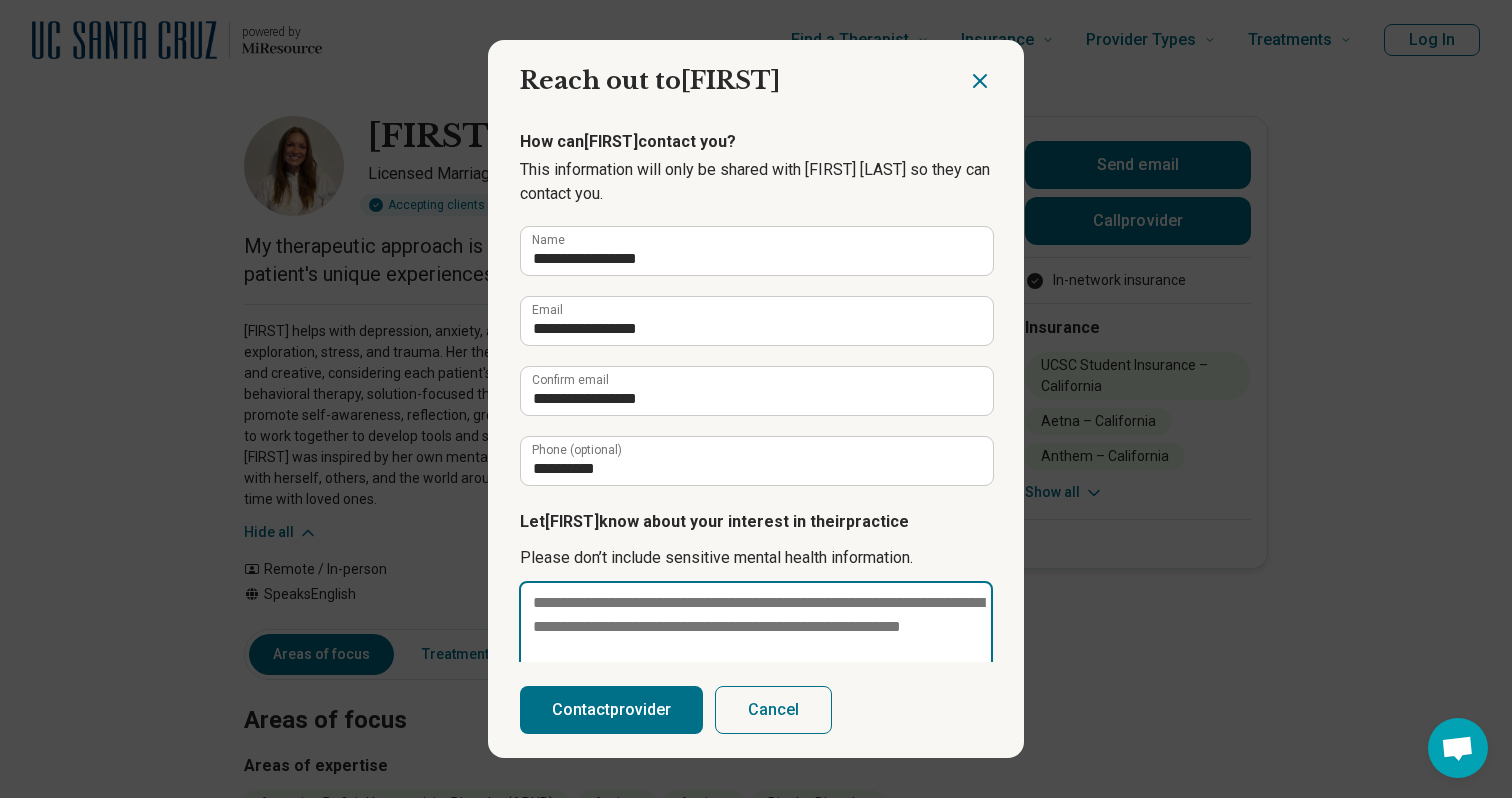click at bounding box center [756, 651] 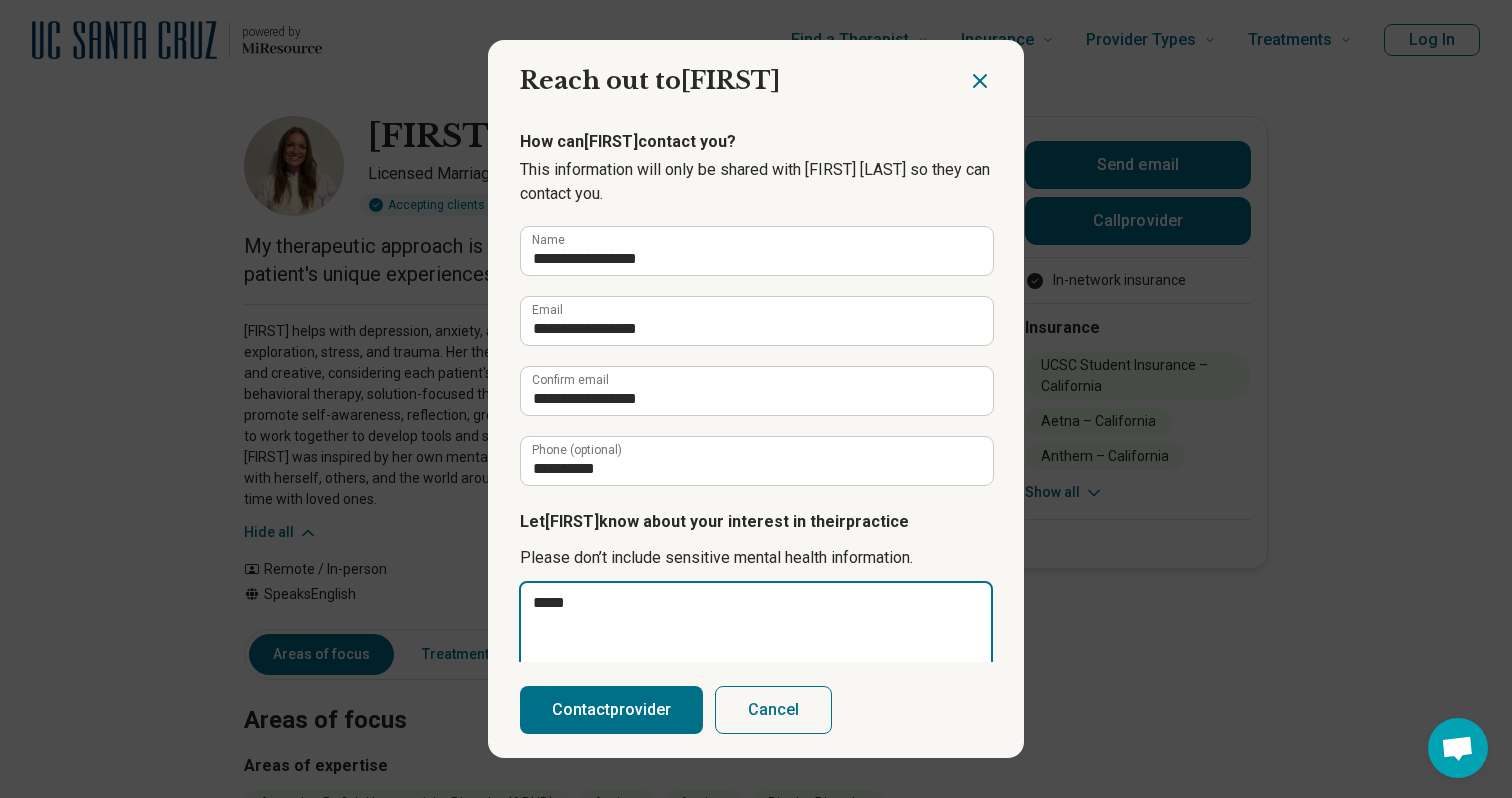 type on "****" 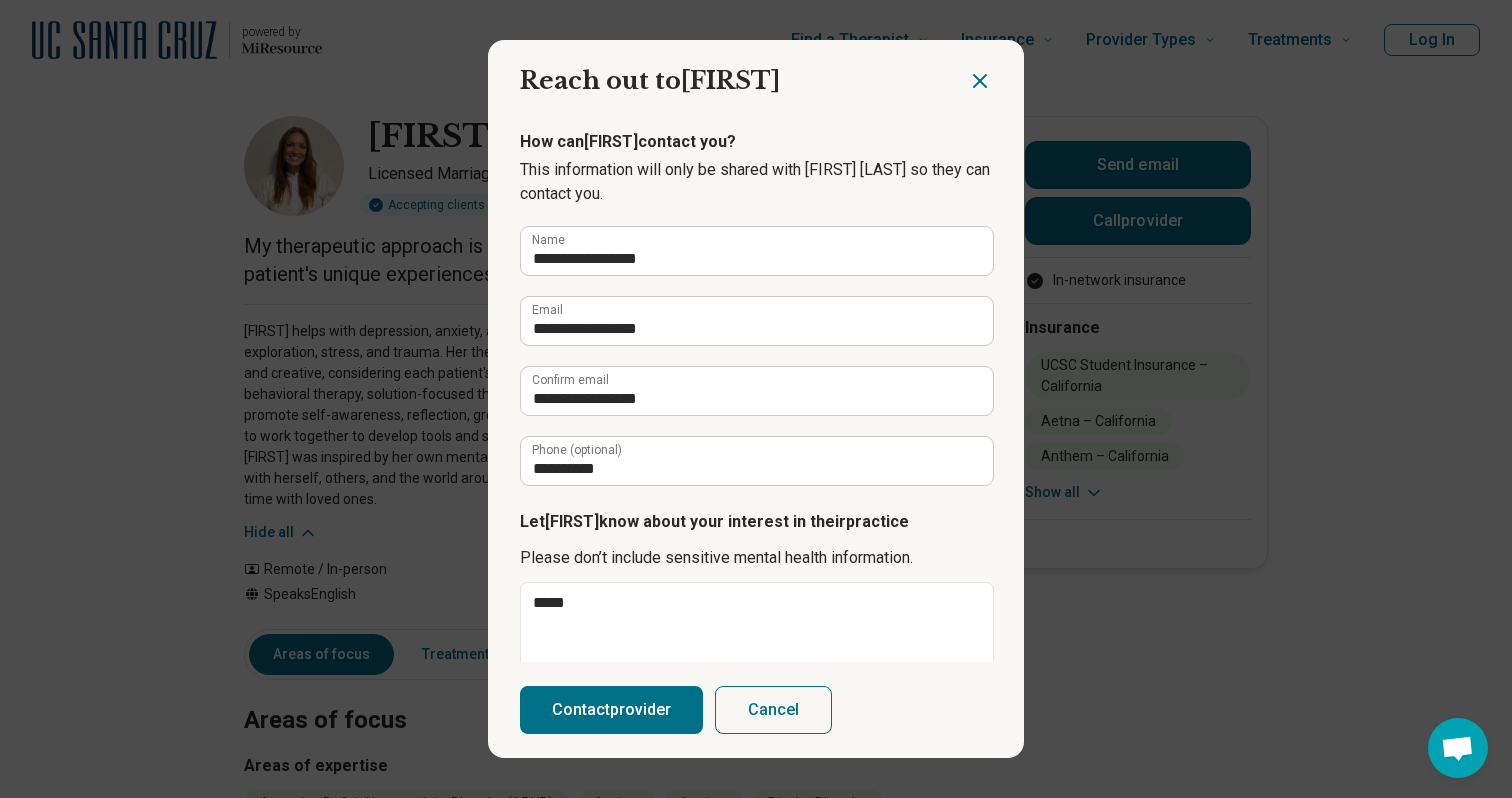 click at bounding box center (996, 73) 